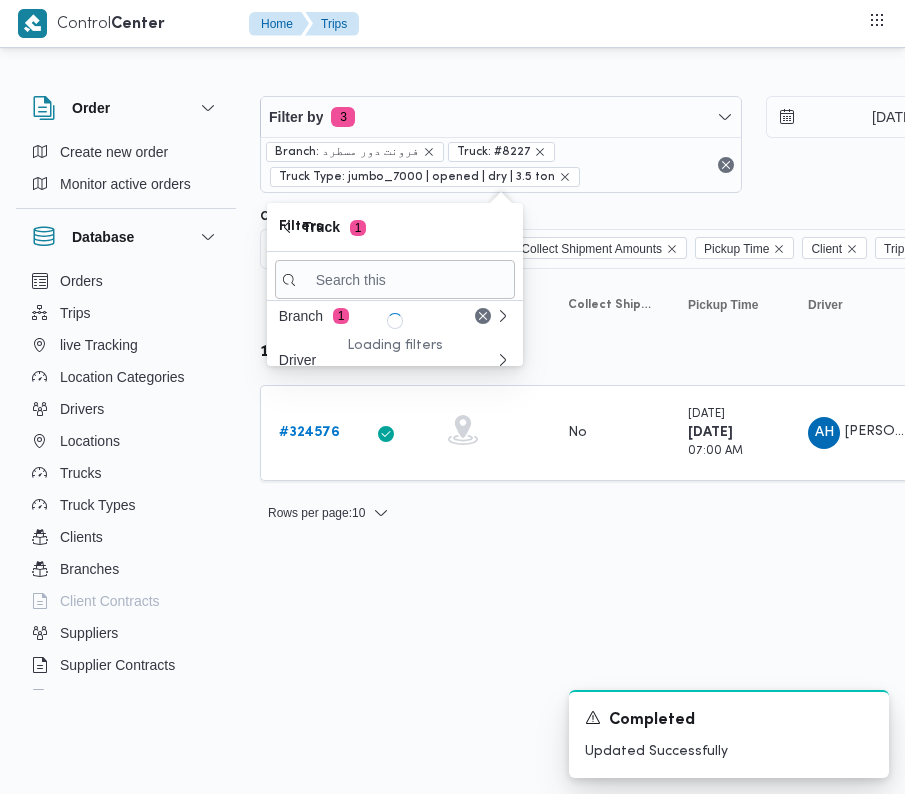 scroll, scrollTop: 0, scrollLeft: 0, axis: both 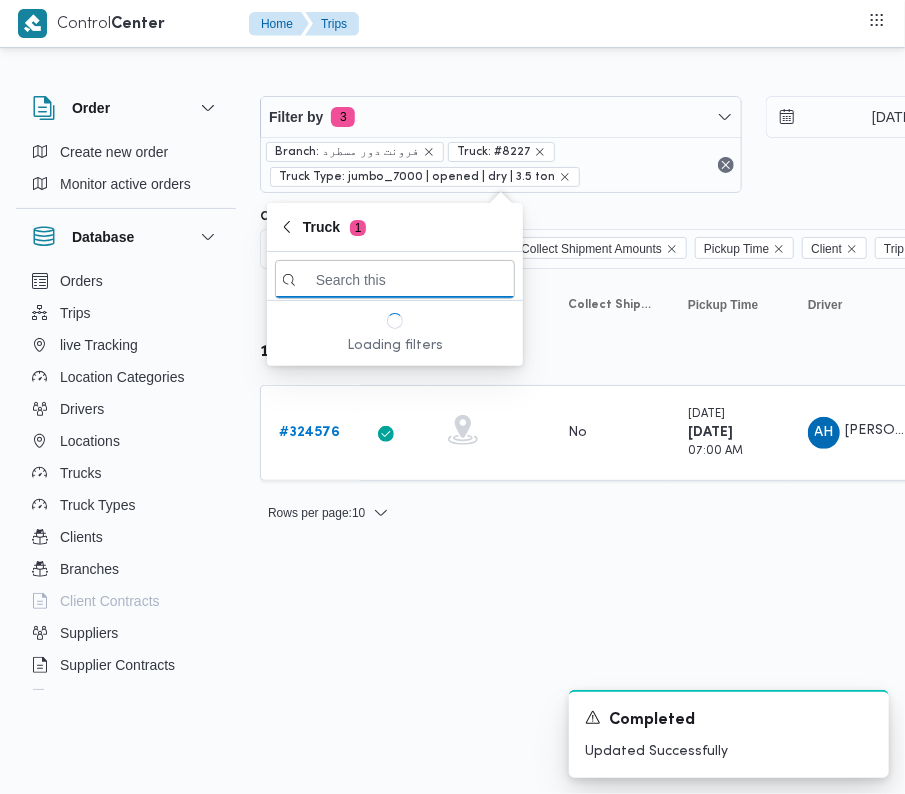 paste on "6435" 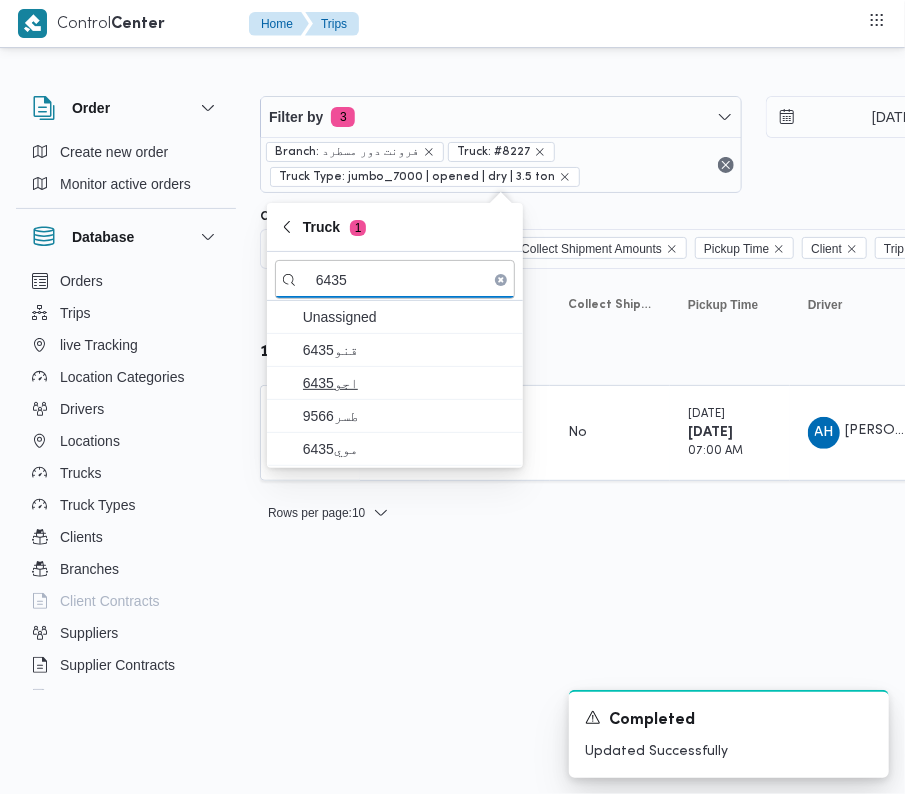 type on "6435" 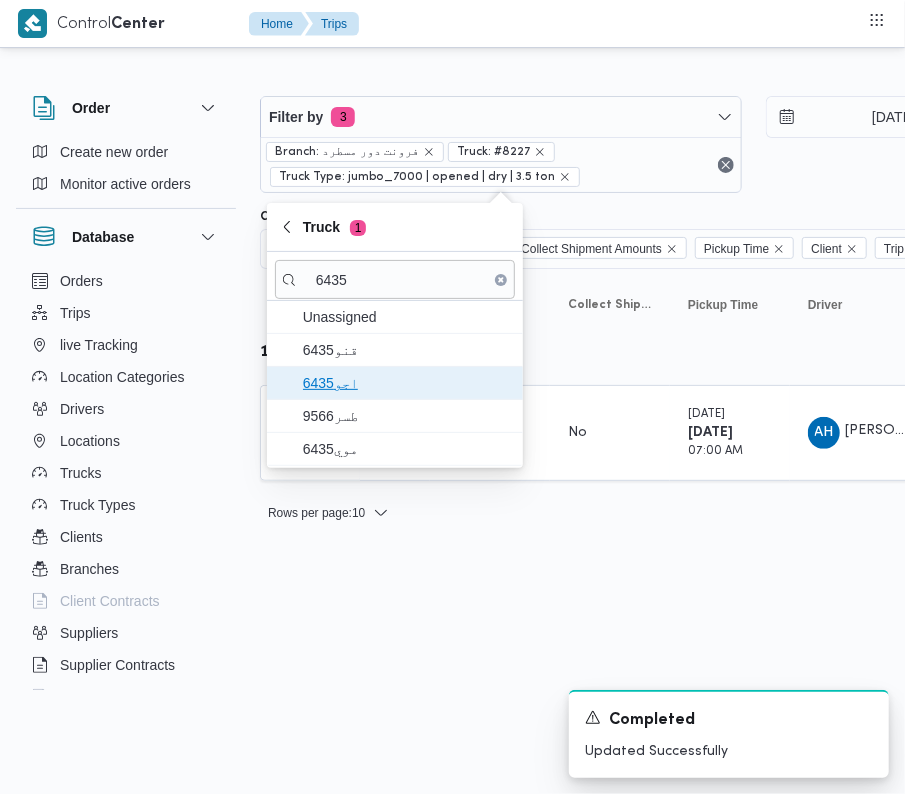click on "اجو6435" at bounding box center [407, 383] 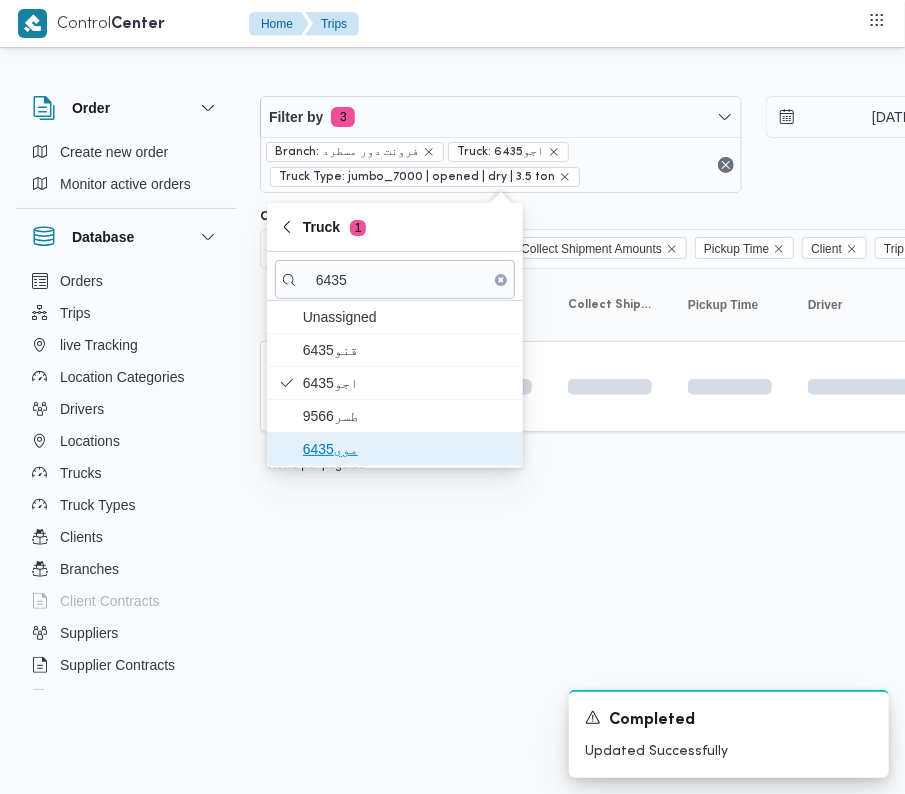 click on "موي6435" at bounding box center [395, 449] 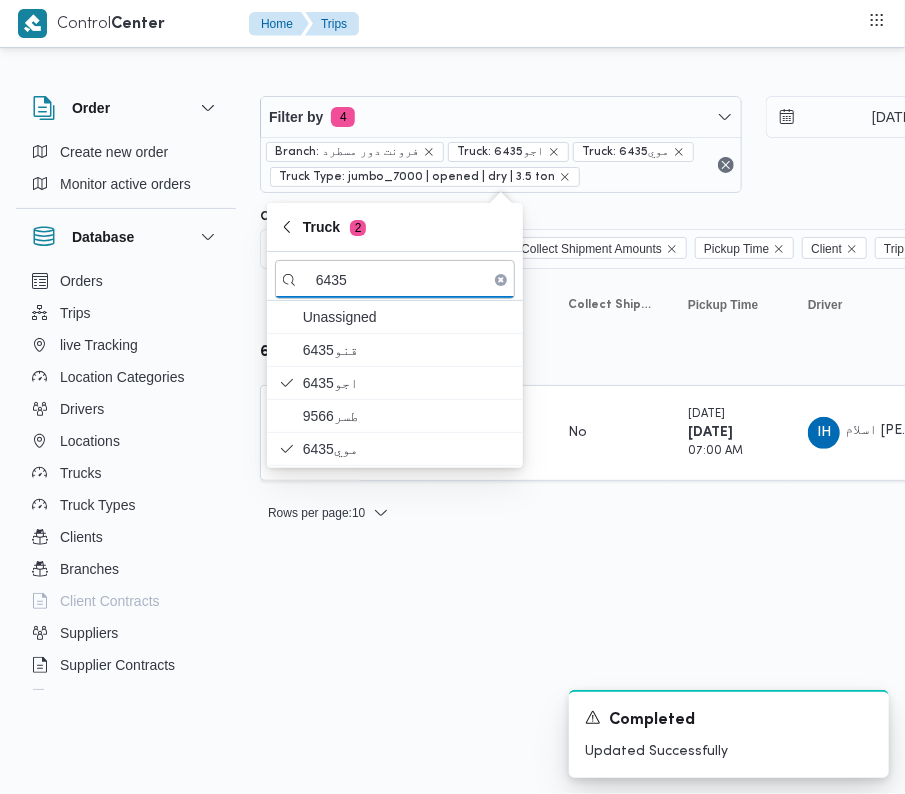 click on "Control  Center Home Trips Order Create new order Monitor active orders Database Orders Trips live Tracking Location Categories Drivers Locations Trucks Truck Types Clients Branches Client Contracts Suppliers Supplier Contracts Devices Users Projects SP Projects Admins organization assignees Tags Filter by 4 Branch: فرونت دور مسطرد Truck: اجو6435 Truck: موي6435 Truck Type: jumbo_7000 | opened | dry | 3.5 ton 17/7/2025 → 17/7/2025 Group By Truck Columns Trip ID App Geofencing Collect Shipment Amounts Pickup Time Client Trip Points Driver Supplier Truck Status Platform Sorting Trip ID Click to sort in ascending order App Click to sort in ascending order Geofencing Click to sort in ascending order Collect Shipment Amounts Pickup Time Click to sort in ascending order Client Click to sort in ascending order Trip Points Driver Click to sort in ascending order Supplier Click to sort in ascending order Truck Click to sort in ascending order Status Click to sort in ascending order Platform Actions" at bounding box center [452, 397] 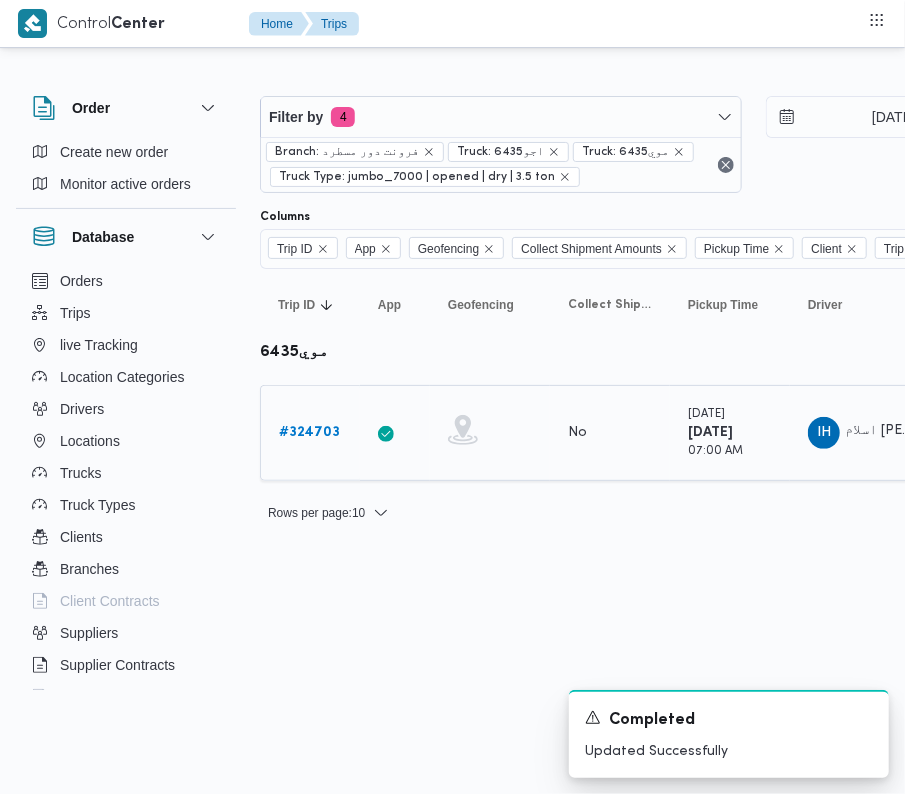 click on "# 324703" at bounding box center [309, 432] 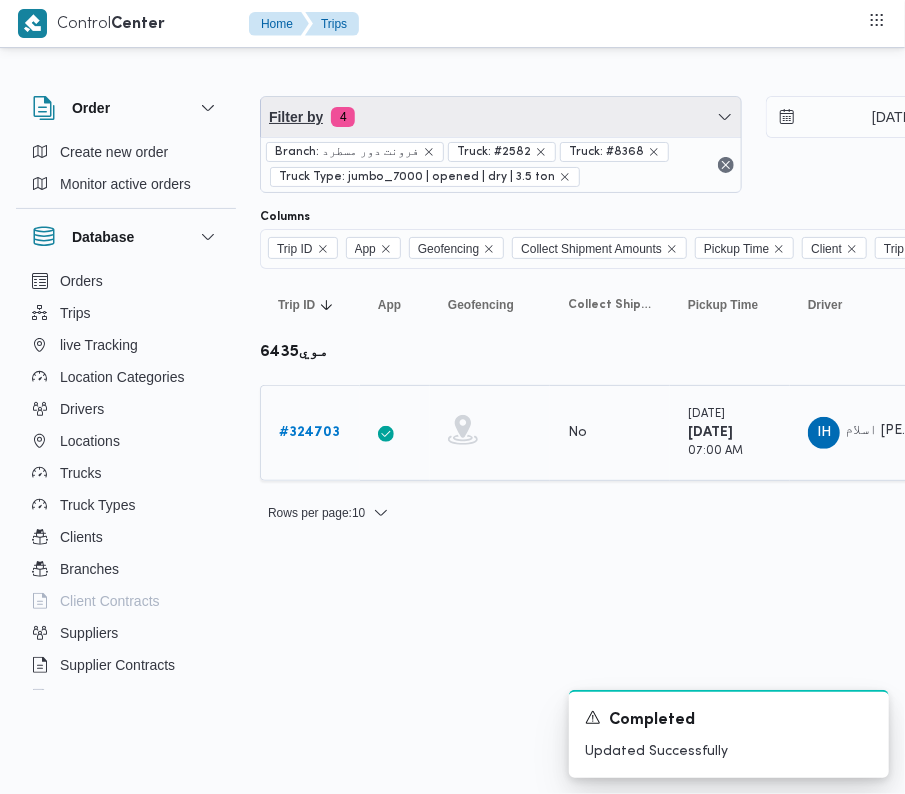 drag, startPoint x: 521, startPoint y: 117, endPoint x: 350, endPoint y: 460, distance: 383.2623 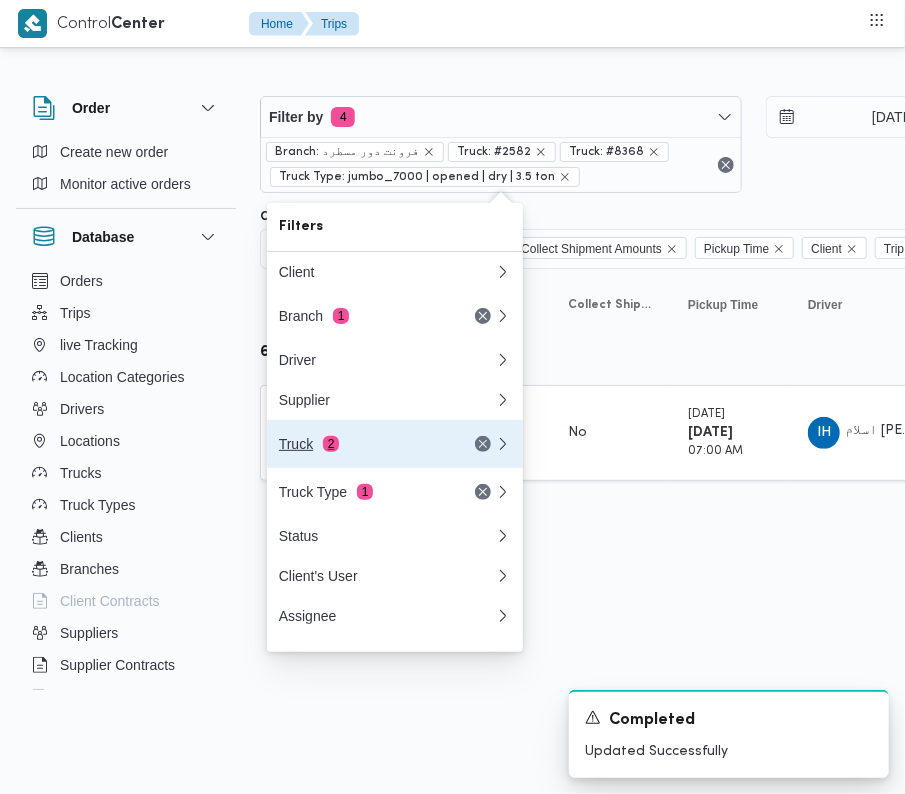 click on "Truck 2" at bounding box center [363, 444] 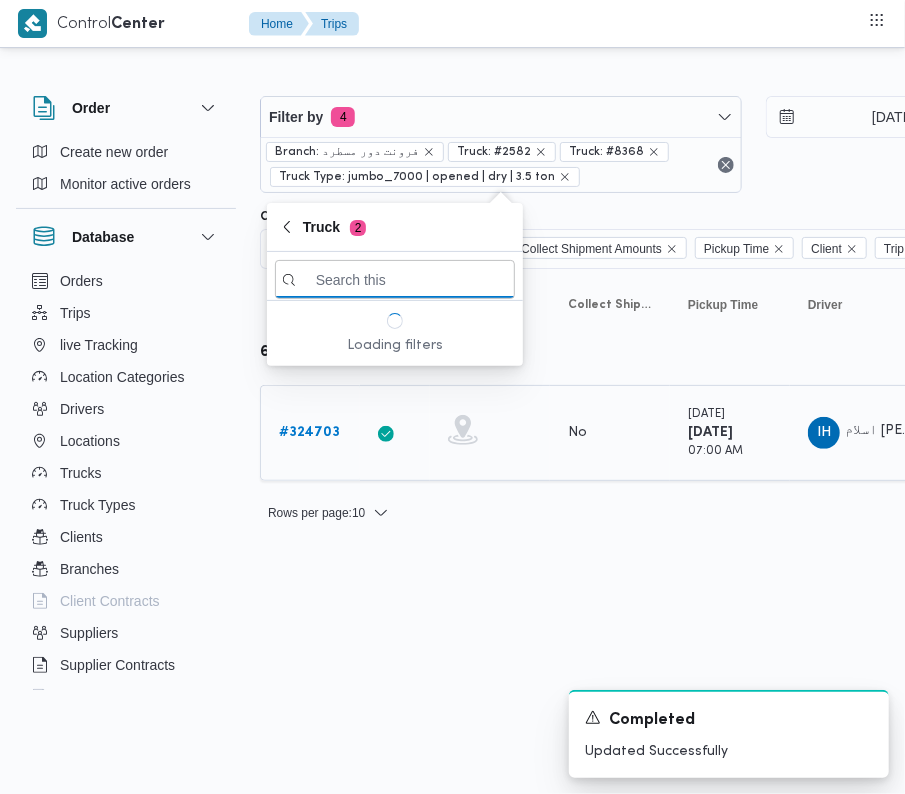 paste on "4961" 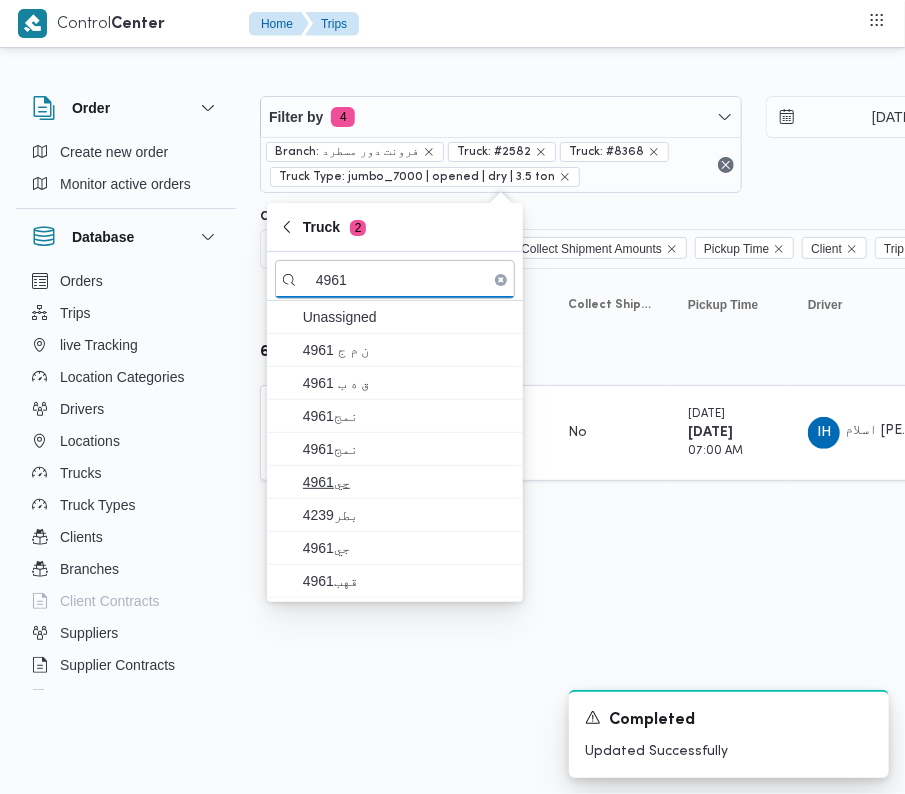 type on "4961" 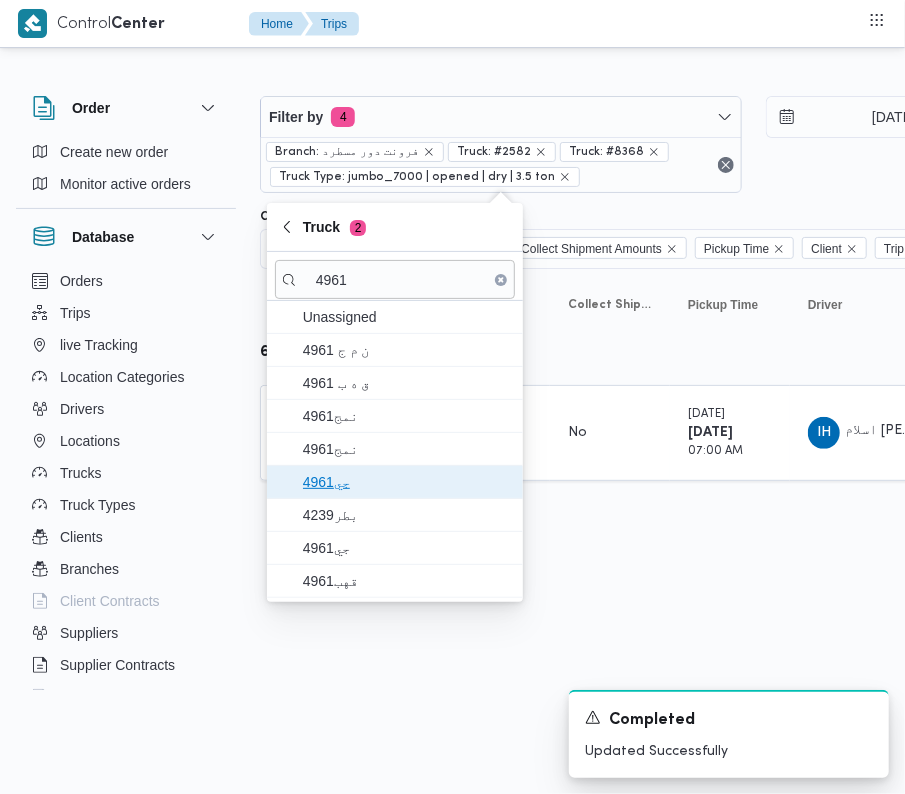 click on "4961جي" at bounding box center (407, 482) 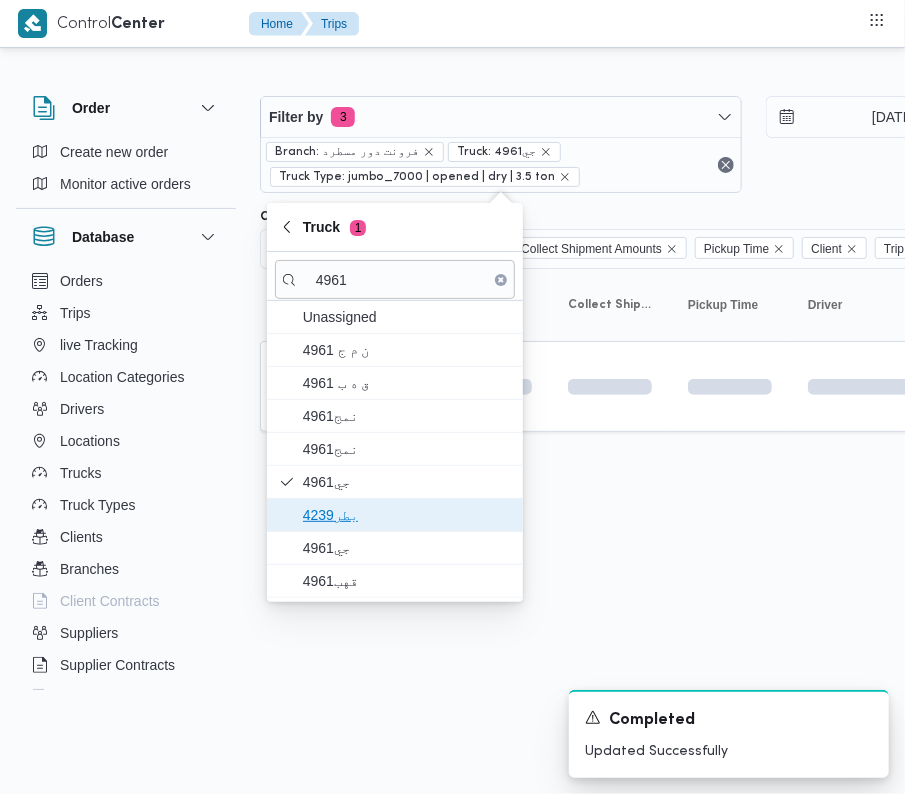 click on "4239بطر" at bounding box center [407, 515] 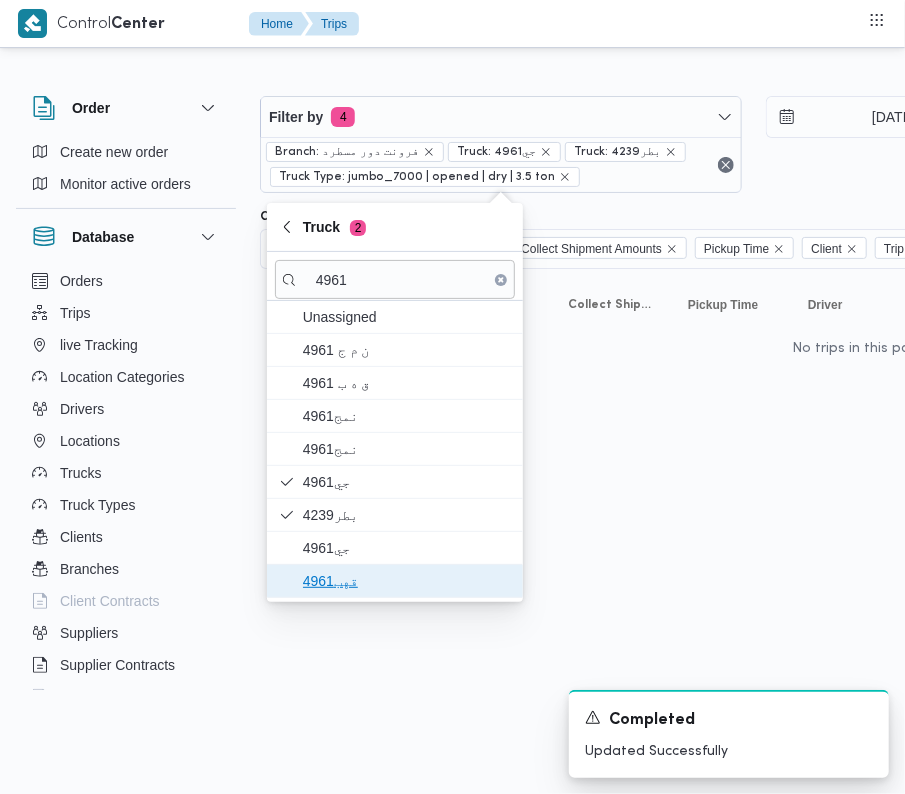 click on "قهب4961" at bounding box center [407, 581] 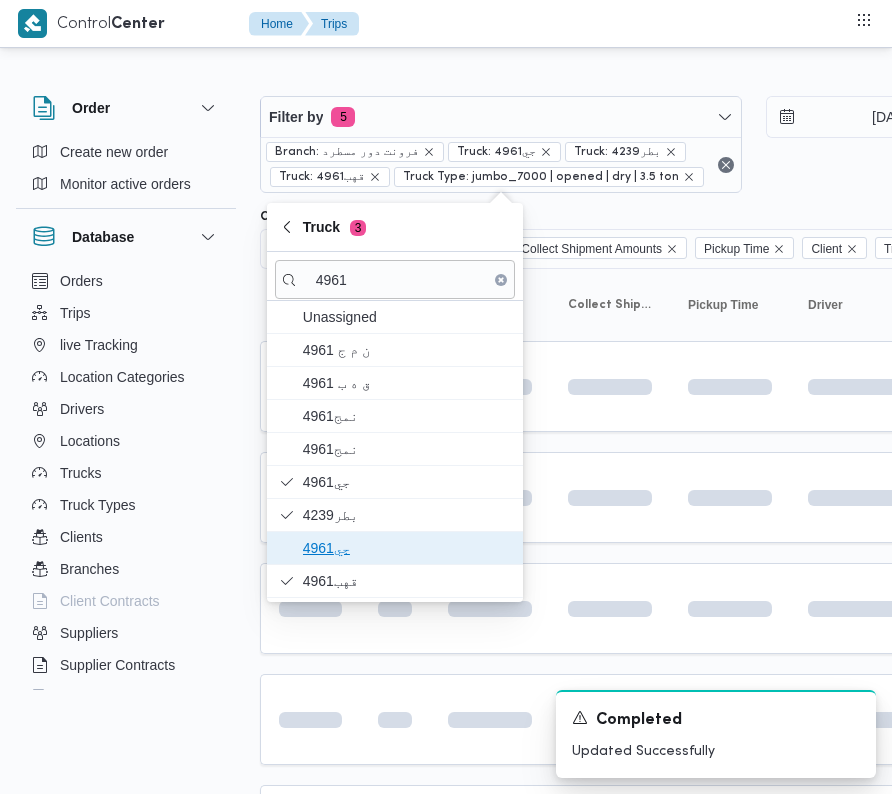 click on "جي4961" at bounding box center (395, 548) 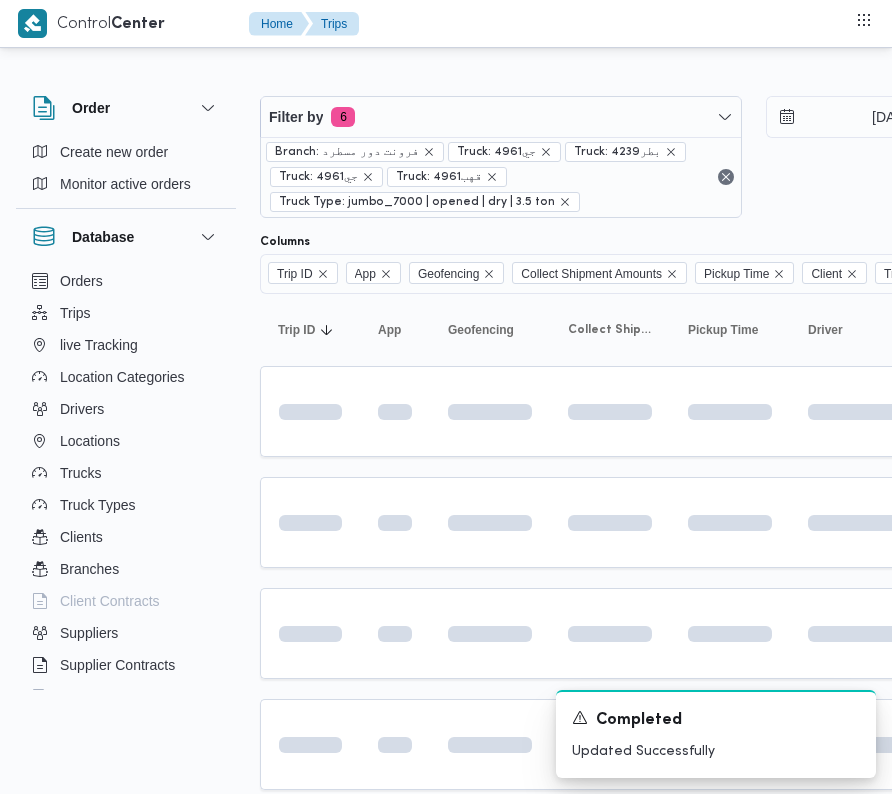 drag, startPoint x: 321, startPoint y: 701, endPoint x: 313, endPoint y: 584, distance: 117.273186 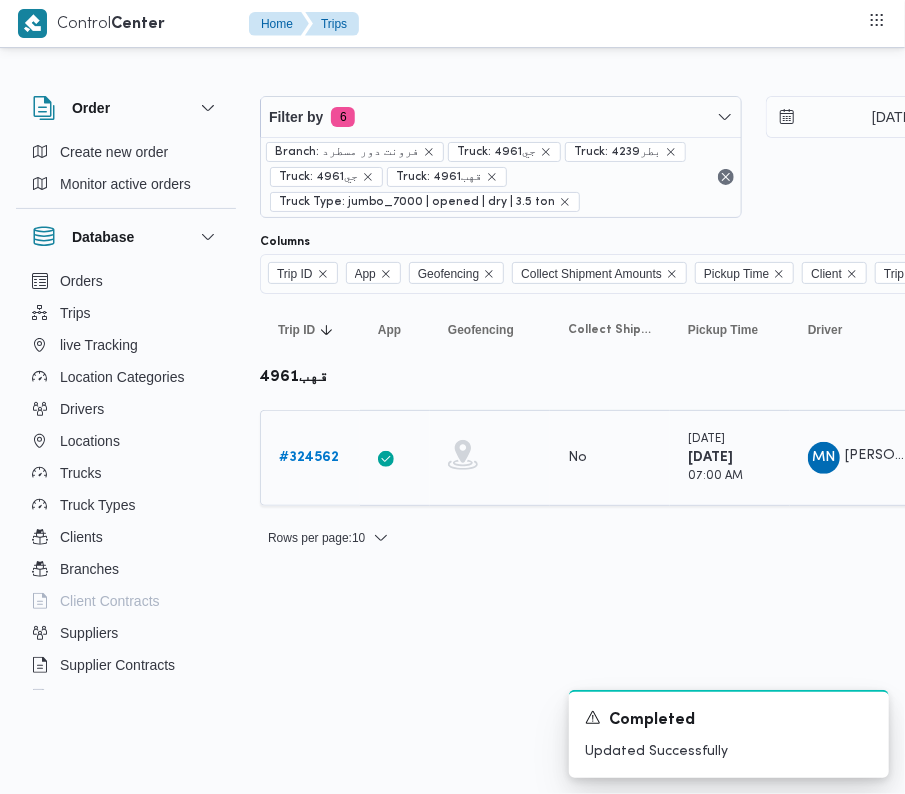 click on "# 324562" at bounding box center [309, 457] 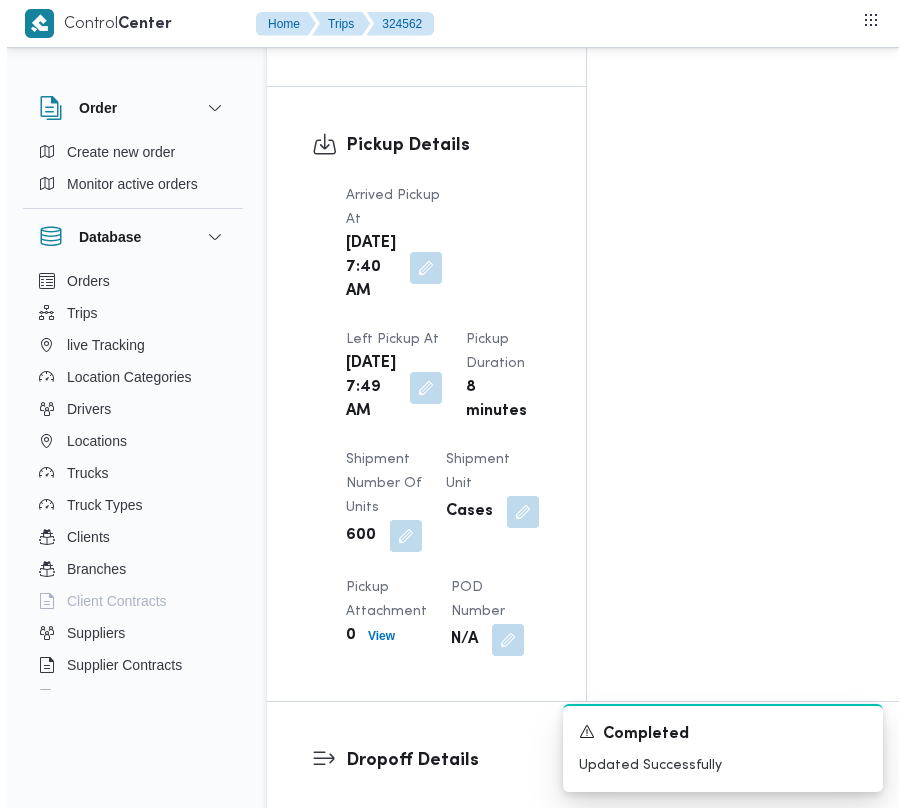 scroll, scrollTop: 3377, scrollLeft: 0, axis: vertical 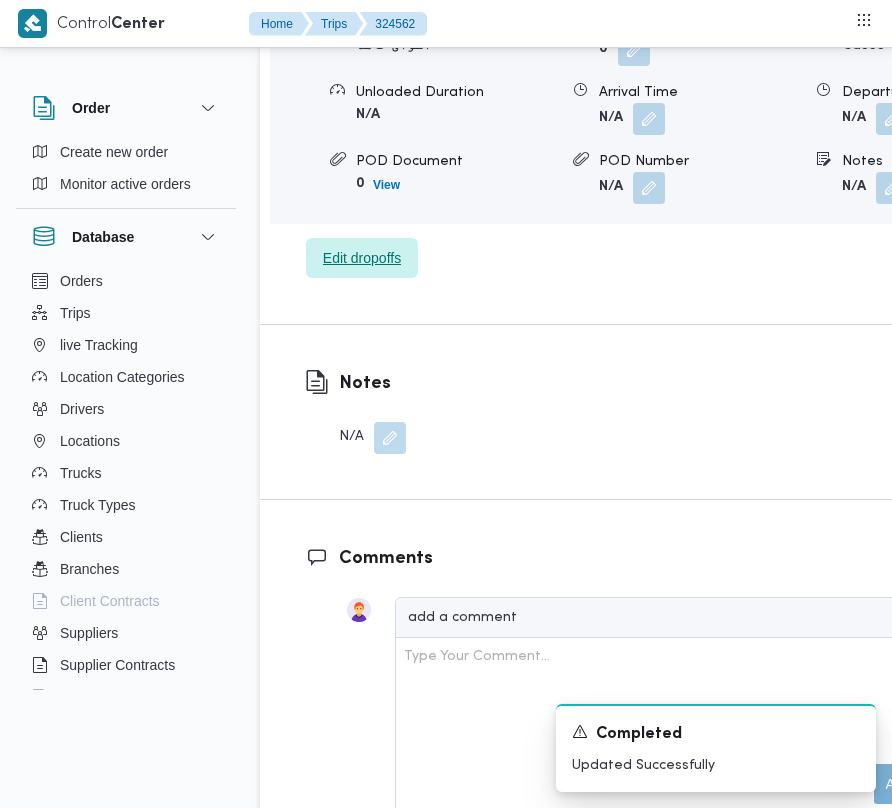 click on "Edit dropoffs" at bounding box center [362, 258] 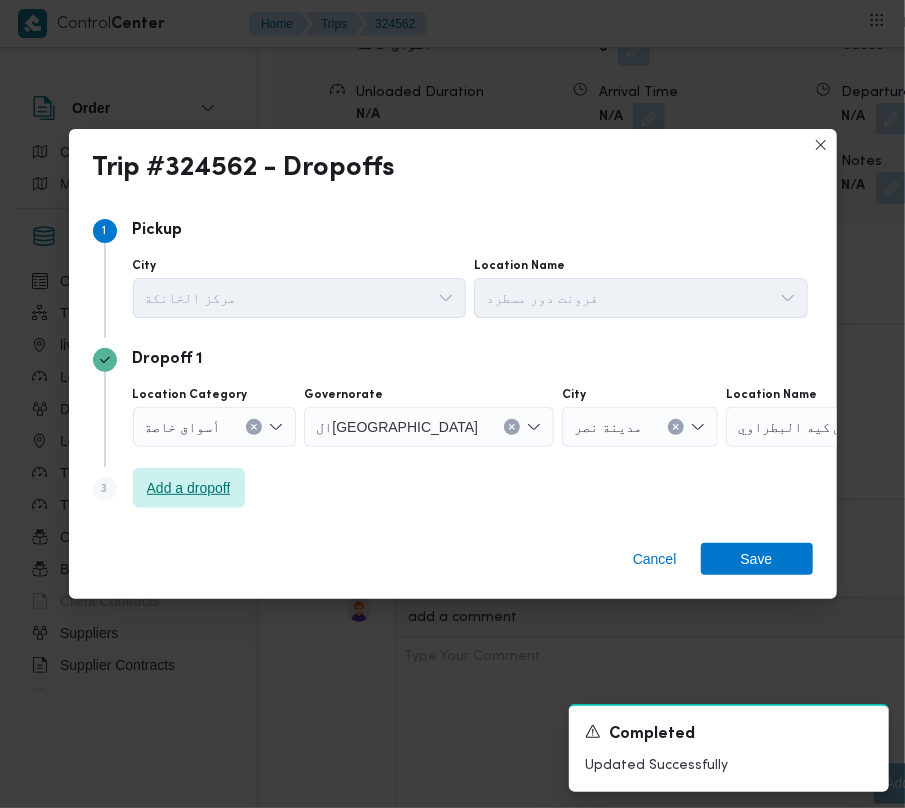 click on "Add a dropoff" at bounding box center (189, 488) 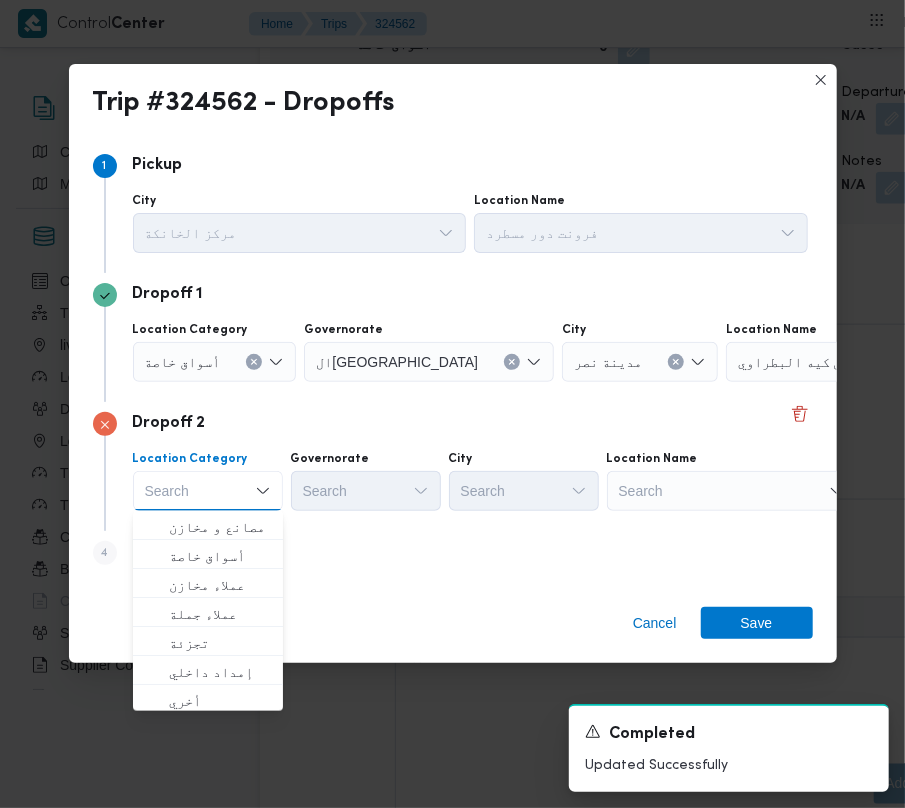 click on "Search" at bounding box center [851, 362] 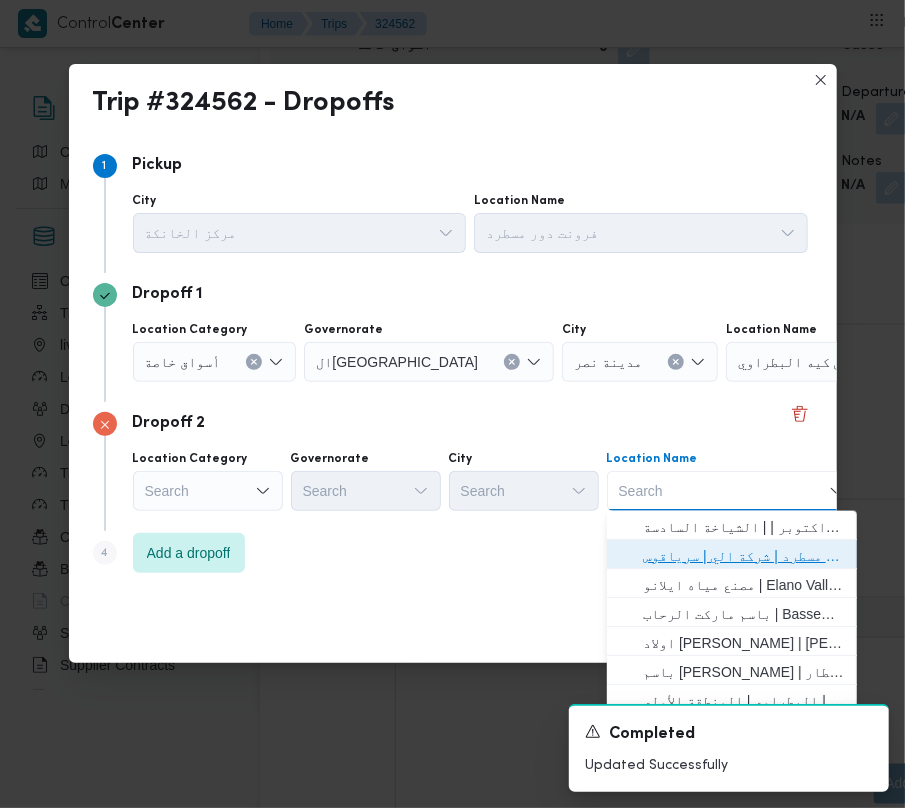 click on "فرونت دور مسطرد | شركة الي | سرياقوس" at bounding box center (744, 556) 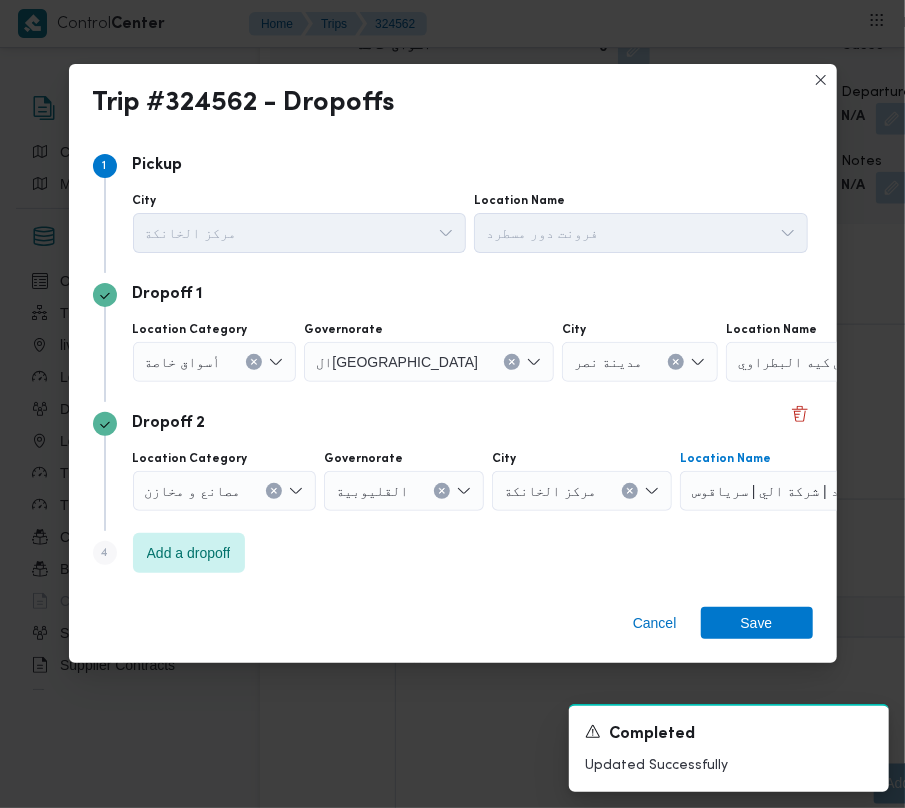 click on "أسواق خاصة" at bounding box center [183, 361] 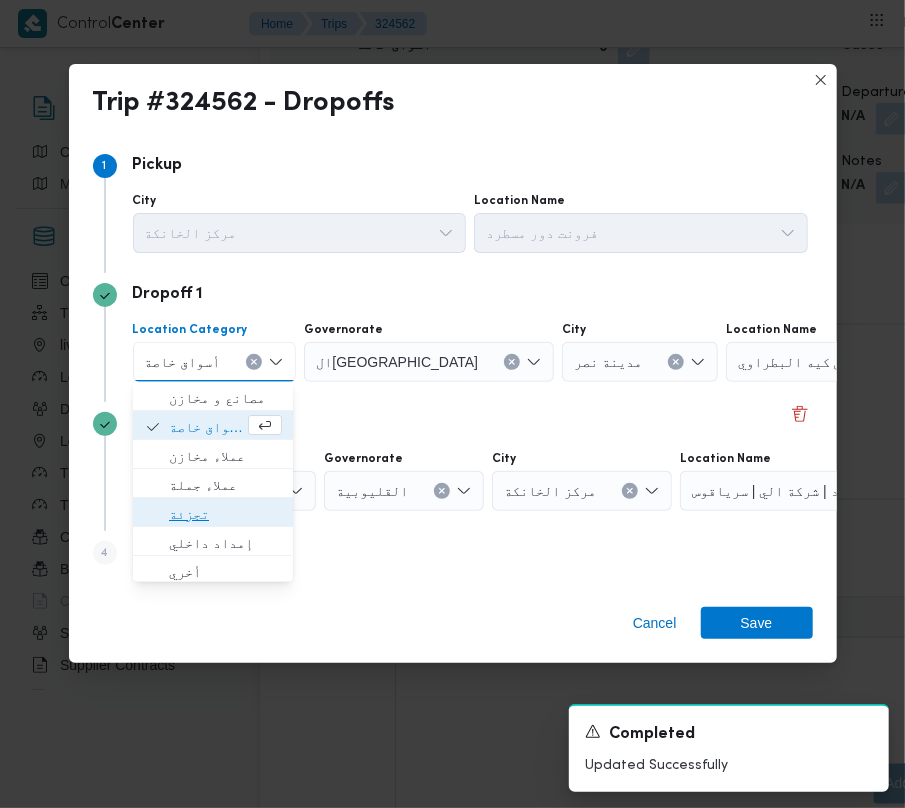 click on "تجزئة" at bounding box center (225, 514) 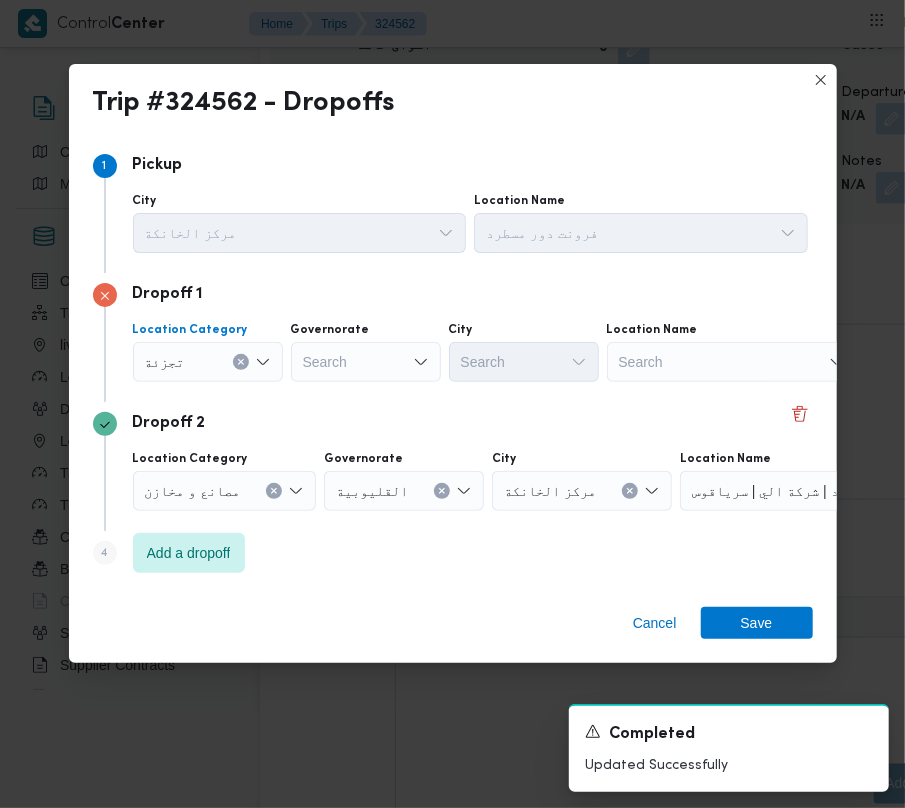 click on "Search" at bounding box center (366, 362) 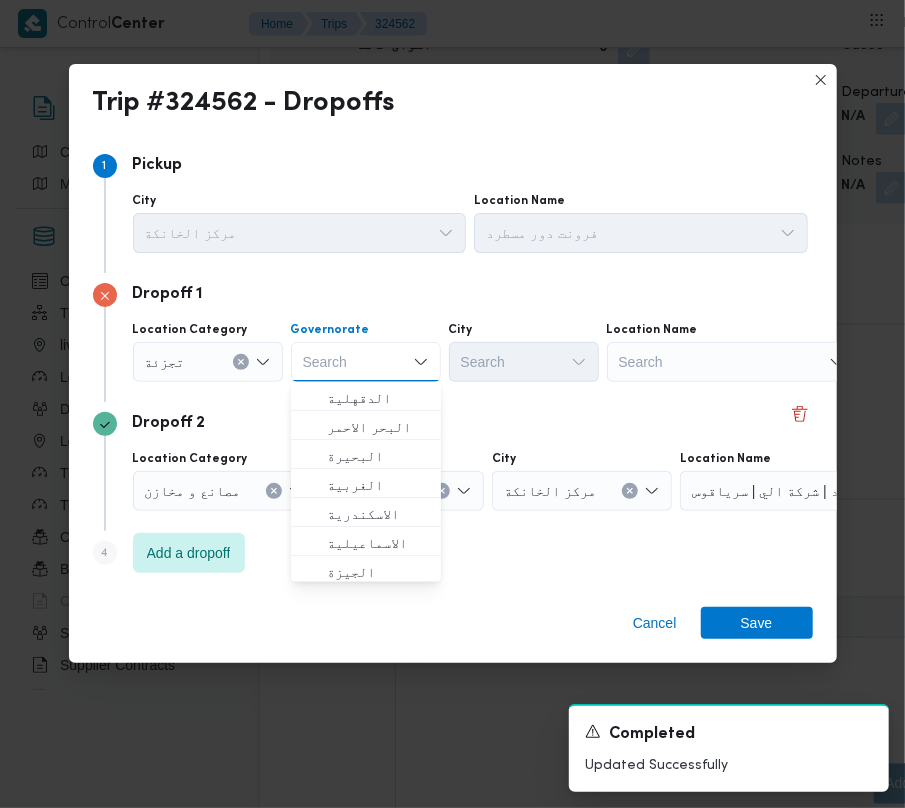 paste on "جيزة" 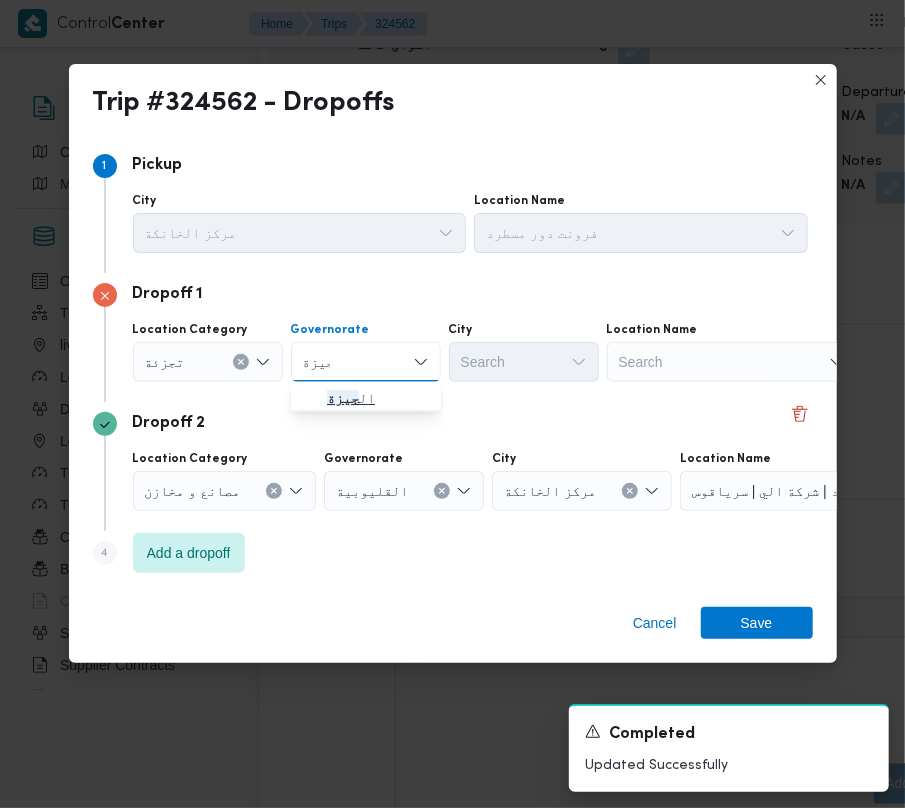 type on "جيزة" 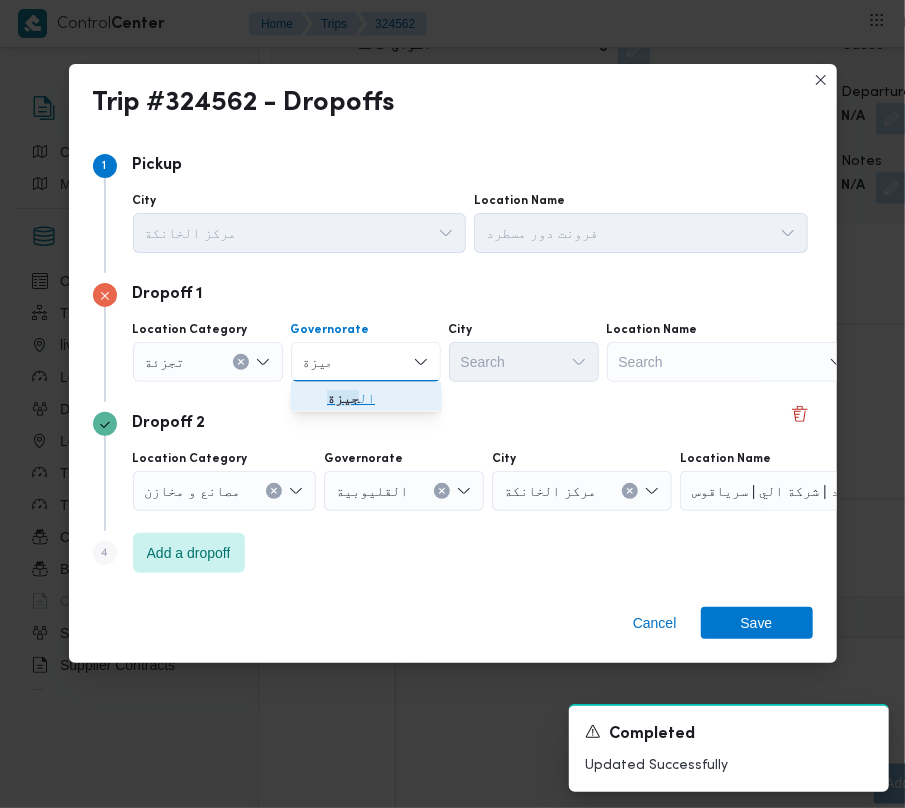 click on "جيزة" at bounding box center [343, 398] 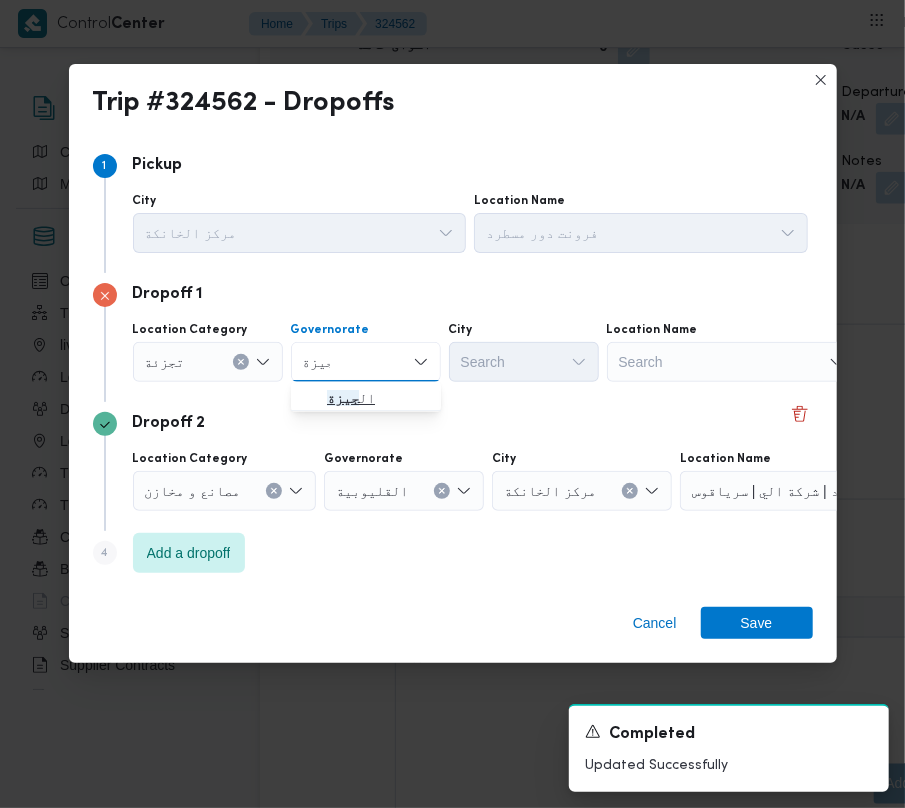 type 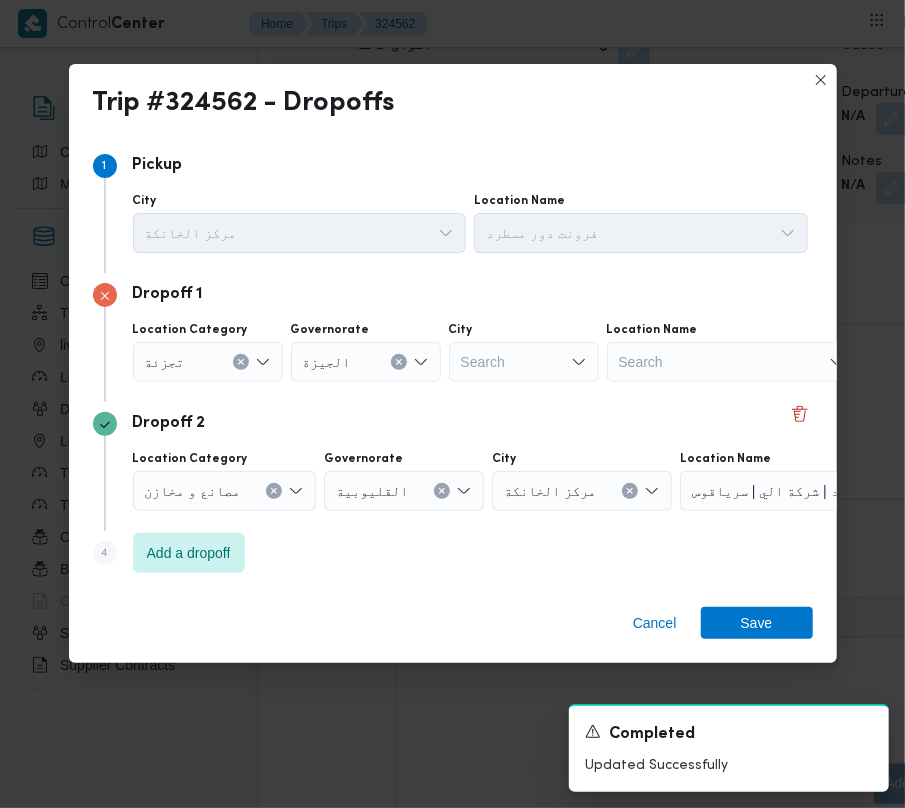click on "Search" at bounding box center (524, 362) 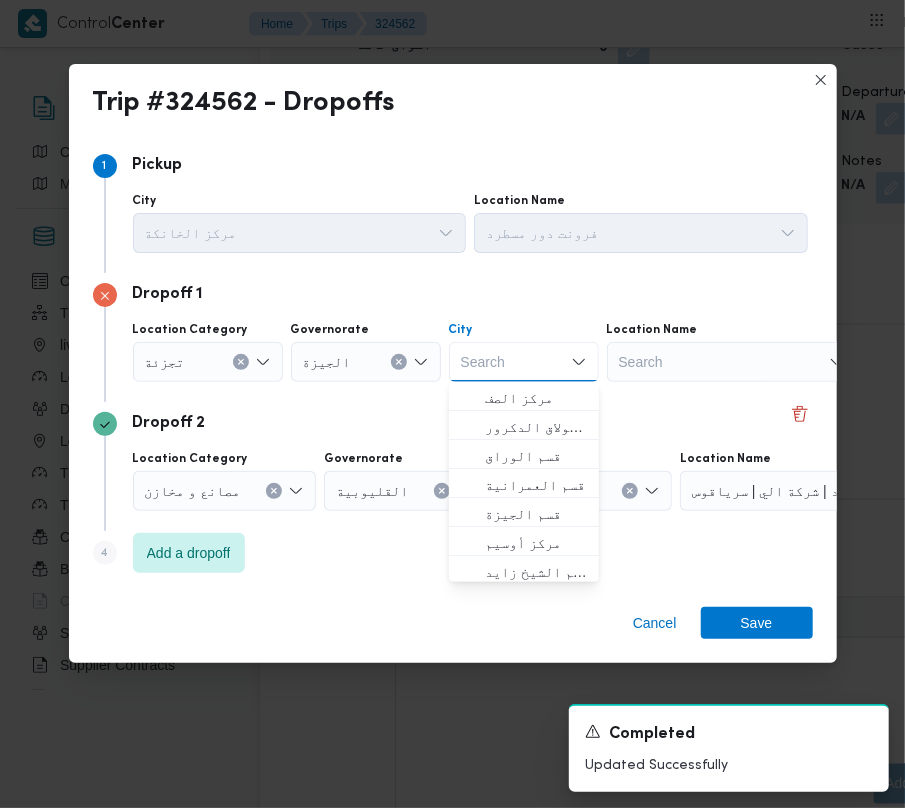 paste on "أكتوبر" 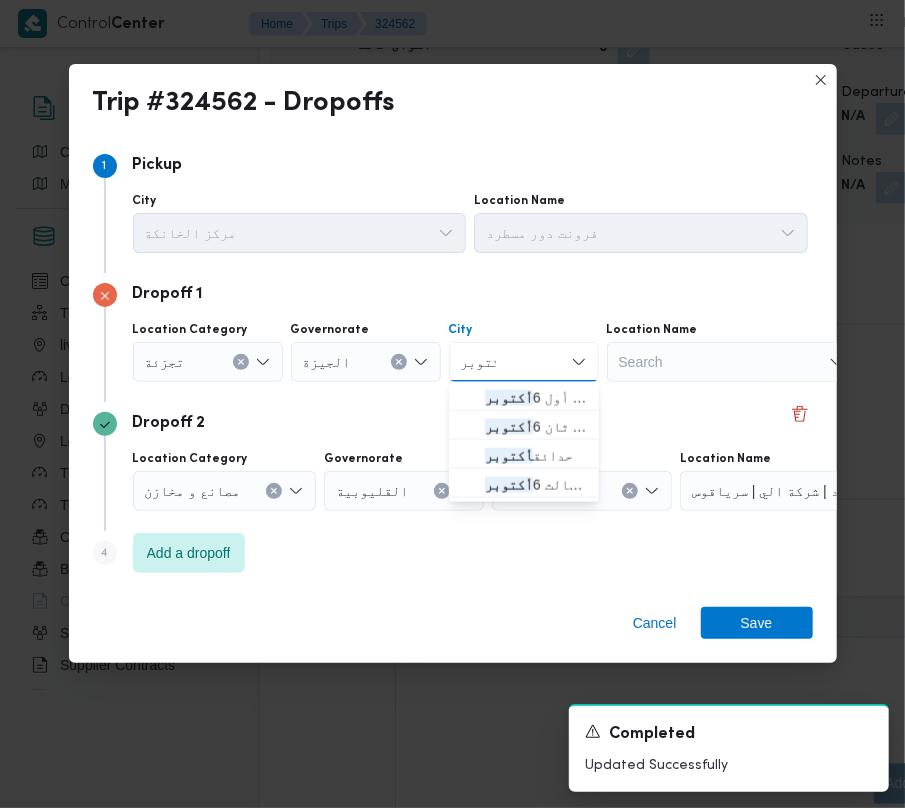 type on "أكتوبر" 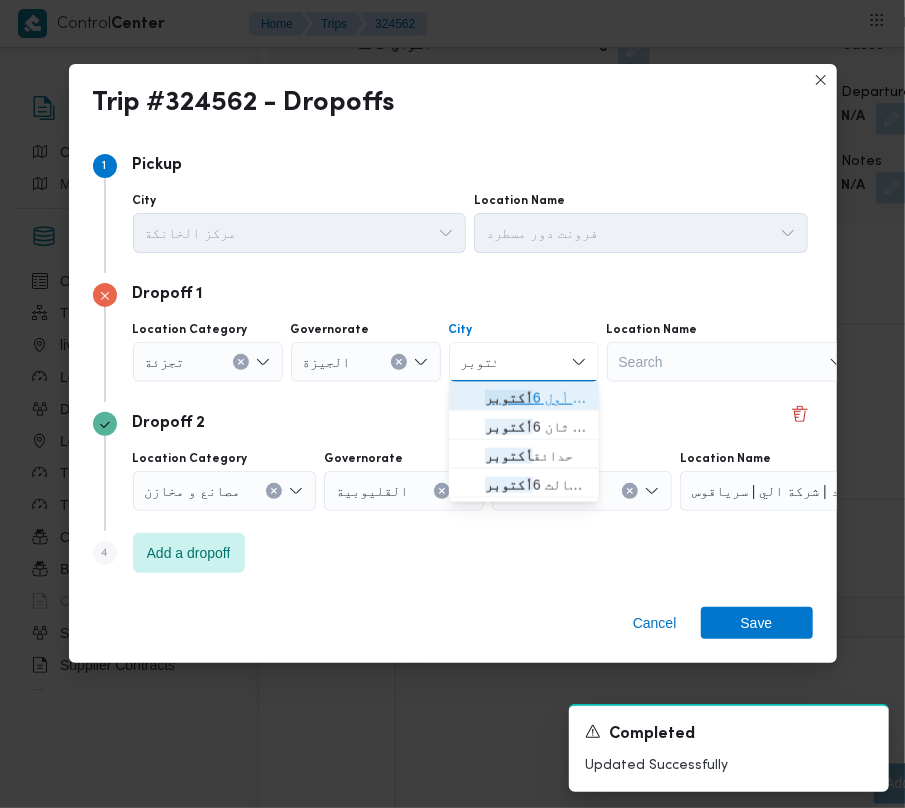 click on "أكتوبر" at bounding box center (509, 398) 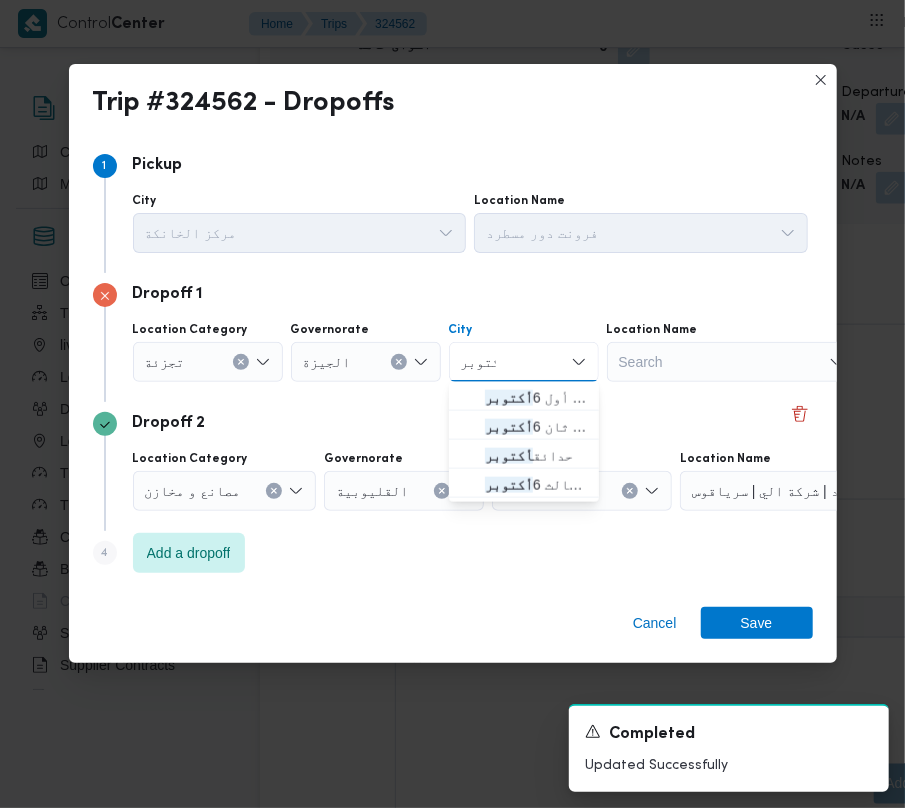 type 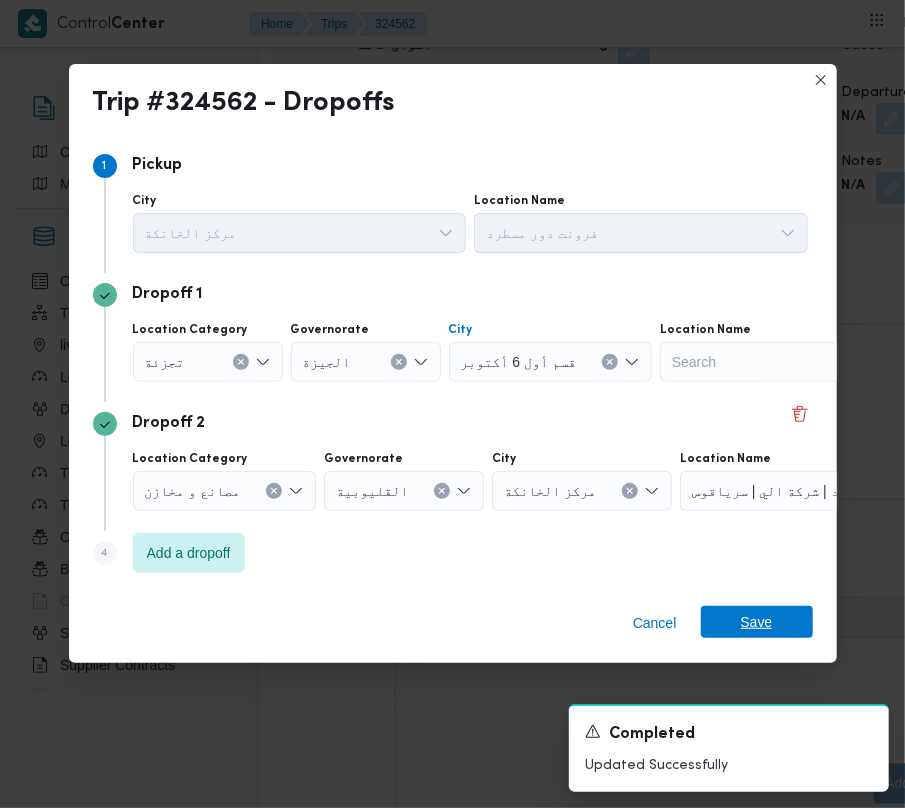 click on "Save" at bounding box center (757, 622) 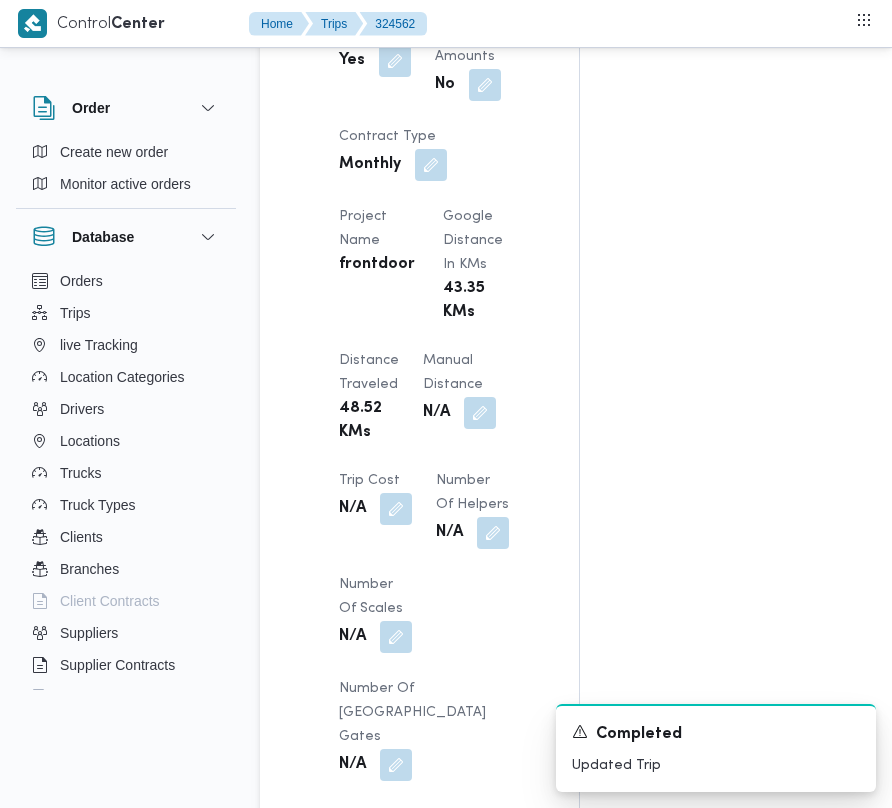 scroll, scrollTop: 2533, scrollLeft: 0, axis: vertical 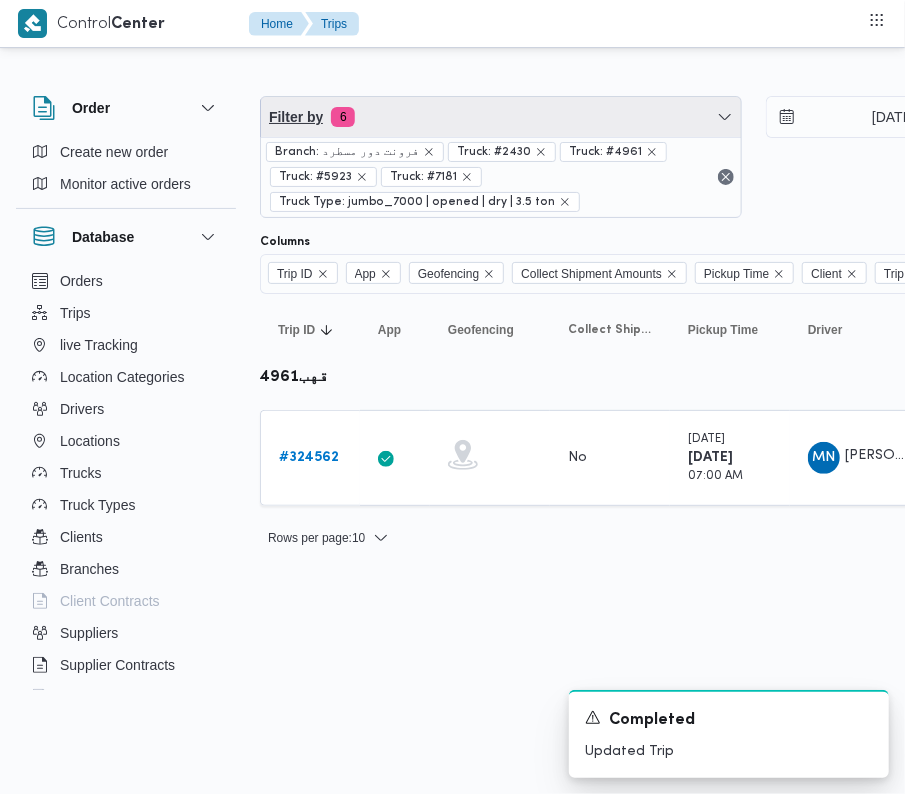 click on "Filter by 6" at bounding box center [501, 117] 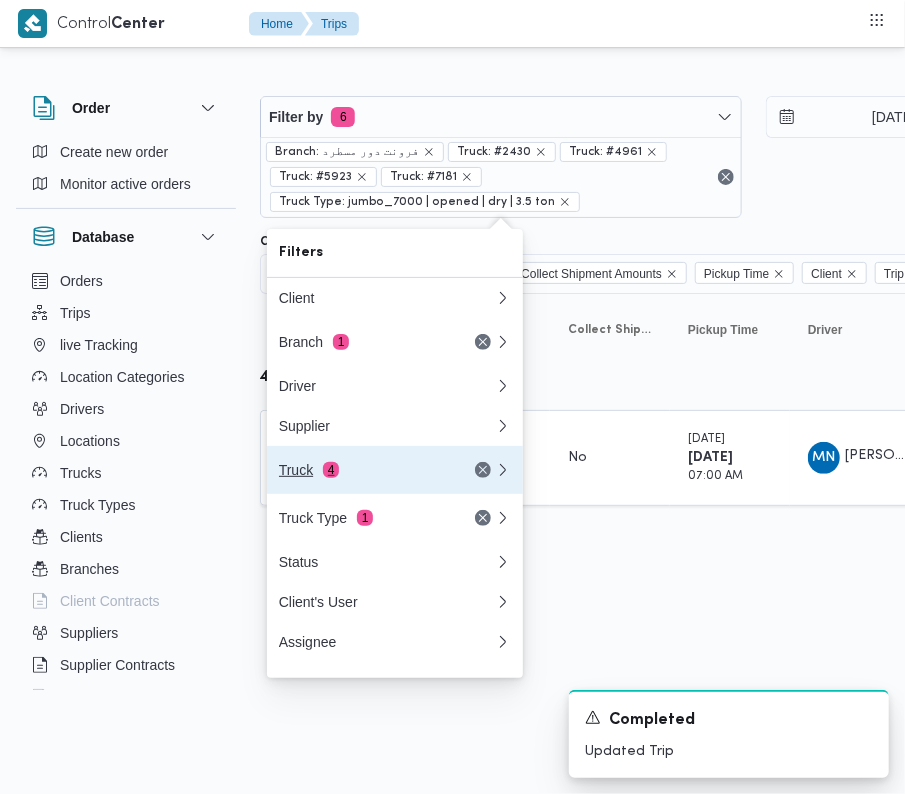 click on "Truck 4" at bounding box center (395, 470) 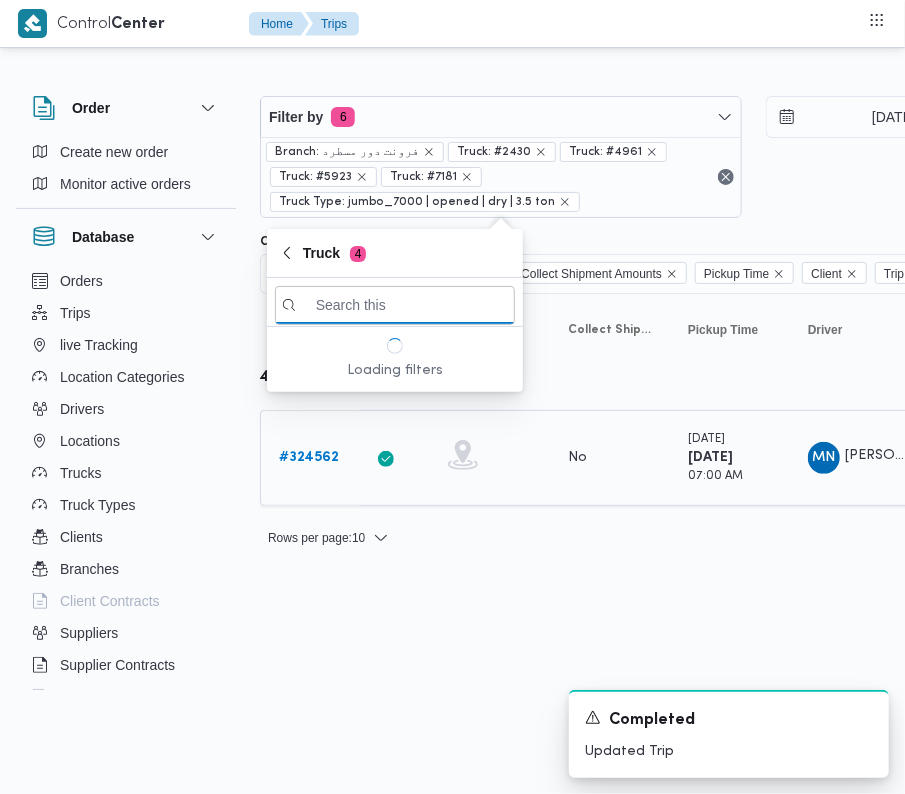 paste on "4796" 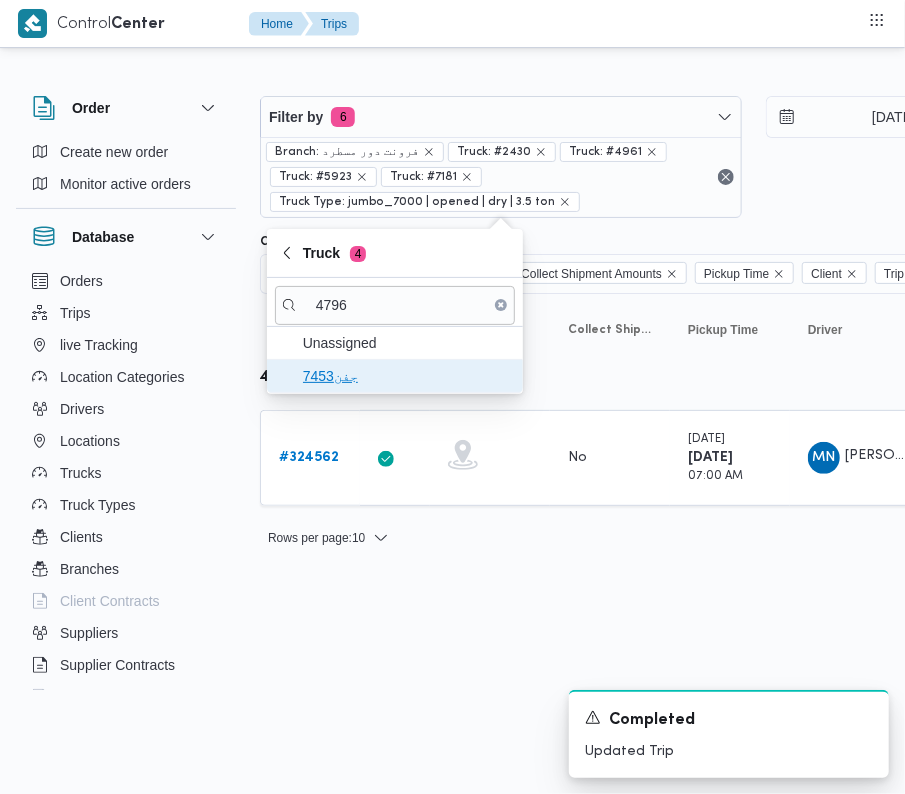 click on "7453جفن" at bounding box center (395, 376) 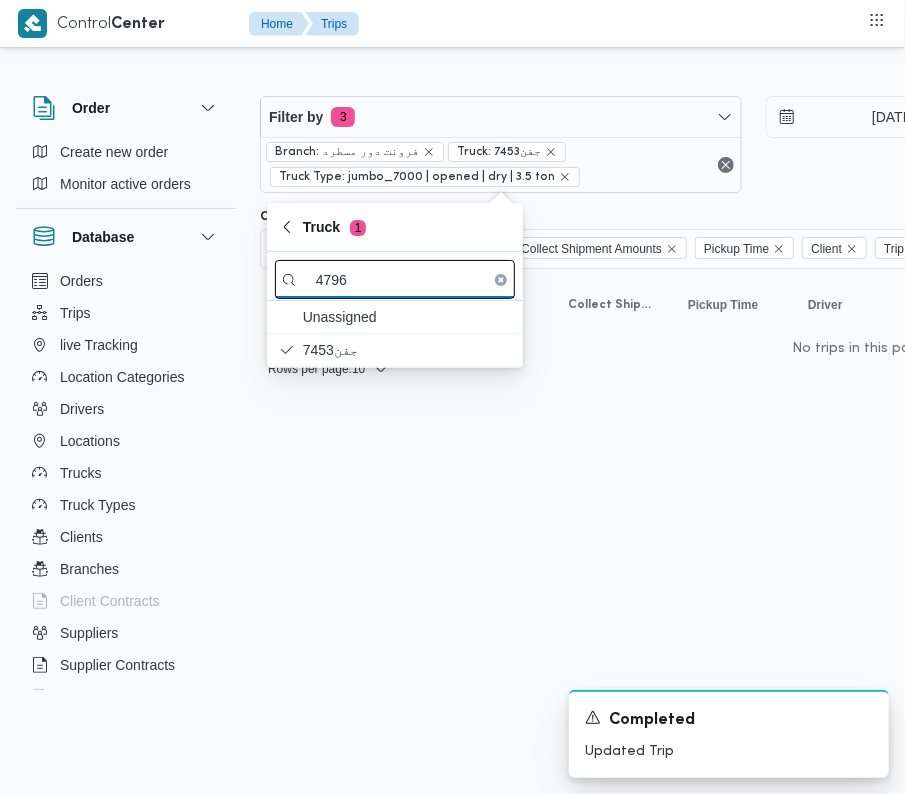 click on "4796" at bounding box center [395, 279] 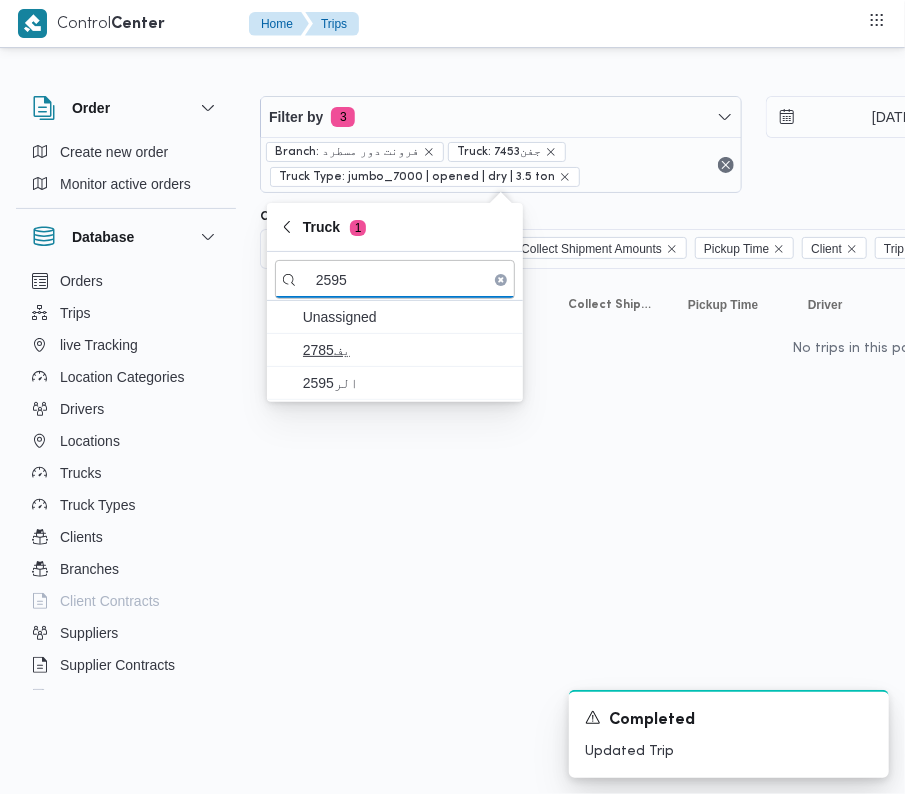 type on "2595" 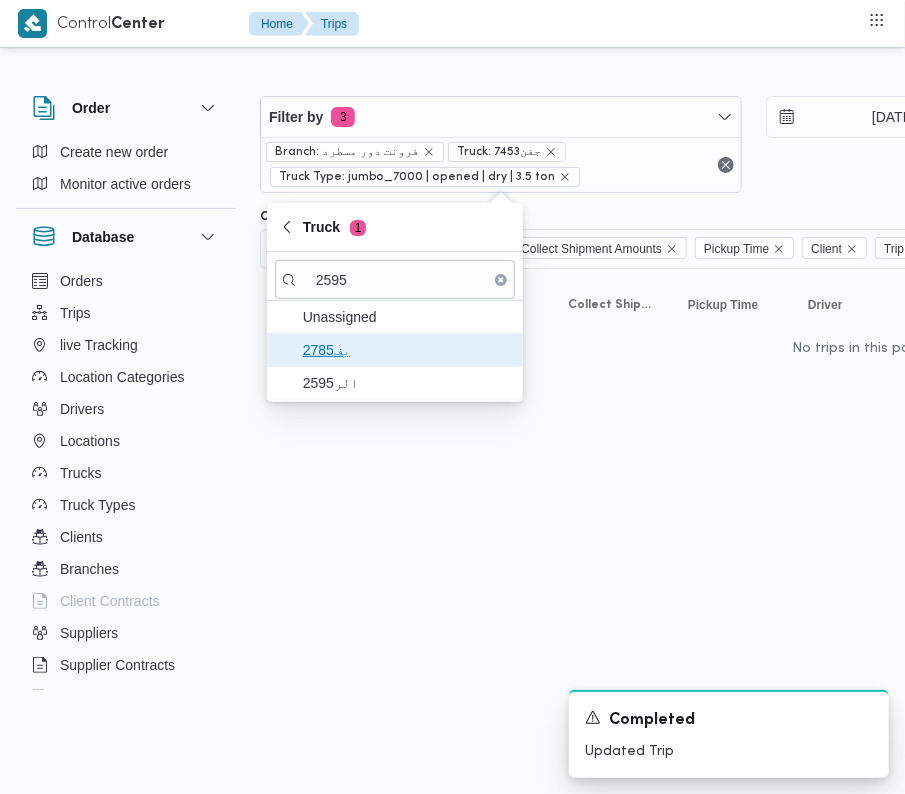 click on "يف2785" at bounding box center (395, 350) 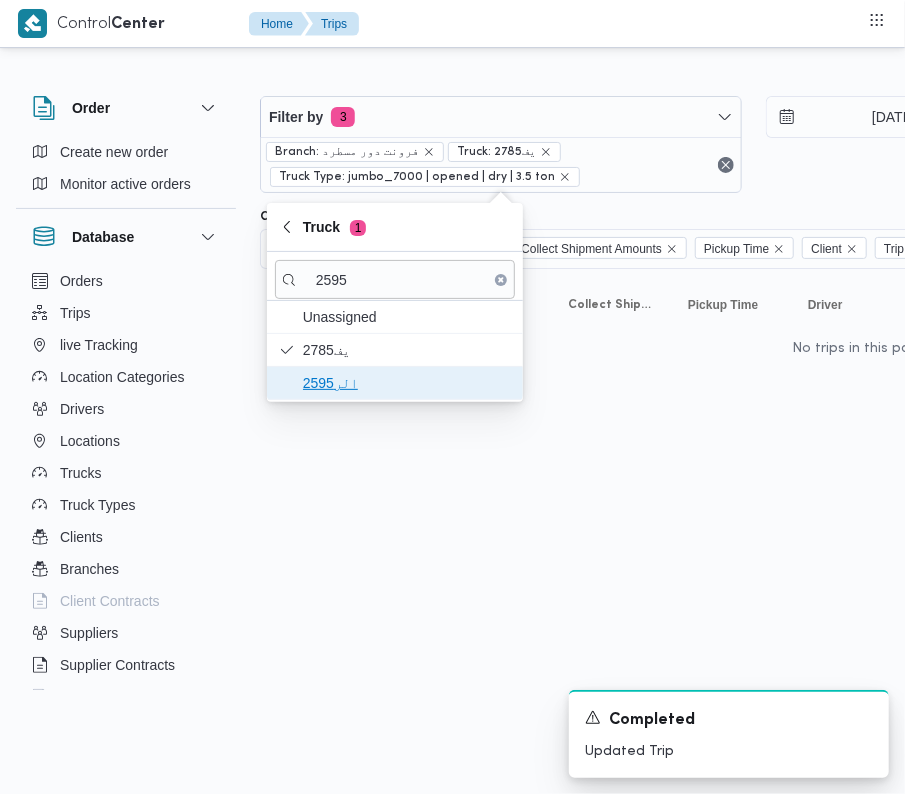 click on "الر2595" at bounding box center [407, 383] 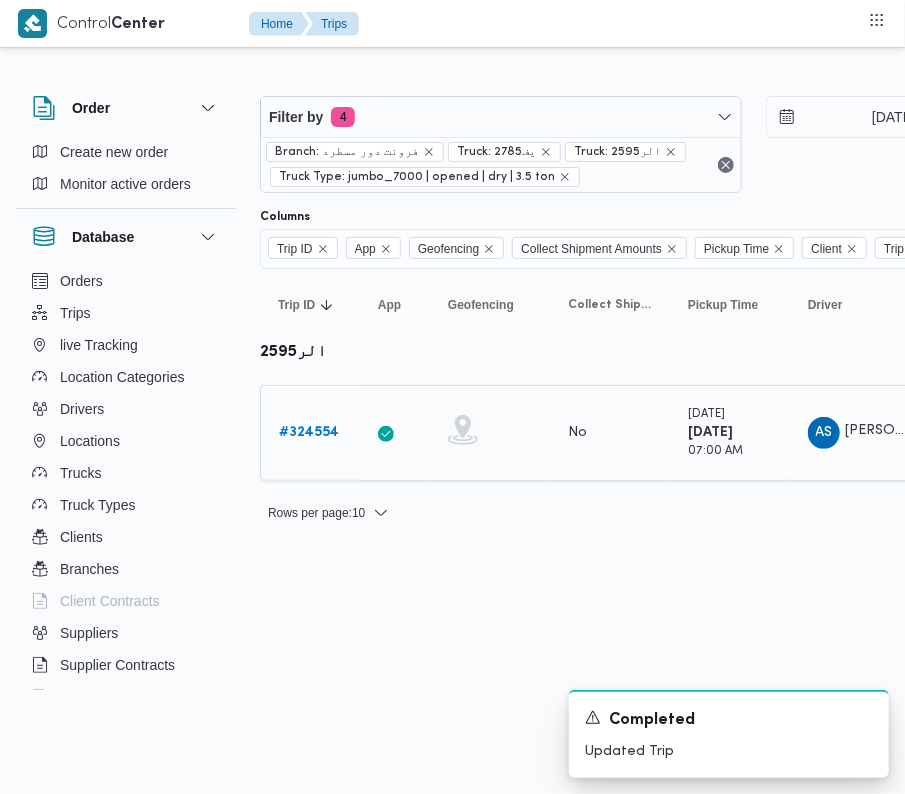click on "# 324554" at bounding box center (309, 432) 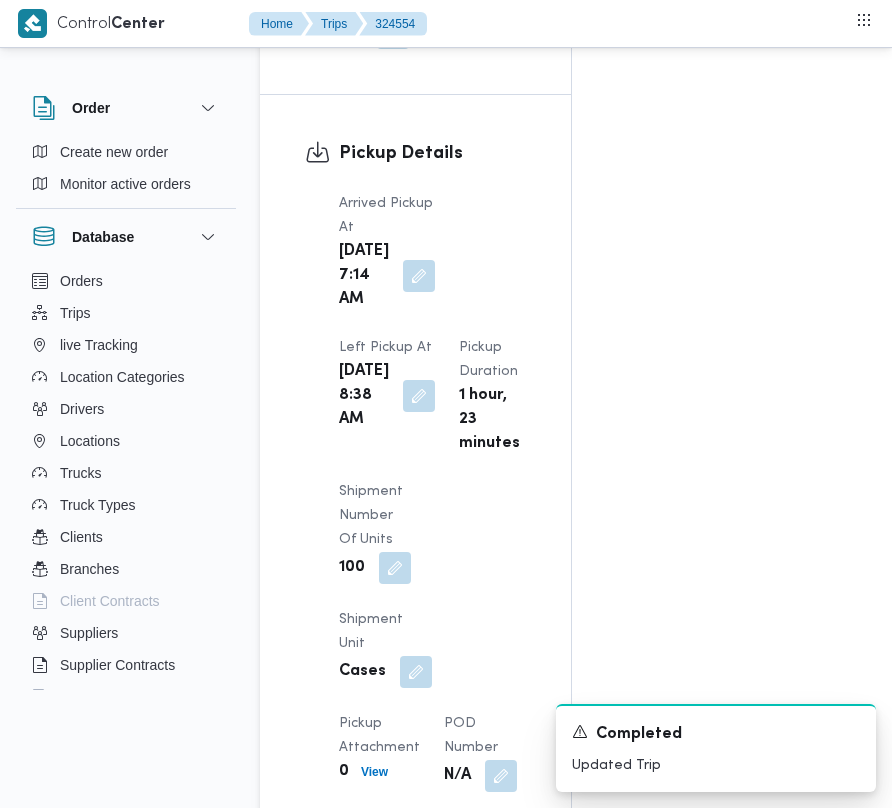 scroll, scrollTop: 3377, scrollLeft: 0, axis: vertical 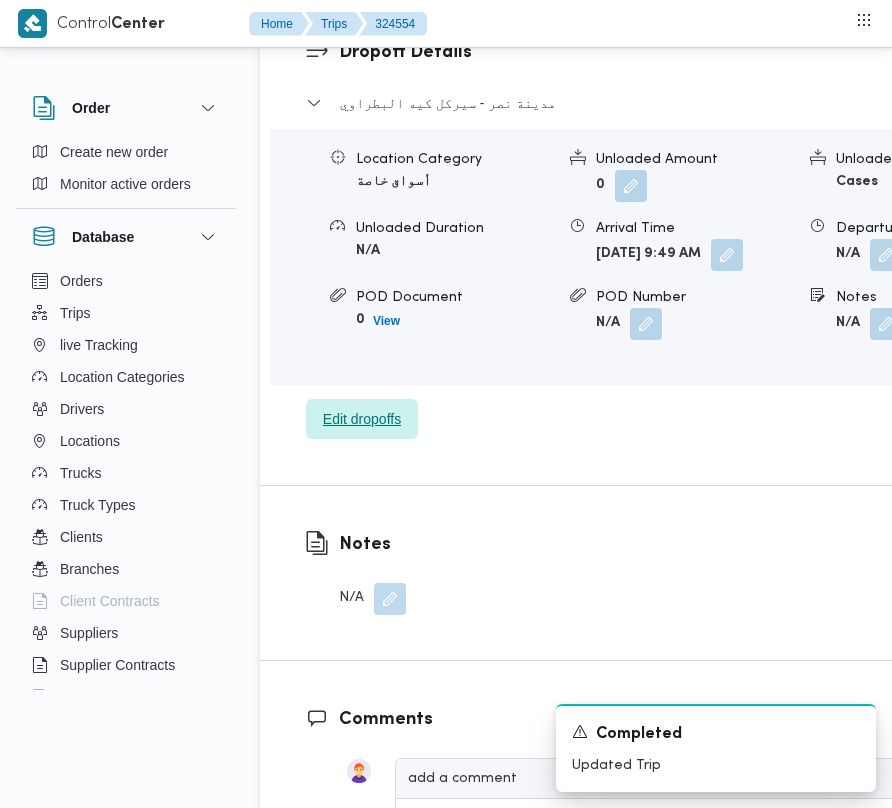 click on "Edit dropoffs" at bounding box center (362, 419) 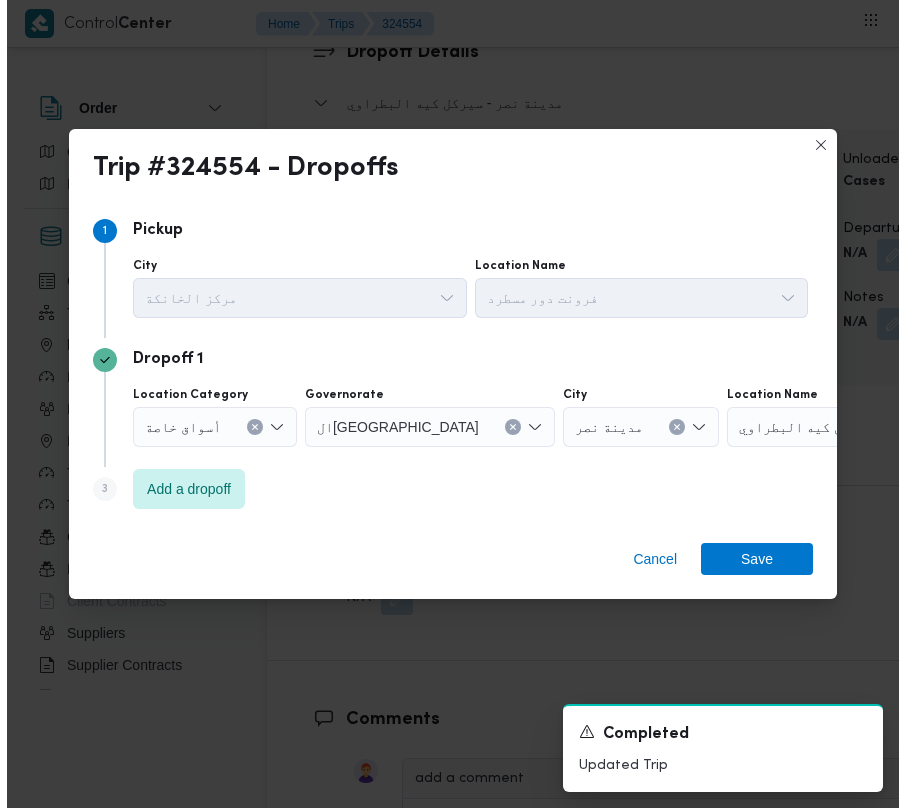 scroll, scrollTop: 3265, scrollLeft: 0, axis: vertical 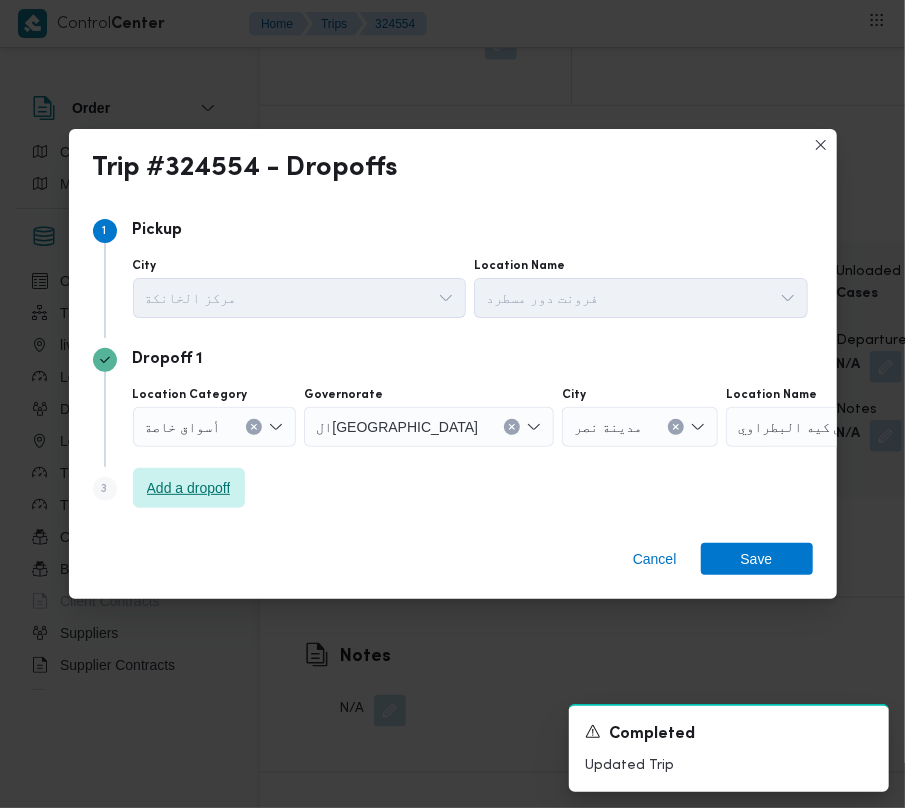 click on "Add a dropoff" at bounding box center (189, 488) 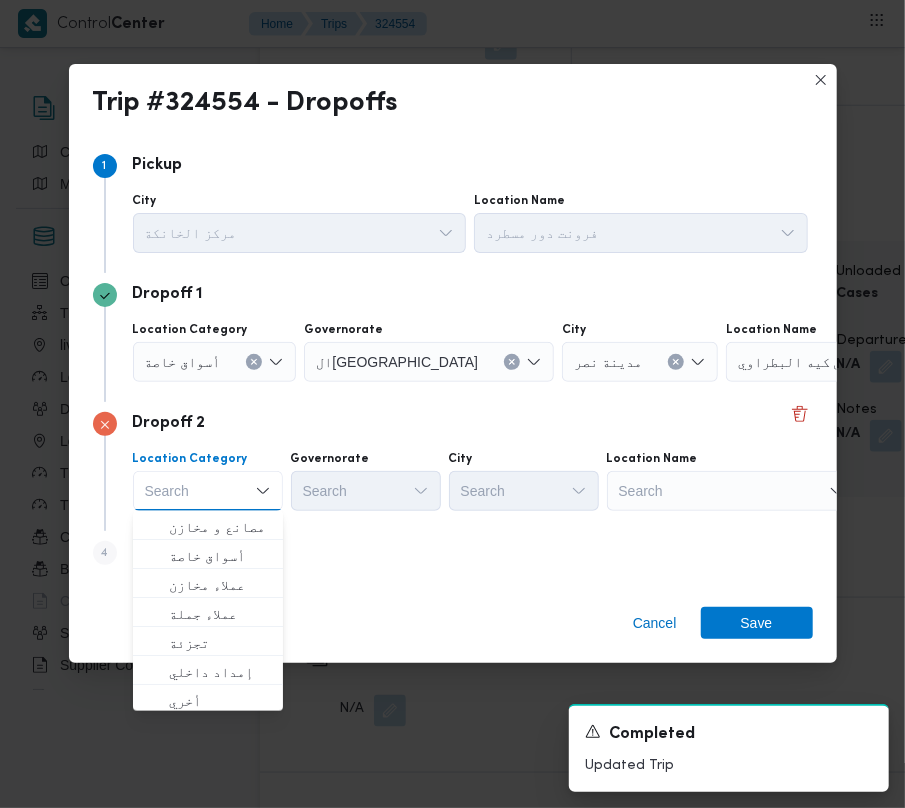 click on "Search" at bounding box center [851, 362] 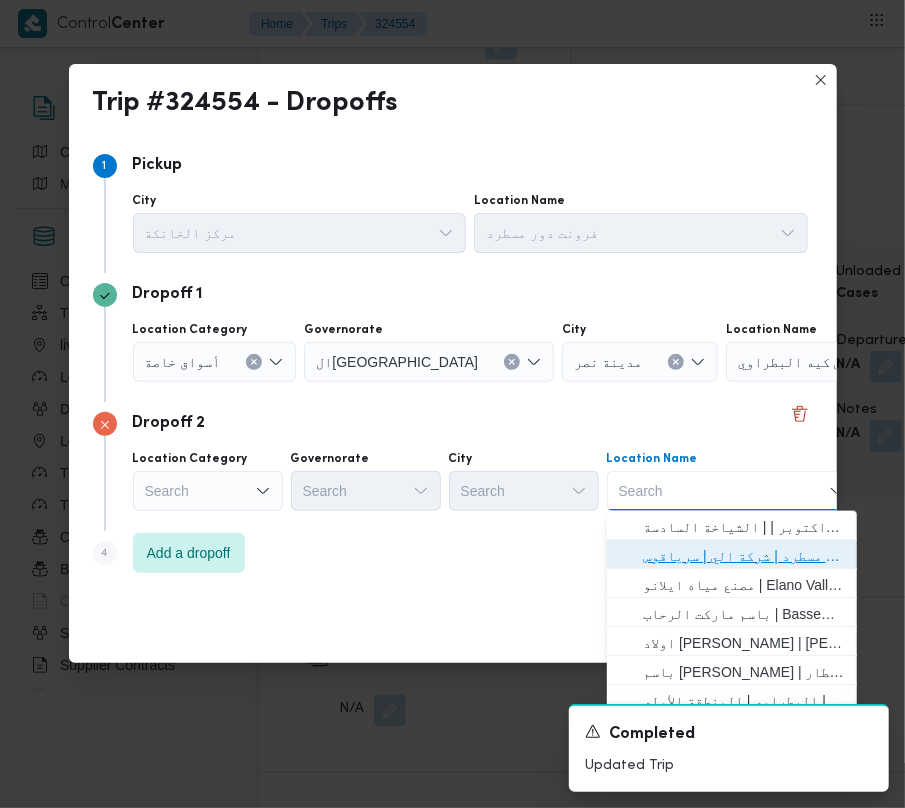 click on "فرونت دور مسطرد | شركة الي | سرياقوس" at bounding box center (744, 556) 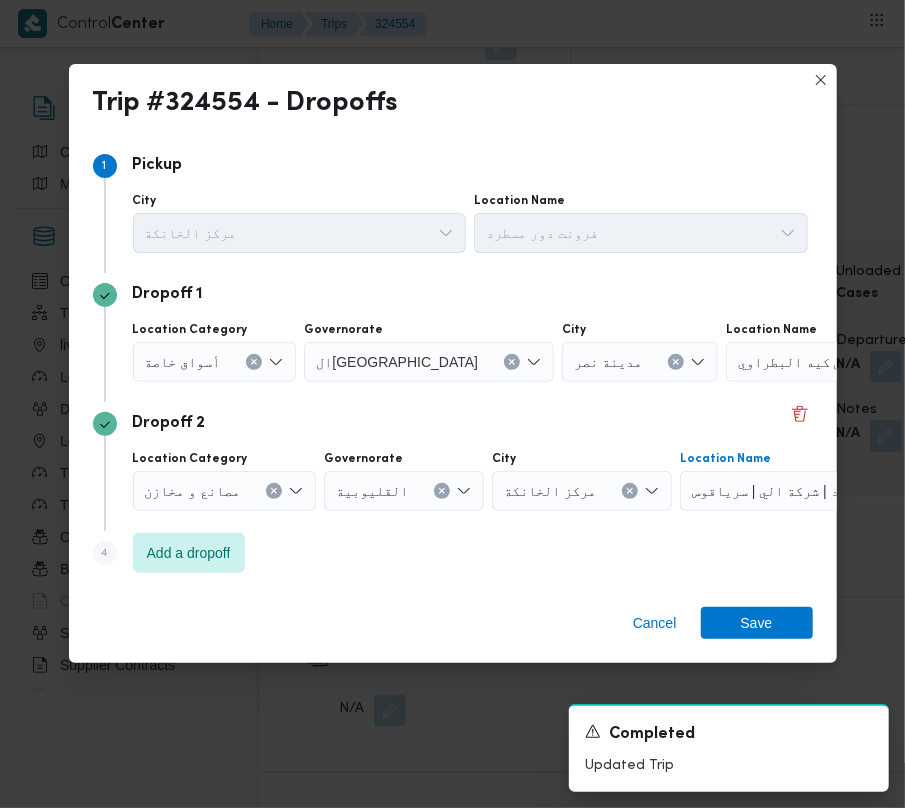 click on "القاهرة" at bounding box center [429, 362] 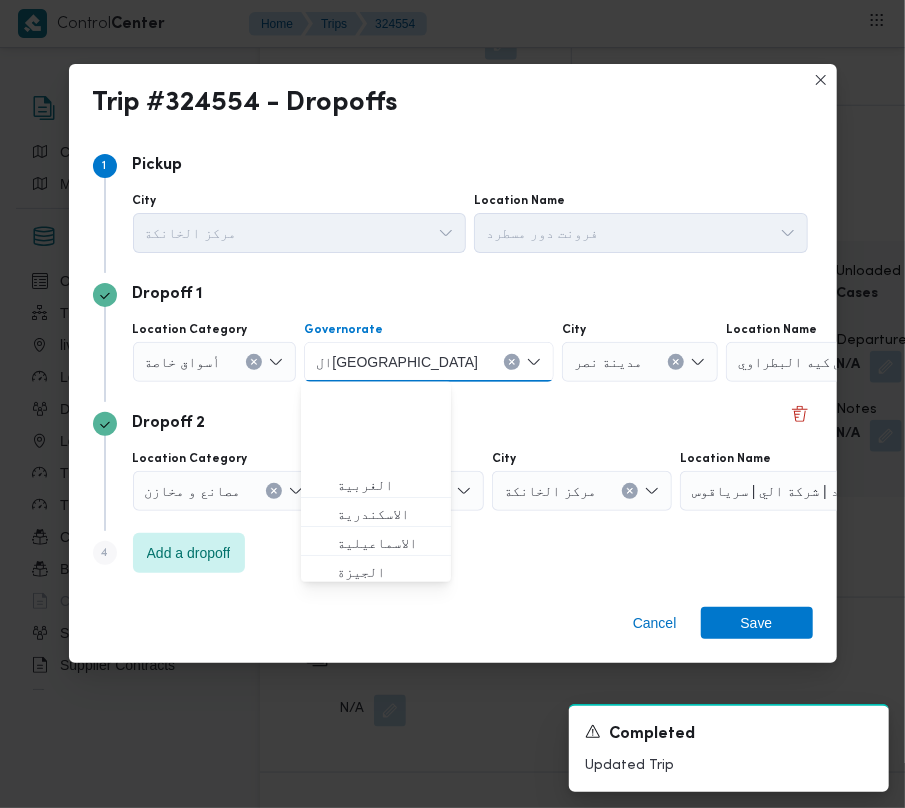 scroll, scrollTop: 118, scrollLeft: 0, axis: vertical 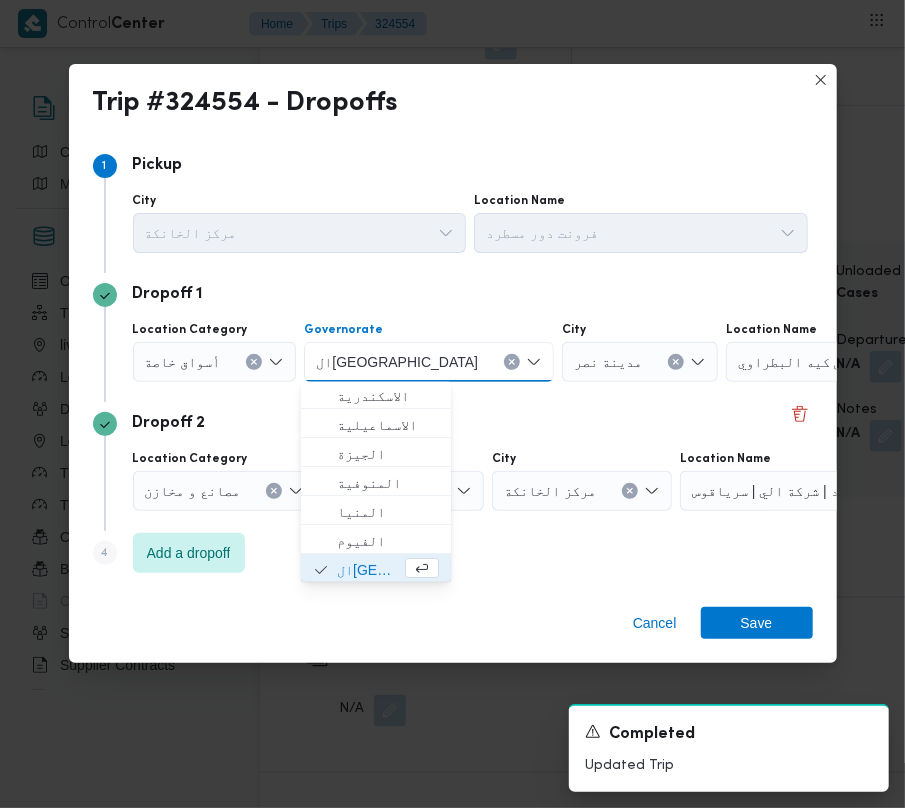 click on "القاهرة Combo box. Selected. القاهرة. Press Backspace to delete القاهرة. Combo box input. Search. Type some text or, to display a list of choices, press Down Arrow. To exit the list of choices, press Escape." at bounding box center (429, 362) 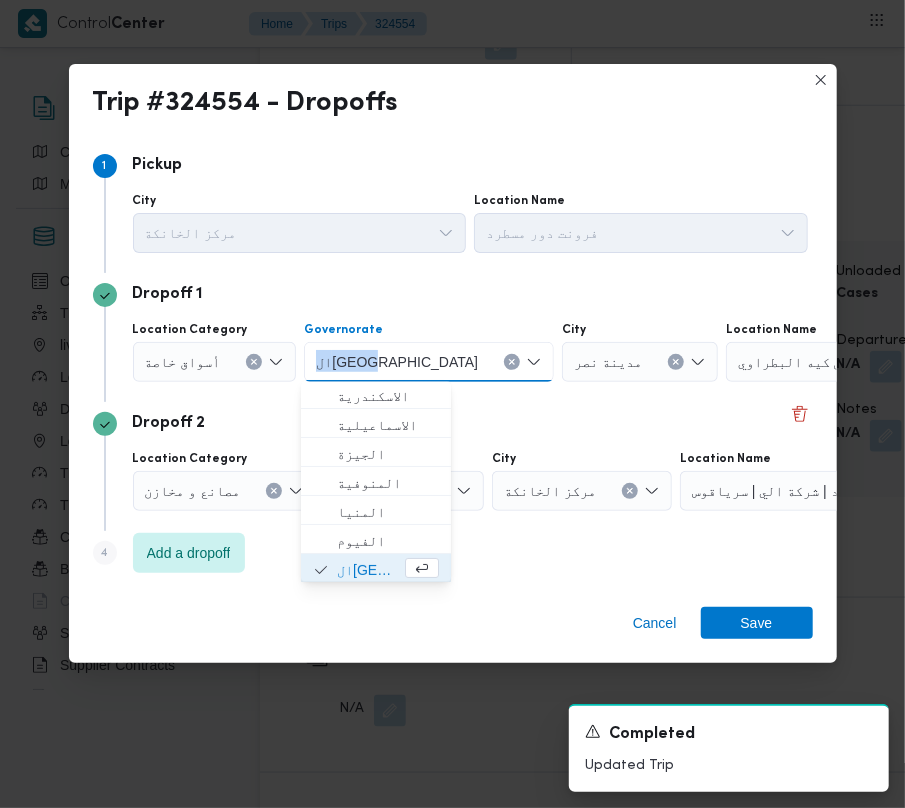 copy on "ال[GEOGRAPHIC_DATA]" 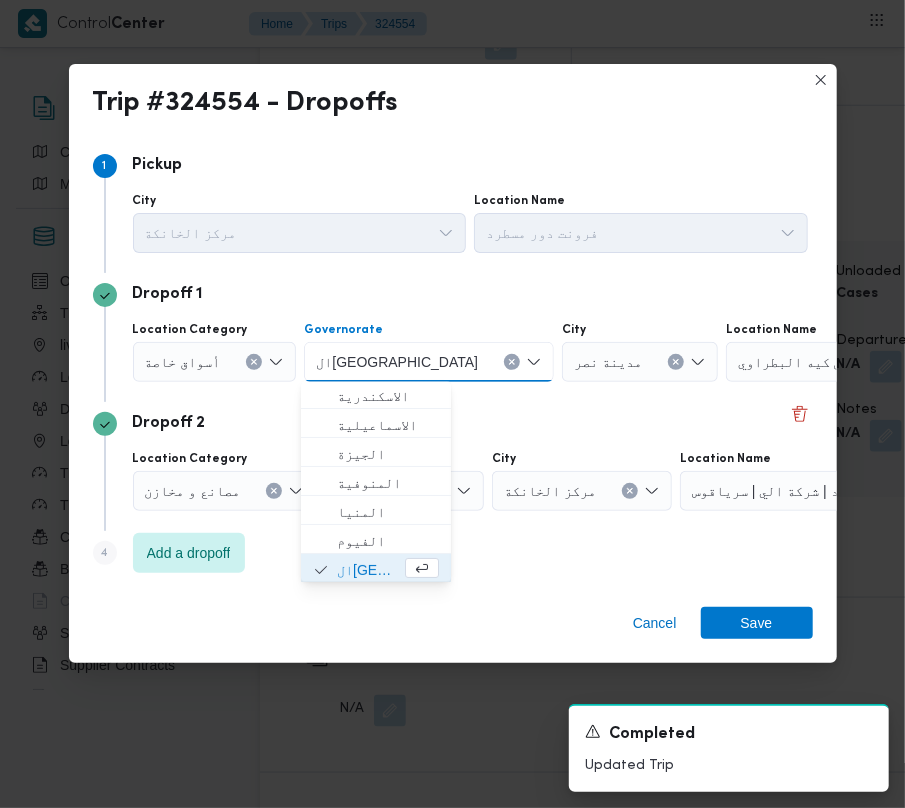 click on "أسواق خاصة" at bounding box center [183, 361] 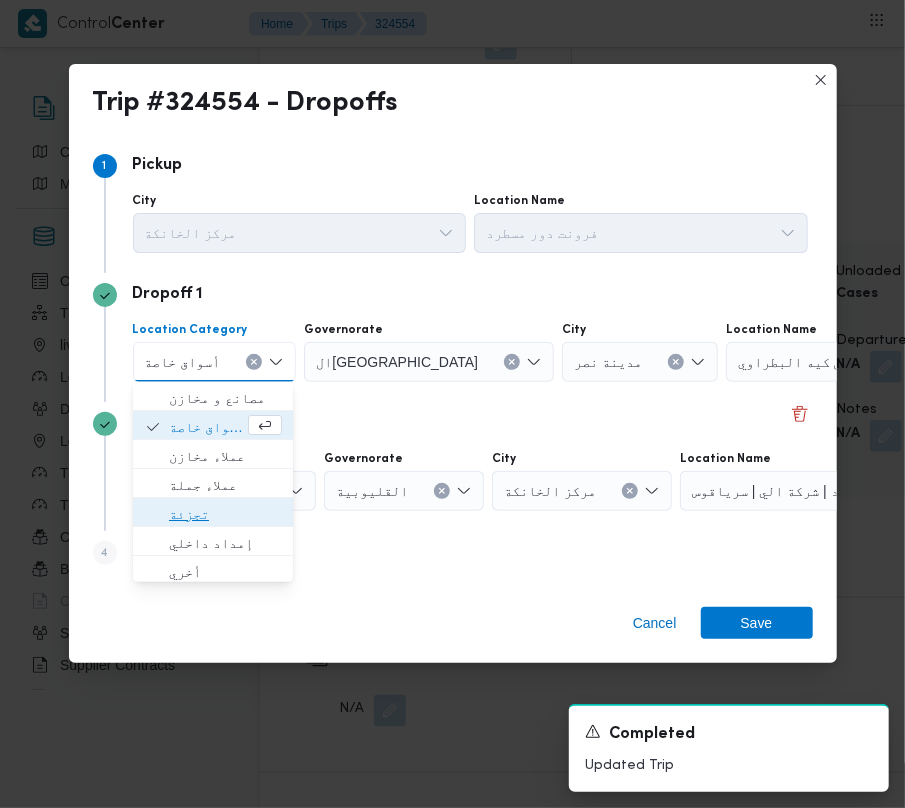 click on "تجزئة" at bounding box center [225, 514] 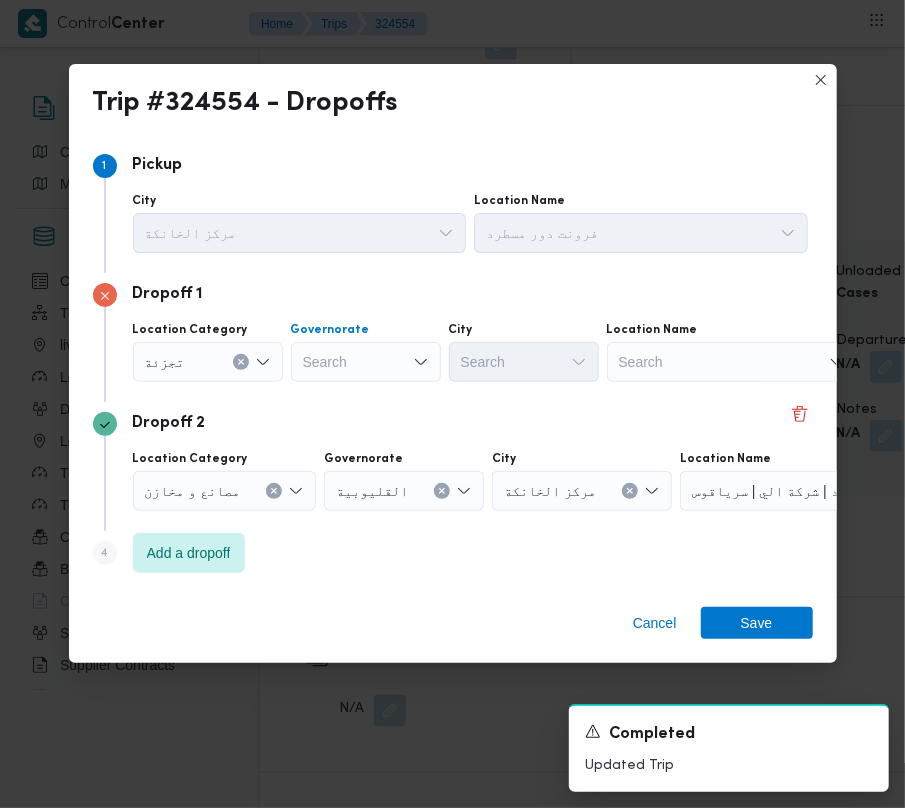click on "Search" at bounding box center [366, 362] 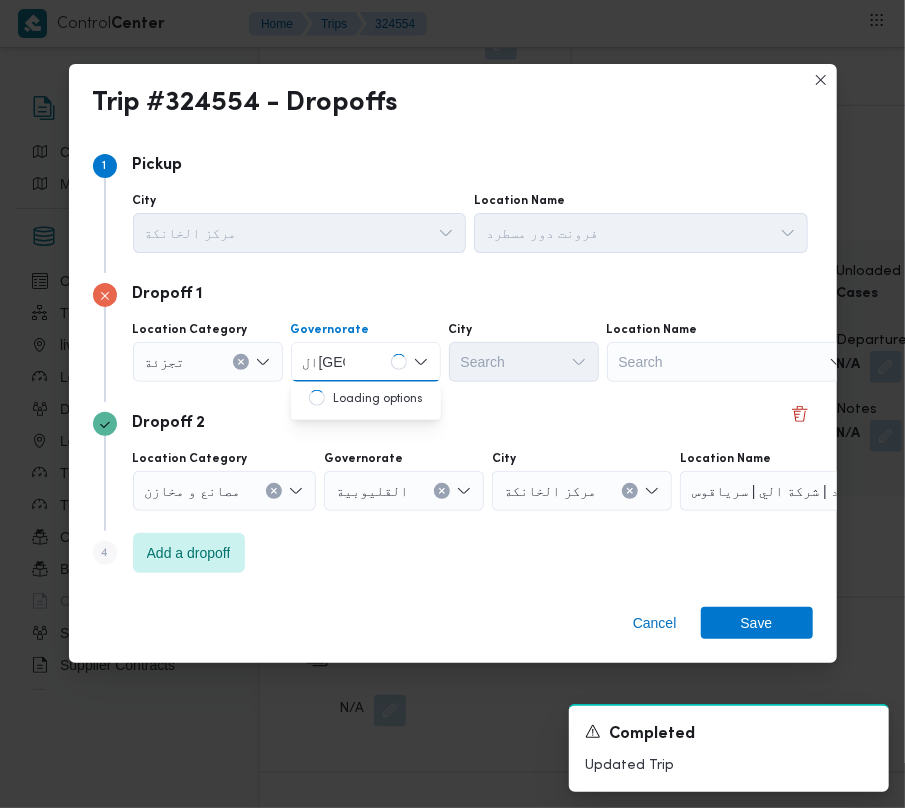type on "ال[GEOGRAPHIC_DATA]" 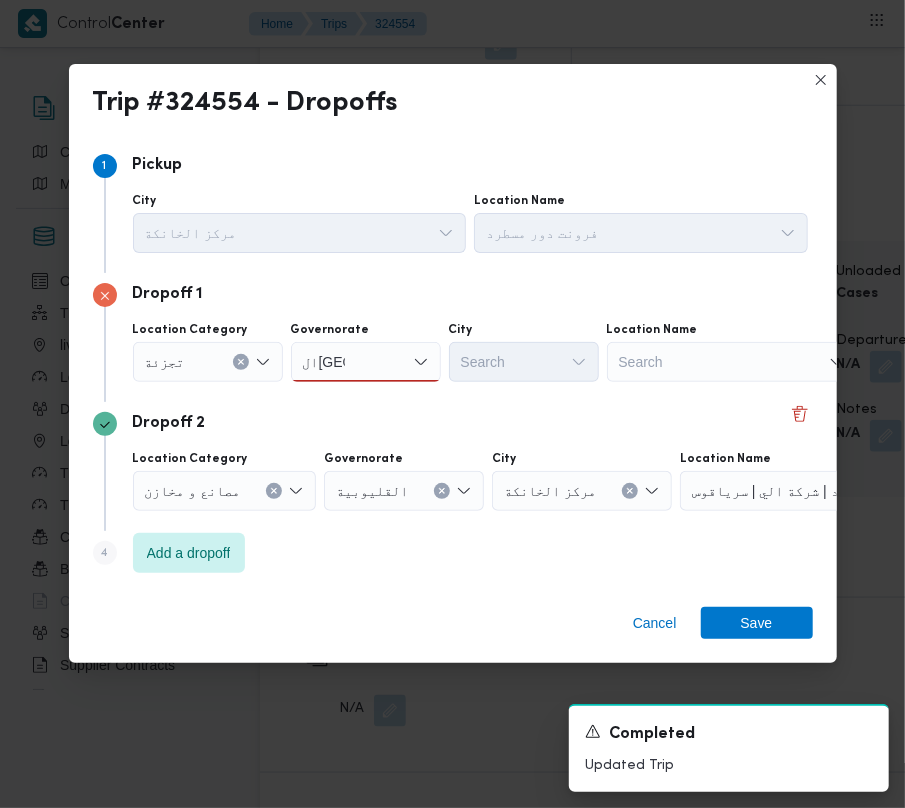 click on "القاهرة القاهرة" at bounding box center [366, 362] 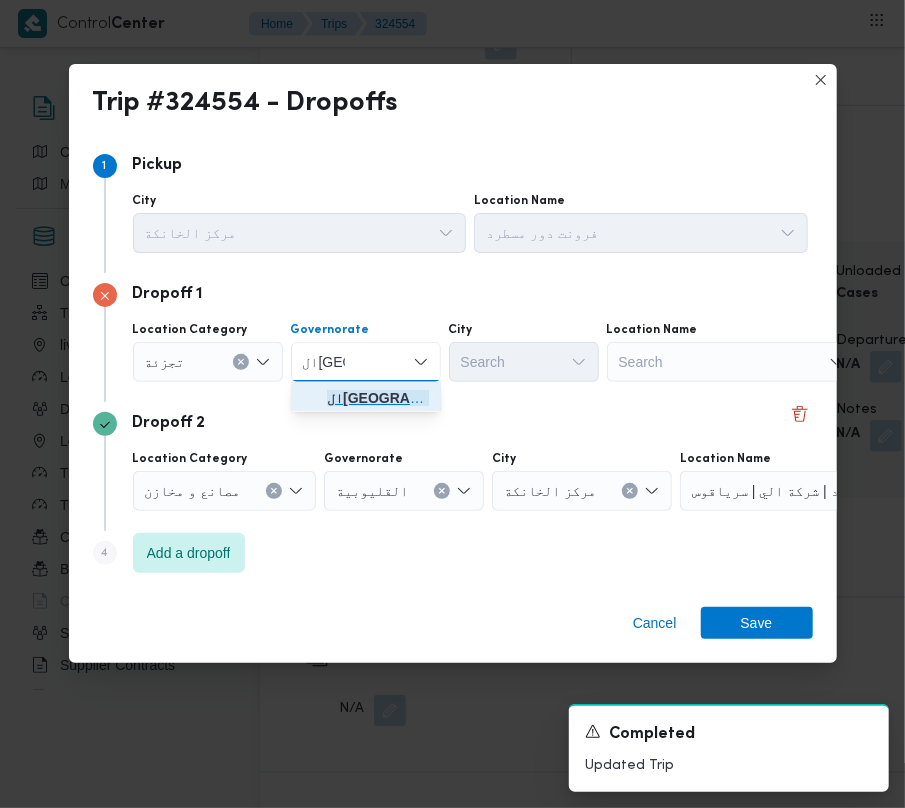 click on "ال[GEOGRAPHIC_DATA]" at bounding box center (378, 398) 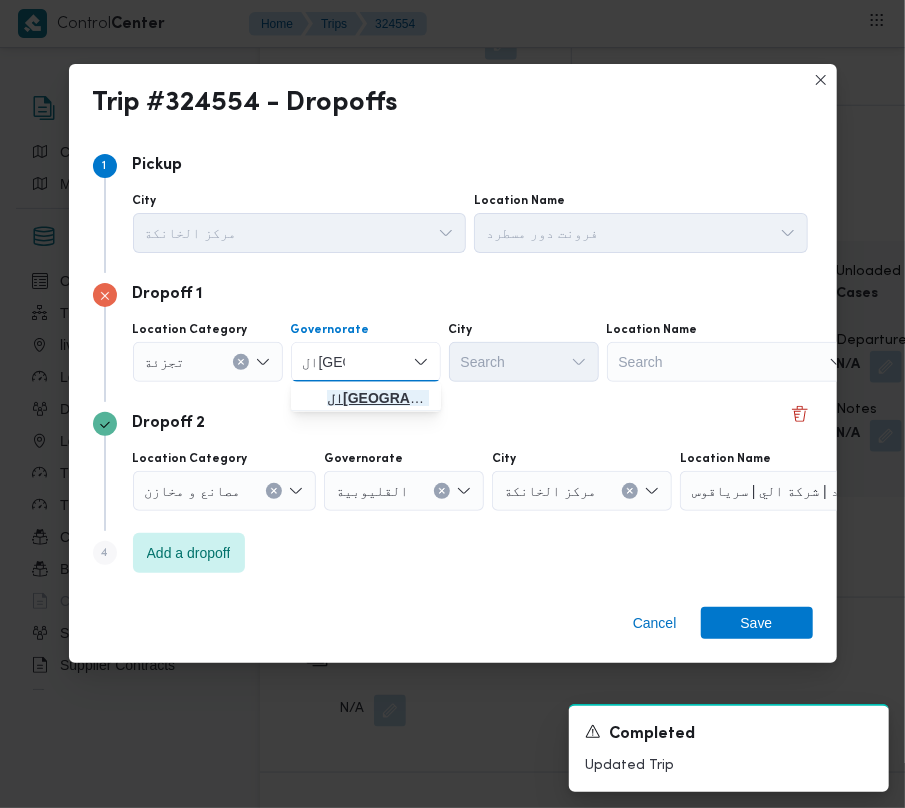 type 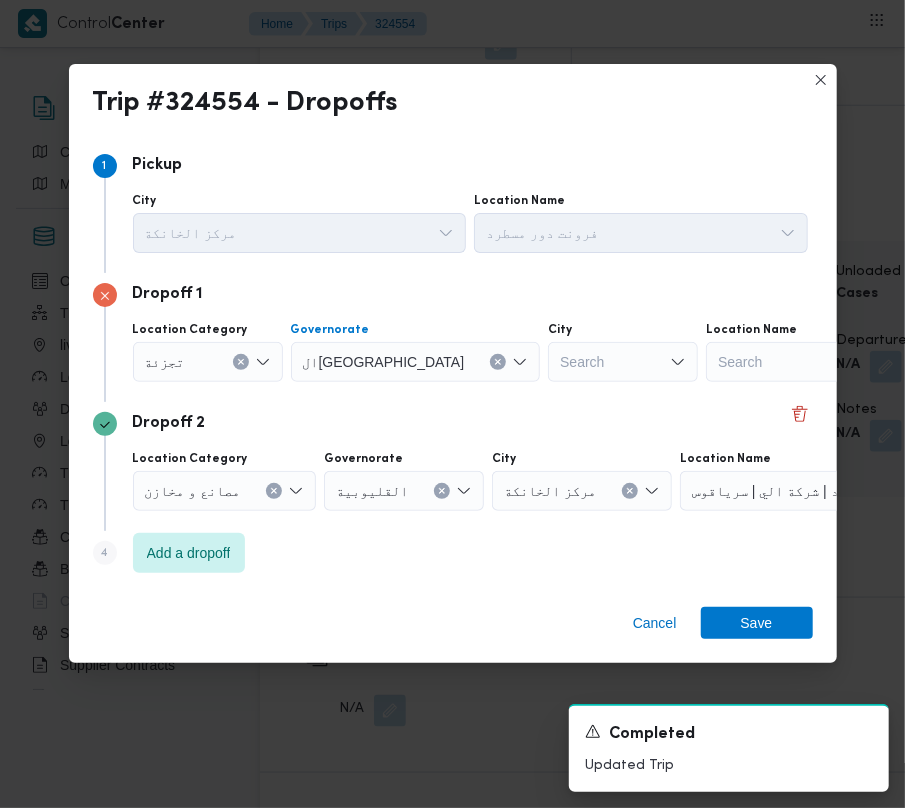 click on "Search" at bounding box center [623, 362] 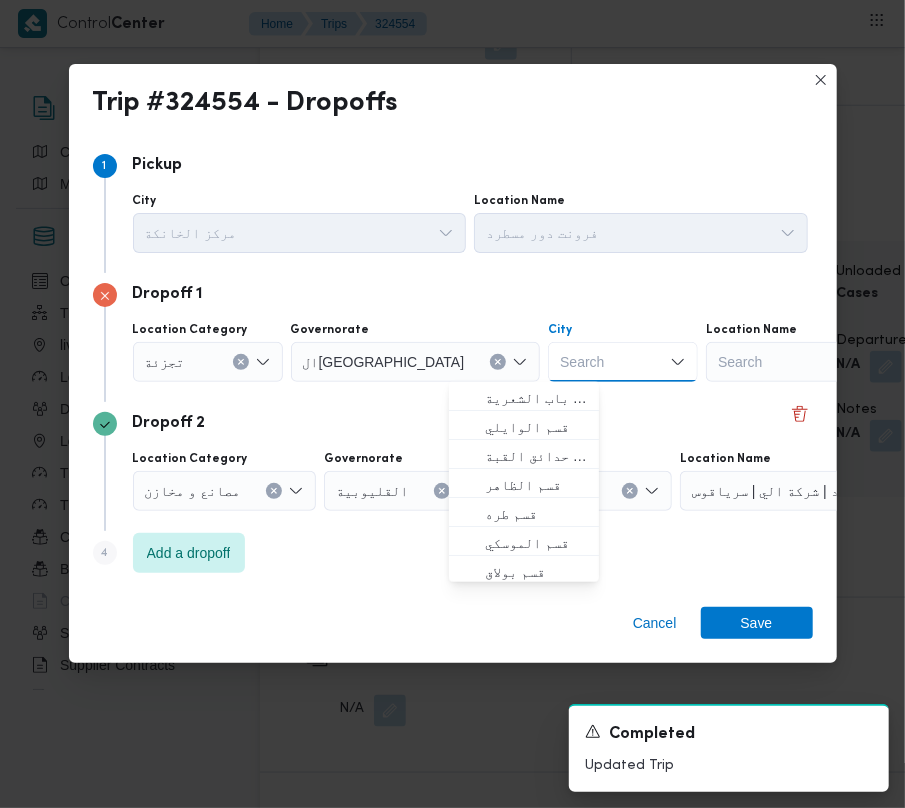 paste on "شروق" 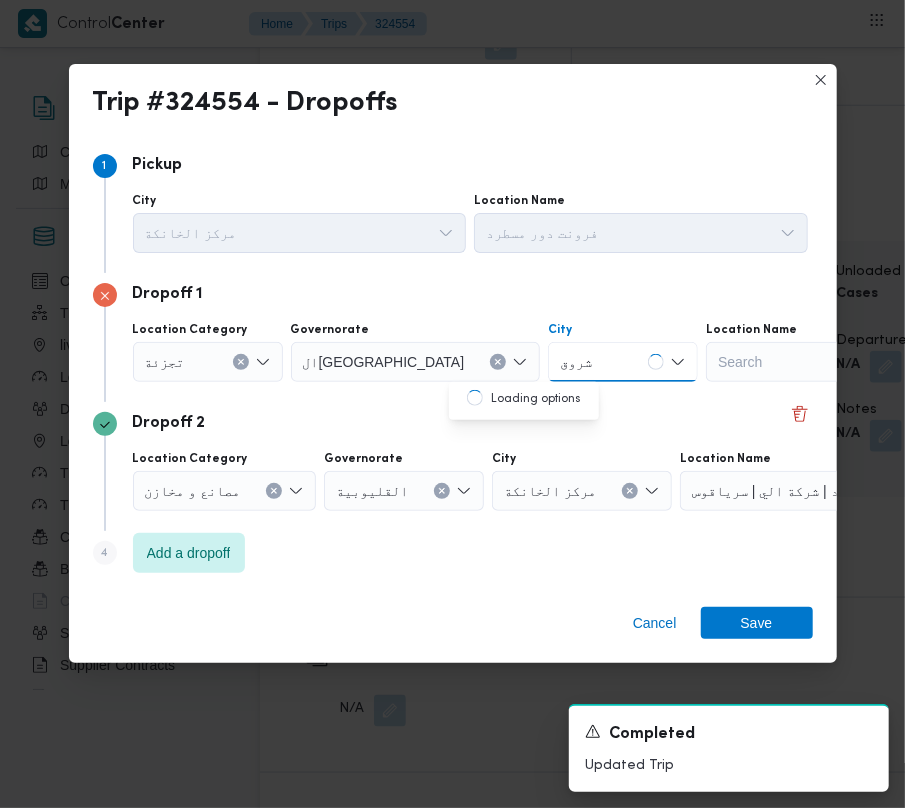 type on "شروق" 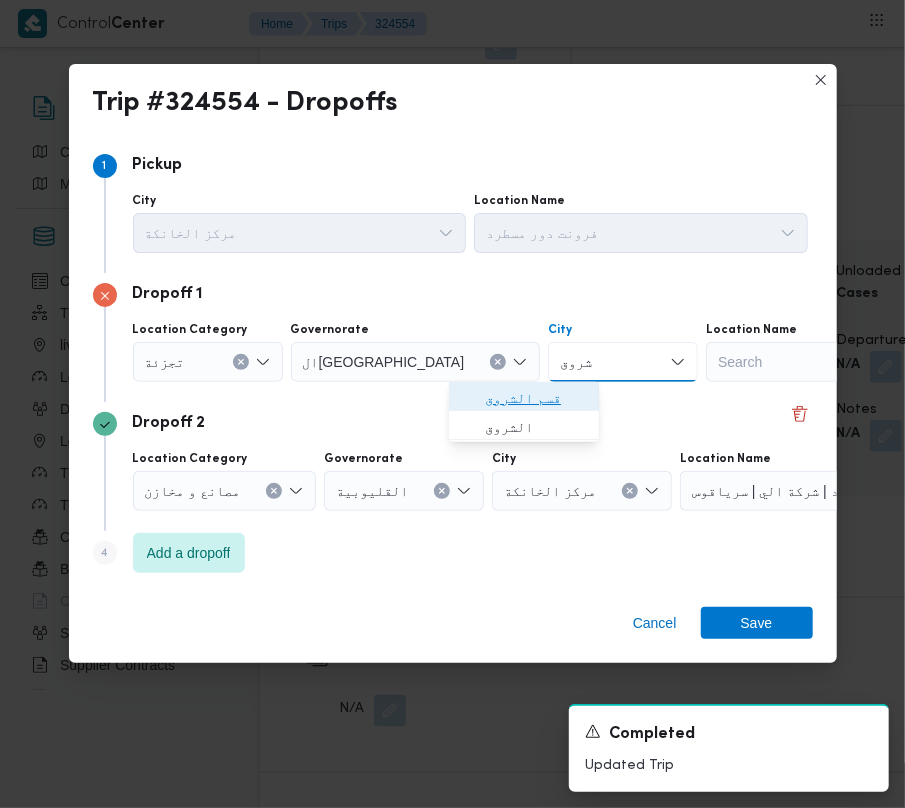click on "قسم الشروق" at bounding box center [536, 398] 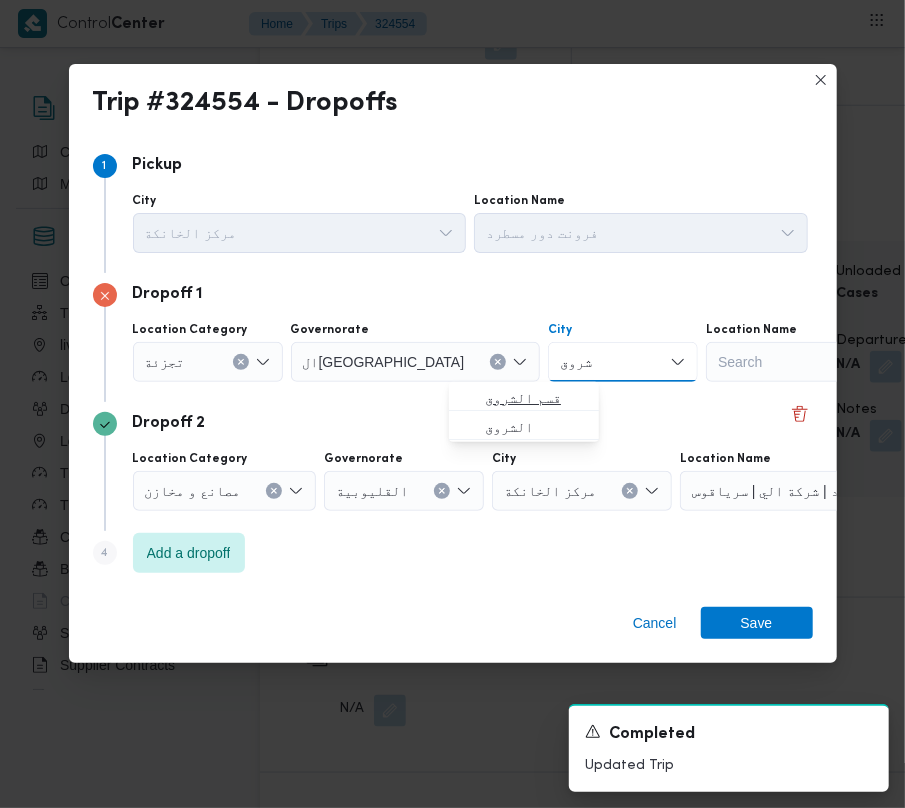 type 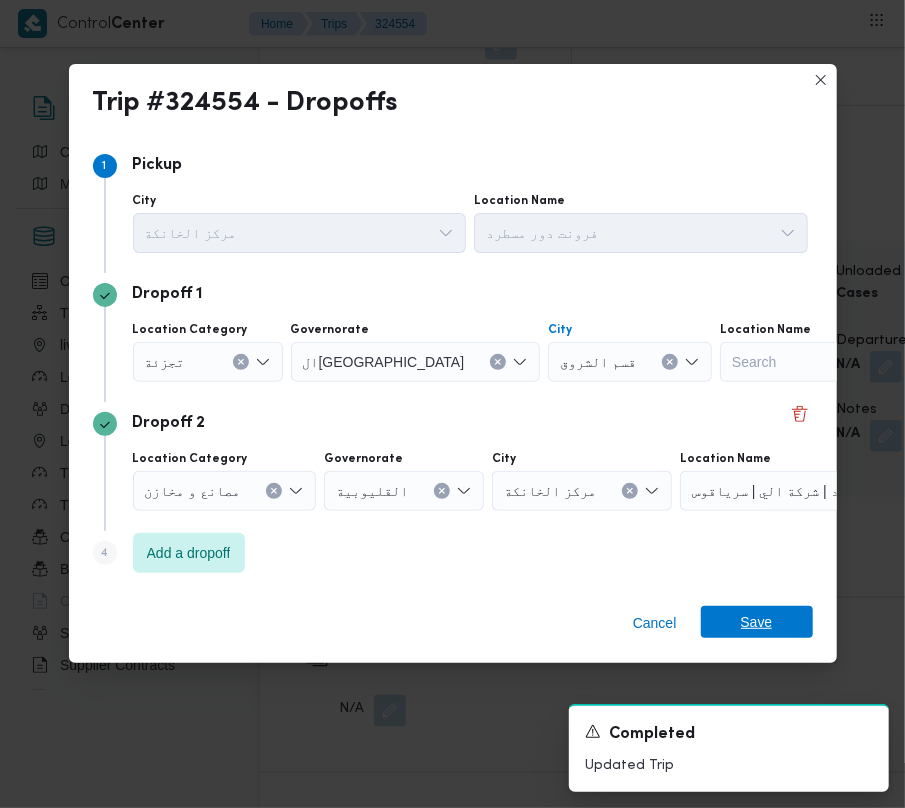 click on "Cancel Save" at bounding box center [453, 627] 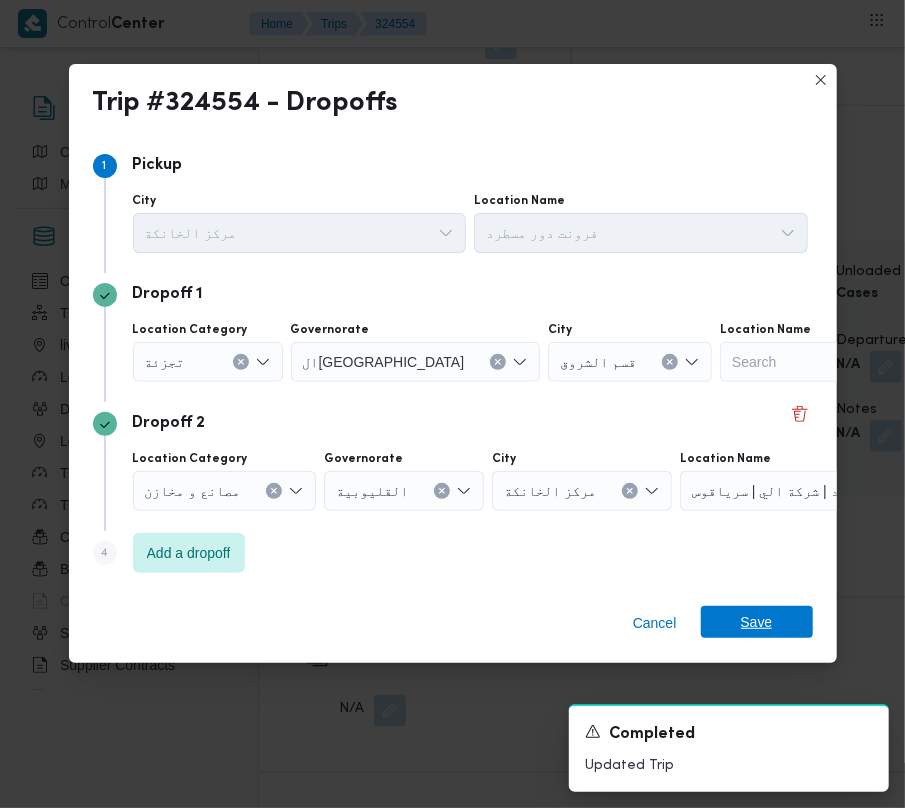 click on "Save" at bounding box center [757, 622] 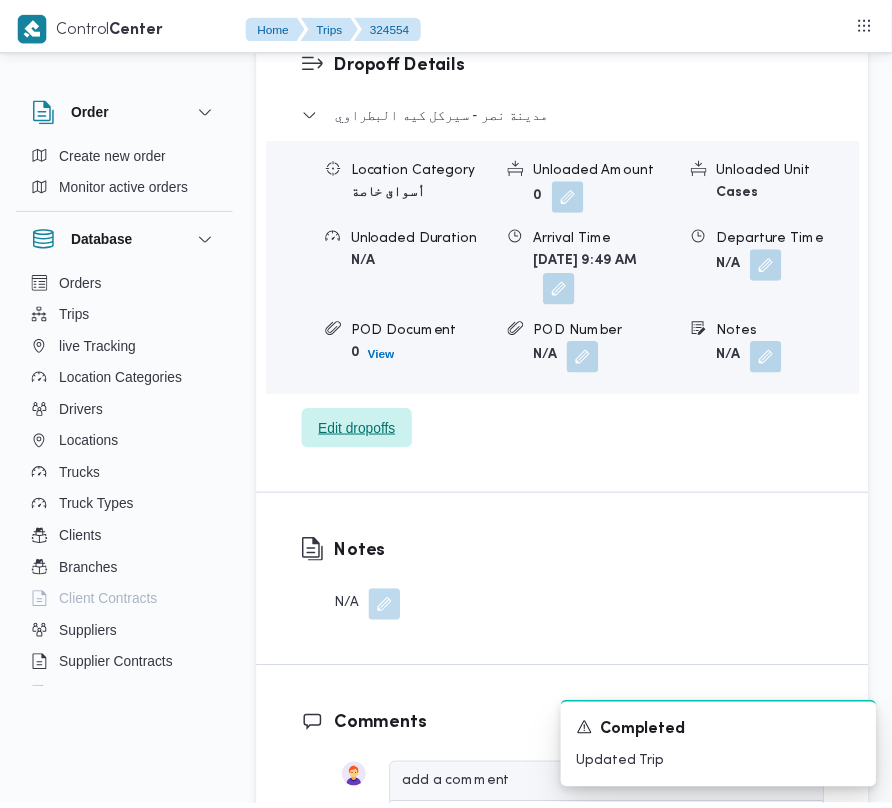 scroll, scrollTop: 3561, scrollLeft: 0, axis: vertical 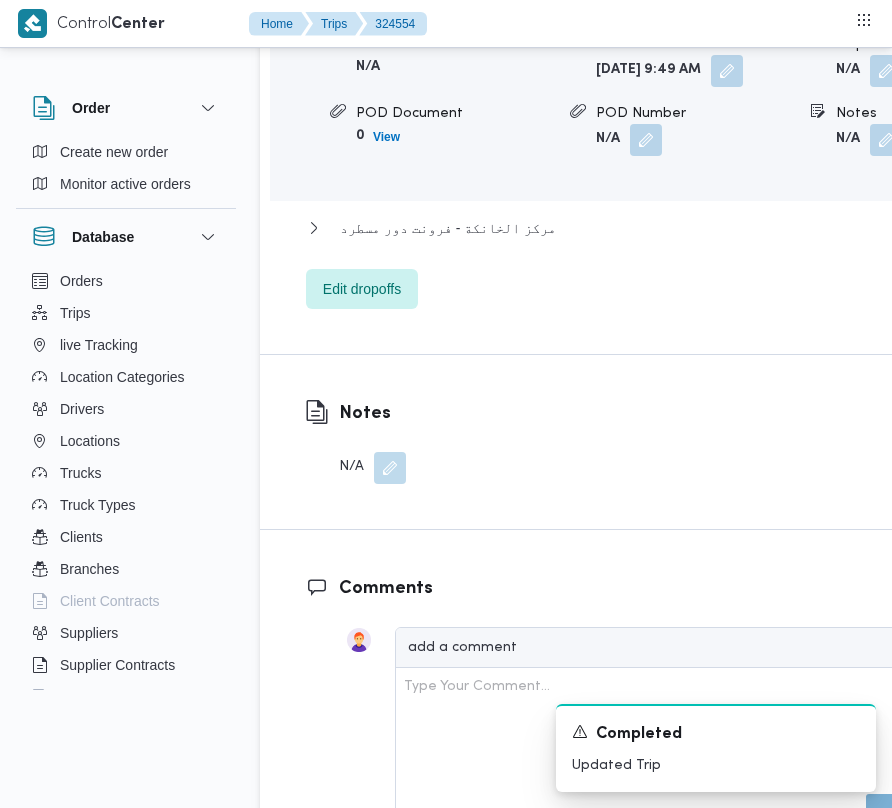click on "قسم الشروق" at bounding box center (378, -81) 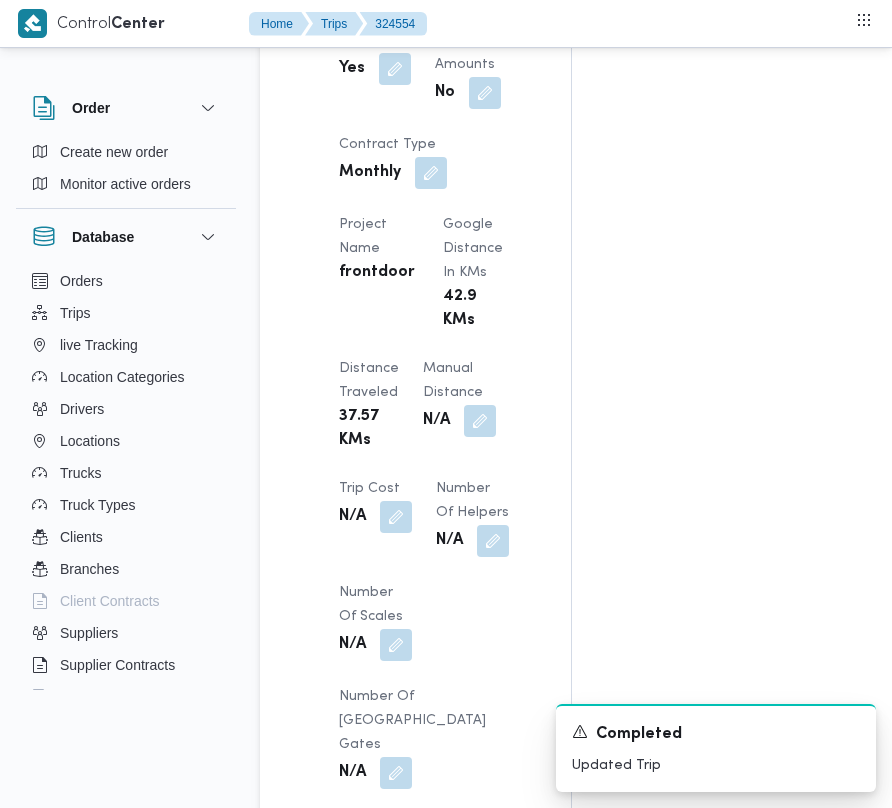 scroll, scrollTop: 2533, scrollLeft: 0, axis: vertical 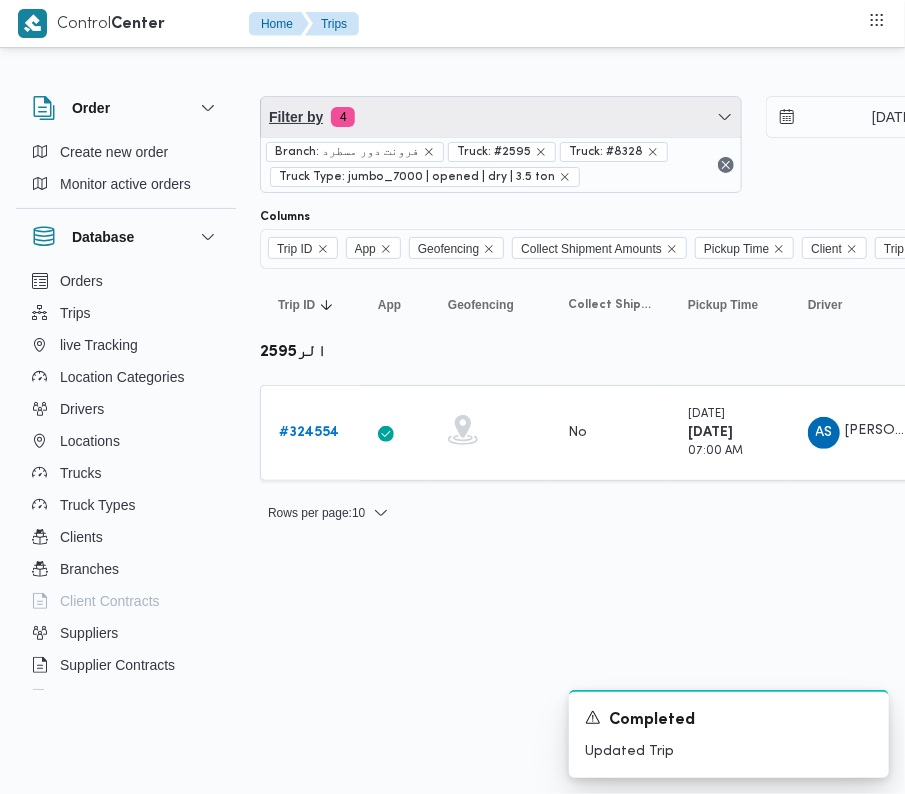 click on "Filter by 4" at bounding box center (501, 117) 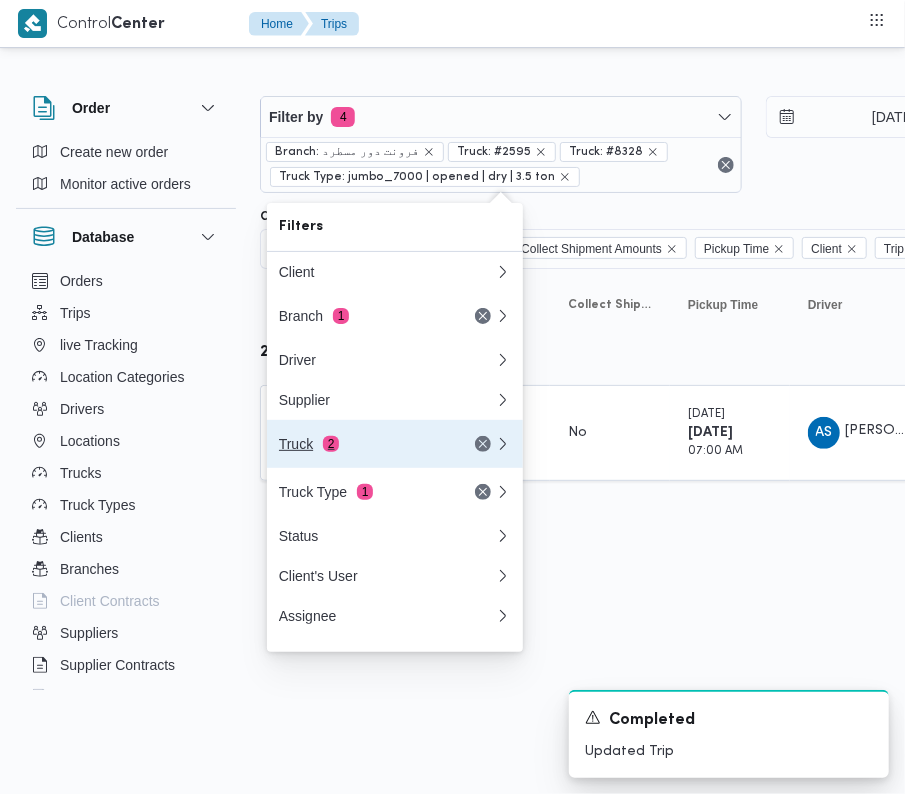 click on "Truck 2" at bounding box center (363, 444) 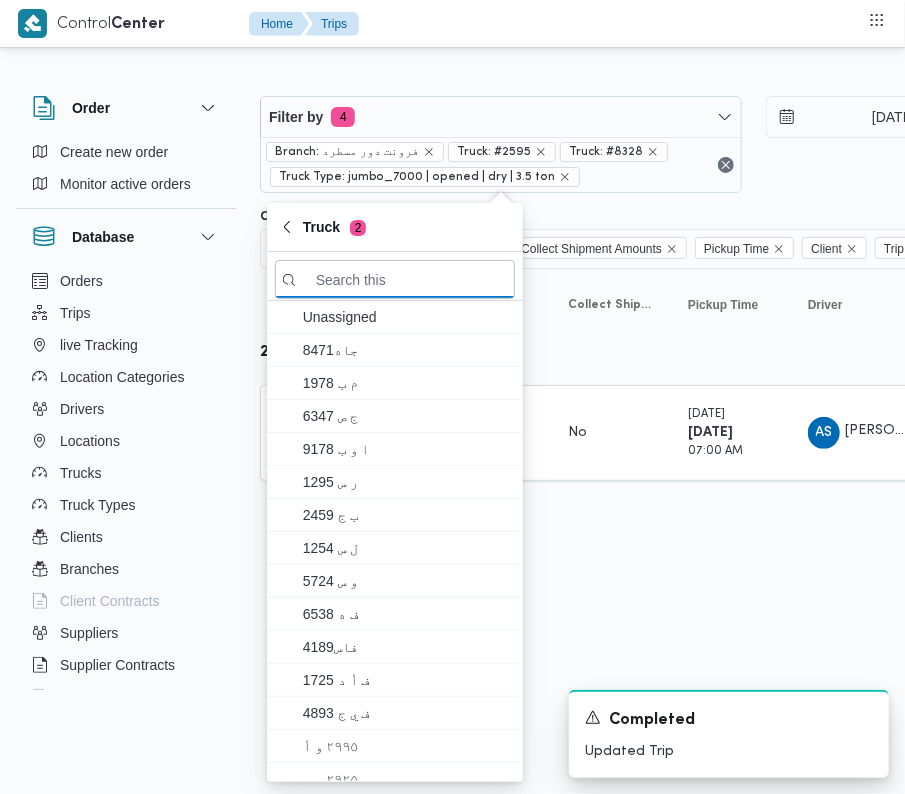 paste on "7349" 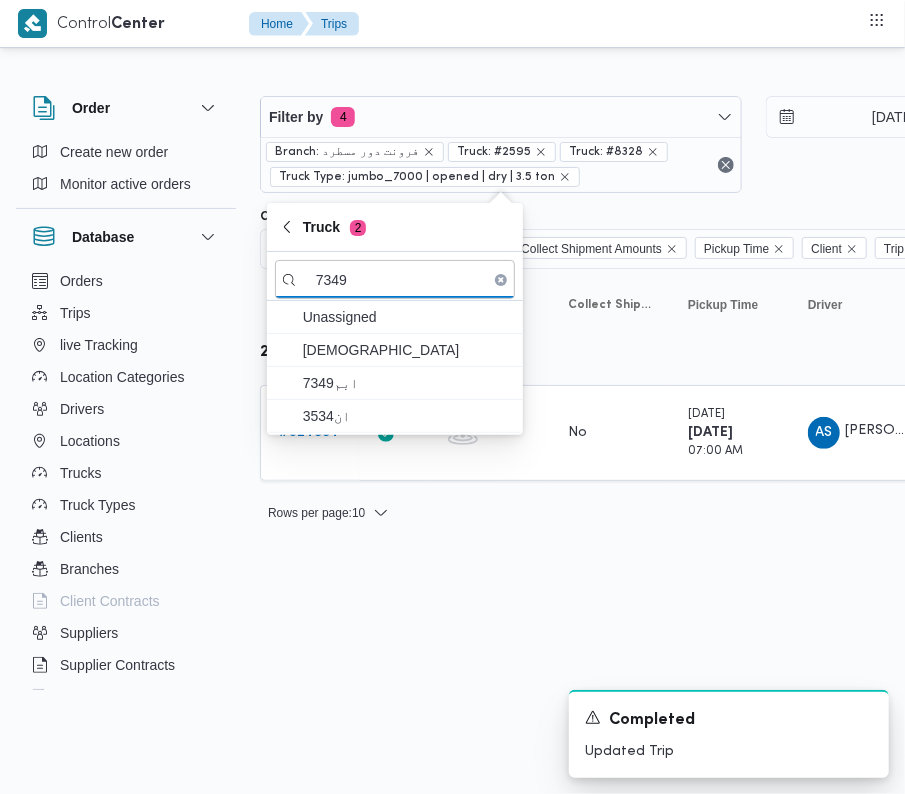 type on "7349" 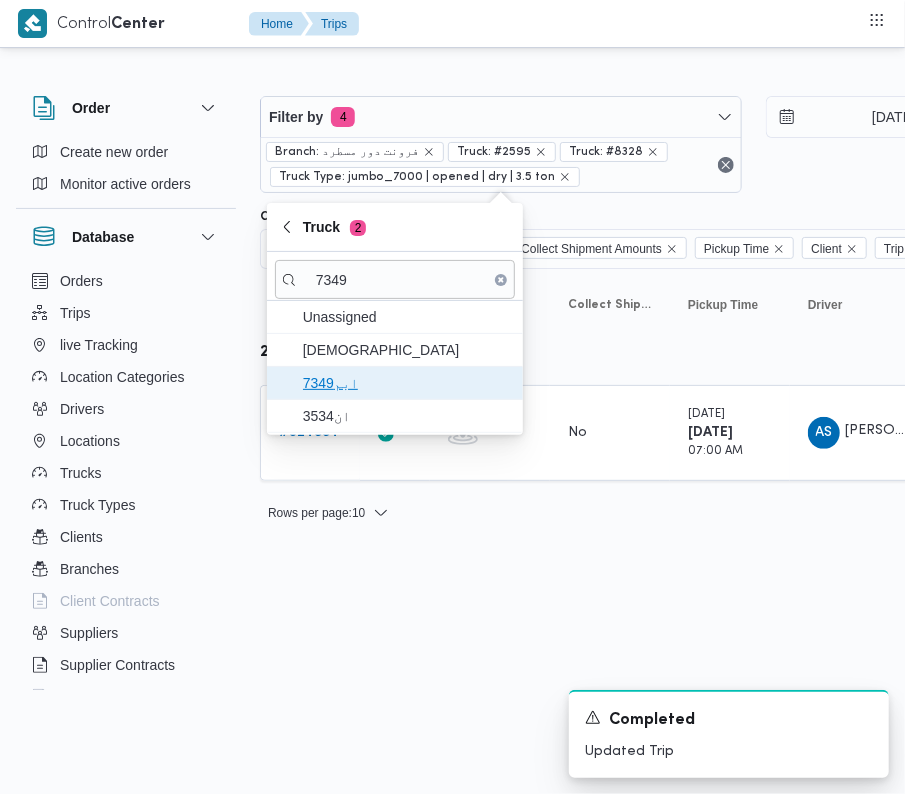 click on "ابم7349" at bounding box center (407, 383) 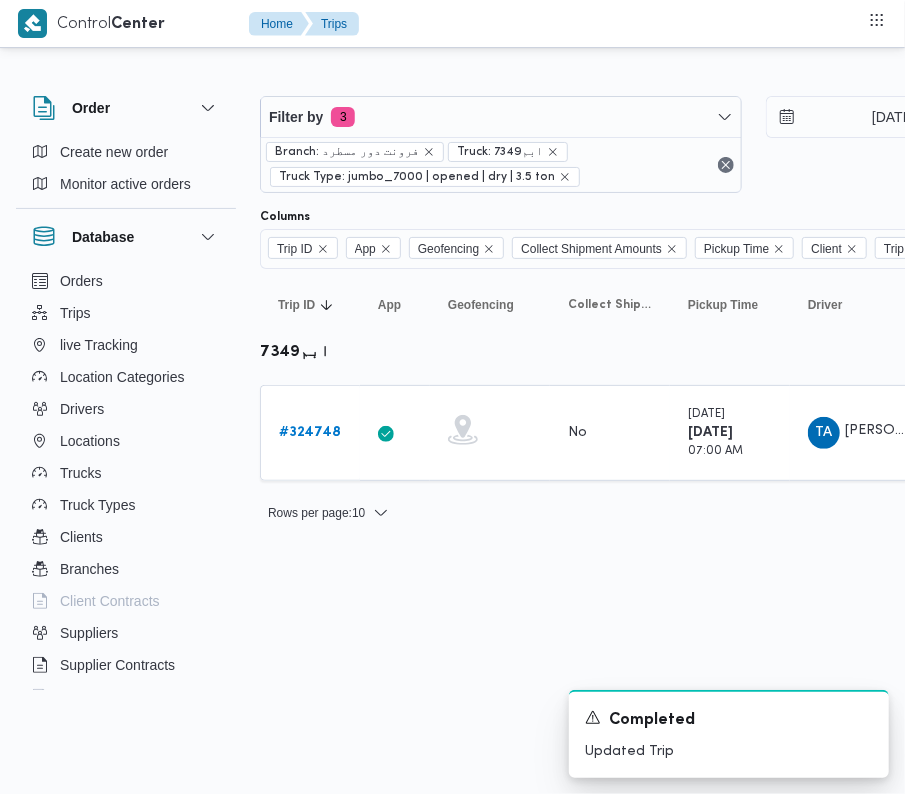 click on "Control  Center Home Trips Order Create new order Monitor active orders Database Orders Trips live Tracking Location Categories Drivers Locations Trucks Truck Types Clients Branches Client Contracts Suppliers Supplier Contracts Devices Users Projects SP Projects Admins organization assignees Tags Filter by 3 Branch: فرونت دور مسطرد Truck: ابم7349 Truck Type: jumbo_7000 | opened | dry | 3.5 ton 17/7/2025 → 17/7/2025 Group By Truck Columns Trip ID App Geofencing Collect Shipment Amounts Pickup Time Client Trip Points Driver Supplier Truck Status Platform Sorting Trip ID Click to sort in ascending order App Click to sort in ascending order Geofencing Click to sort in ascending order Collect Shipment Amounts Pickup Time Click to sort in ascending order Client Click to sort in ascending order Trip Points Driver Click to sort in ascending order Supplier Click to sort in ascending order Truck Click to sort in ascending order Status Click to sort in ascending order Platform Actions ابم7349 # App" at bounding box center (452, 397) 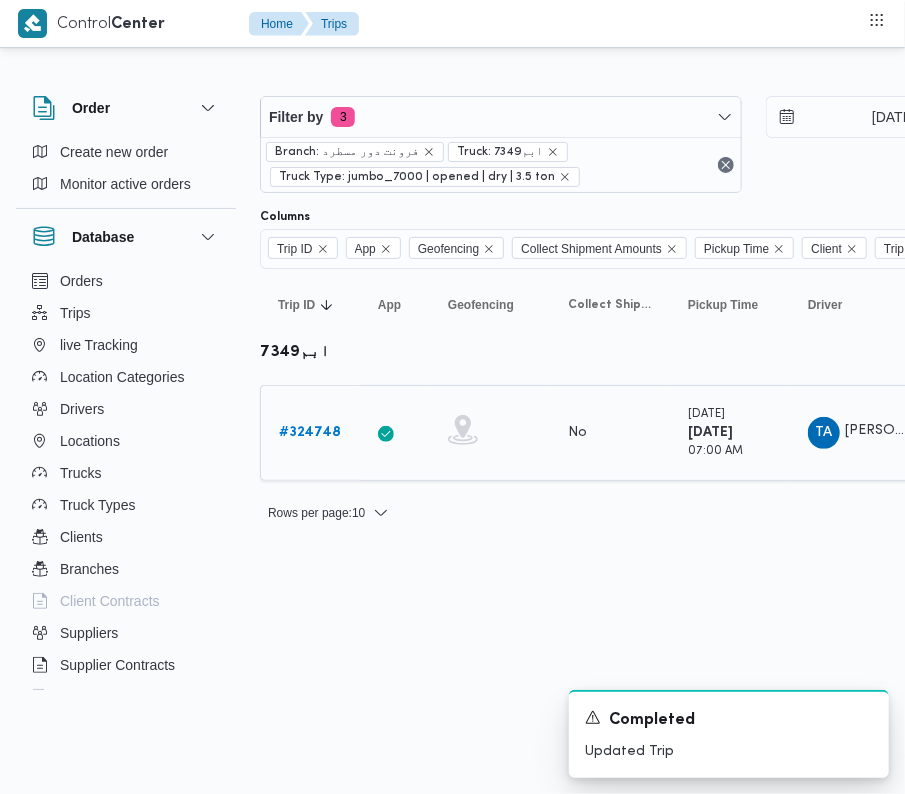 click on "# 324748" at bounding box center (310, 432) 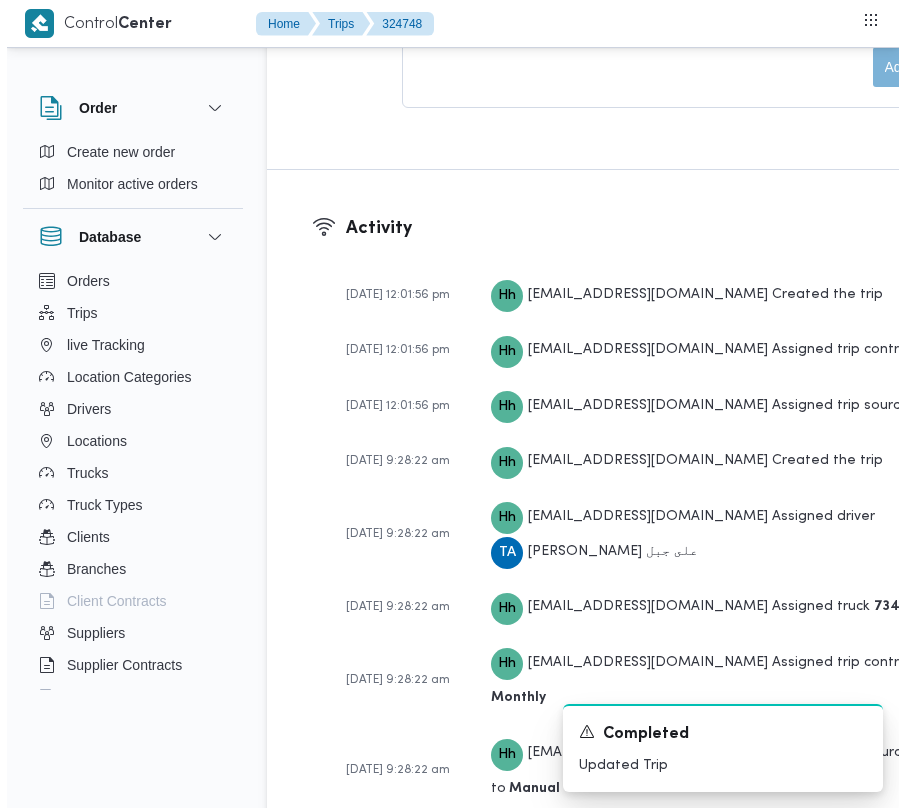 scroll, scrollTop: 3377, scrollLeft: 0, axis: vertical 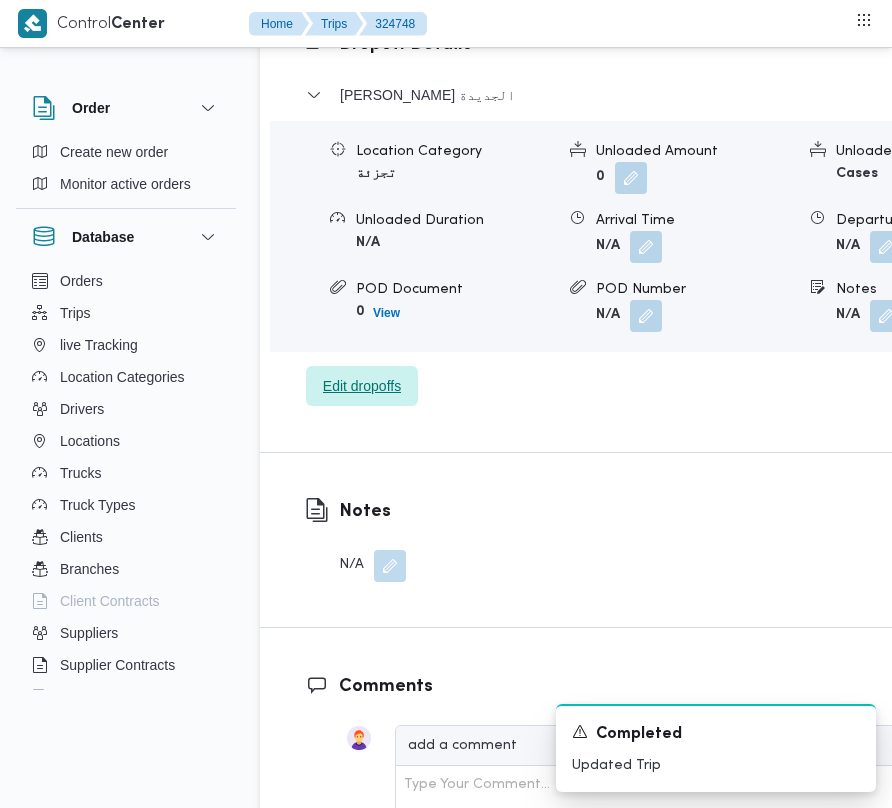 click on "Edit dropoffs" at bounding box center [362, 386] 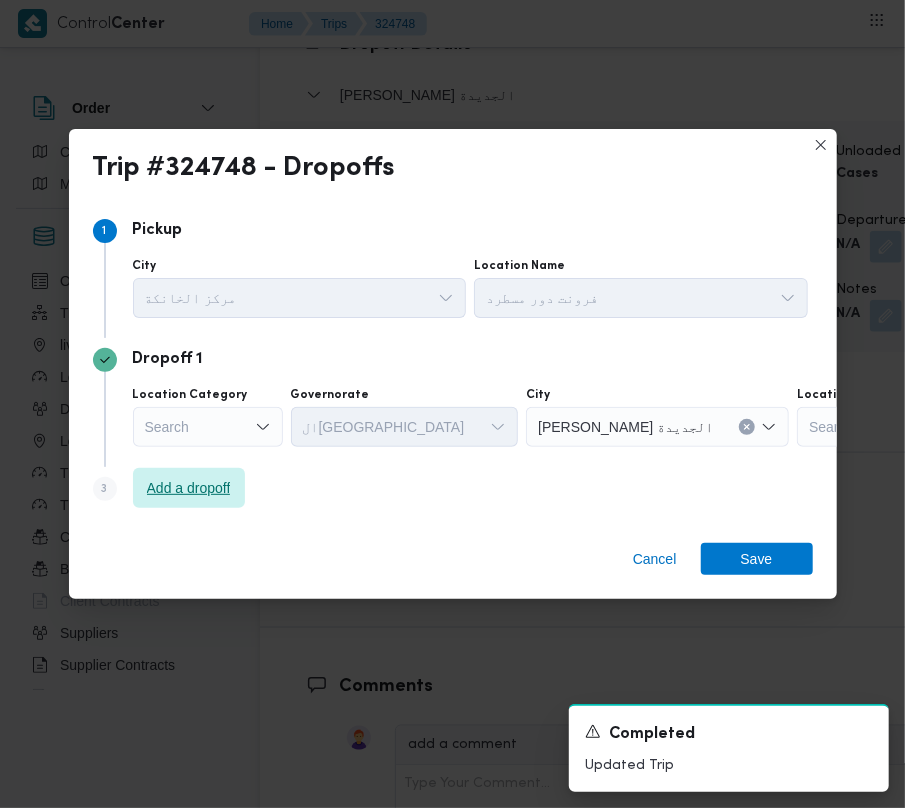 click on "Add a dropoff" at bounding box center (189, 488) 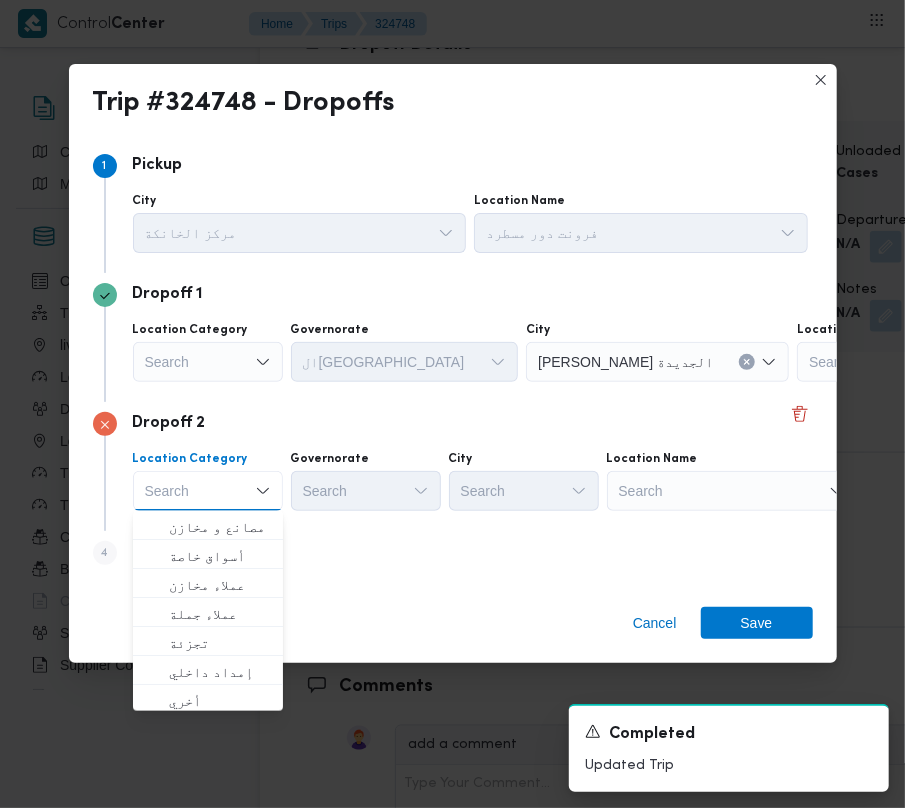 click on "Dropoff 2 Location Category Search Combo box. Selected. Combo box input. Search. Type some text or, to display a list of choices, press Down Arrow. To exit the list of choices, press Escape. Governorate Search City Search Location Name Search" at bounding box center (453, 466) 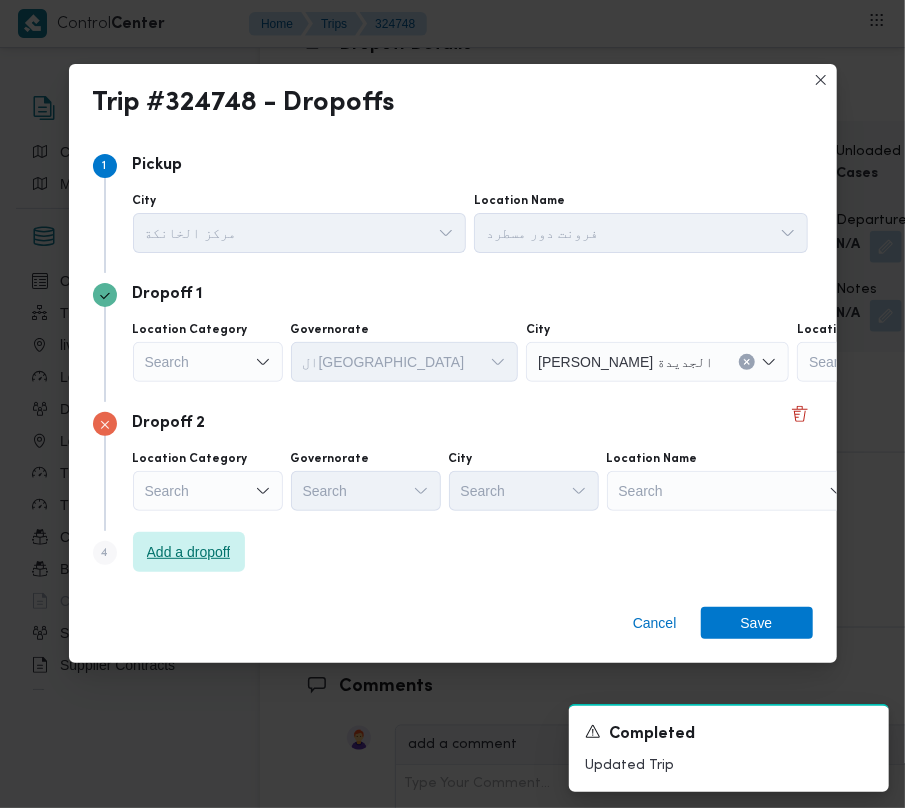 click on "Add a dropoff" at bounding box center [189, 552] 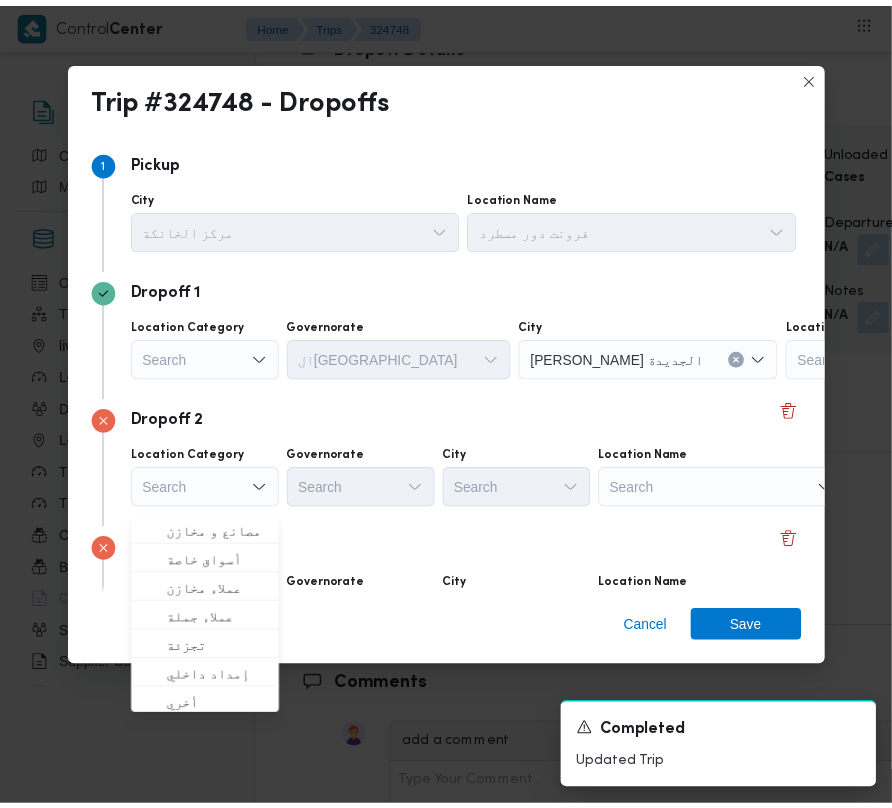 scroll, scrollTop: 121, scrollLeft: 0, axis: vertical 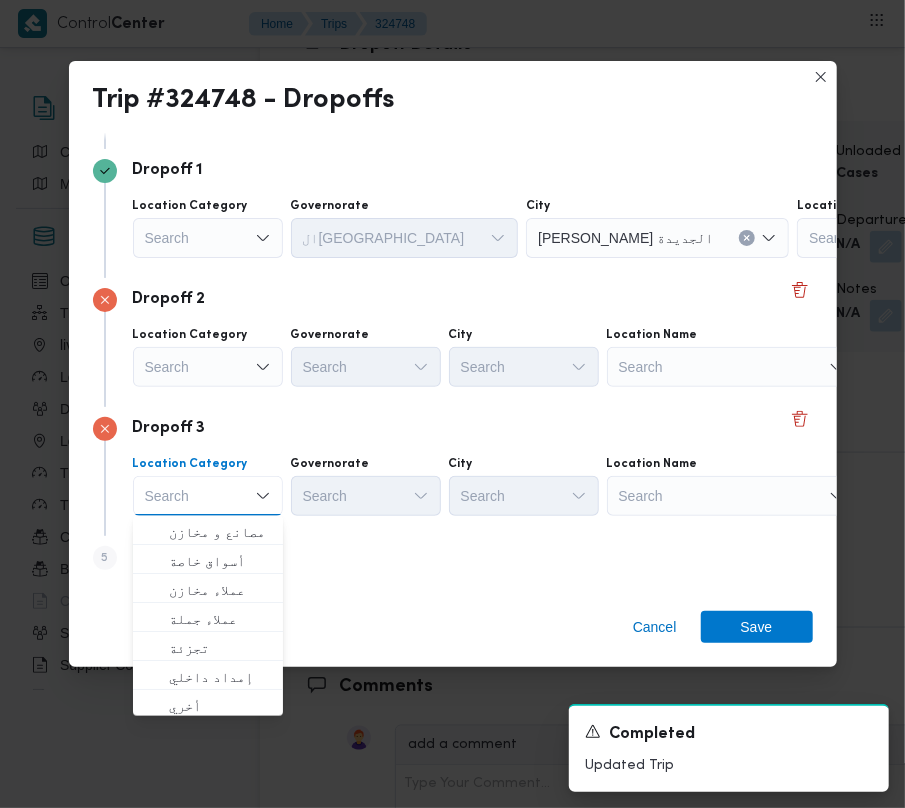 click on "Search" at bounding box center (922, 238) 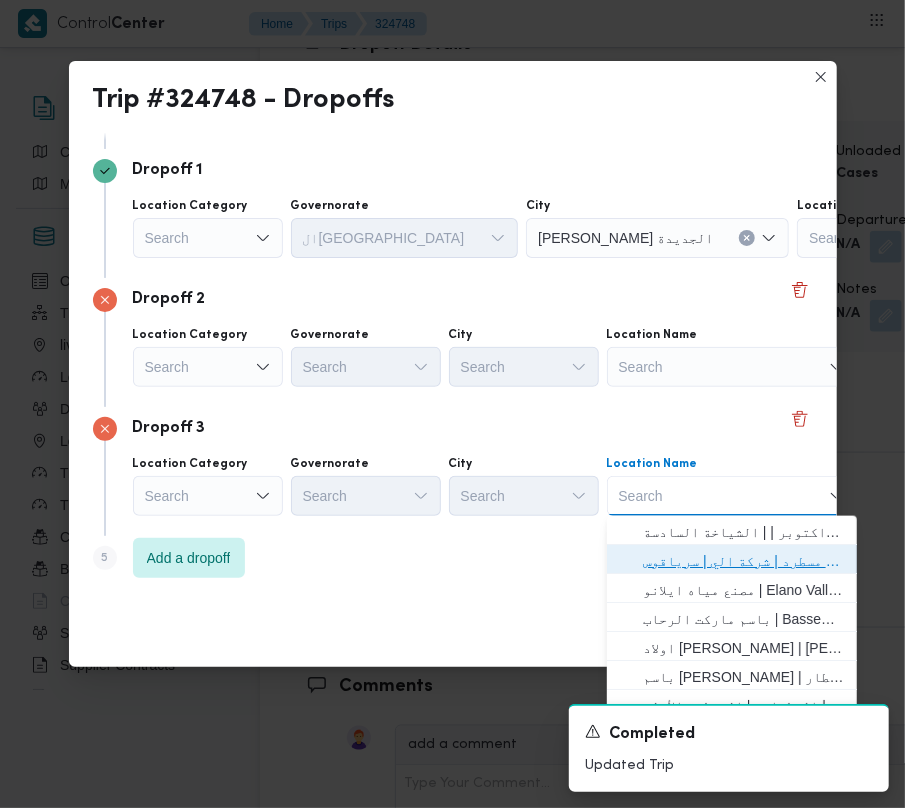 click on "فرونت دور مسطرد | شركة الي | سرياقوس" at bounding box center (744, 561) 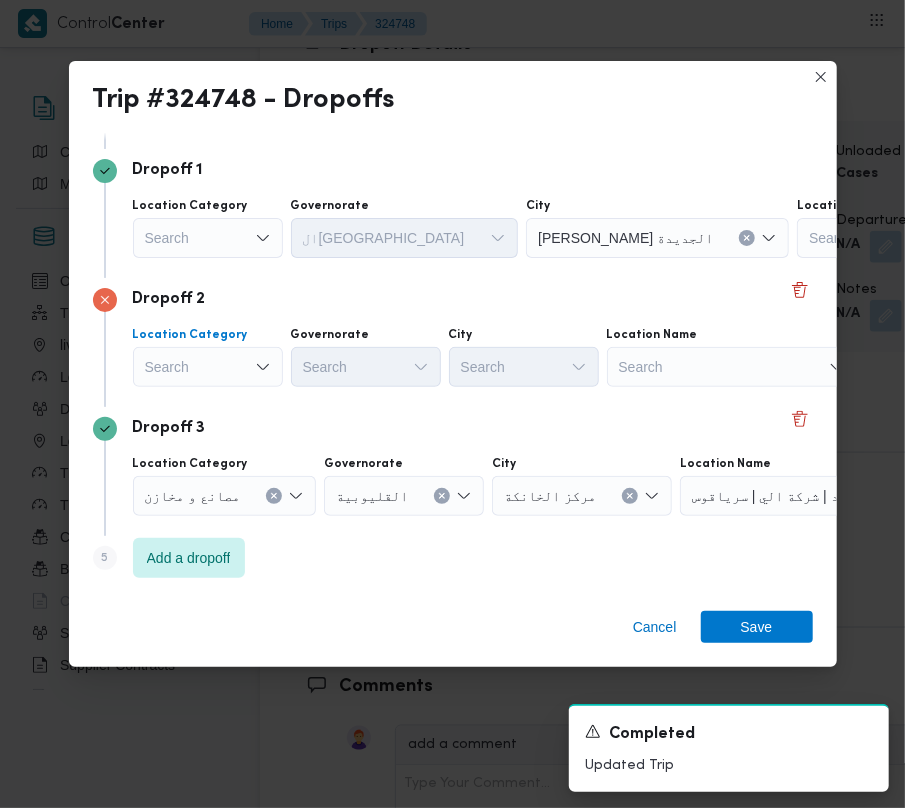 click on "Search" at bounding box center [208, 238] 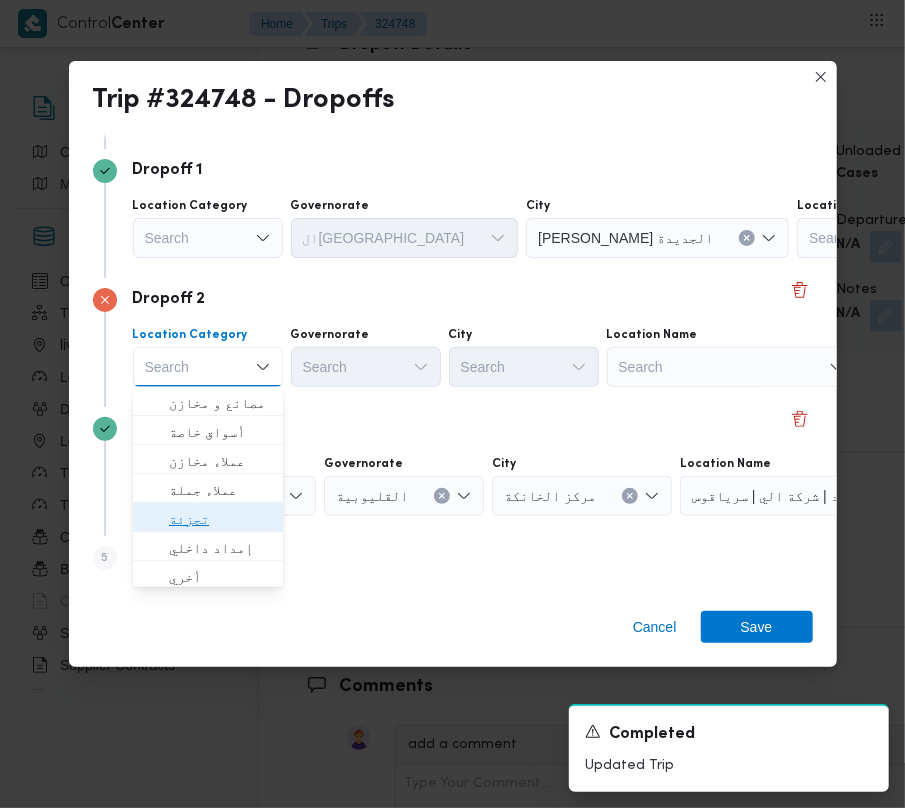 click on "تجزئة" at bounding box center [220, 519] 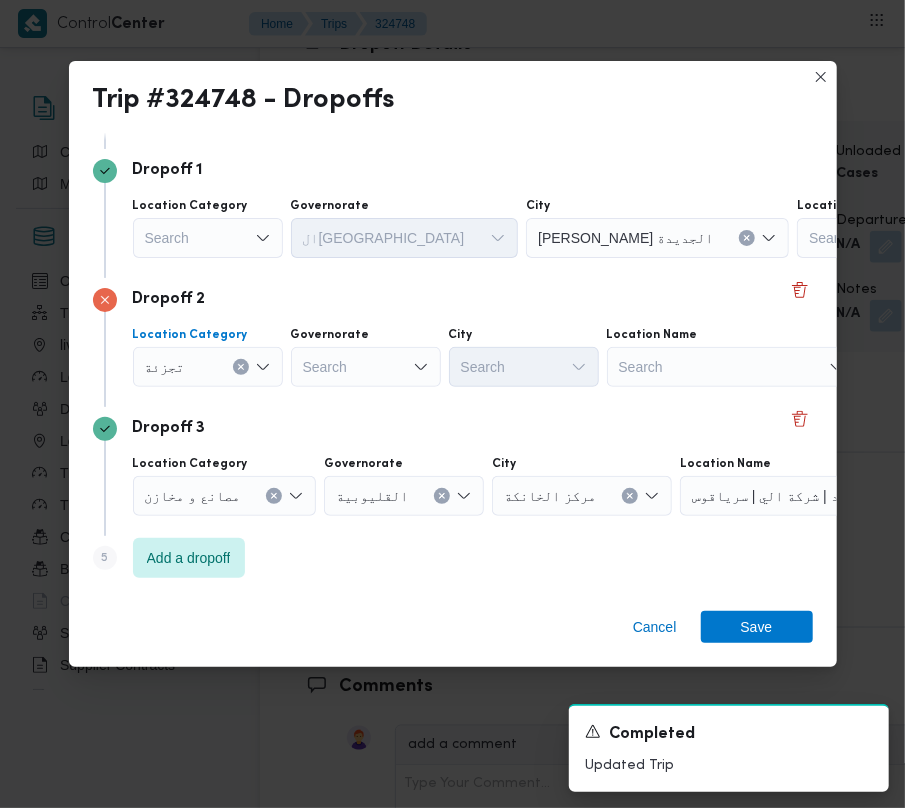 click on "Search" at bounding box center (208, 238) 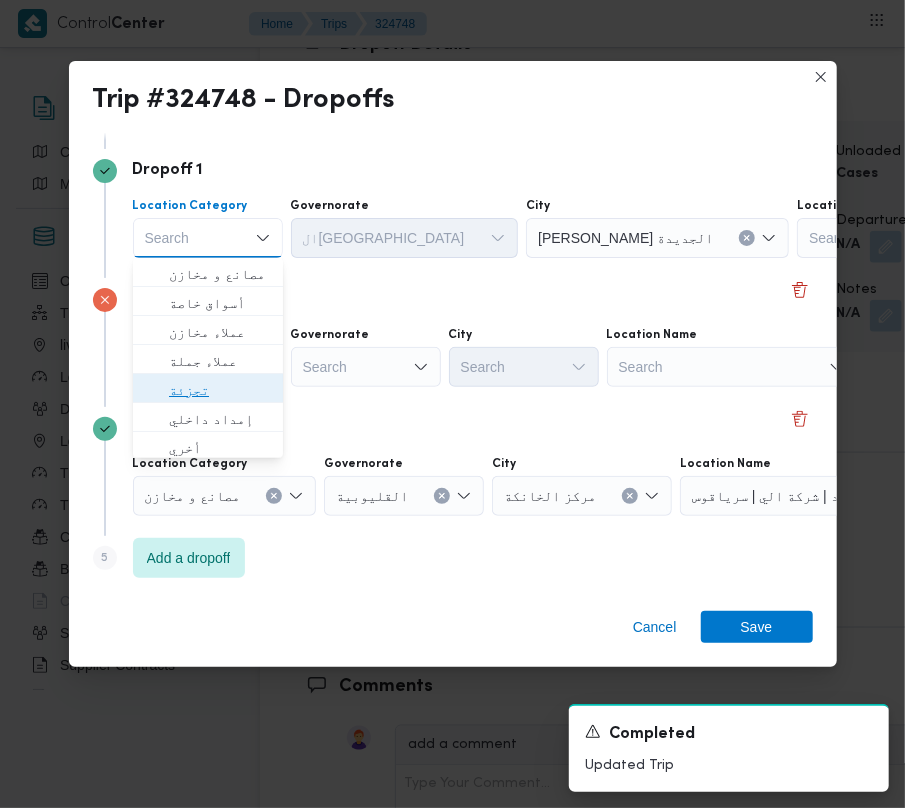 click on "تجزئة" at bounding box center [220, 390] 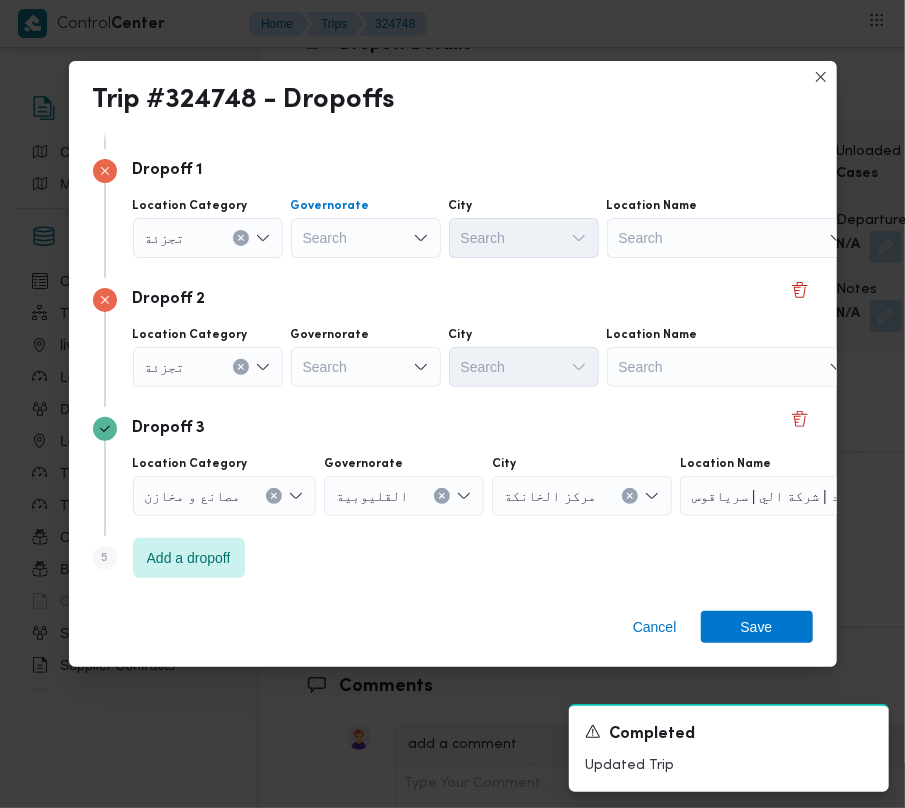 click on "Search" at bounding box center (366, 238) 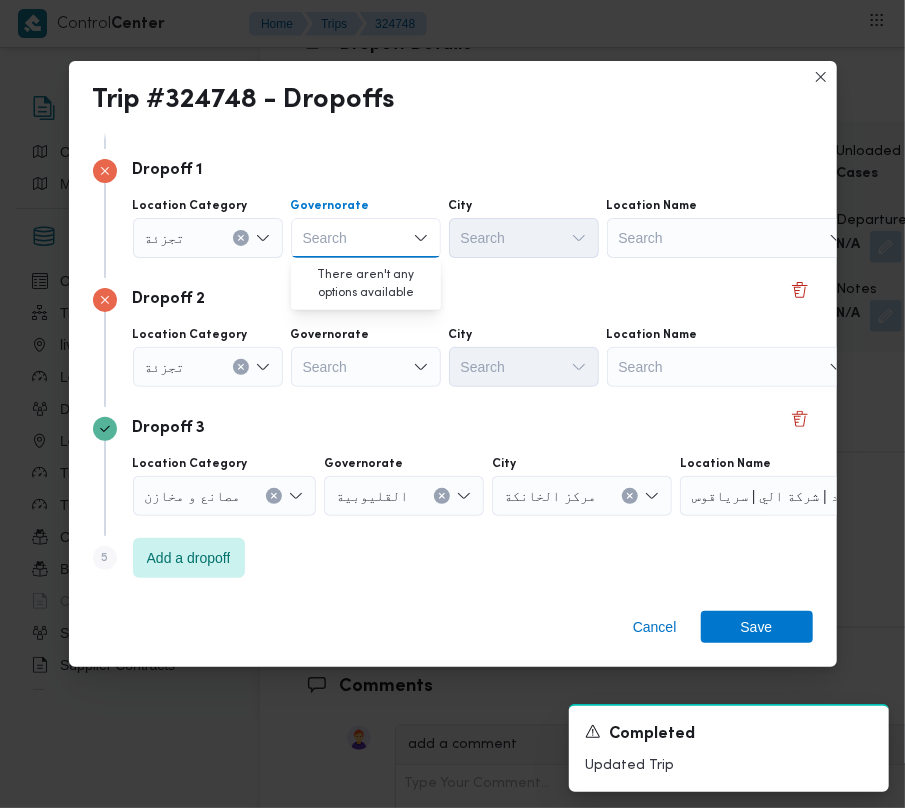 paste on "قاهرة" 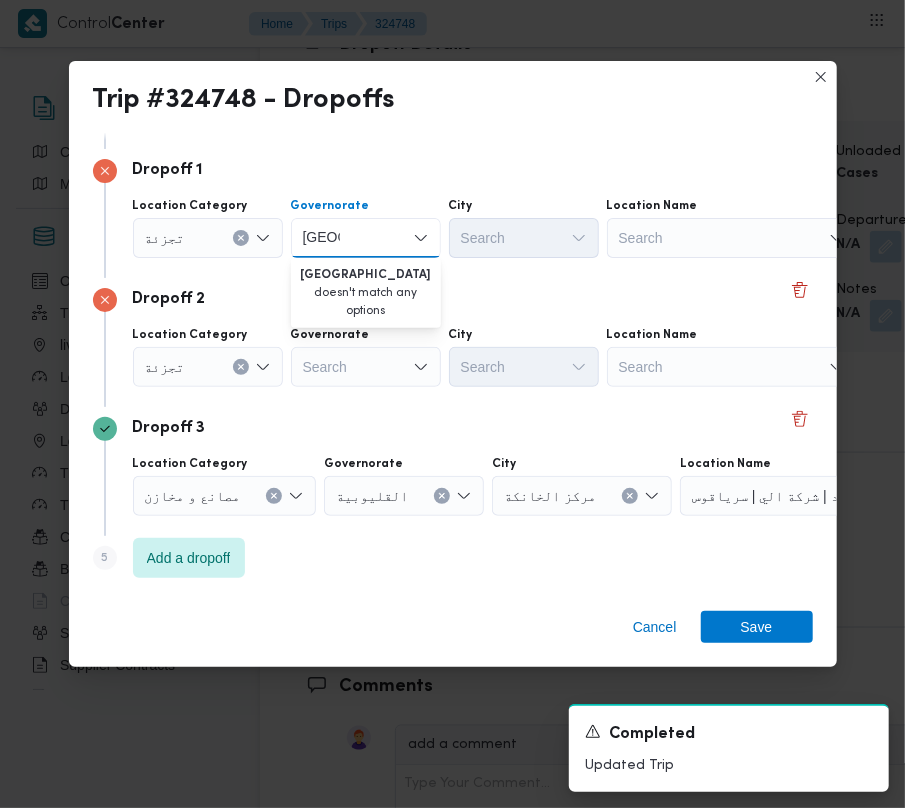 type on "قاهرة" 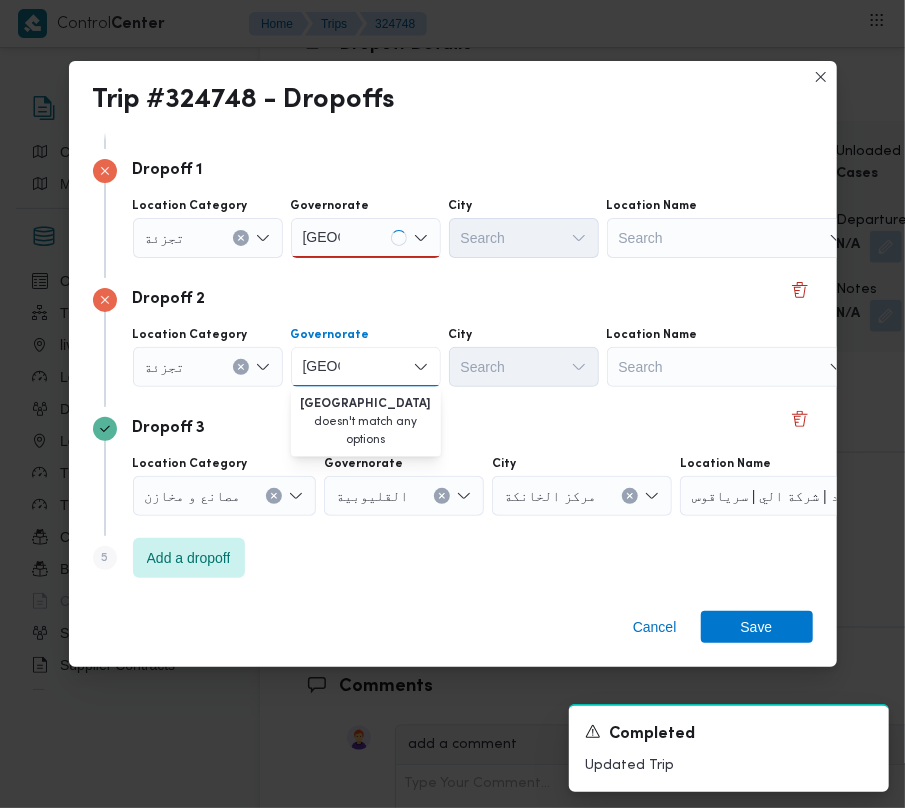 type on "قاهرة" 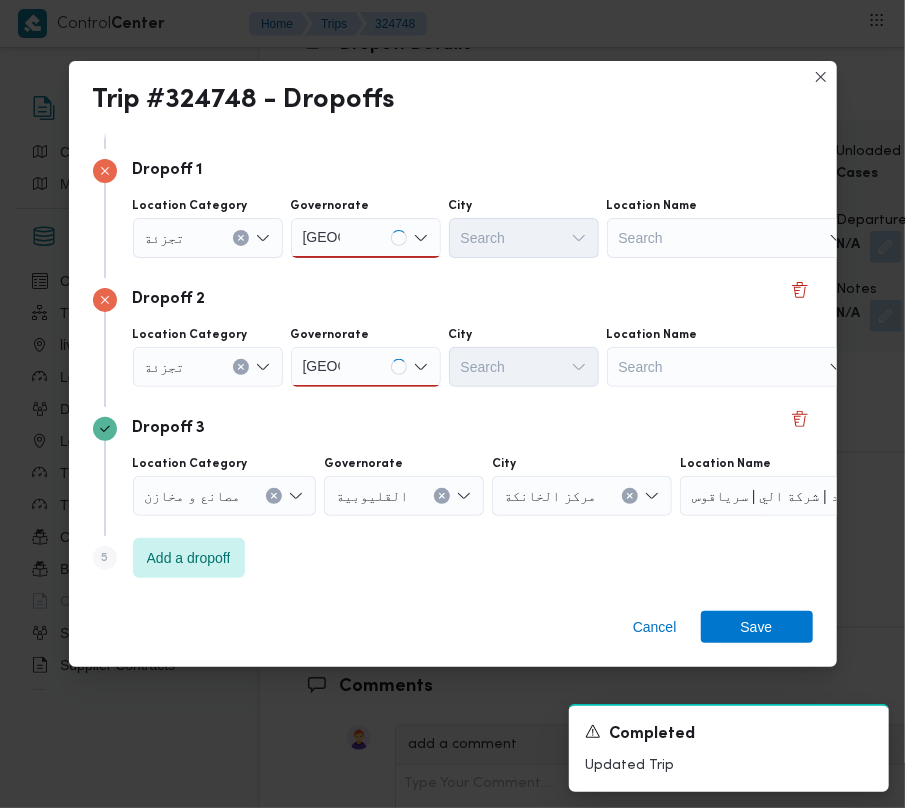 click on "Dropoff 2" at bounding box center (453, 300) 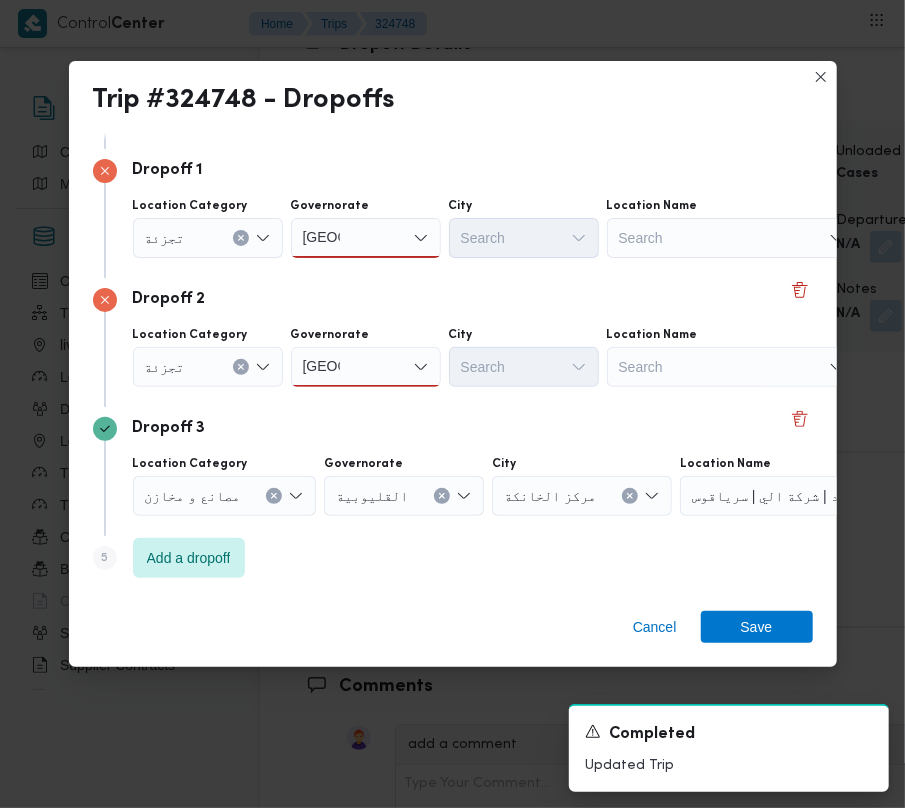 click on "قاهرة قاهرة" at bounding box center [366, 238] 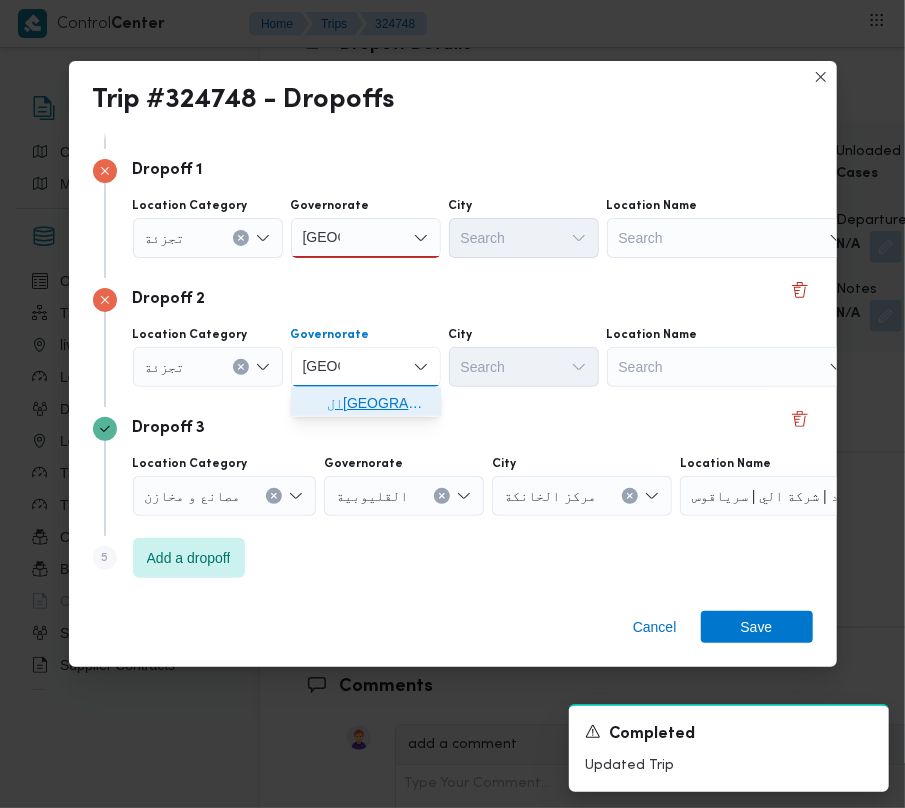 click on "ال[GEOGRAPHIC_DATA]" at bounding box center (378, 403) 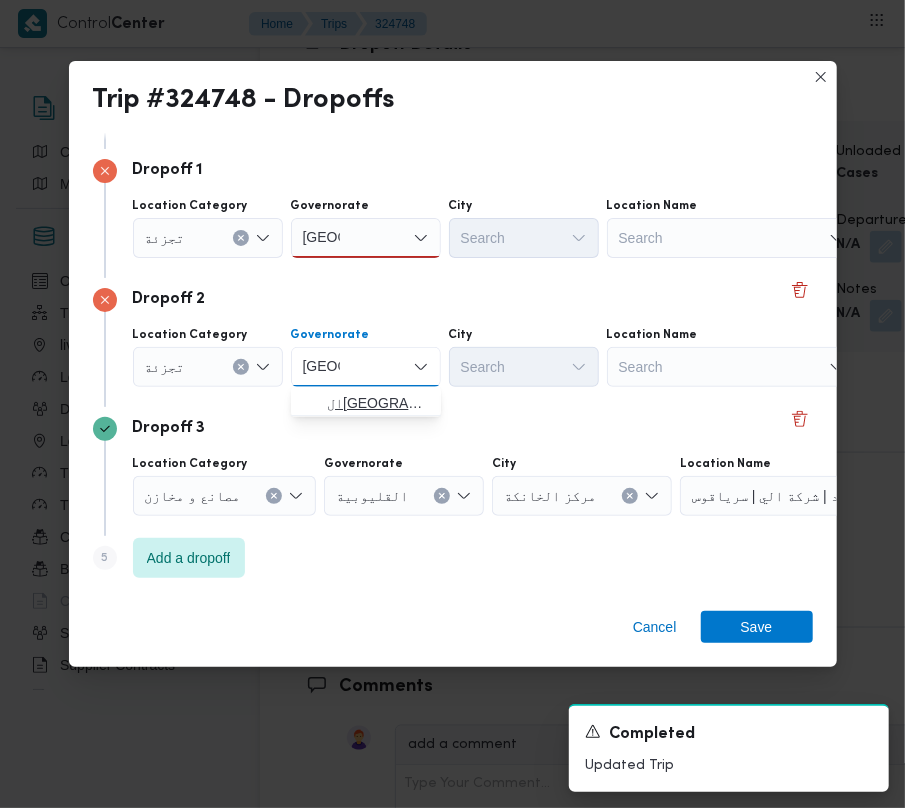 type 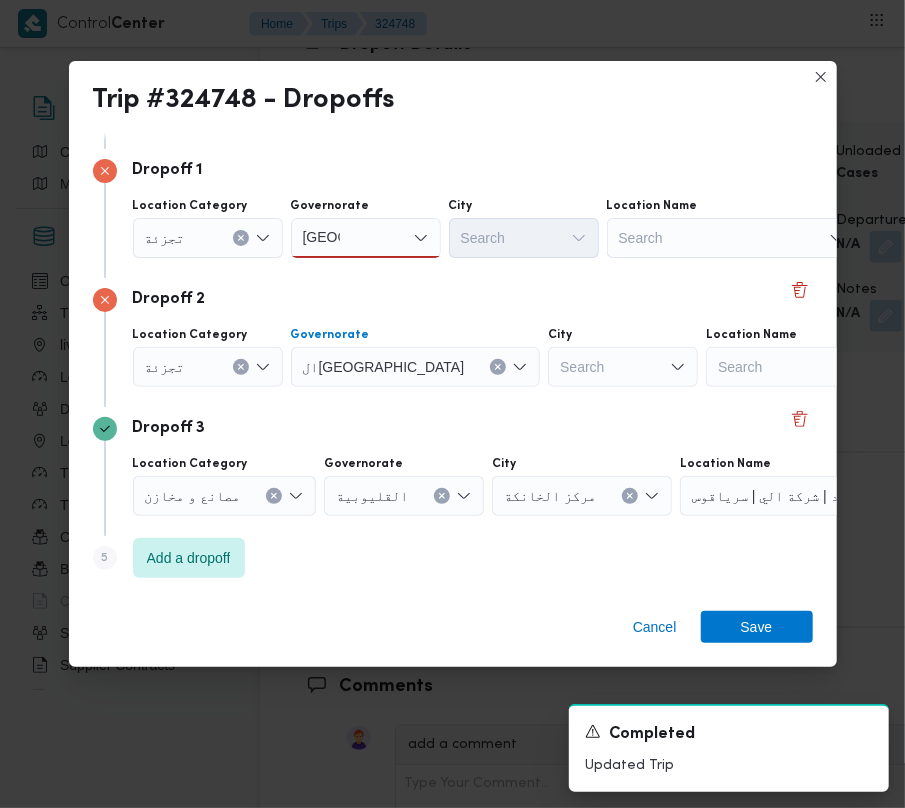 click on "قاهرة قاهرة" at bounding box center (366, 238) 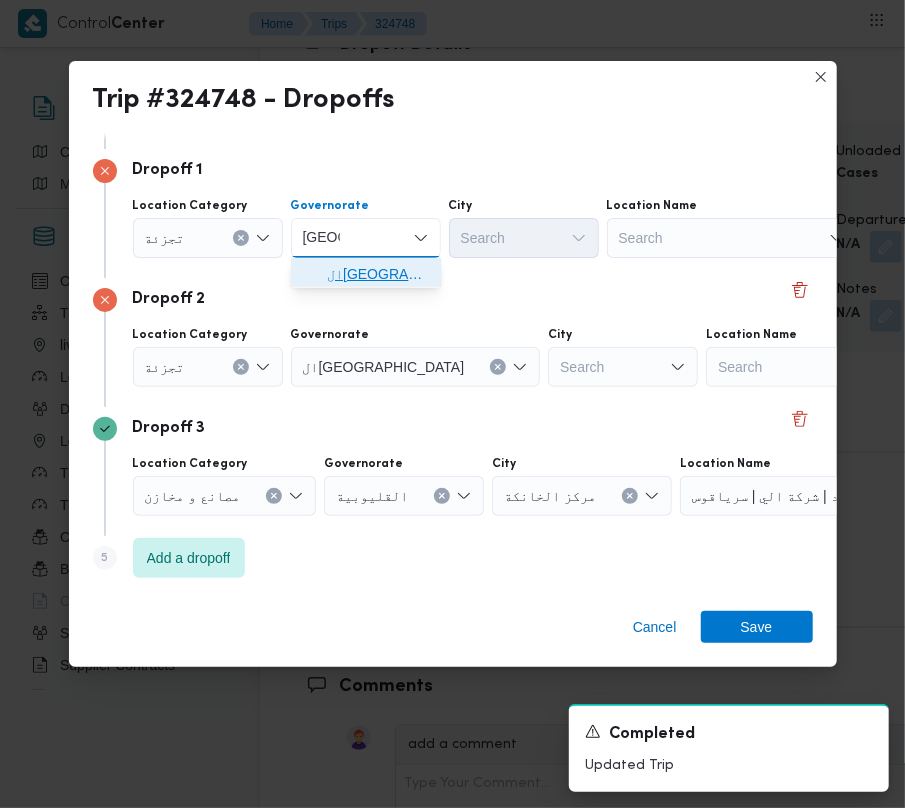 click on "ال[GEOGRAPHIC_DATA]" at bounding box center (366, 274) 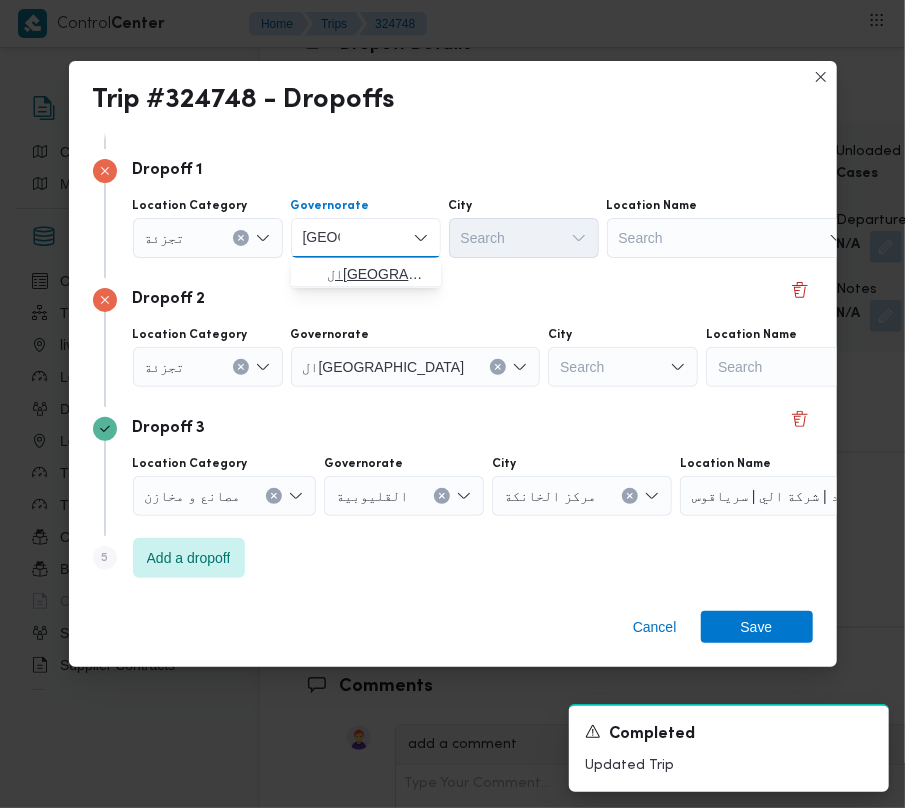 type 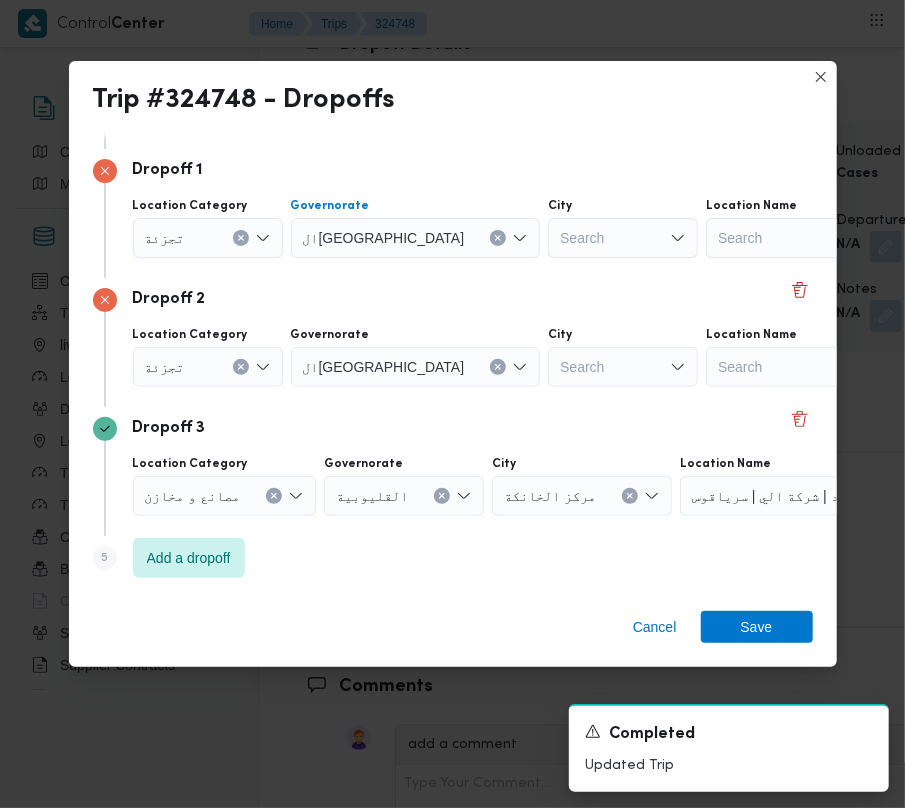click on "Search" at bounding box center (623, 238) 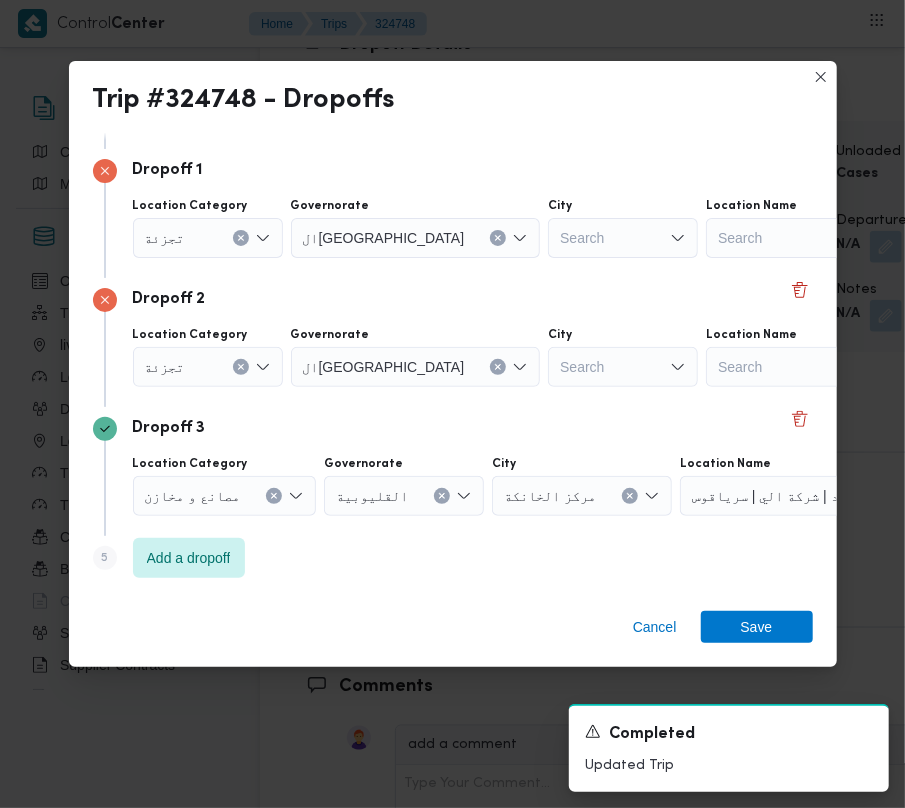 click on "Search" at bounding box center [623, 238] 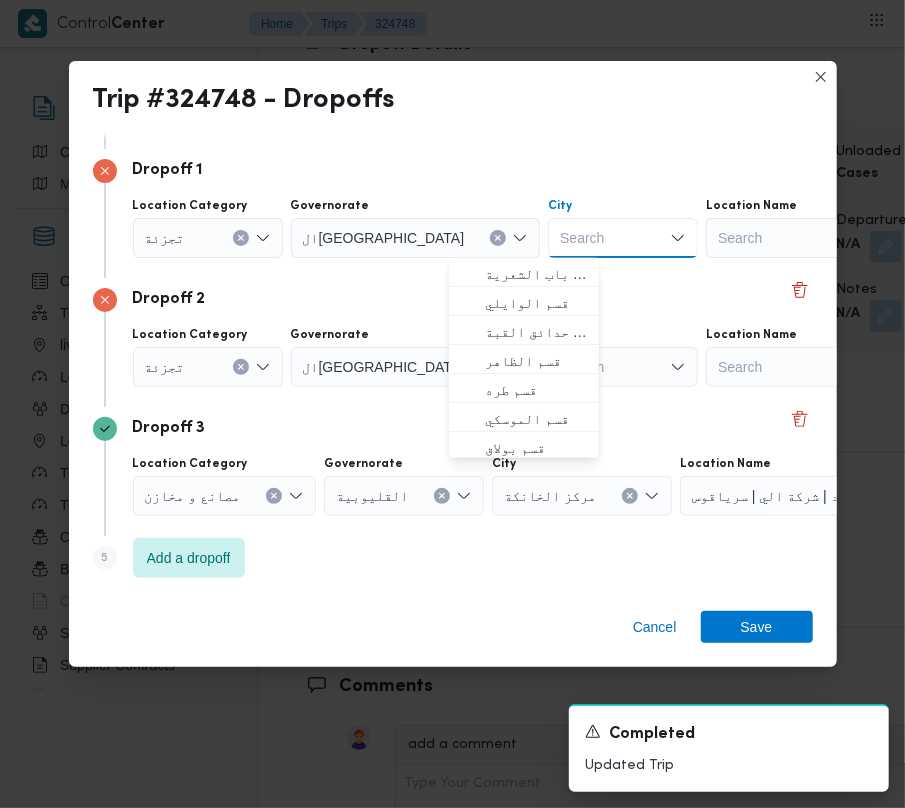 click on "Search Combo box. Selected. Combo box input. Search. Type some text or, to display a list of choices, press Down Arrow. To exit the list of choices, press Escape." at bounding box center (623, 238) 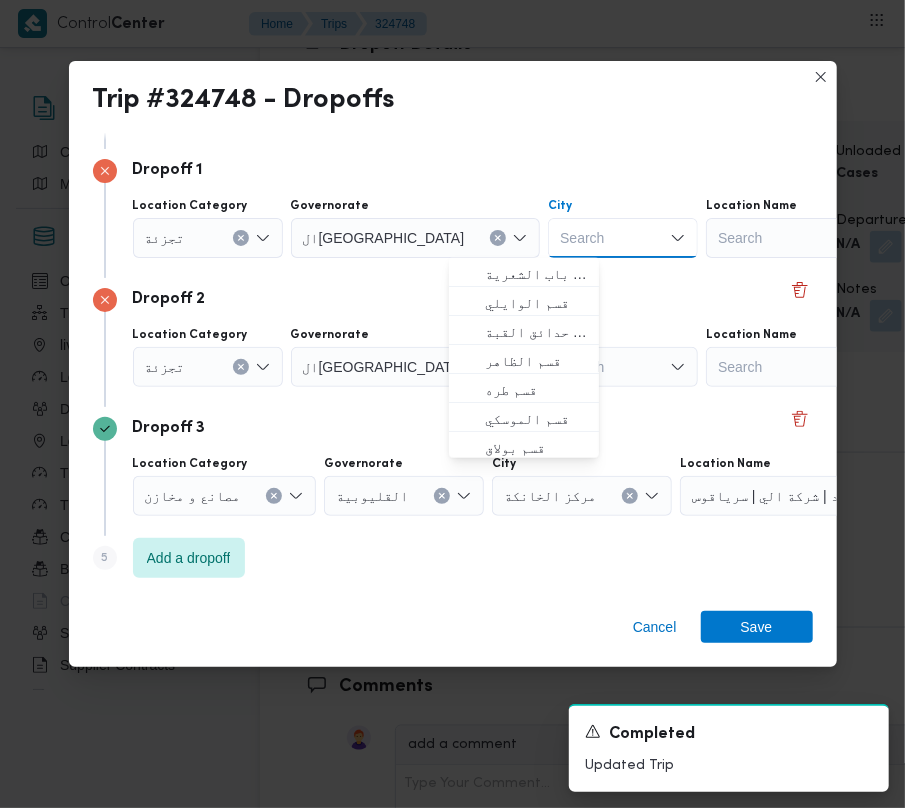 paste on "نصر" 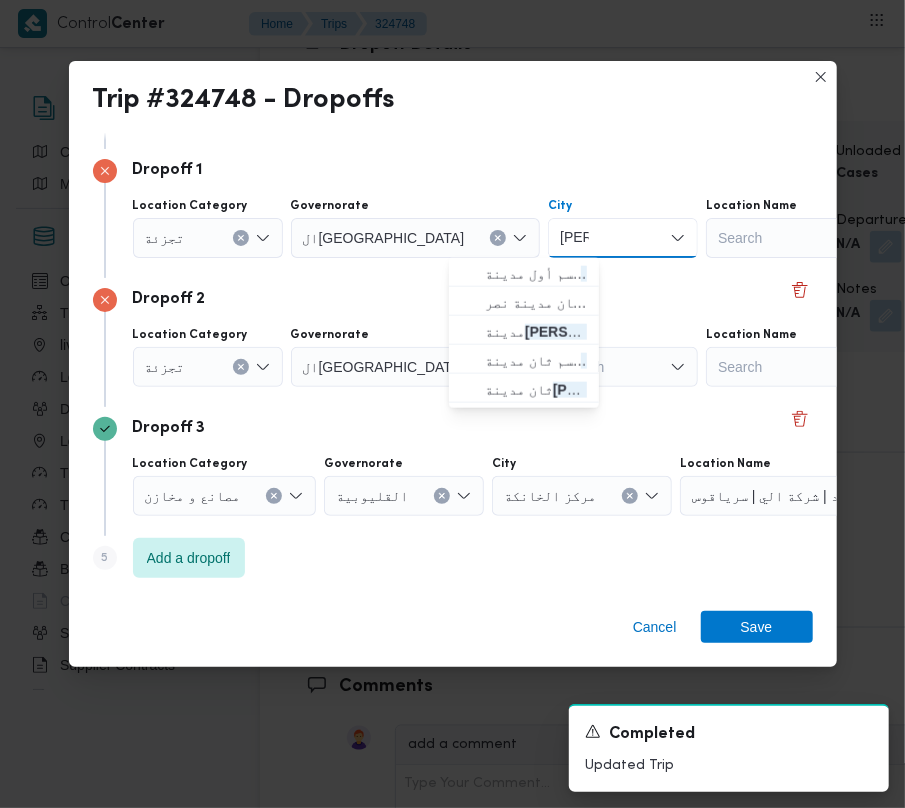 type on "نصر" 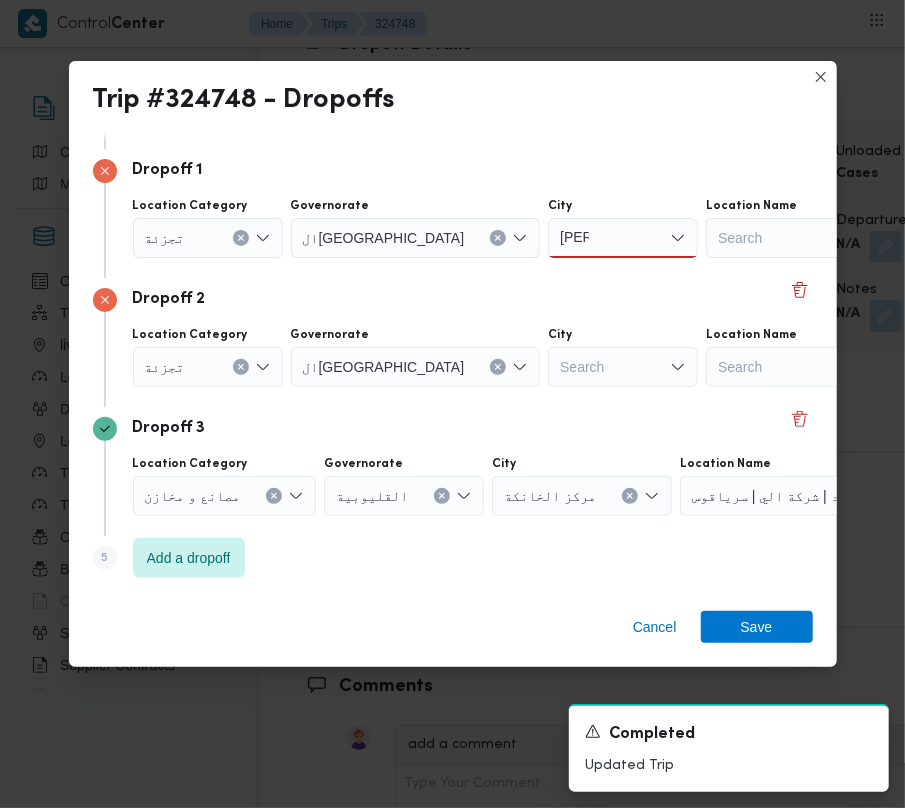 drag, startPoint x: 537, startPoint y: 373, endPoint x: 536, endPoint y: 360, distance: 13.038404 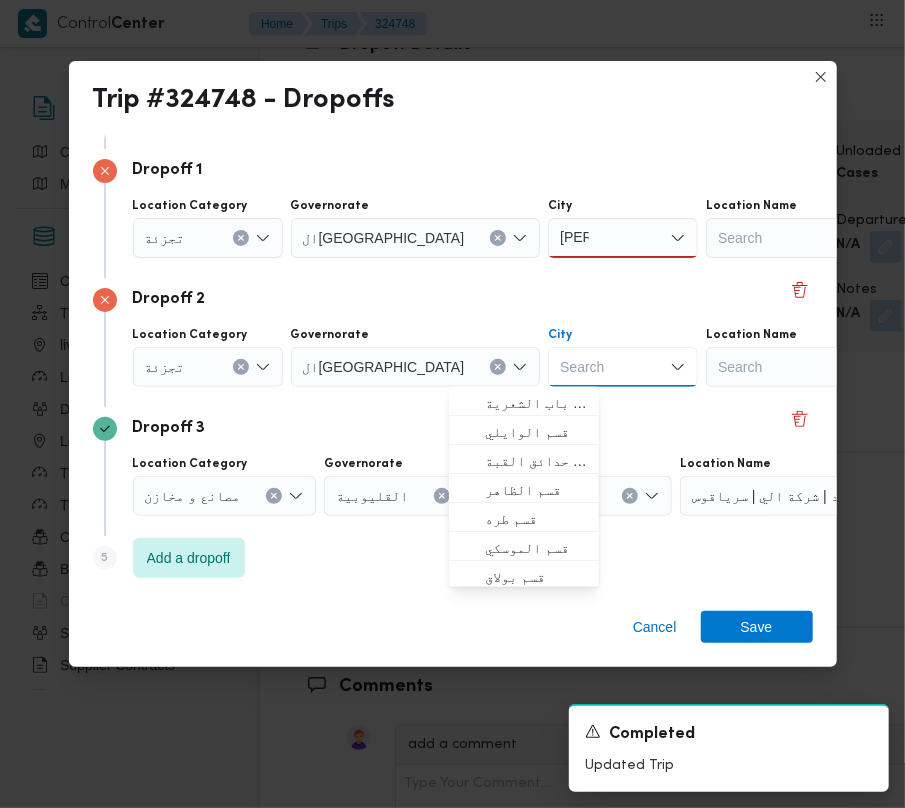 paste on "النزهة" 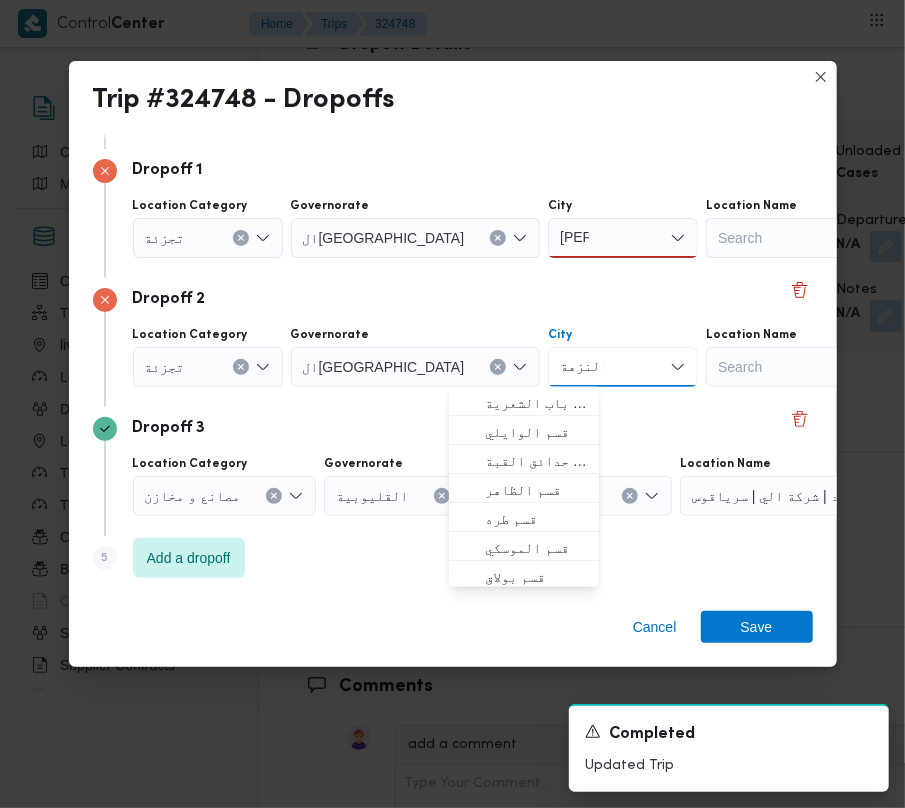 type on "النزهة" 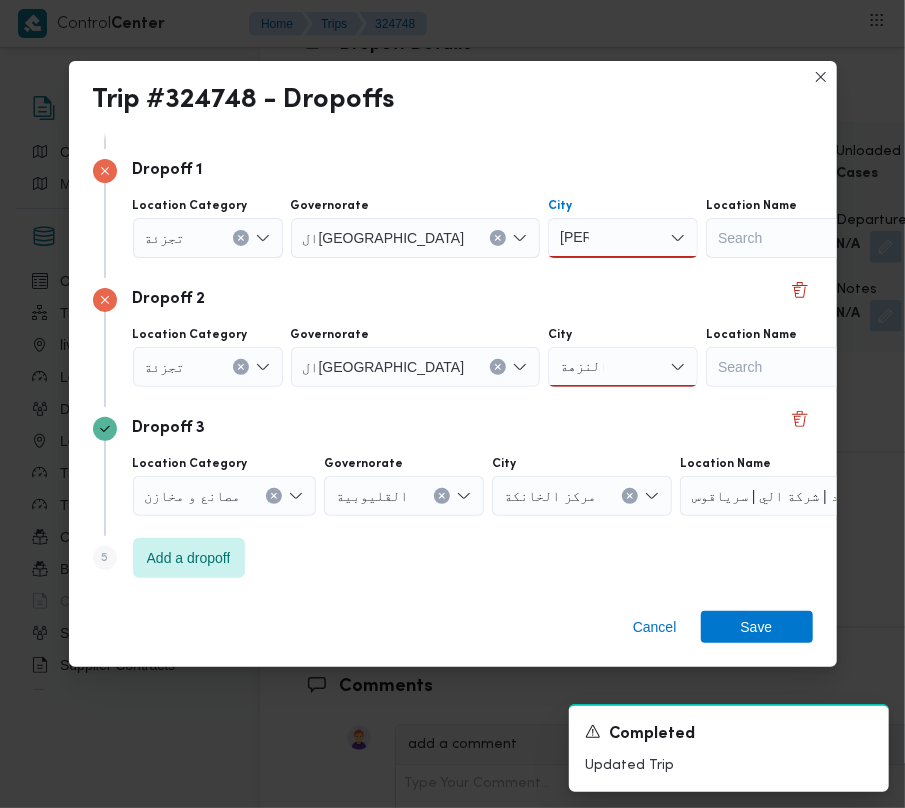 click on "نصر  نصر" at bounding box center (623, 238) 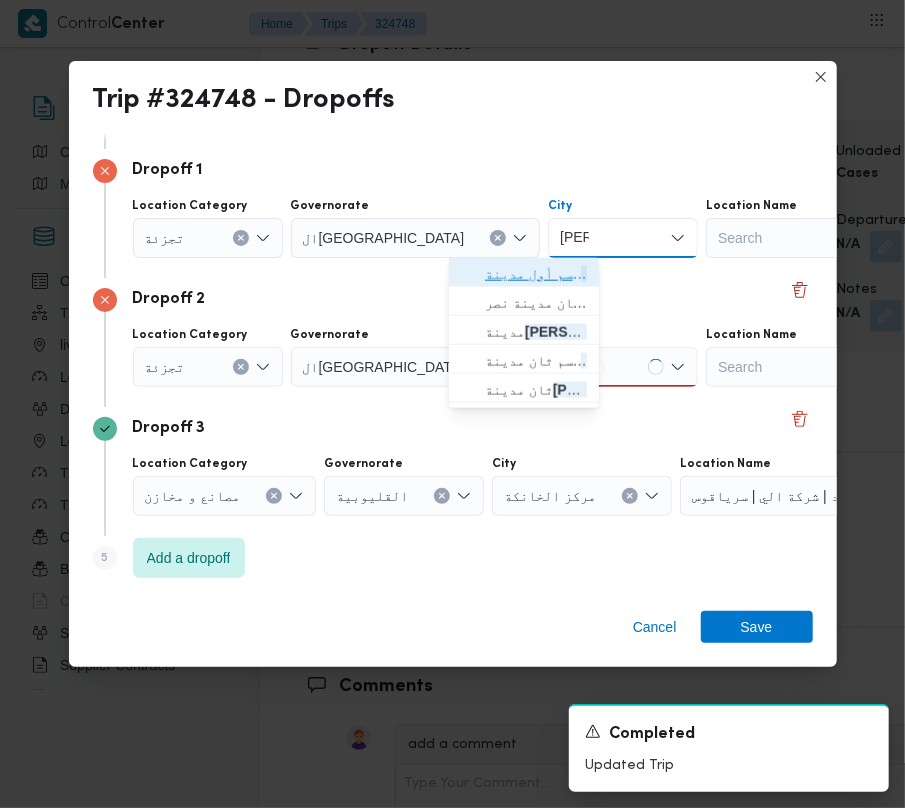 click on "قسم أول مدينة  نصر" at bounding box center [536, 274] 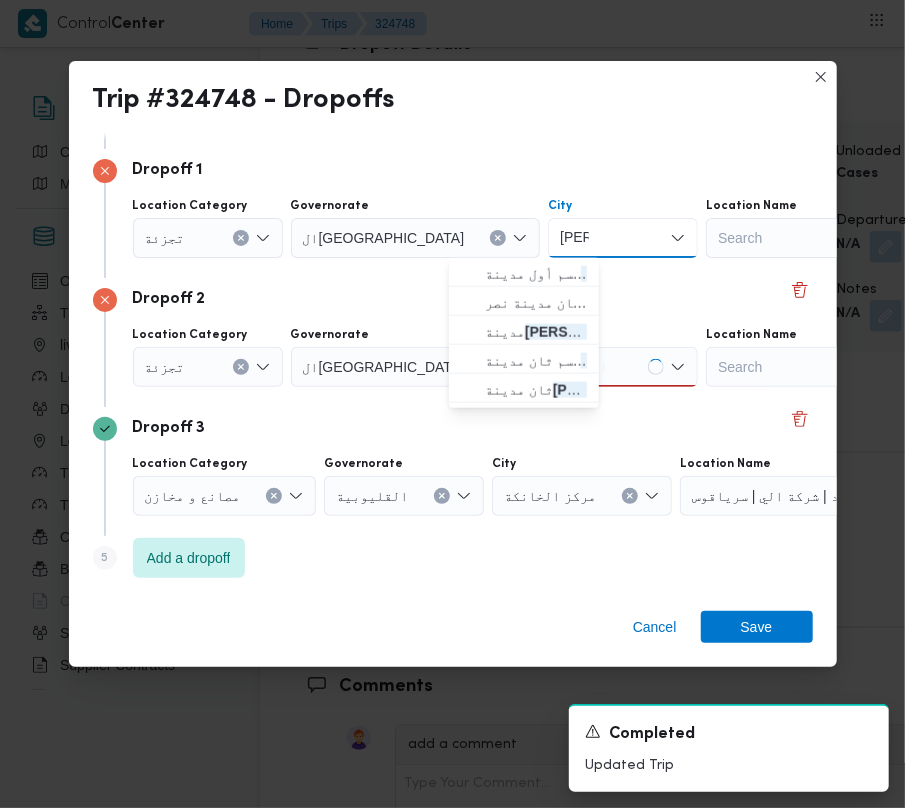 type 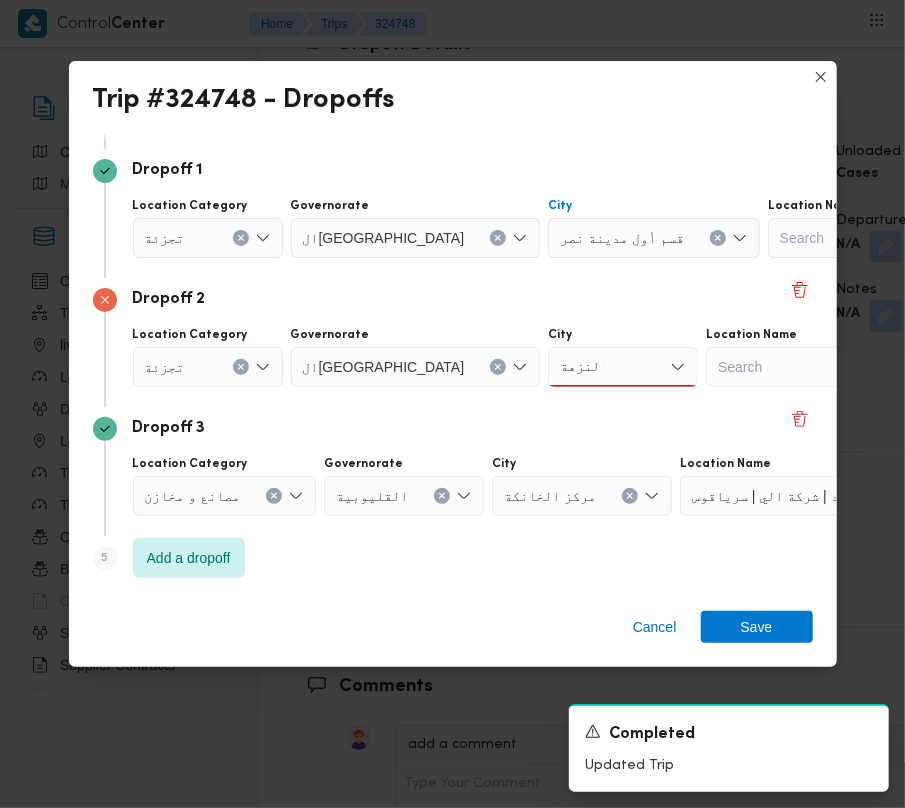 click on "النزهة  النزهة" at bounding box center (623, 367) 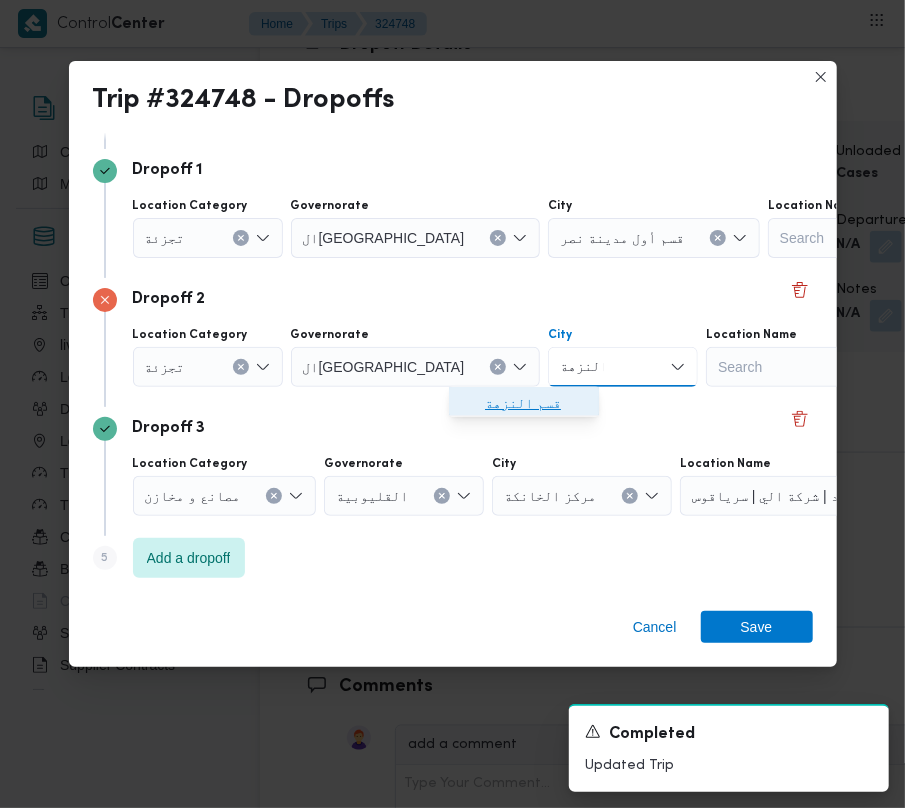 click on "قسم النزهة" at bounding box center (536, 403) 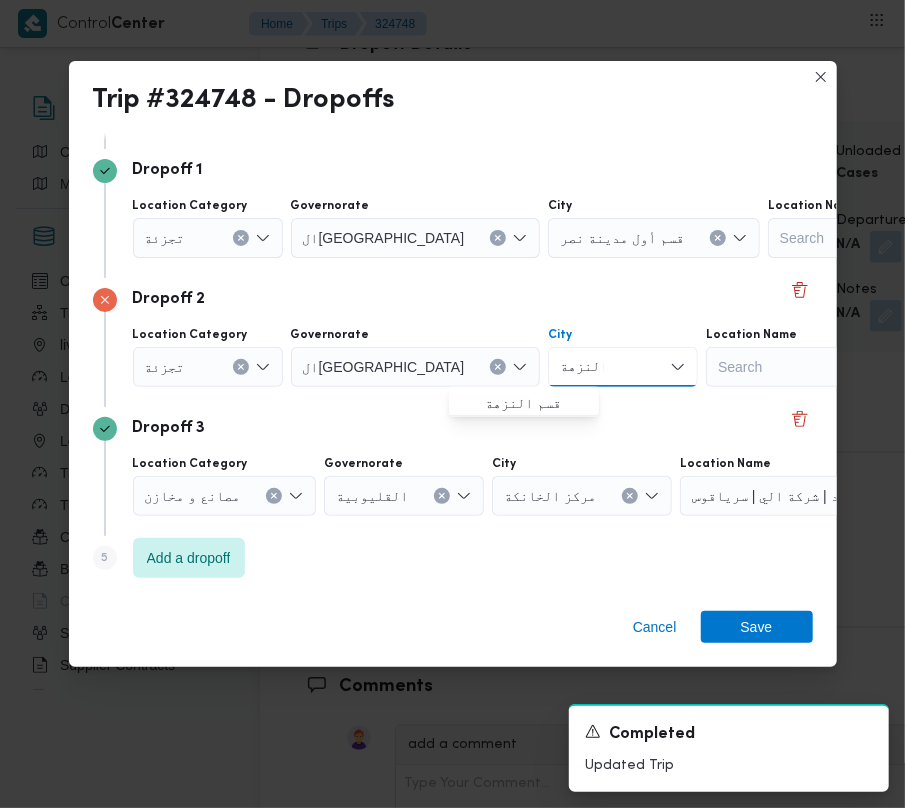 type 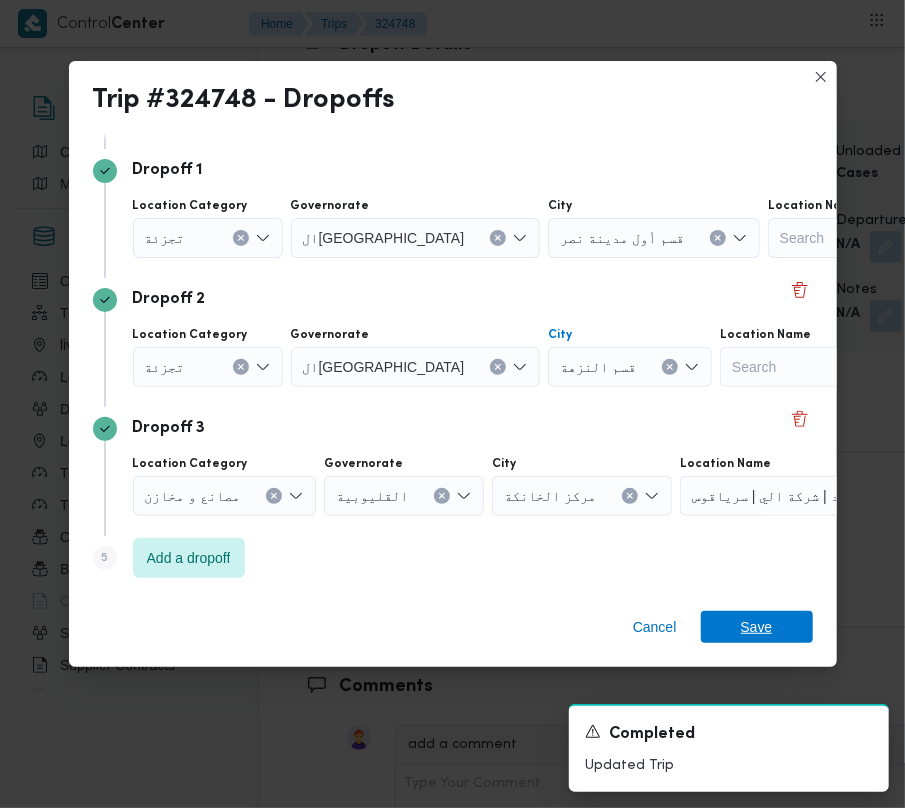 drag, startPoint x: 778, startPoint y: 620, endPoint x: 786, endPoint y: 560, distance: 60.530983 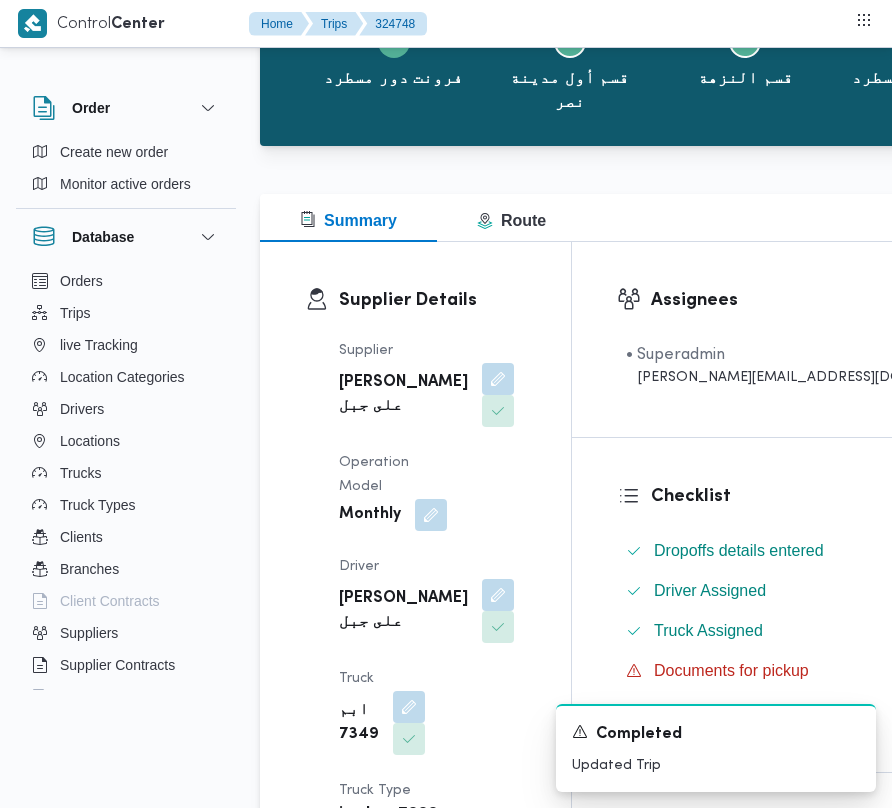 scroll, scrollTop: 0, scrollLeft: 0, axis: both 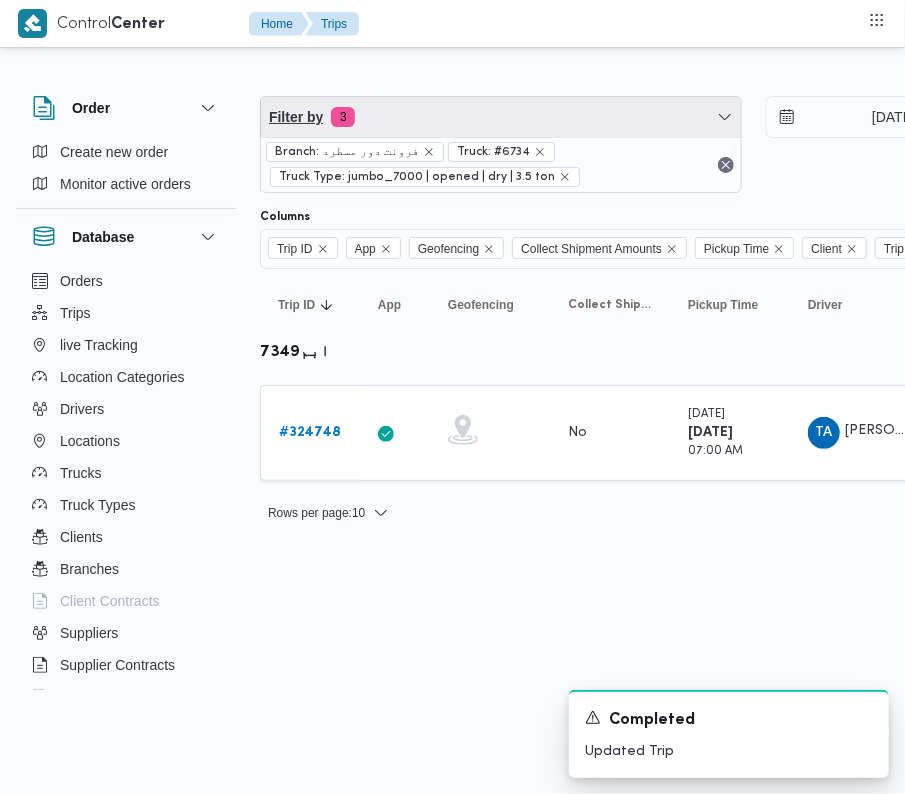click on "Filter by 3" at bounding box center [501, 117] 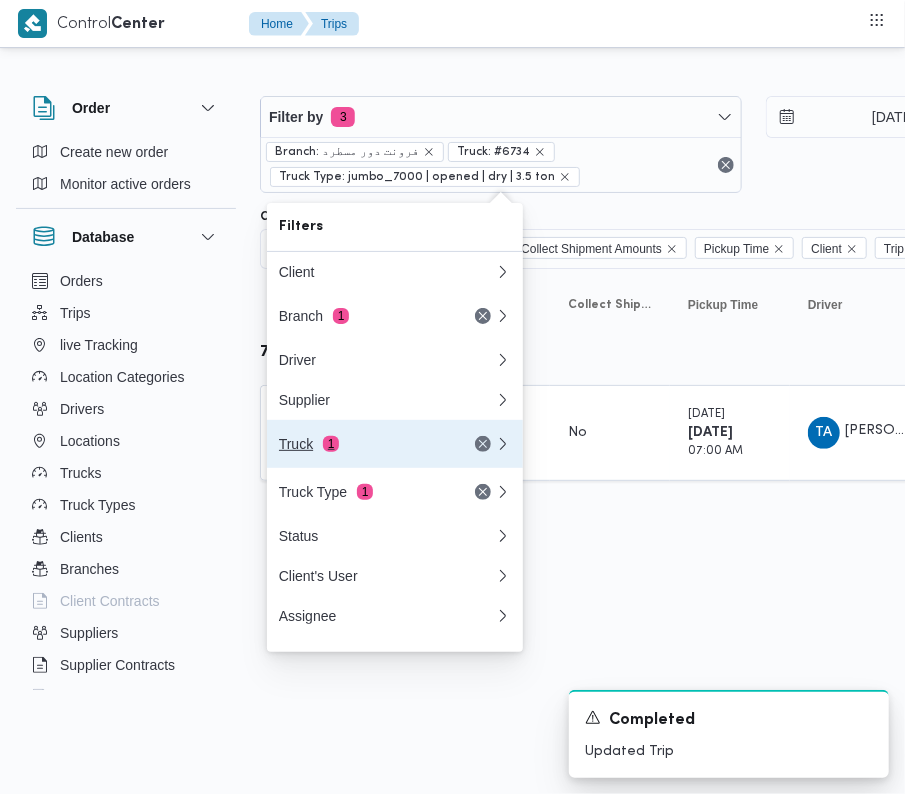 click on "Truck 1" at bounding box center (395, 444) 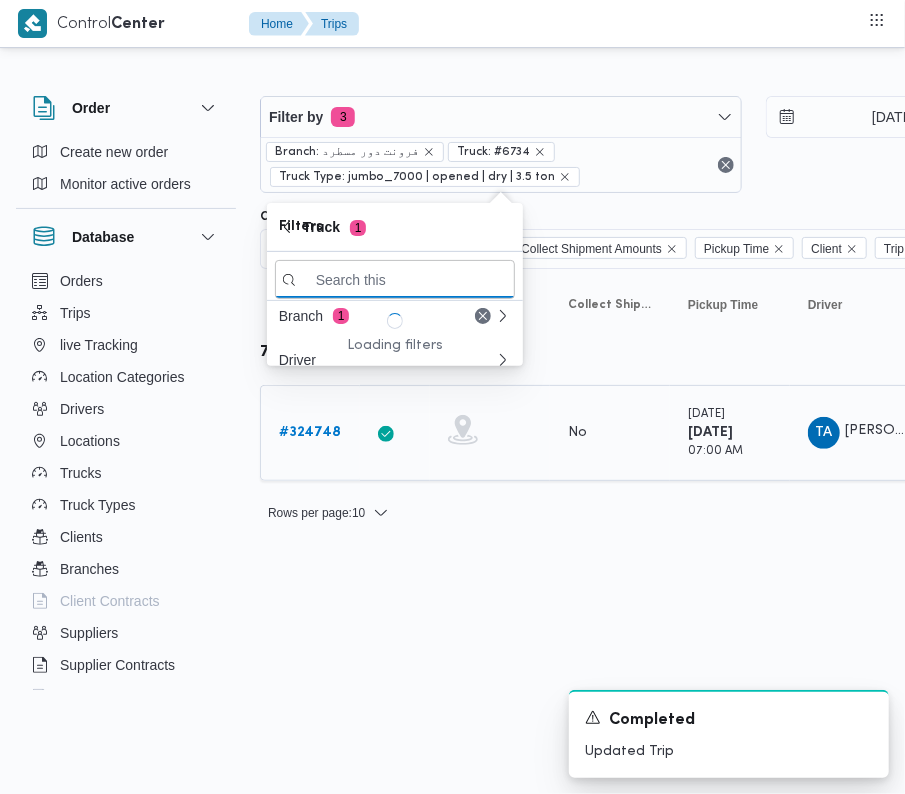 paste on "1372" 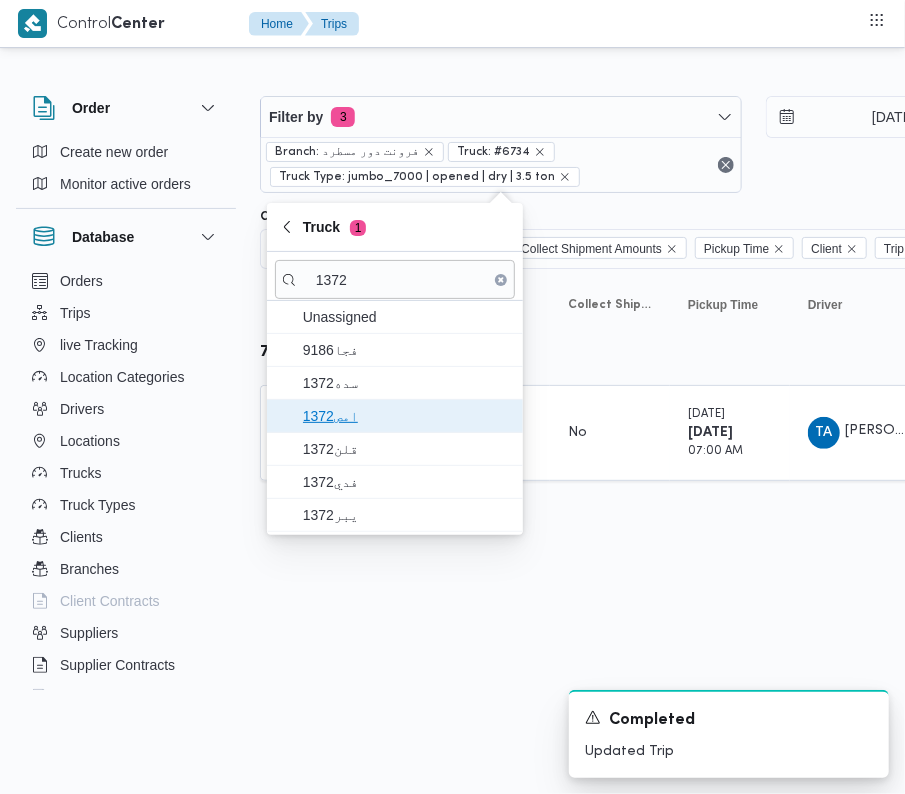 click on "امص1372" at bounding box center (407, 416) 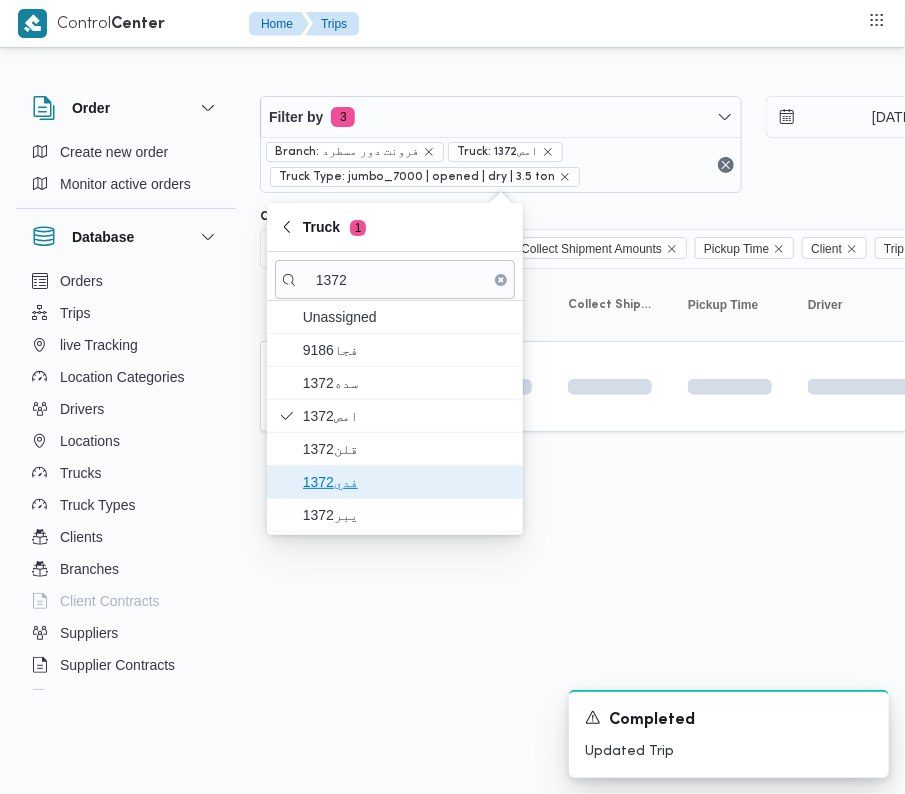 click on "فدي1372" at bounding box center (407, 482) 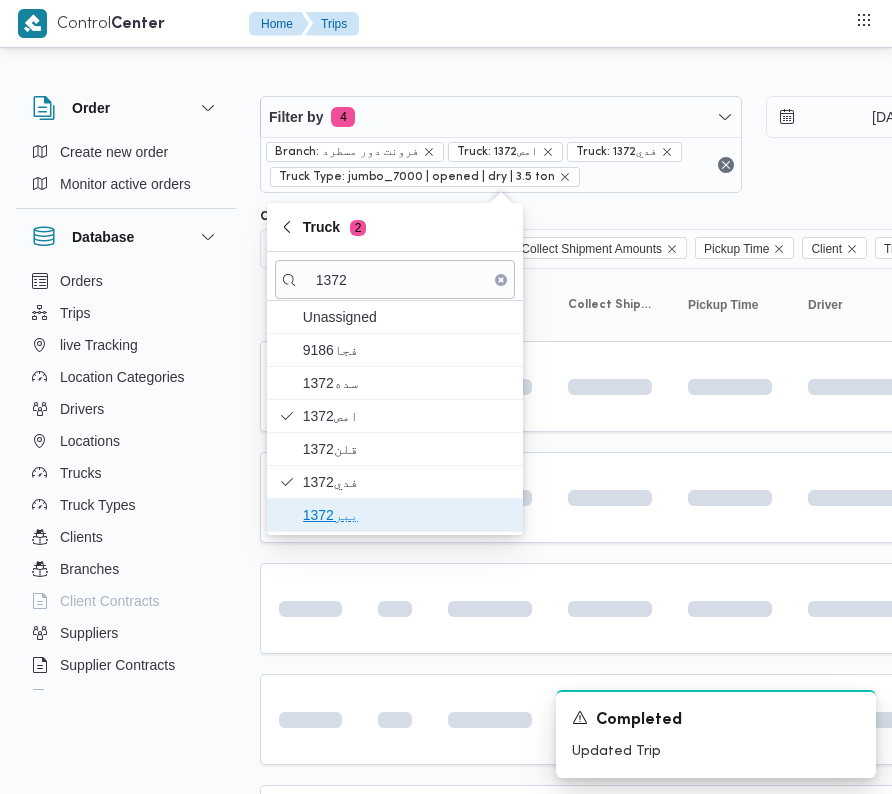 click on "يبر1372" at bounding box center (407, 515) 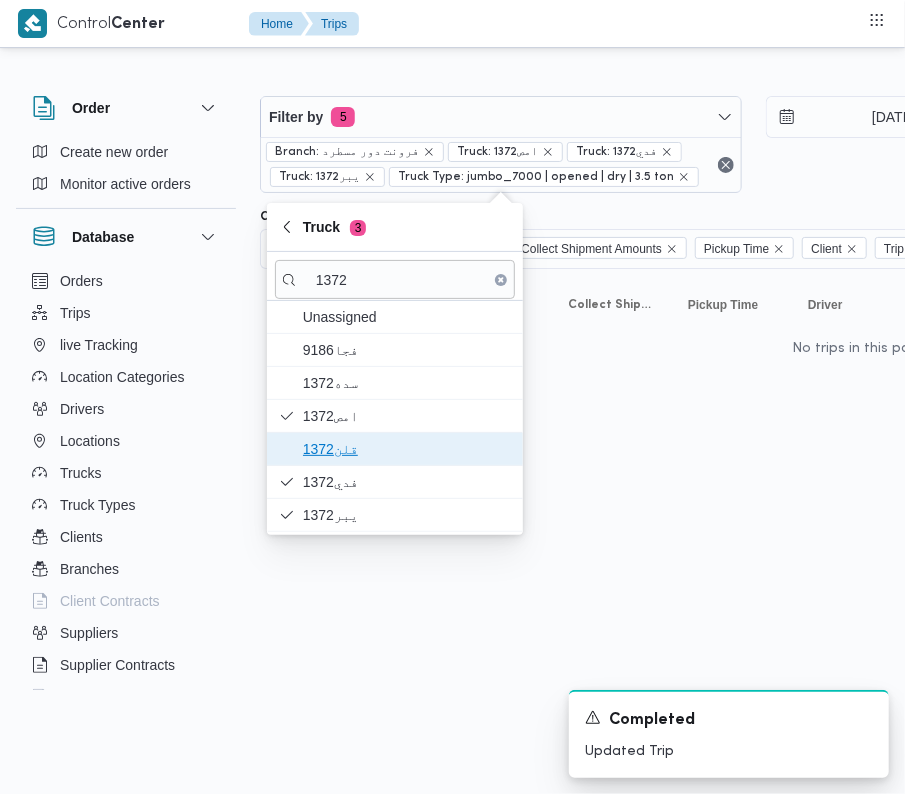 click on "قلن1372" at bounding box center [407, 449] 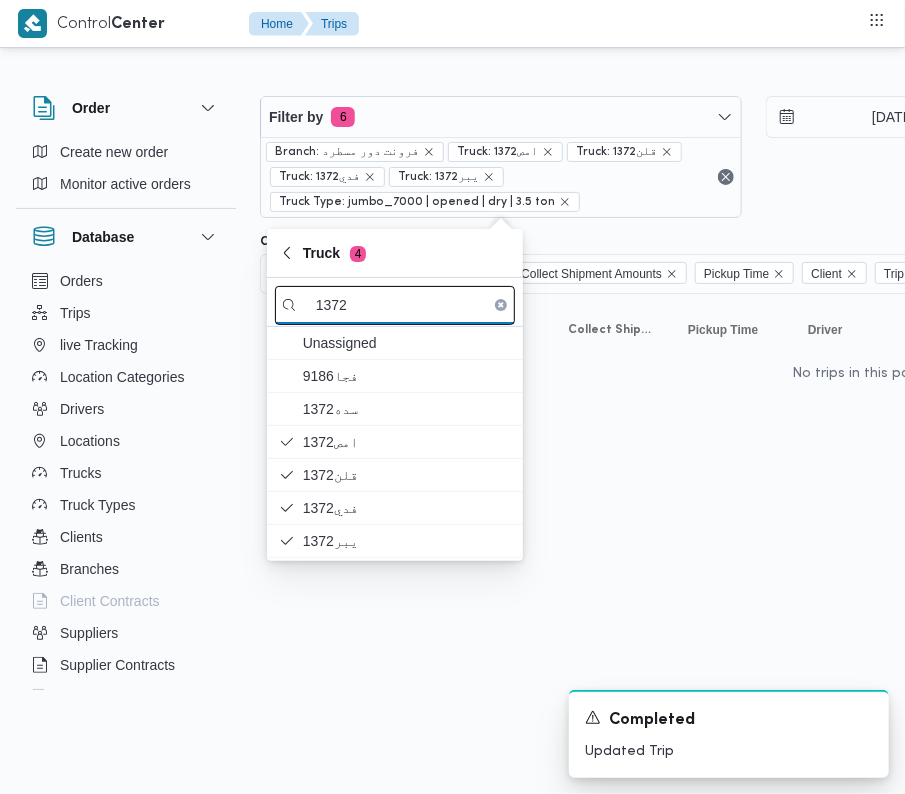 click on "1372" at bounding box center (395, 305) 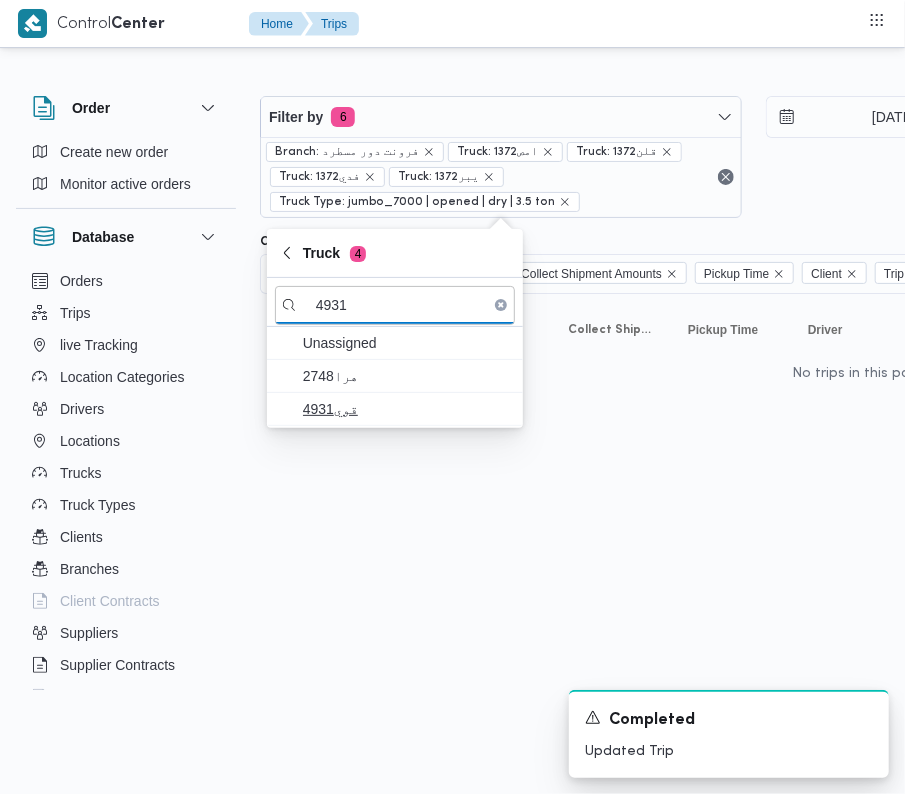 type on "4931" 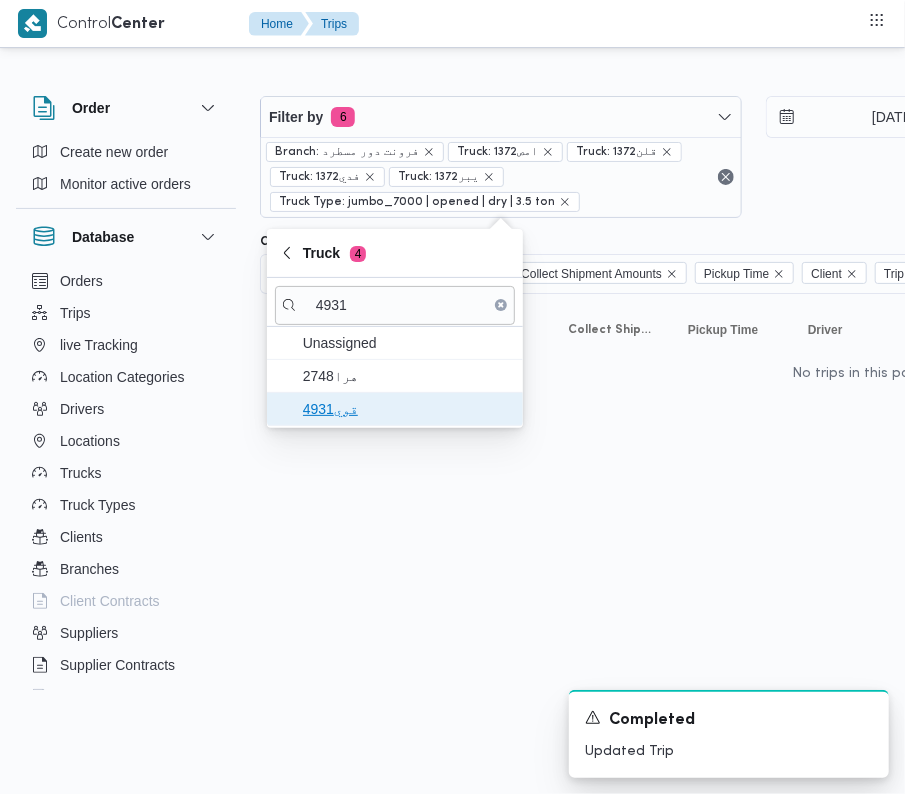 click on "قوي4931" at bounding box center (407, 409) 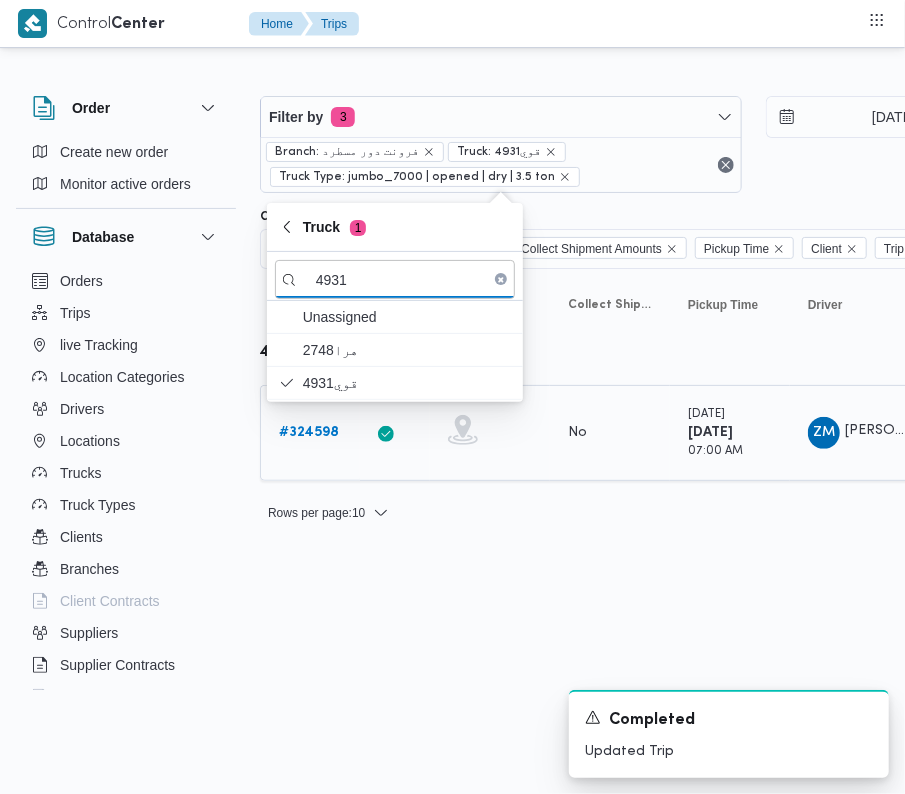 drag, startPoint x: 341, startPoint y: 482, endPoint x: 328, endPoint y: 470, distance: 17.691807 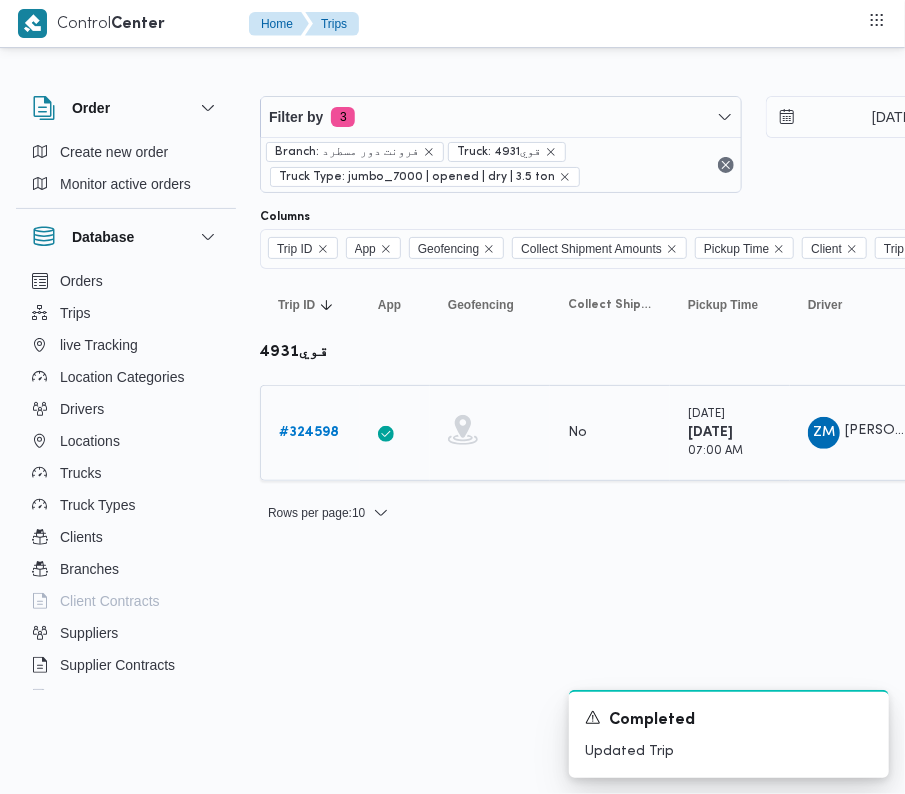 click on "# 324598" at bounding box center [309, 432] 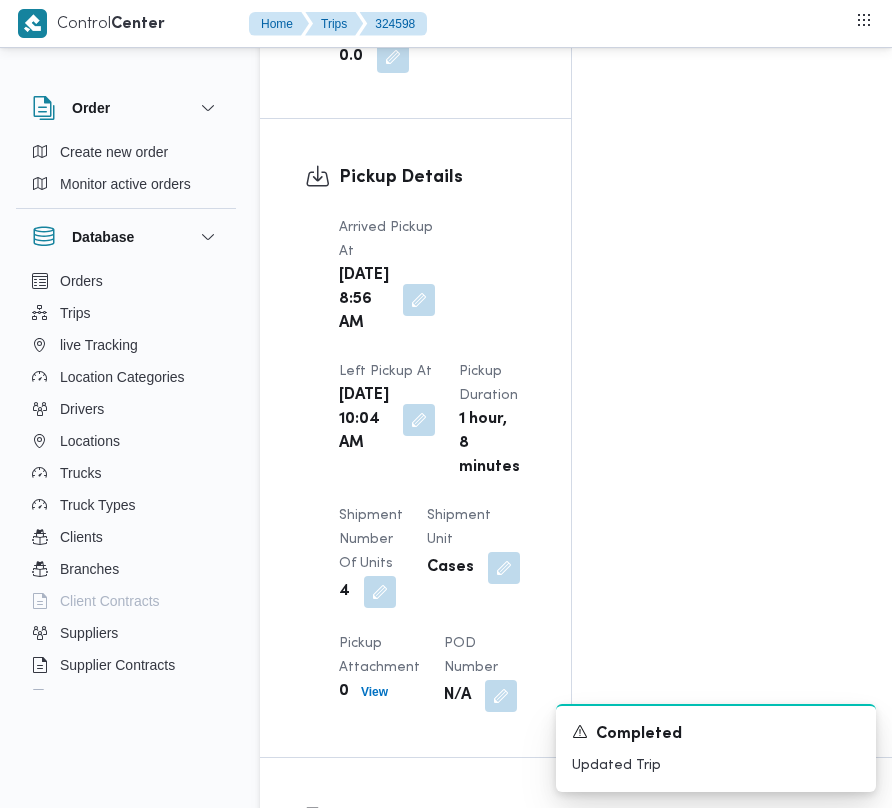 scroll, scrollTop: 3377, scrollLeft: 0, axis: vertical 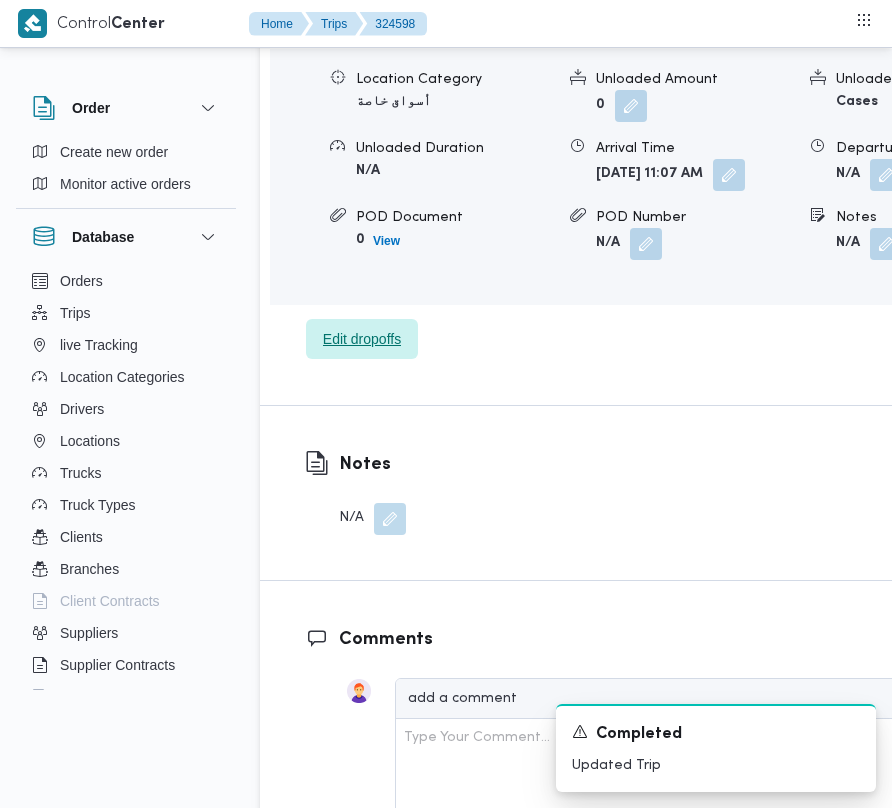 click on "Edit dropoffs" at bounding box center (362, 339) 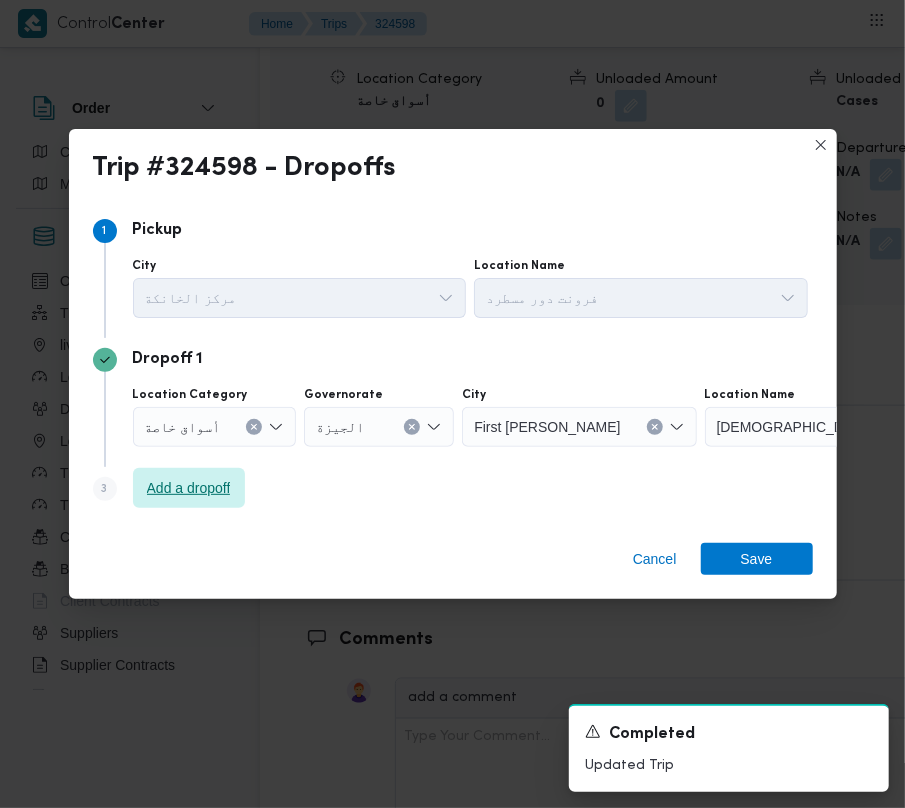 click on "Add a dropoff" at bounding box center (189, 488) 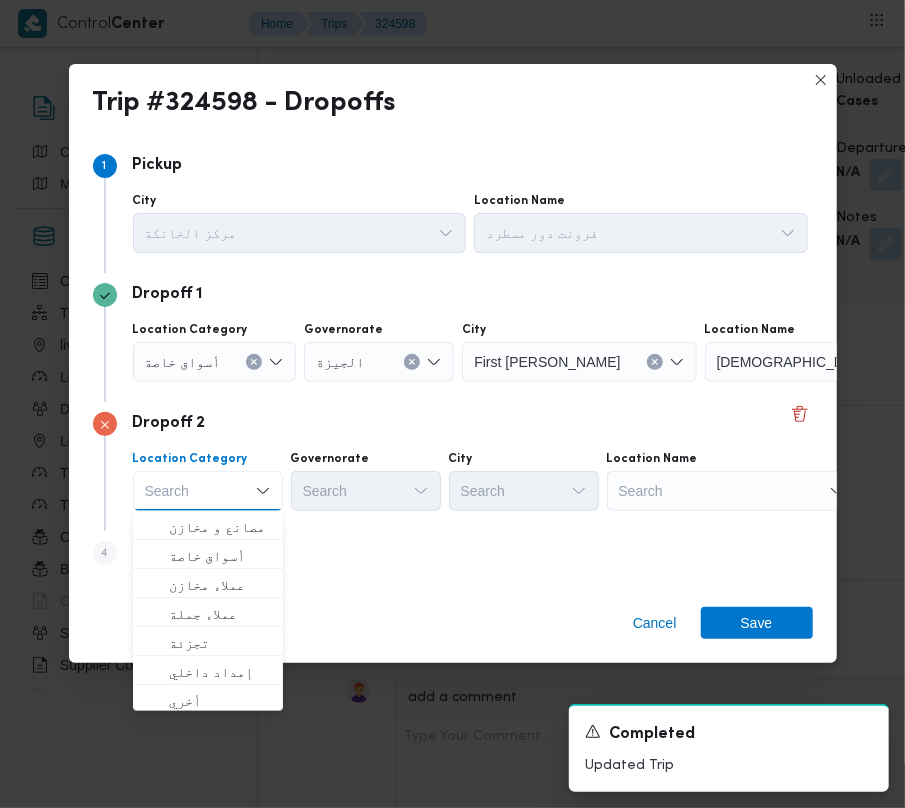 click on "Search" at bounding box center (830, 362) 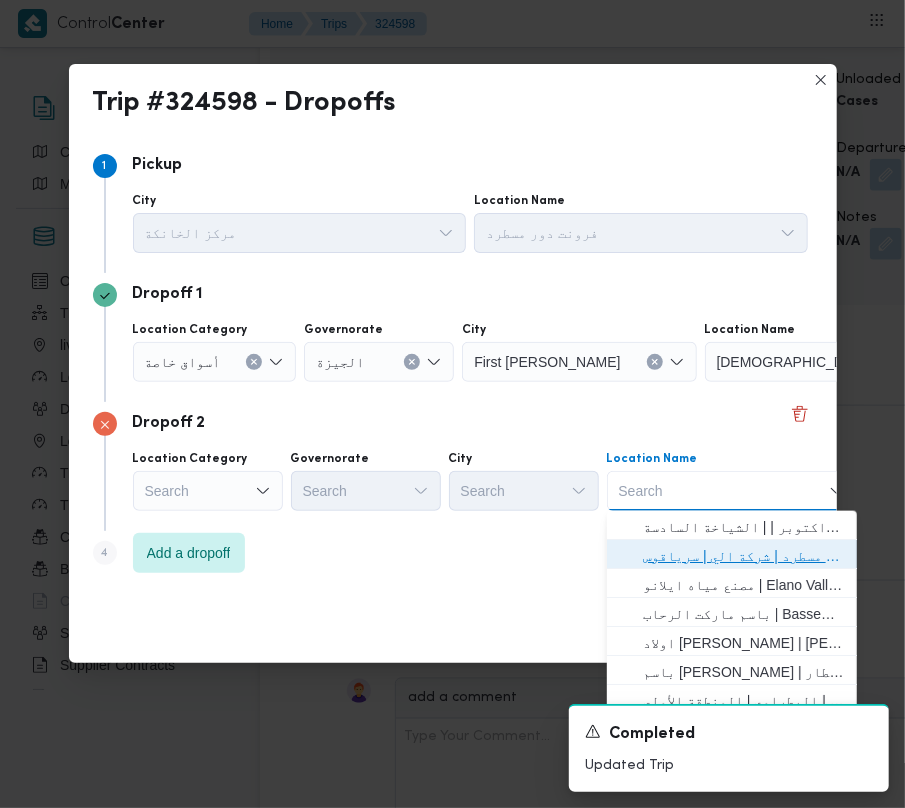 click on "فرونت دور مسطرد | شركة الي | سرياقوس" at bounding box center [744, 556] 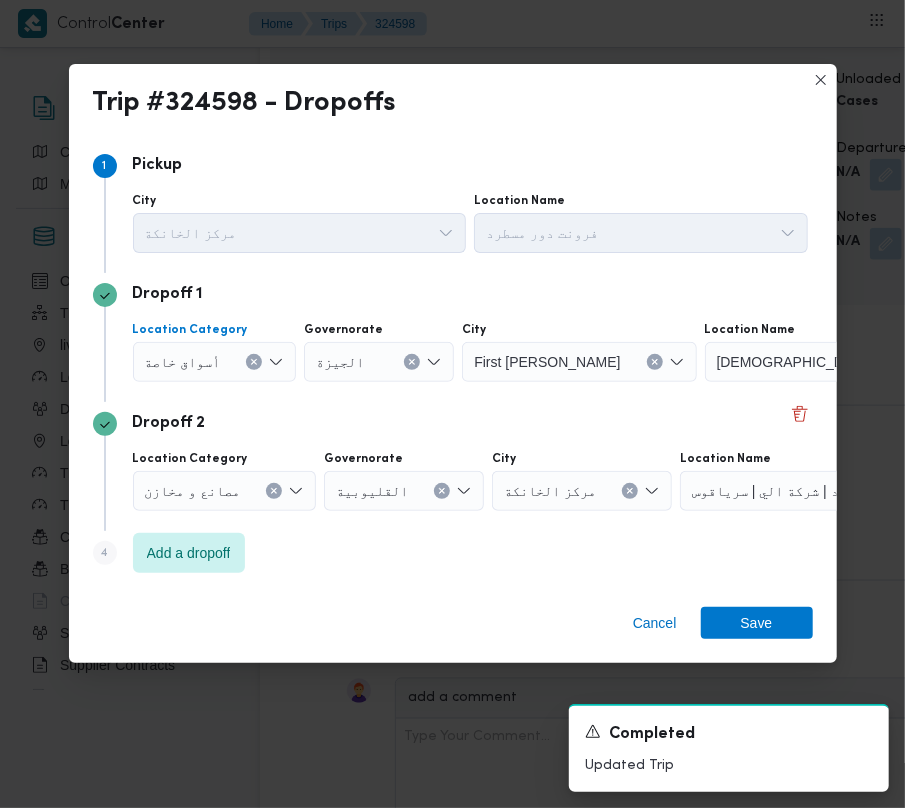 click on "أسواق خاصة" at bounding box center [183, 361] 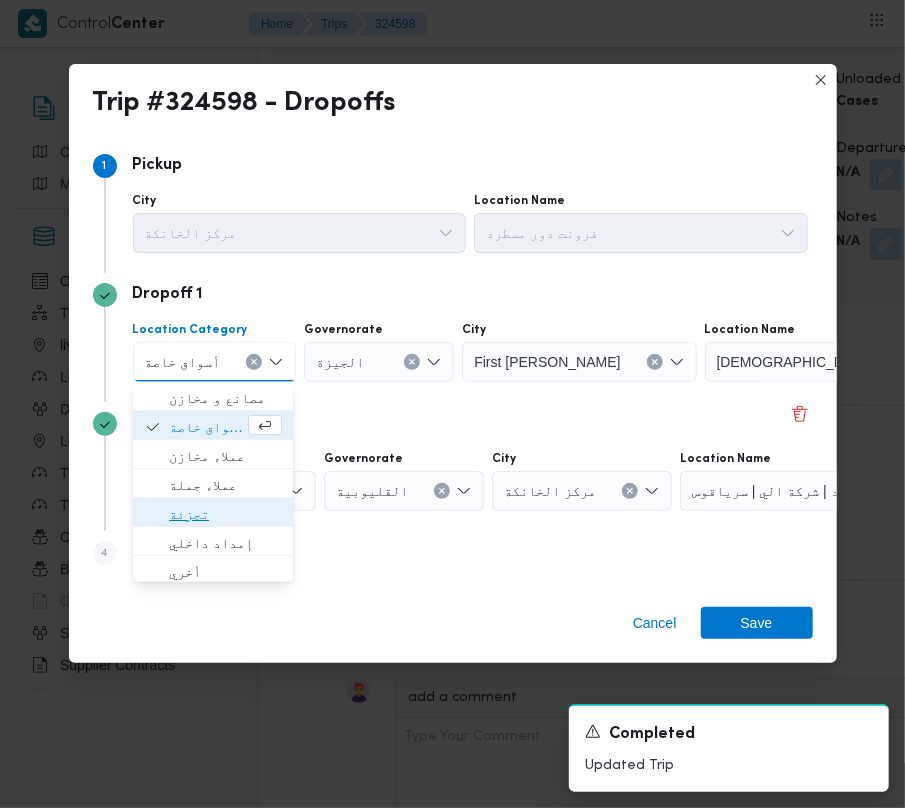 click on "تجزئة" at bounding box center (225, 514) 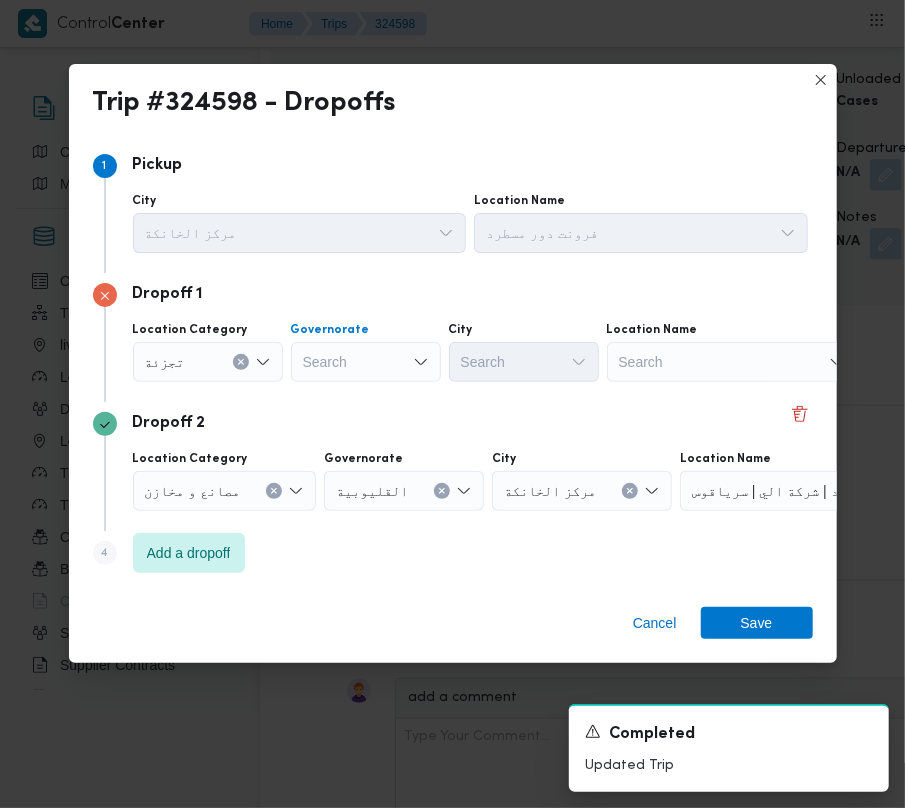 click on "Search" at bounding box center (366, 362) 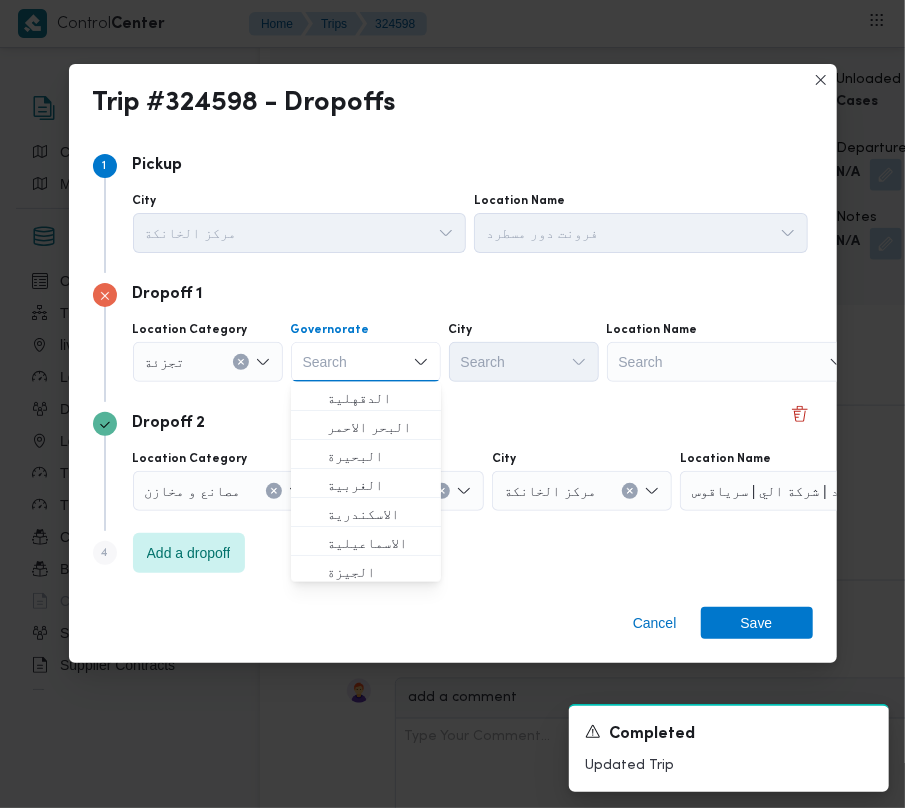 paste on "جيزة" 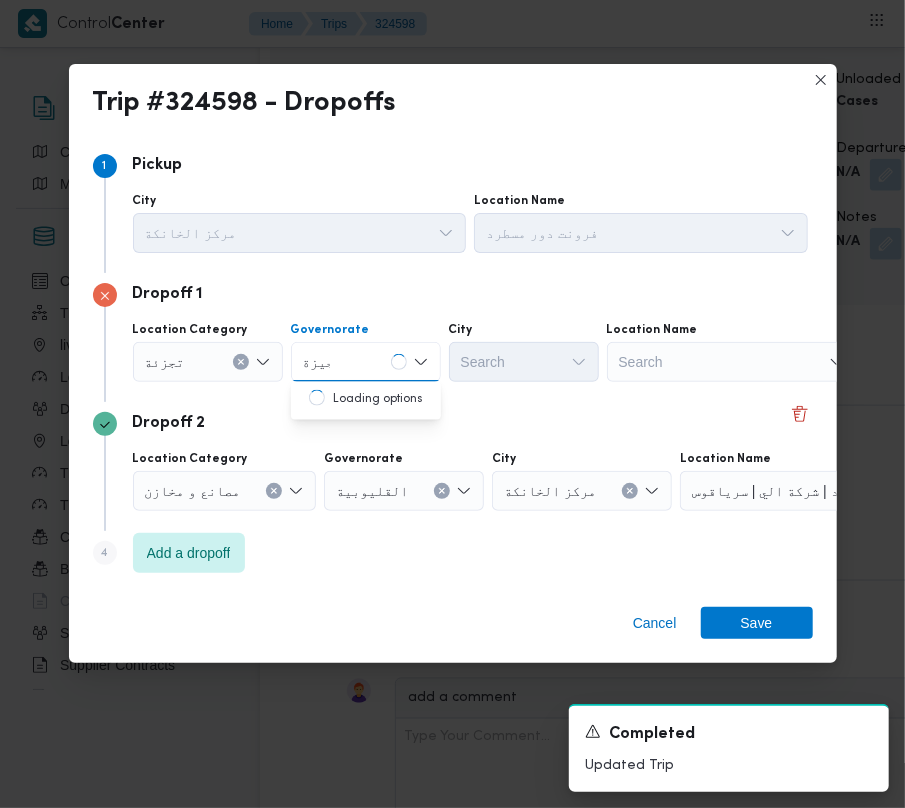 type on "جيزة" 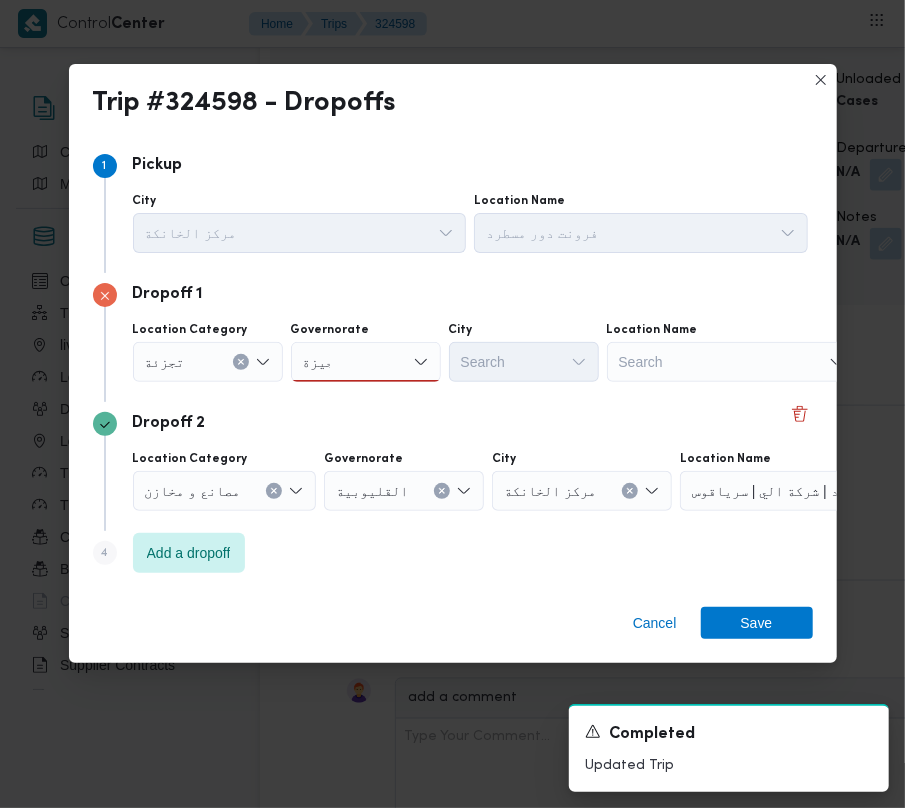 click on "جيزة جيزة" at bounding box center (366, 362) 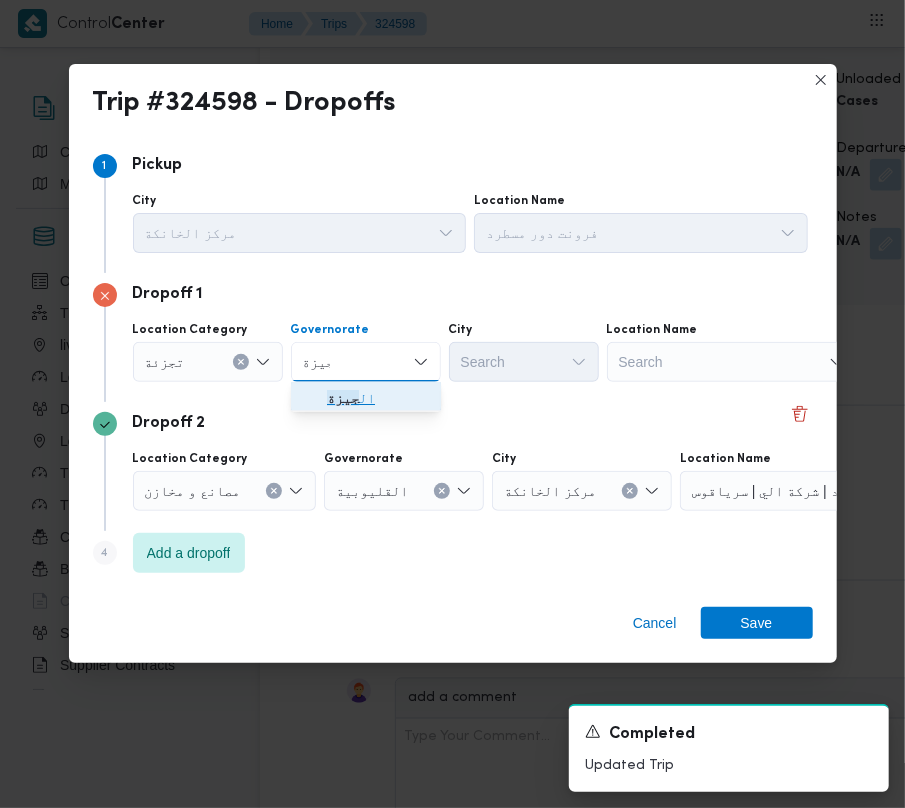 drag, startPoint x: 376, startPoint y: 390, endPoint x: 454, endPoint y: 368, distance: 81.0432 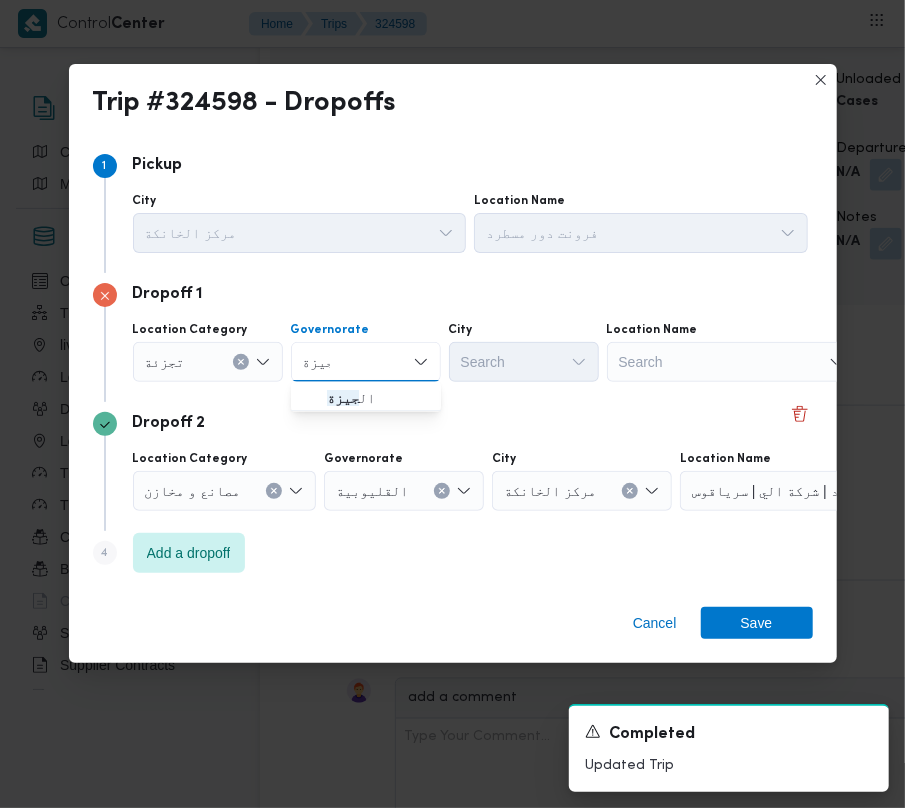 type 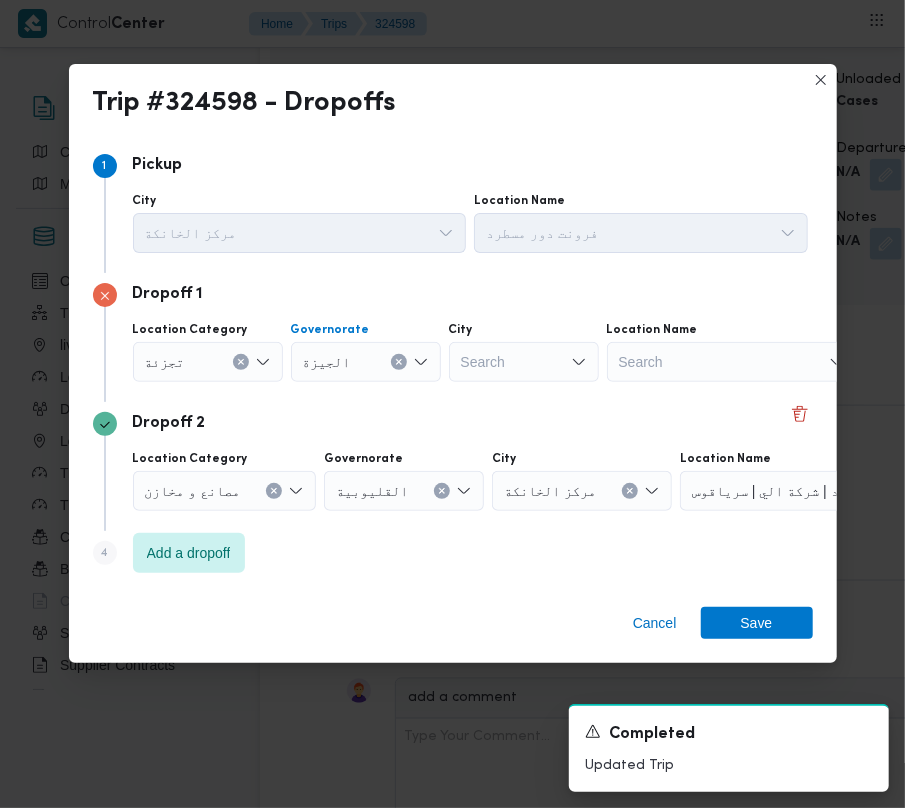 click on "Search" at bounding box center [524, 362] 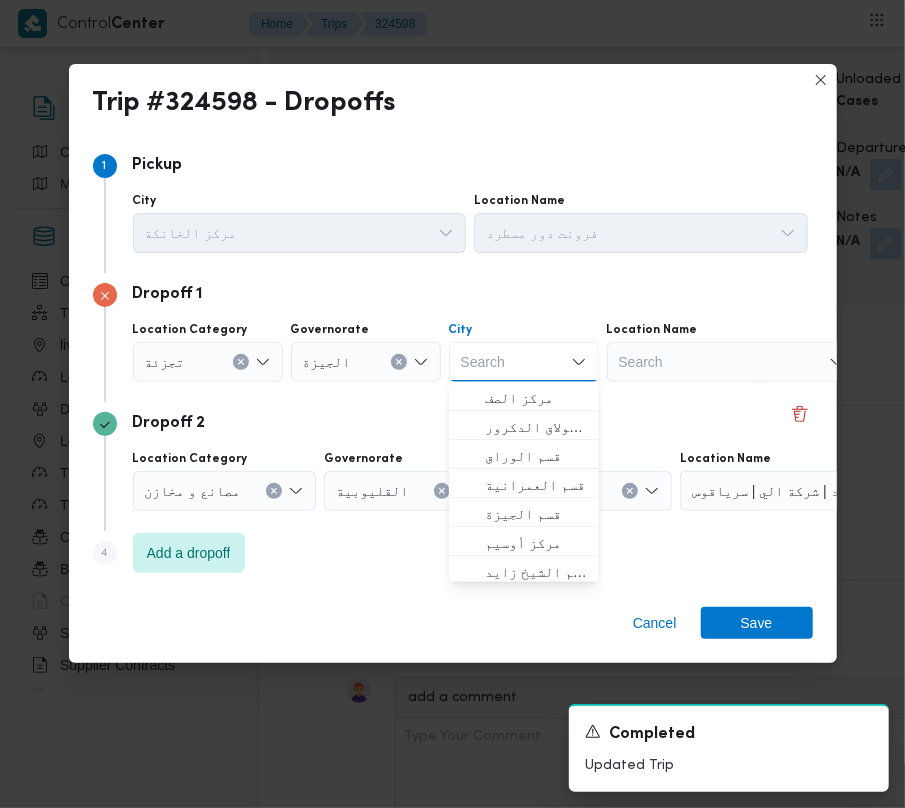 paste on "الهرم" 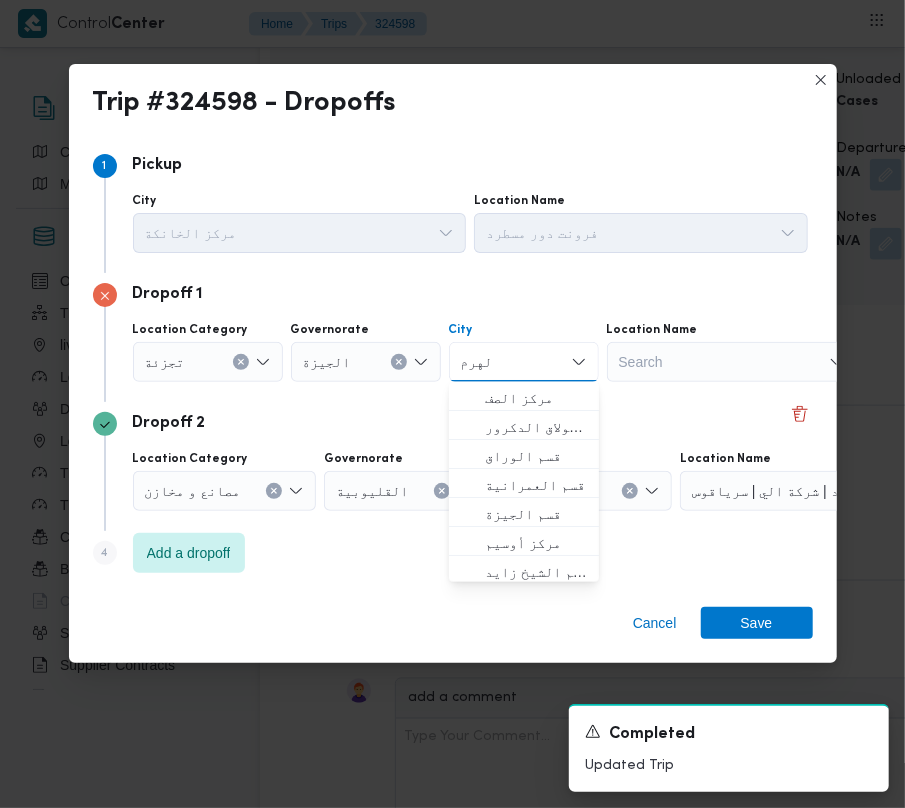 type on "الهرم" 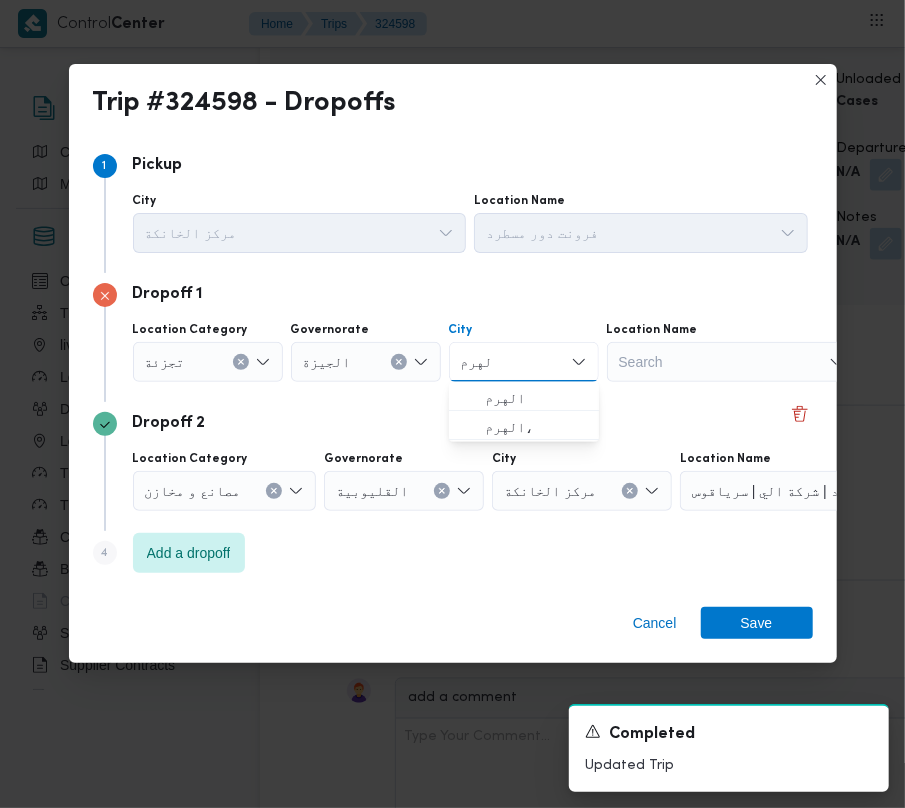 click on "الهرم" at bounding box center [536, 398] 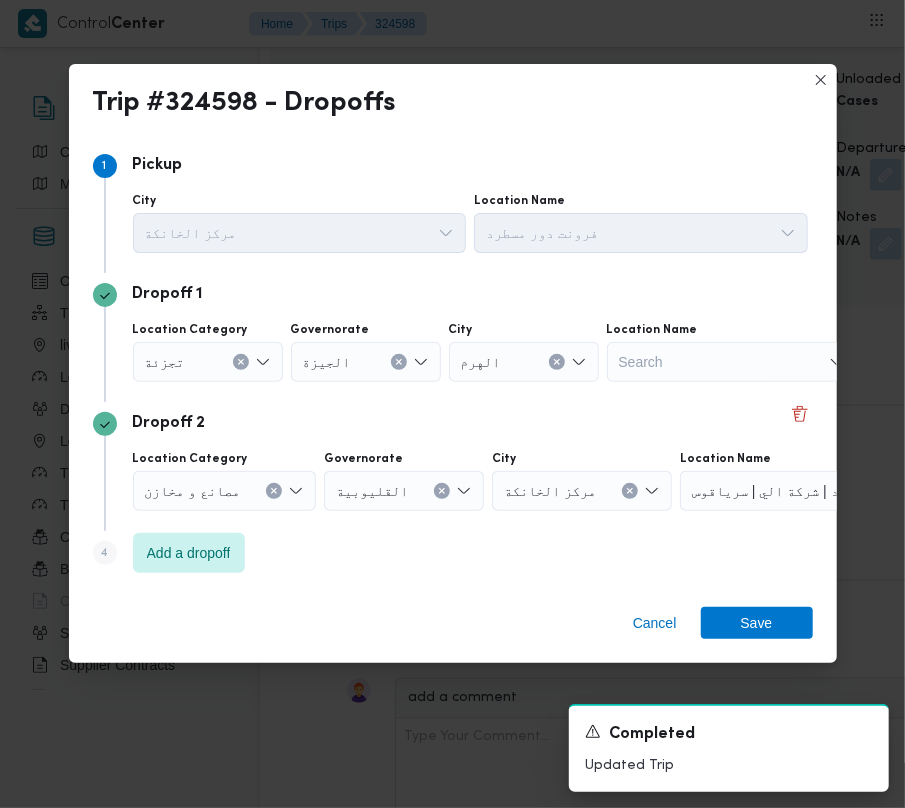 click on "Cancel Save" at bounding box center (453, 627) 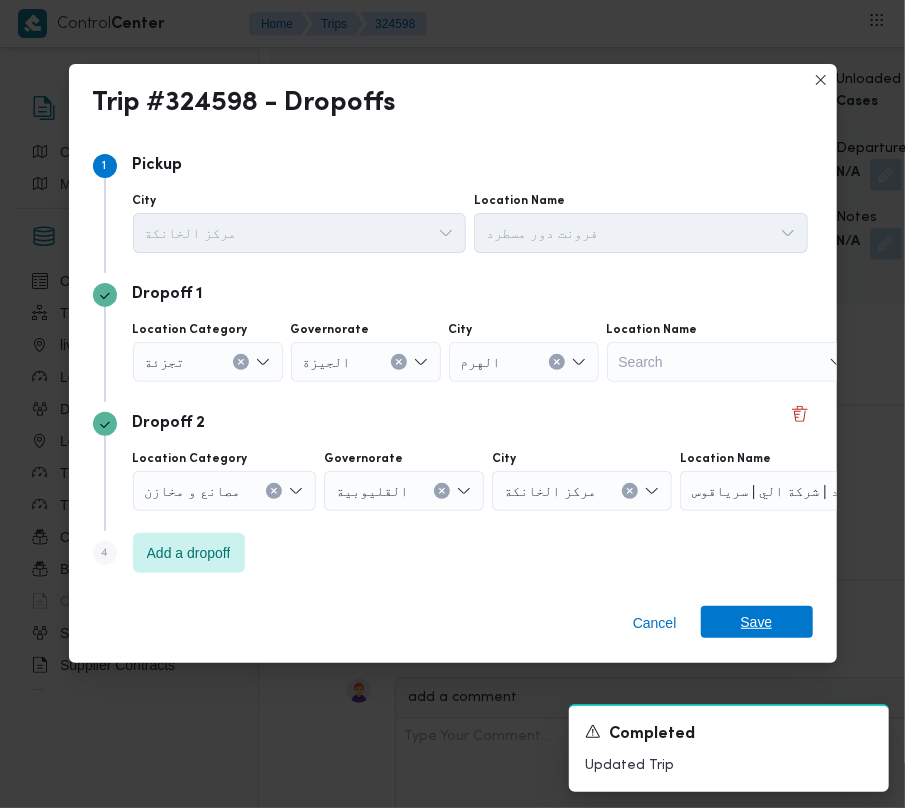 click on "Save" at bounding box center [757, 622] 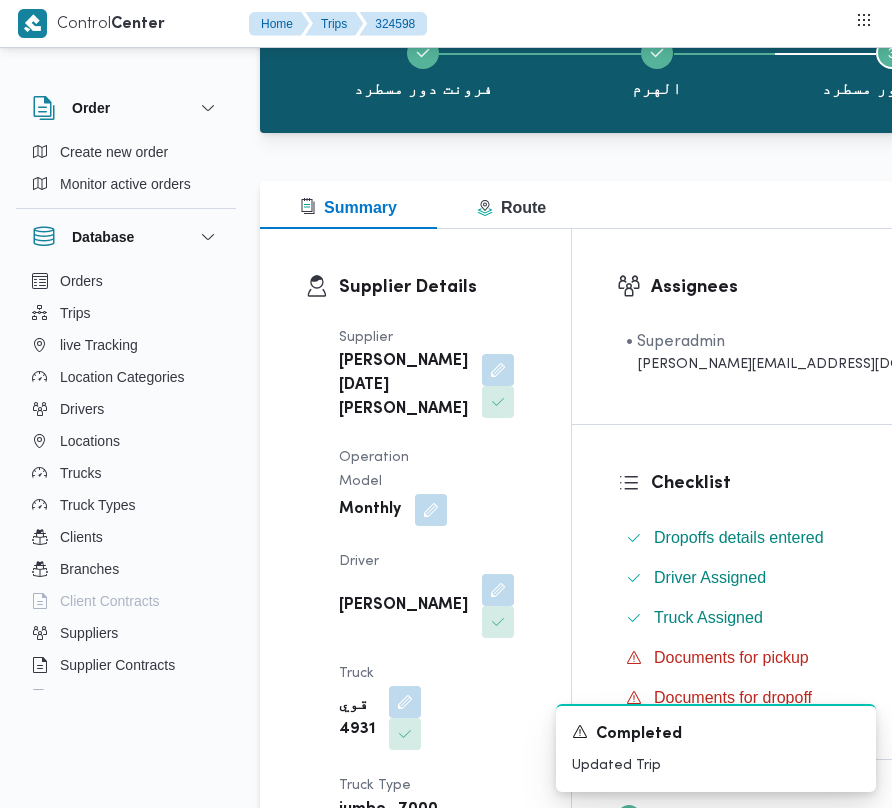 scroll, scrollTop: 0, scrollLeft: 0, axis: both 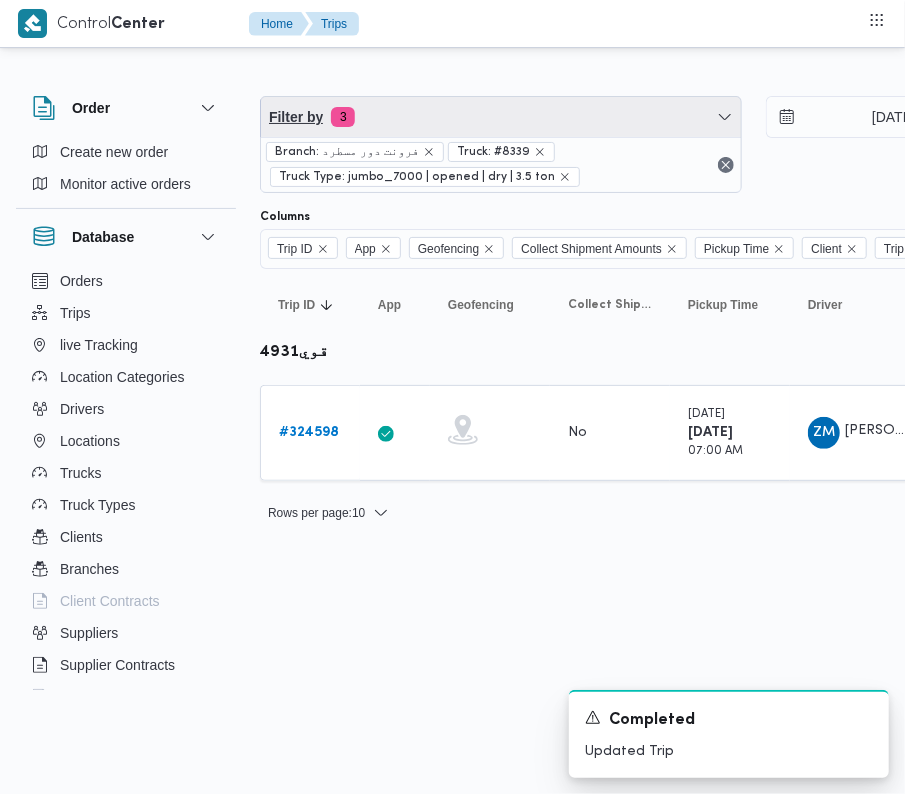 click on "Filter by 3" at bounding box center (501, 117) 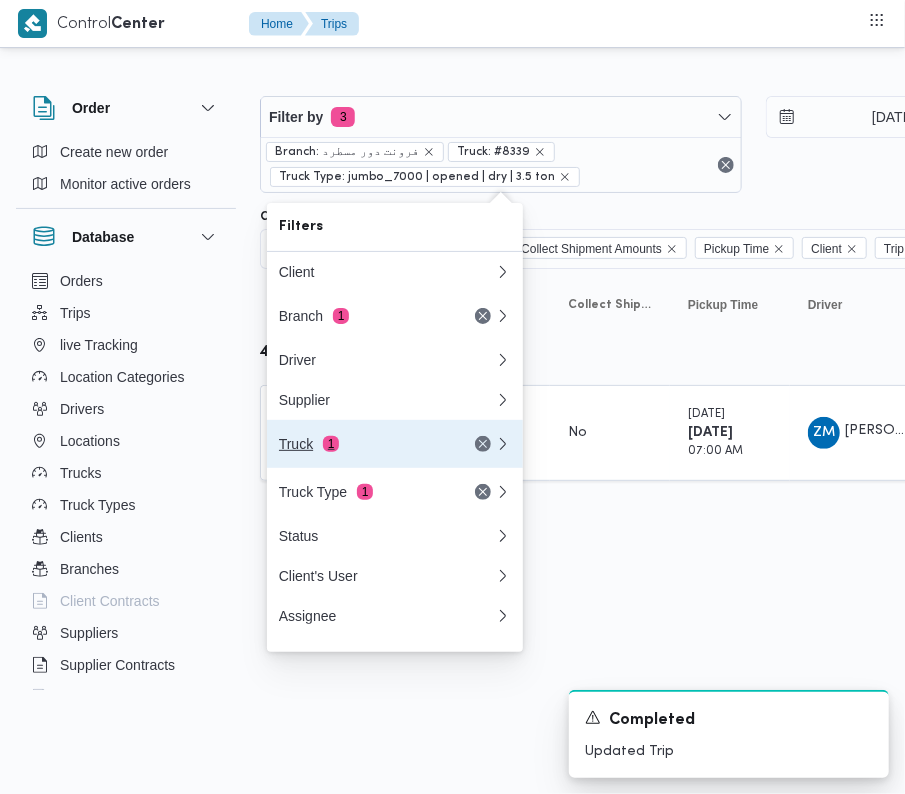 click on "Truck 1" at bounding box center [387, 444] 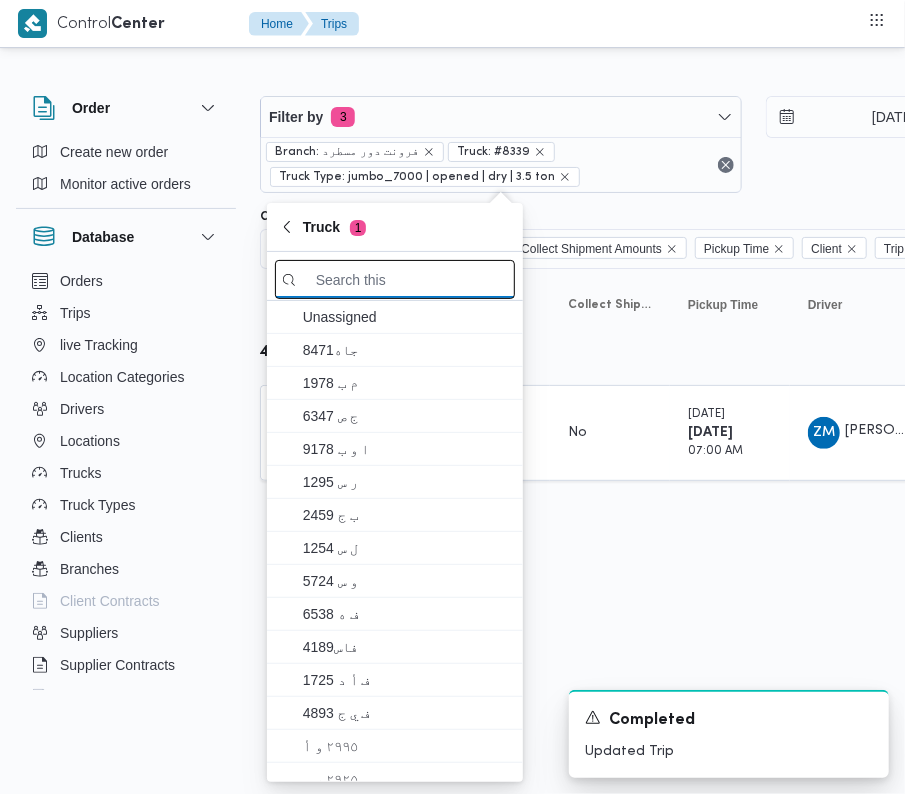 paste on "1676" 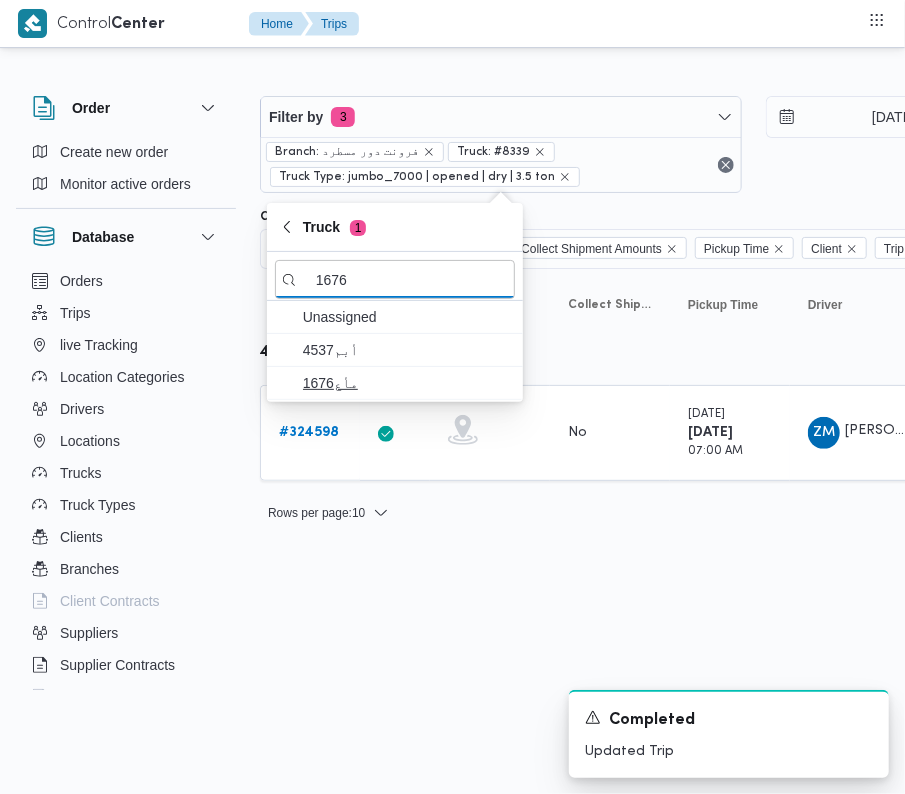 type on "1676" 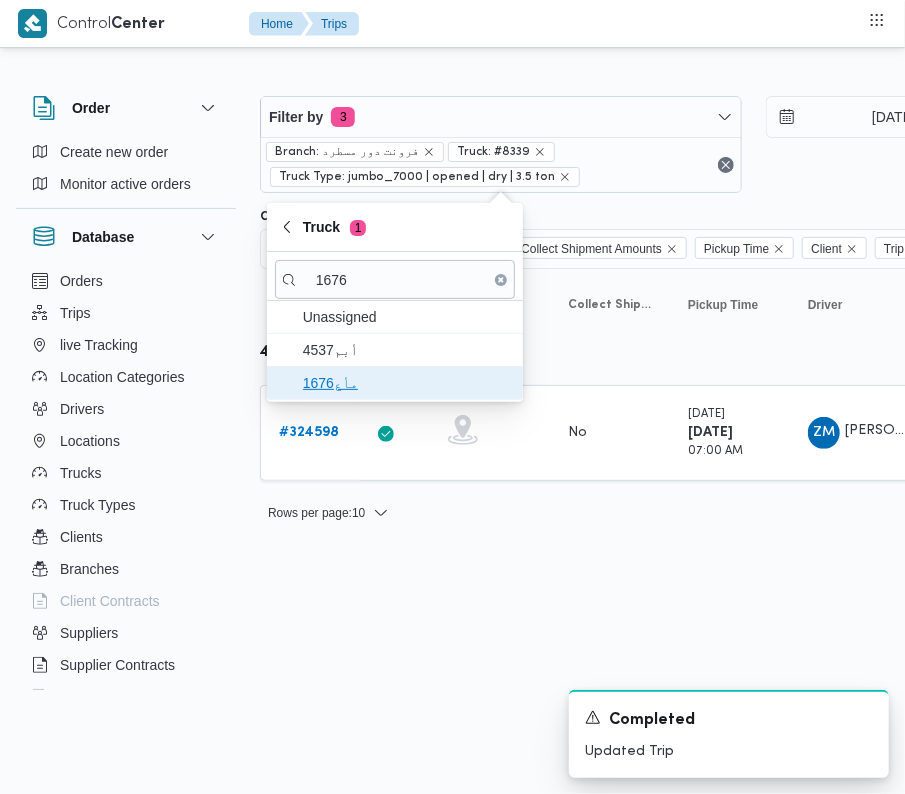 click on "مأع1676" at bounding box center (407, 383) 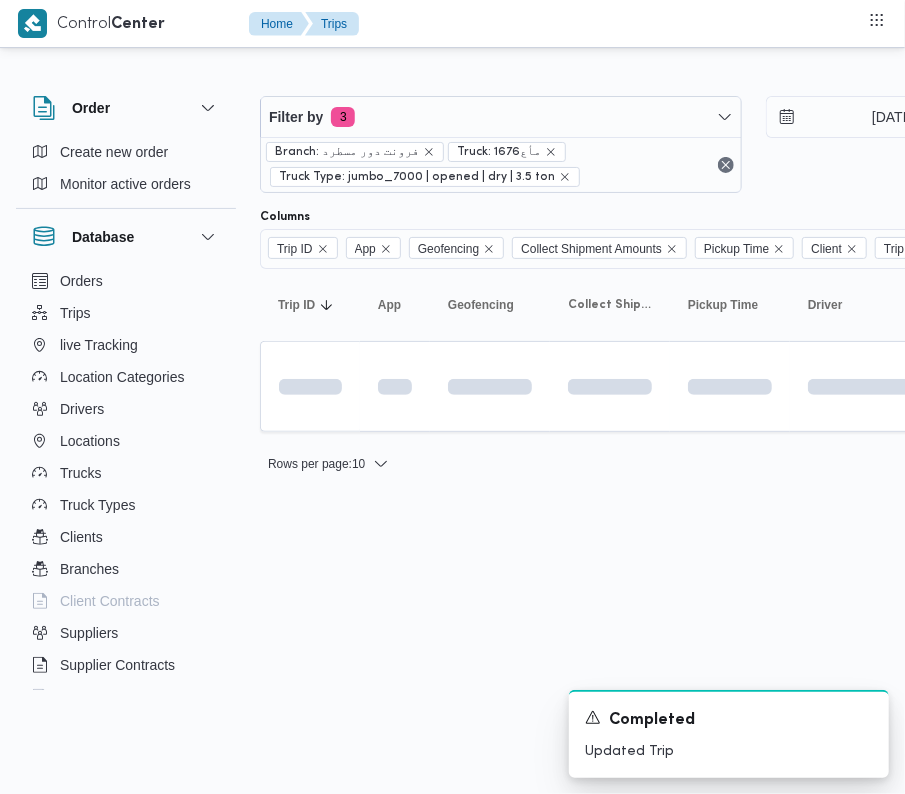 click on "Control  Center Home Trips Order Create new order Monitor active orders Database Orders Trips live Tracking Location Categories Drivers Locations Trucks Truck Types Clients Branches Client Contracts Suppliers Supplier Contracts Devices Users Projects SP Projects Admins organization assignees Tags Filter by 3 Branch: فرونت دور مسطرد Truck: مأع1676 Truck Type: jumbo_7000 | opened | dry | 3.5 ton 17/7/2025 → 17/7/2025 Group By Truck Columns Trip ID App Geofencing Collect Shipment Amounts Pickup Time Client Trip Points Driver Supplier Truck Status Platform Sorting Trip ID Click to sort in ascending order App Click to sort in ascending order Geofencing Click to sort in ascending order Collect Shipment Amounts Pickup Time Click to sort in ascending order Client Click to sort in ascending order Trip Points Driver Click to sort in ascending order Supplier Click to sort in ascending order Truck Click to sort in ascending order Status Click to sort in ascending order Platform Actions Rows per page :" at bounding box center (452, 397) 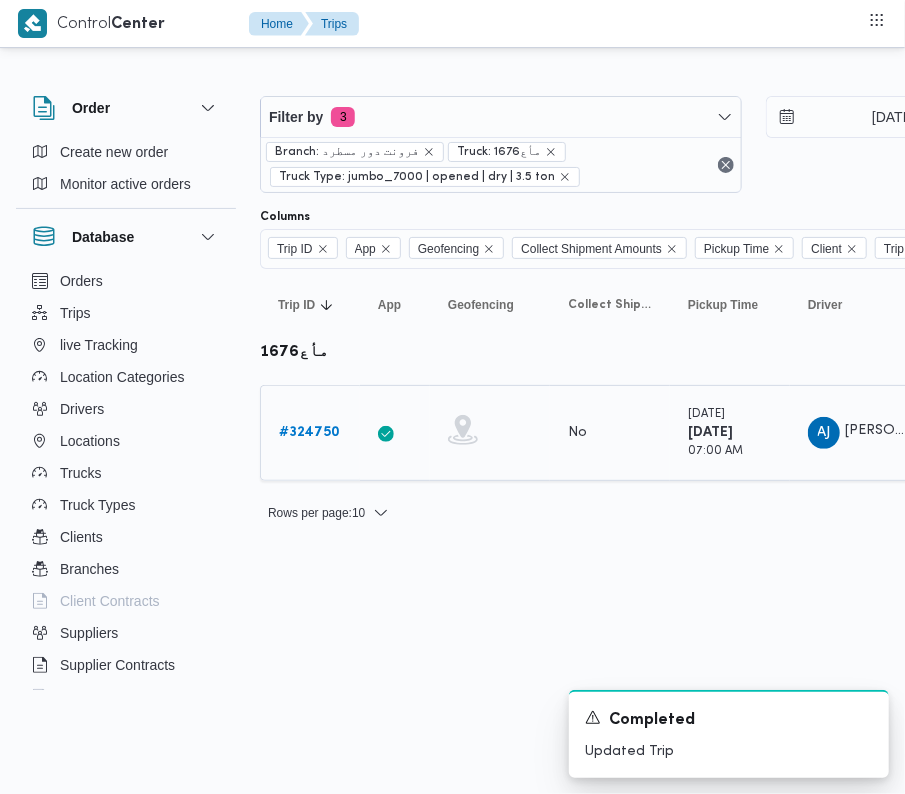 click on "# 324750" at bounding box center (310, 433) 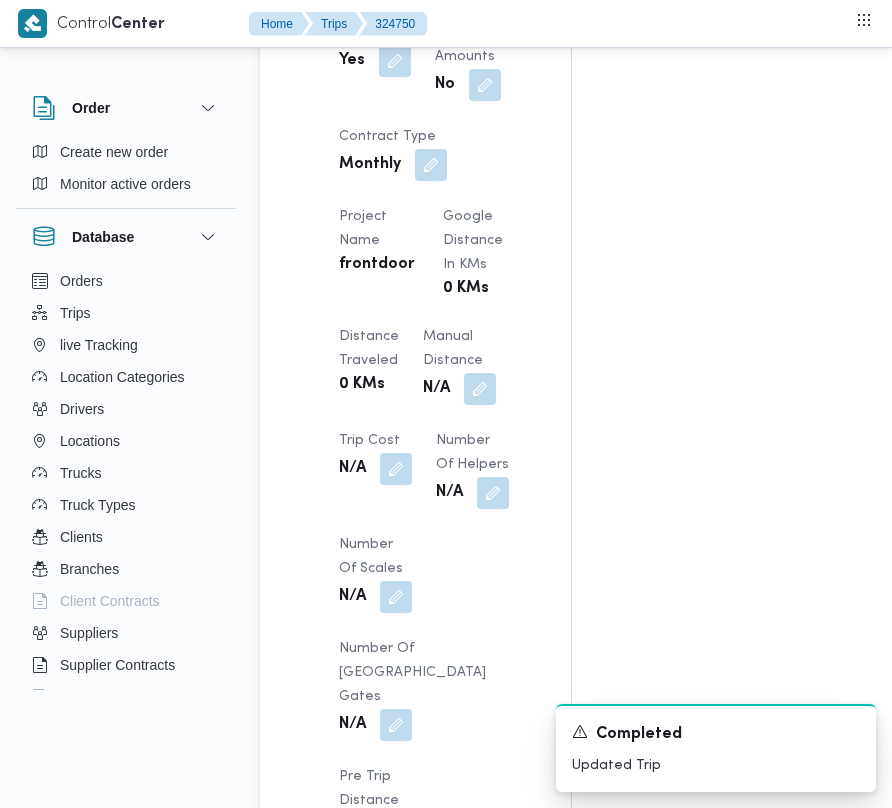 scroll, scrollTop: 0, scrollLeft: 0, axis: both 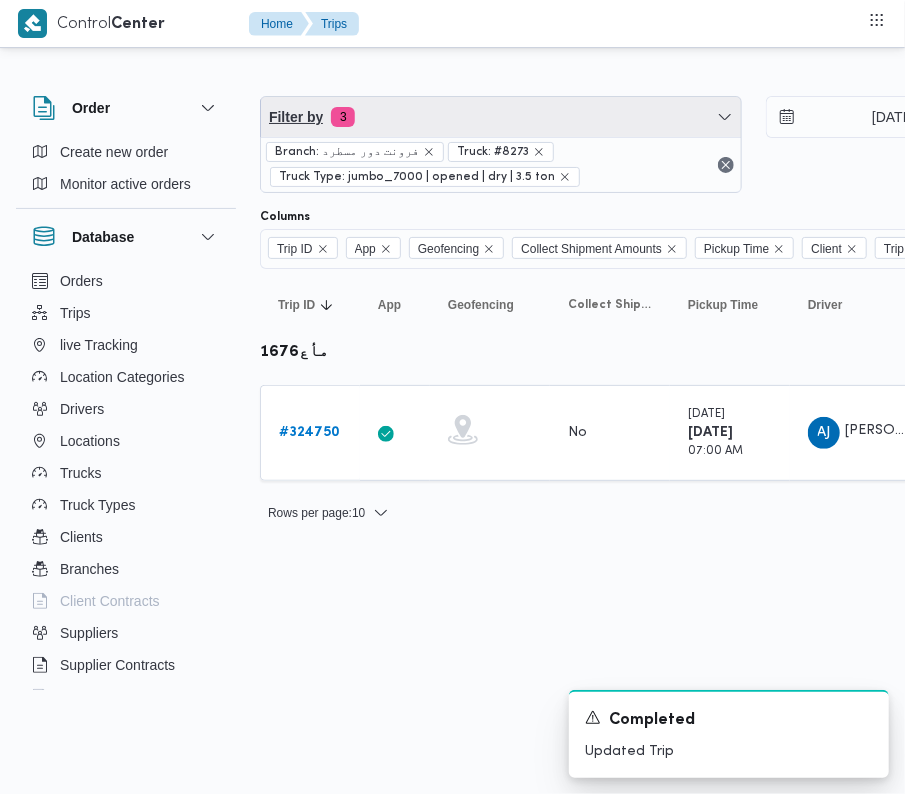 click on "Filter by 3" at bounding box center [501, 117] 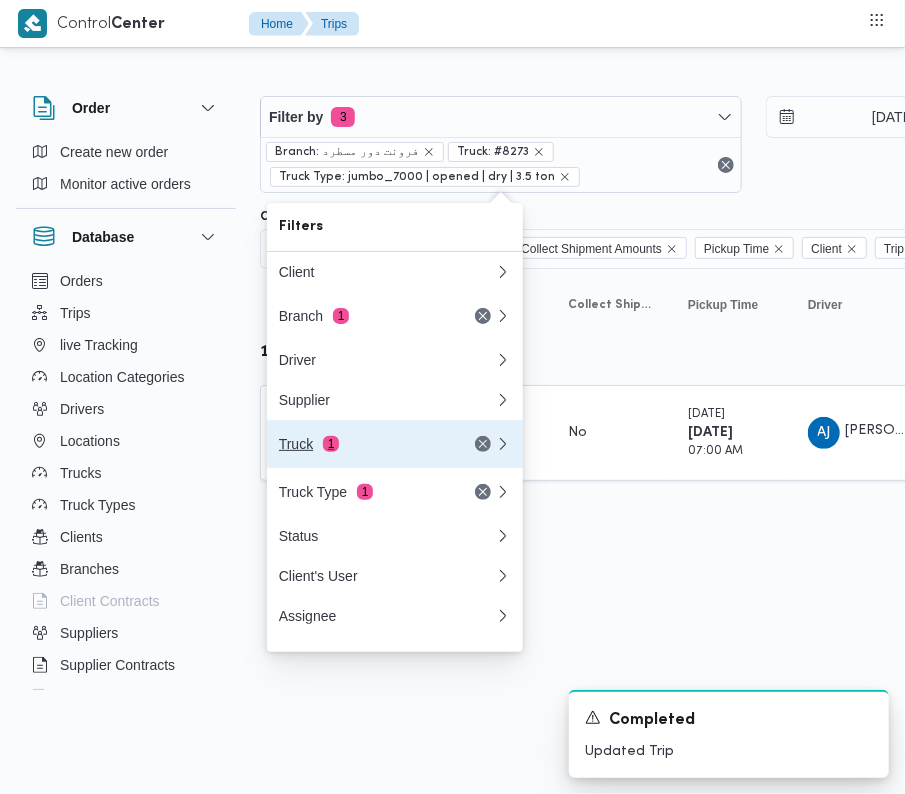 click on "Truck 1" at bounding box center (363, 444) 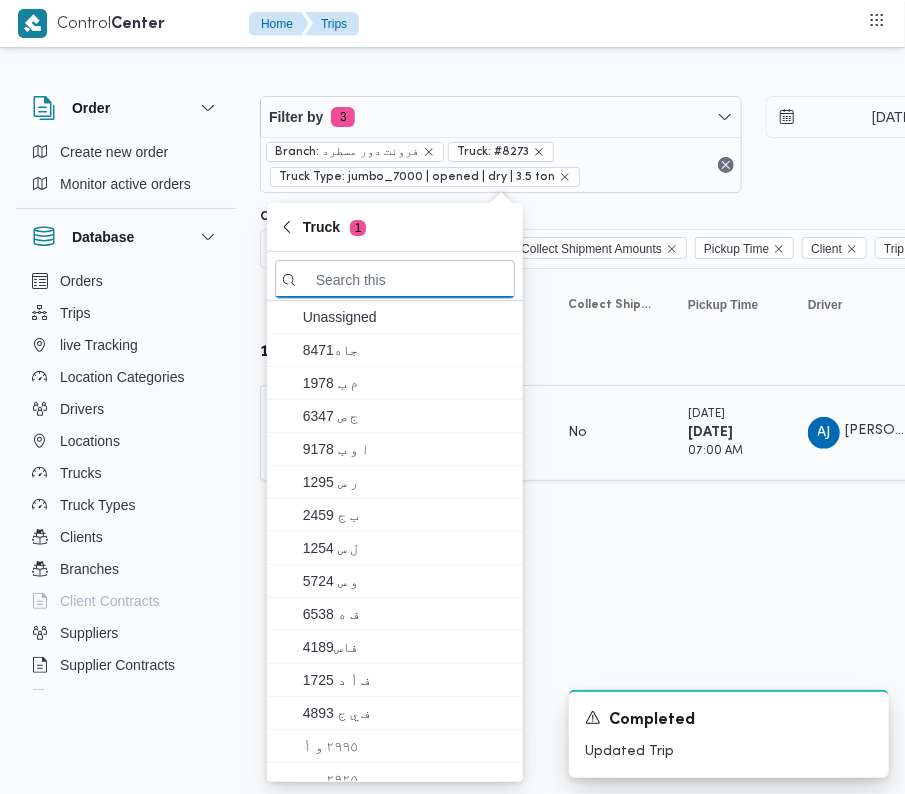 paste on "3981" 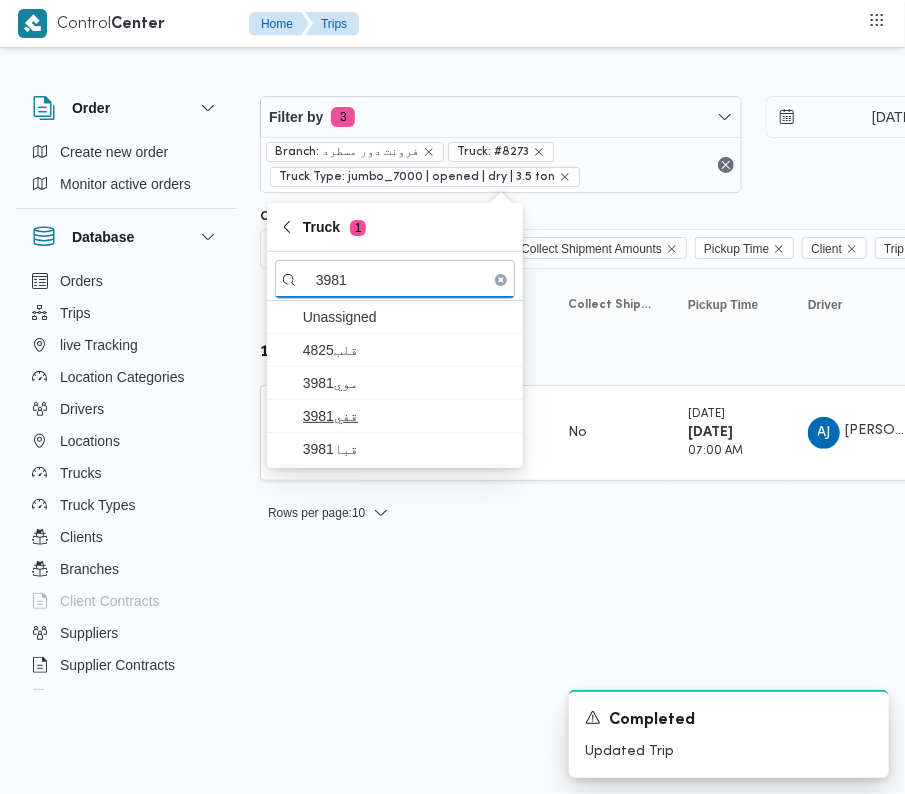 type on "3981" 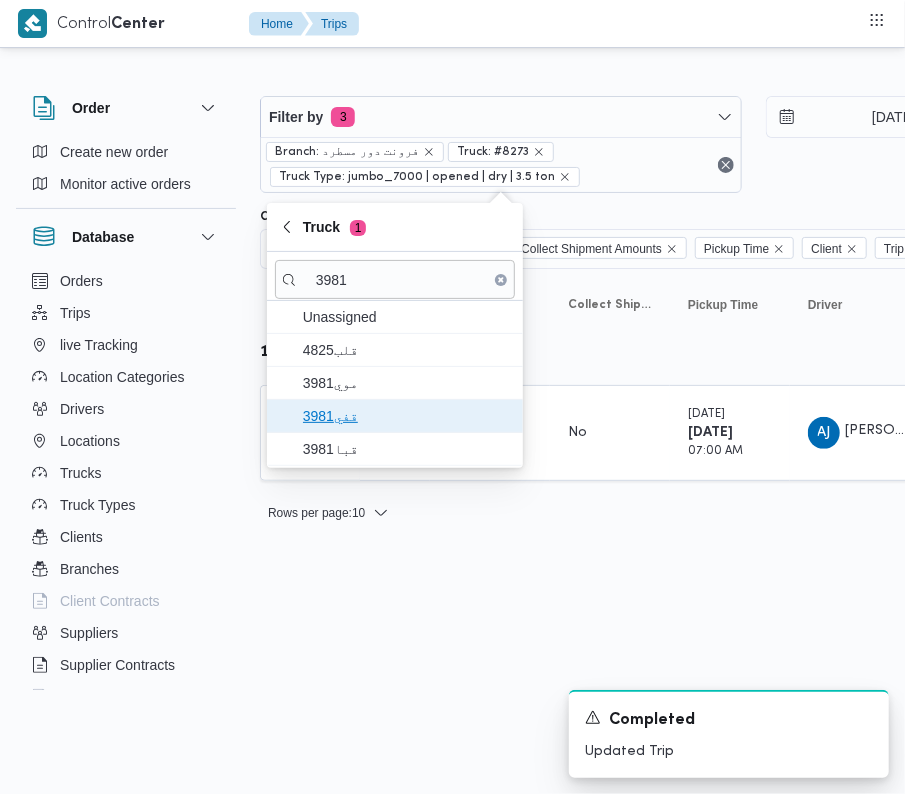 click on "قفي3981" at bounding box center [407, 416] 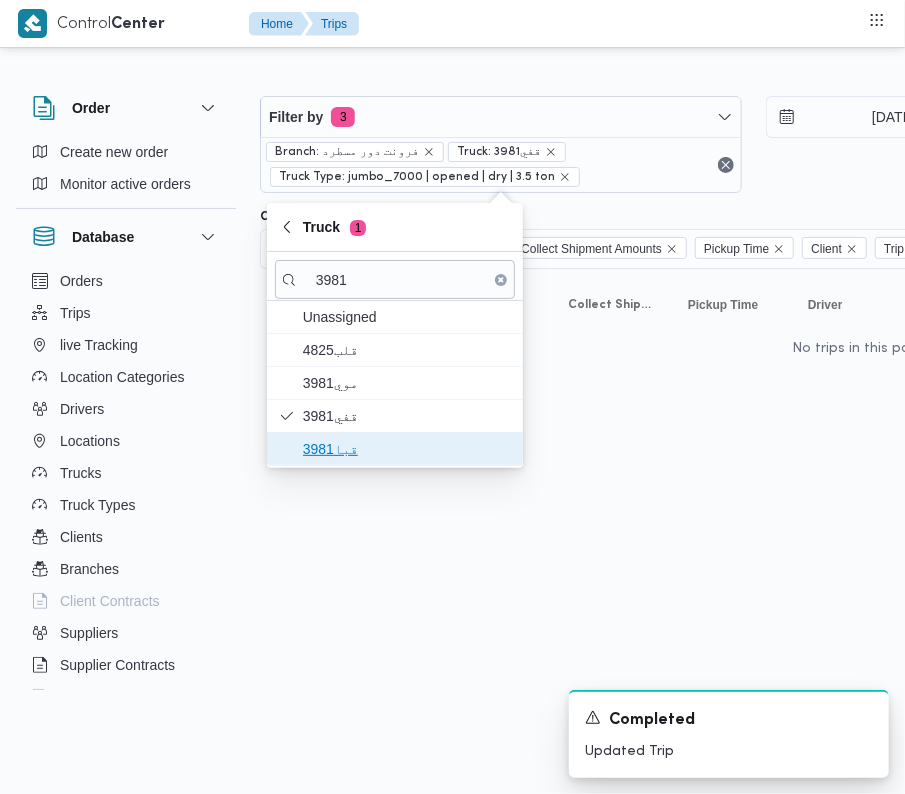 click on "قبا3981" at bounding box center (407, 449) 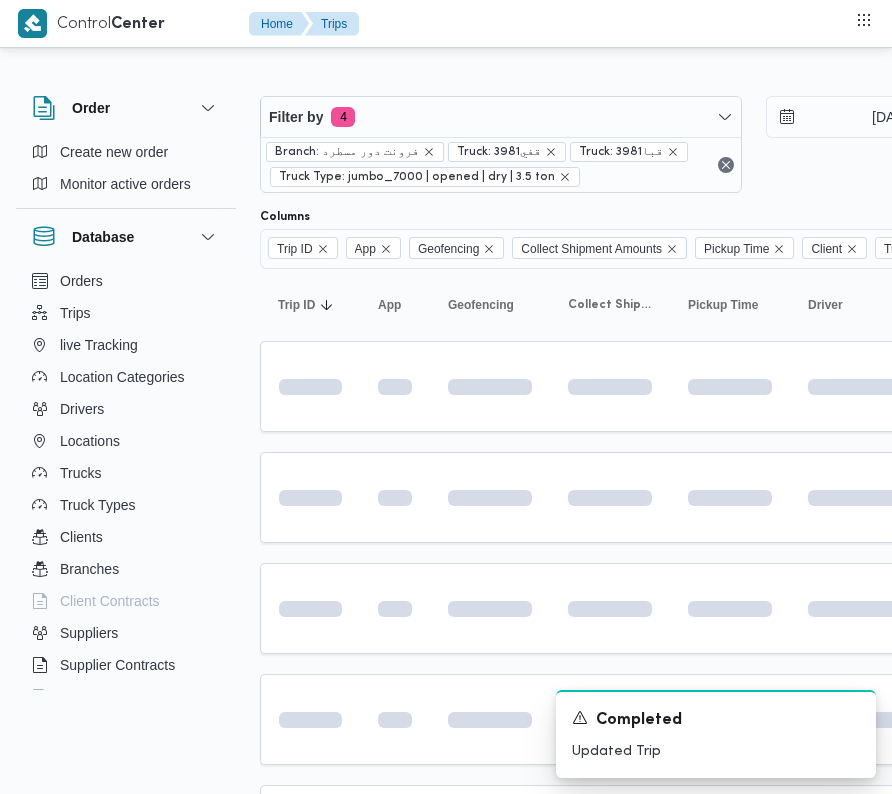 click on "Trip ID Click to sort in ascending order App Click to sort in ascending order Geofencing Click to sort in ascending order Collect Shipment Amounts Pickup Time Click to sort in ascending order Client Click to sort in ascending order Trip Points Driver Click to sort in ascending order Supplier Click to sort in ascending order Truck Click to sort in ascending order Status Click to sort in ascending order Platform Click to sort in ascending order Actions" at bounding box center (860, 860) 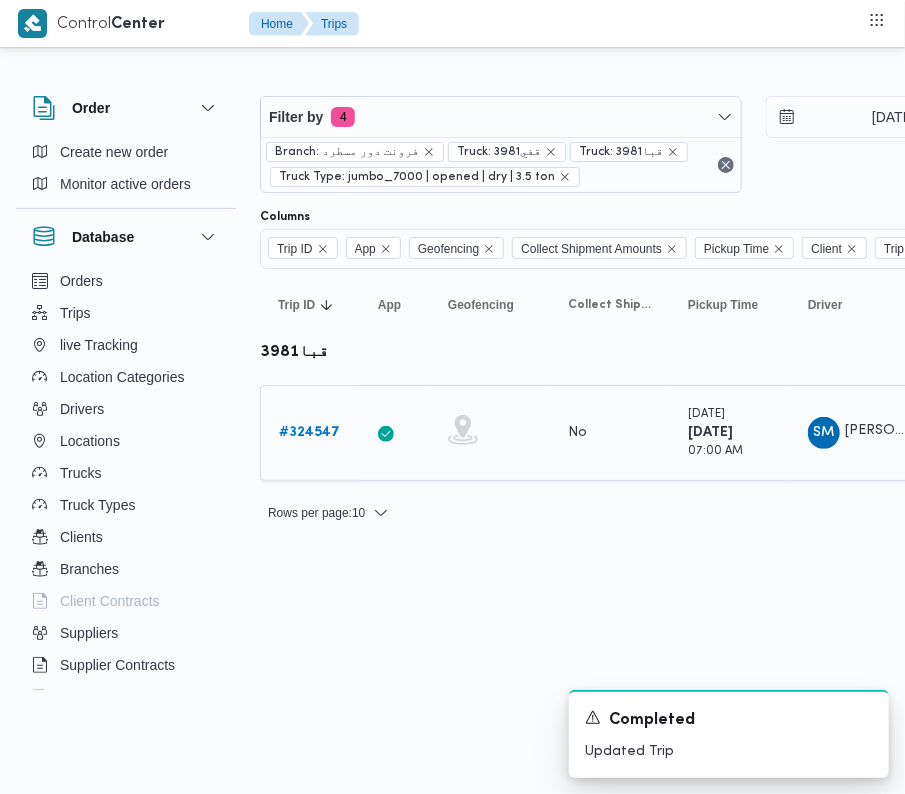 click on "# 324547" at bounding box center [309, 433] 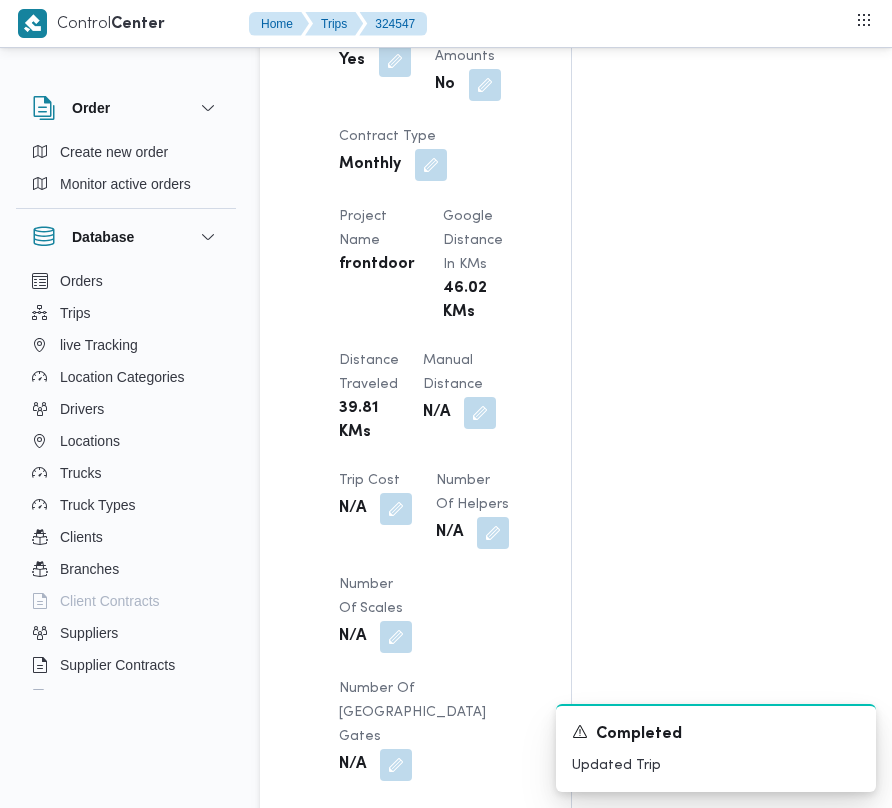 scroll, scrollTop: 2533, scrollLeft: 0, axis: vertical 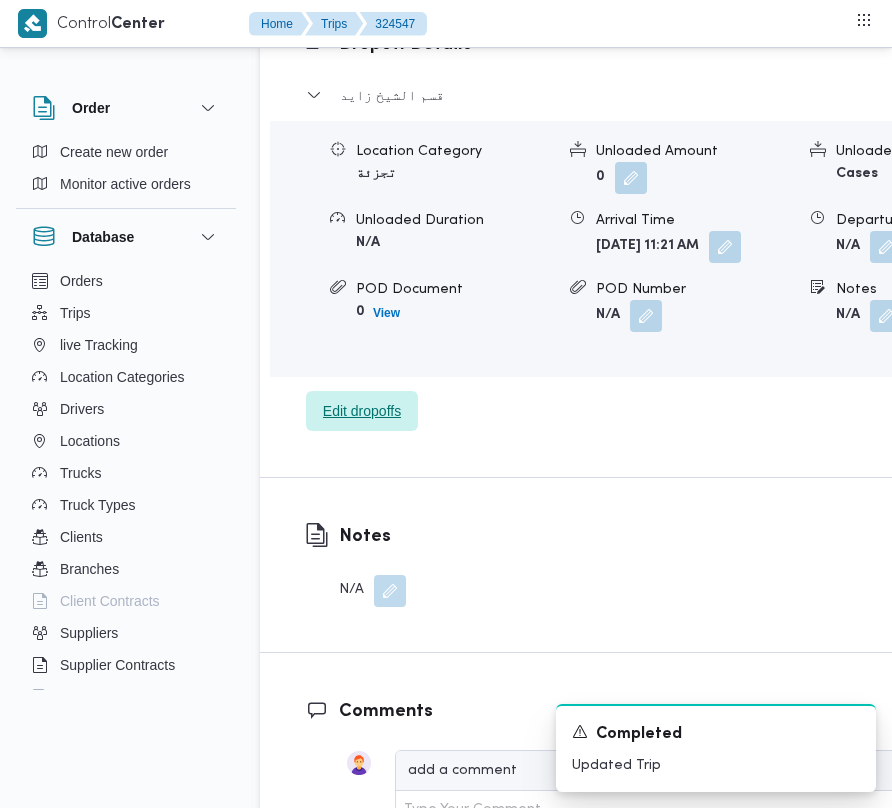 click on "Edit dropoffs" at bounding box center [362, 411] 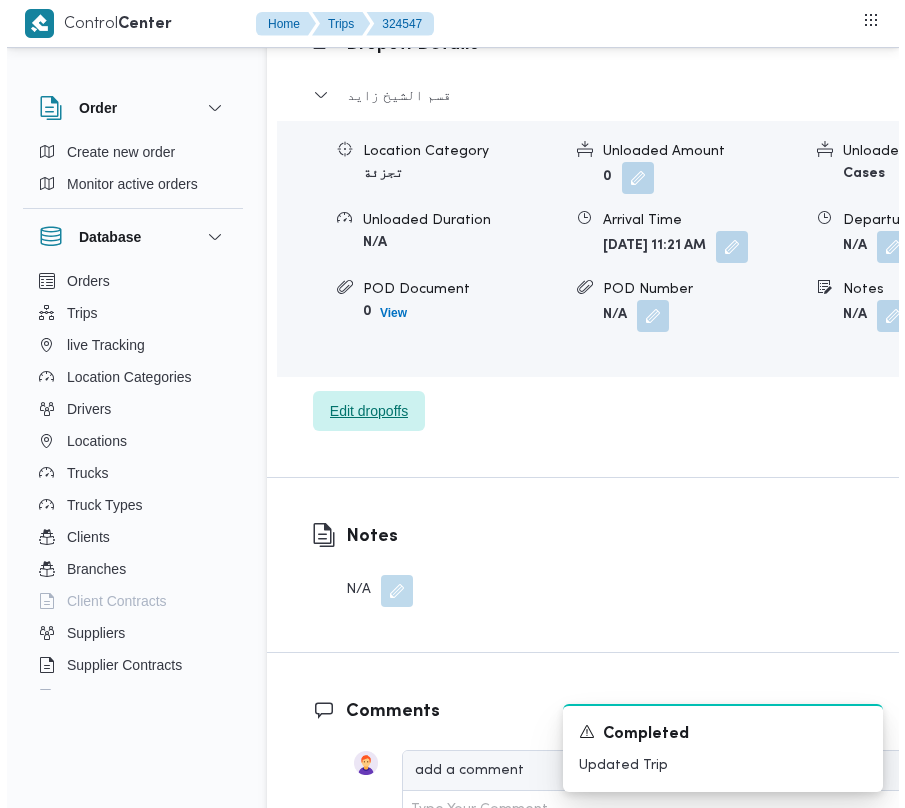 scroll, scrollTop: 3265, scrollLeft: 0, axis: vertical 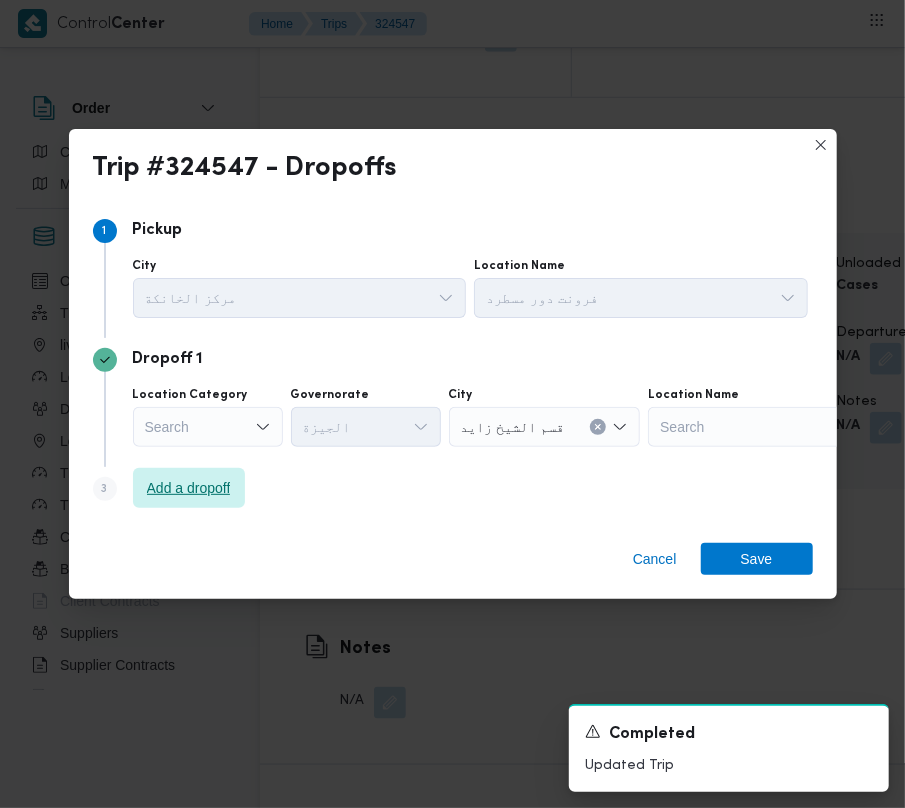 click on "Add a dropoff" at bounding box center [189, 488] 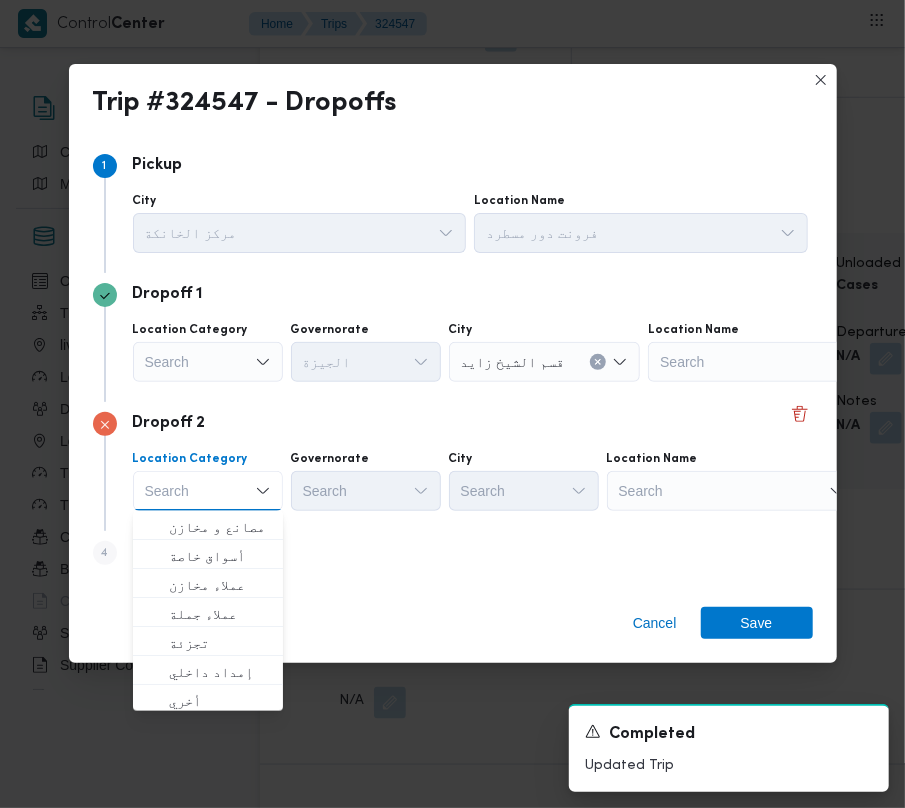 click on "Search" at bounding box center (773, 362) 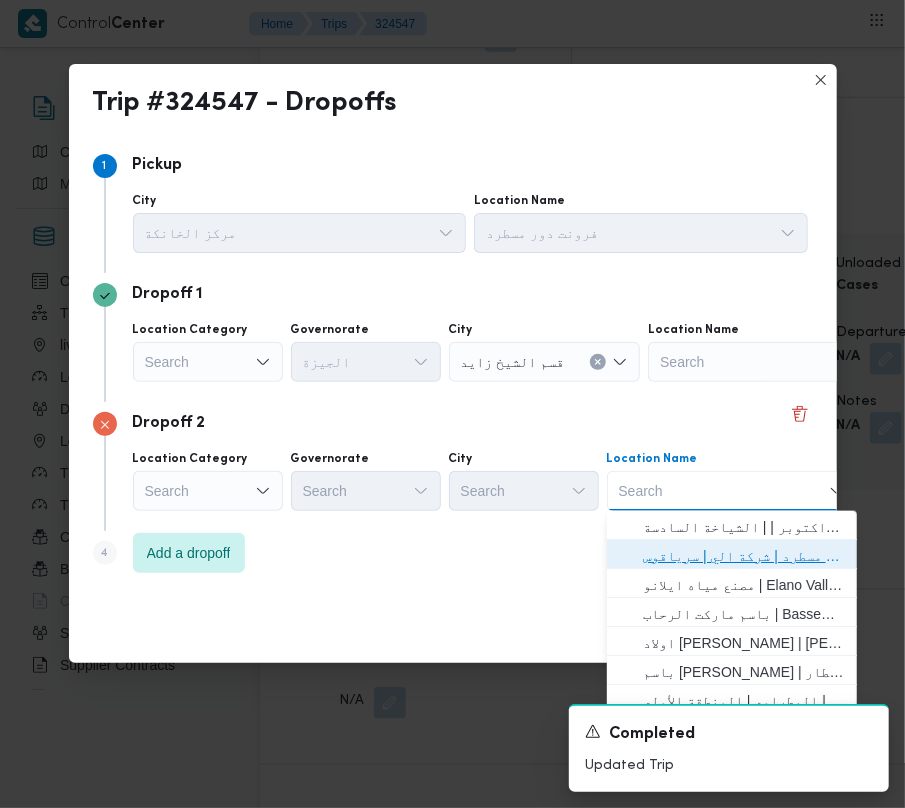 click on "فرونت دور مسطرد | شركة الي | سرياقوس" at bounding box center (744, 556) 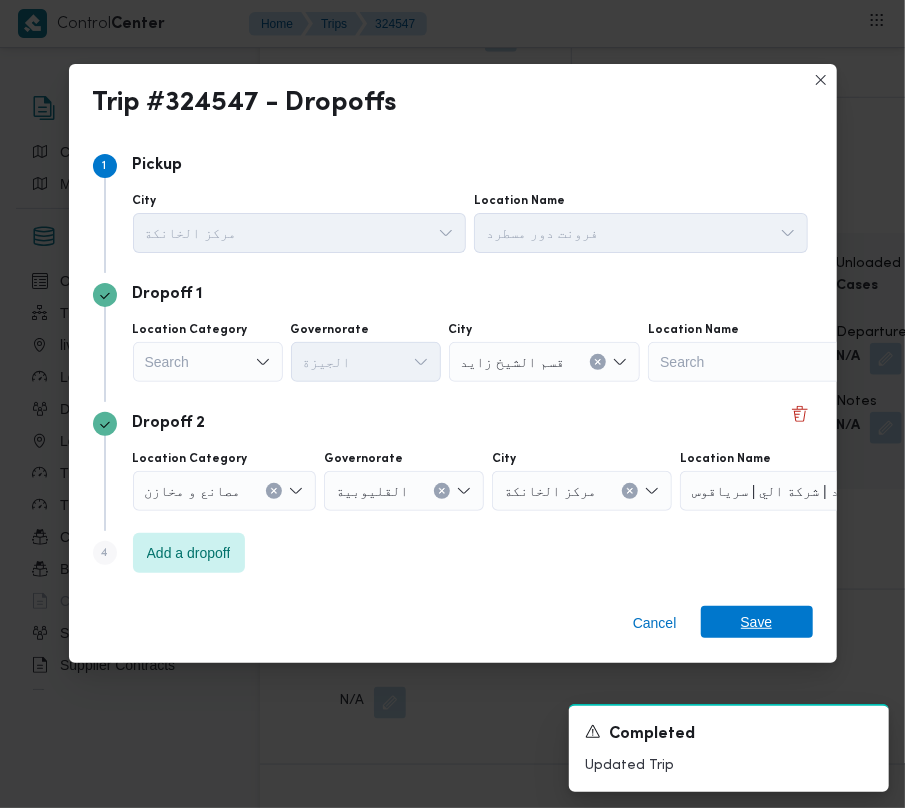 click on "Save" at bounding box center (757, 622) 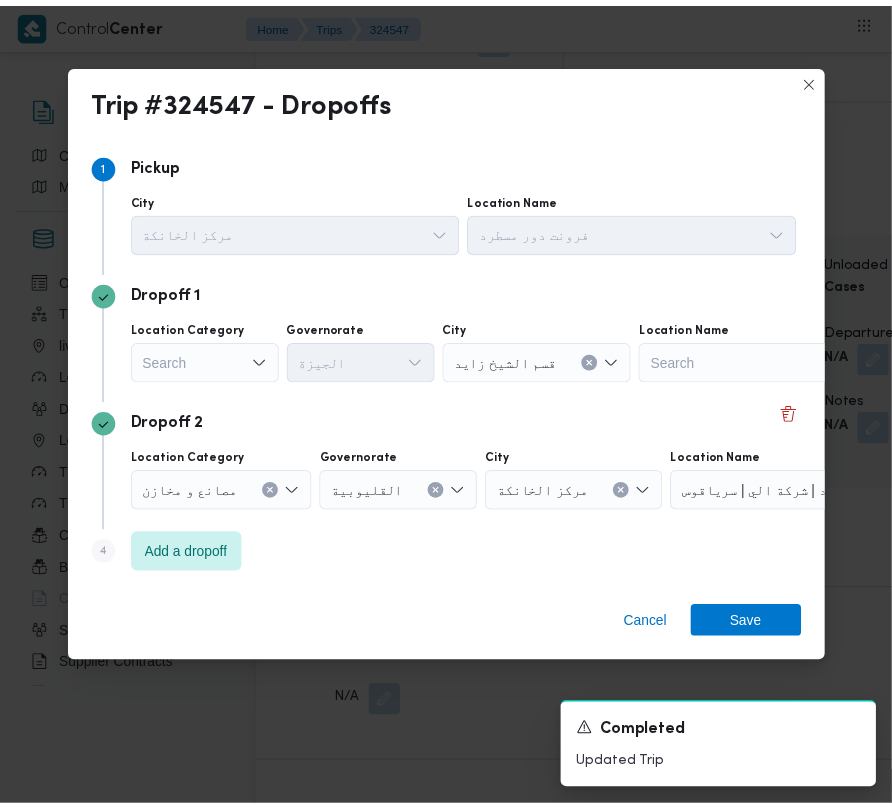 scroll, scrollTop: 3561, scrollLeft: 0, axis: vertical 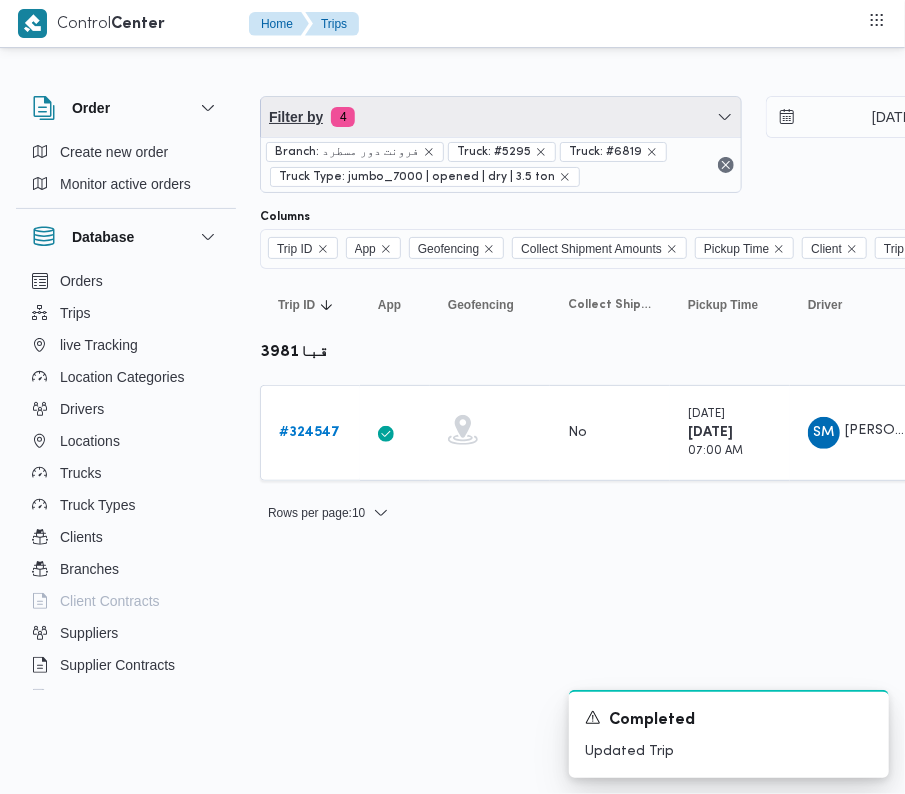 click on "Filter by 4" at bounding box center [501, 117] 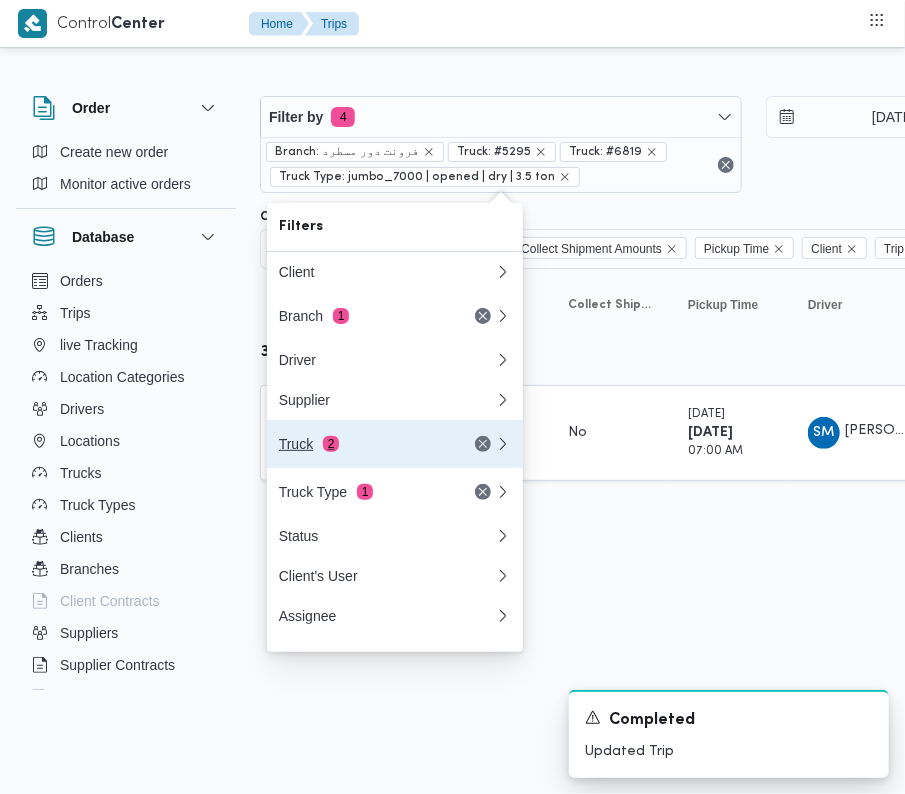 click on "Truck 2" at bounding box center [363, 444] 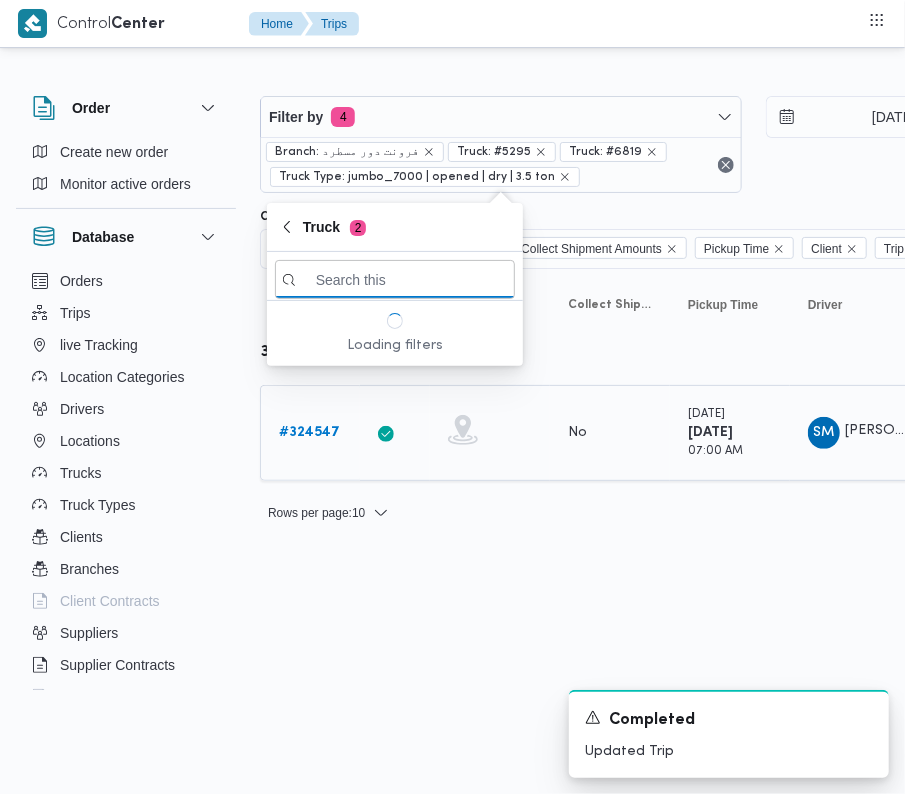 paste on "8428" 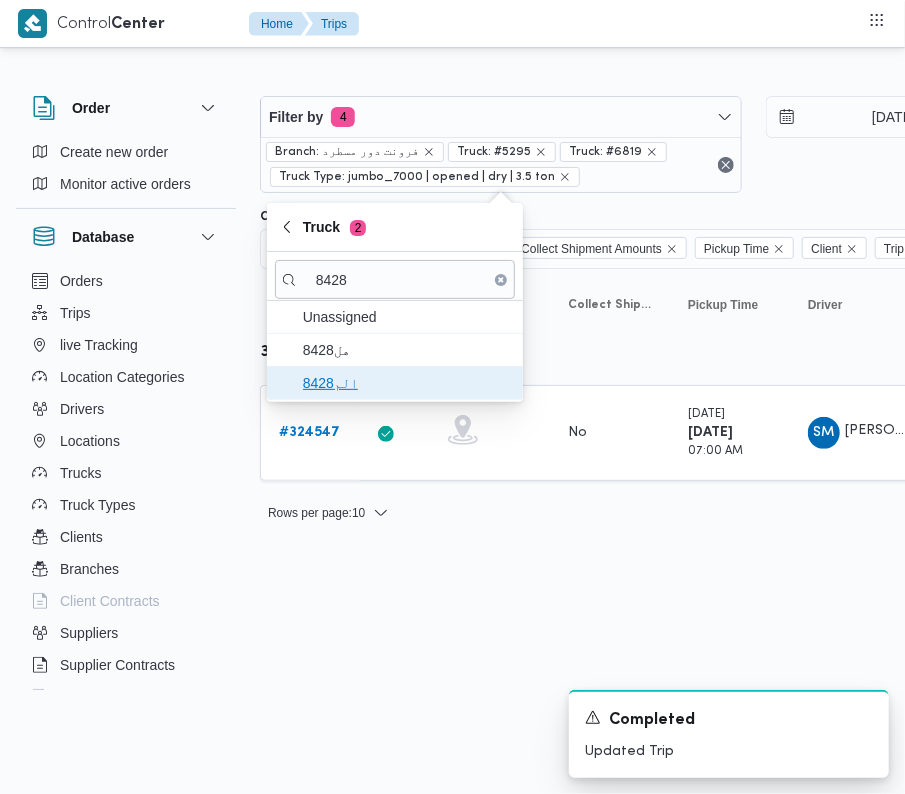 click on "الم8428" at bounding box center (395, 383) 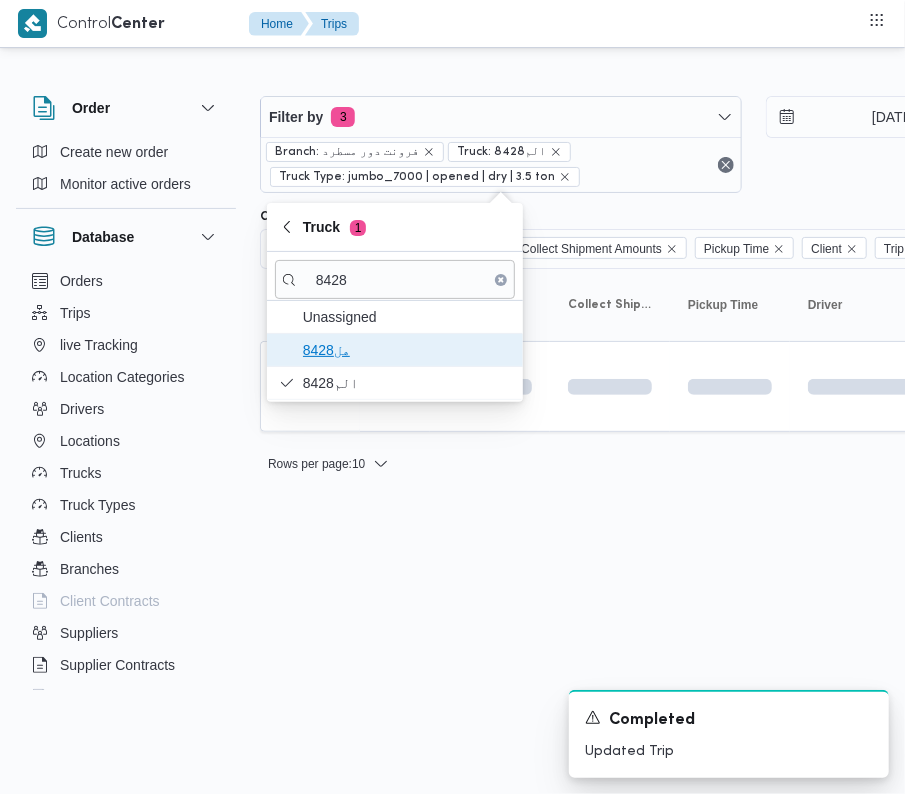 click on "8428هل" at bounding box center [407, 350] 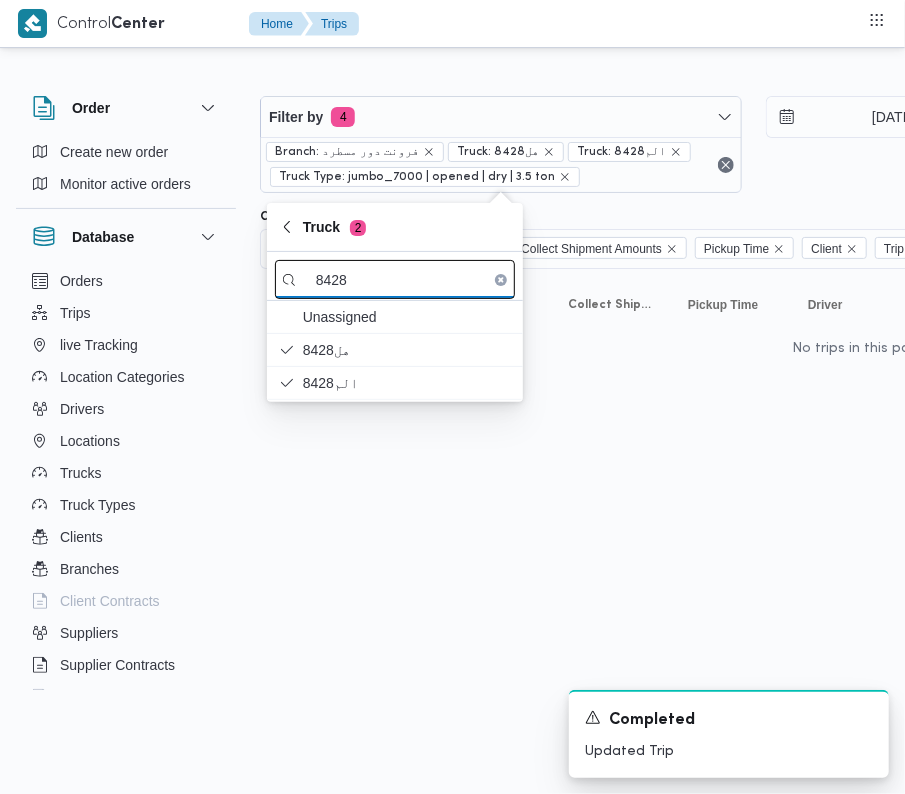 click on "8428" at bounding box center (395, 279) 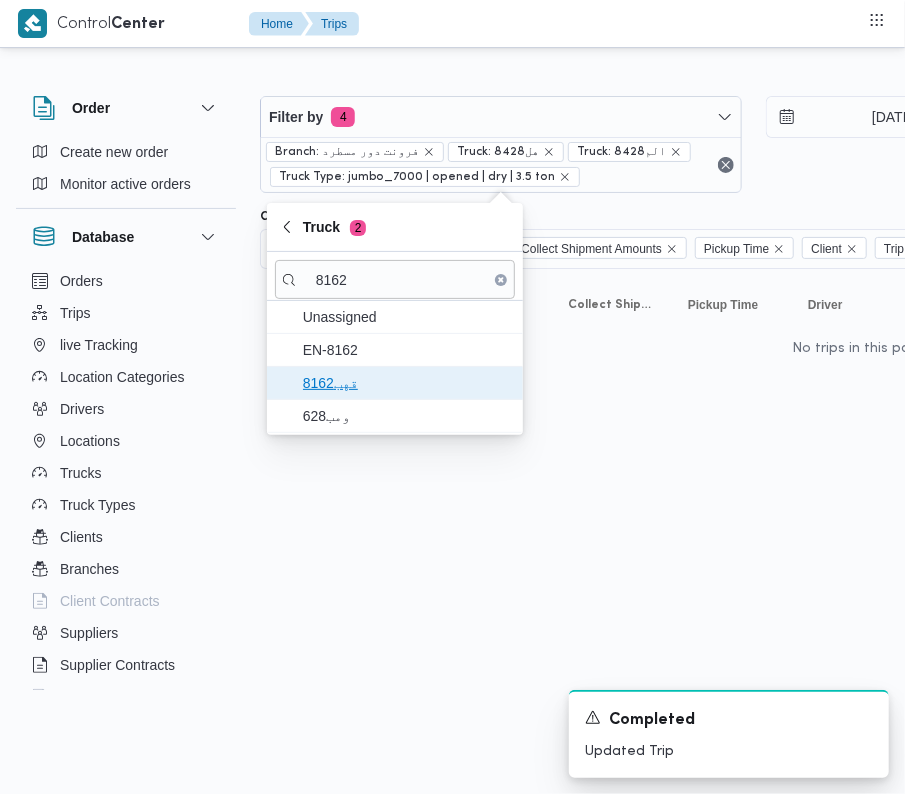 click on "قهب8162" at bounding box center (407, 383) 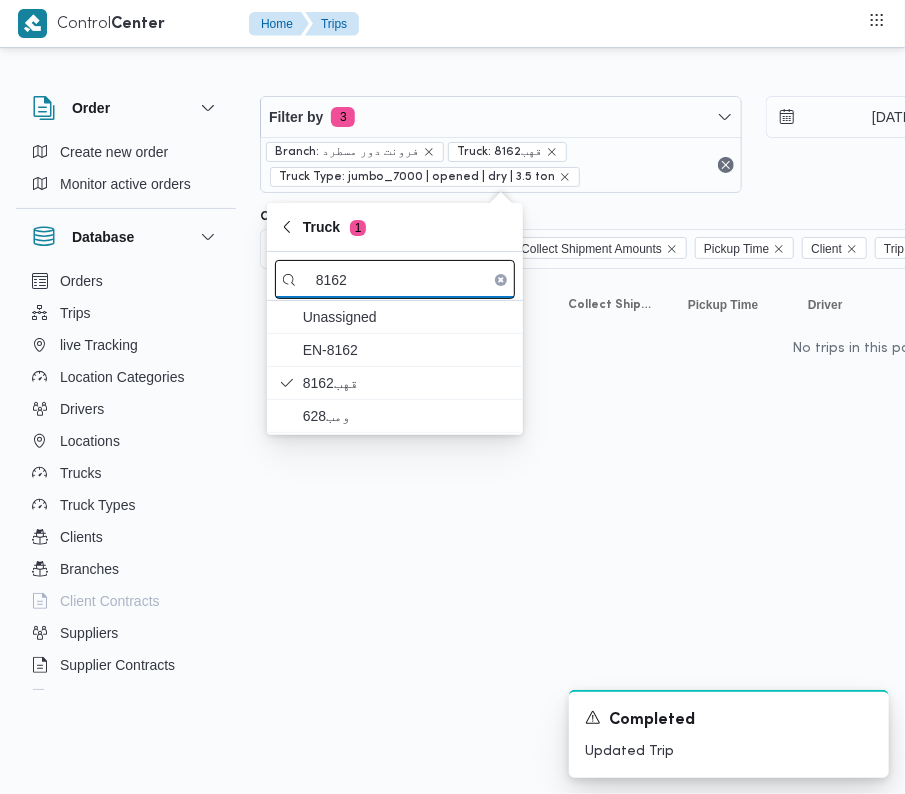 click on "8162" at bounding box center (395, 279) 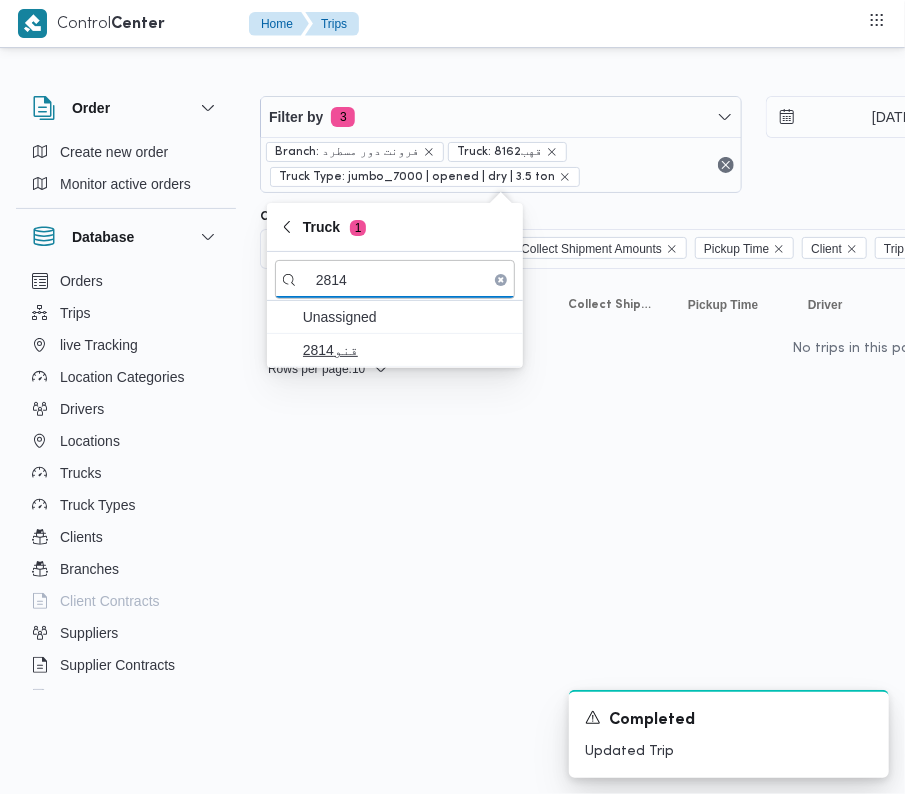 type on "2814" 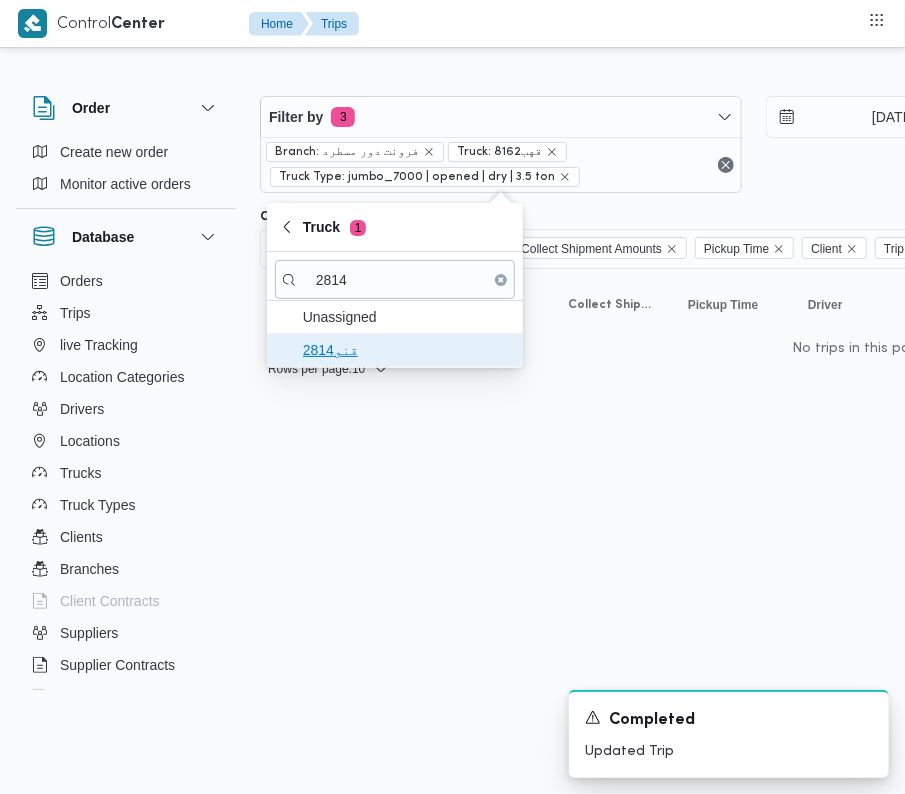 click on "قنو2814" at bounding box center (407, 350) 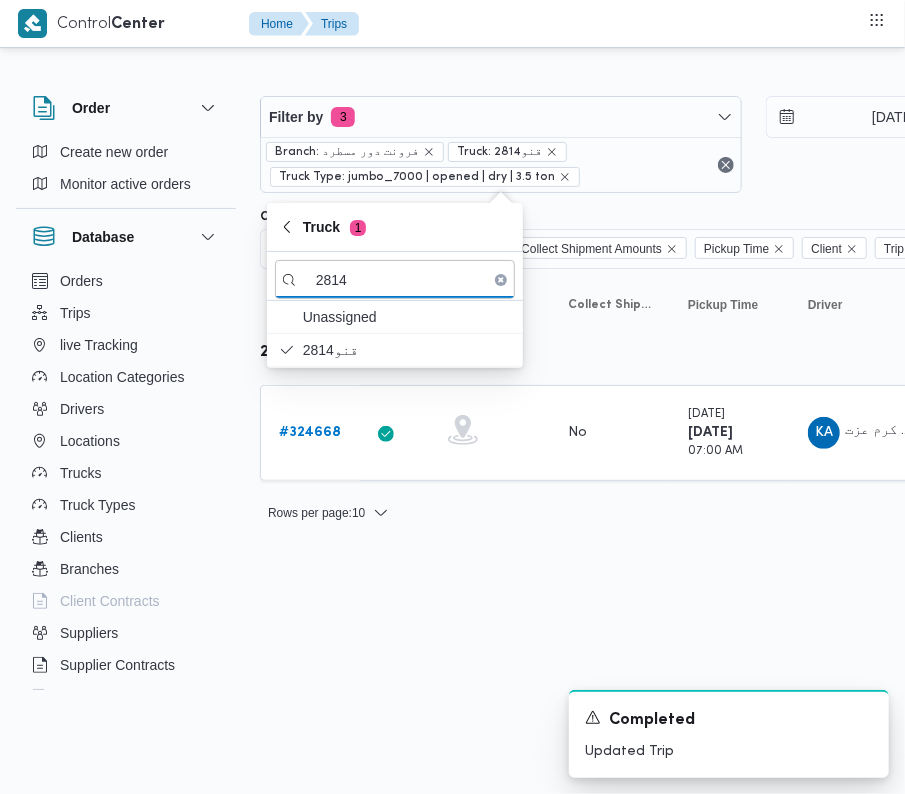 click on "Filter by 3 Branch: فرونت دور مسطرد Truck: قنو2814 Truck Type: jumbo_7000 | opened | dry | 3.5 ton 17/7/2025 → 17/7/2025 Group By Truck Columns Trip ID App Geofencing Collect Shipment Amounts Pickup Time Client Trip Points Driver Supplier Truck Status Platform Sorting Trip ID Click to sort in ascending order App Click to sort in ascending order Geofencing Click to sort in ascending order Collect Shipment Amounts Pickup Time Click to sort in ascending order Client Click to sort in ascending order Trip Points Driver Click to sort in ascending order Supplier Click to sort in ascending order Truck Click to sort in ascending order Status Click to sort in ascending order Platform Click to sort in ascending order Actions قنو2814 Trip ID # 324668 App Geofencing Collect Shipment Amounts No Pickup Time Thursday 17/7/2025 07:00 AM   Client Frontdoor Trip Points فرونت دور مسطرد 01:09 AM ثانى القاهرة الجديدة Driver KA كرم عزت السيد بيومى جمعة Supplier" at bounding box center [440, 301] 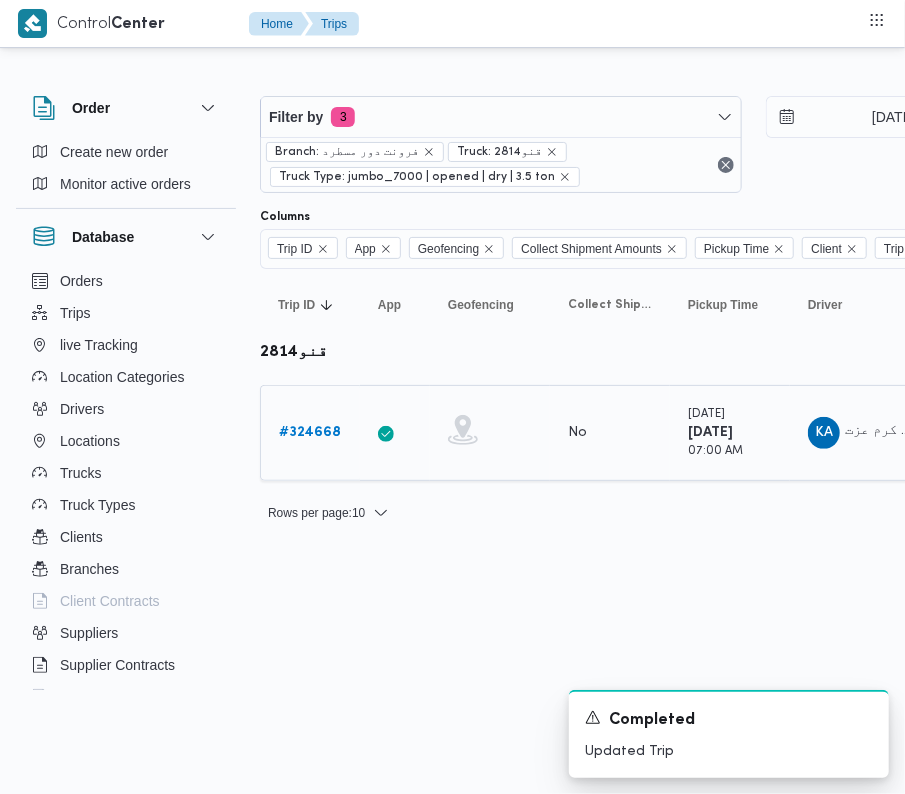 click on "# 324668" at bounding box center [310, 432] 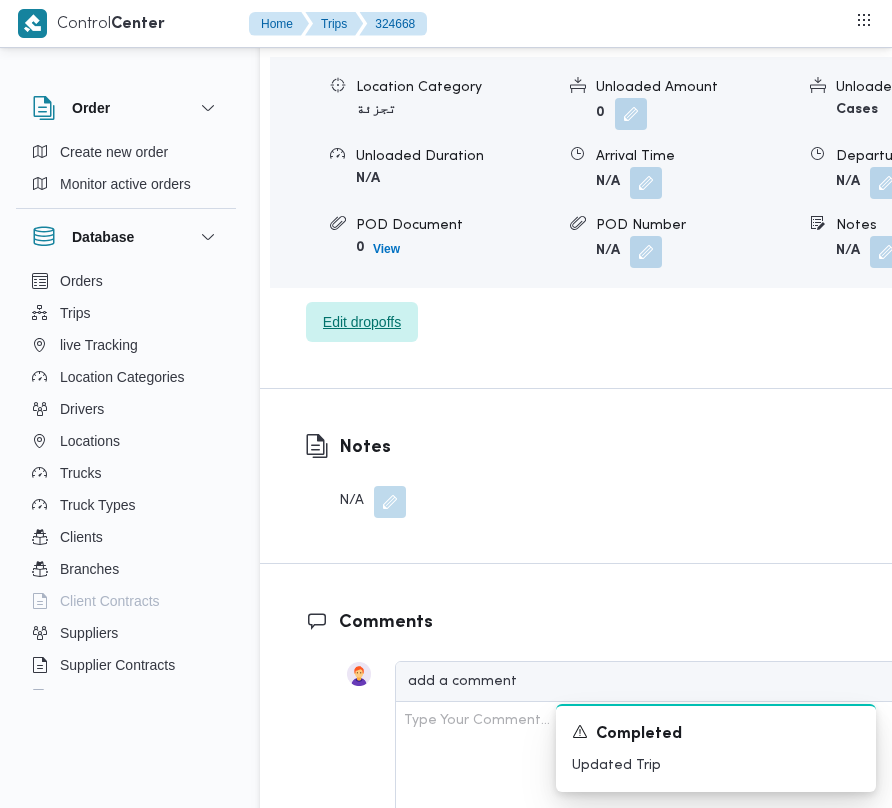 click on "Edit dropoffs" at bounding box center [362, 322] 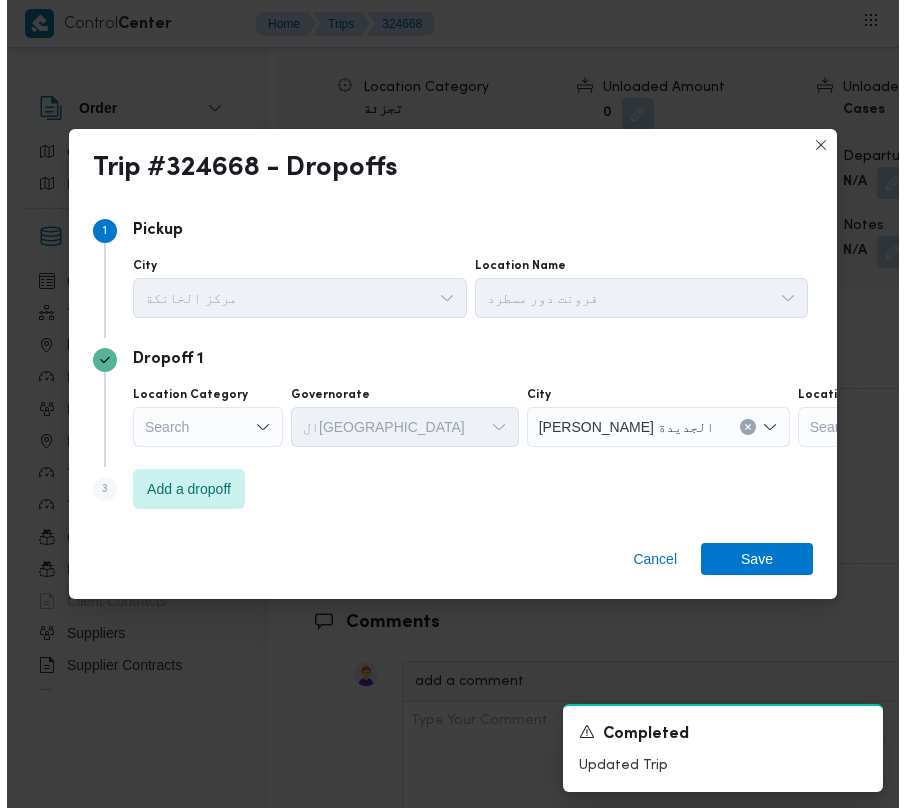 scroll, scrollTop: 3393, scrollLeft: 0, axis: vertical 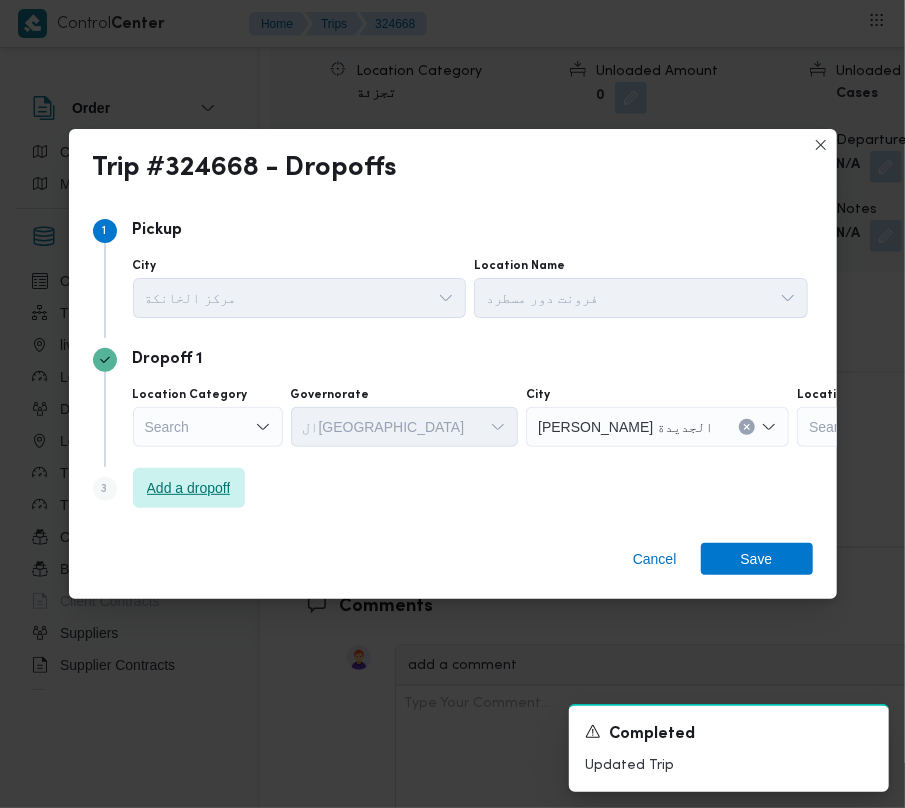 click on "Add a dropoff" at bounding box center [189, 488] 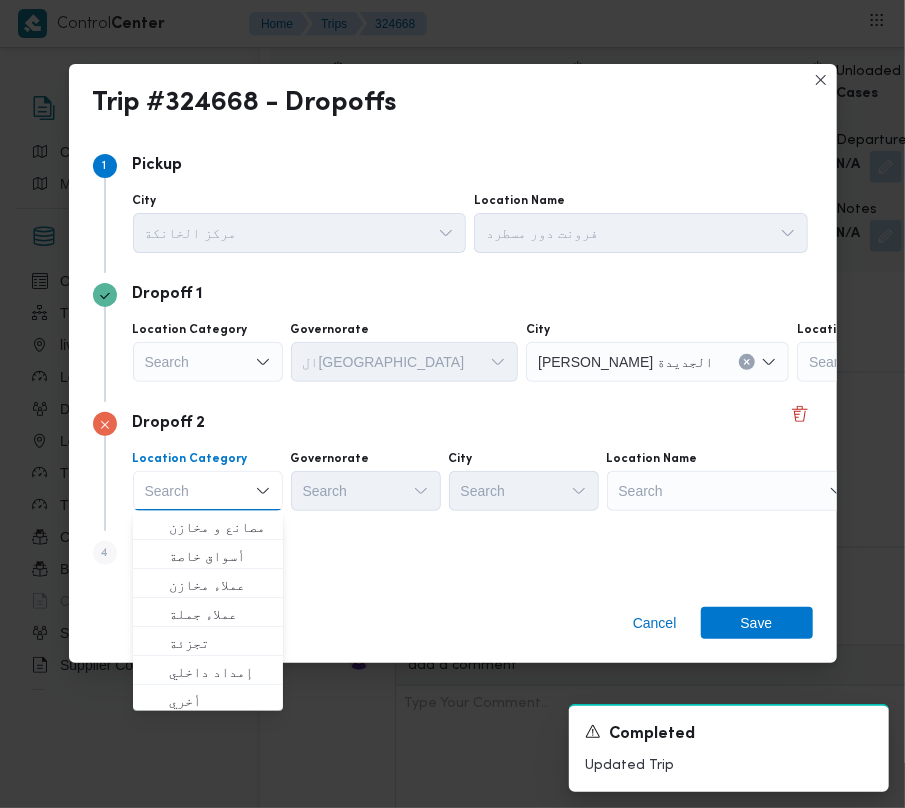 click on "Search" at bounding box center (922, 362) 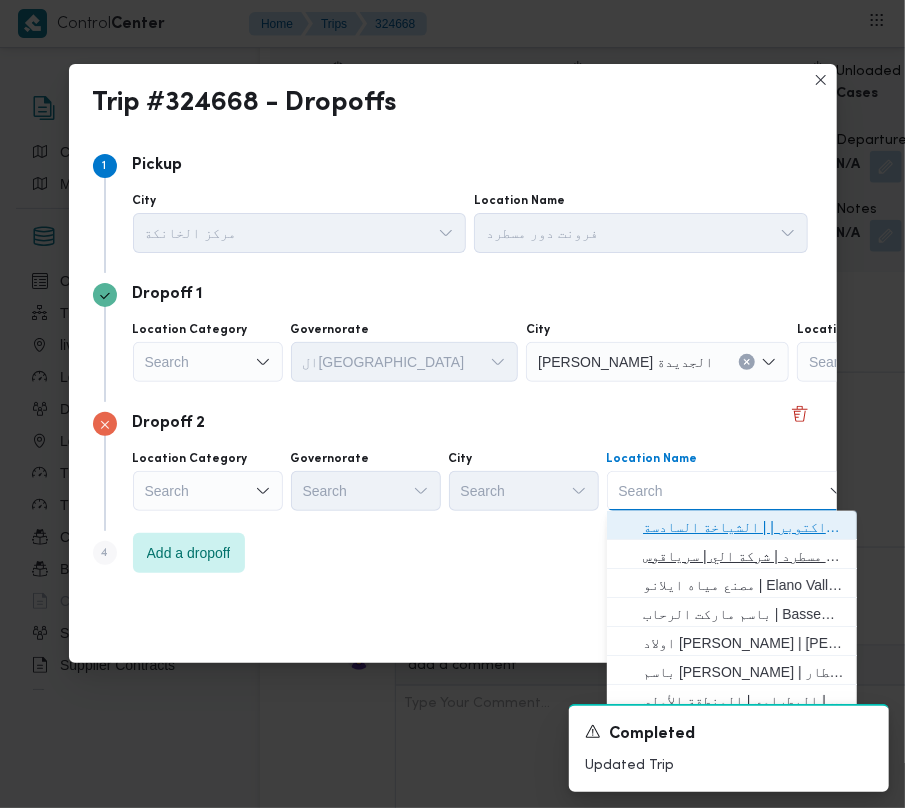 click on "حياه ايجيبت -6اكتوبر  |  | الشياخة السادسة فرونت دور مسطرد | شركة الي | سرياقوس مصنع مياه ايلانو  | Elano Valley Water factory | بنى سلامة باسم ماركت الرحاب  | Bassem Market | الرحاب و المستثمرون اولاد المحلاوي مصطفي النحاس | مصطفى النحاس | الحي السادس باسم ماركت هيليوبلس | مصر الجديدة | المطار سيركل كيه البطراوي | البطراوي | المنطقة الأولى ماستر جاردينيا | ماستر غاز | المنطقة الصناعية السعداء جروب |  | الرحاب و المستثمرون" at bounding box center [732, 873] 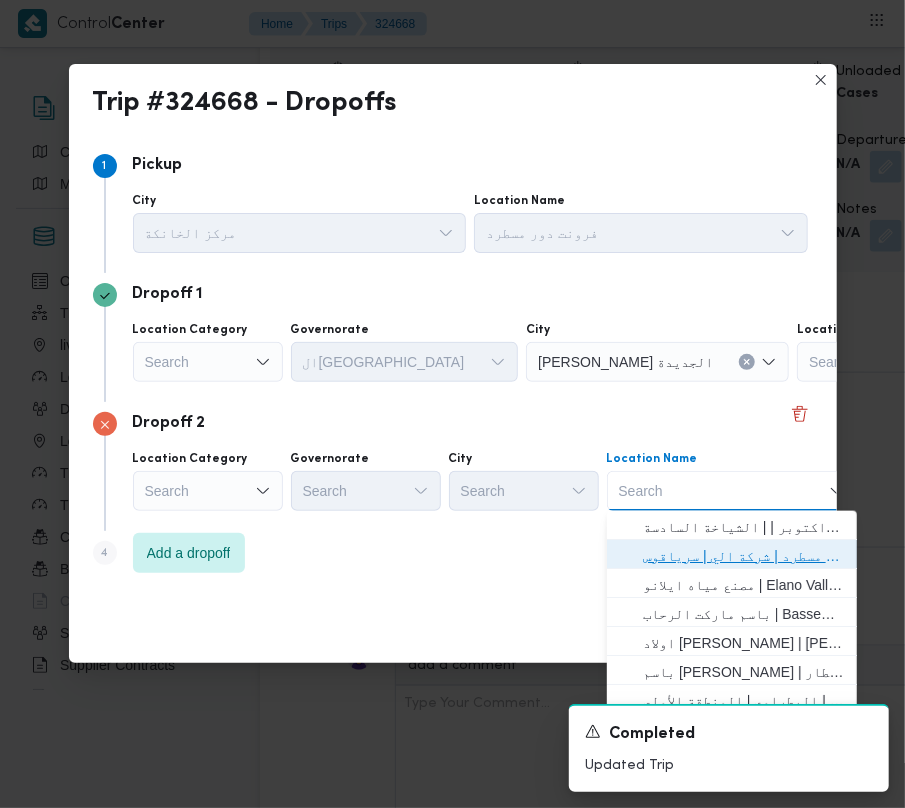 click on "فرونت دور مسطرد | شركة الي | سرياقوس" at bounding box center (744, 556) 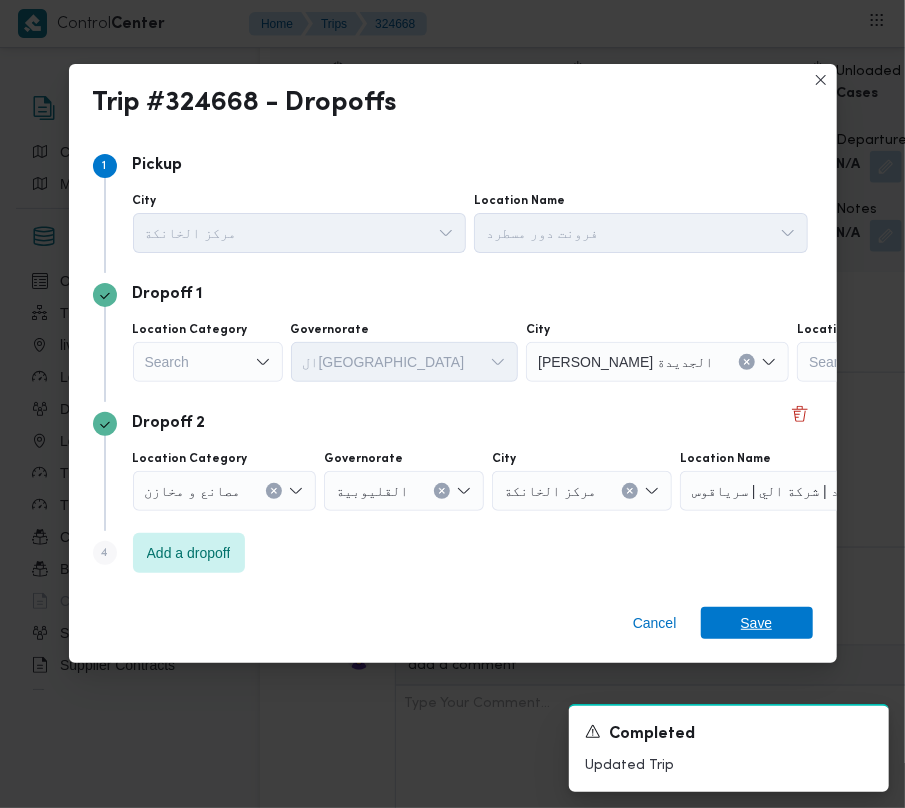 click on "Save" at bounding box center (757, 623) 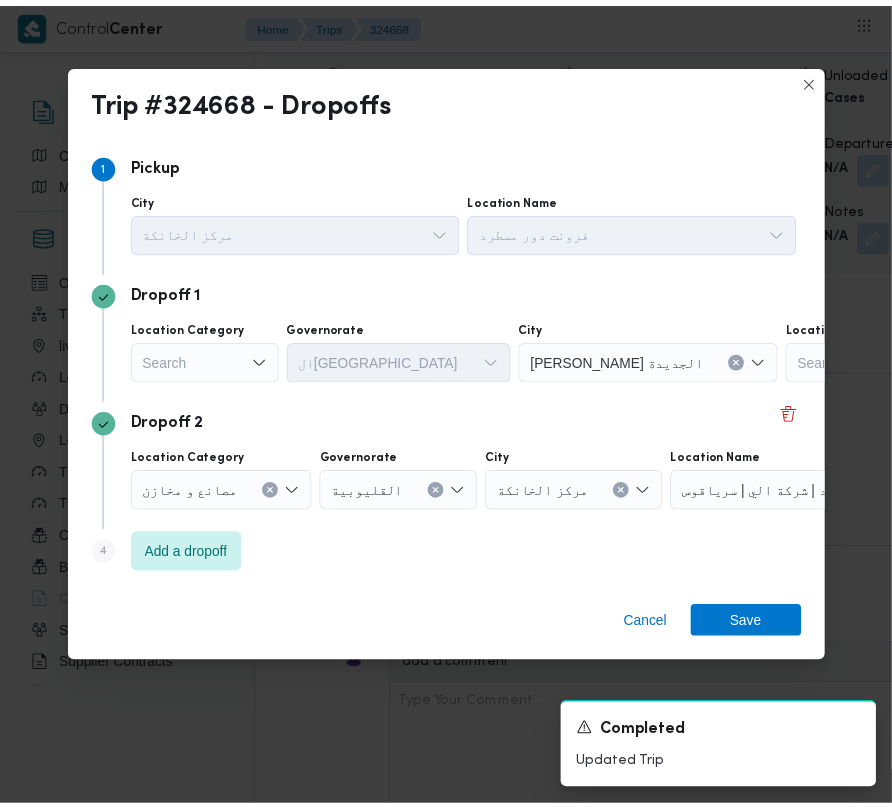 scroll, scrollTop: 3377, scrollLeft: 0, axis: vertical 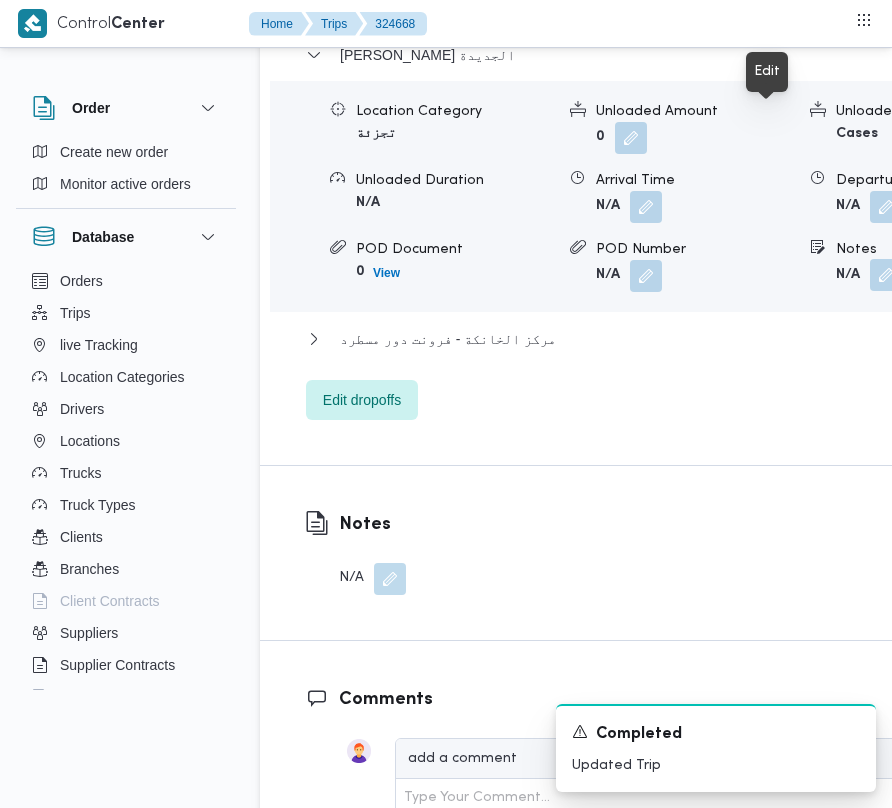 click at bounding box center (886, 275) 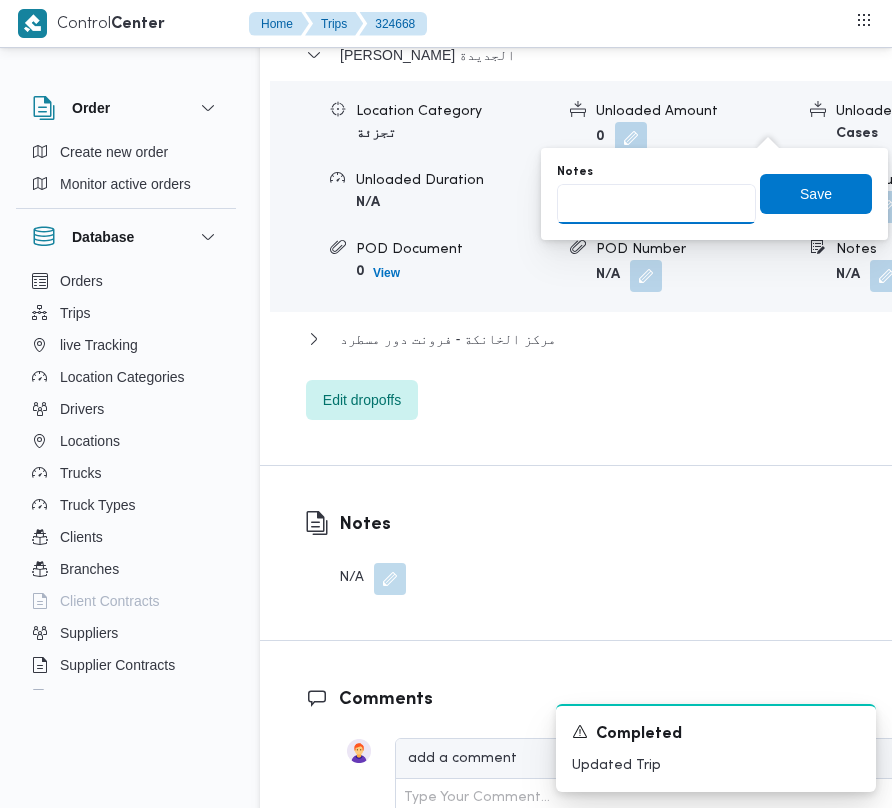 drag, startPoint x: 682, startPoint y: 173, endPoint x: 702, endPoint y: 169, distance: 20.396078 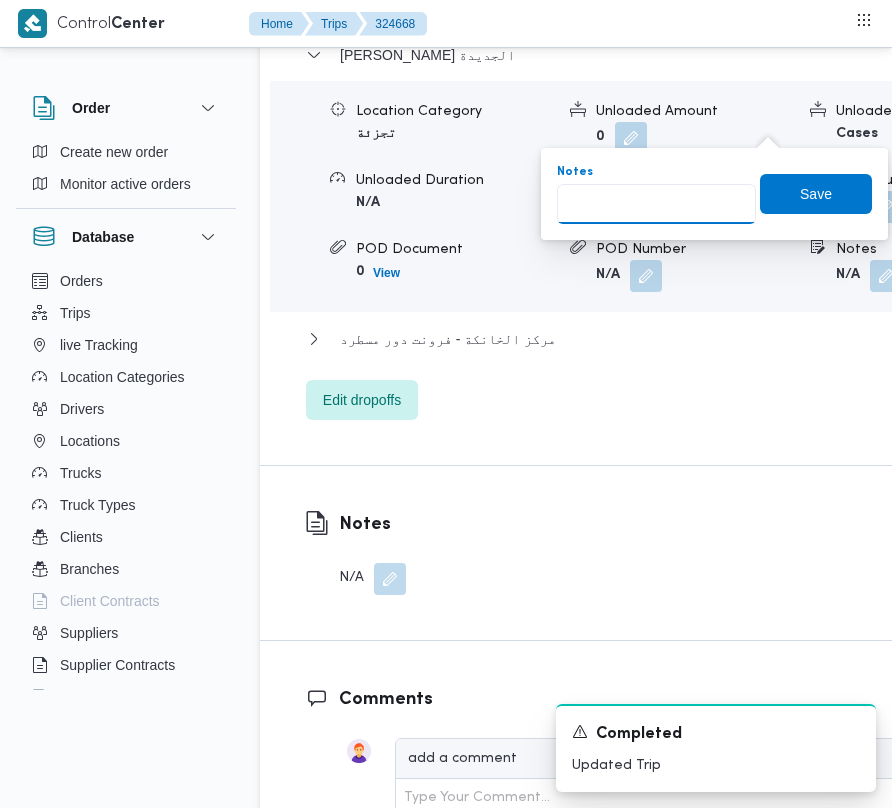 paste on "تجمع" 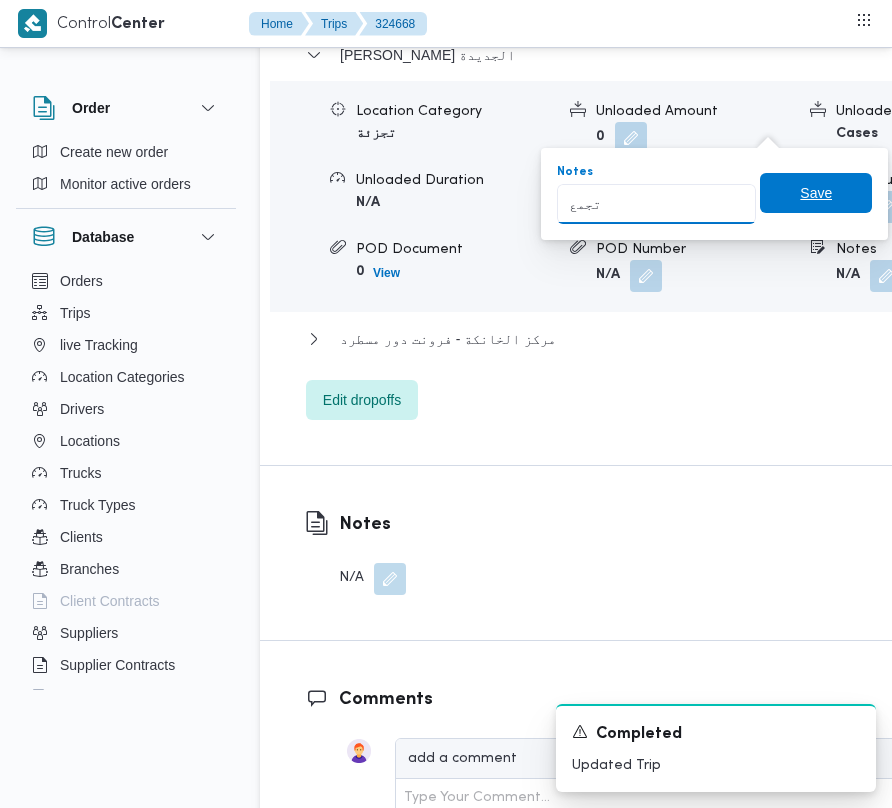type on "تجمع" 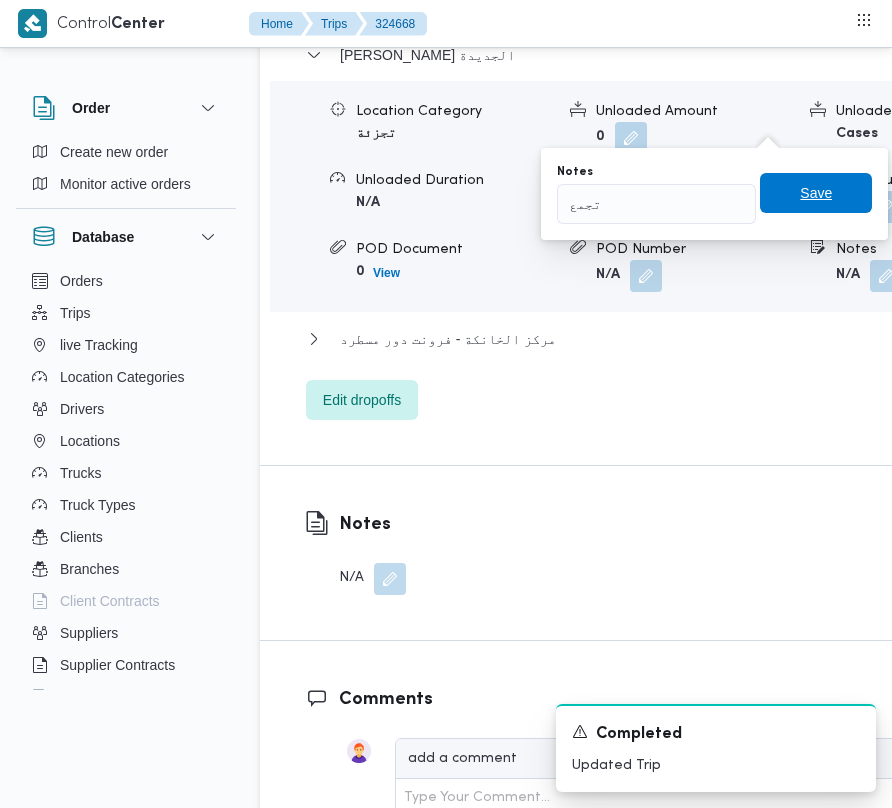 click on "Save" at bounding box center [816, 193] 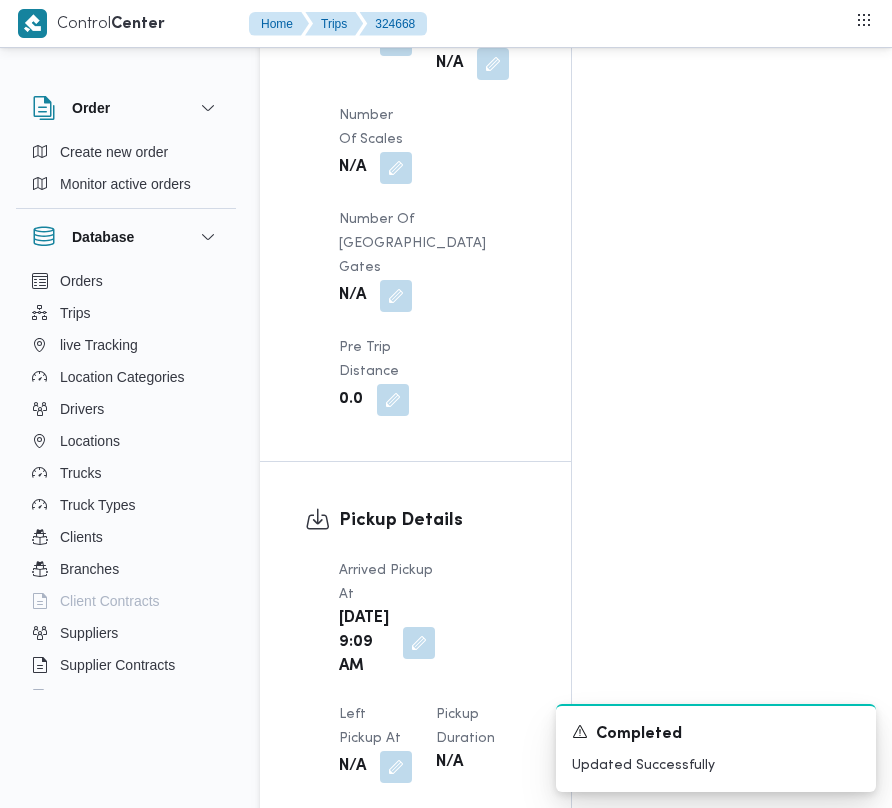 scroll, scrollTop: 2242, scrollLeft: 0, axis: vertical 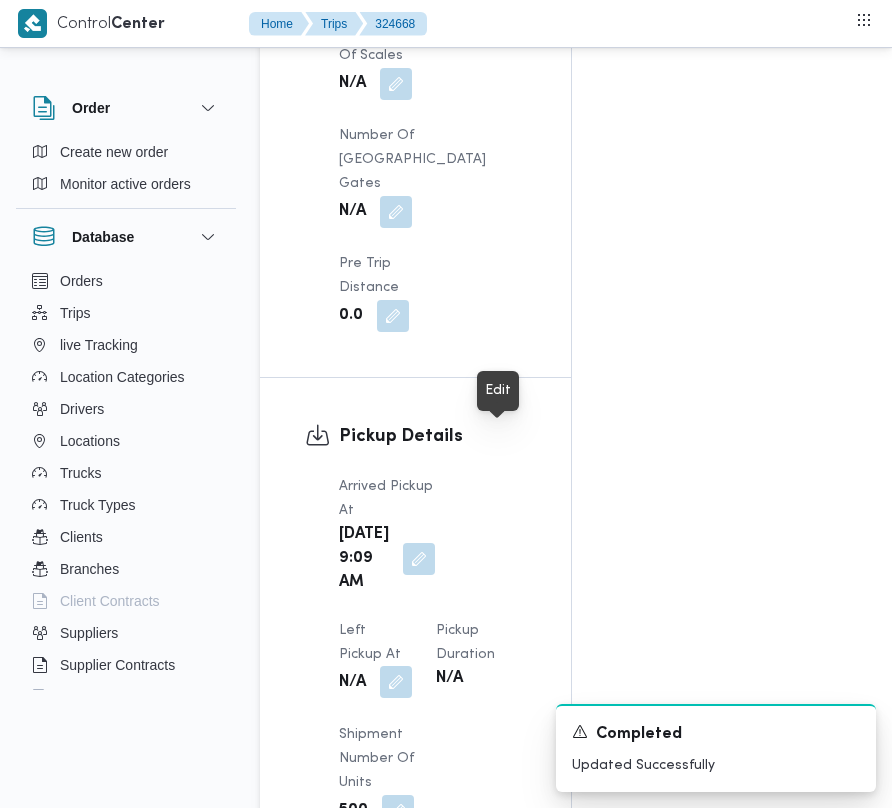 click at bounding box center [396, 682] 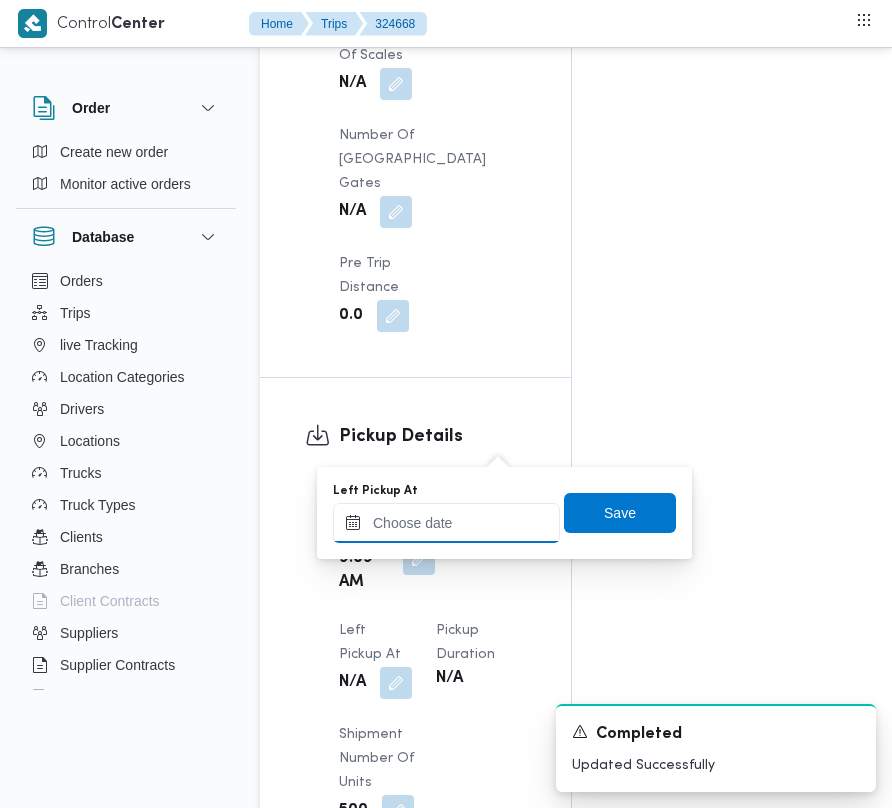 click on "Left Pickup At" at bounding box center [446, 523] 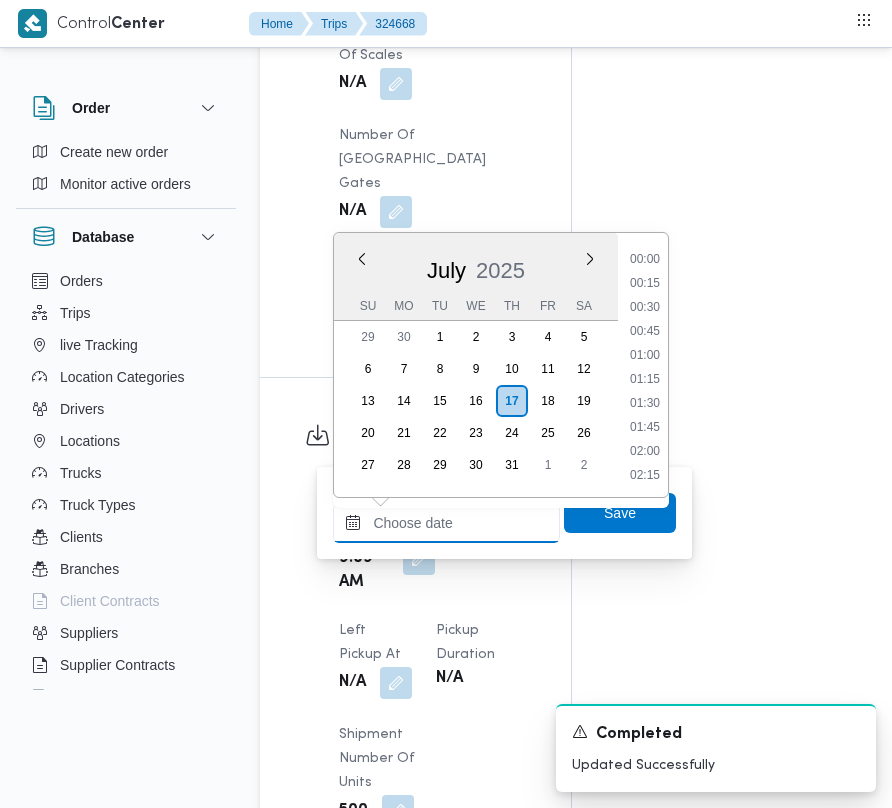 paste on "[DATE] 07:30" 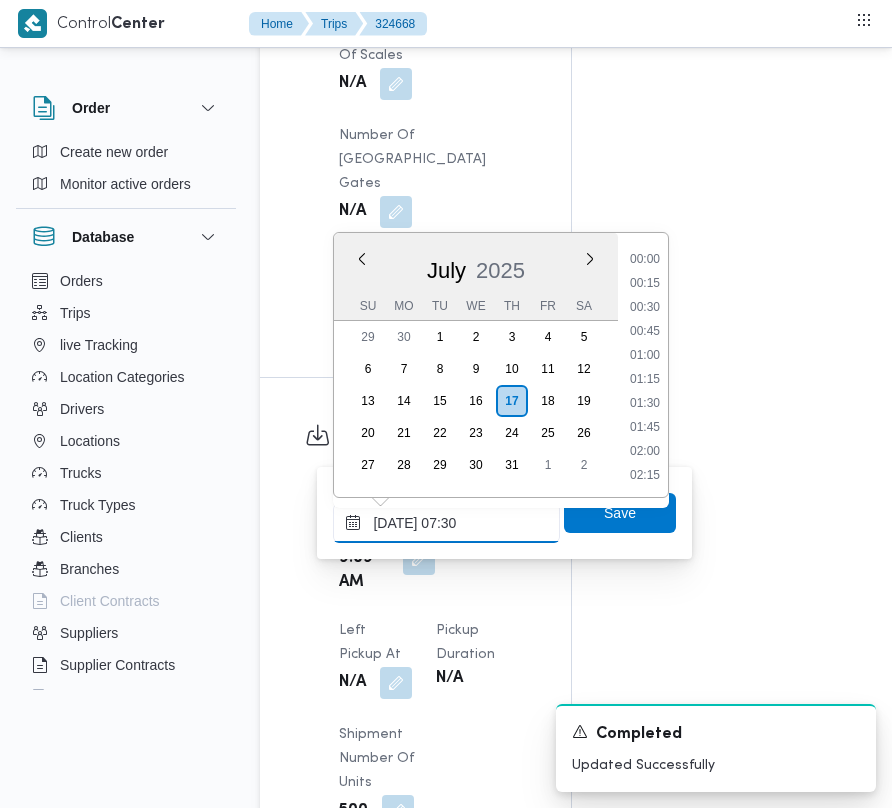 scroll, scrollTop: 720, scrollLeft: 0, axis: vertical 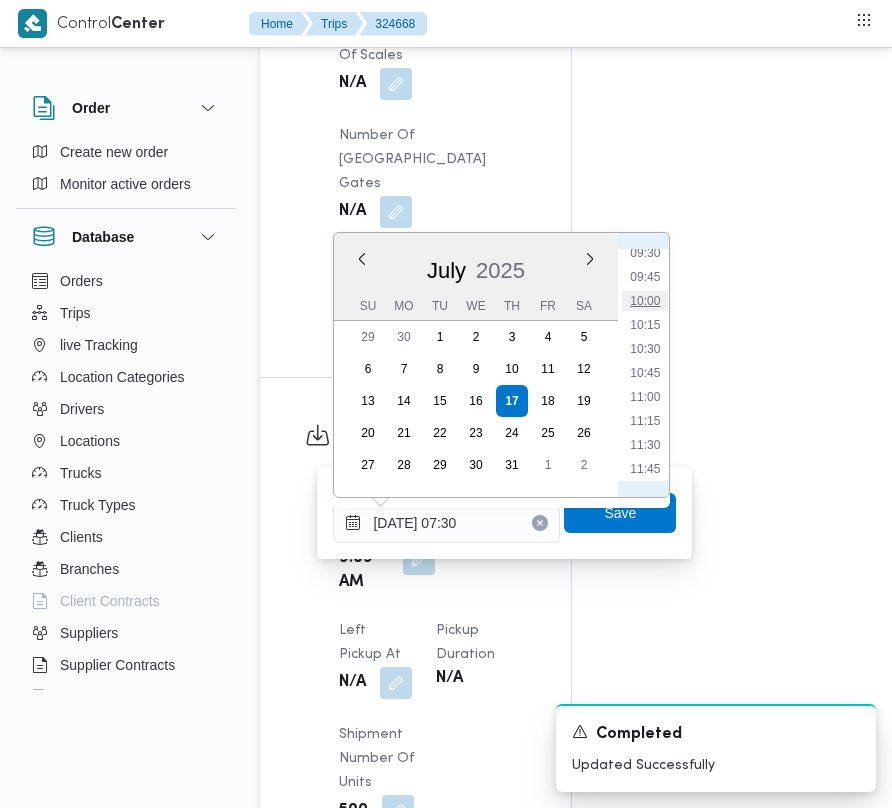 click on "10:00" at bounding box center [646, 301] 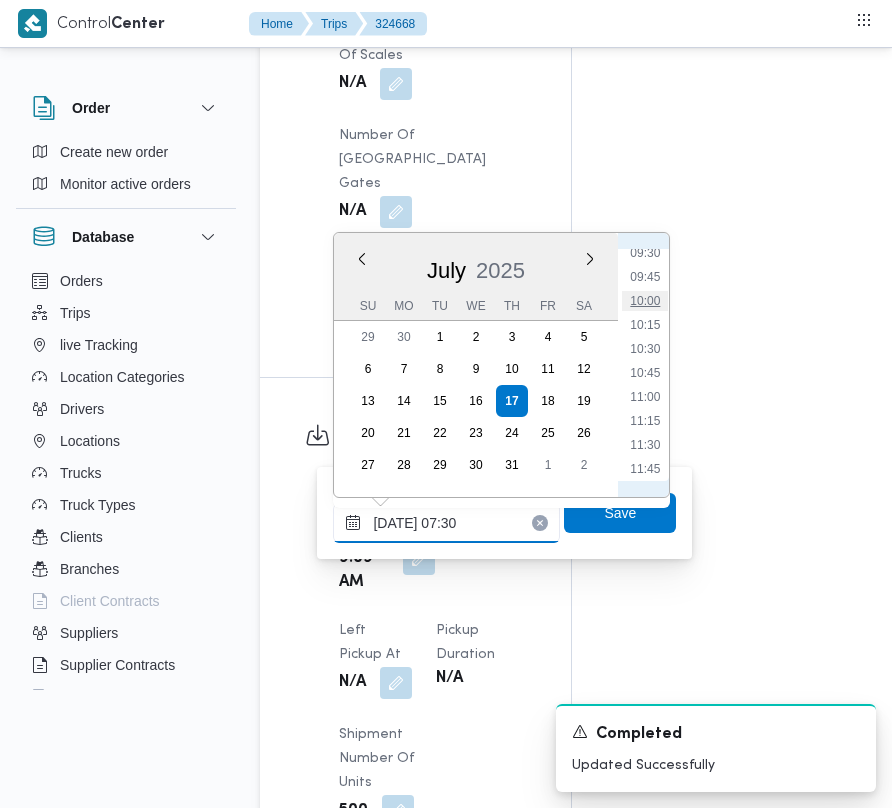 type on "17/07/2025 10:00" 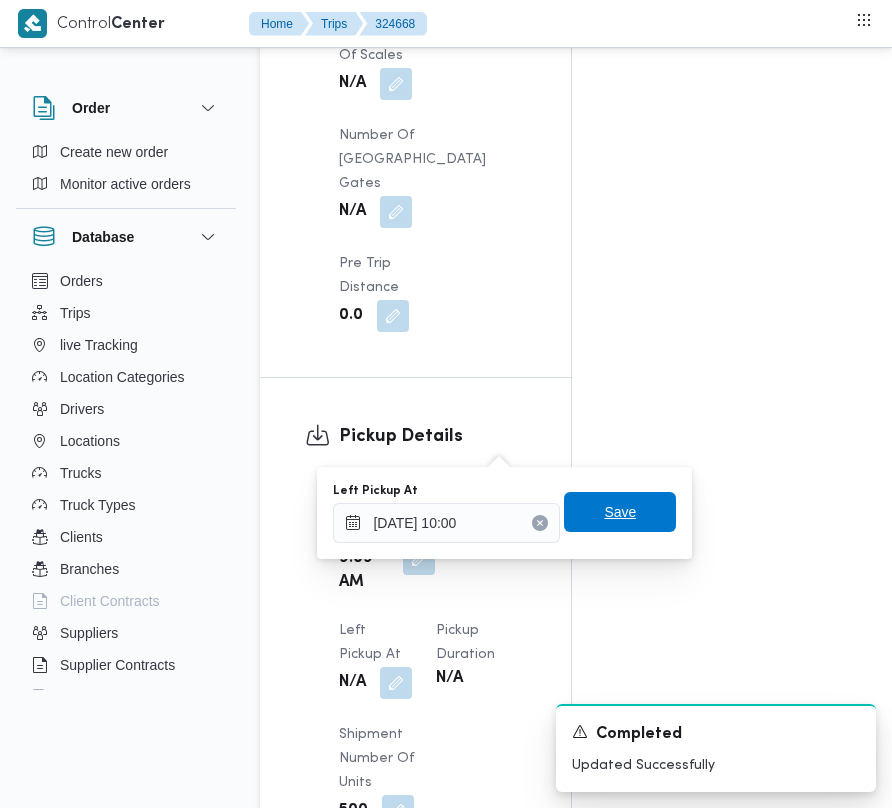 click on "Save" at bounding box center (620, 512) 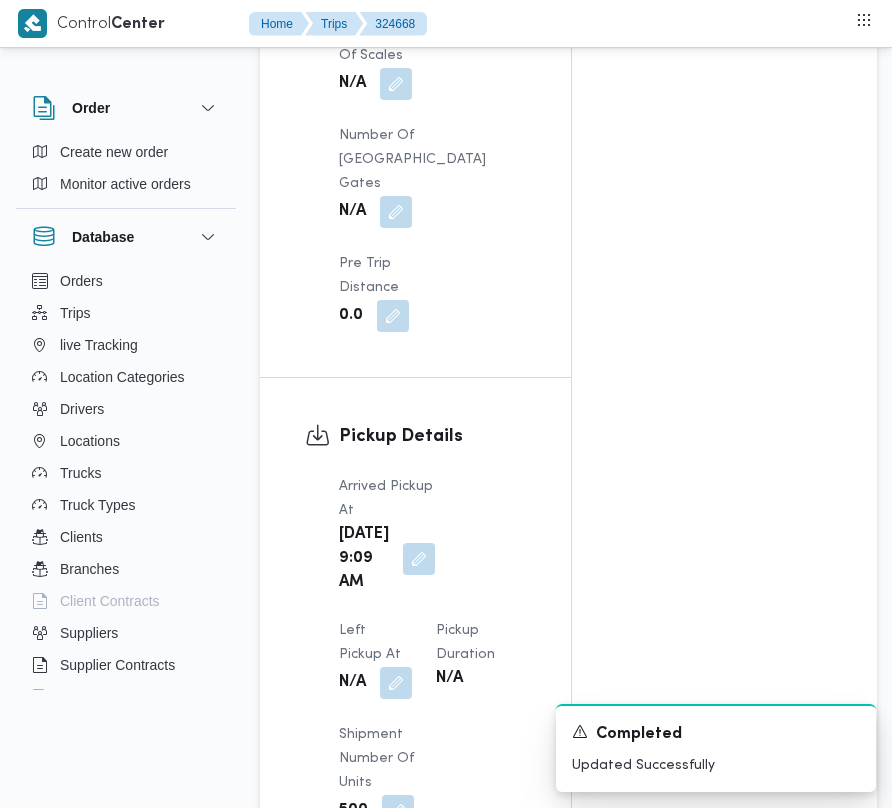 click on "Assignees Checklist Dropoffs details entered Driver Assigned Truck Assigned Documents for pickup Documents for dropoff Confirmed Data" at bounding box center (724, -386) 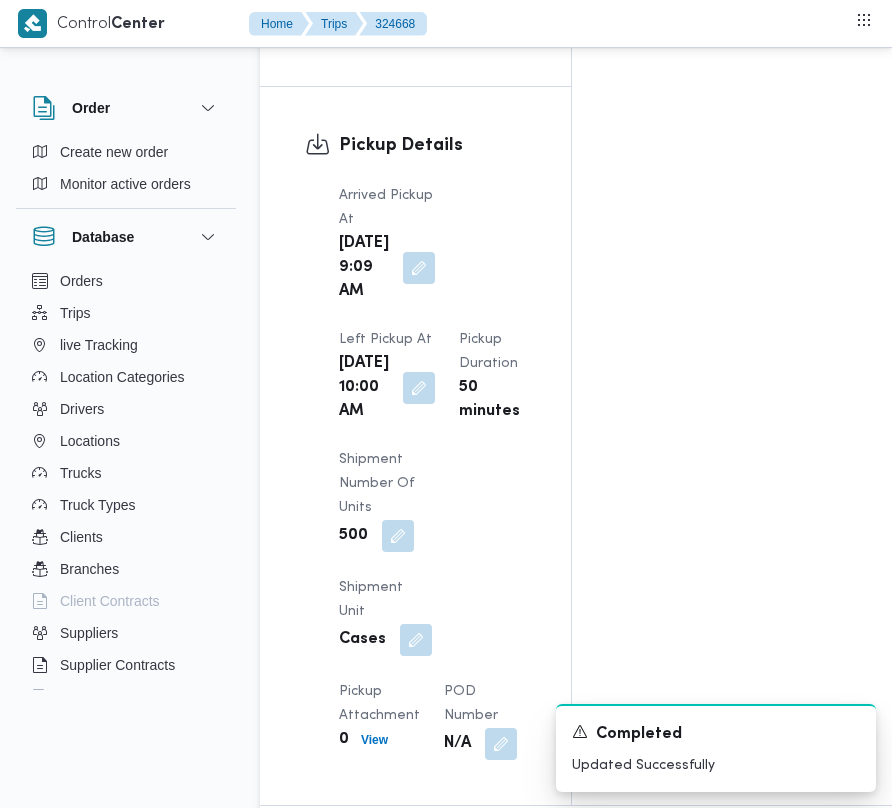 scroll, scrollTop: 3377, scrollLeft: 0, axis: vertical 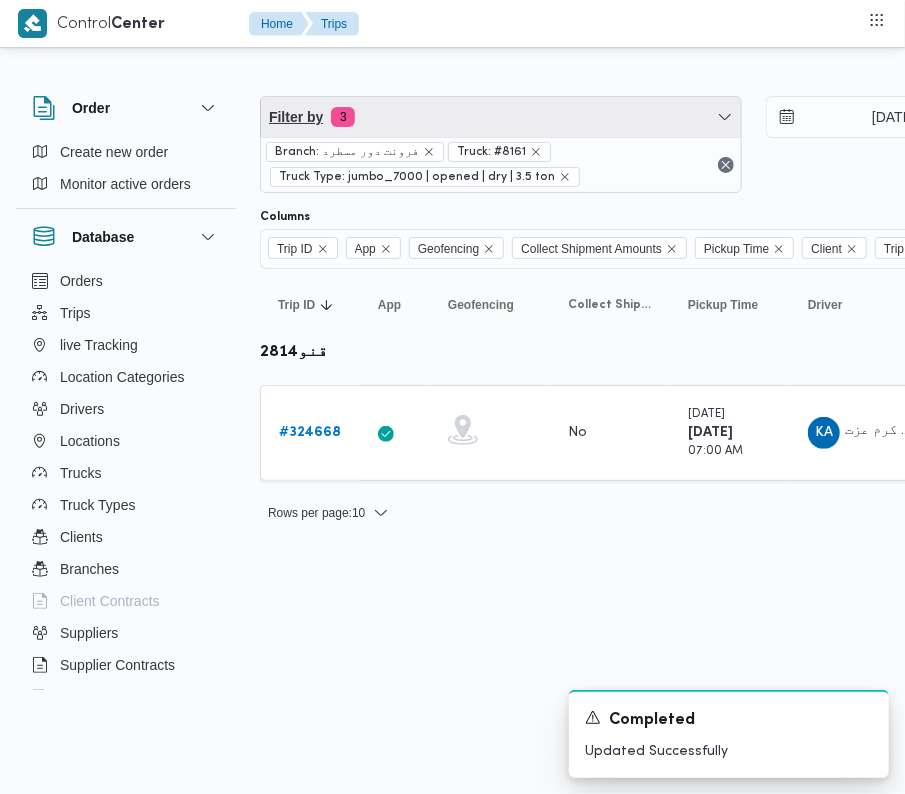 click on "Filter by 3" at bounding box center [501, 117] 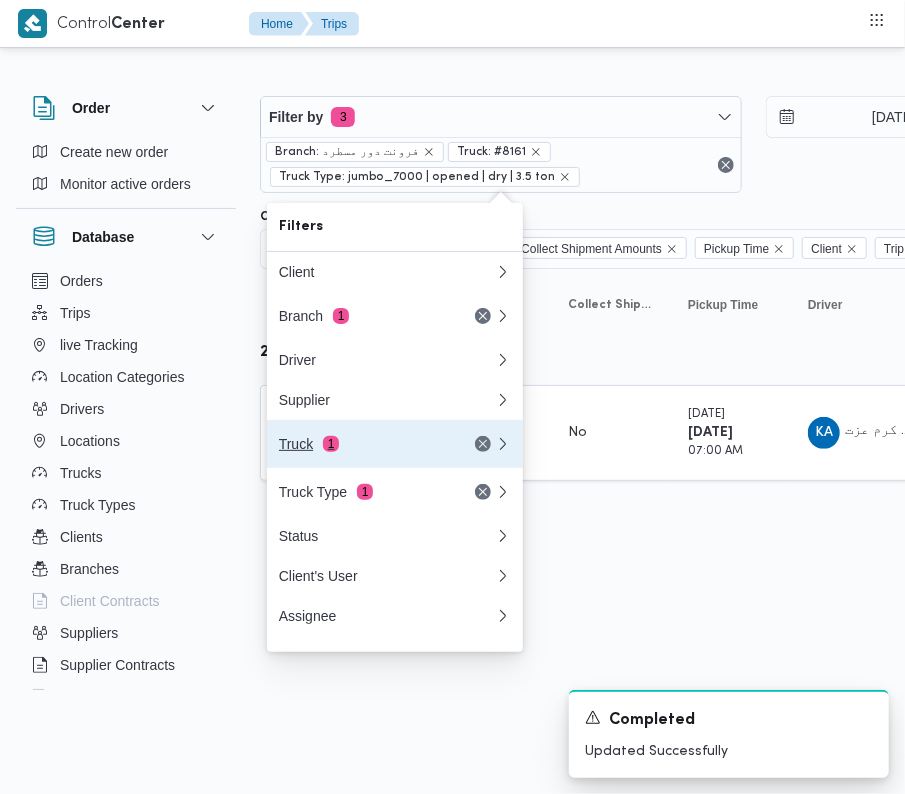 click on "Truck 1" at bounding box center (363, 444) 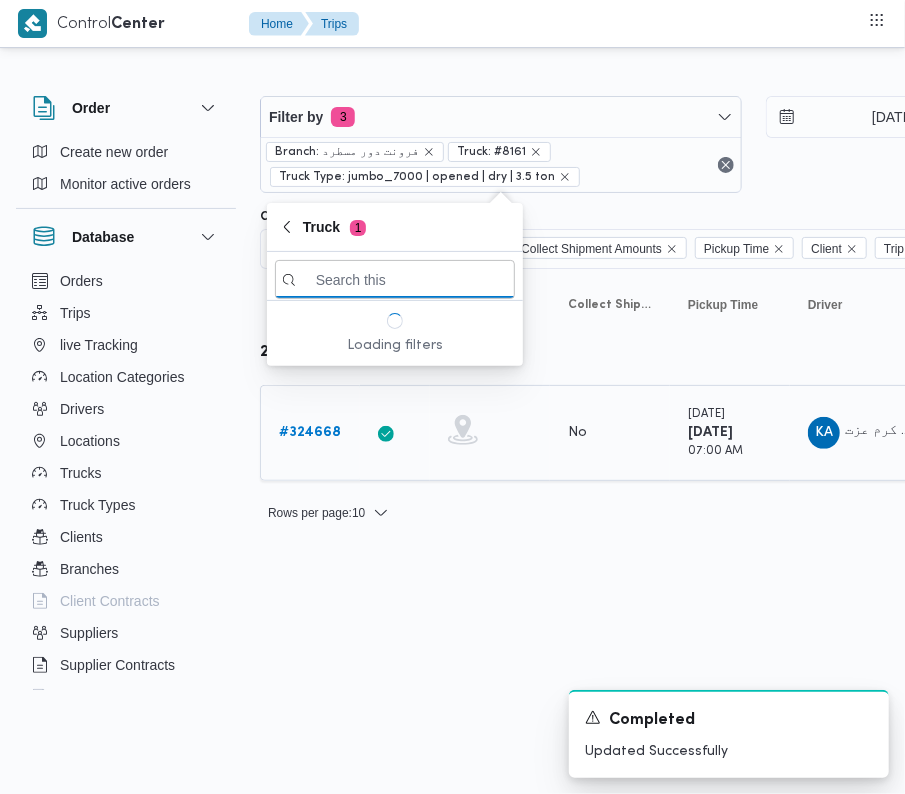 paste on "3865" 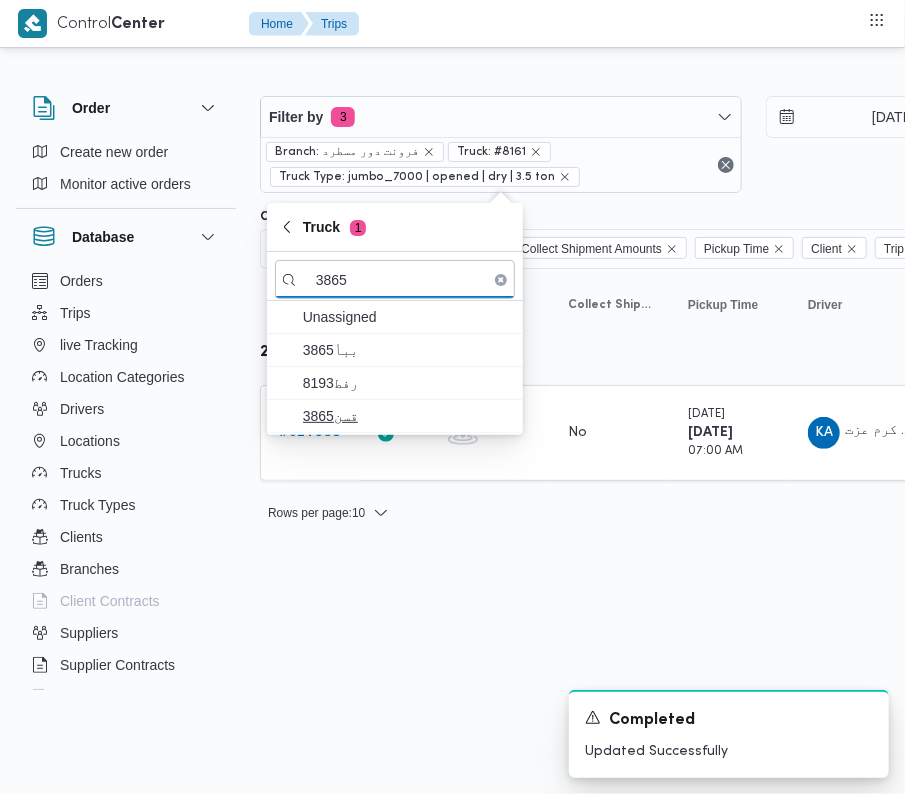 type on "3865" 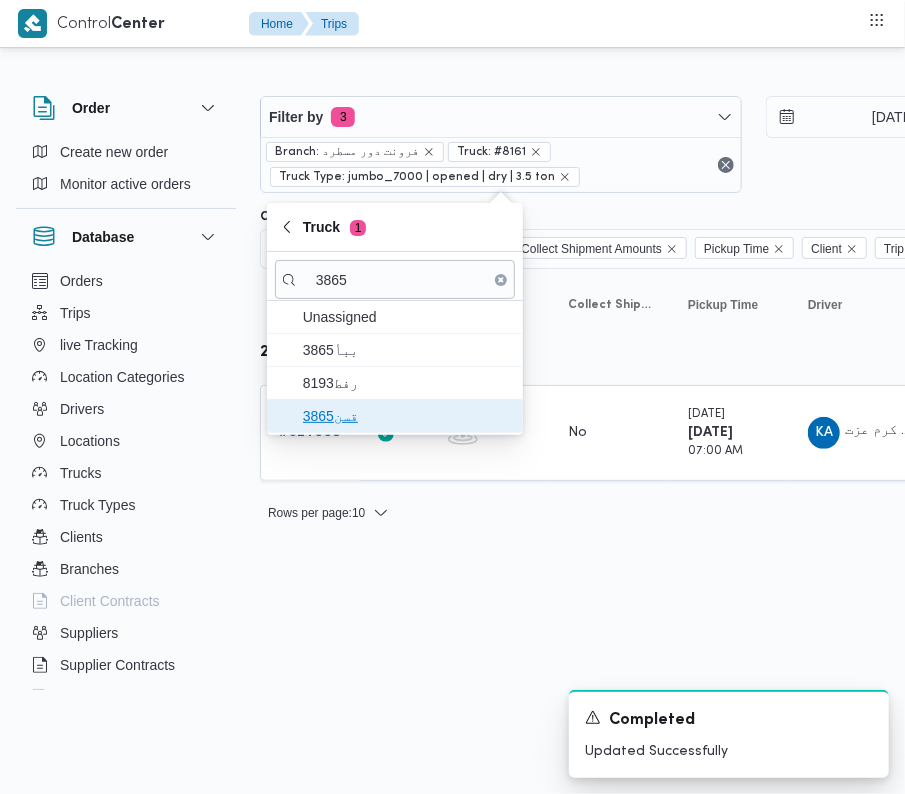click on "قسن3865" at bounding box center (407, 416) 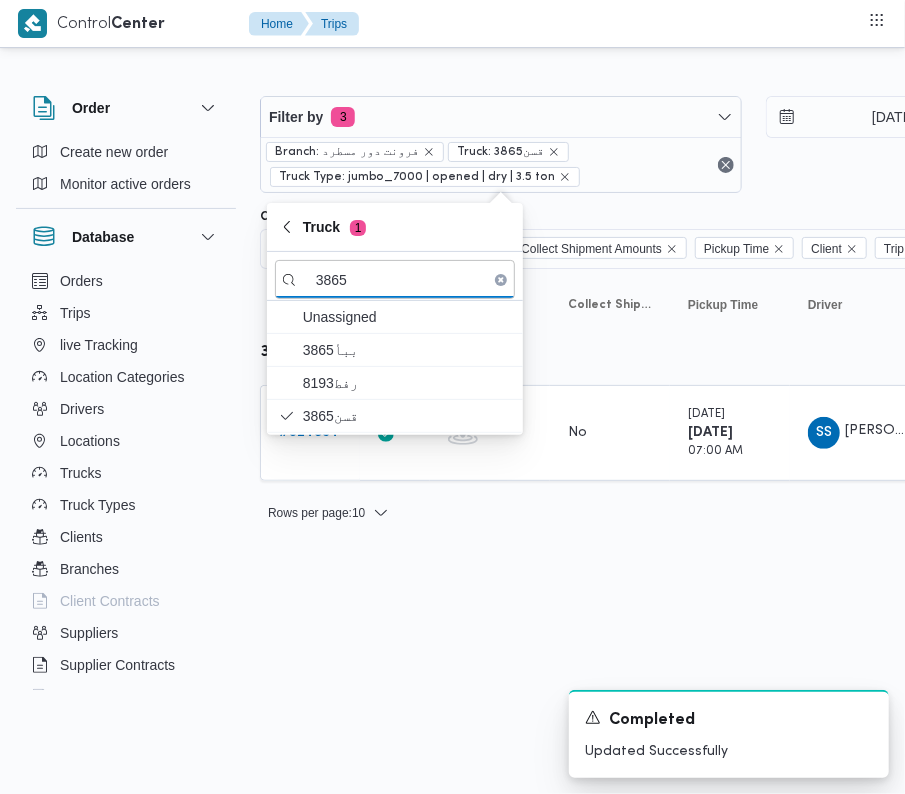 drag, startPoint x: 366, startPoint y: 594, endPoint x: 356, endPoint y: 593, distance: 10.049875 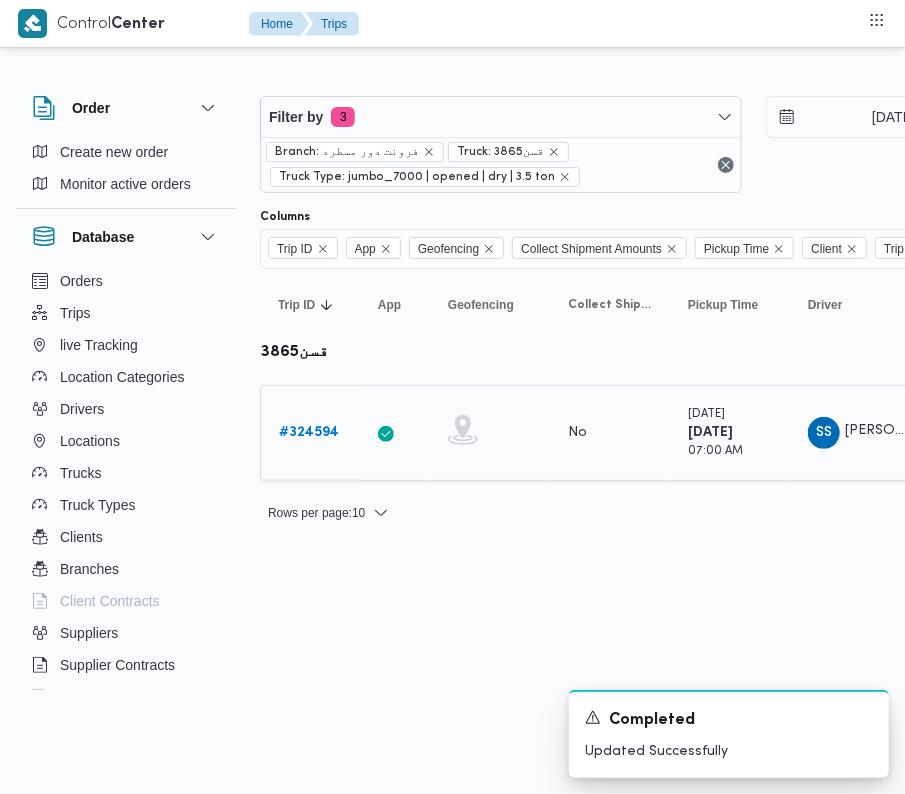 click on "# 324594" at bounding box center [309, 432] 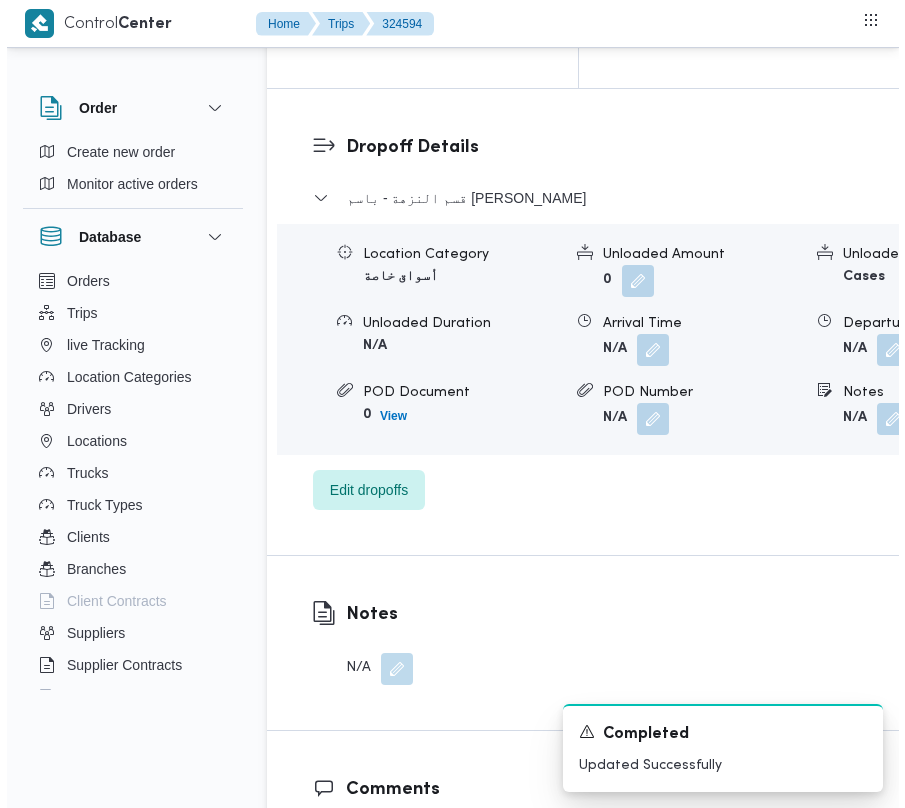 scroll, scrollTop: 3377, scrollLeft: 0, axis: vertical 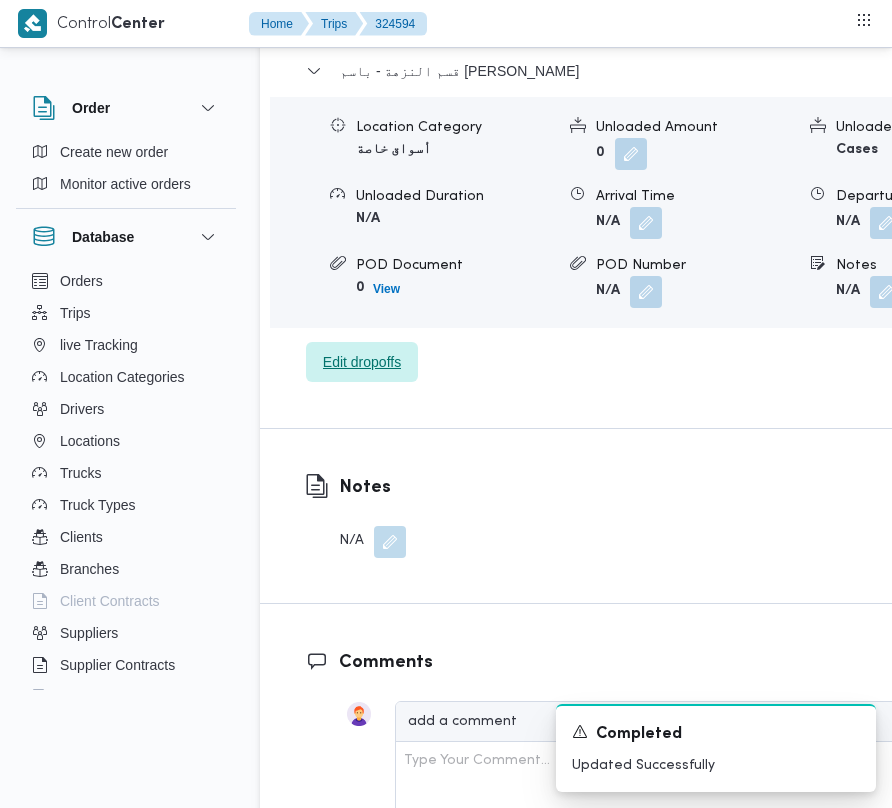 click on "Edit dropoffs" at bounding box center (362, 362) 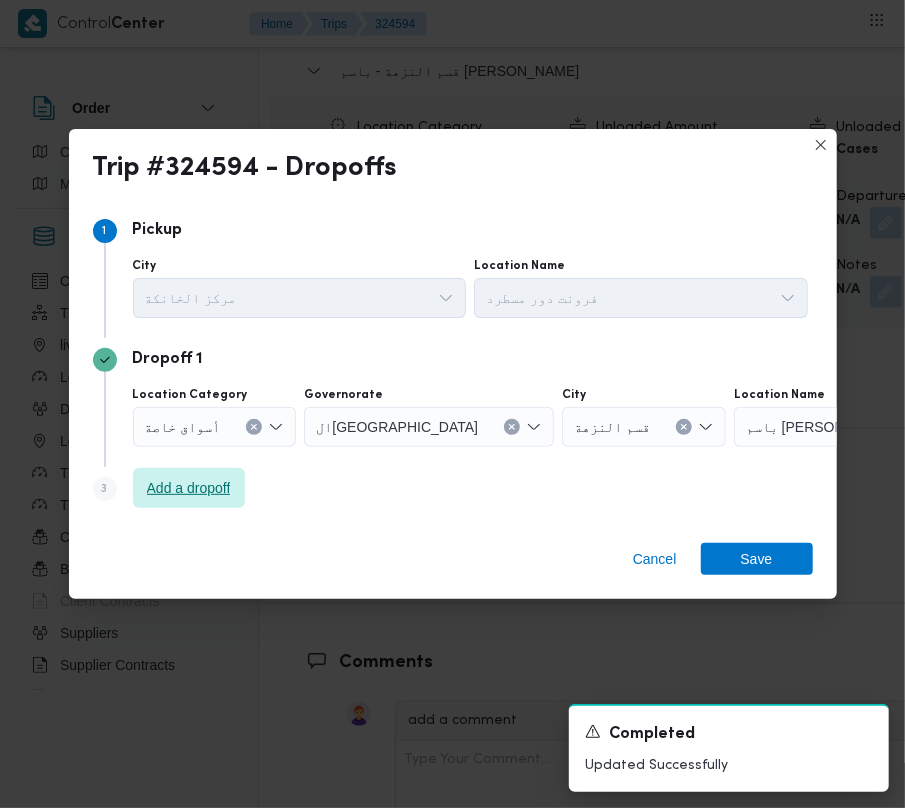click on "Add a dropoff" at bounding box center [189, 488] 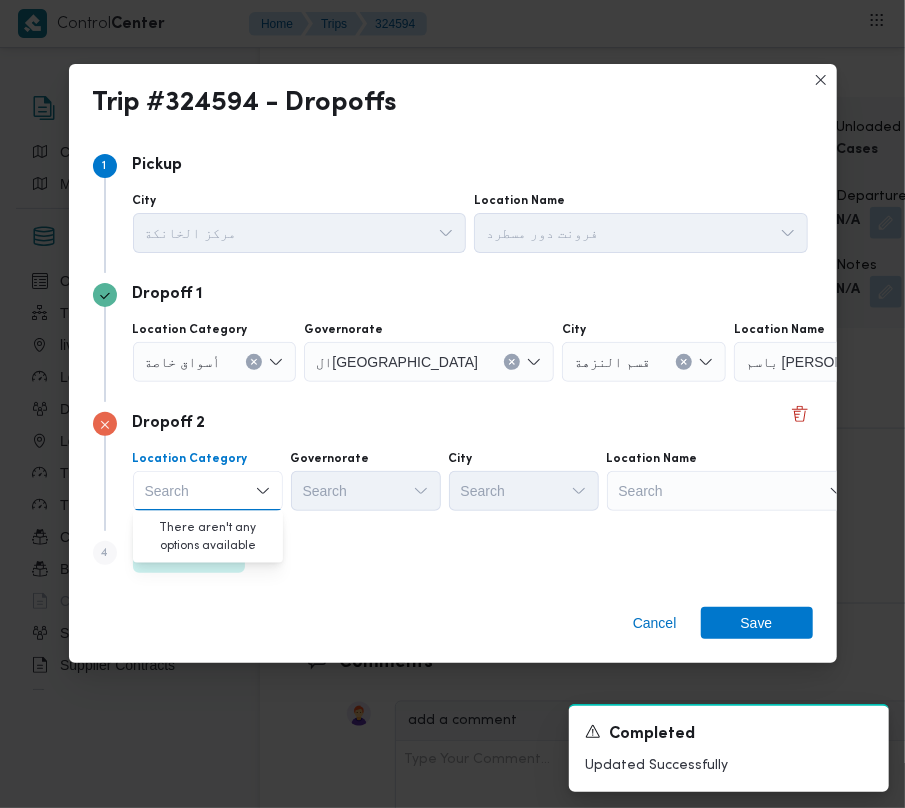 click on "Search" at bounding box center [859, 362] 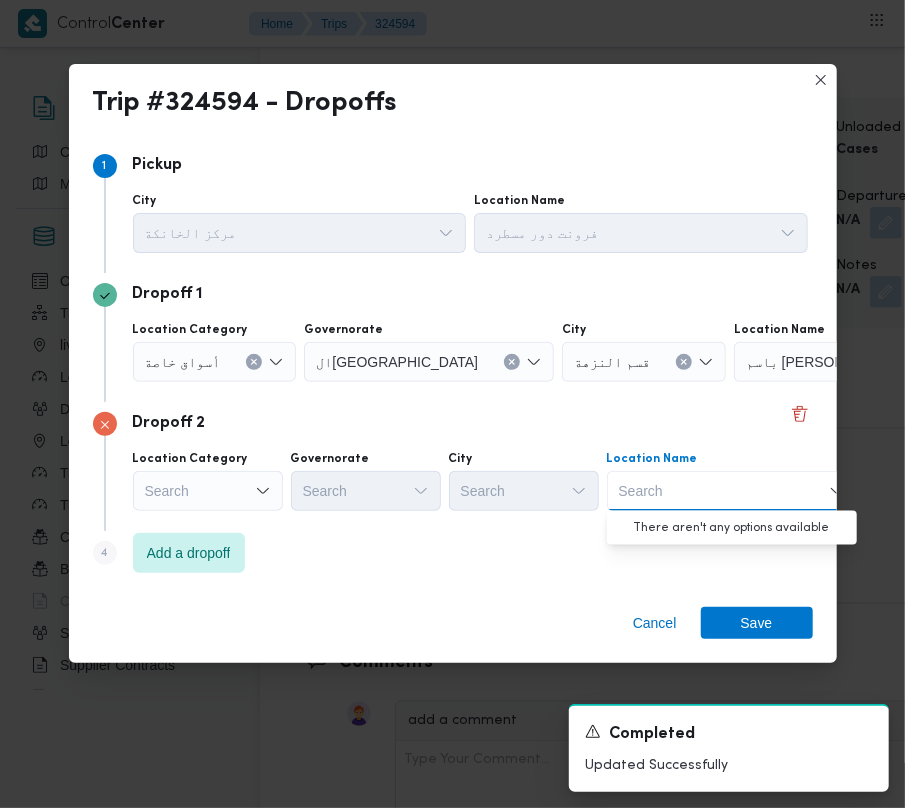 click on "Search" at bounding box center [732, 491] 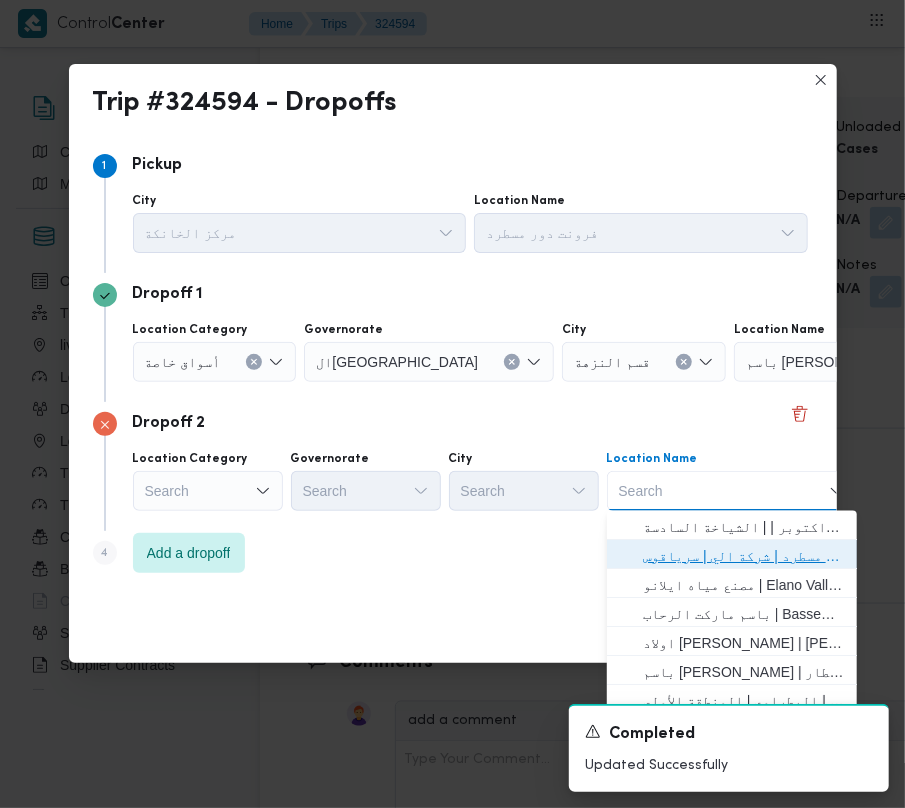 click on "فرونت دور مسطرد | شركة الي | سرياقوس" at bounding box center [744, 556] 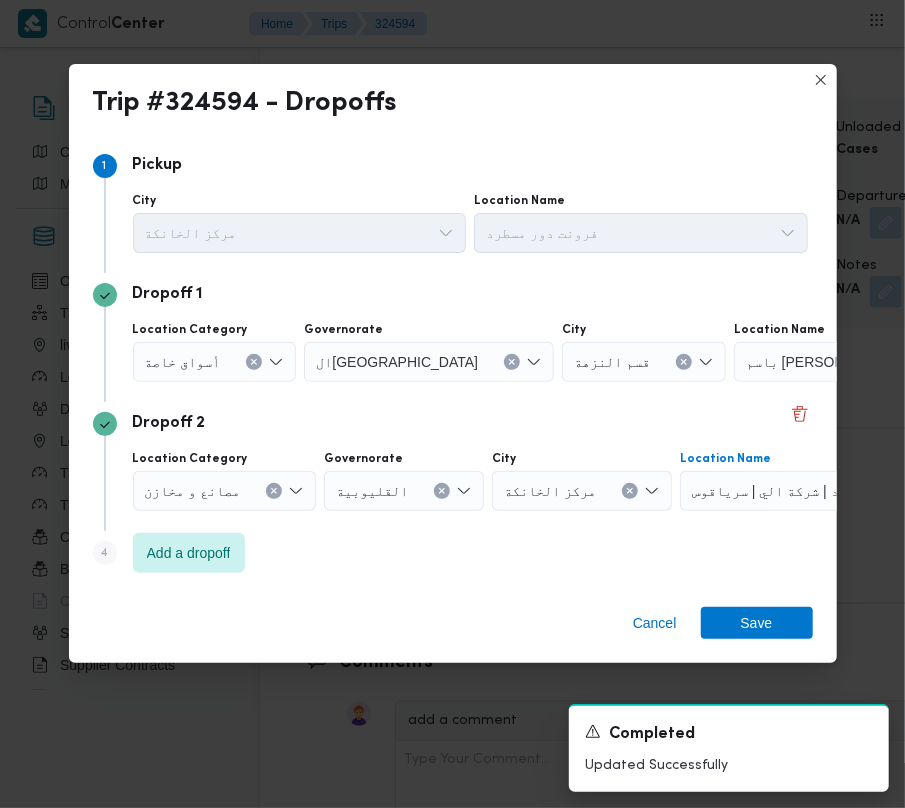 click on "أسواق خاصة" at bounding box center [215, 362] 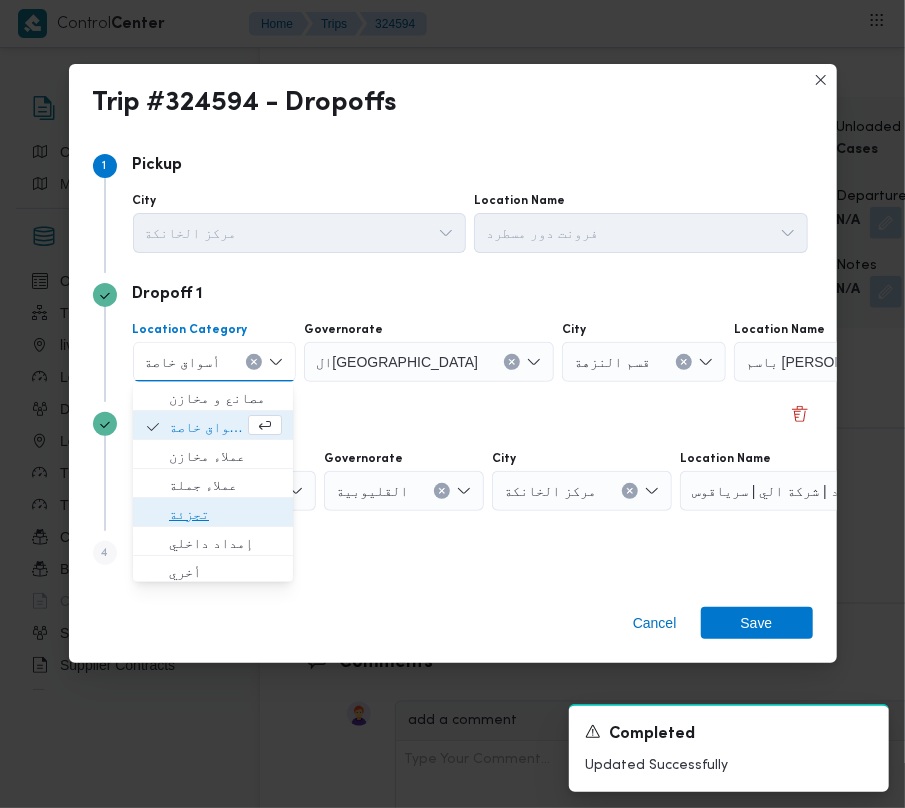 click on "تجزئة" at bounding box center (225, 514) 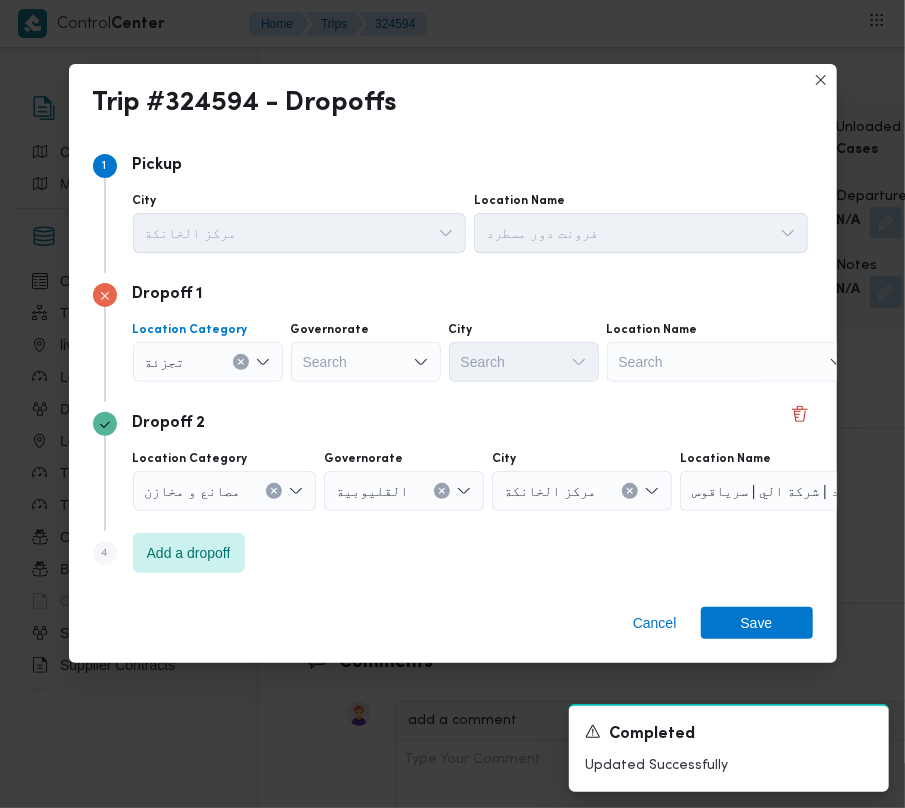click on "Search" at bounding box center (366, 362) 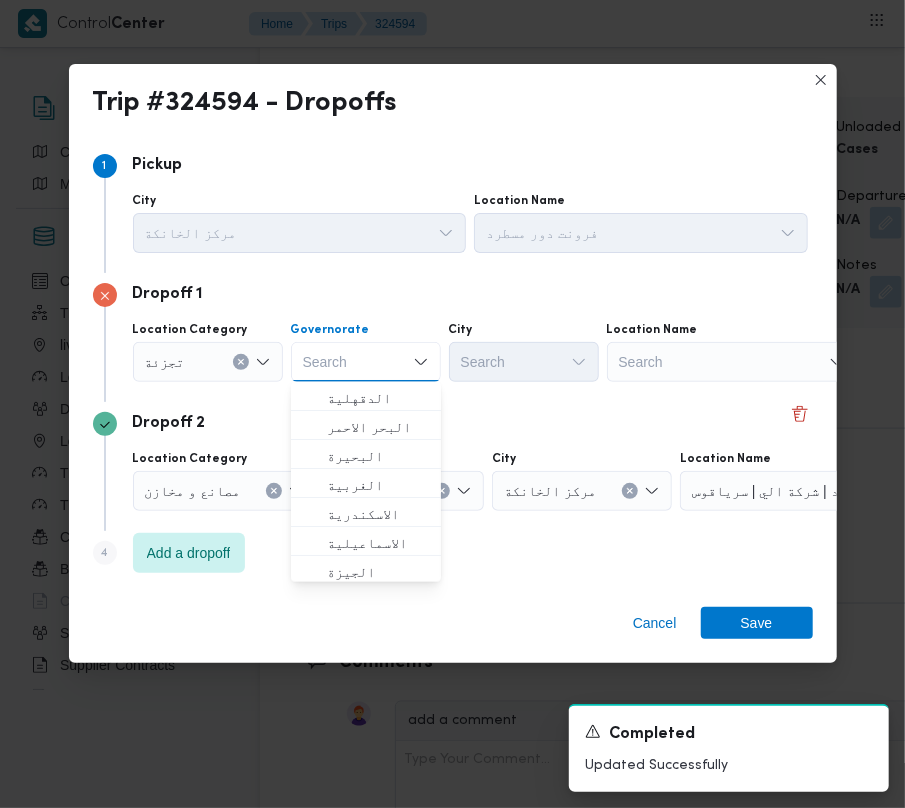 paste on "قاهرة" 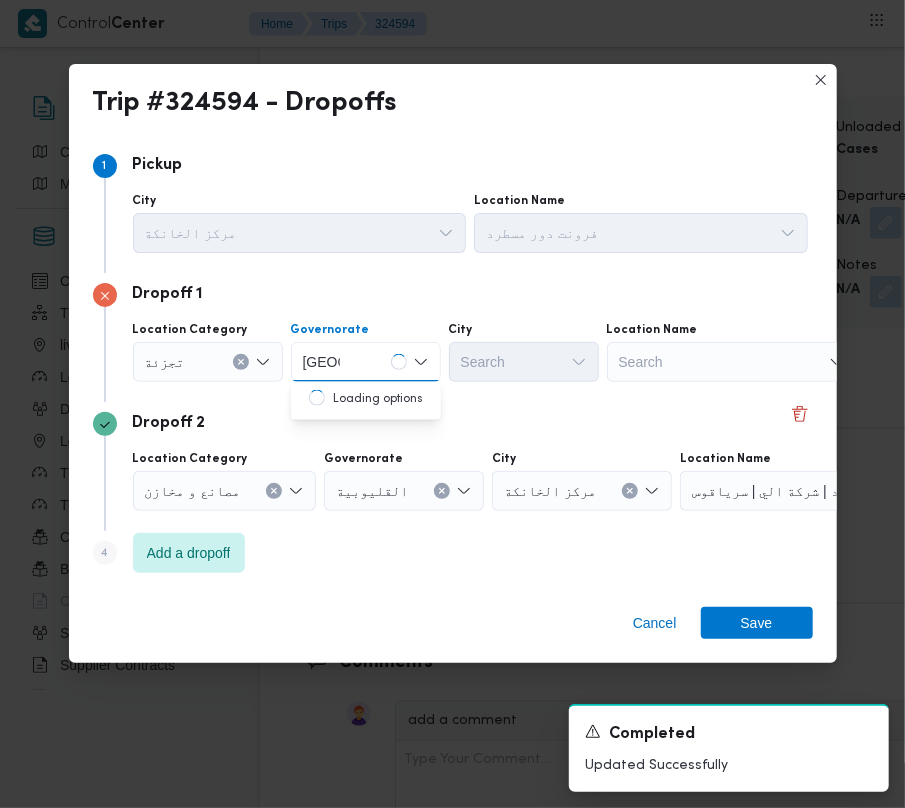type on "قاهرة" 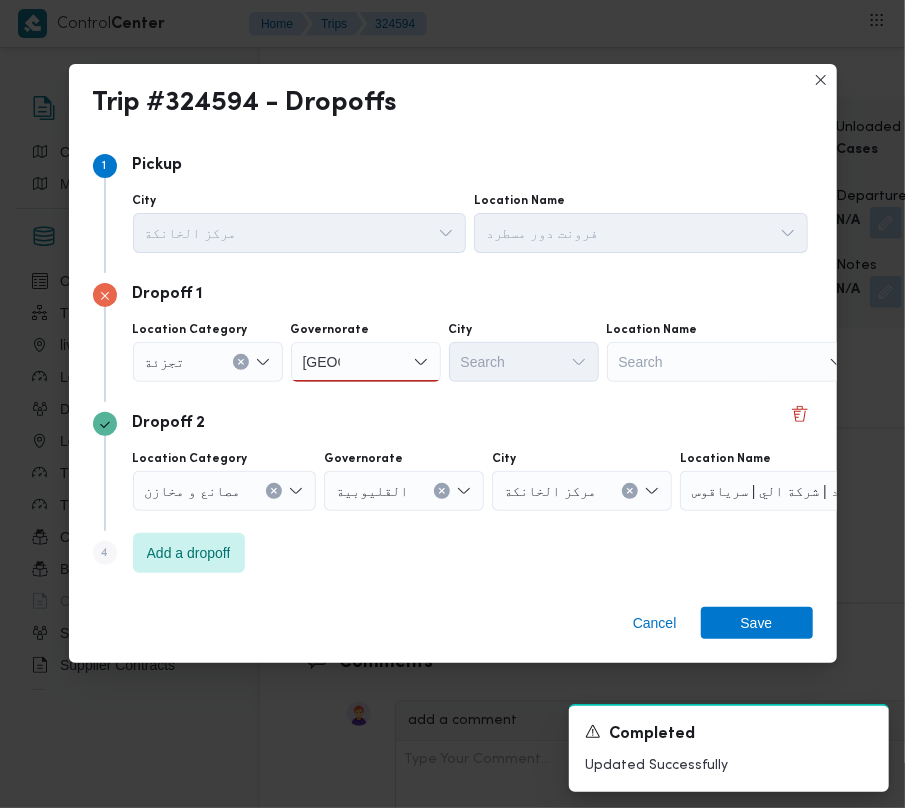 click on "قاهرة قاهرة" at bounding box center (366, 362) 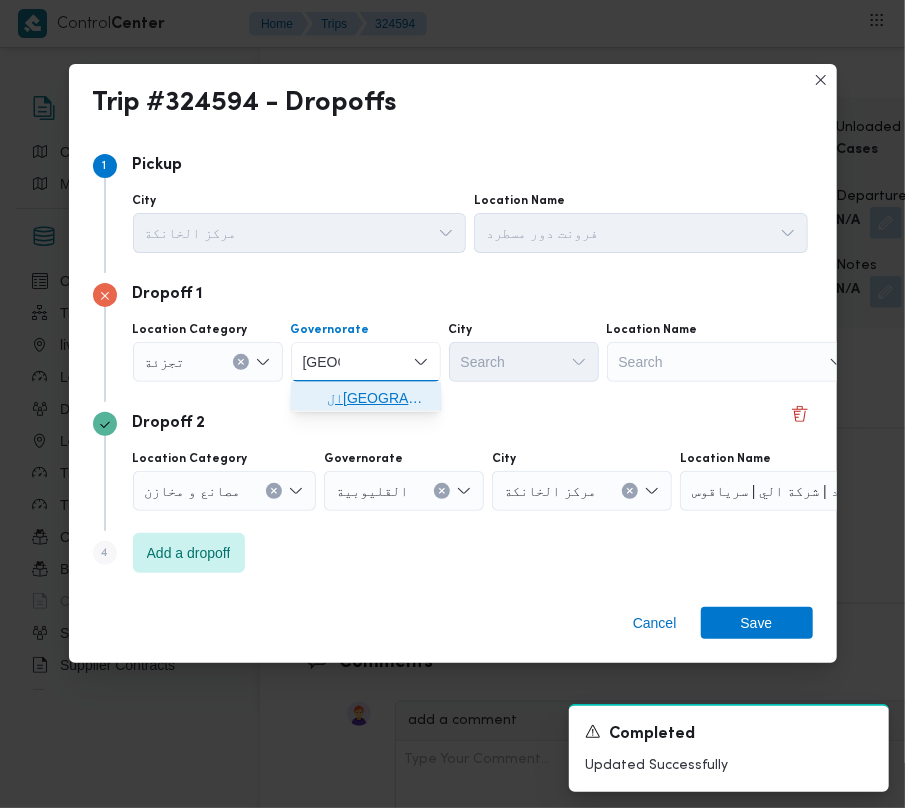click on "ال[GEOGRAPHIC_DATA]" at bounding box center [378, 398] 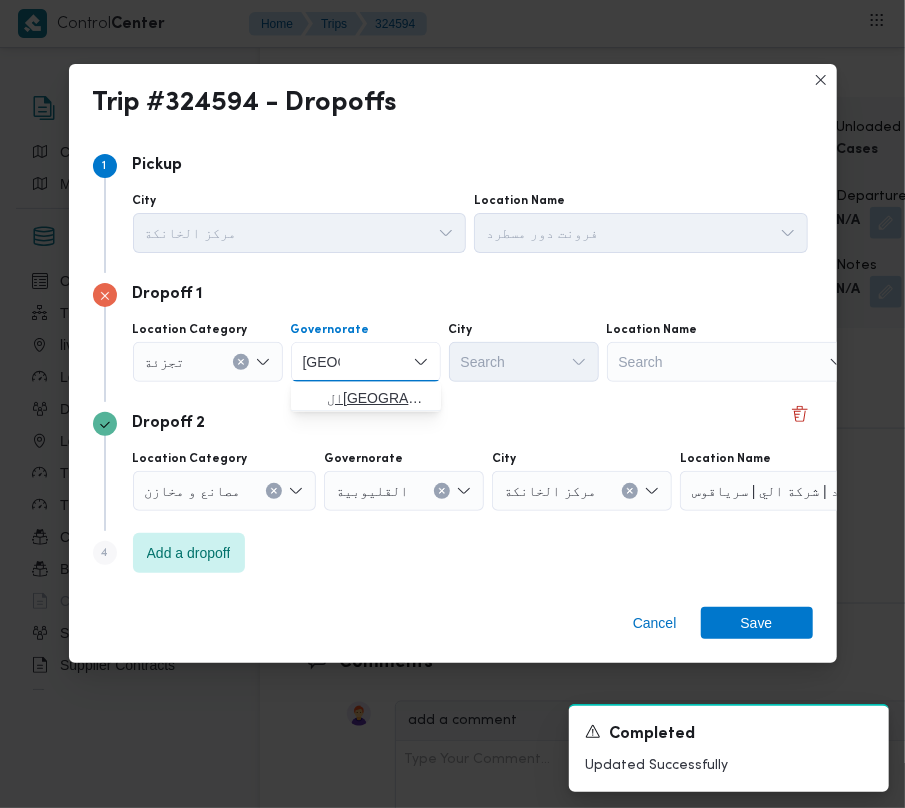 type 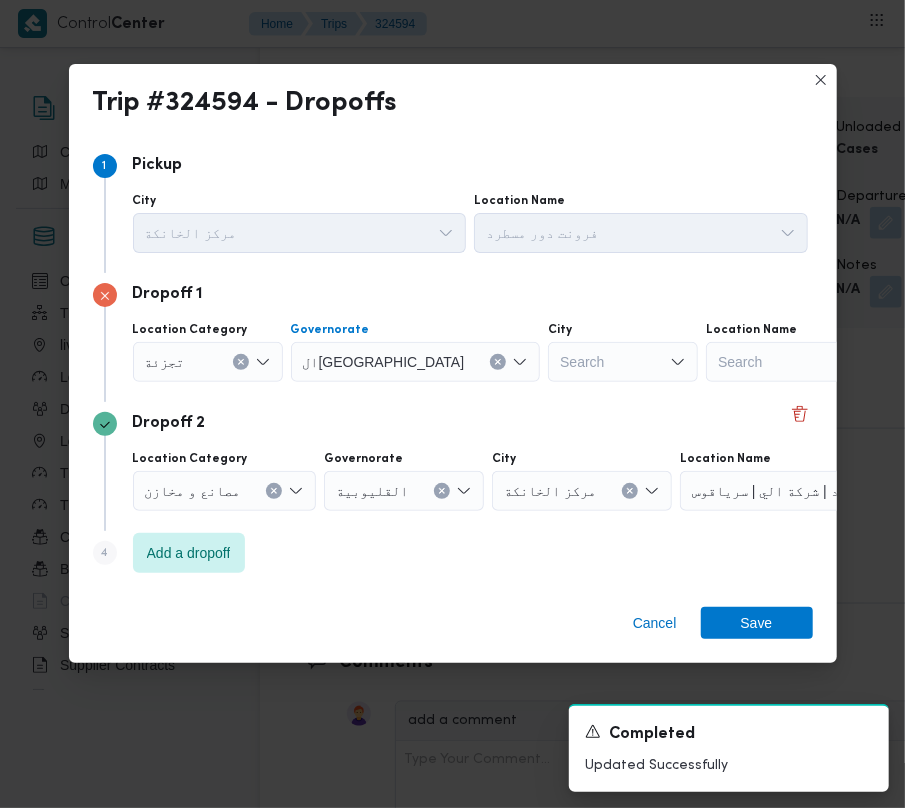 click on "Search" at bounding box center (623, 362) 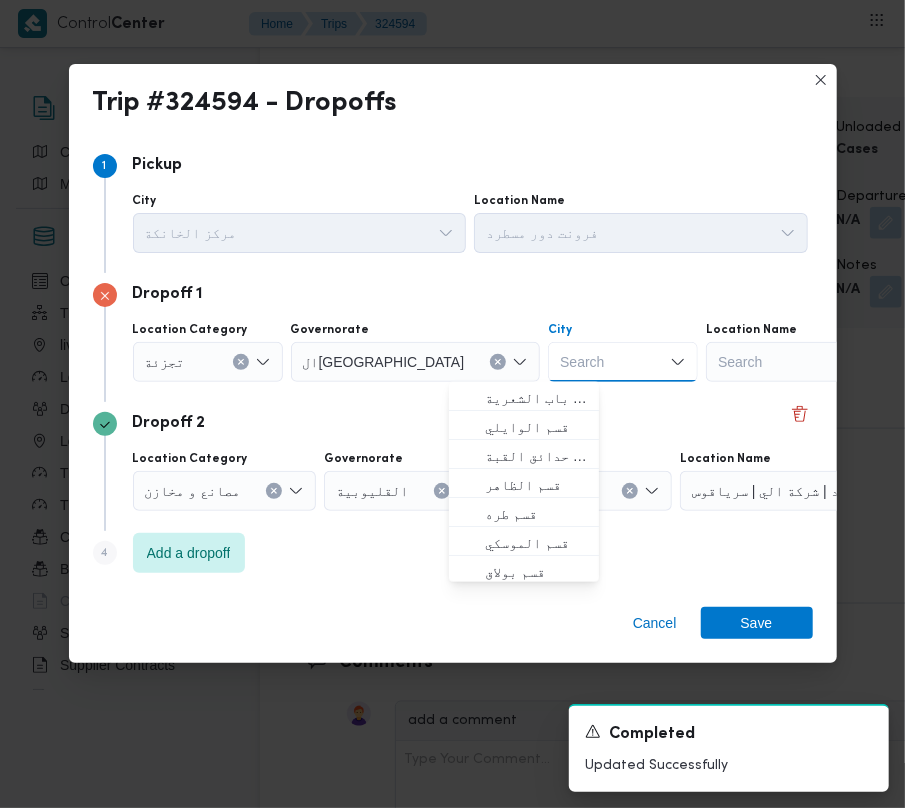 paste on "المعادي" 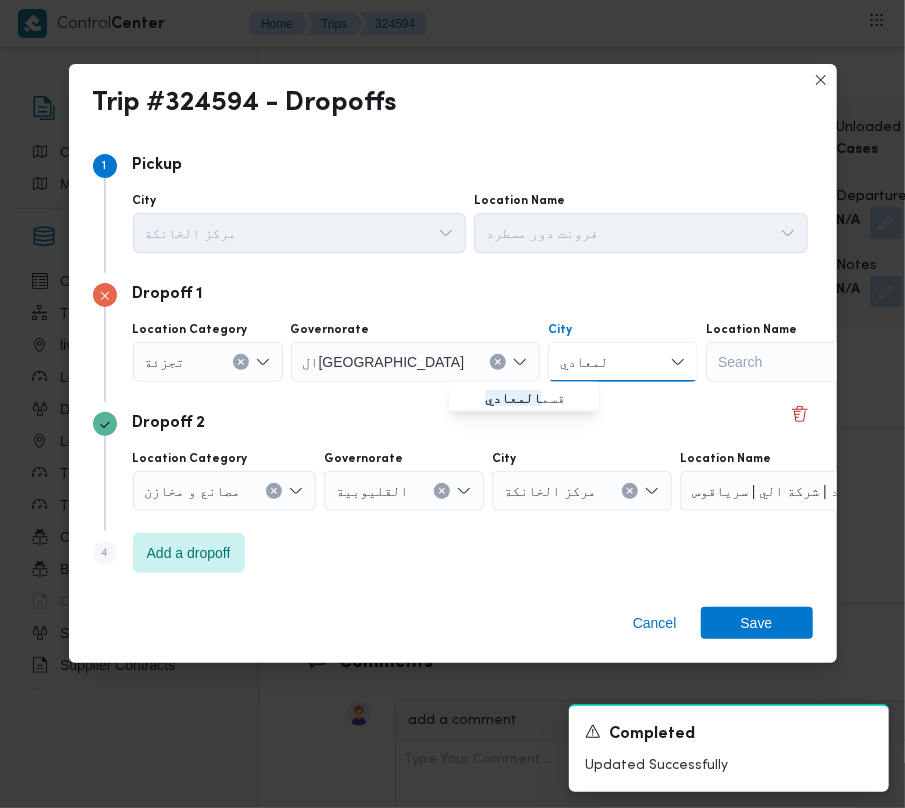 type on "المعادي" 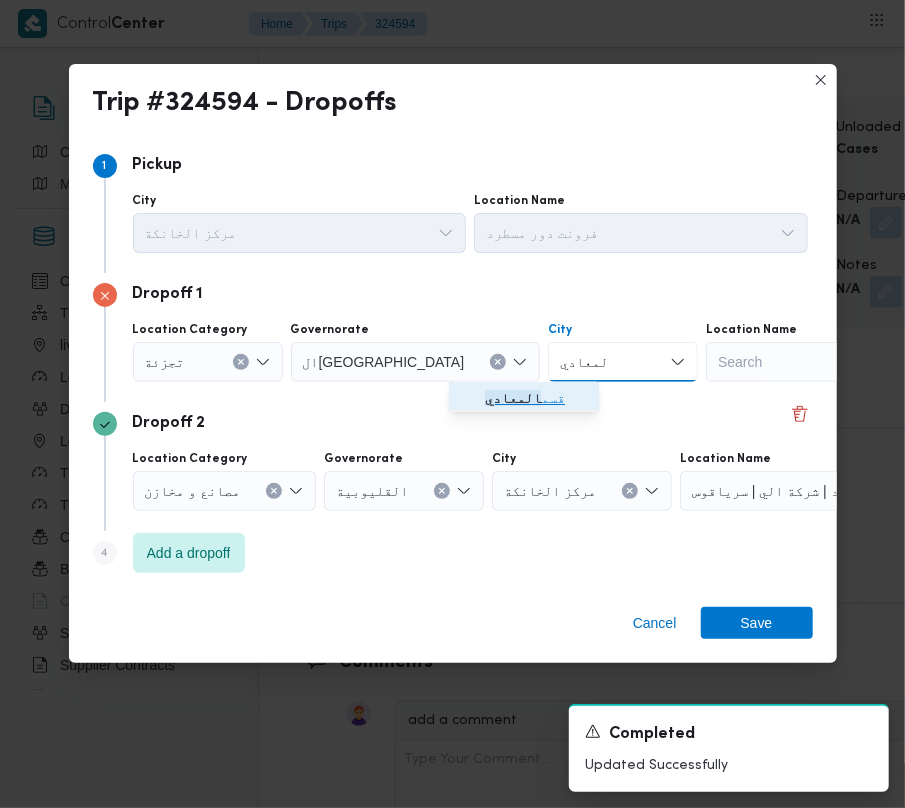 click on "المعادي" at bounding box center [513, 398] 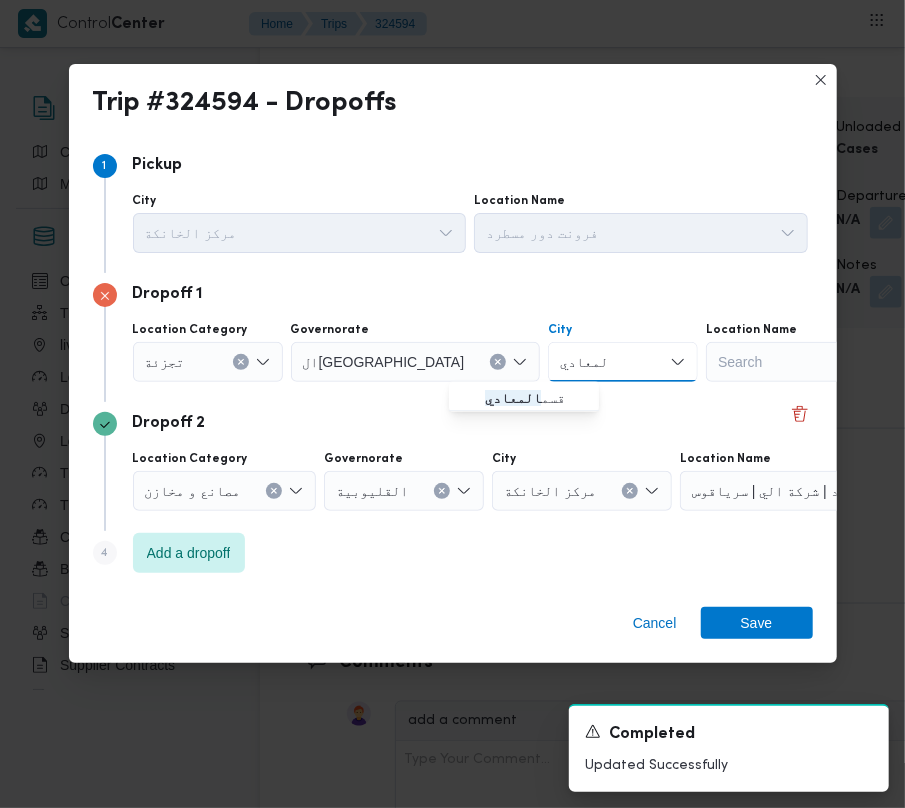 type 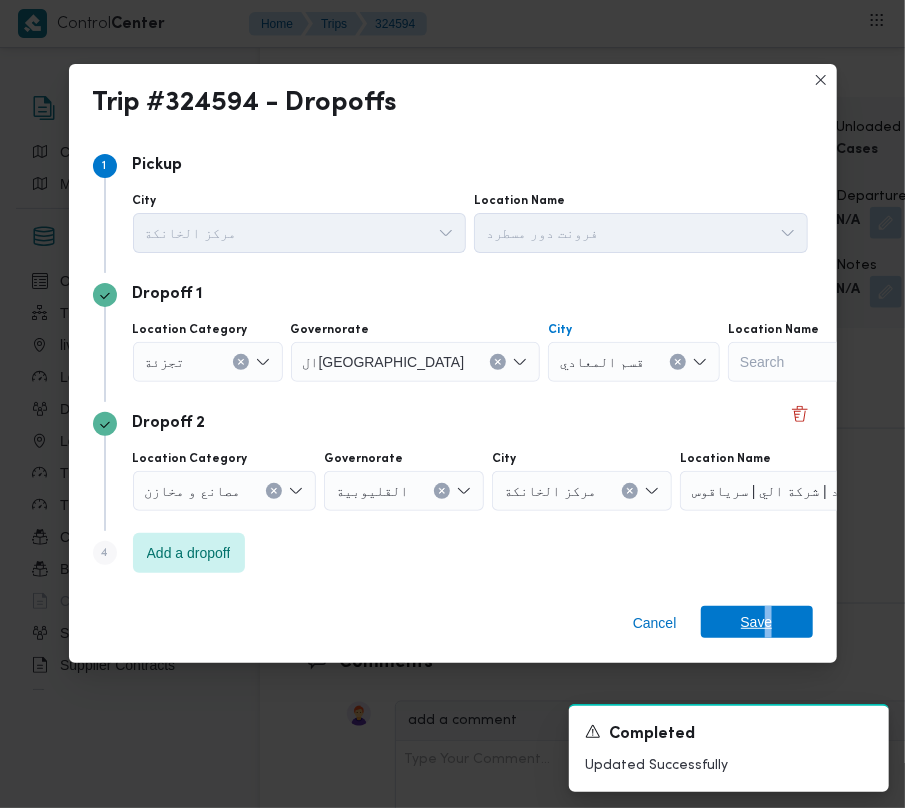 drag, startPoint x: 766, startPoint y: 604, endPoint x: 770, endPoint y: 616, distance: 12.649111 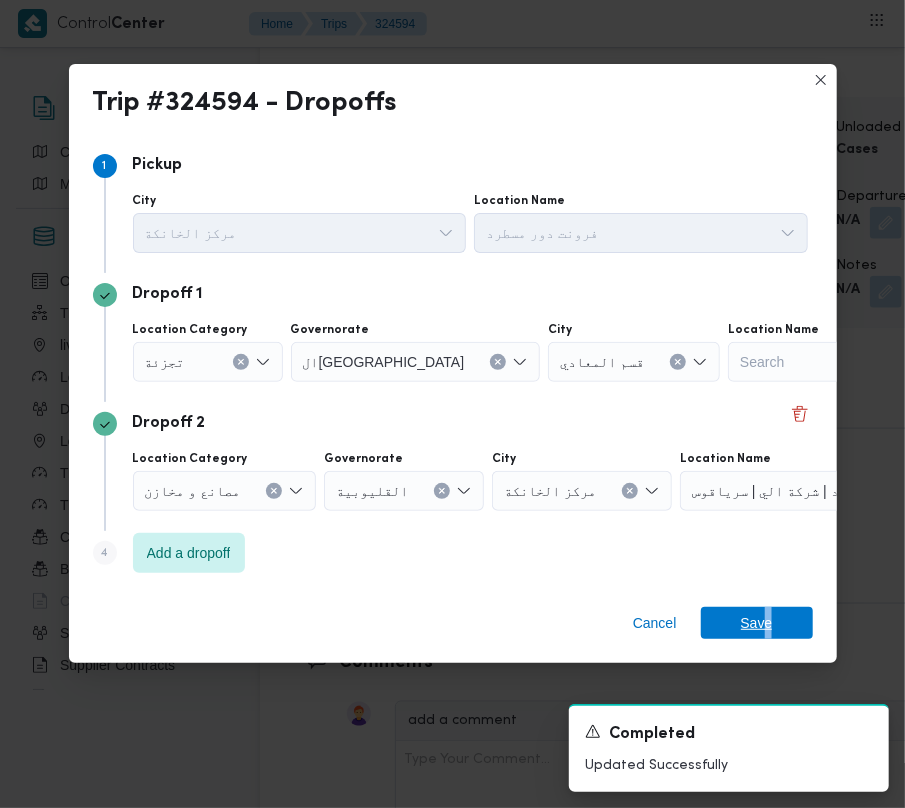 click on "Save" at bounding box center (757, 623) 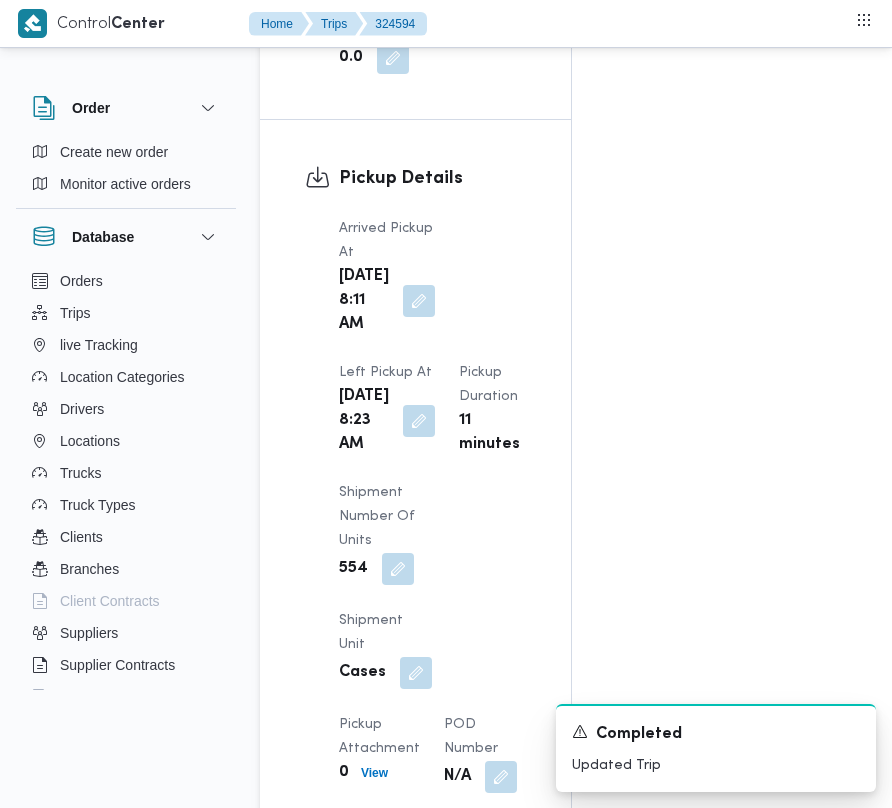 scroll, scrollTop: 0, scrollLeft: 0, axis: both 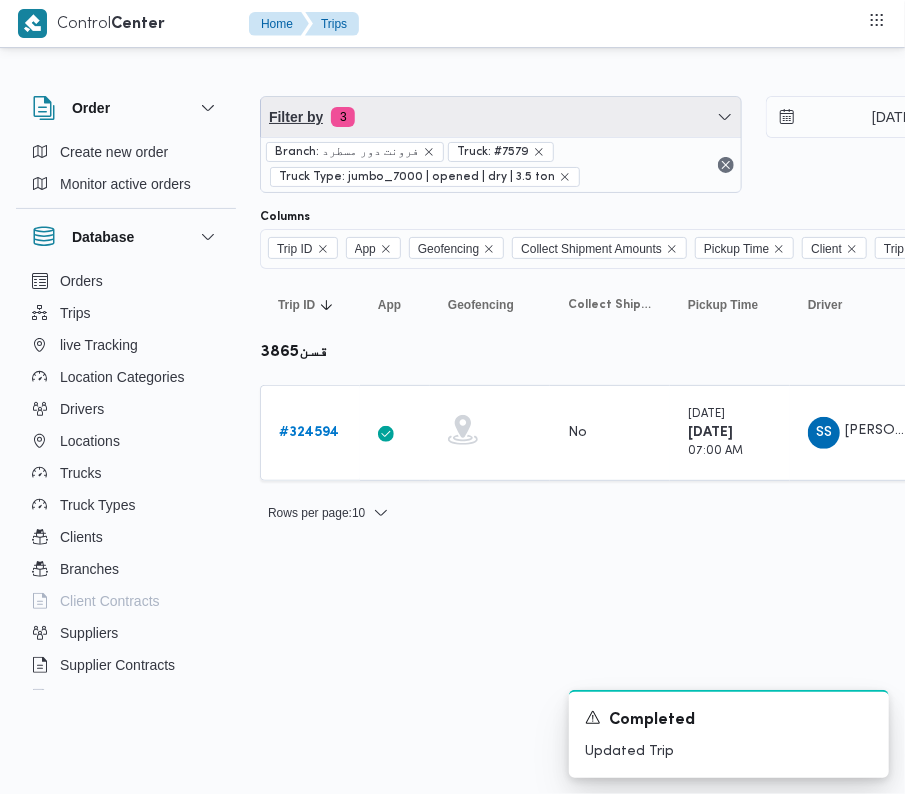 click on "Filter by 3" at bounding box center (501, 117) 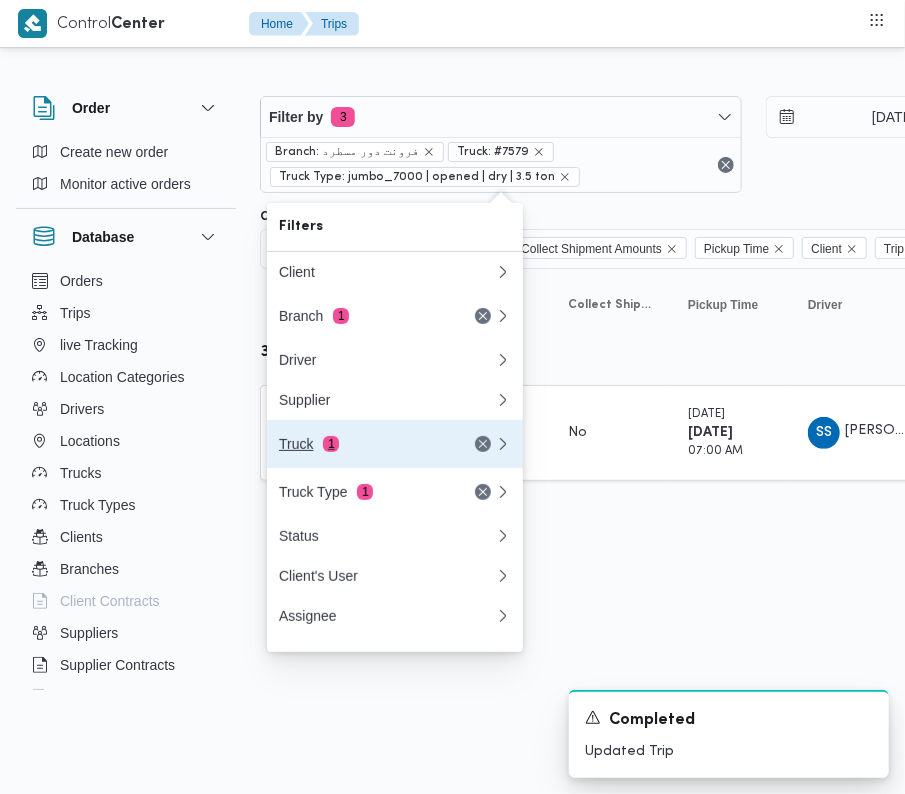 click on "Truck 1" at bounding box center (363, 444) 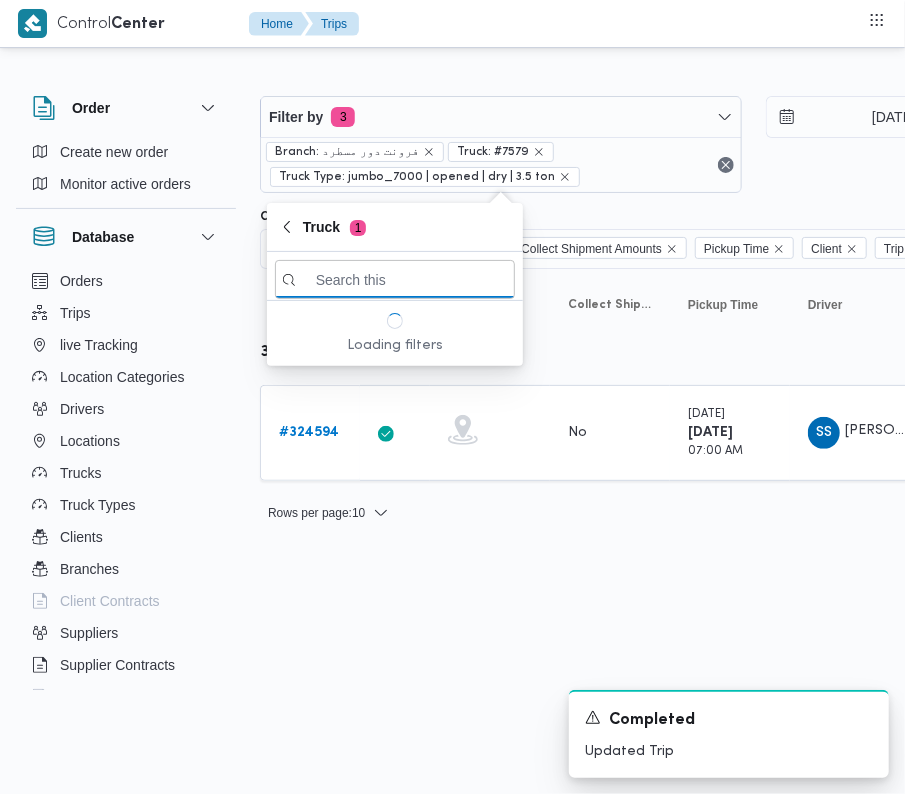paste on "9463" 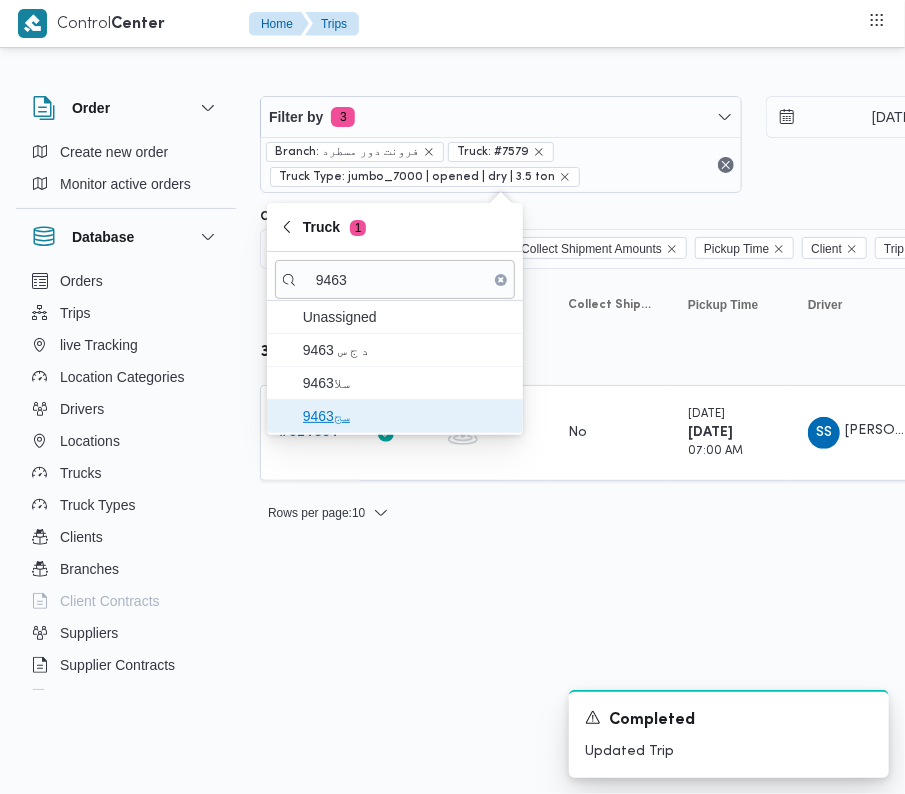 click on "9463سج" at bounding box center [407, 416] 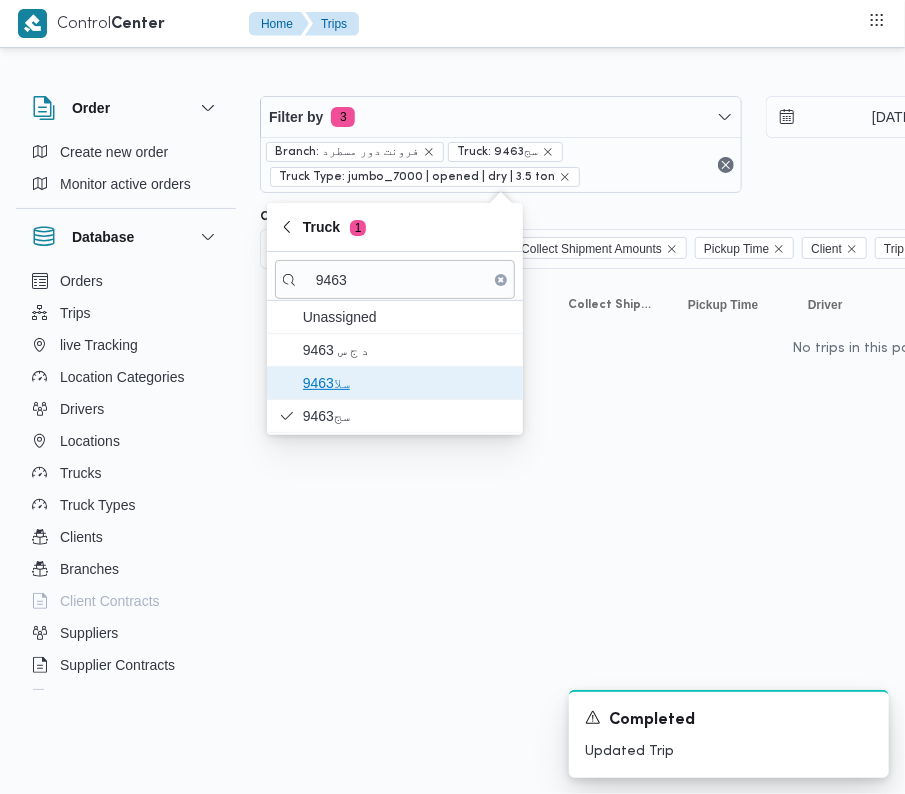 click on "9463سلا" at bounding box center [407, 383] 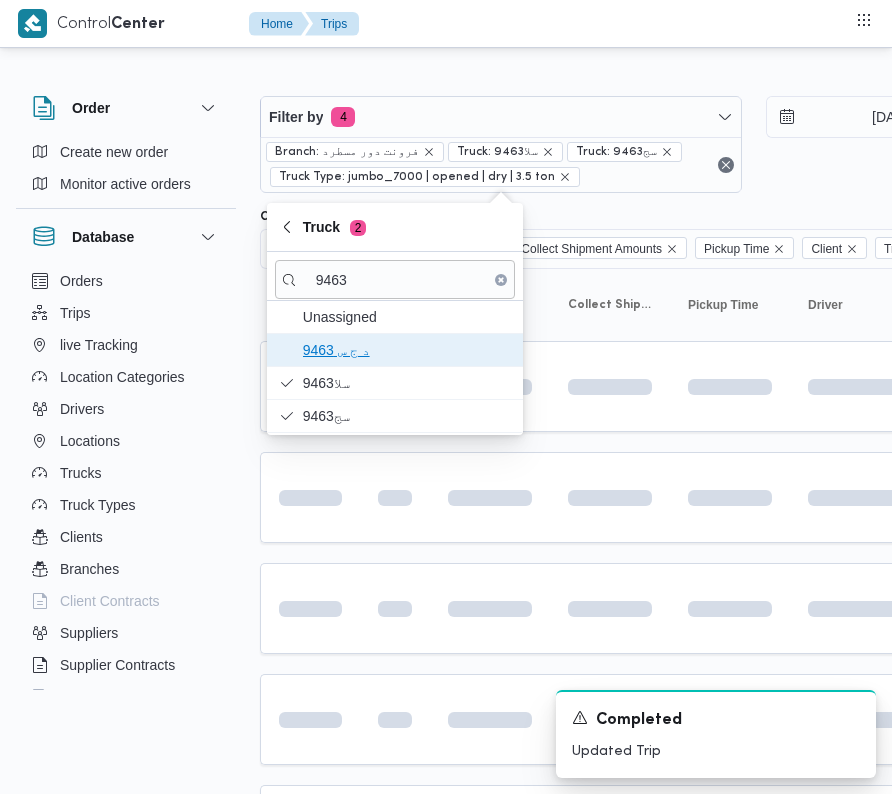 click on "د ج س 9463" at bounding box center (407, 350) 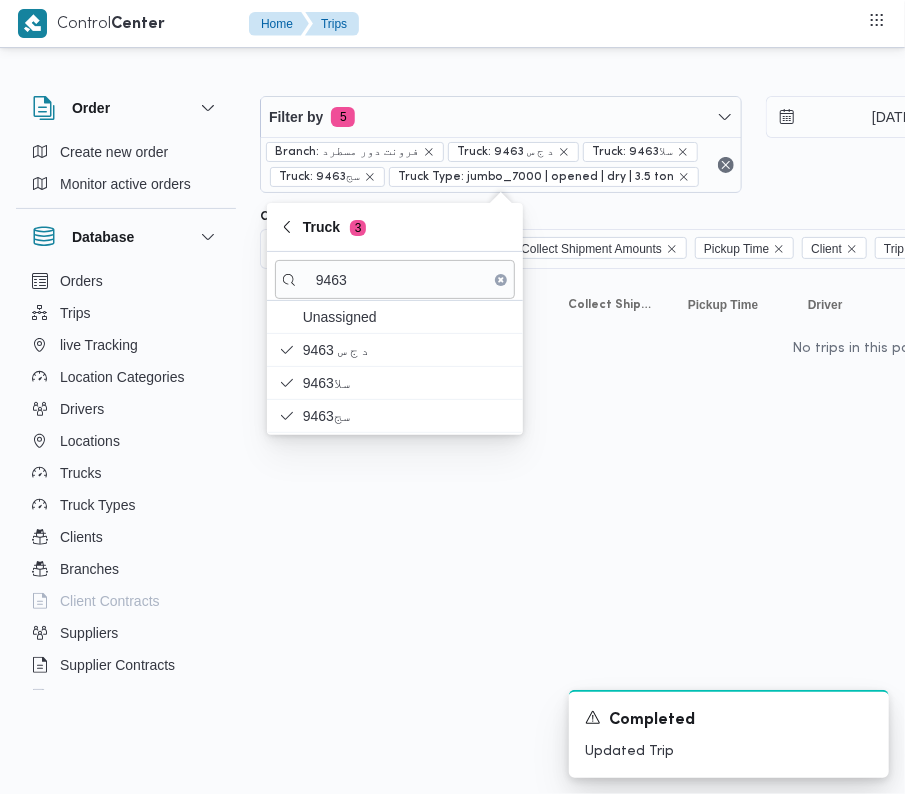 click on "9463" at bounding box center [395, 276] 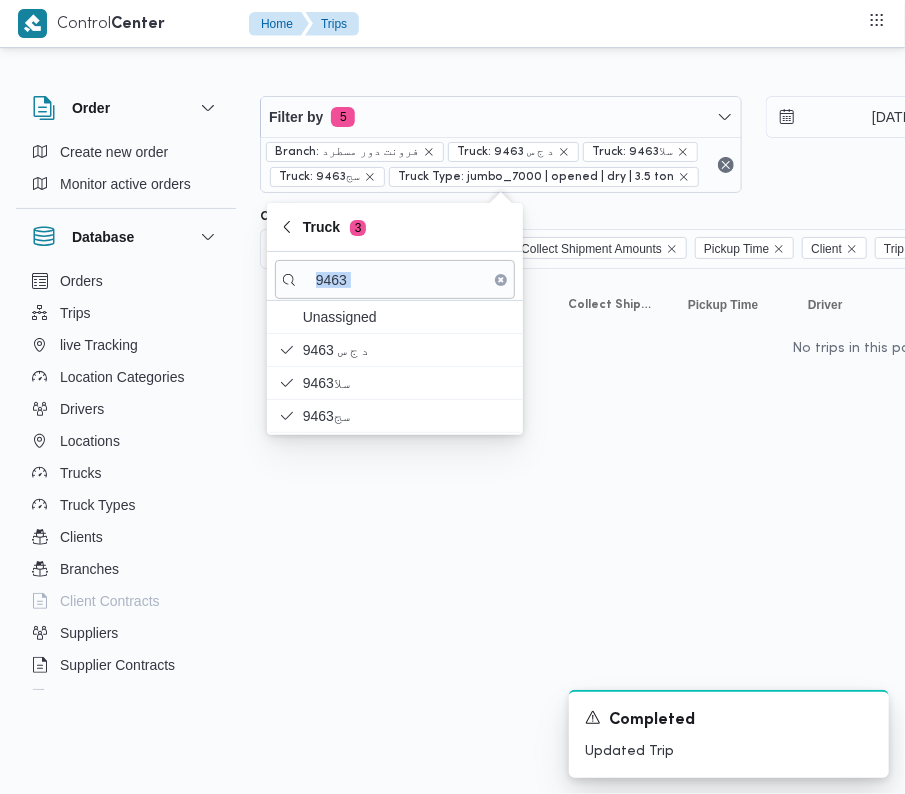 click on "9463" at bounding box center [395, 276] 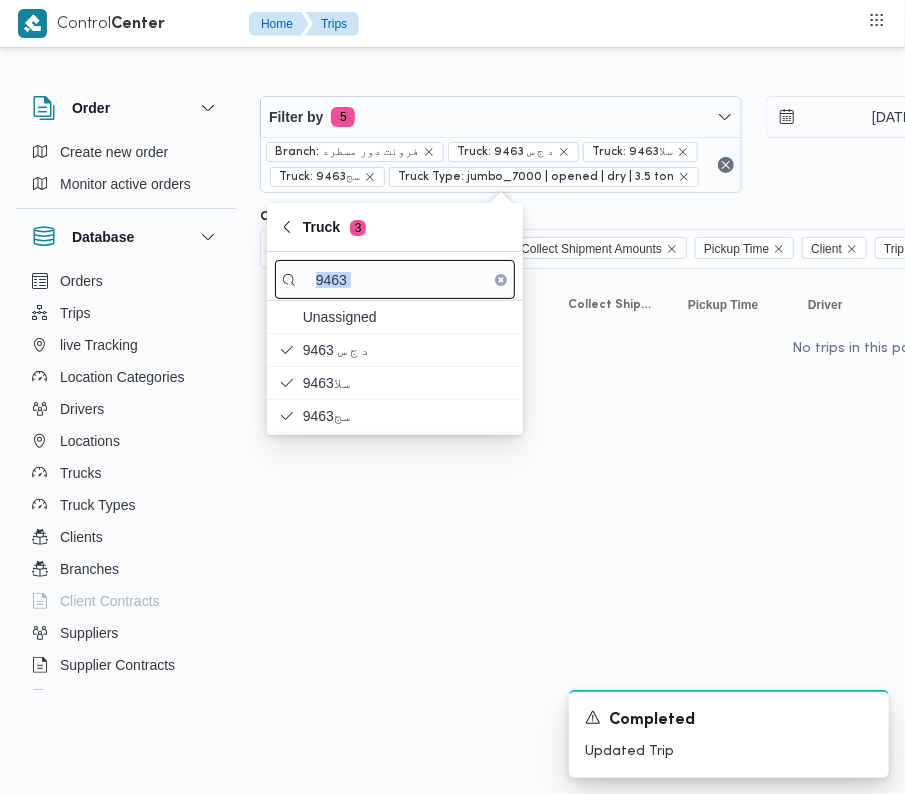 click on "9463" at bounding box center [395, 279] 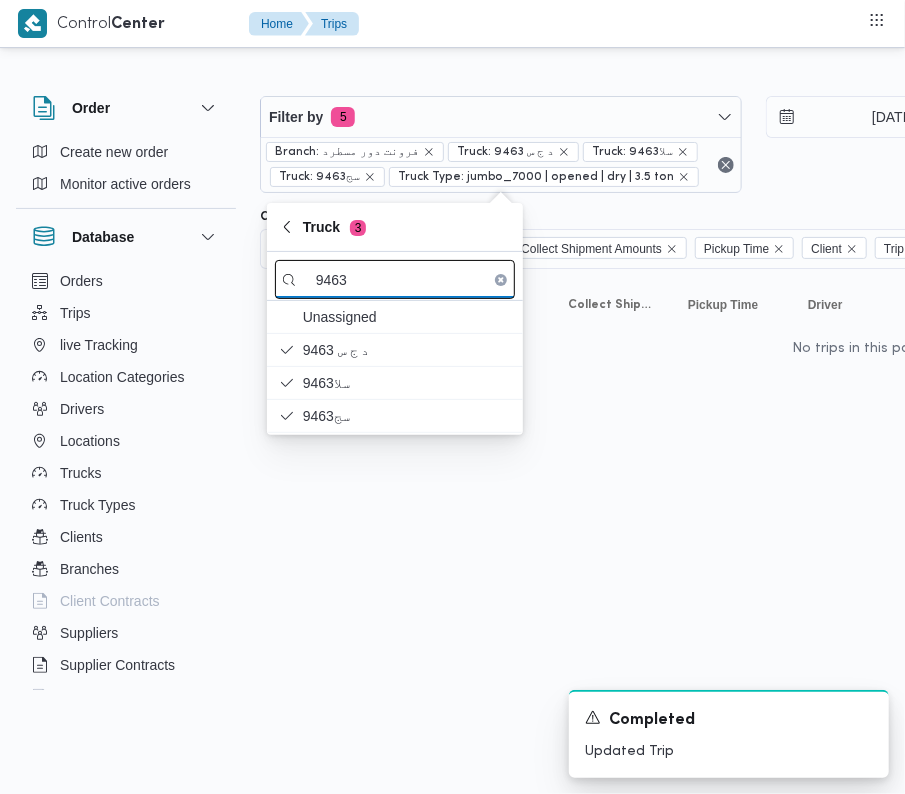 click on "9463" at bounding box center (395, 279) 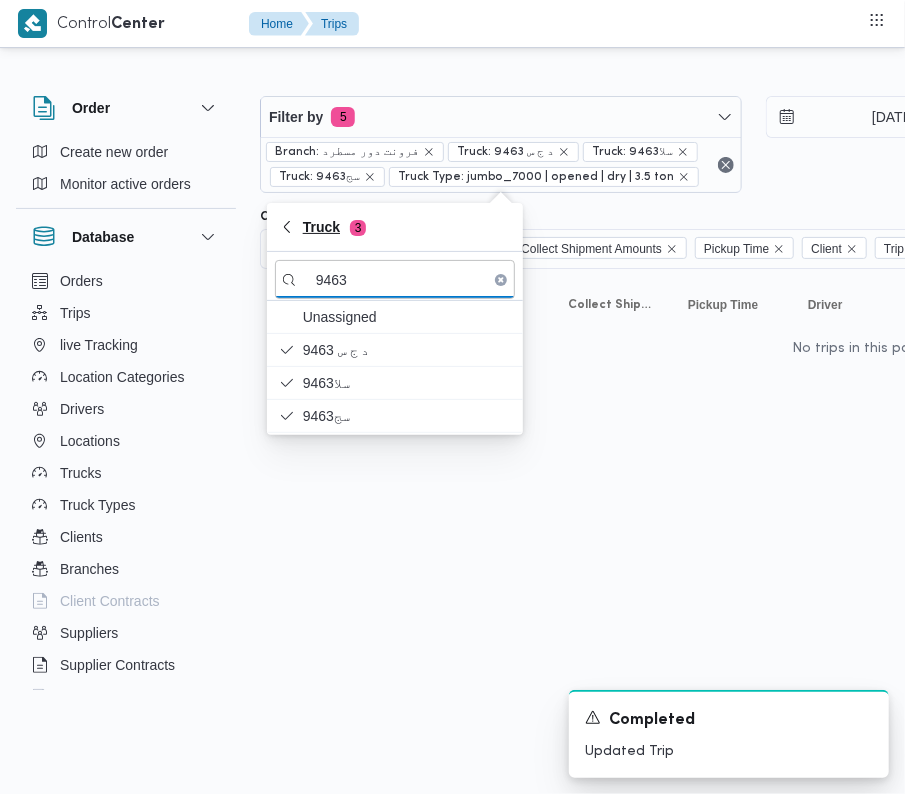 paste on "3598" 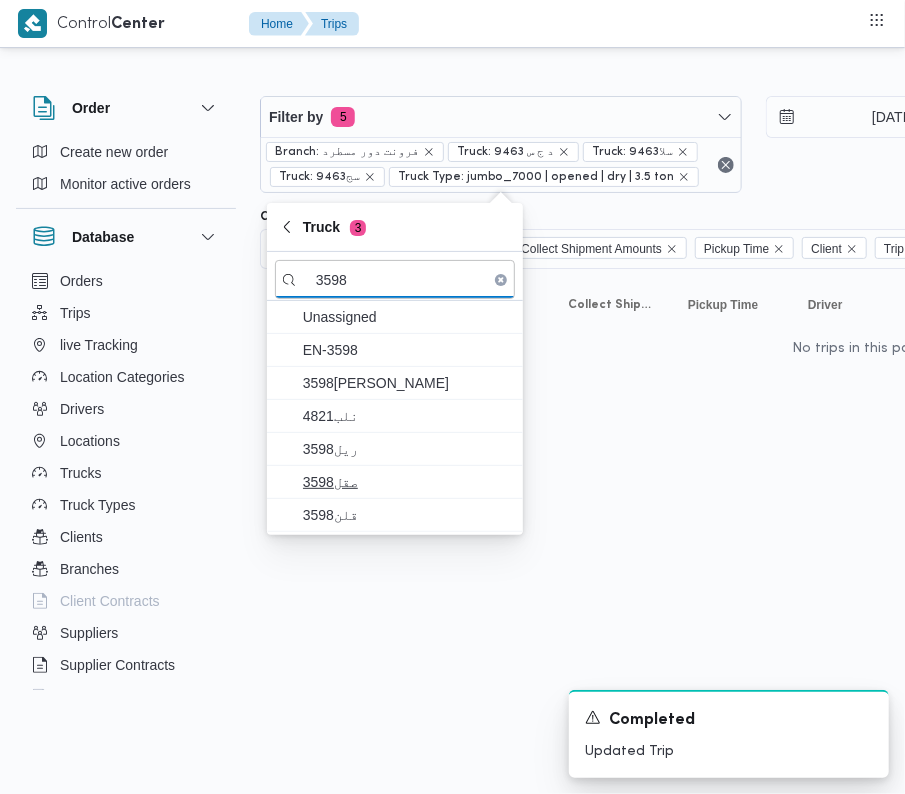 type on "3598" 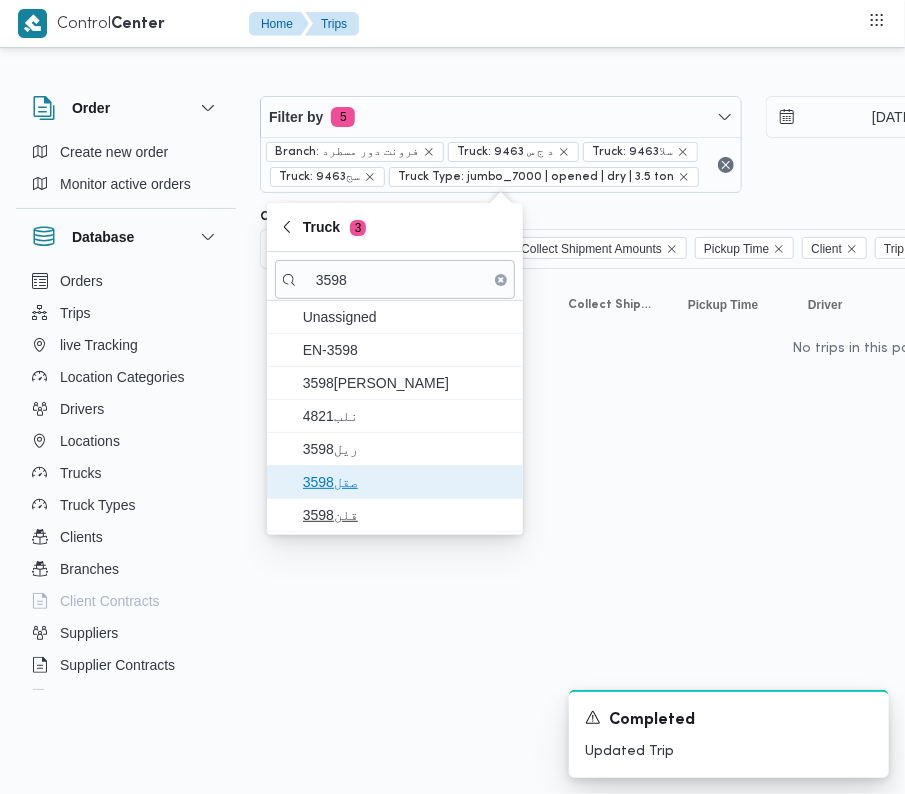 drag, startPoint x: 372, startPoint y: 494, endPoint x: 357, endPoint y: 514, distance: 25 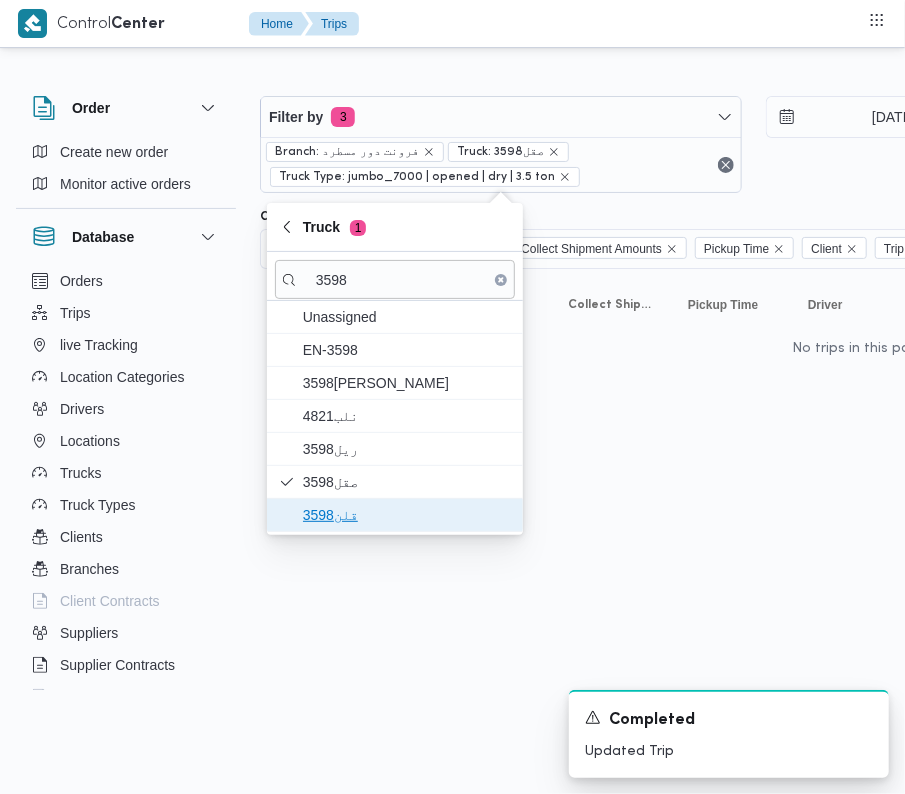 click on "قلن3598" at bounding box center (407, 515) 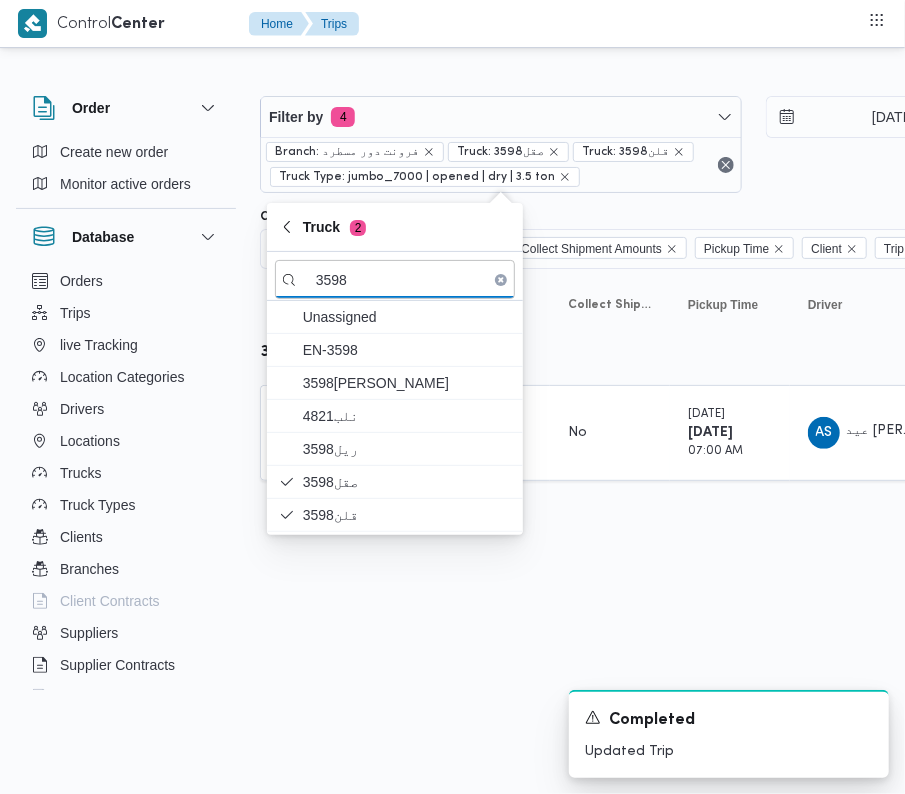 click on "Control  Center Home Trips Order Create new order Monitor active orders Database Orders Trips live Tracking Location Categories Drivers Locations Trucks Truck Types Clients Branches Client Contracts Suppliers Supplier Contracts Devices Users Projects SP Projects Admins organization assignees Tags Filter by 4 Branch: فرونت دور مسطرد Truck: صقل3598 Truck: قلن3598 Truck Type: jumbo_7000 | opened | dry | 3.5 ton 17/7/2025 → 17/7/2025 Group By Truck Columns Trip ID App Geofencing Collect Shipment Amounts Pickup Time Client Trip Points Driver Supplier Truck Status Platform Sorting Trip ID Click to sort in ascending order App Click to sort in ascending order Geofencing Click to sort in ascending order Collect Shipment Amounts Pickup Time Click to sort in ascending order Client Click to sort in ascending order Trip Points Driver Click to sort in ascending order Supplier Click to sort in ascending order Truck Click to sort in ascending order Status Click to sort in ascending order Platform Actions" at bounding box center (452, 397) 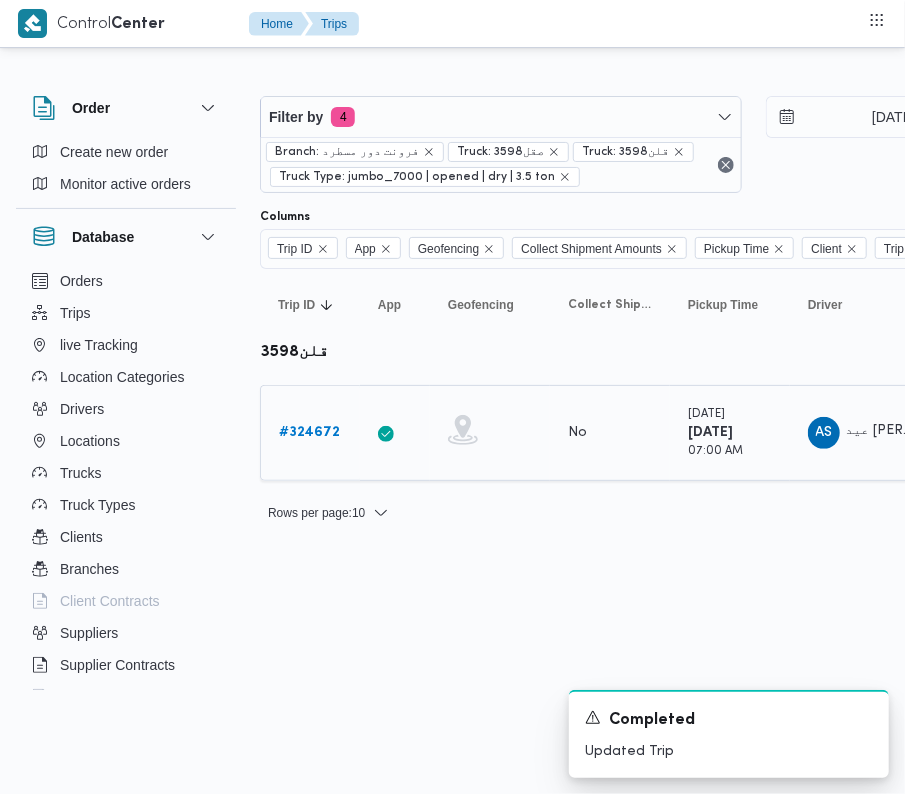 click on "# 324672" at bounding box center (309, 432) 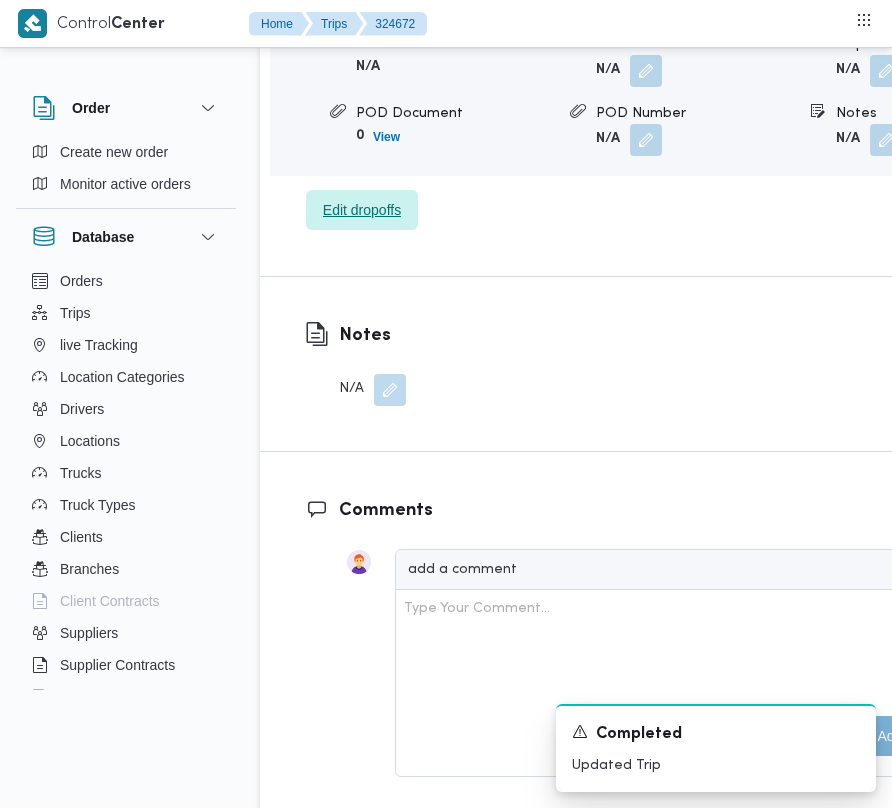 click on "Edit dropoffs" at bounding box center (362, 210) 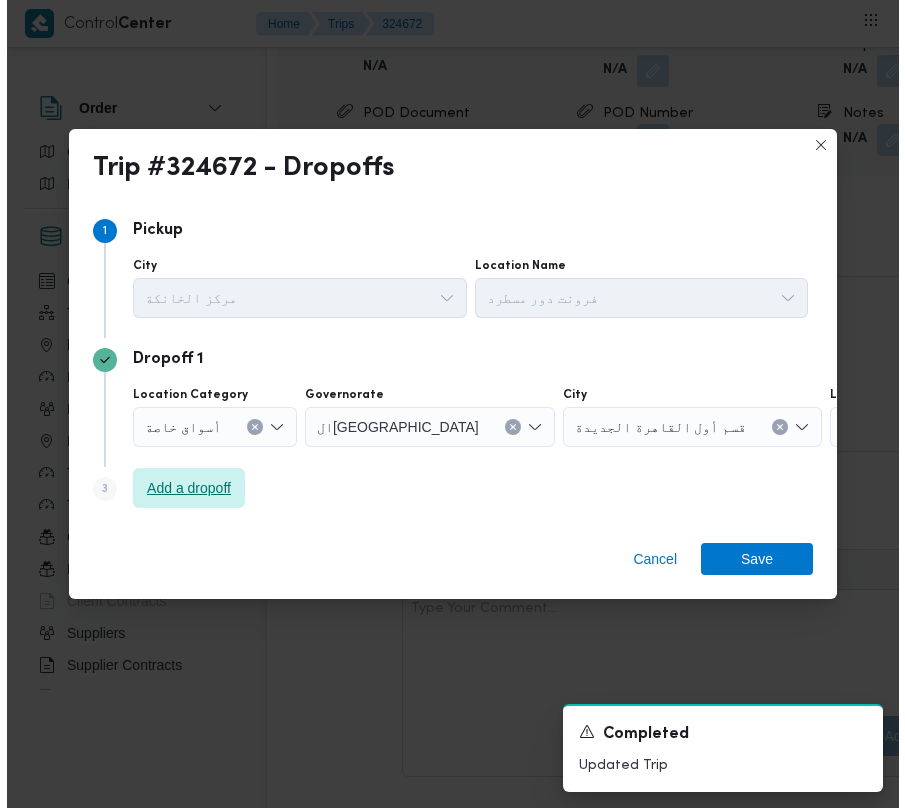 scroll, scrollTop: 3281, scrollLeft: 0, axis: vertical 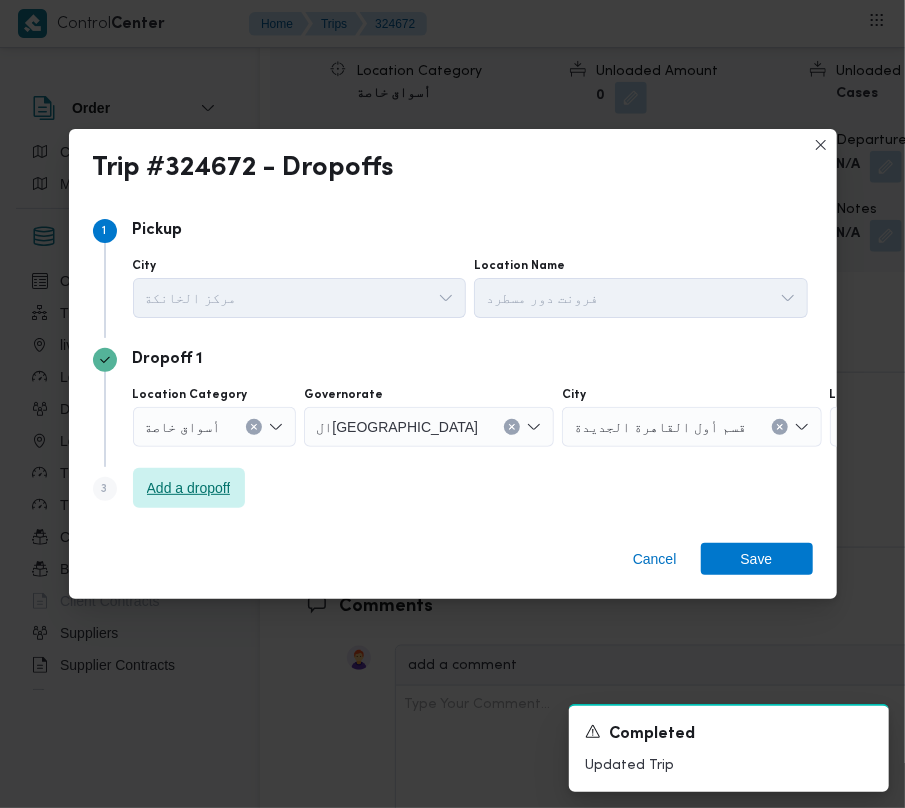 click on "Add a dropoff" at bounding box center [189, 488] 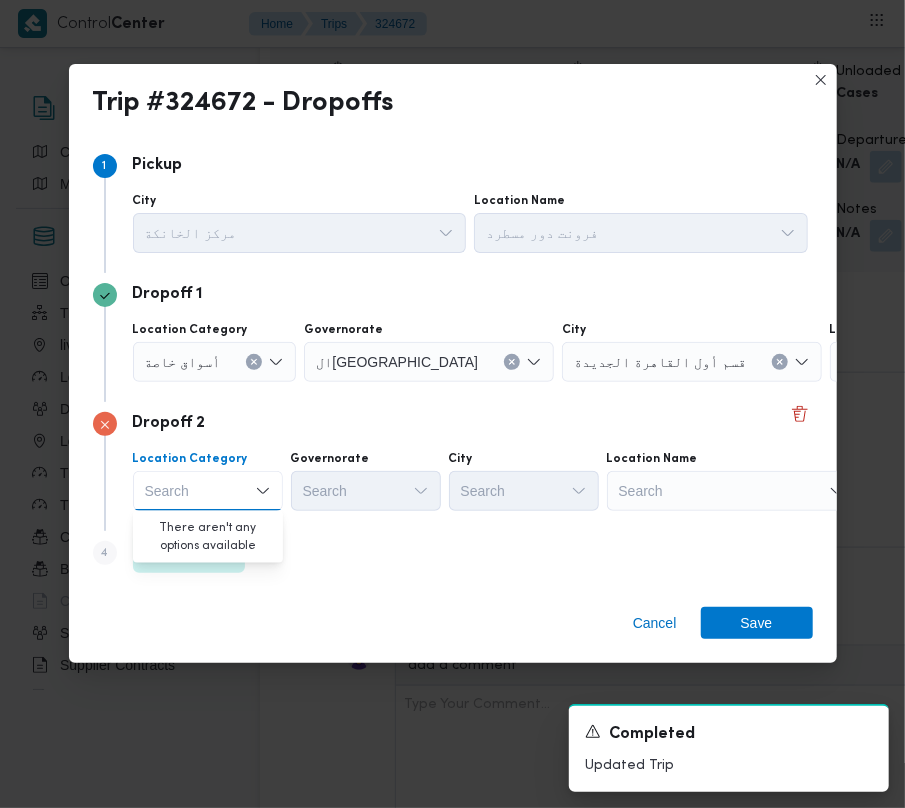 click on "Search" at bounding box center (955, 362) 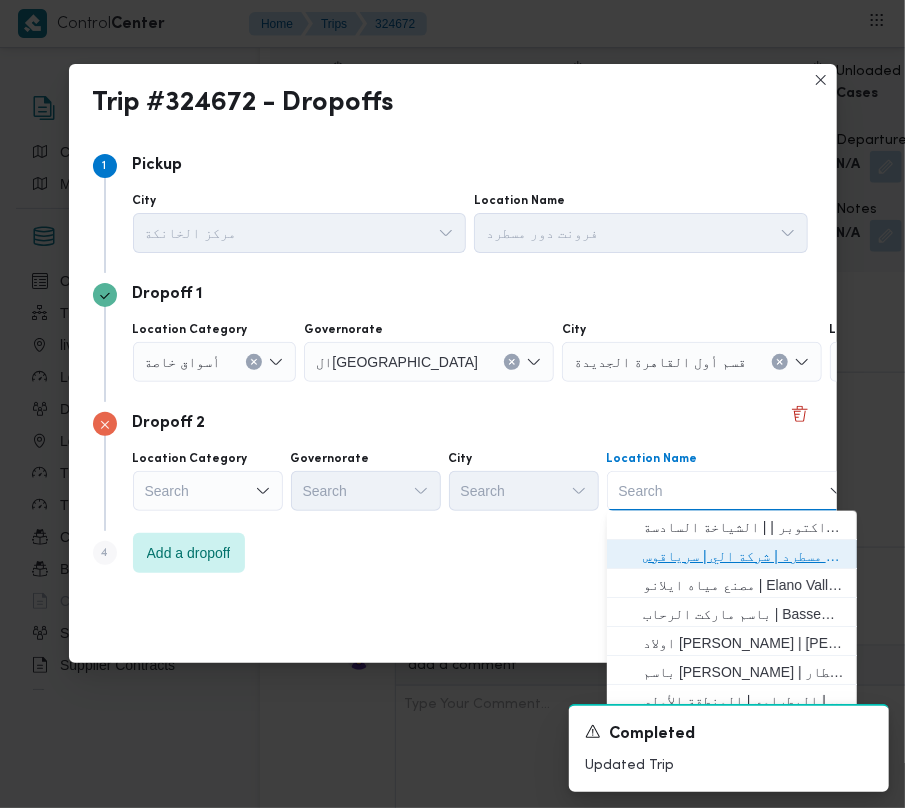 click on "فرونت دور مسطرد | شركة الي | سرياقوس" at bounding box center (744, 556) 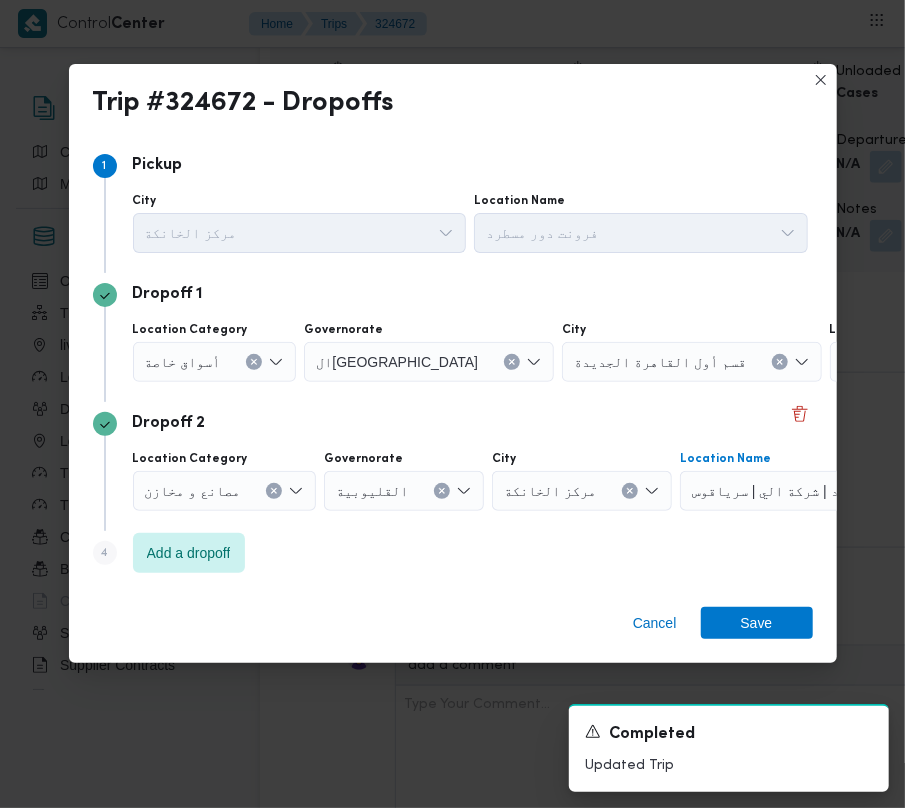 click on "أسواق خاصة" at bounding box center (183, 361) 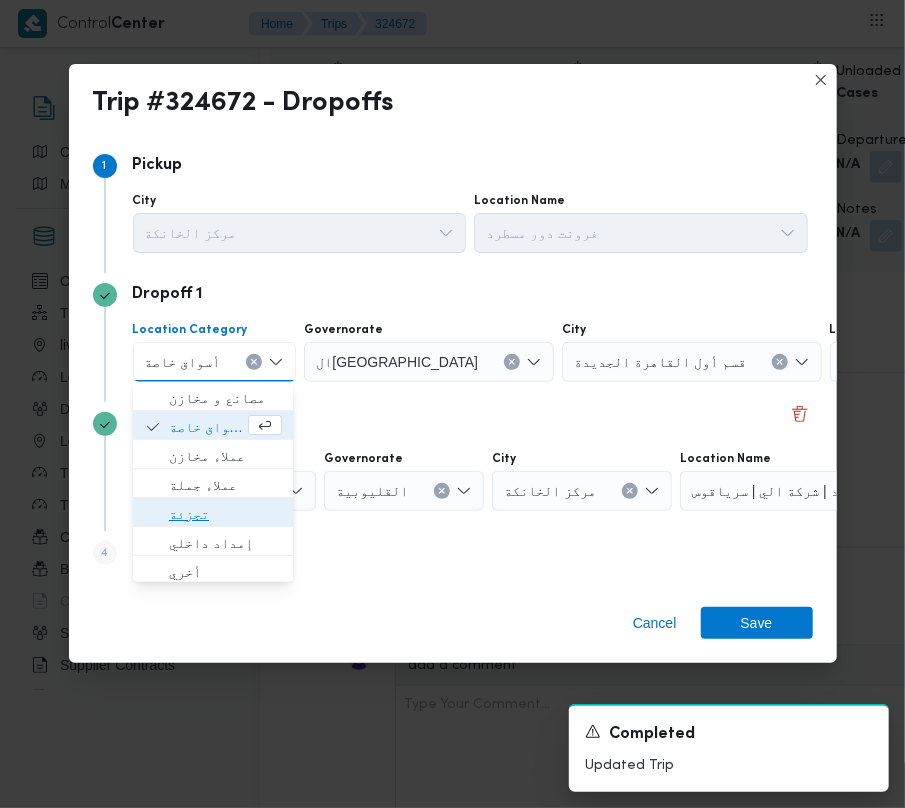 click on "تجزئة" at bounding box center (225, 514) 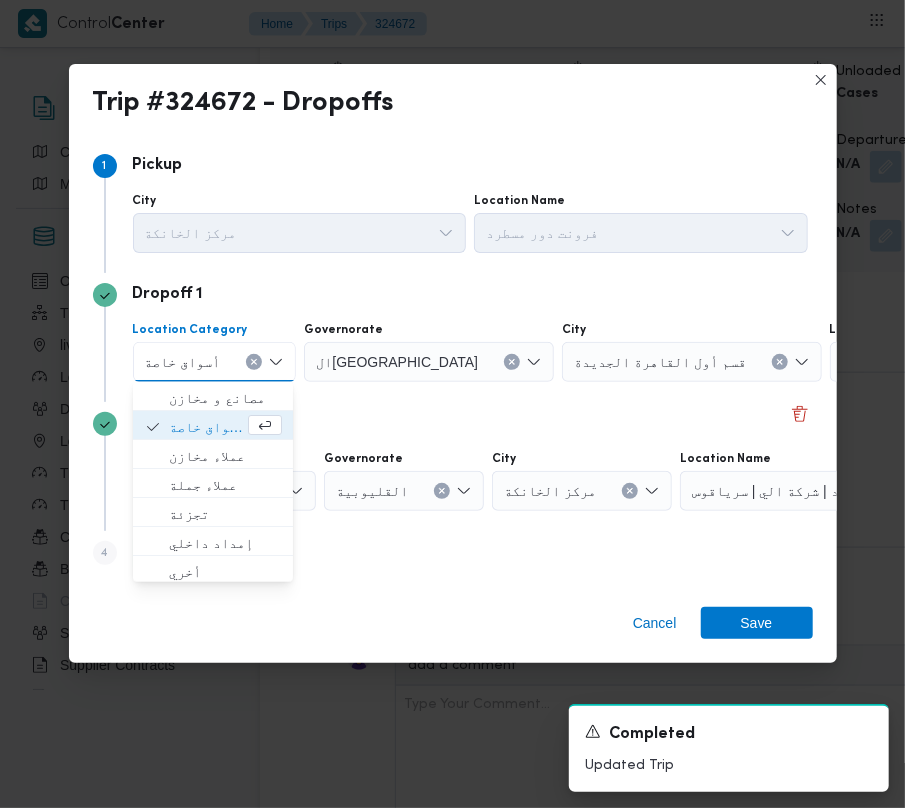 click on "ال[GEOGRAPHIC_DATA]" at bounding box center (429, 362) 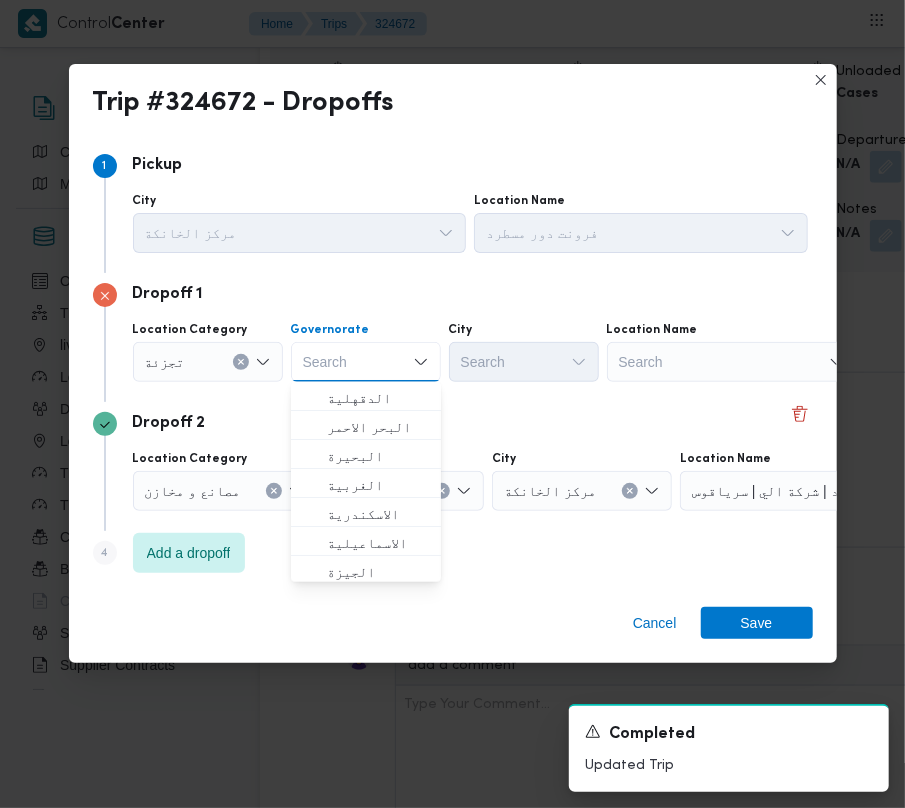 paste on "القليوبية" 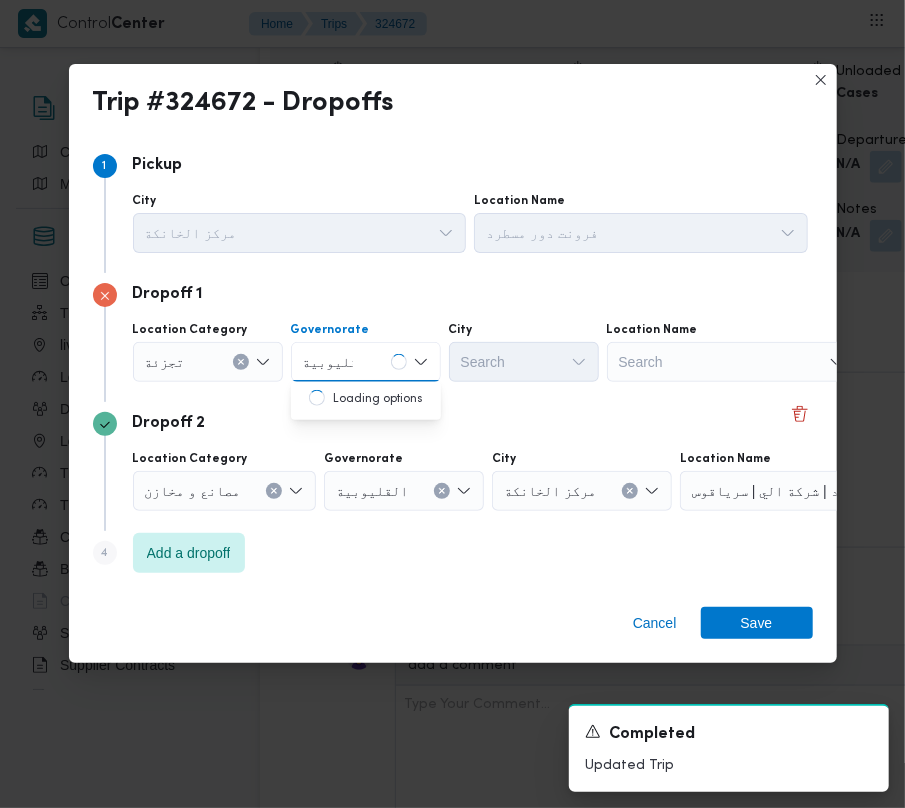 type on "القليوبية" 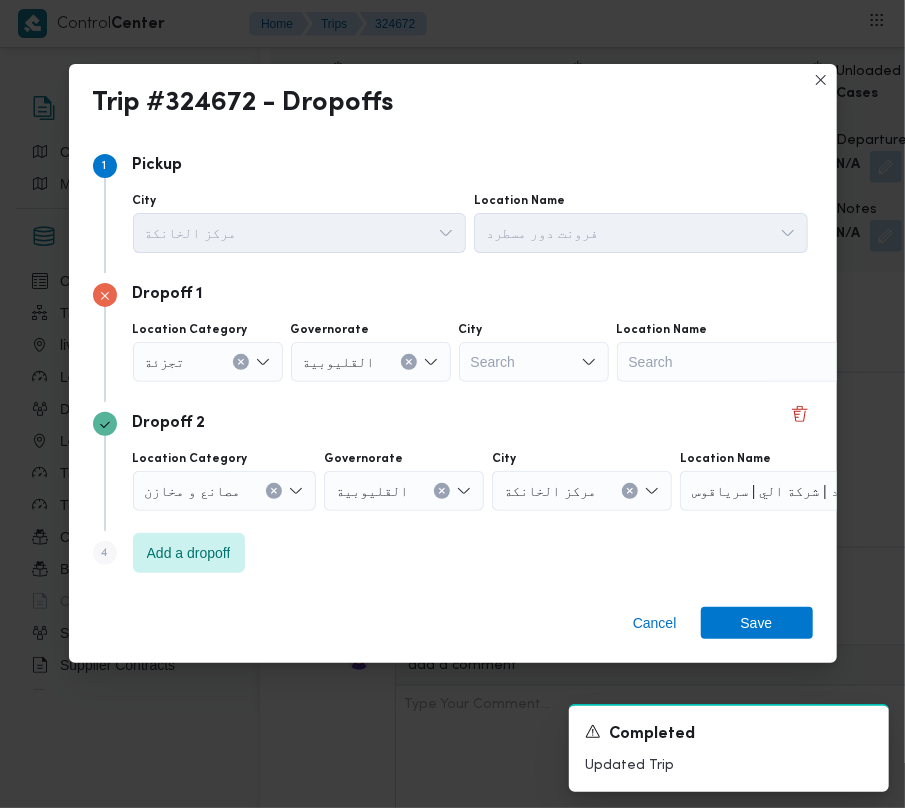click on "Search" at bounding box center [534, 362] 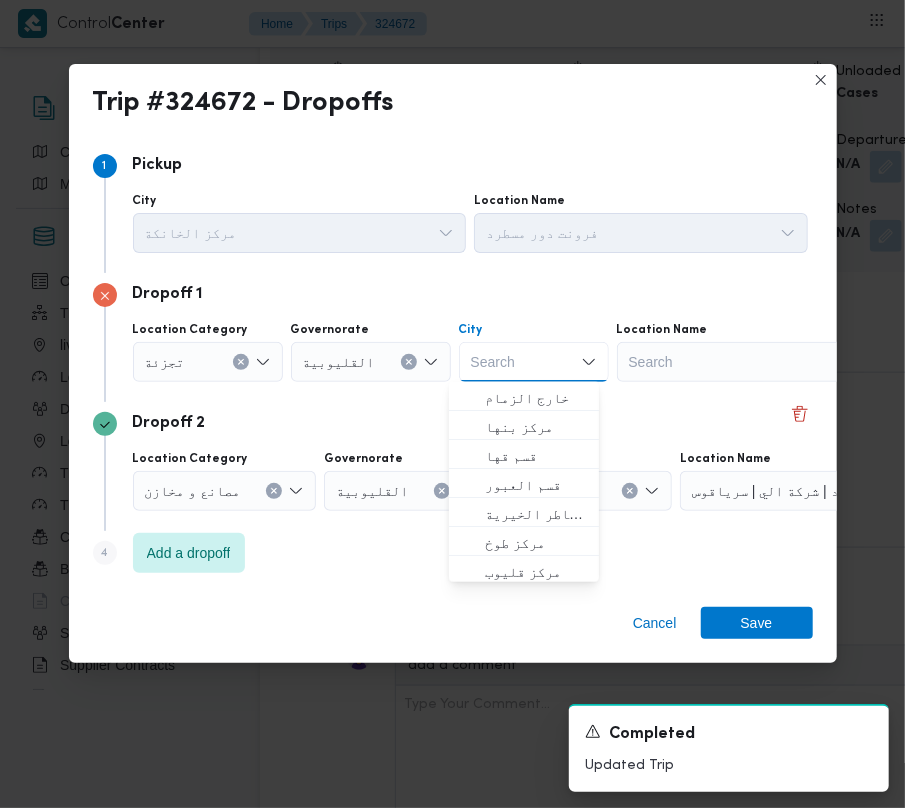 paste on "العبور" 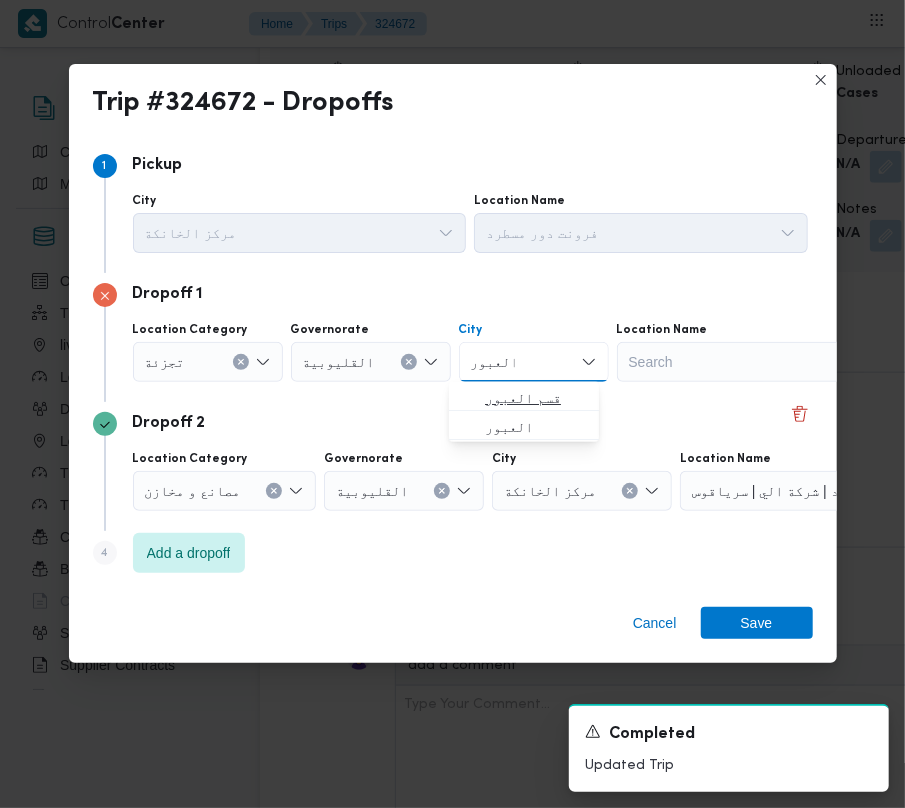 type on "العبور" 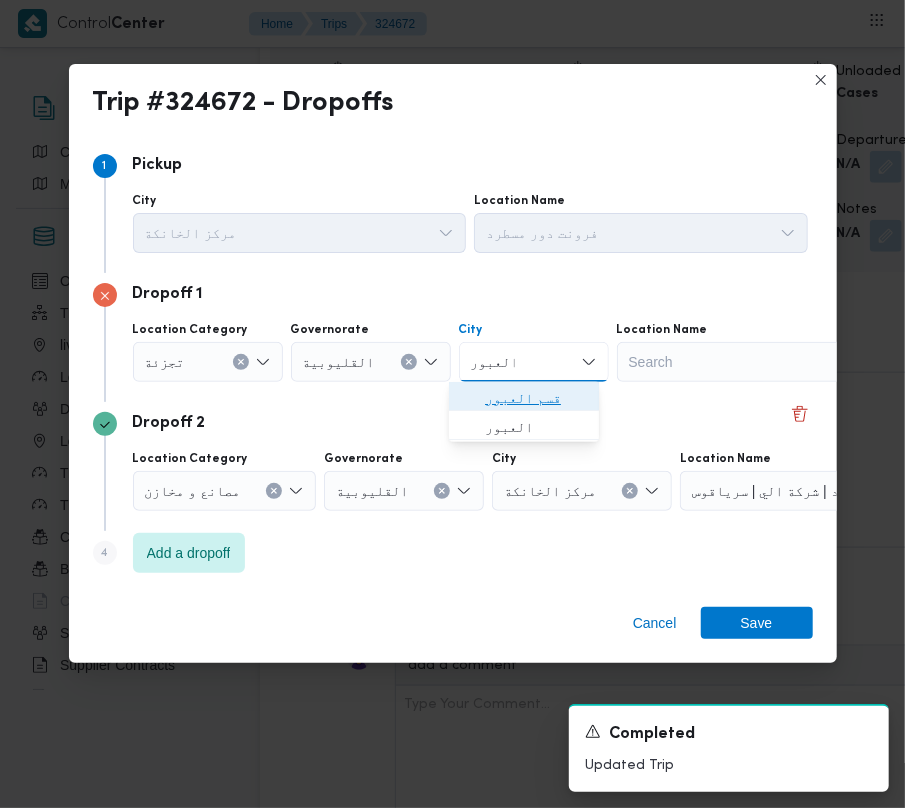 click on "قسم العبور" at bounding box center (536, 398) 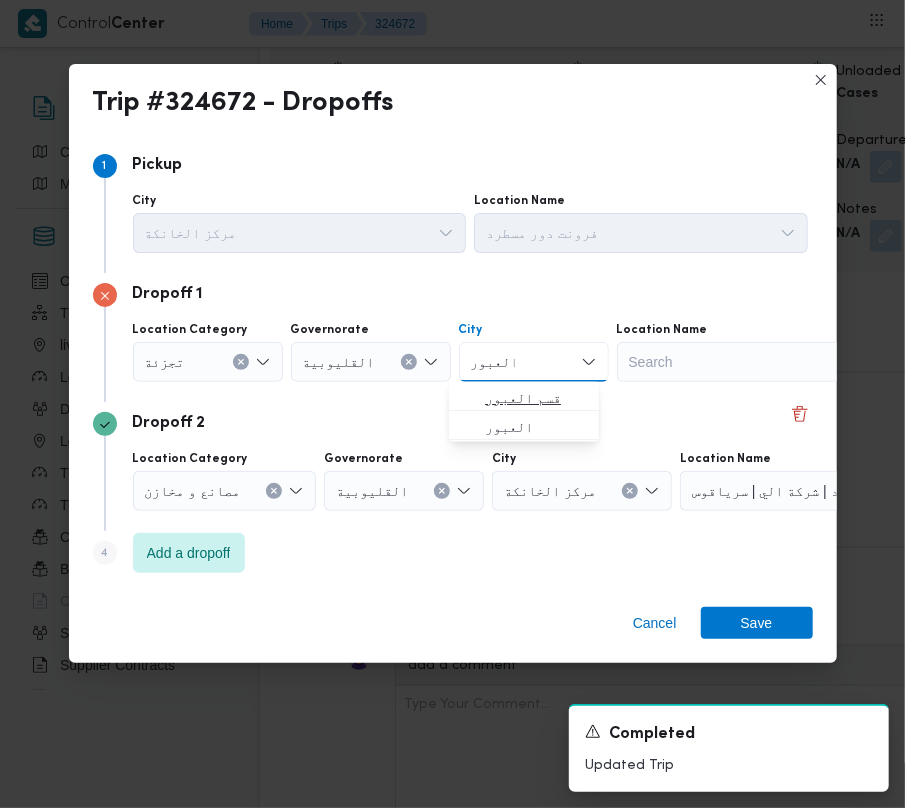 type 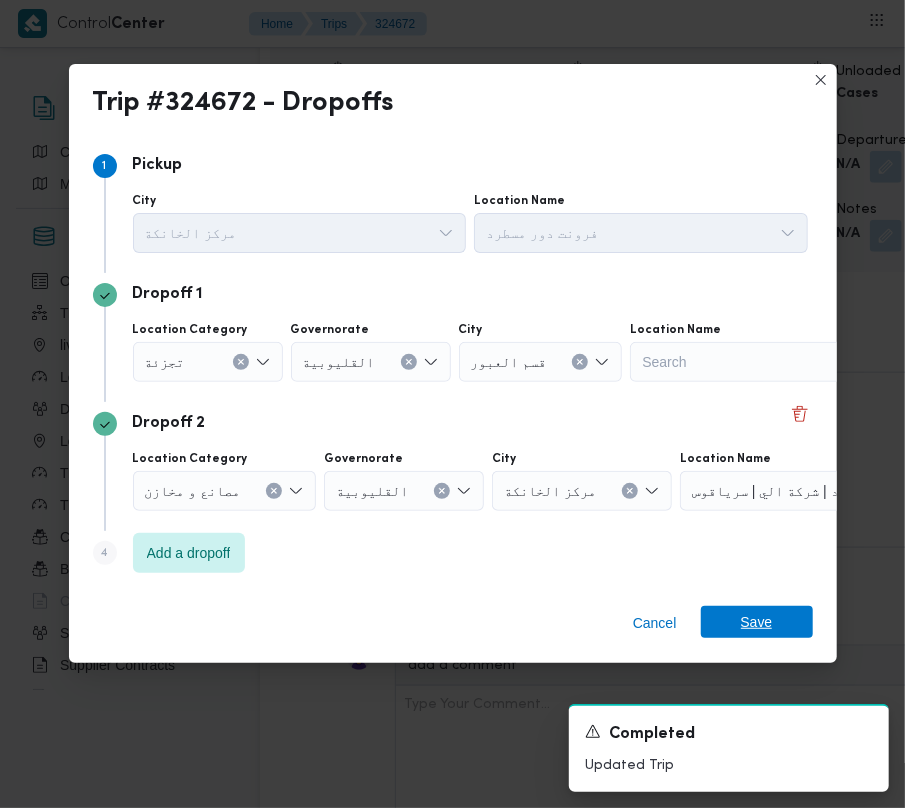 click on "Save" at bounding box center [757, 622] 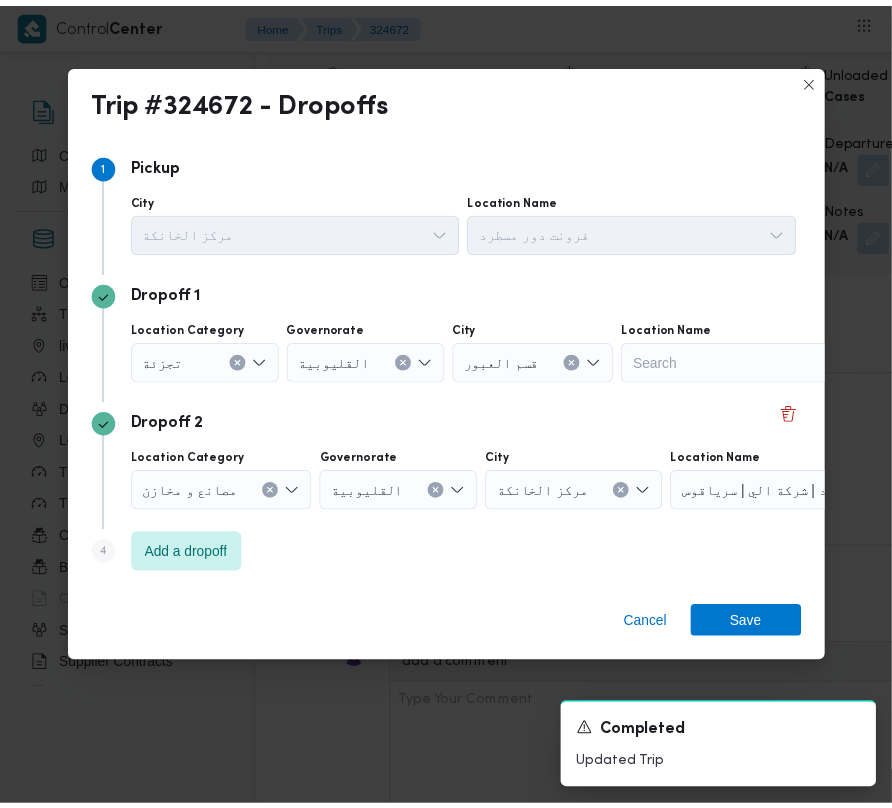 scroll, scrollTop: 3377, scrollLeft: 0, axis: vertical 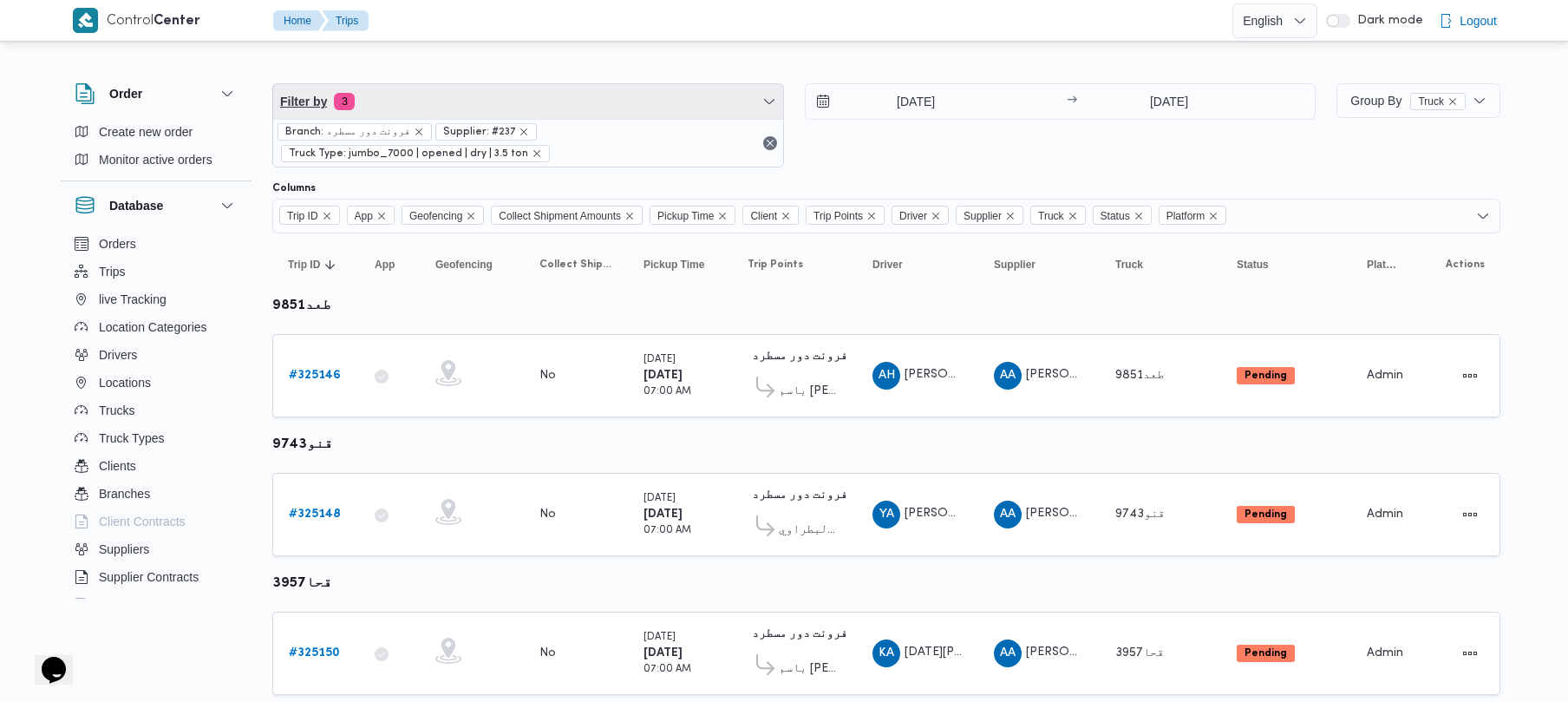 click on "Filter by 3" at bounding box center (528, 102) 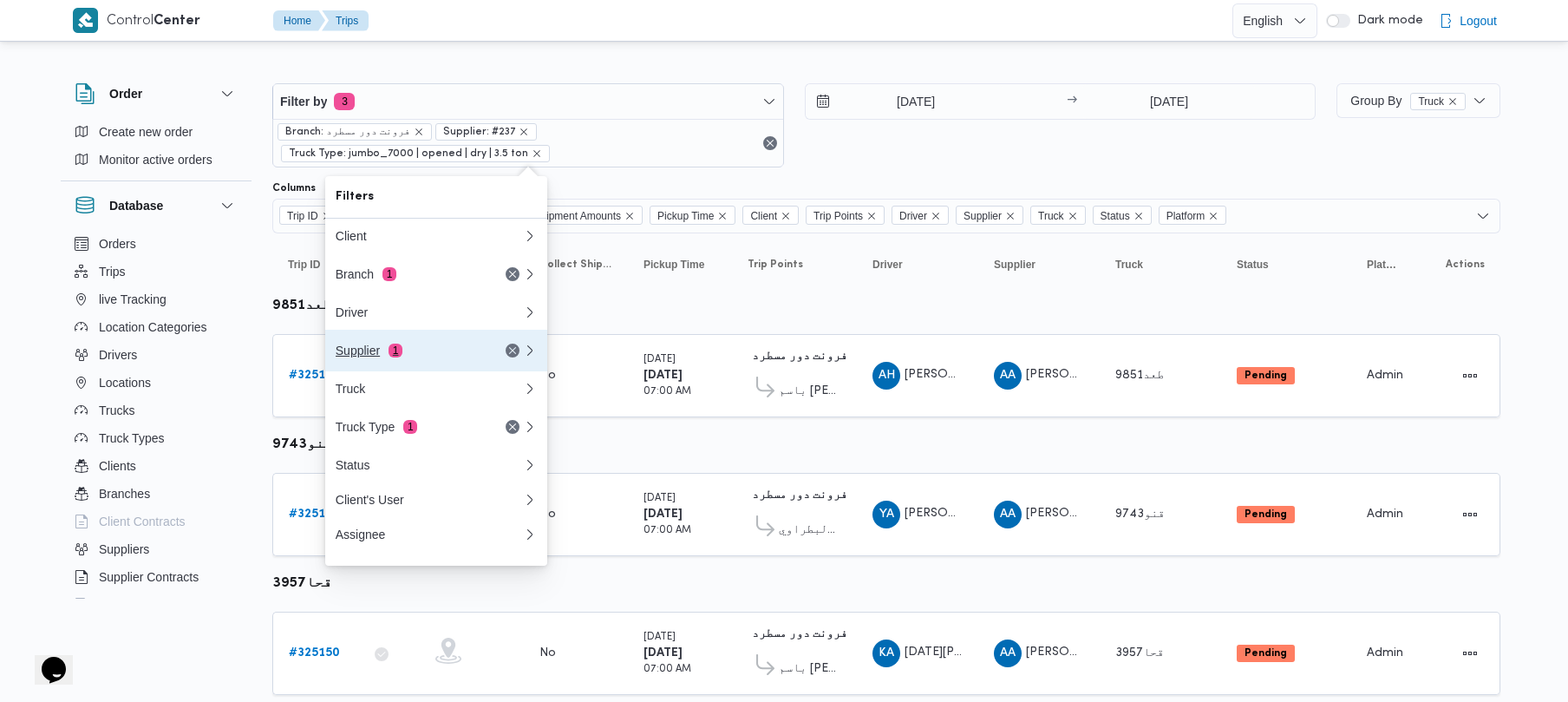 click on "Supplier 1" at bounding box center [408, 351] 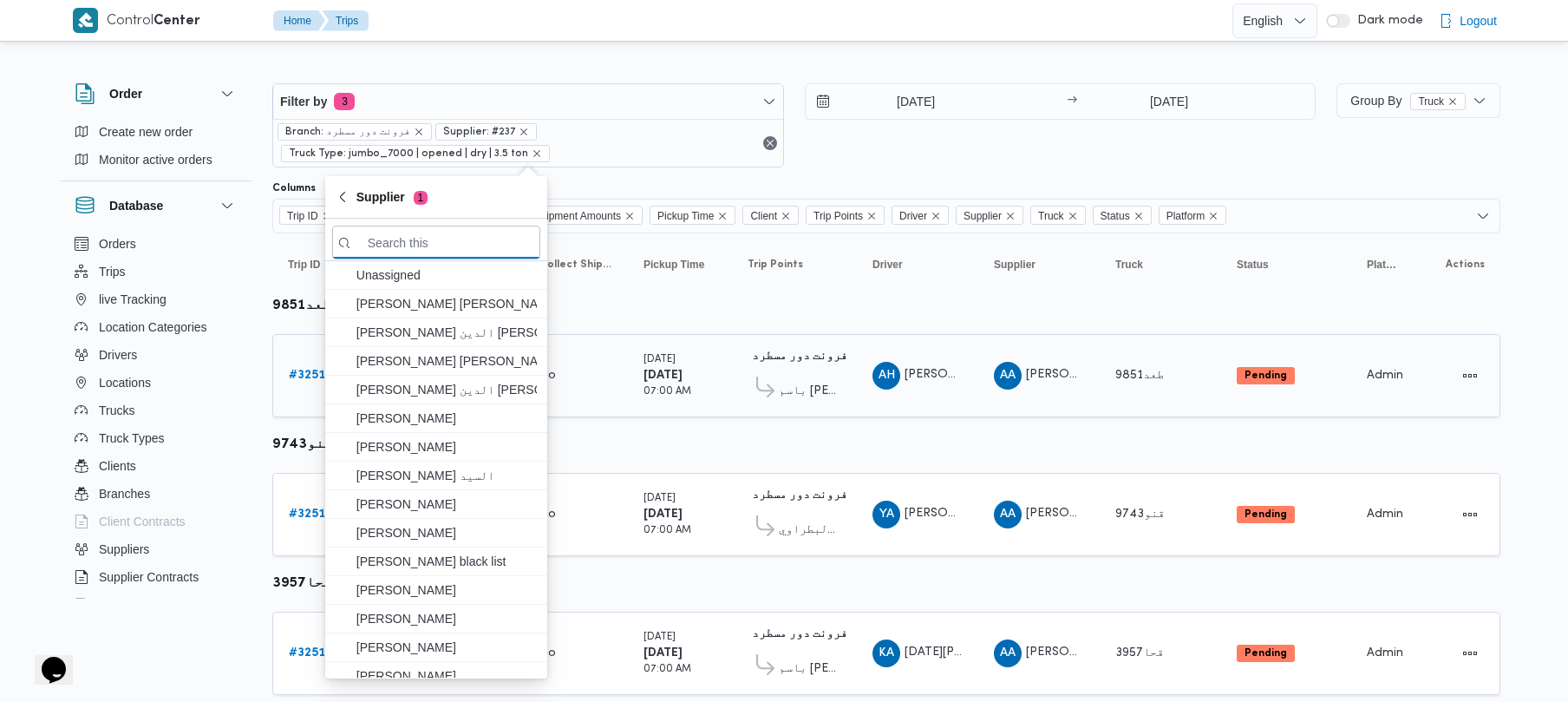paste on "[PERSON_NAME]" 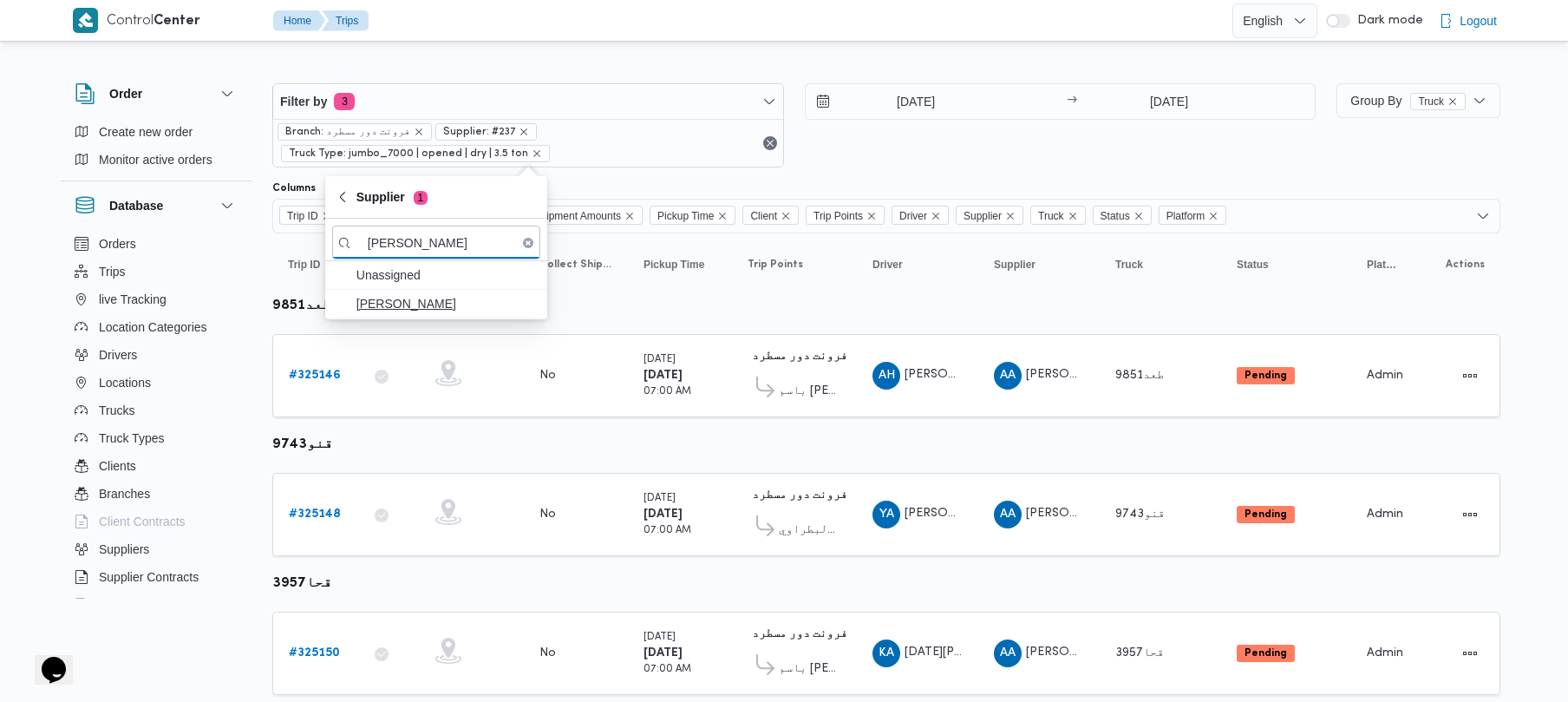 type on "[PERSON_NAME]" 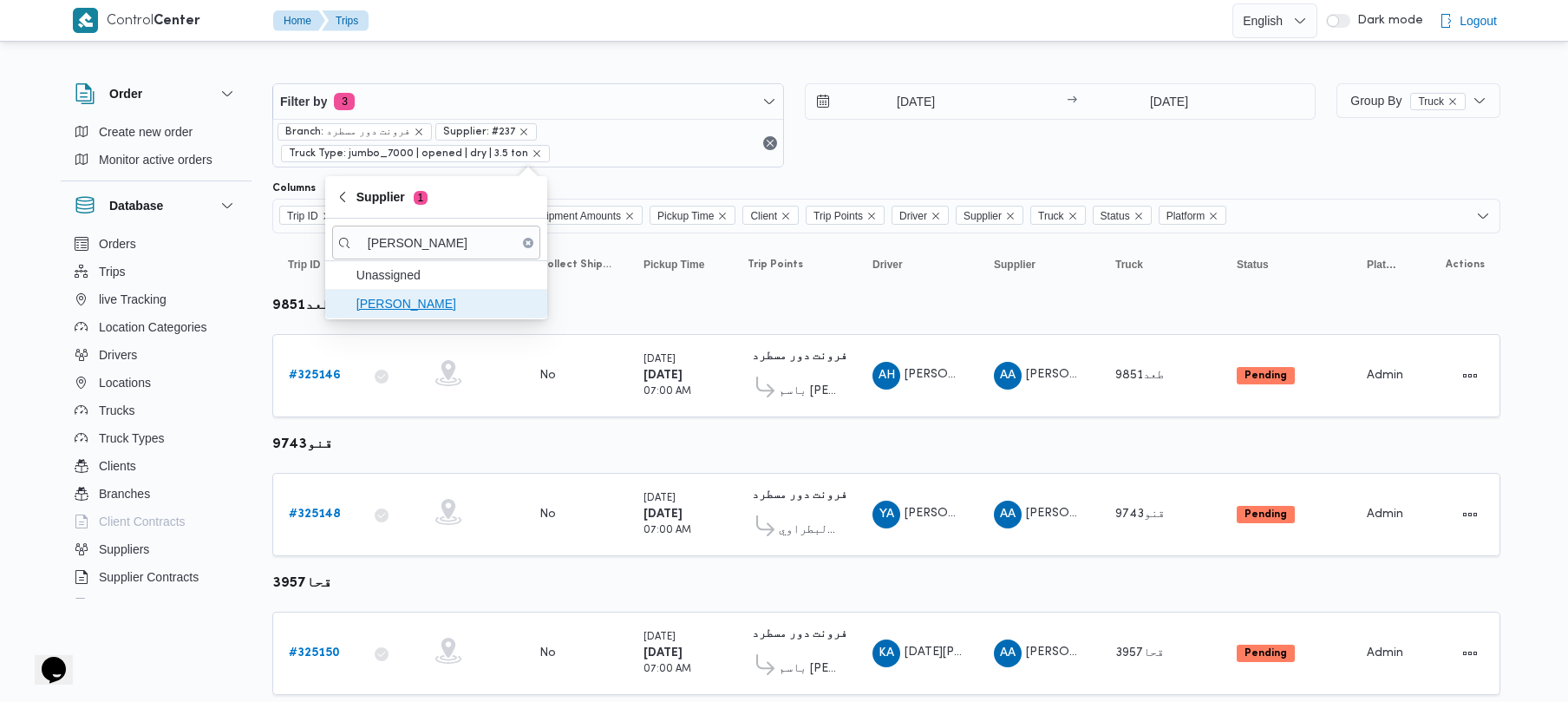 click on "[PERSON_NAME]" at bounding box center (447, 304) 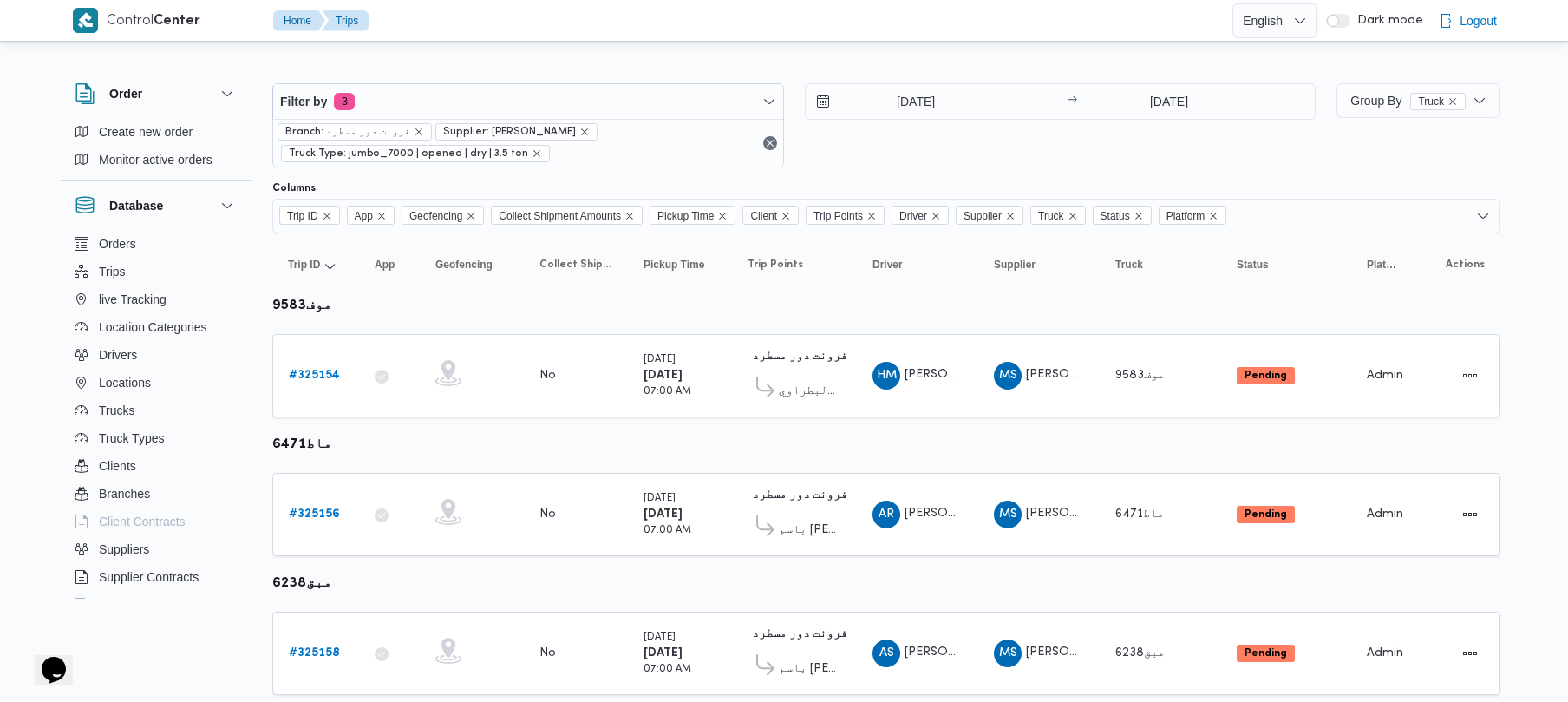 click on "Filter by 3 Branch: فرونت دور مسطرد Supplier: محمد صلاح عبداللطيف الشريف Truck Type: jumbo_7000 | opened | dry | 3.5 ton 20/7/2025 → 20/7/2025" at bounding box center (794, 125) 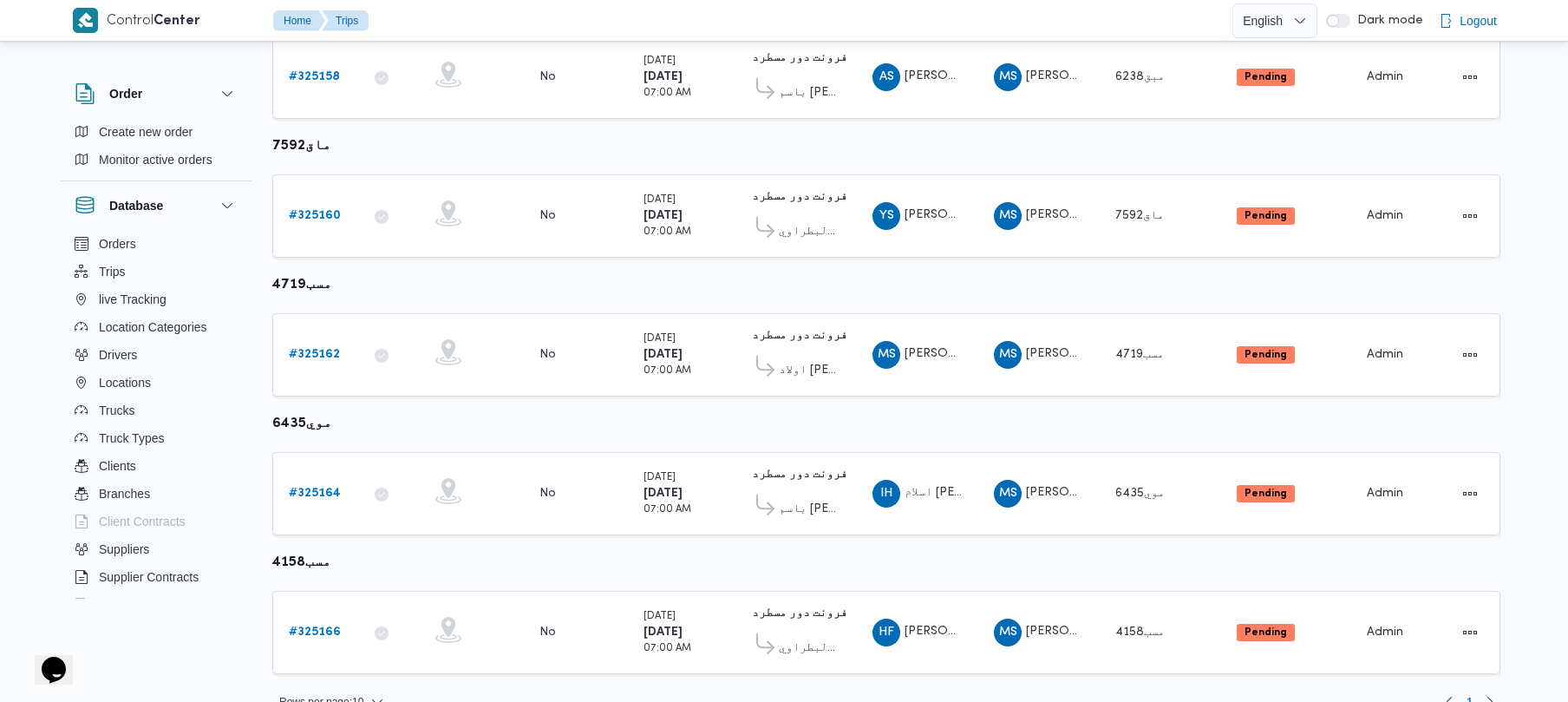 scroll, scrollTop: 609, scrollLeft: 0, axis: vertical 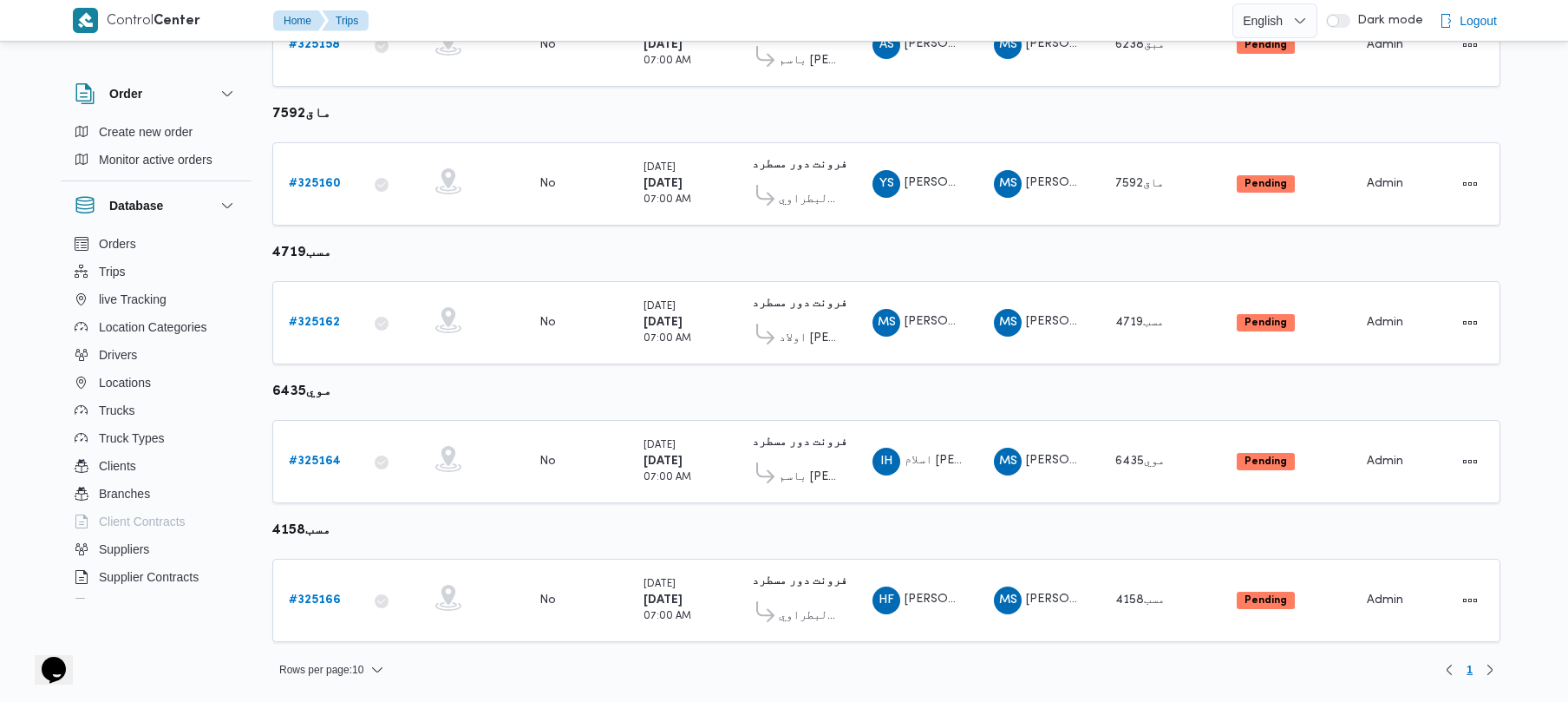 click on "Trip ID Click to sort in ascending order App Click to sort in ascending order Geofencing Click to sort in ascending order Collect Shipment Amounts Pickup Time Click to sort in ascending order Client Click to sort in ascending order Trip Points Driver Click to sort in ascending order Supplier Click to sort in ascending order Truck Click to sort in ascending order Status Click to sort in ascending order Platform Click to sort in ascending order Actions موف9583 Trip ID # 325154 App Geofencing Collect Shipment Amounts No Pickup Time Sunday 20/7/2025 07:00 AM   Client Frontdoor Trip Points فرونت دور مسطرد 01:09 AM سيركل كيه البطراوي Driver HM حماده محمد عبدالخالق ابو احمد Supplier MS محمد صلاح عبداللطيف الشريف Truck موف9583 Status Pending Platform Admin Actions ماط6471 Trip ID # 325156 App Geofencing Collect Shipment Amounts No Pickup Time Sunday 20/7/2025 07:00 AM   Client Frontdoor Trip Points فرونت دور مسطرد AR MS" at bounding box center [886, 142] 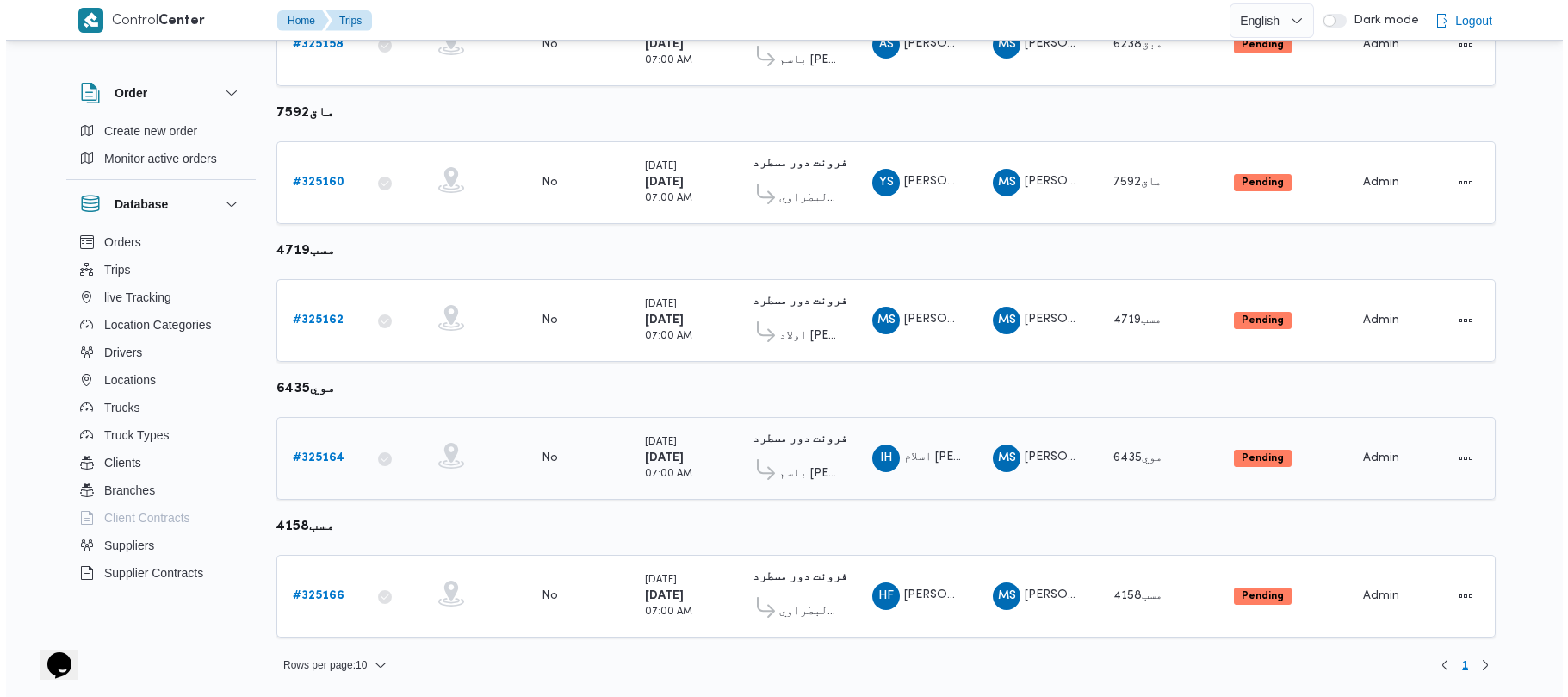 scroll, scrollTop: 0, scrollLeft: 0, axis: both 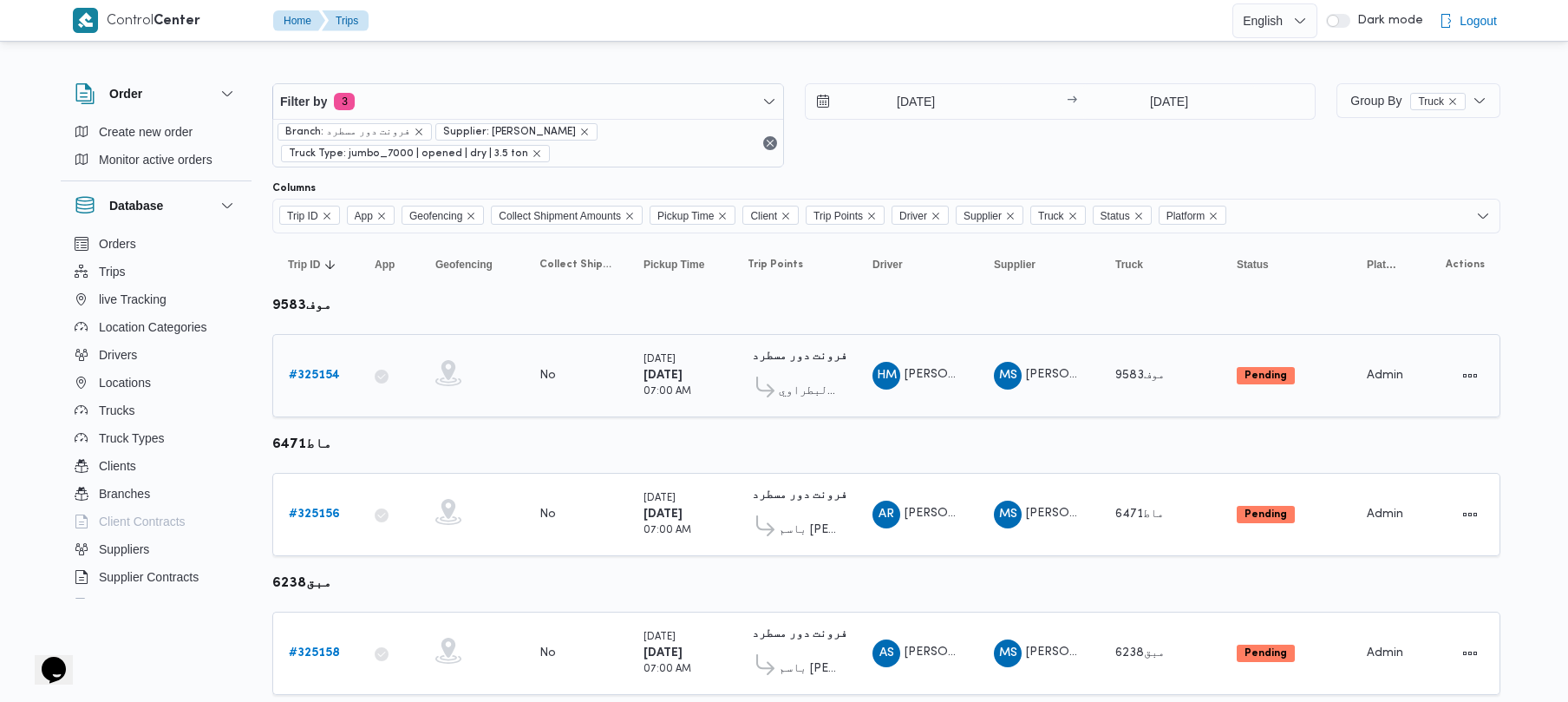 click on "# 325154" at bounding box center (314, 375) 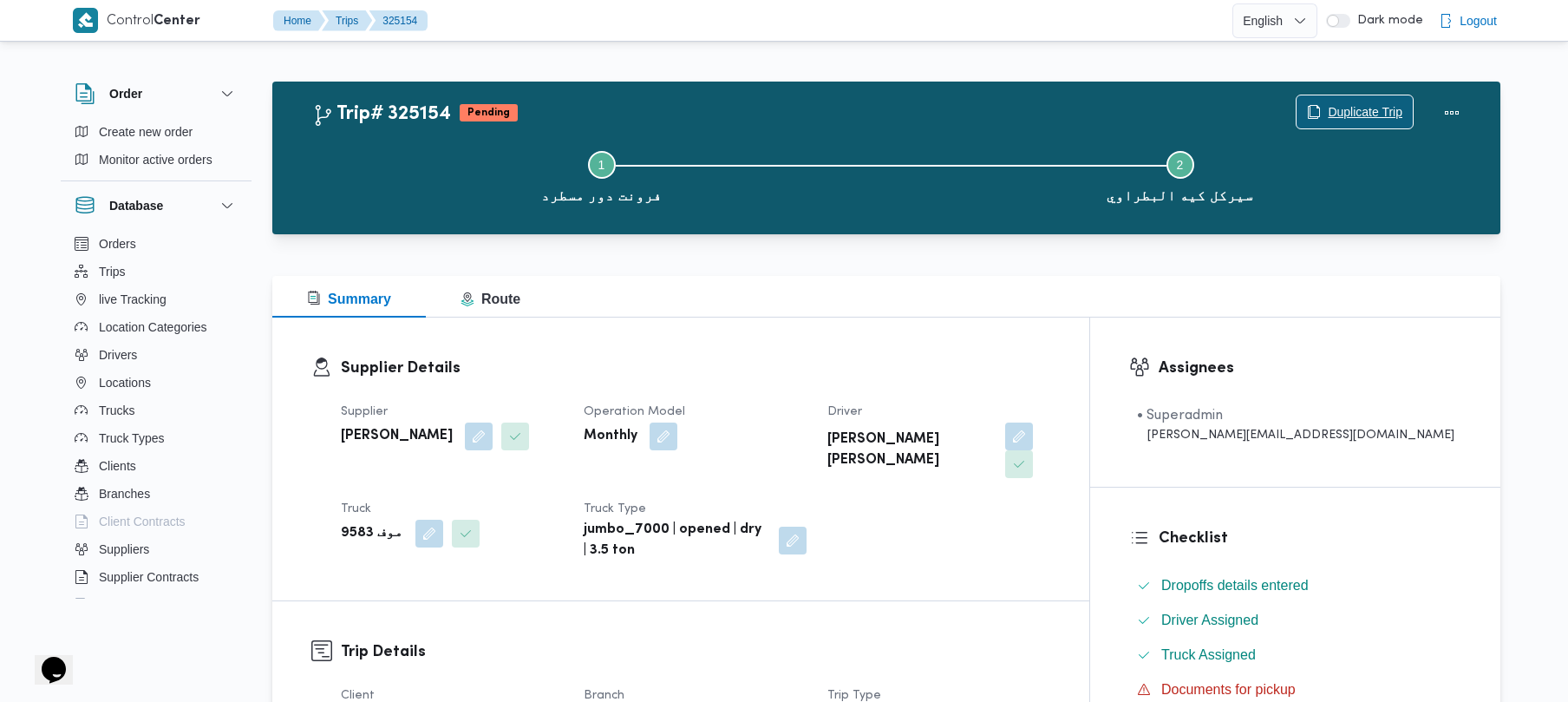 click on "Duplicate Trip" at bounding box center (1365, 112) 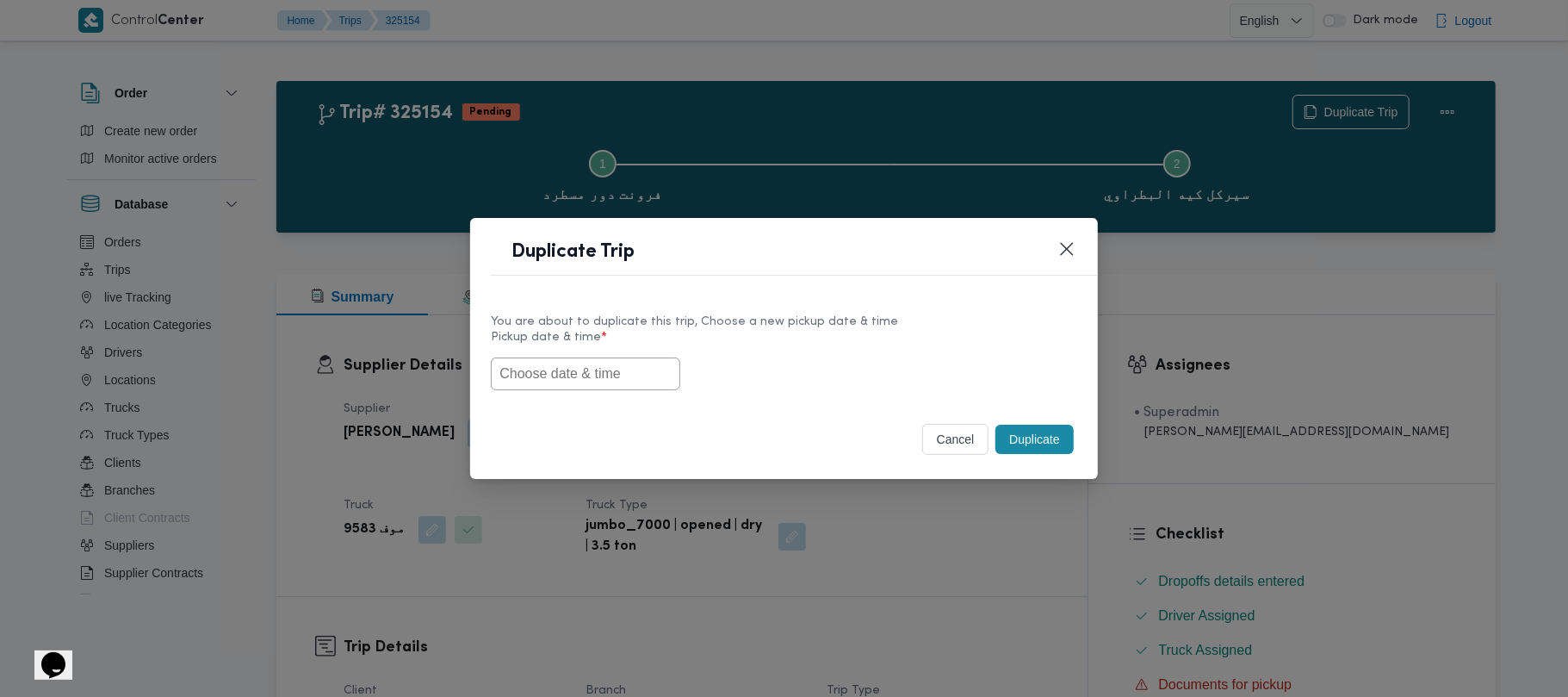 click at bounding box center (784, 374) 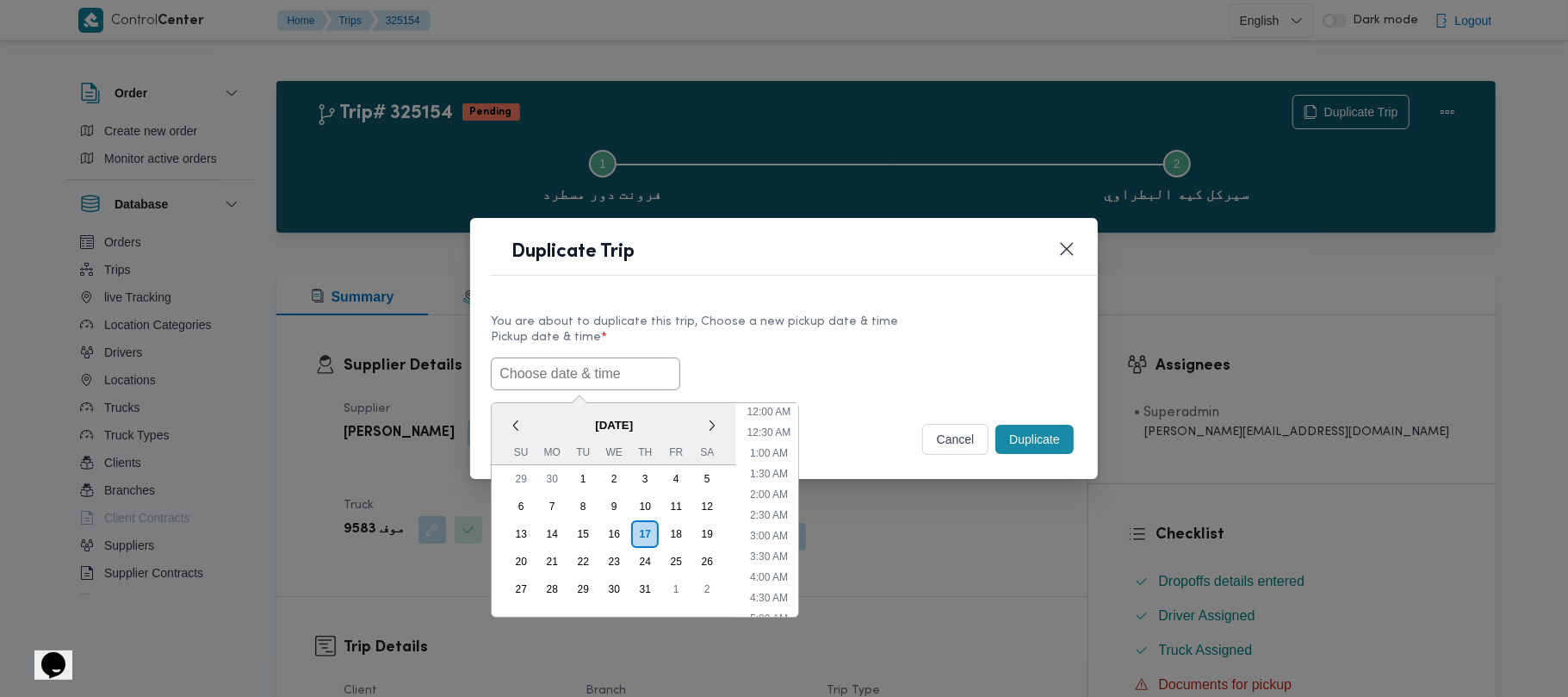 scroll, scrollTop: 359, scrollLeft: 0, axis: vertical 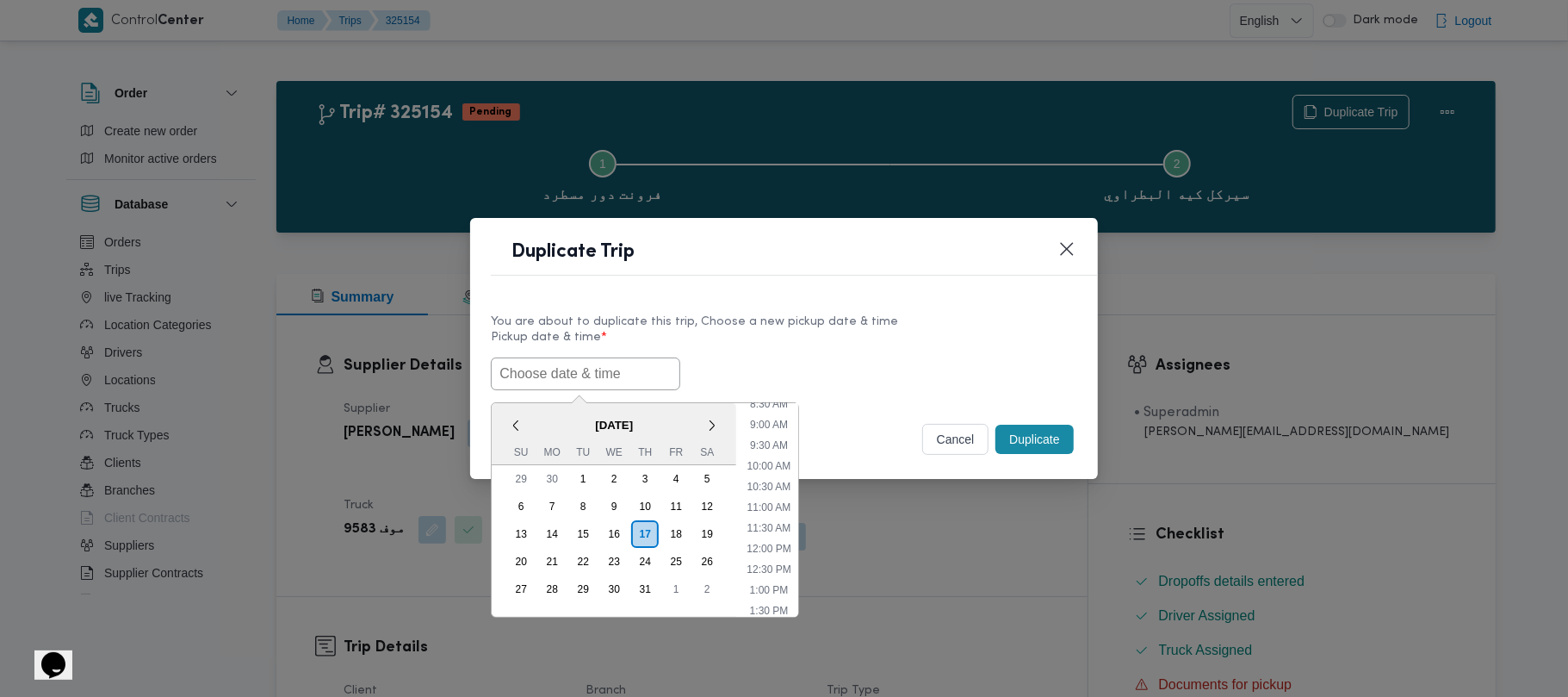 paste on "21/07/2025 7:00AM" 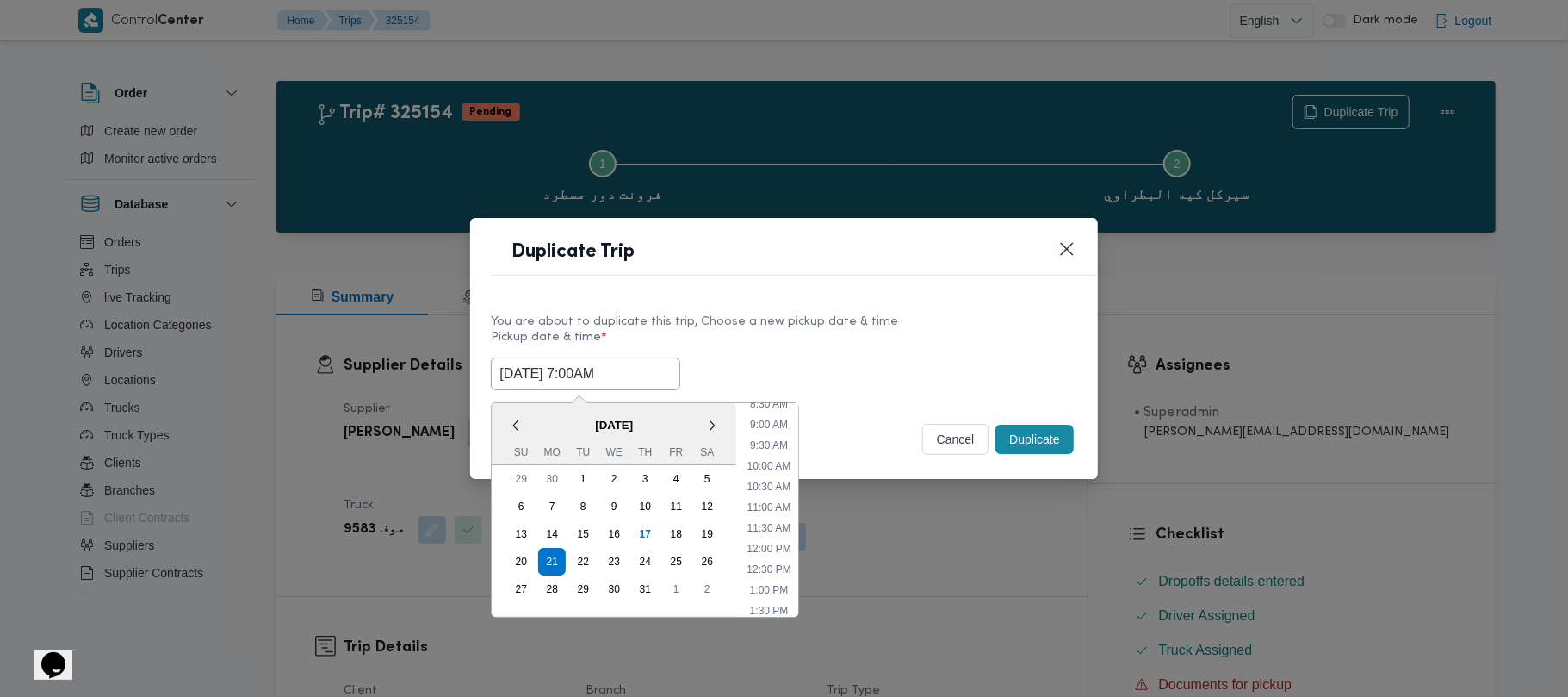 type on "21/07/2025 7:00AM" 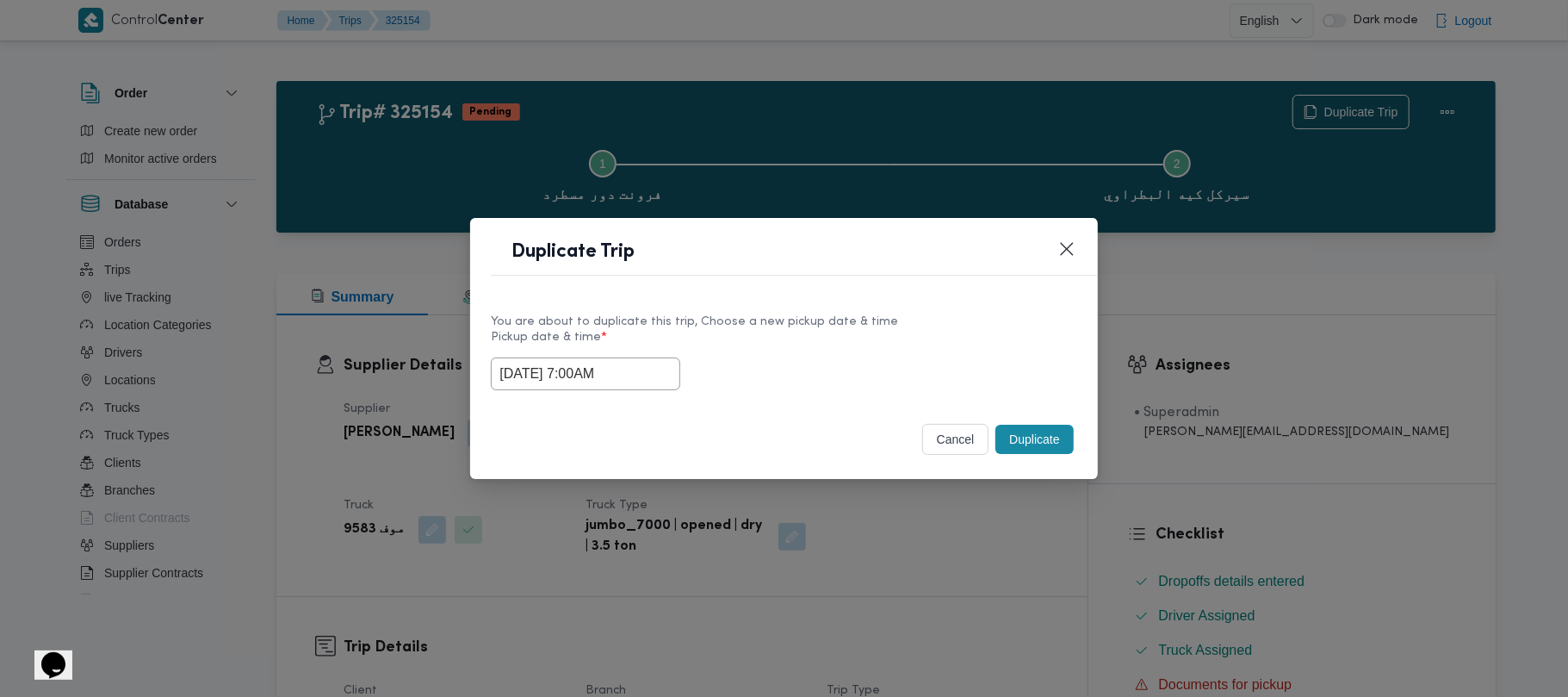 drag, startPoint x: 848, startPoint y: 342, endPoint x: 1007, endPoint y: 410, distance: 172.93062 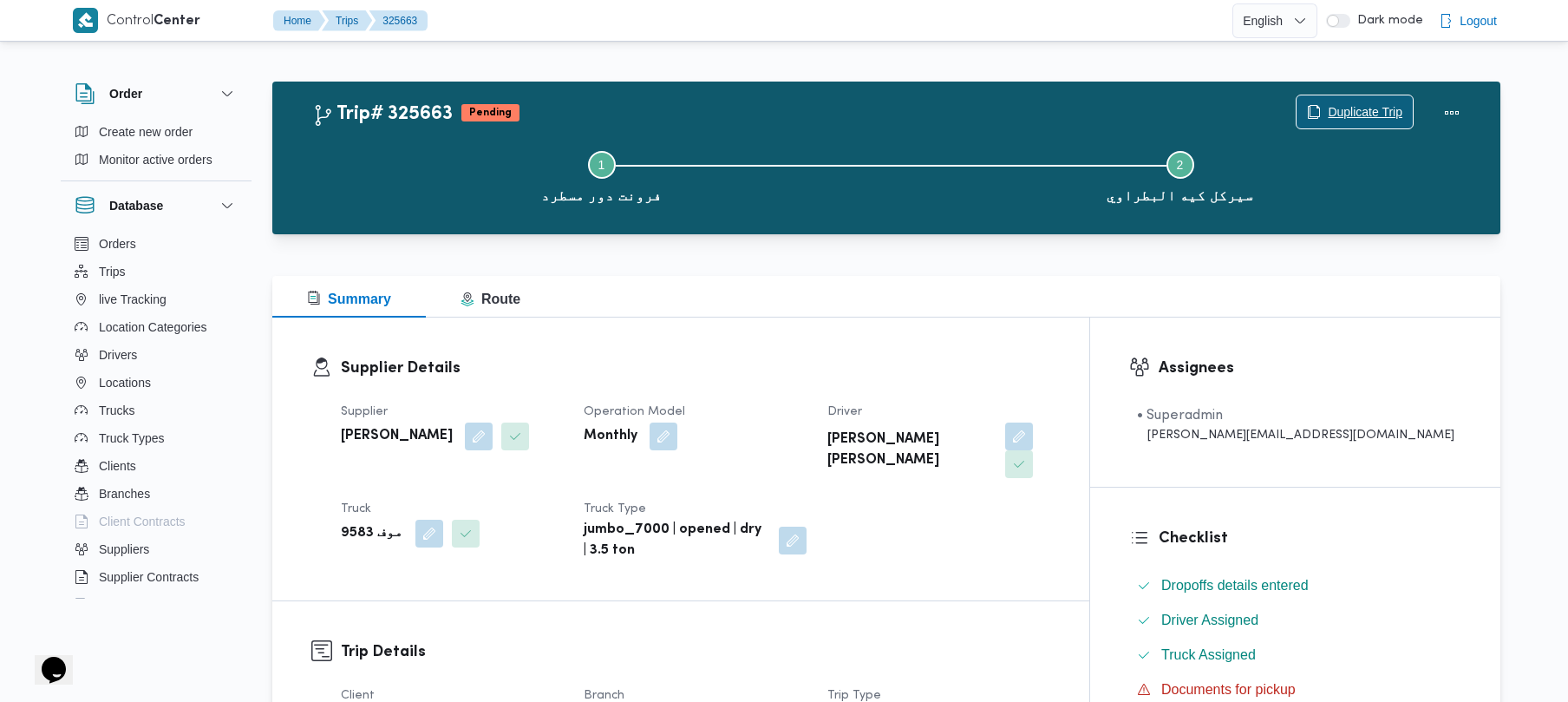 click on "Duplicate Trip" at bounding box center (1365, 112) 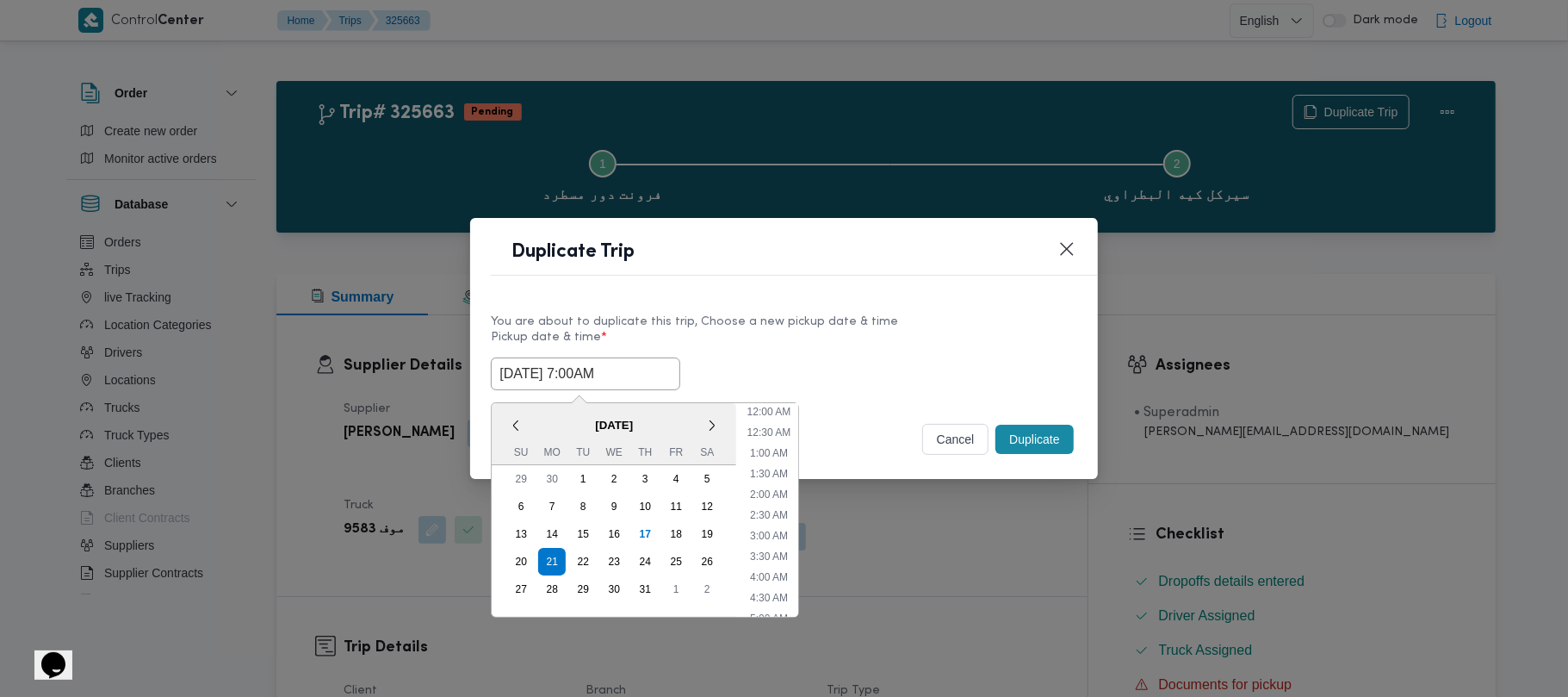 click on "21/07/2025 7:00AM" at bounding box center (586, 374) 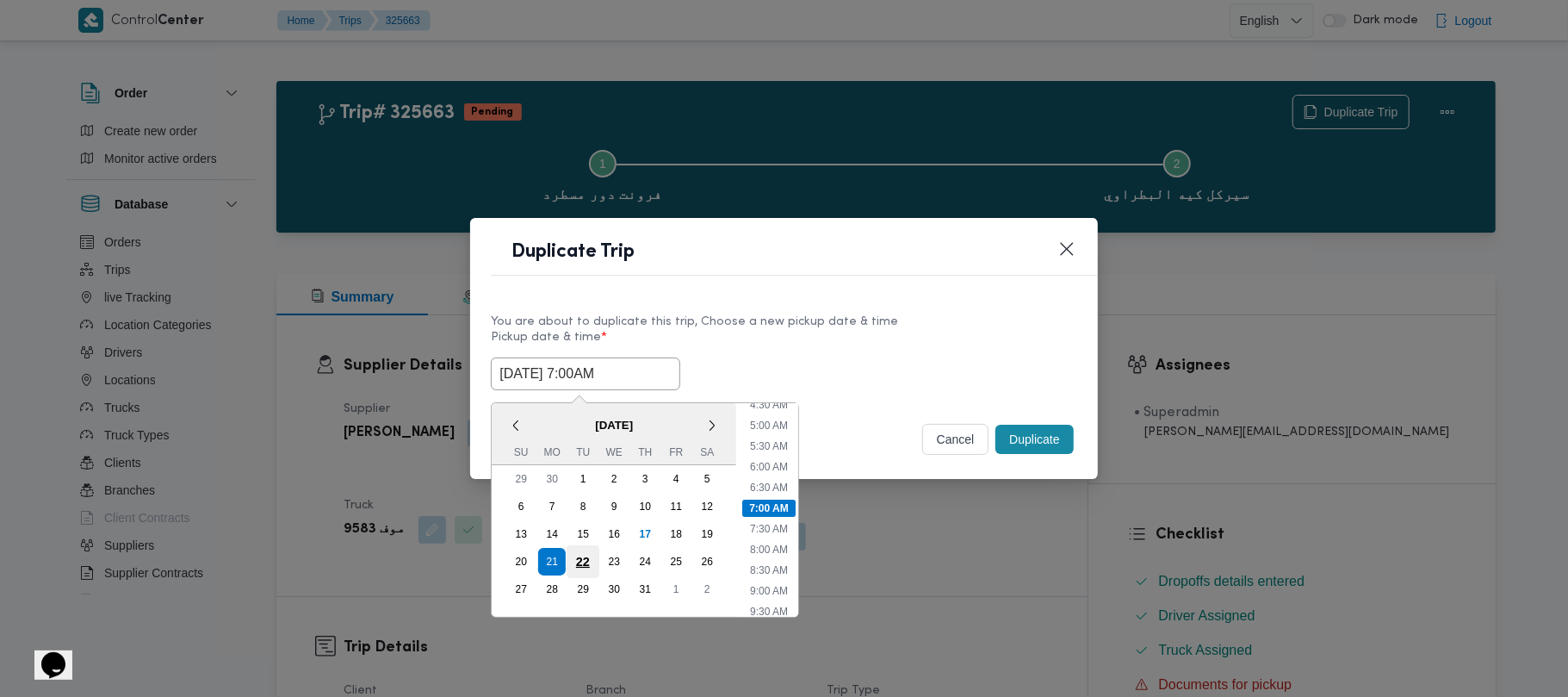 click on "22" at bounding box center [583, 562] 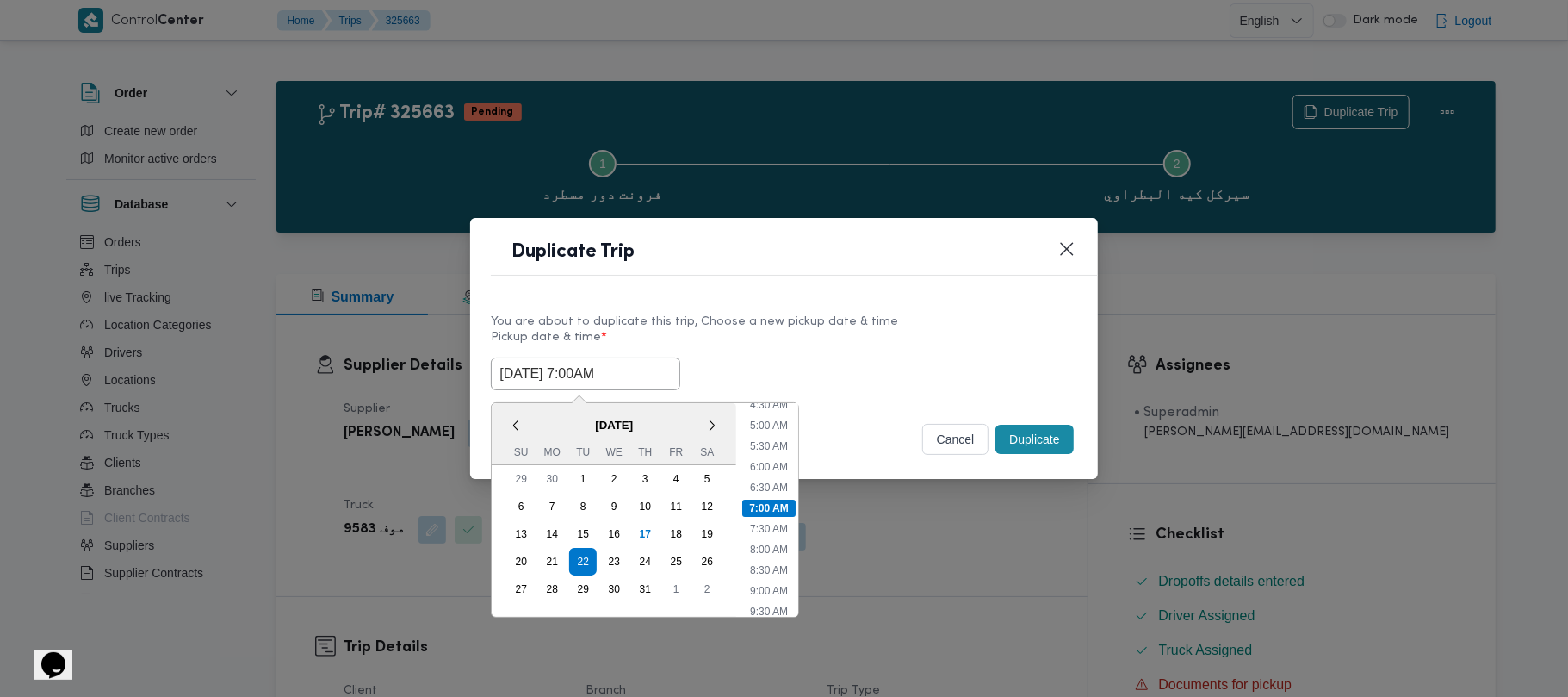 click on "22/07/2025 7:00AM < July 2025 > Su Mo Tu We Th Fr Sa 29 30 1 2 3 4 5 6 7 8 9 10 11 12 13 14 15 16 17 18 19 20 21 22 23 24 25 26 27 28 29 30 31 1 2 Time 12:00 AM 12:30 AM 1:00 AM 1:30 AM 2:00 AM 2:30 AM 3:00 AM 3:30 AM 4:00 AM 4:30 AM 5:00 AM 5:30 AM 6:00 AM 6:30 AM 7:00 AM 7:30 AM 8:00 AM 8:30 AM 9:00 AM 9:30 AM 10:00 AM 10:30 AM 11:00 AM 11:30 AM 12:00 PM 12:30 PM 1:00 PM 1:30 PM 2:00 PM 2:30 PM 3:00 PM 3:30 PM 4:00 PM 4:30 PM 5:00 PM 5:30 PM 6:00 PM 6:30 PM 7:00 PM 7:30 PM 8:00 PM 8:30 PM 9:00 PM 9:30 PM 10:00 PM 10:30 PM 11:00 PM 11:30 PM" at bounding box center [784, 374] 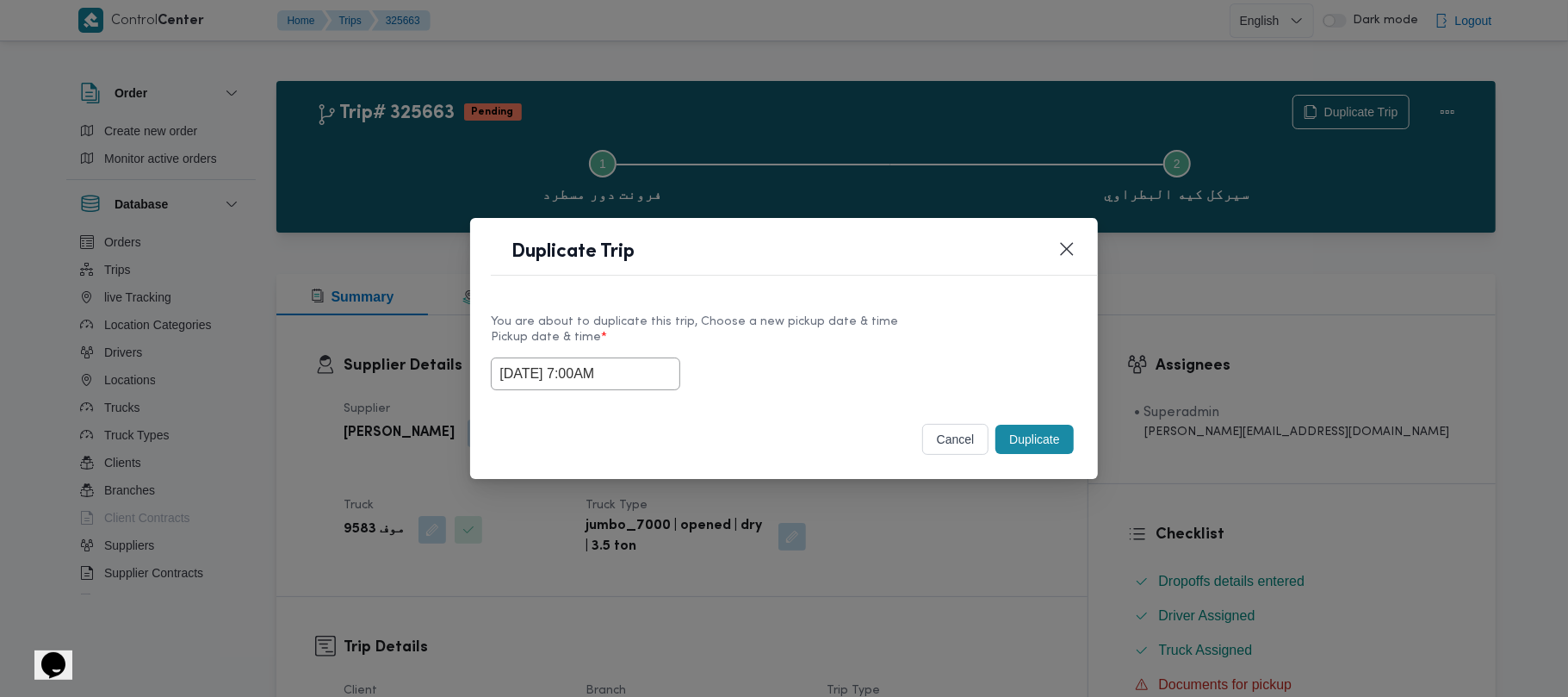 click on "Duplicate" at bounding box center (1034, 439) 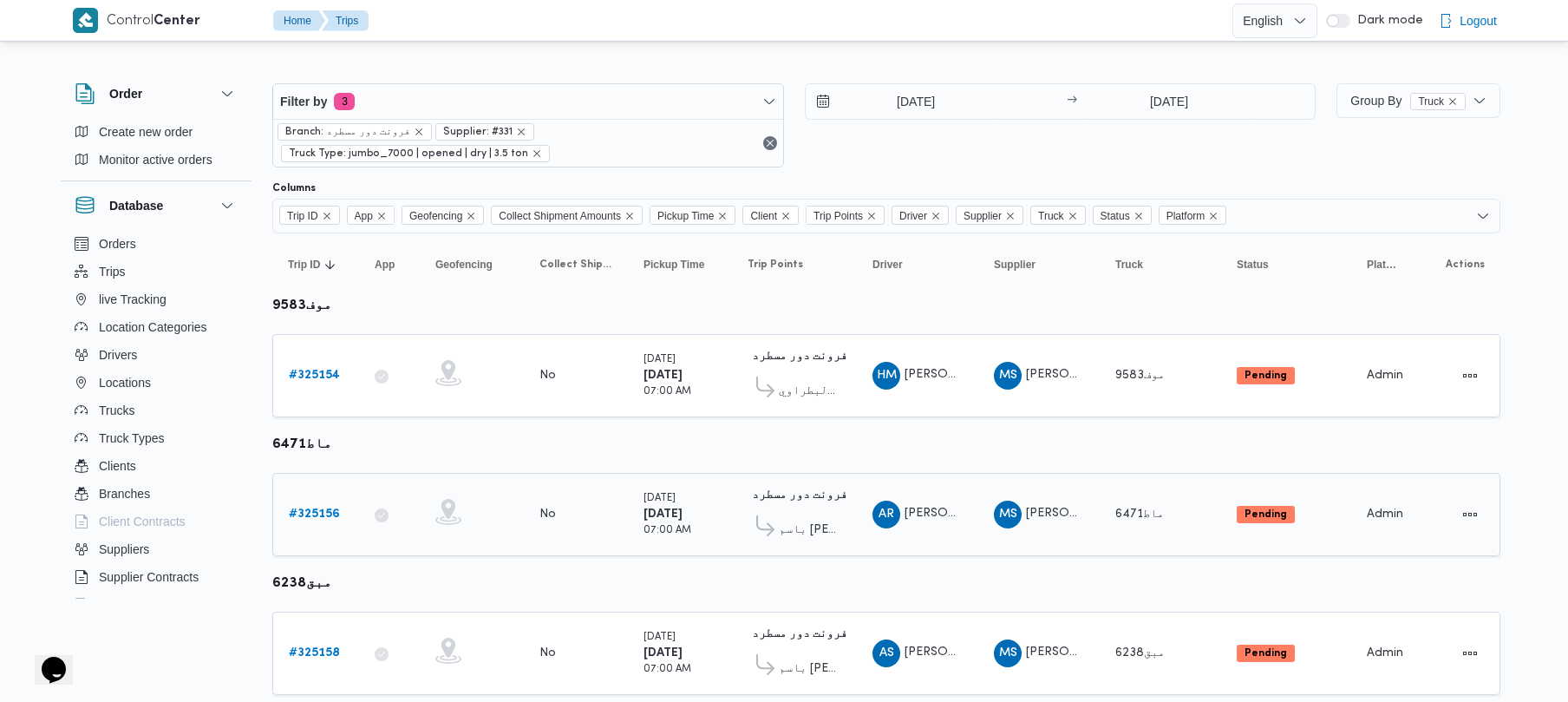 click on "# 325156" at bounding box center [314, 515] 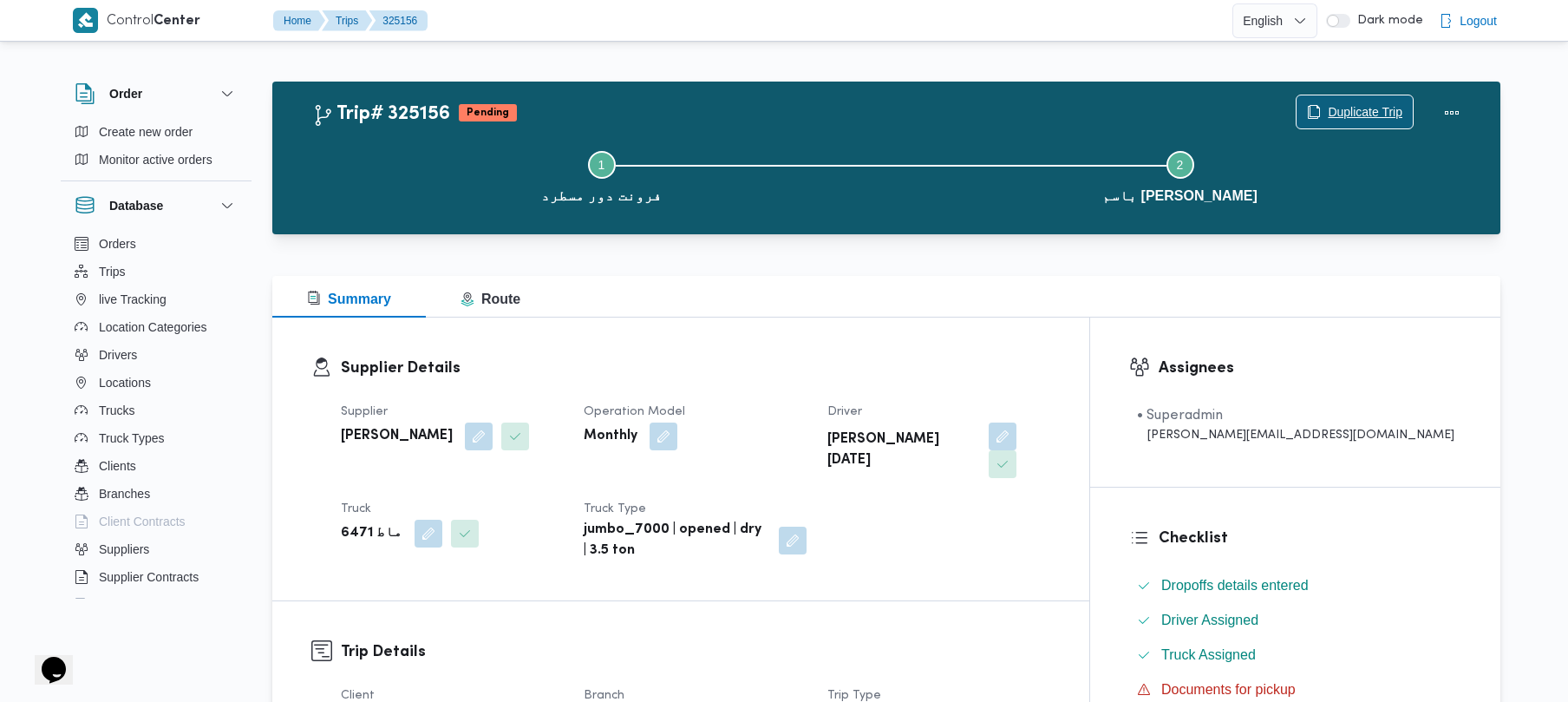 click on "Duplicate Trip" at bounding box center [1365, 112] 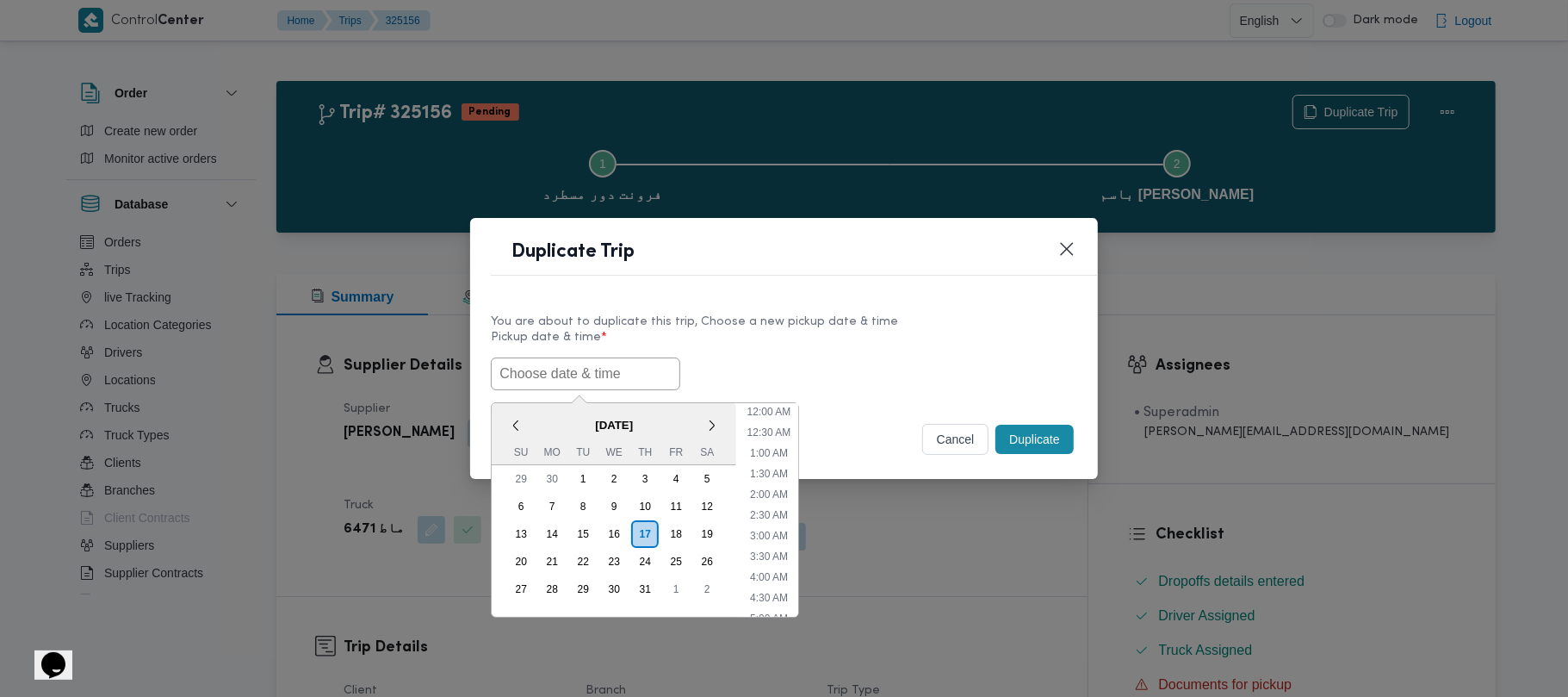 click at bounding box center (586, 374) 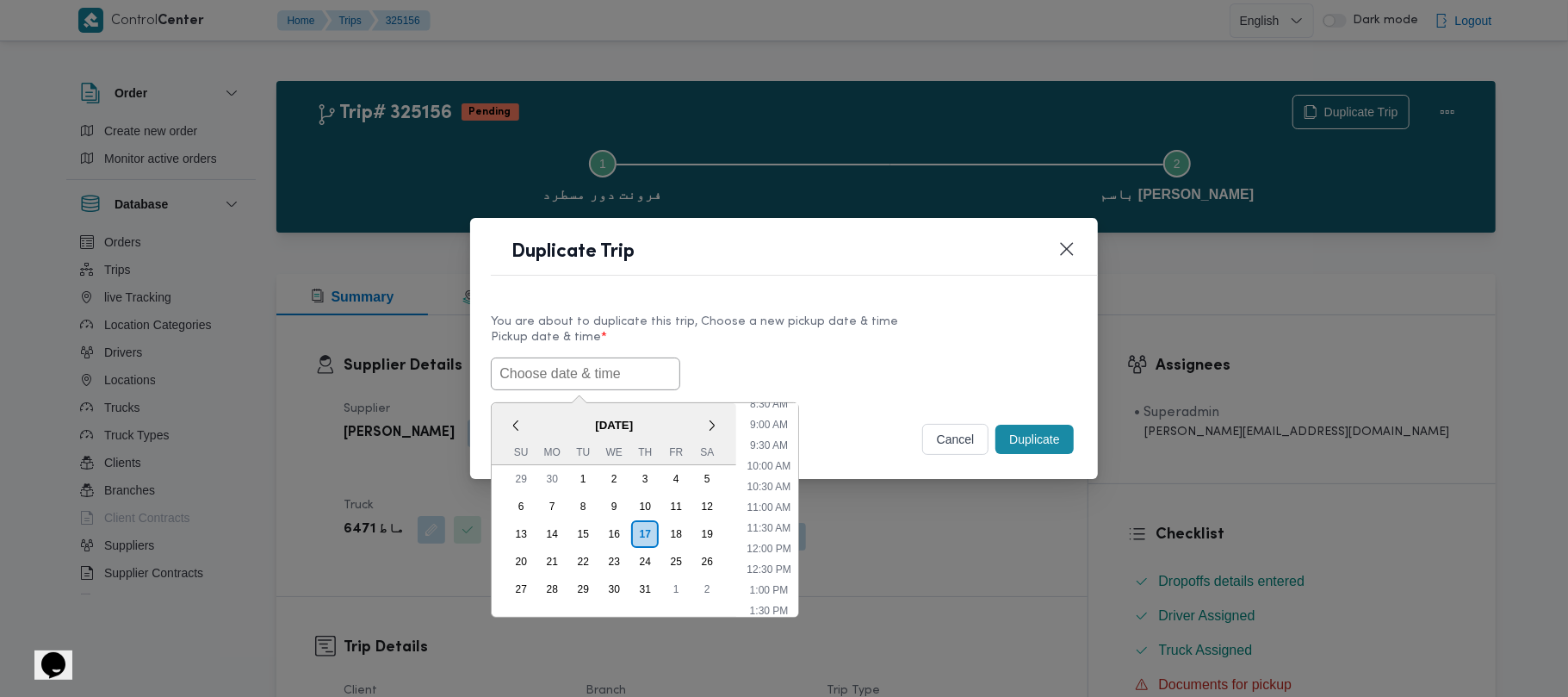 paste on "21/07/2025 7:00AM" 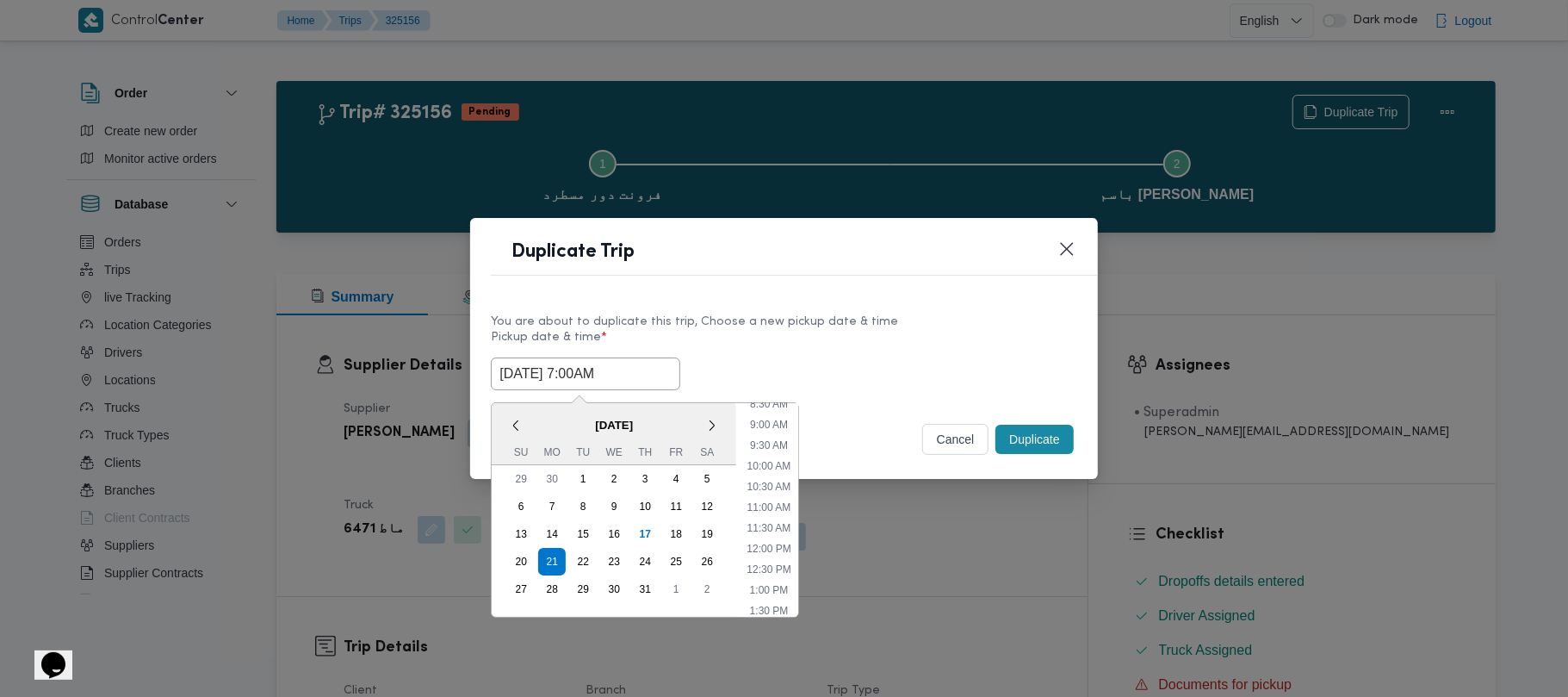 type on "21/07/2025 7:00AM" 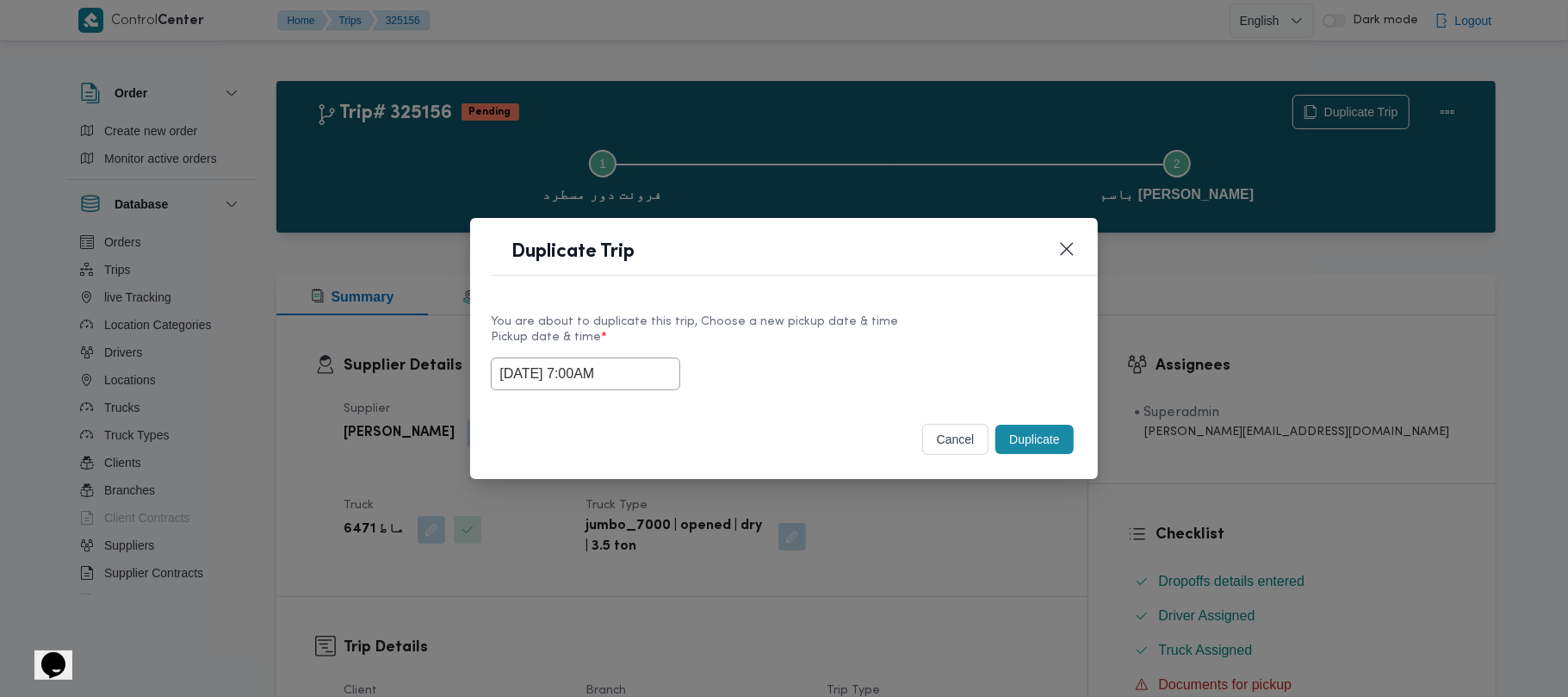 click on "Duplicate" at bounding box center [1034, 439] 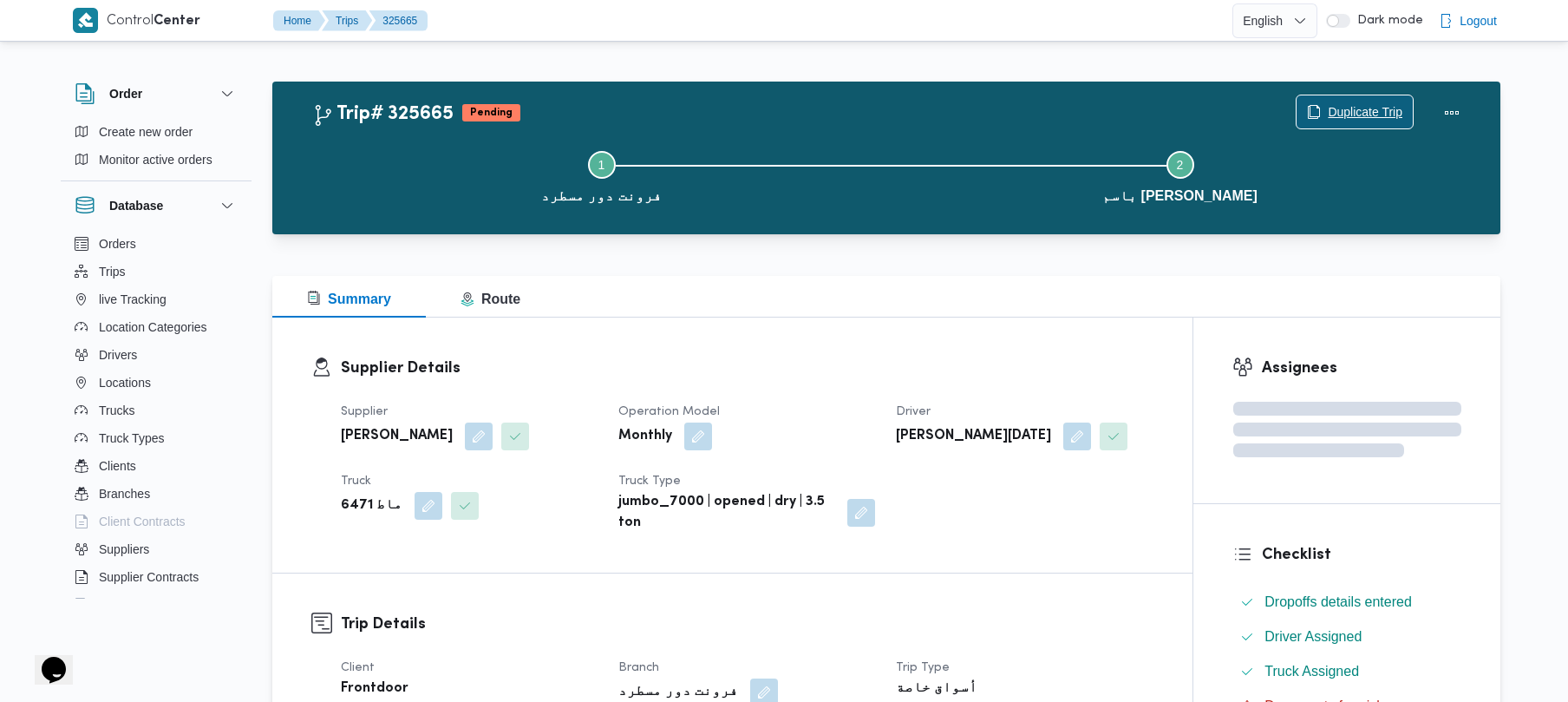 click on "Duplicate Trip" at bounding box center [1365, 112] 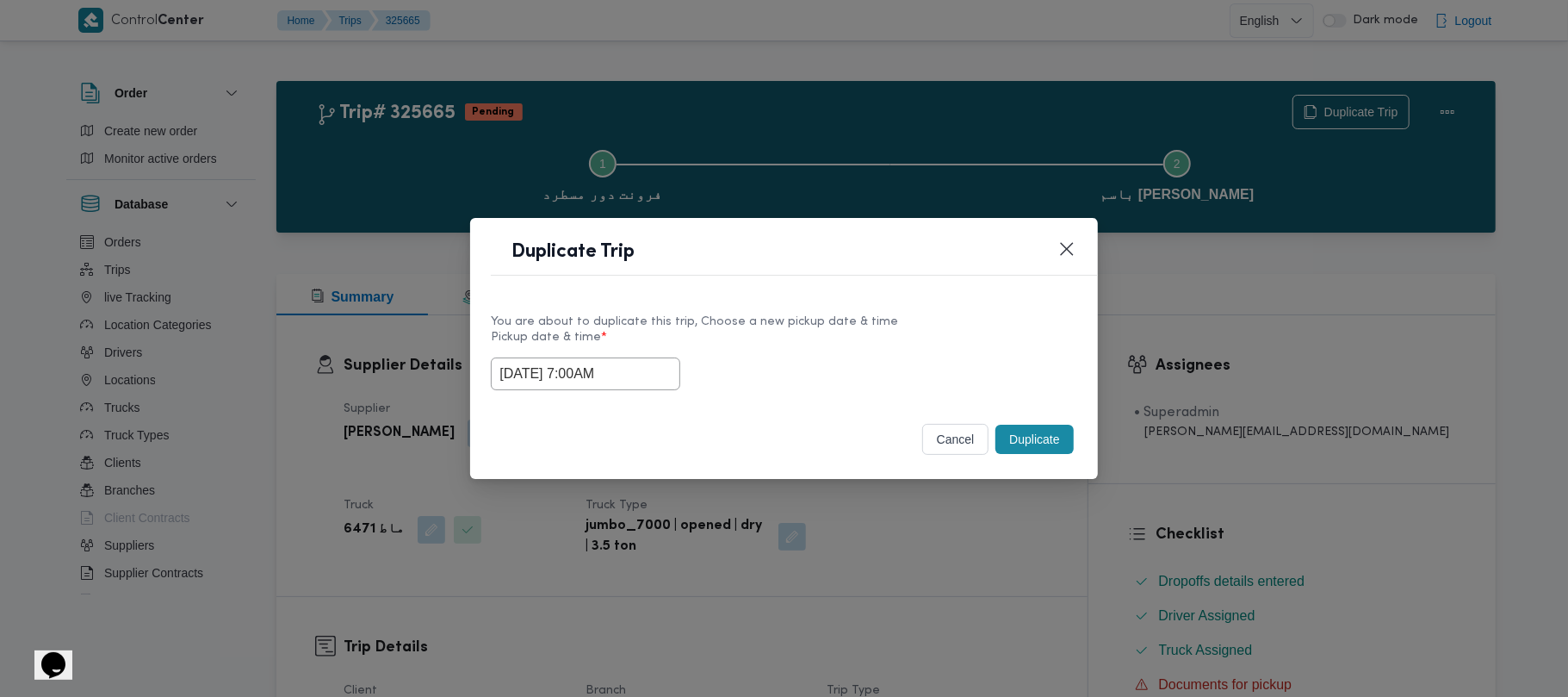 click on "21/07/2025 7:00AM" at bounding box center (586, 374) 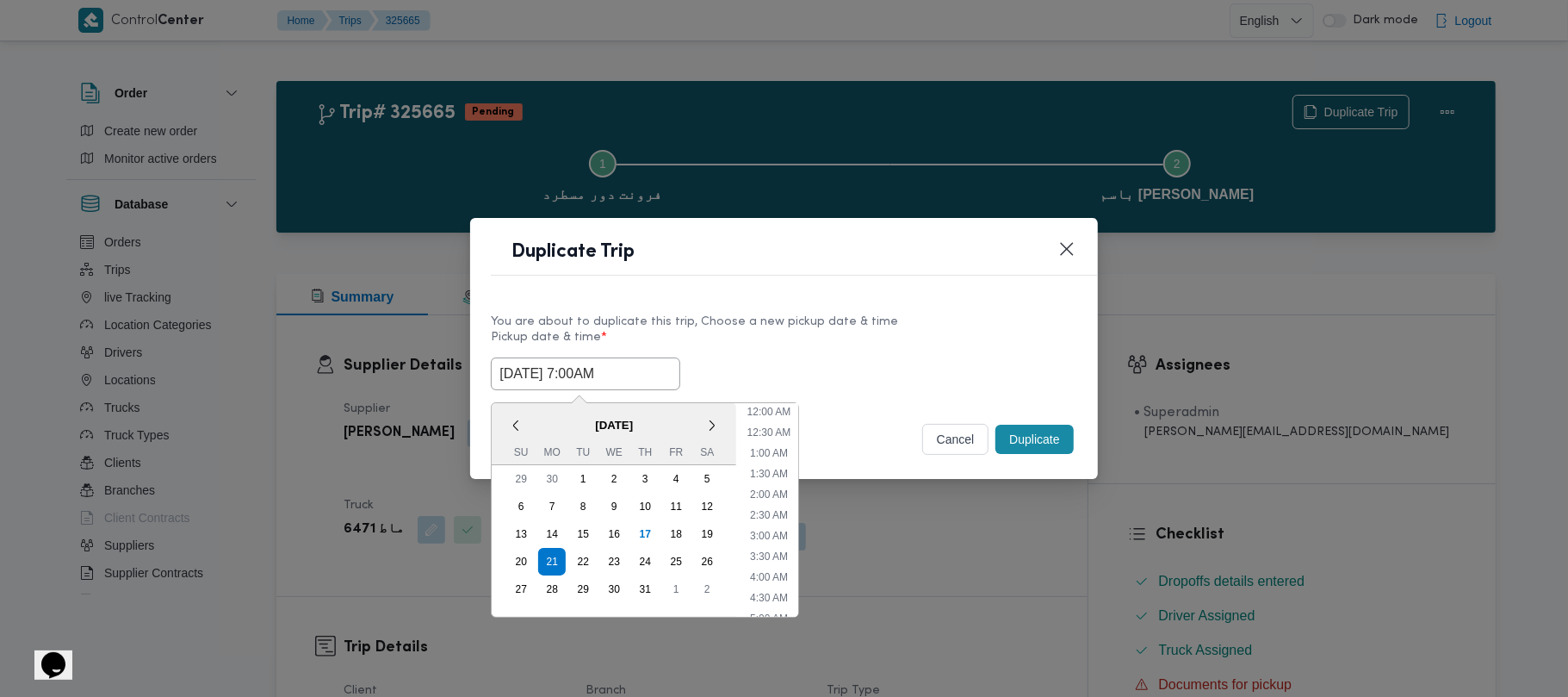 scroll, scrollTop: 193, scrollLeft: 0, axis: vertical 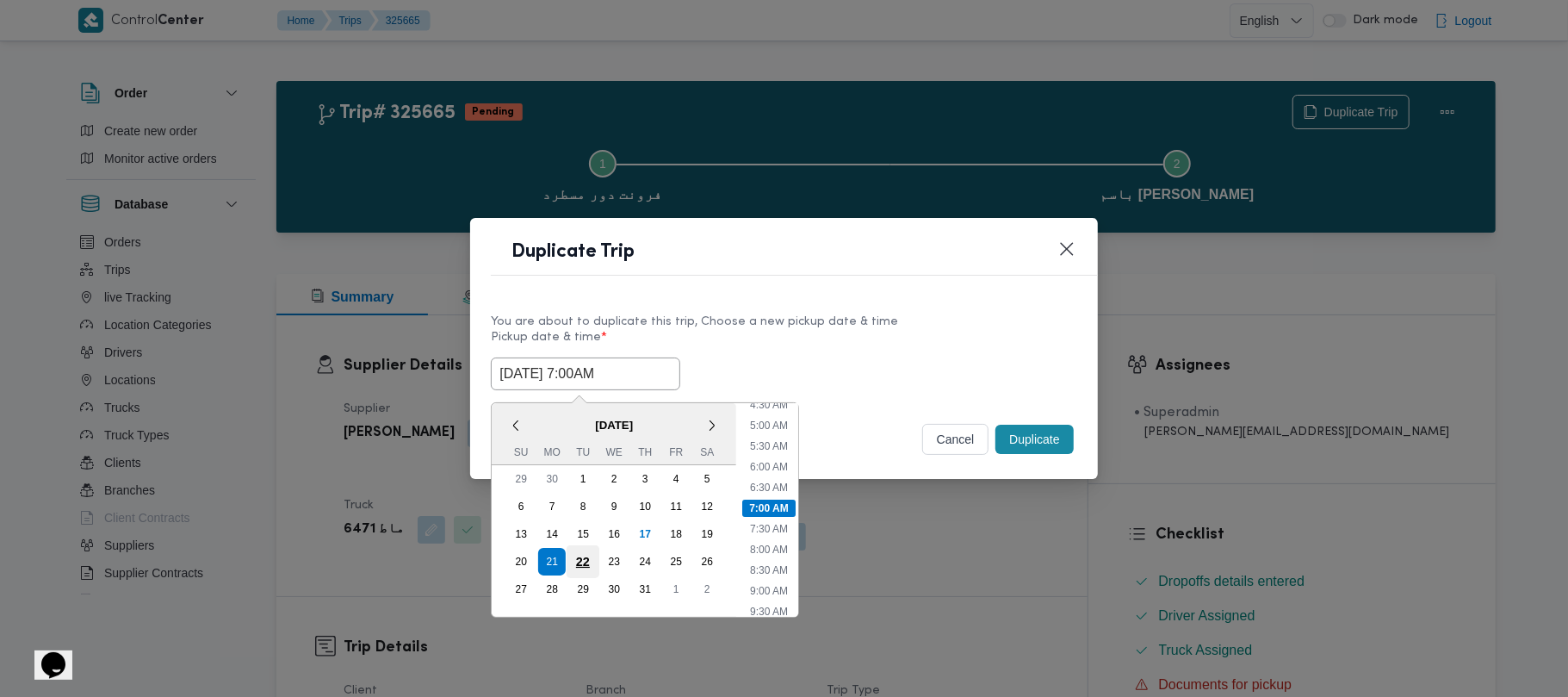 click on "22" at bounding box center (583, 562) 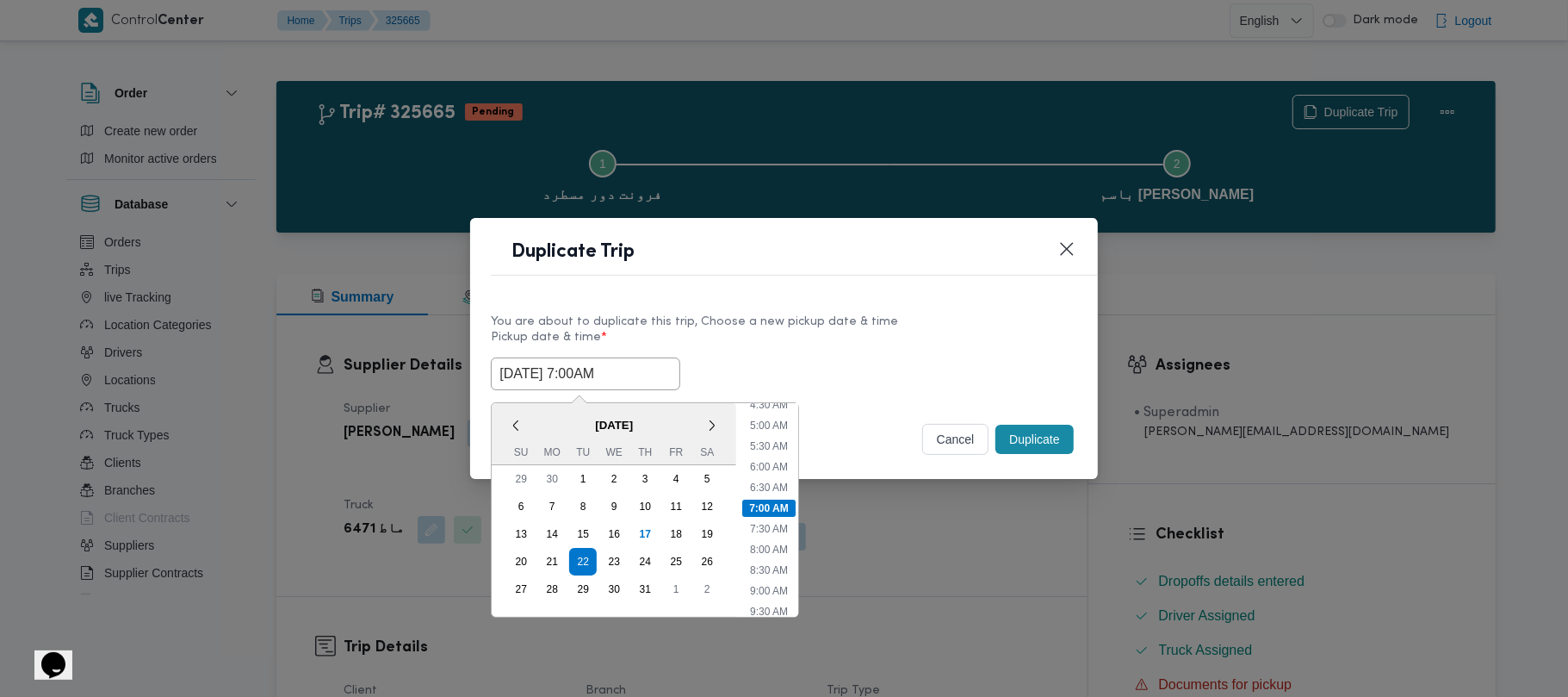 click on "You are about to duplicate this trip, Choose a new pickup date & time" at bounding box center [784, 321] 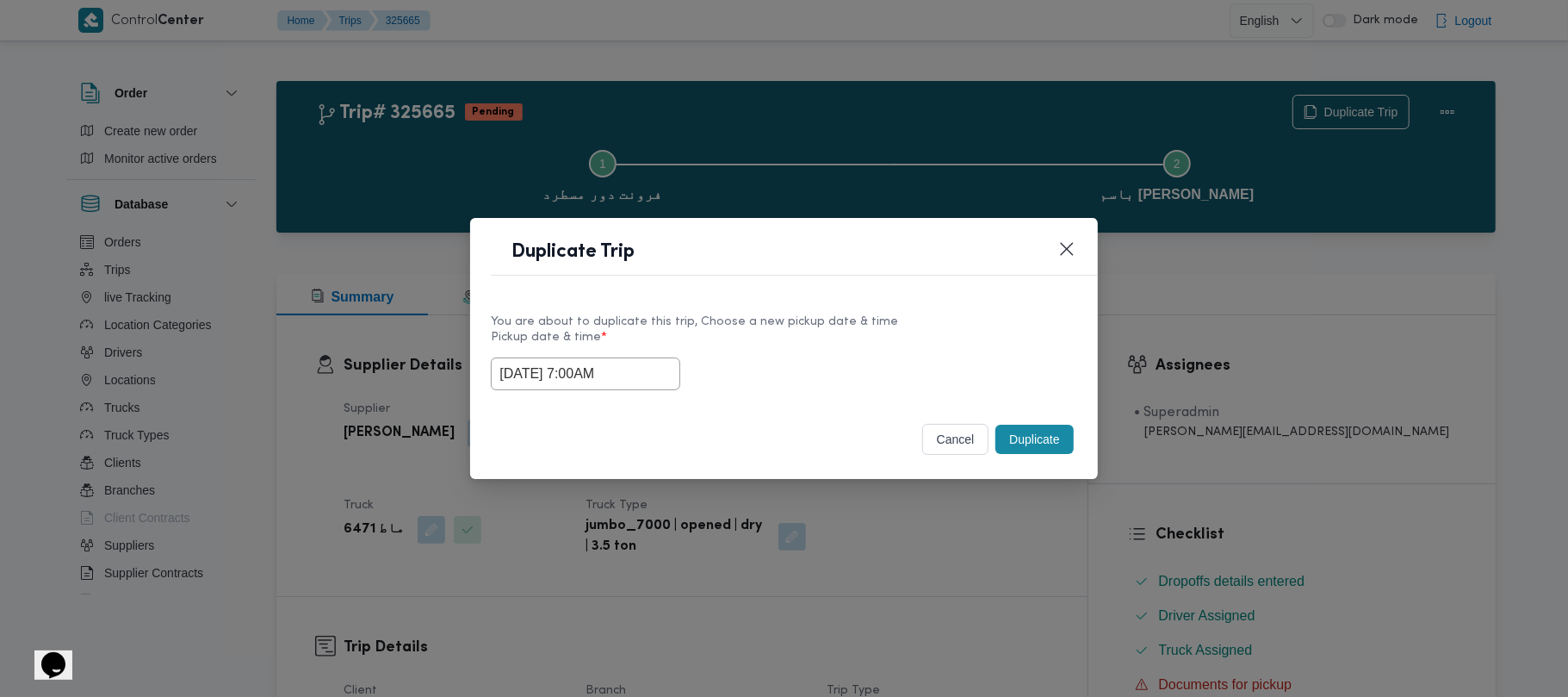 click on "Duplicate" at bounding box center [1034, 439] 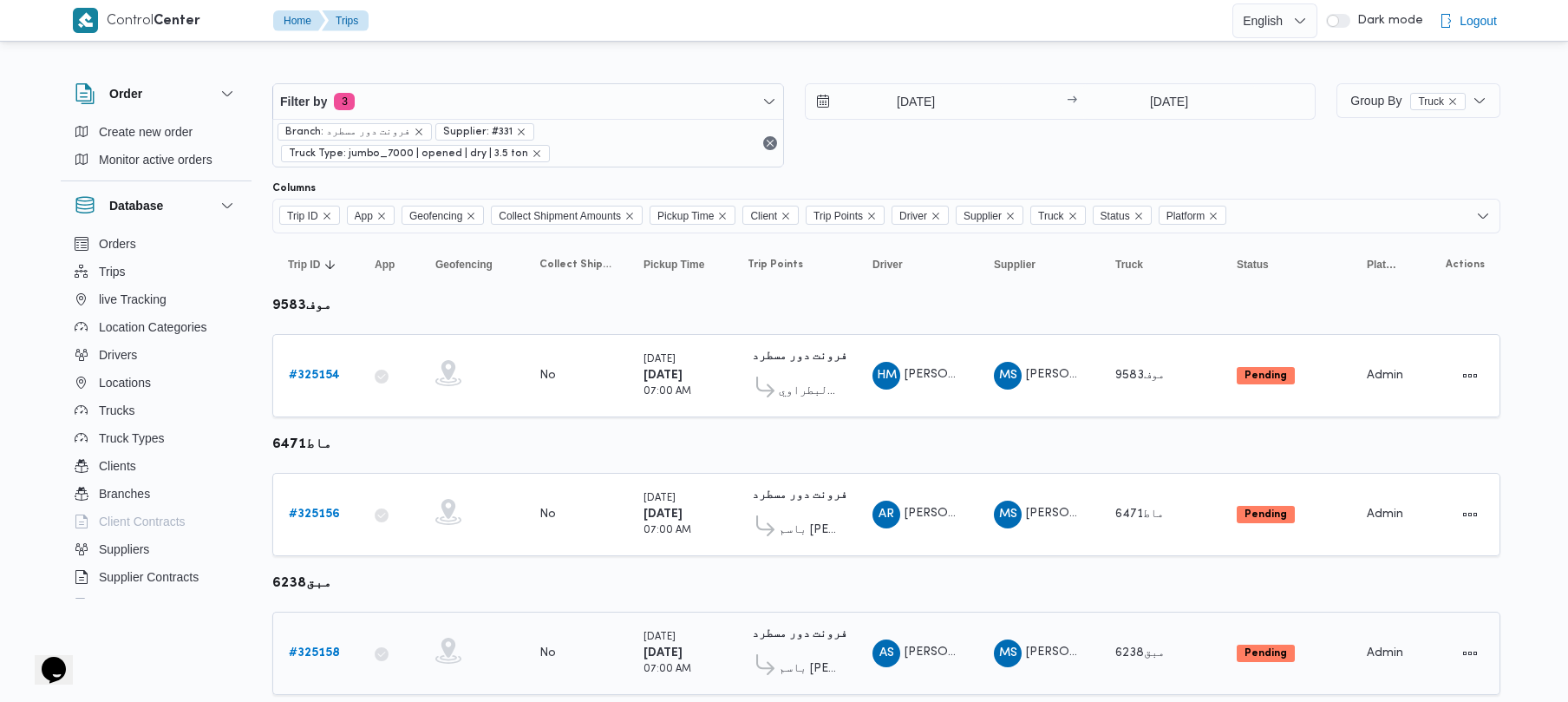 click on "# 325158" at bounding box center (314, 653) 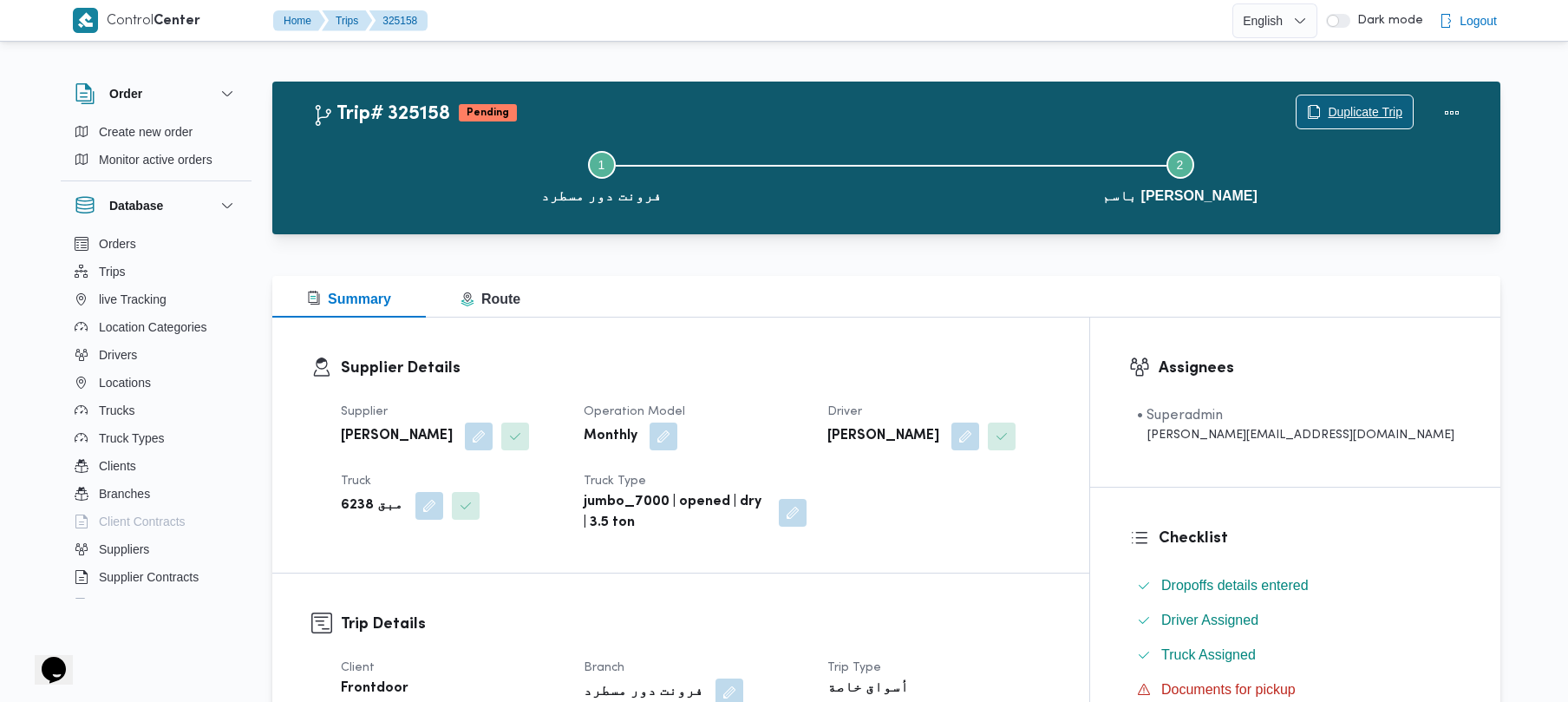 click on "Duplicate Trip" at bounding box center (1365, 112) 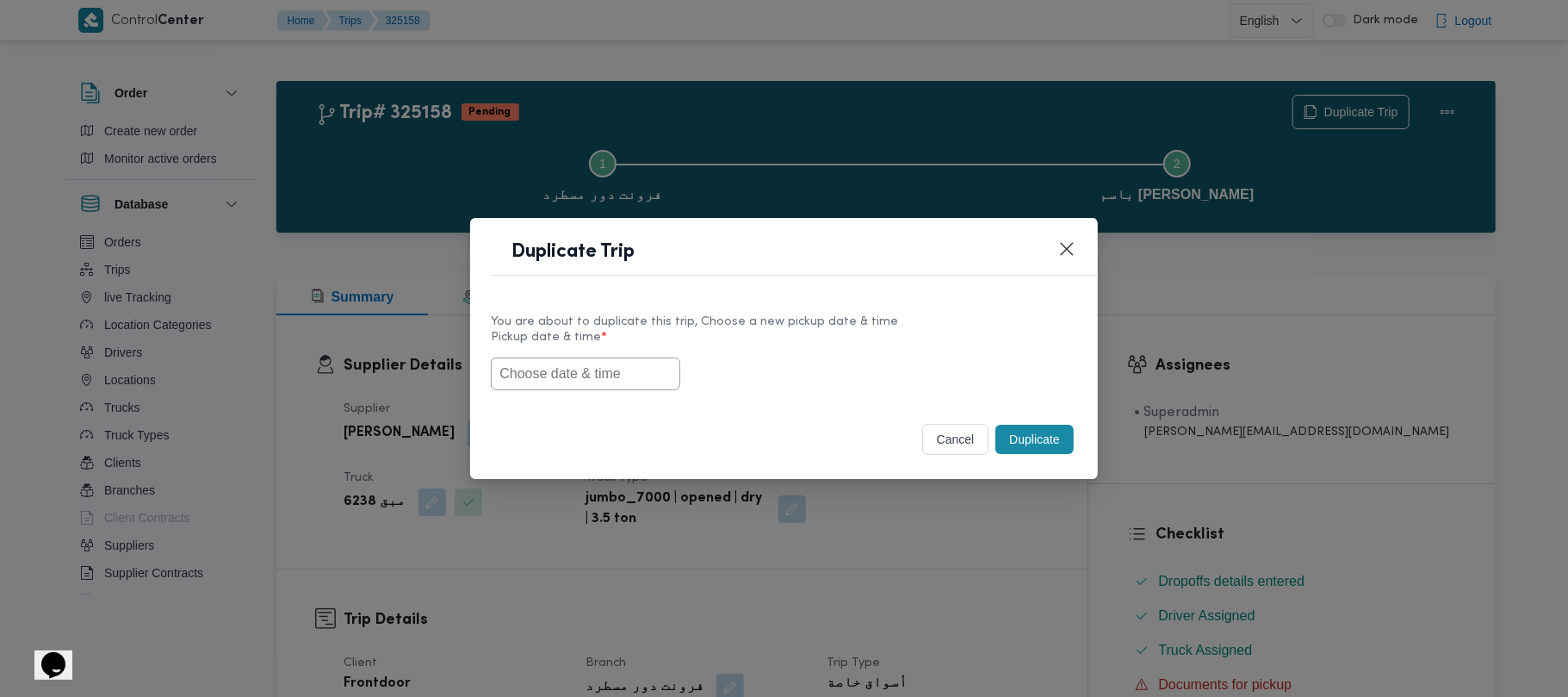click at bounding box center (586, 374) 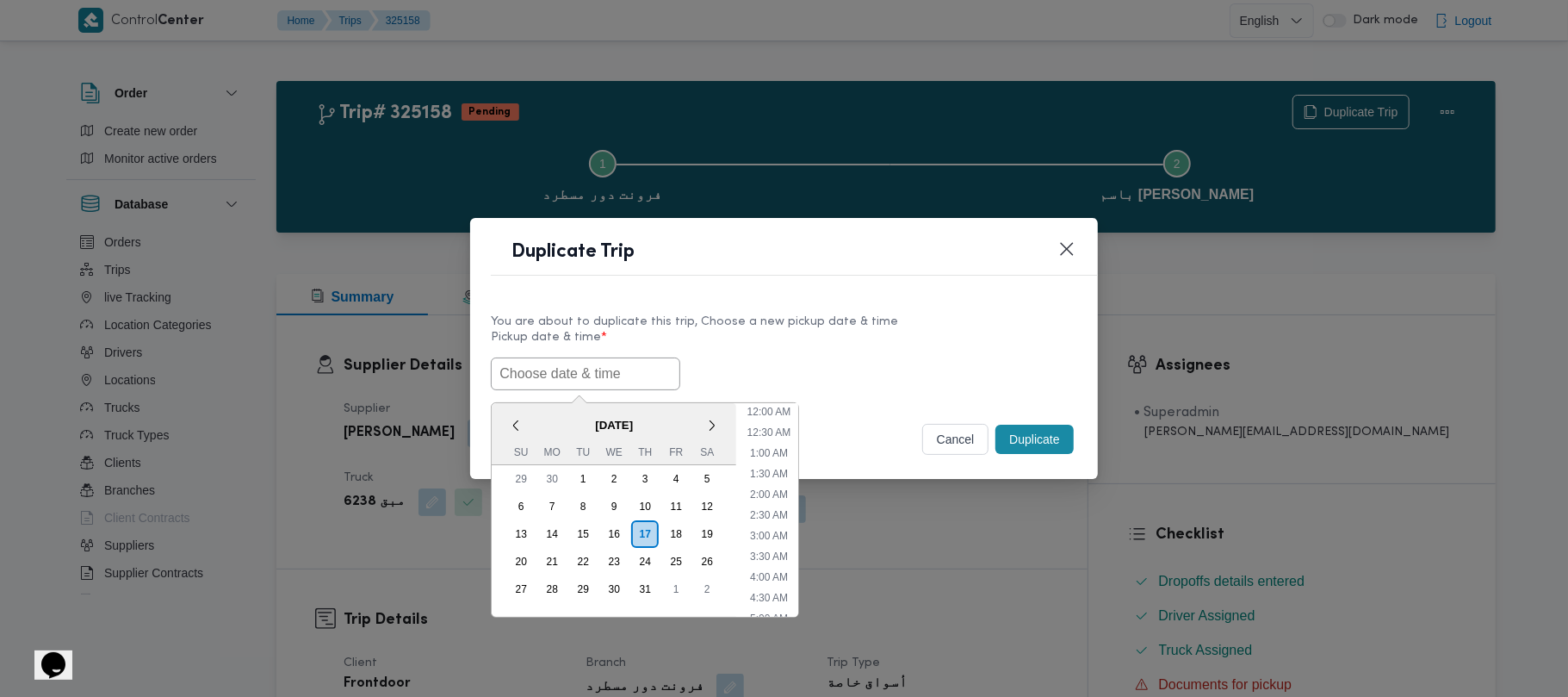 scroll, scrollTop: 359, scrollLeft: 0, axis: vertical 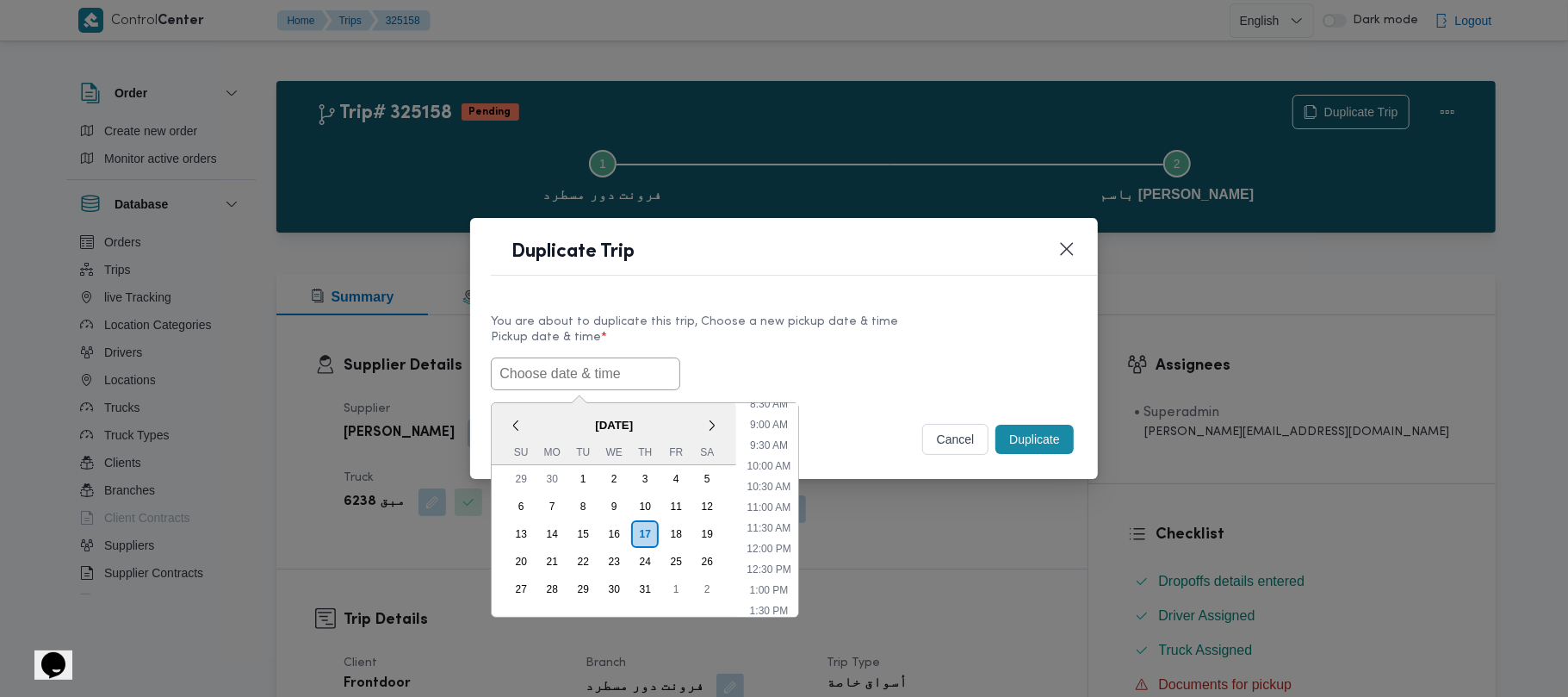 paste on "21/07/2025 7:00AM" 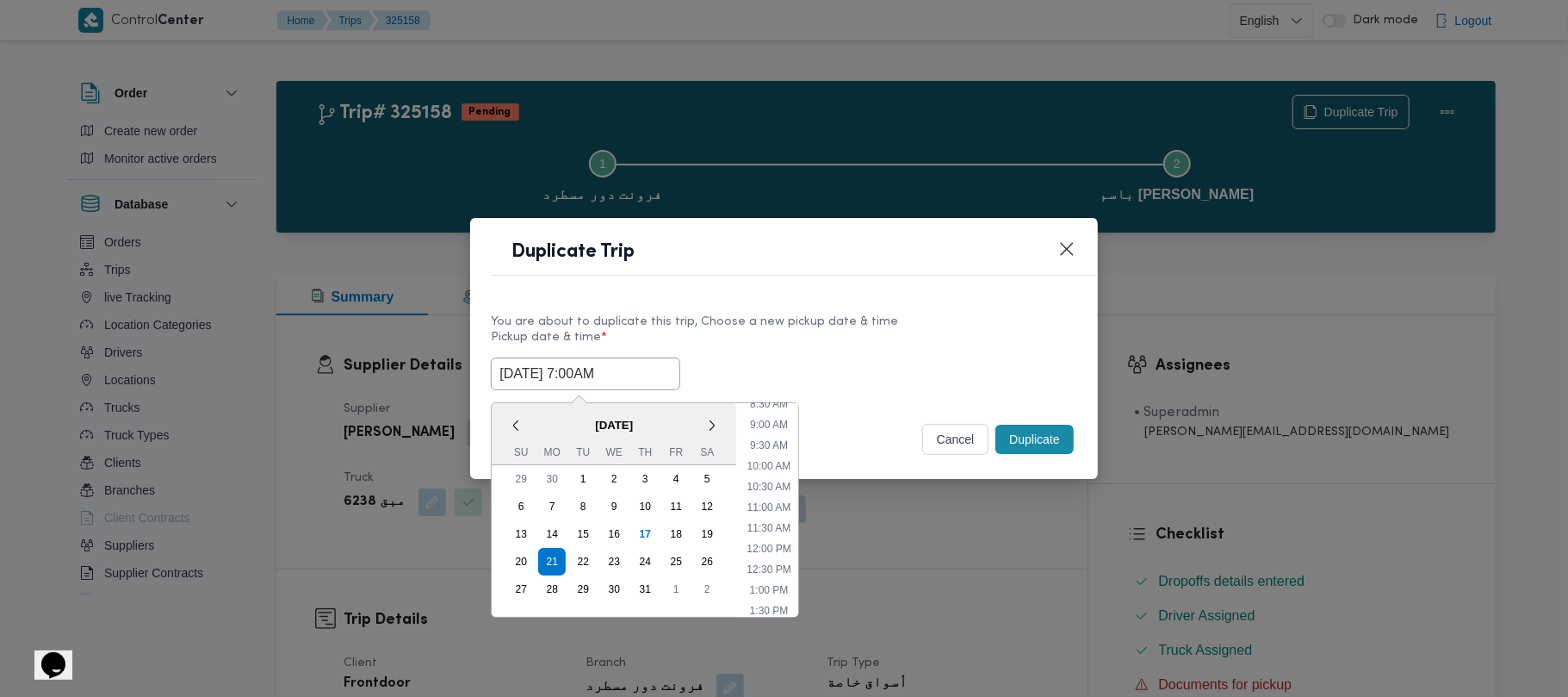 type on "21/07/2025 7:00AM" 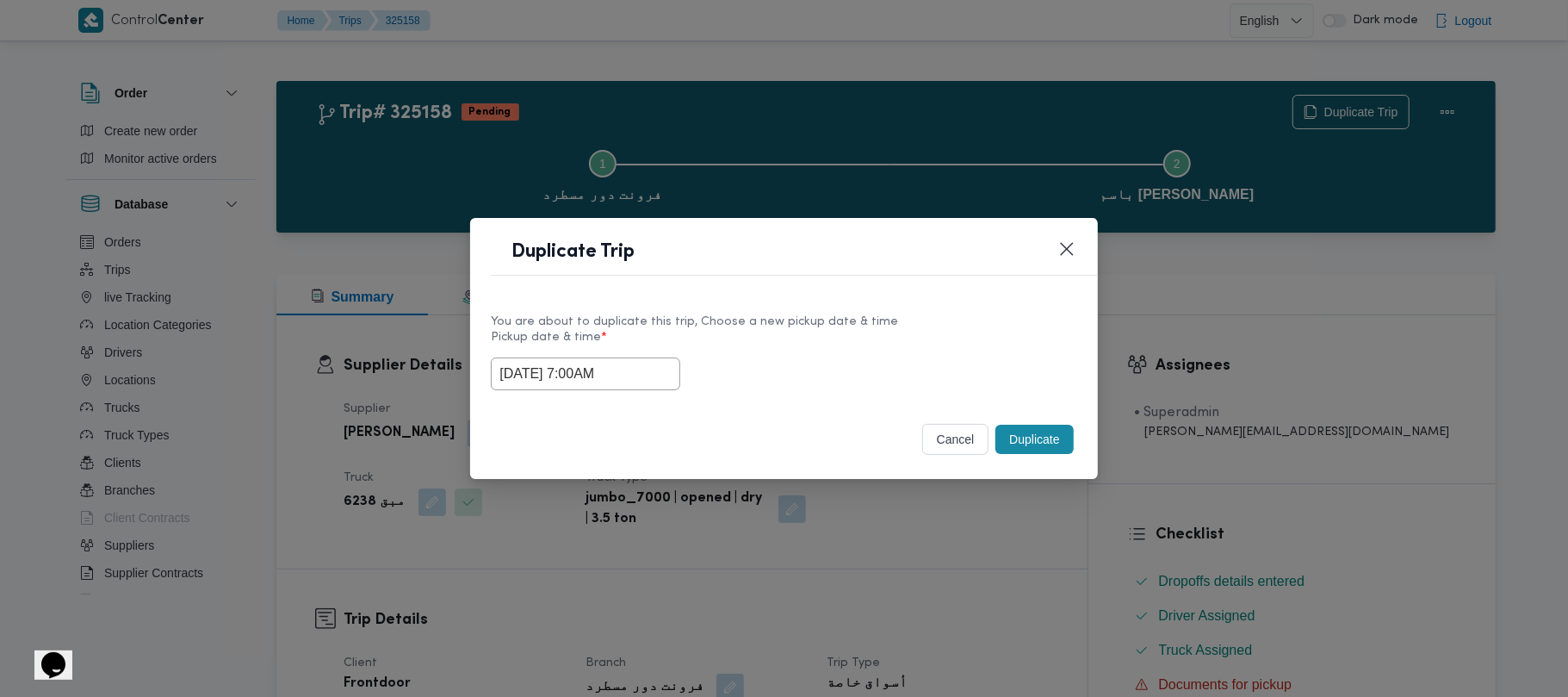 click on "Duplicate" at bounding box center (1034, 439) 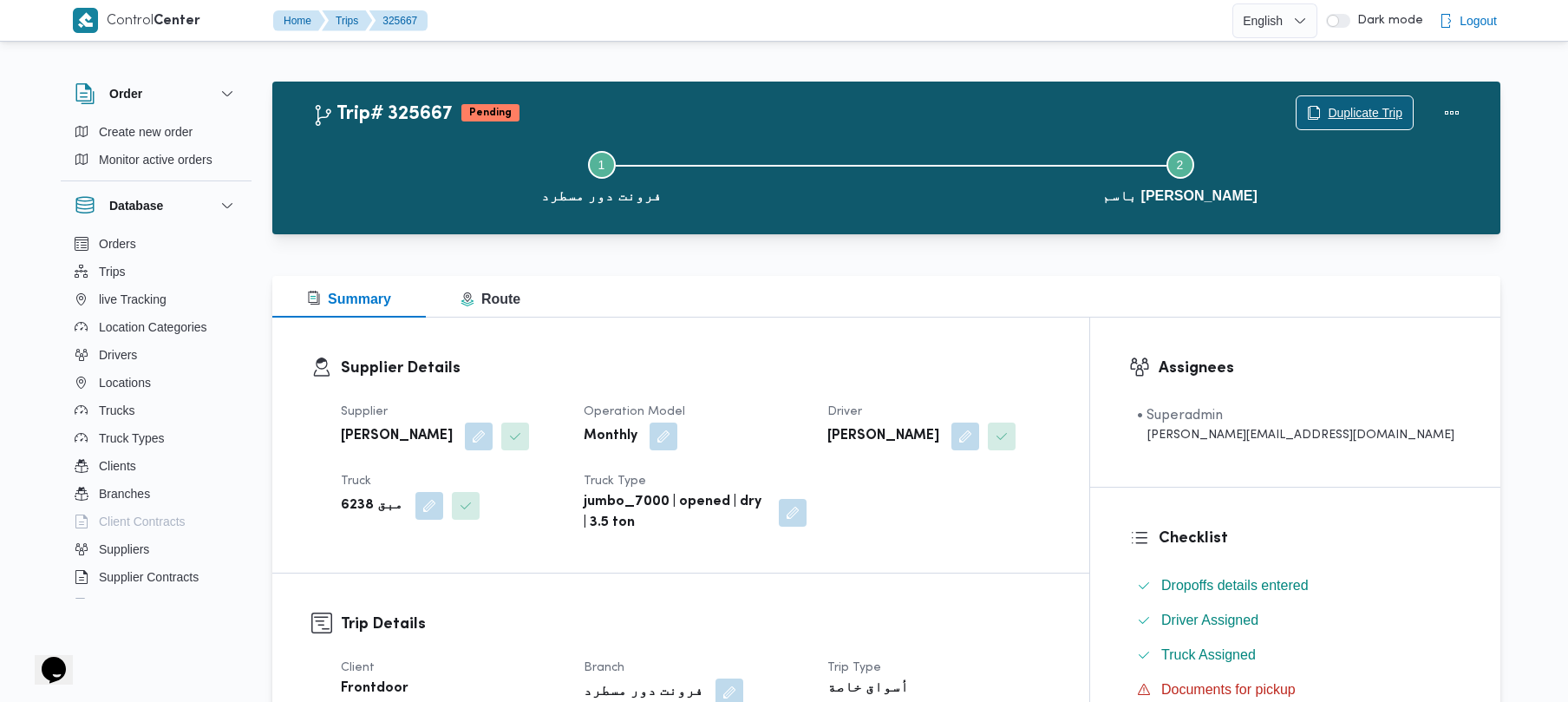 click on "Duplicate Trip" at bounding box center [1365, 113] 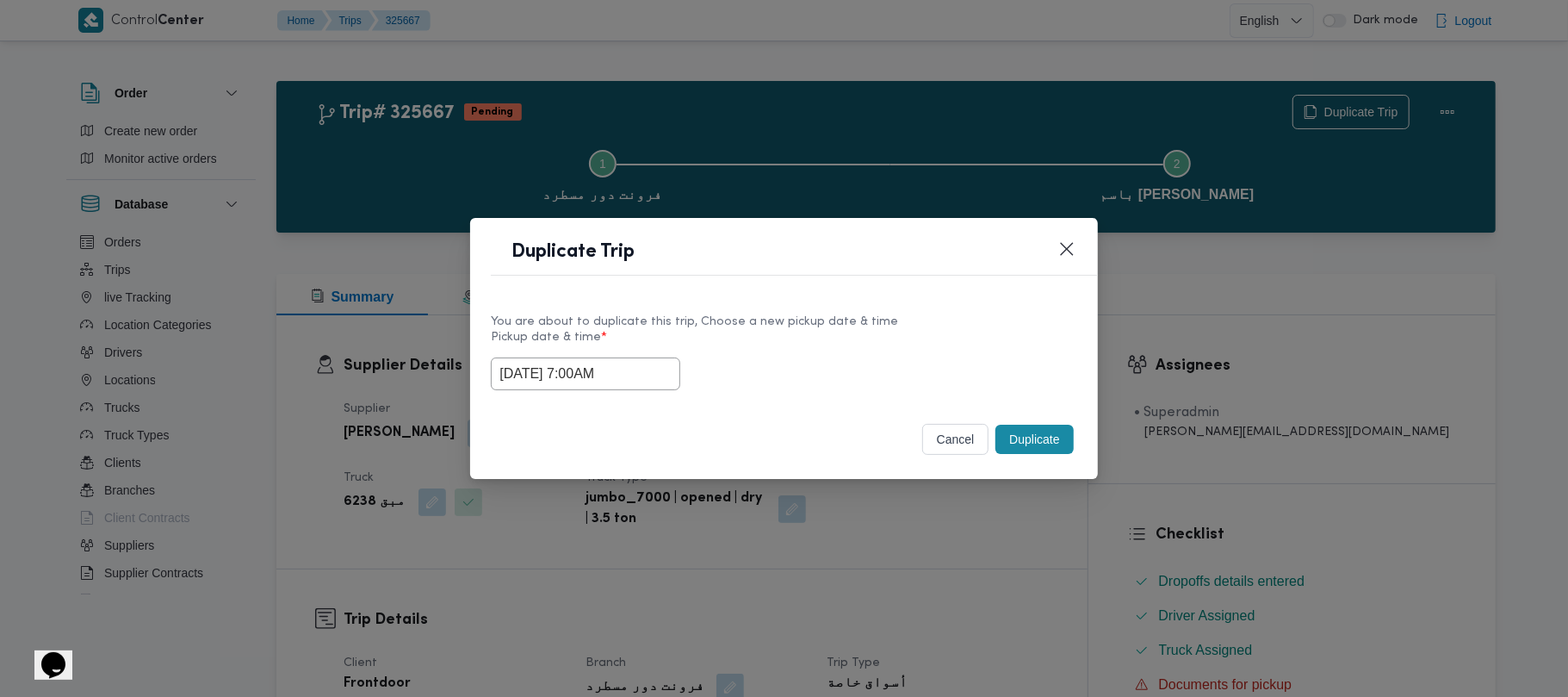 click on "21/07/2025 7:00AM" at bounding box center [586, 374] 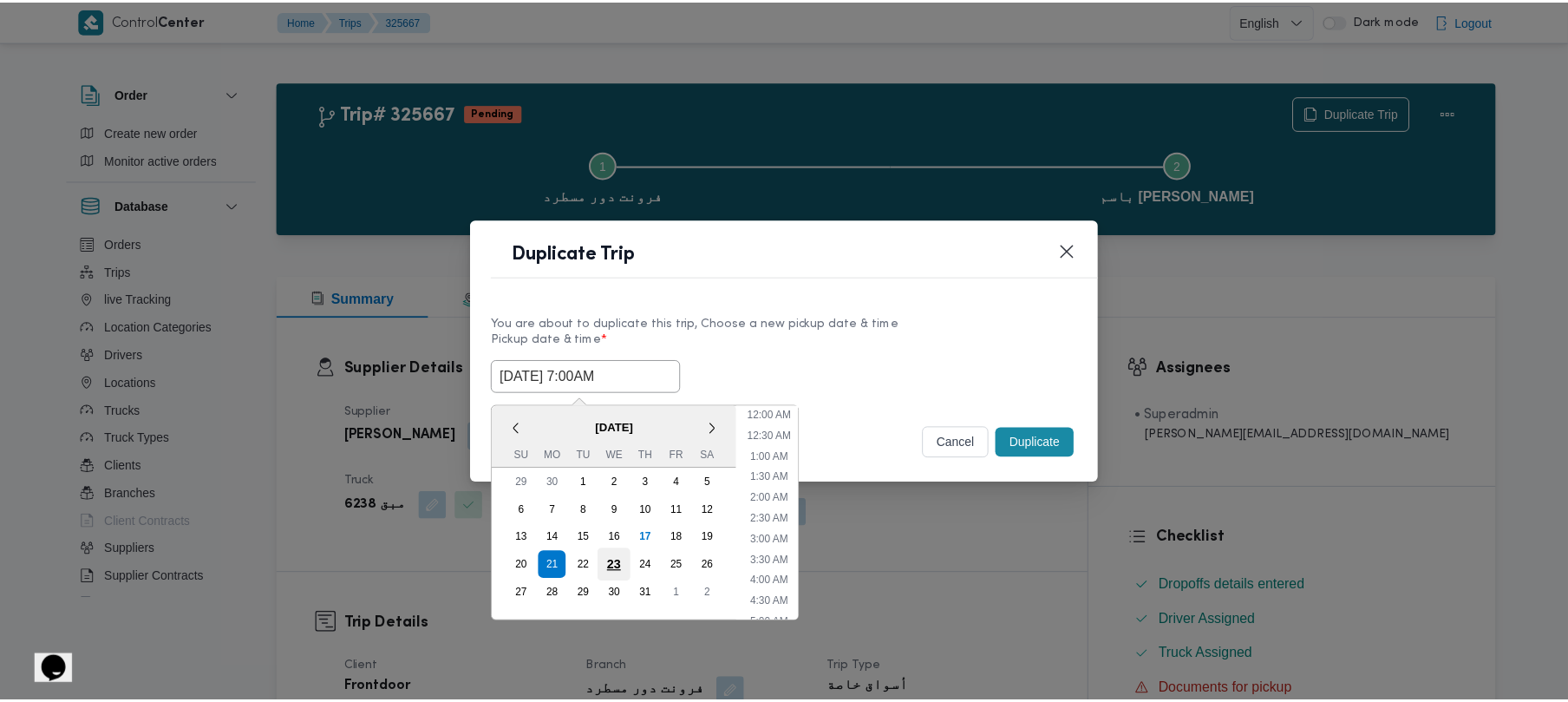 scroll, scrollTop: 194, scrollLeft: 0, axis: vertical 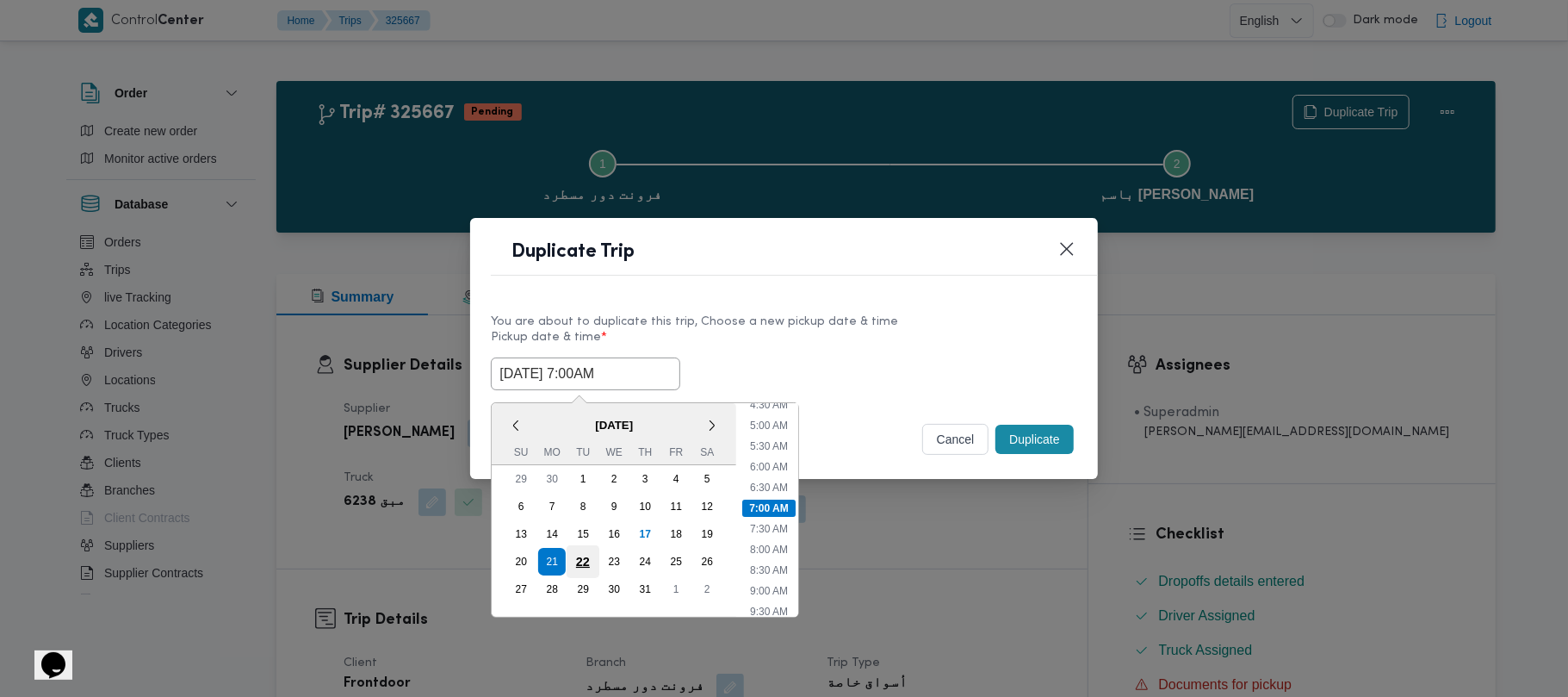 click on "22" at bounding box center [583, 562] 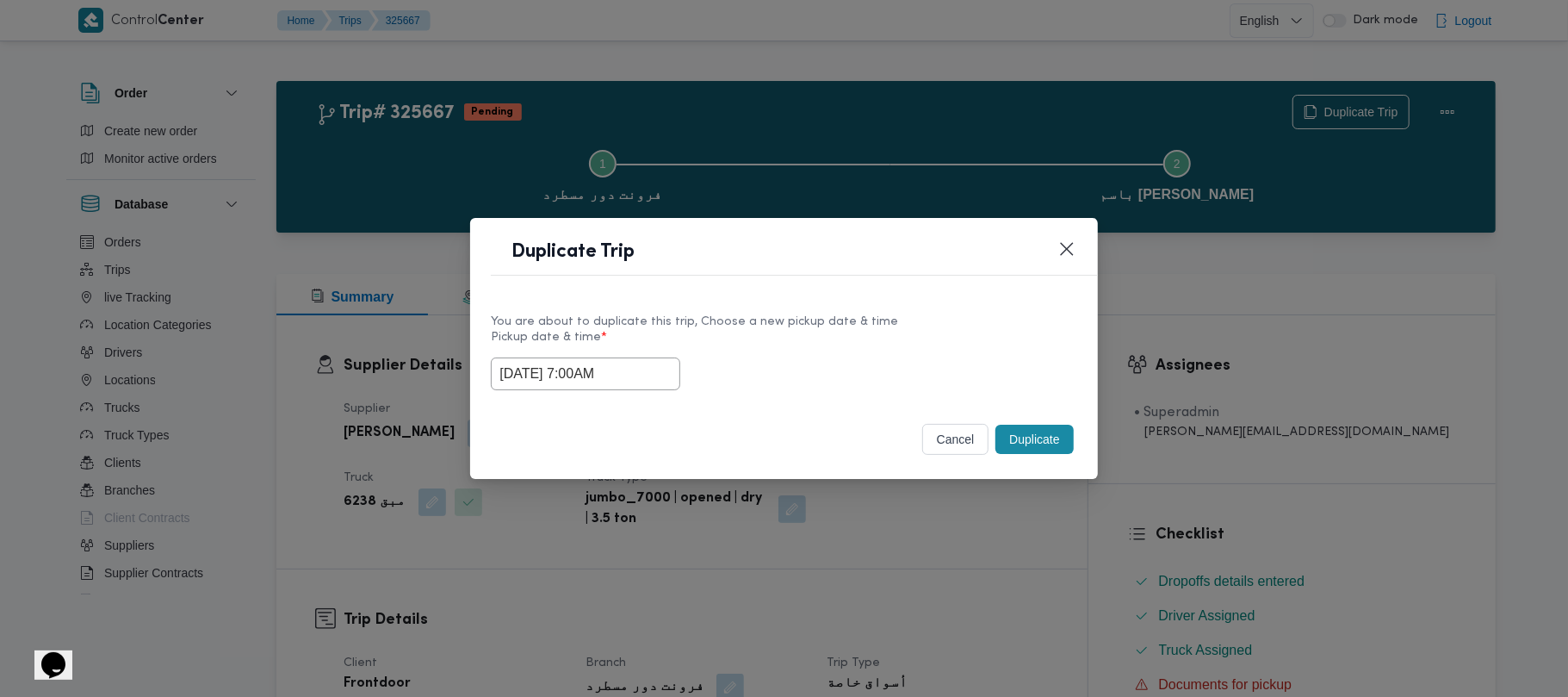 click on "You are about to duplicate this trip, Choose a new pickup date & time" at bounding box center (784, 321) 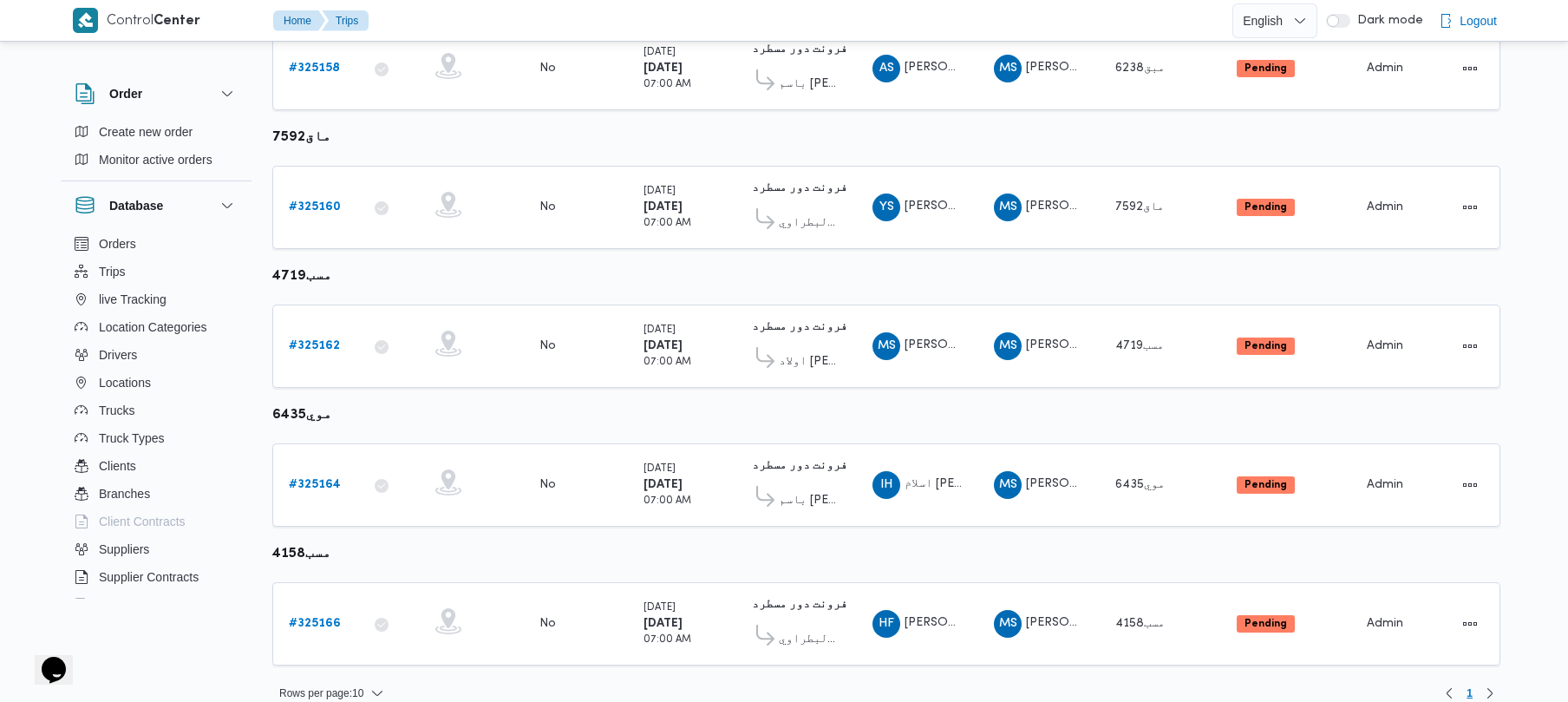 scroll, scrollTop: 609, scrollLeft: 0, axis: vertical 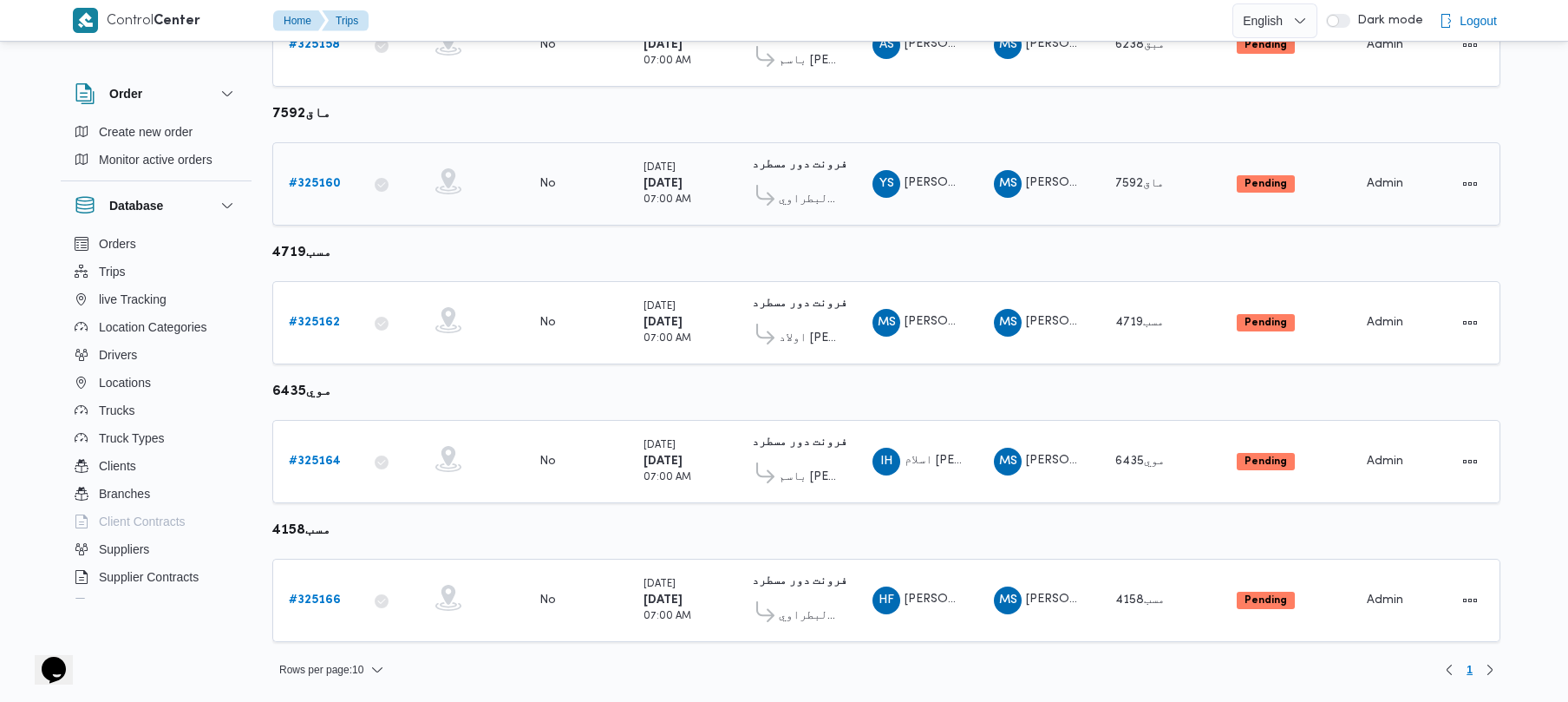 click on "# 325160" at bounding box center (315, 183) 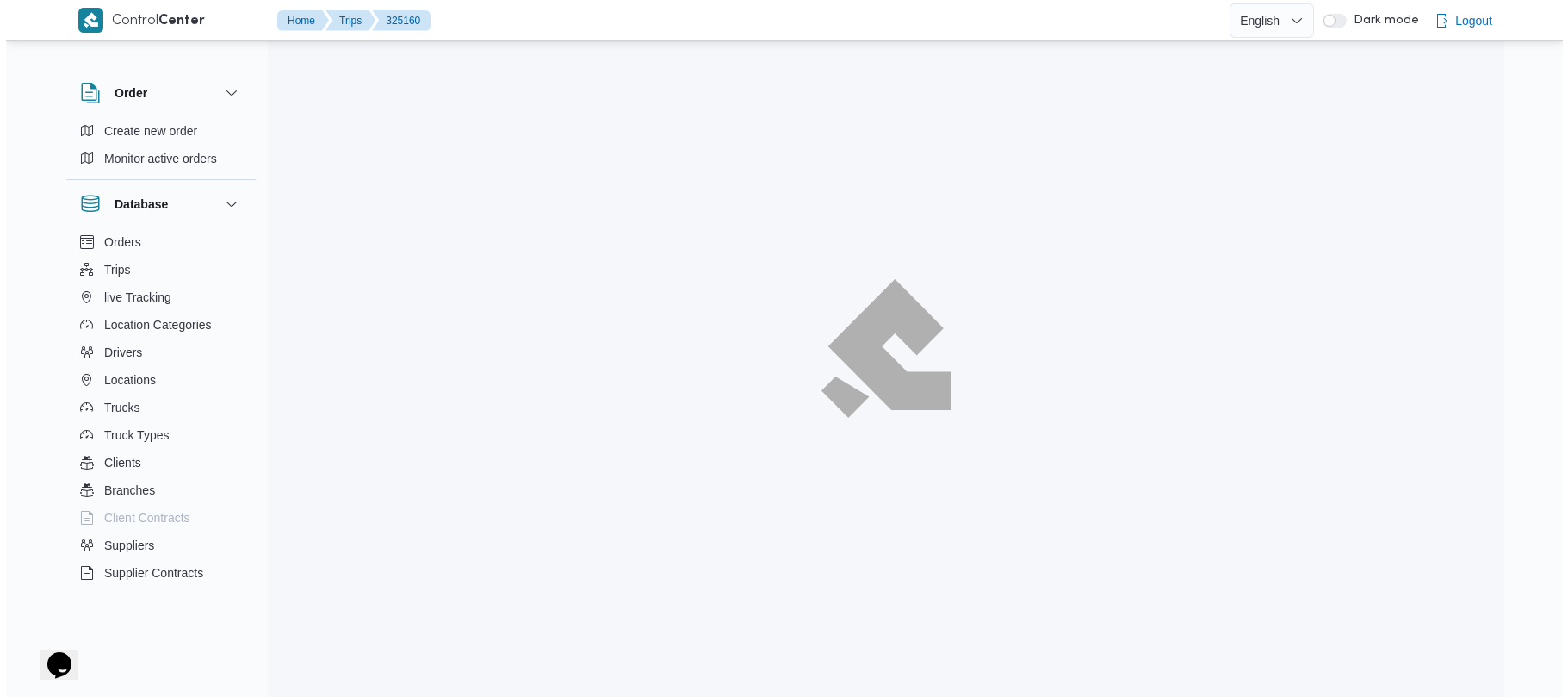 scroll, scrollTop: 0, scrollLeft: 0, axis: both 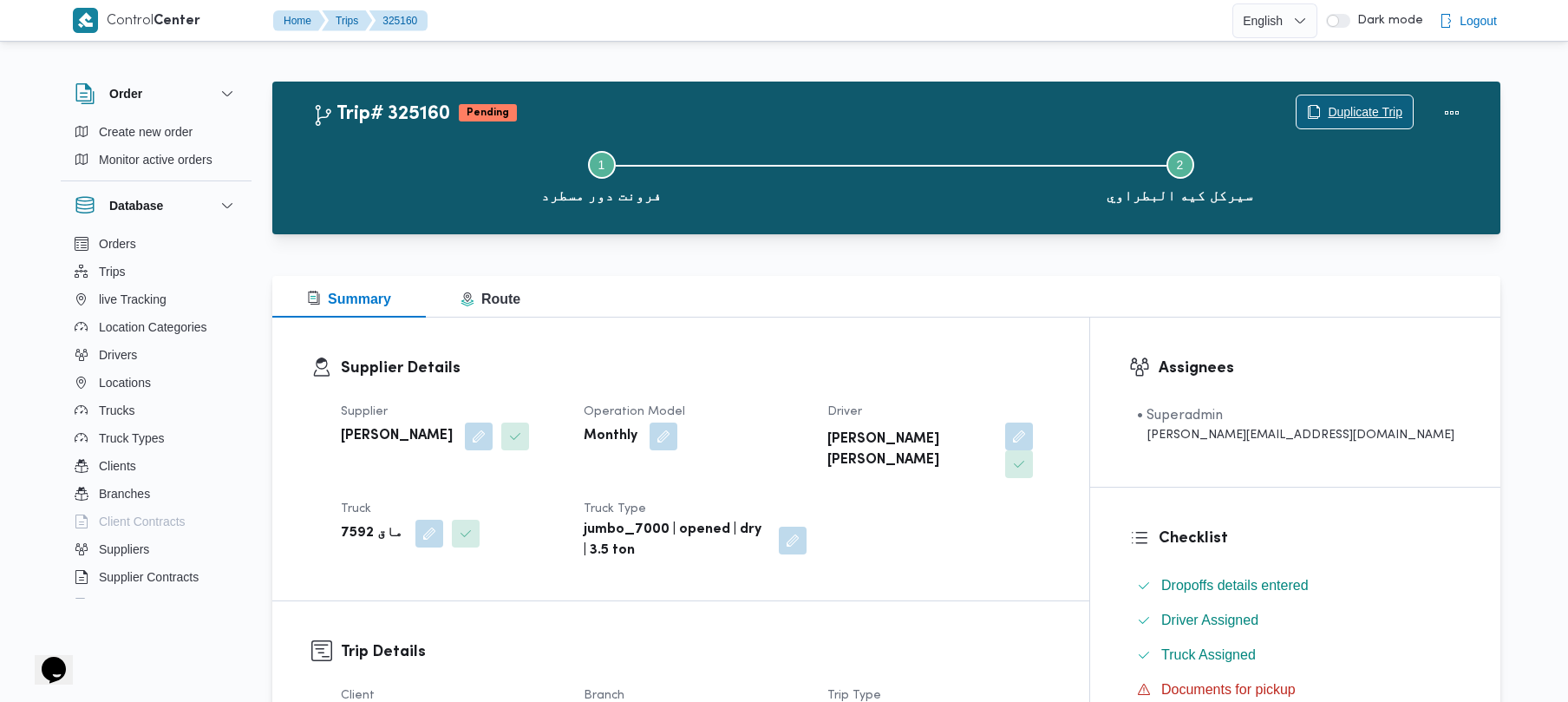 click on "Duplicate Trip" at bounding box center [1365, 112] 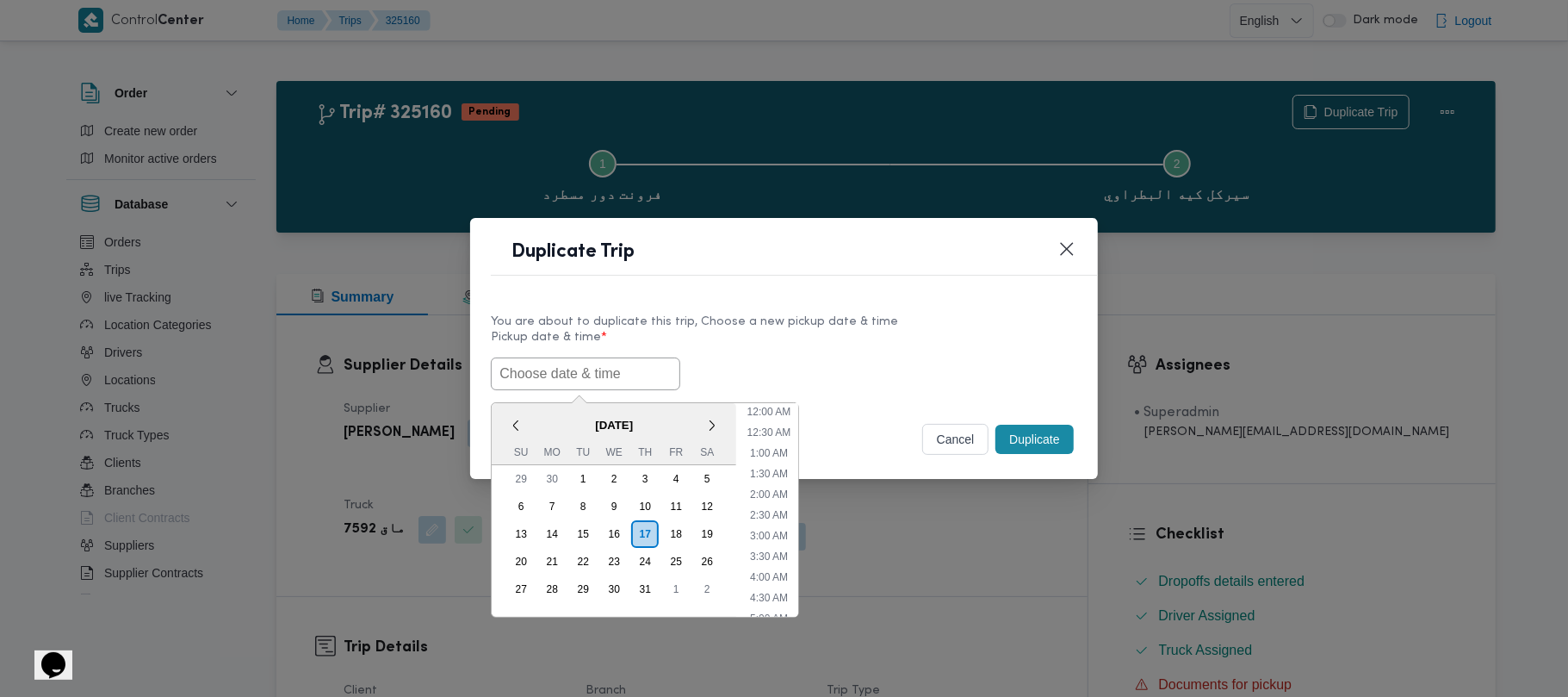 click at bounding box center (586, 374) 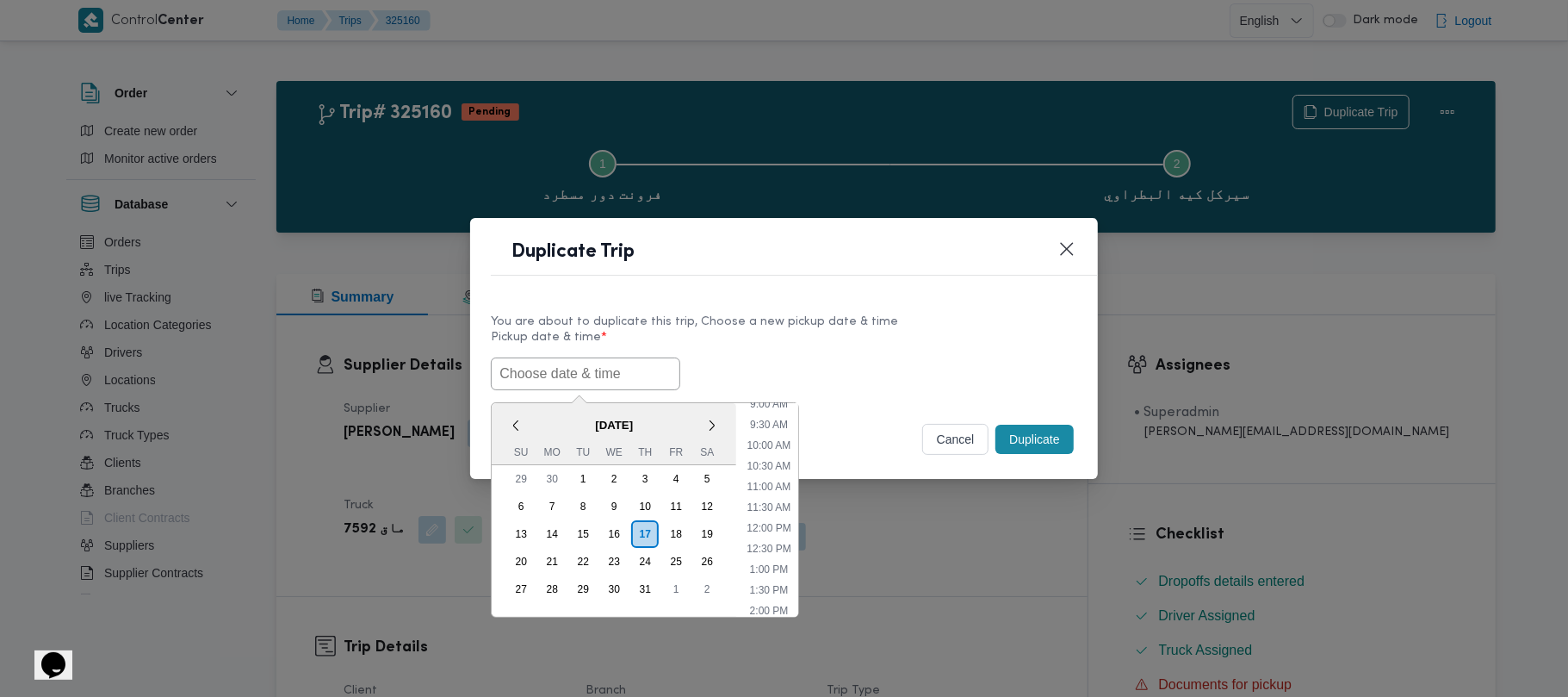 paste on "21/07/2025 7:00AM" 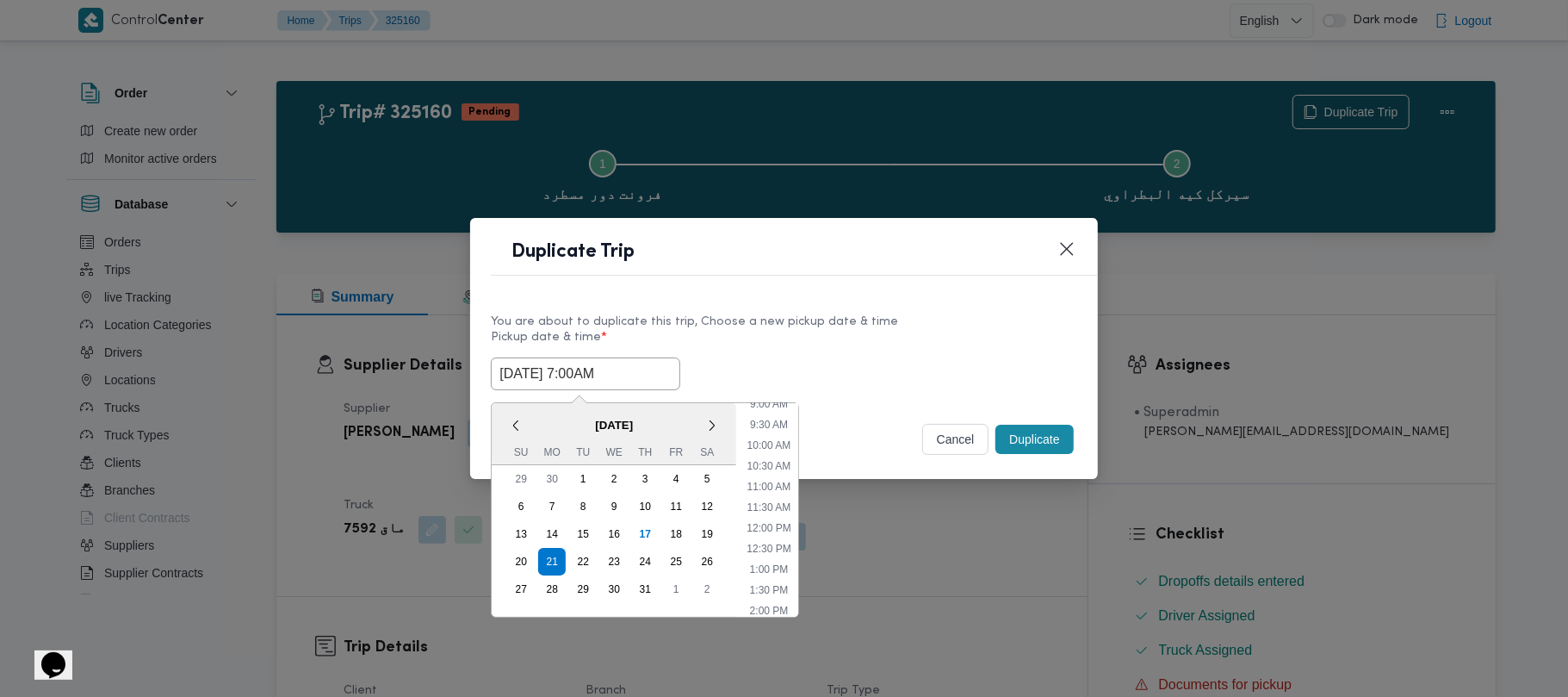 type on "21/07/2025 7:00AM" 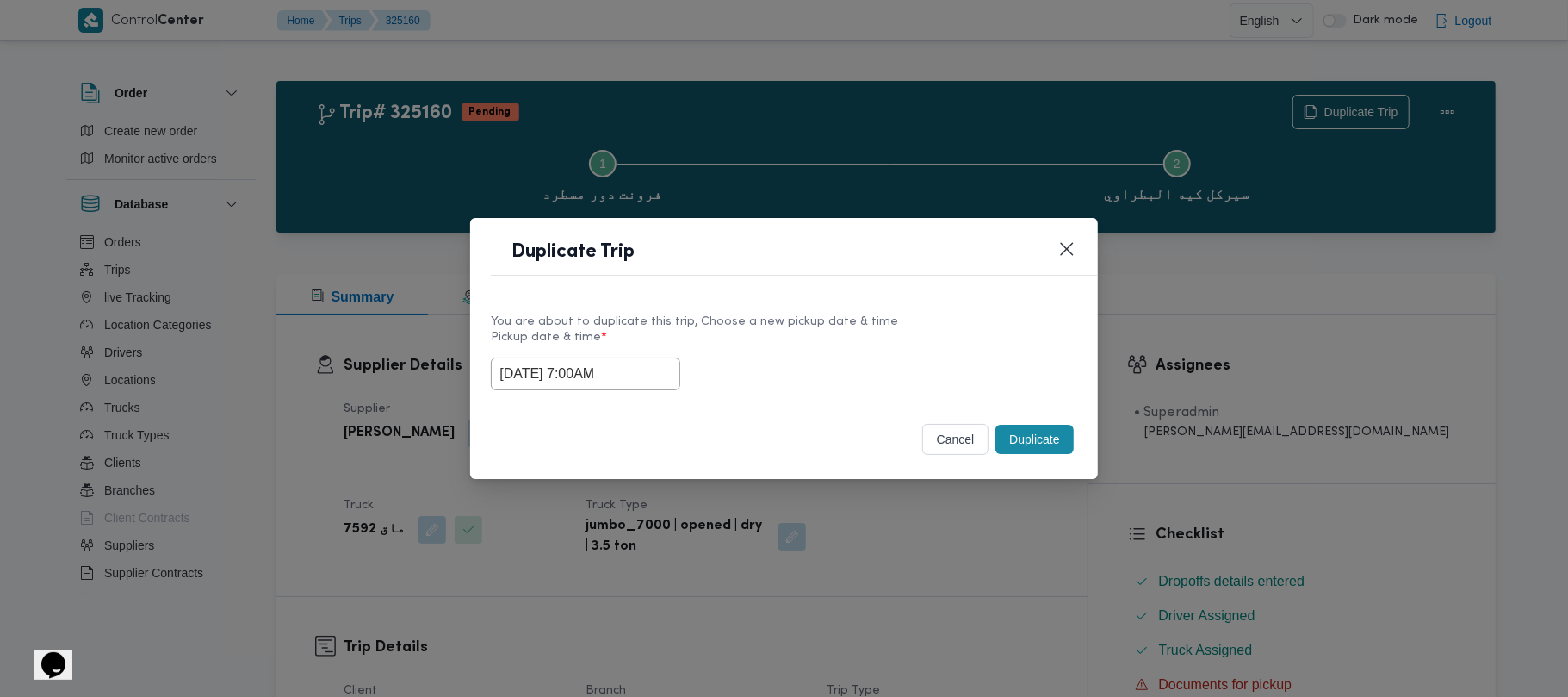 click on "Pickup date & time   *" at bounding box center (784, 344) 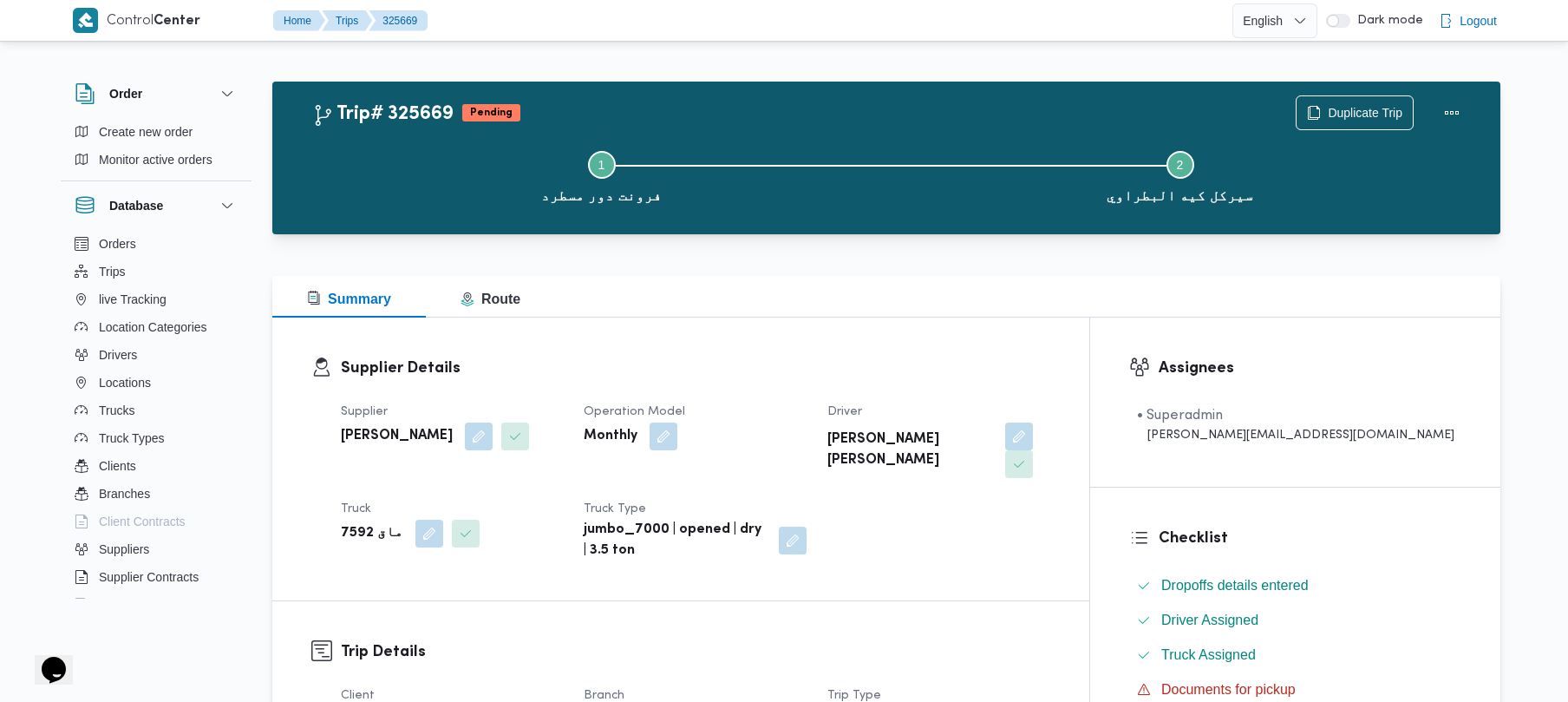 click on "Duplicate Trip" at bounding box center [1382, 113] 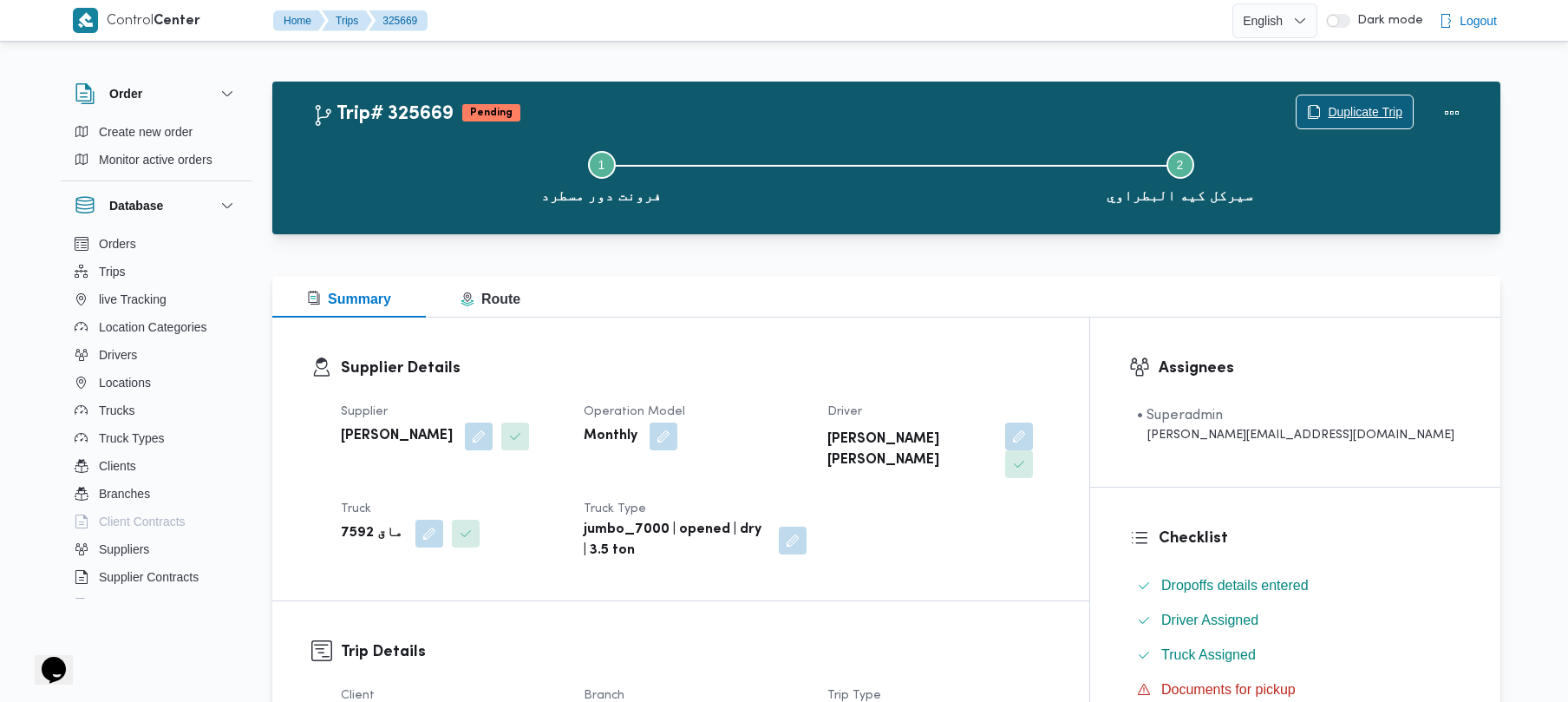 click on "Duplicate Trip" at bounding box center (1365, 112) 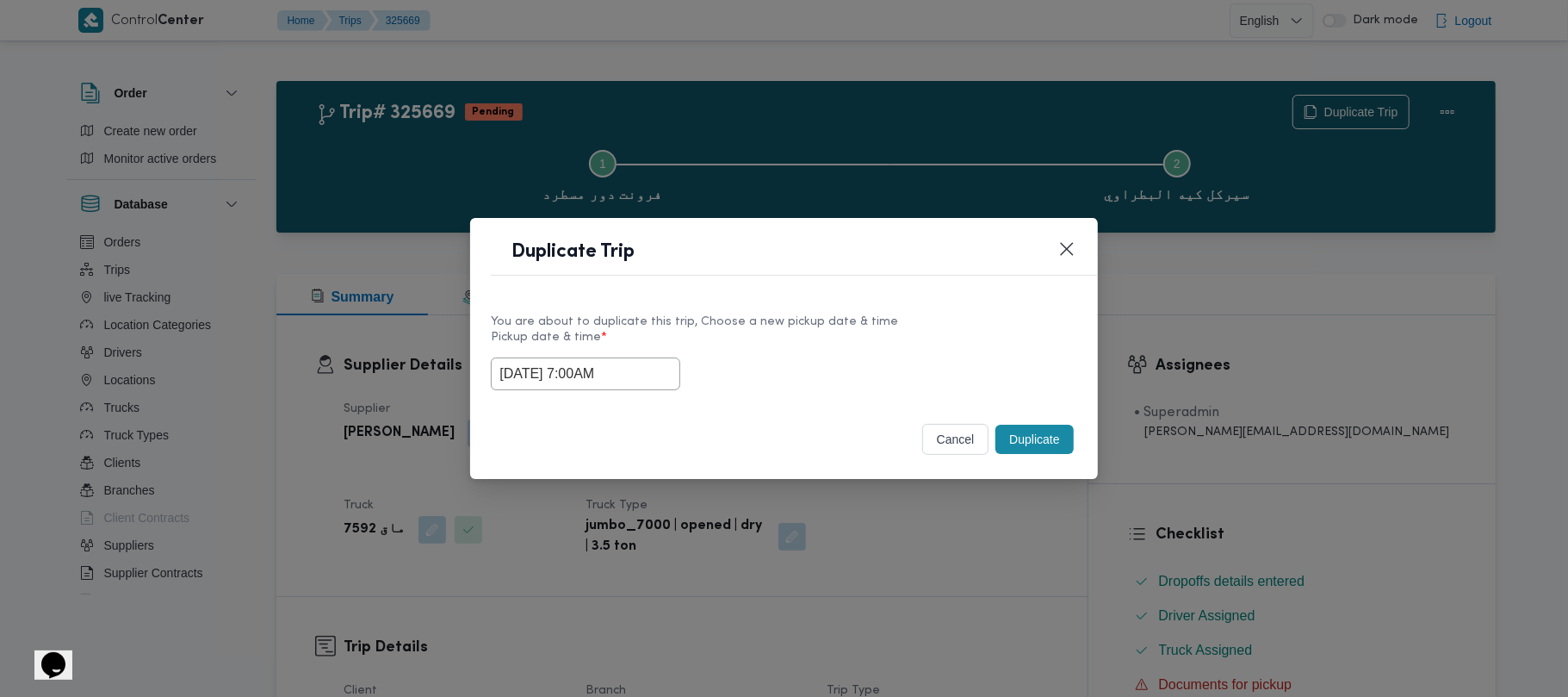 click on "21/07/2025 7:00AM" at bounding box center (586, 374) 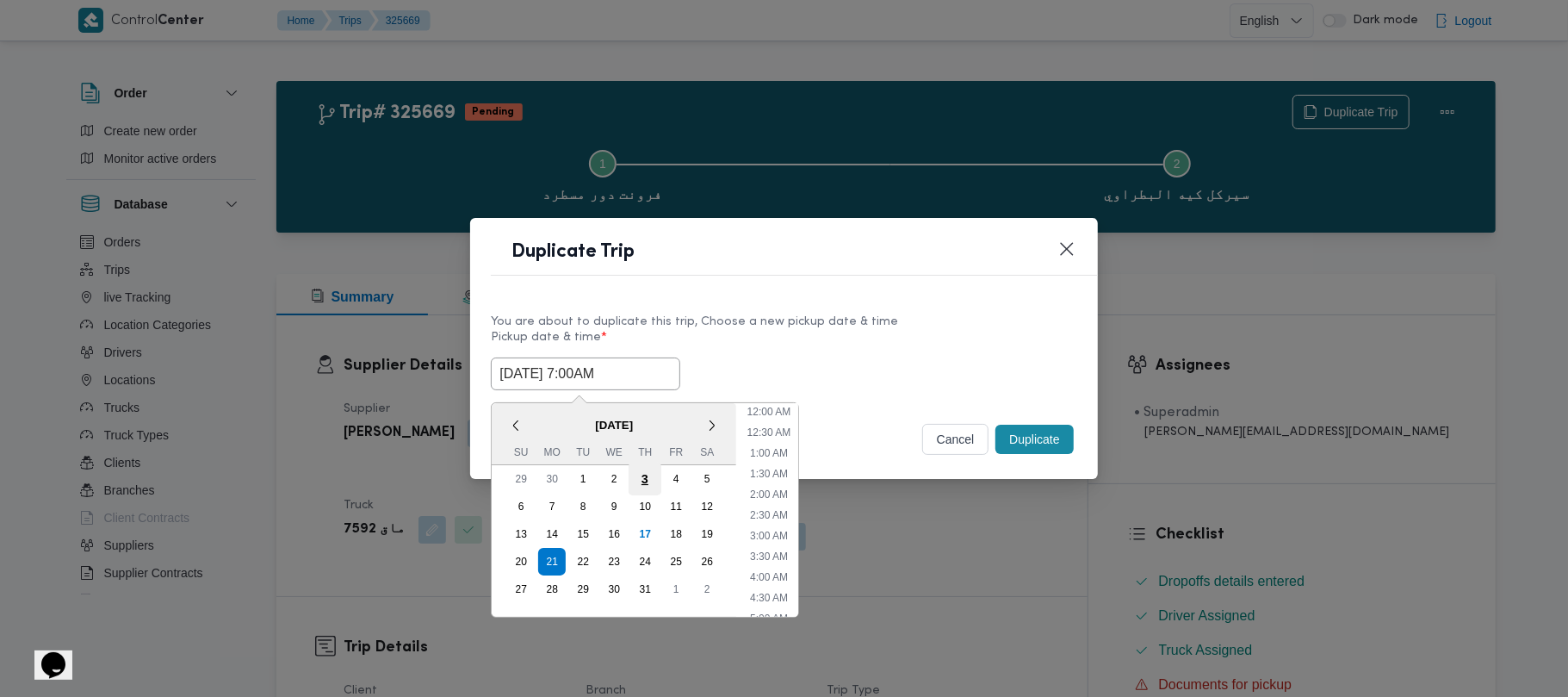 scroll, scrollTop: 193, scrollLeft: 0, axis: vertical 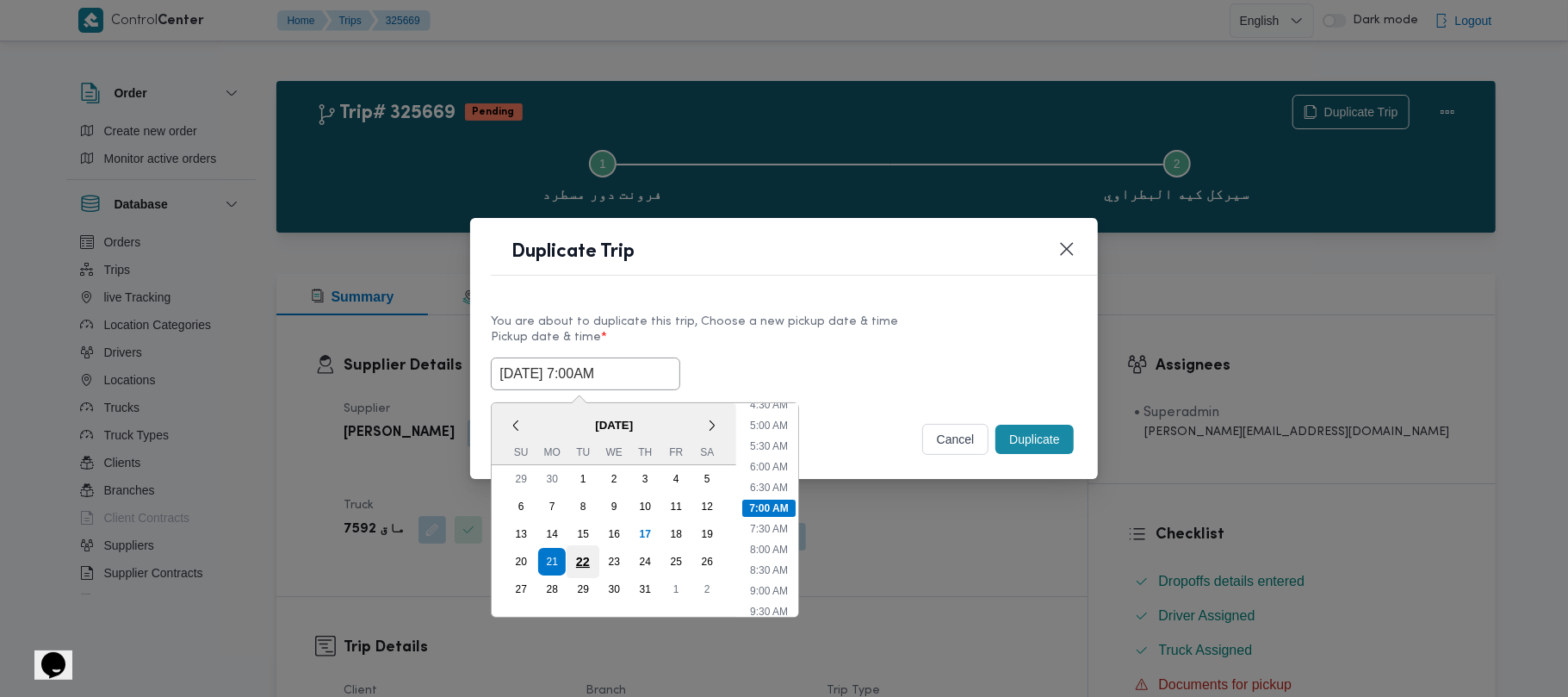 click on "22" at bounding box center [583, 562] 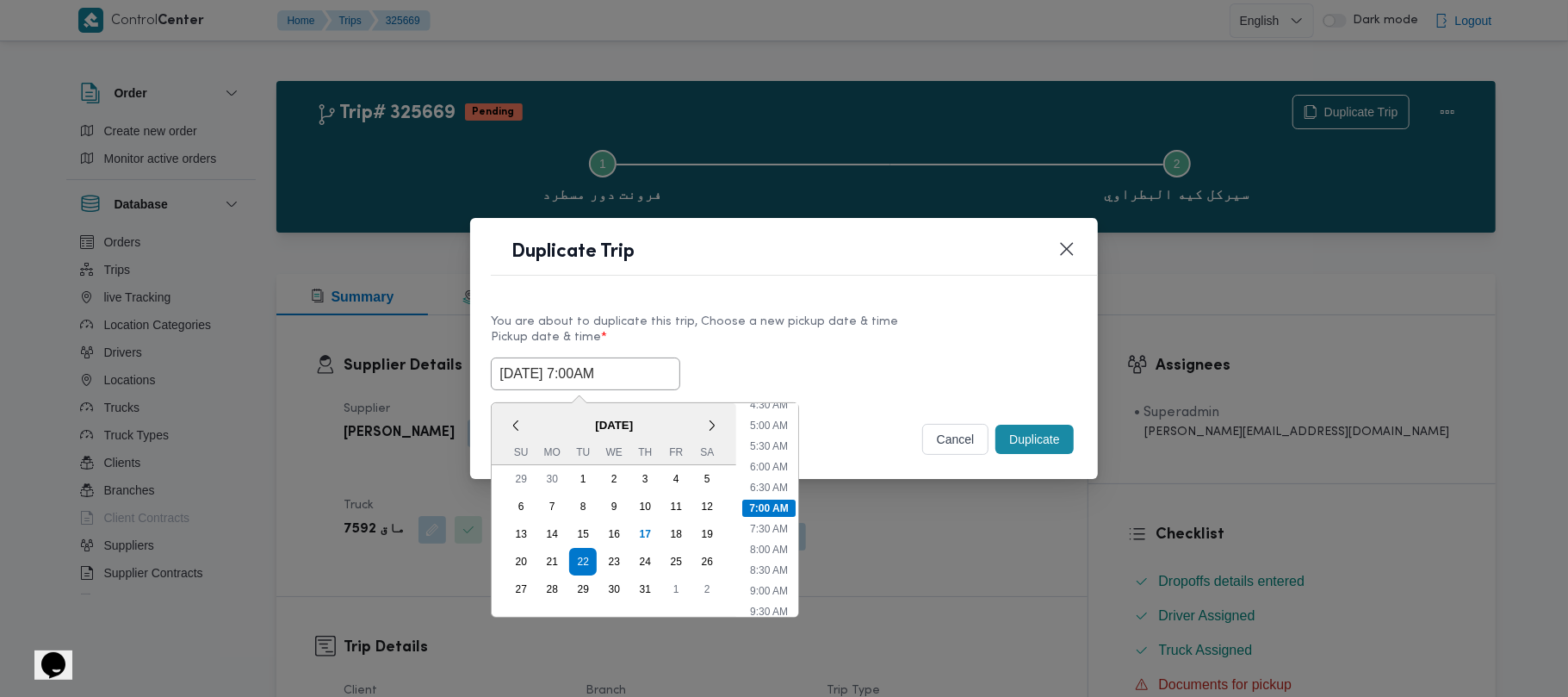 drag, startPoint x: 876, startPoint y: 356, endPoint x: 914, endPoint y: 370, distance: 40.496913 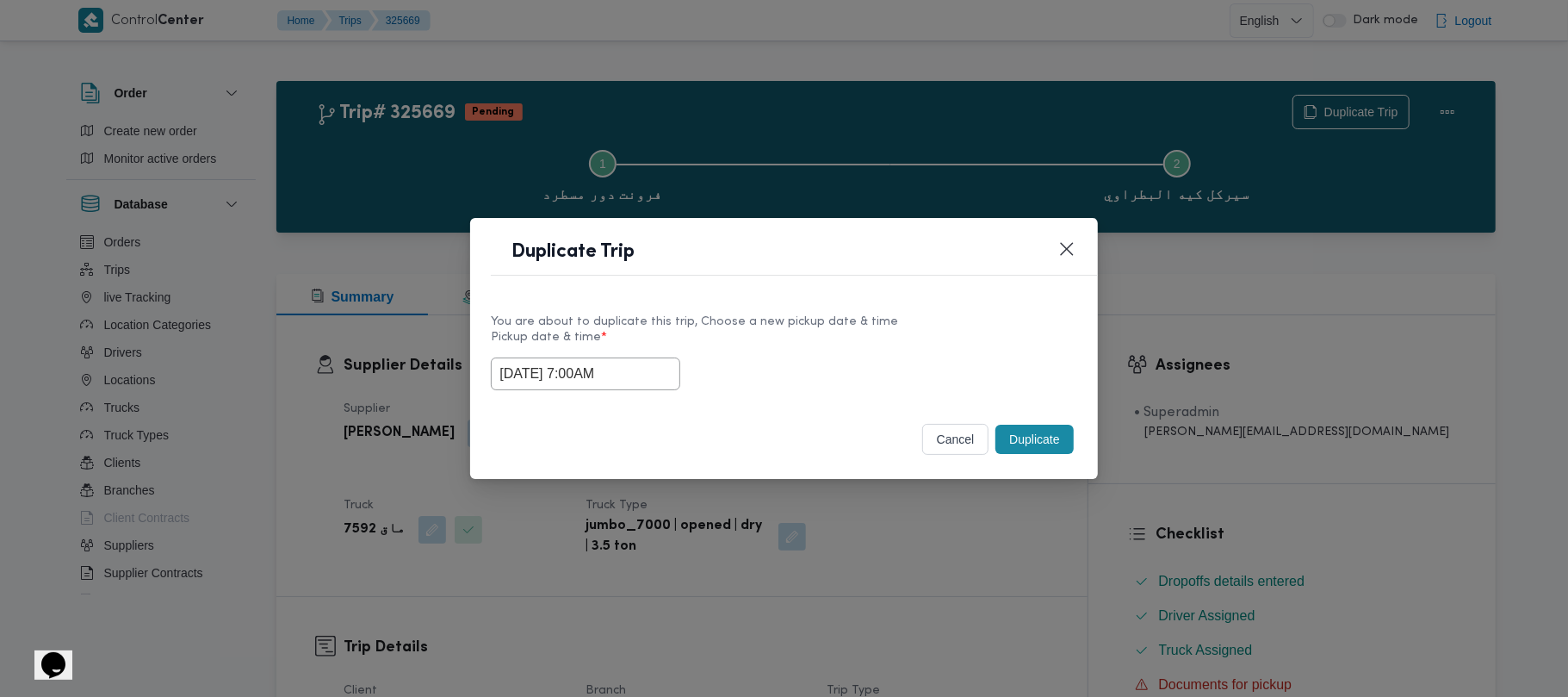 click on "Duplicate" at bounding box center [1034, 439] 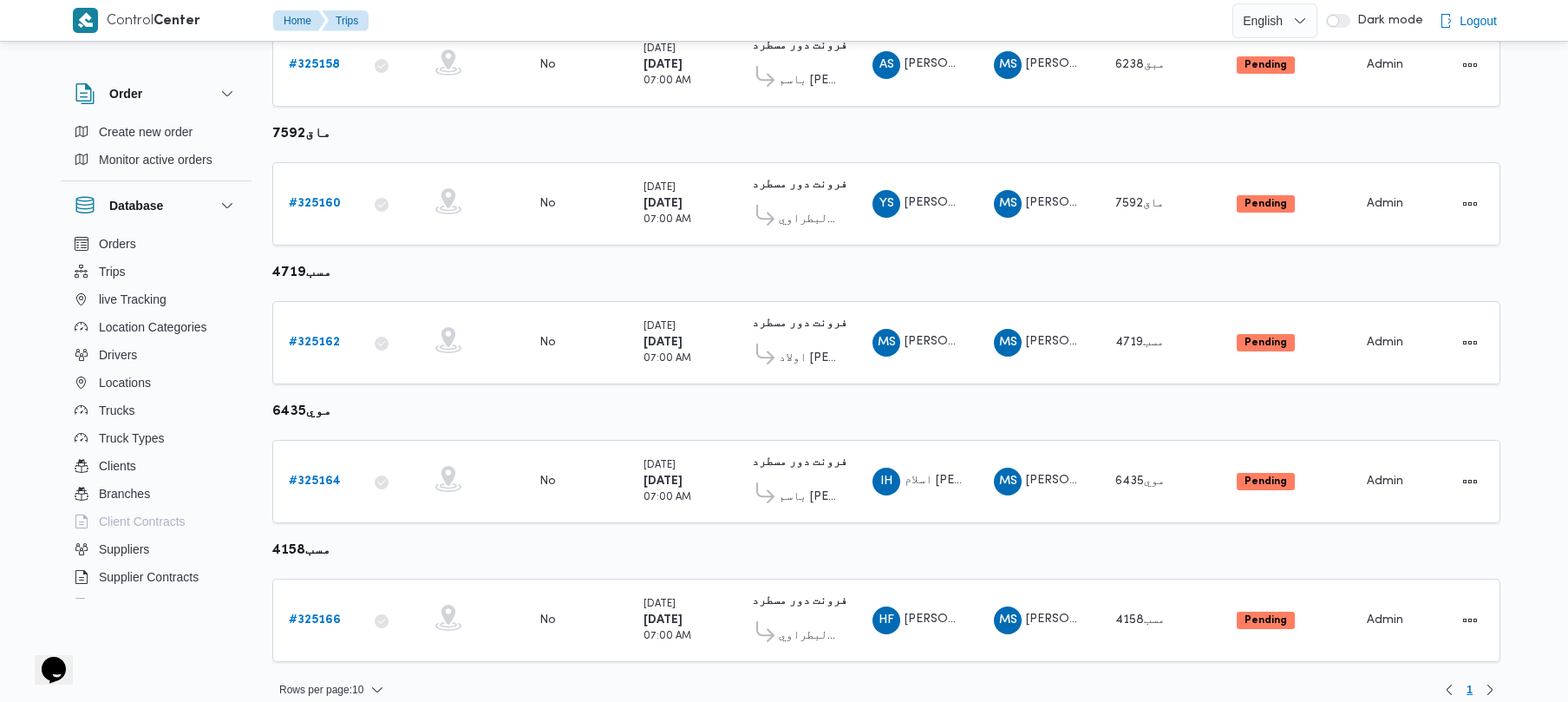 scroll, scrollTop: 609, scrollLeft: 0, axis: vertical 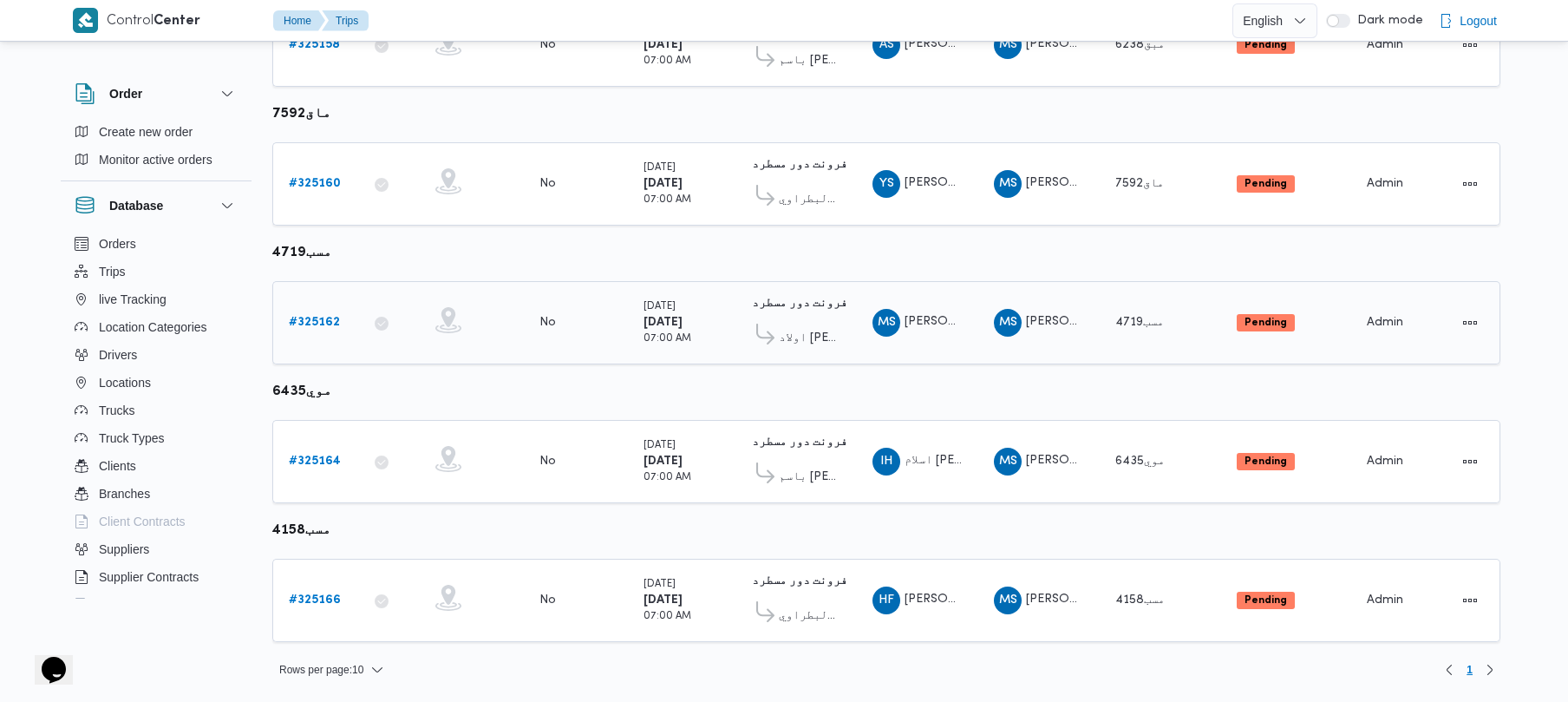 click on "# 325162" at bounding box center (314, 322) 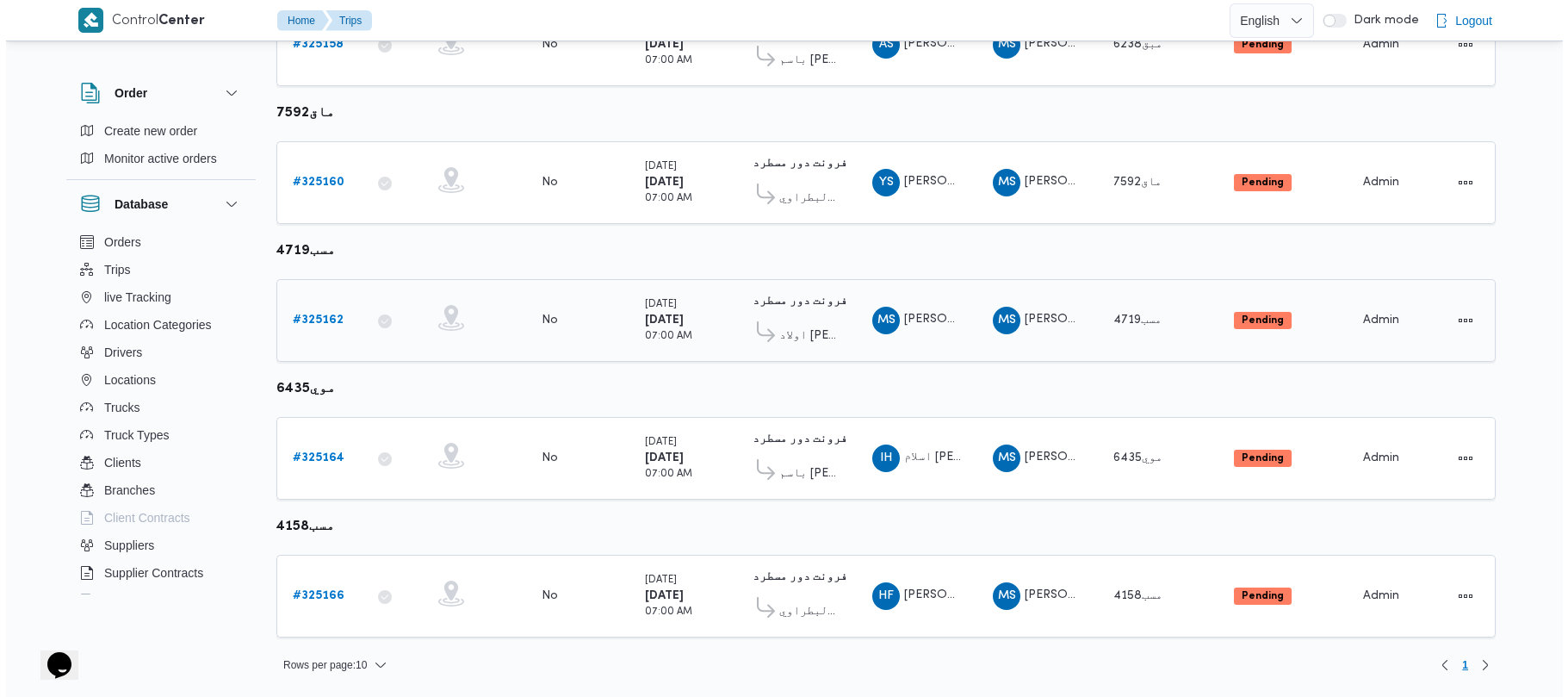 scroll, scrollTop: 0, scrollLeft: 0, axis: both 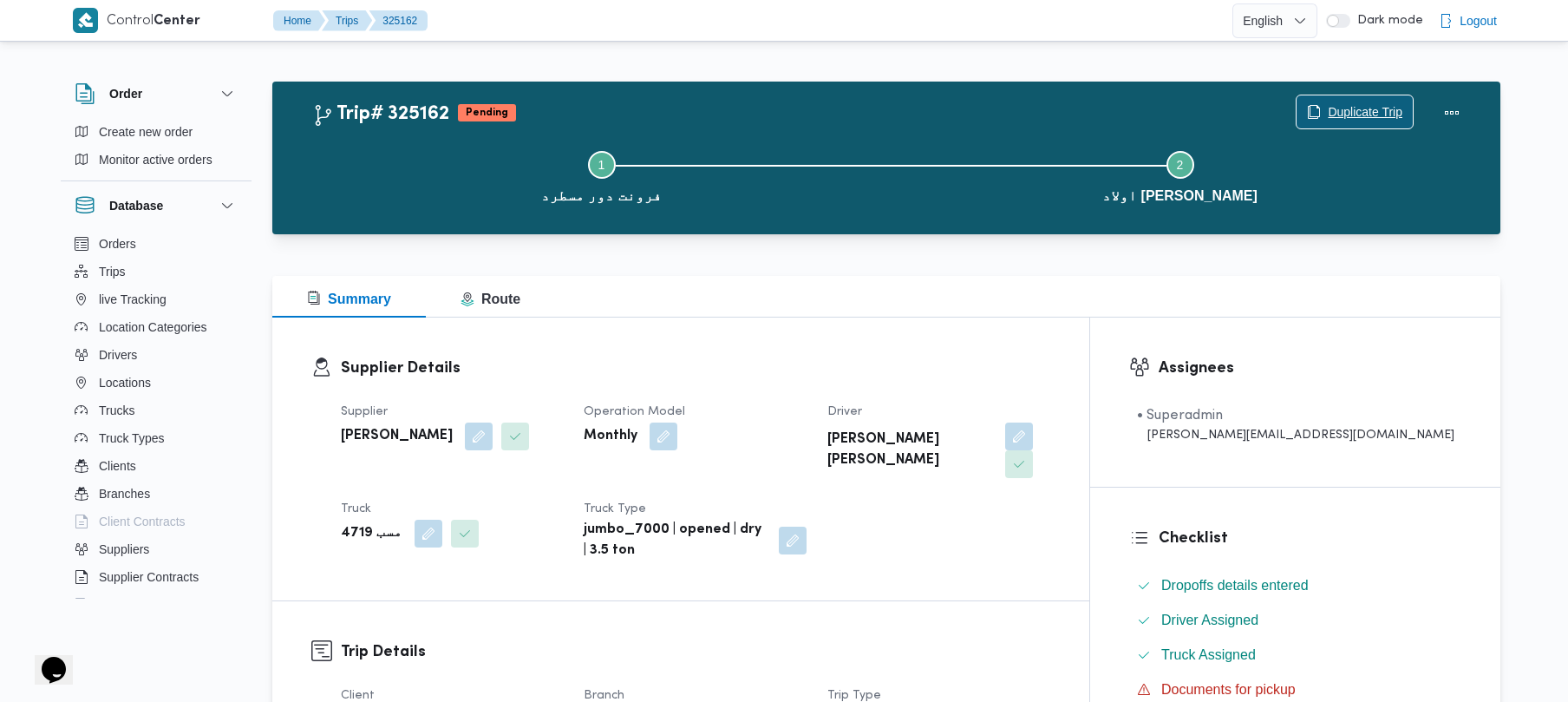 click on "Duplicate Trip" at bounding box center (1355, 112) 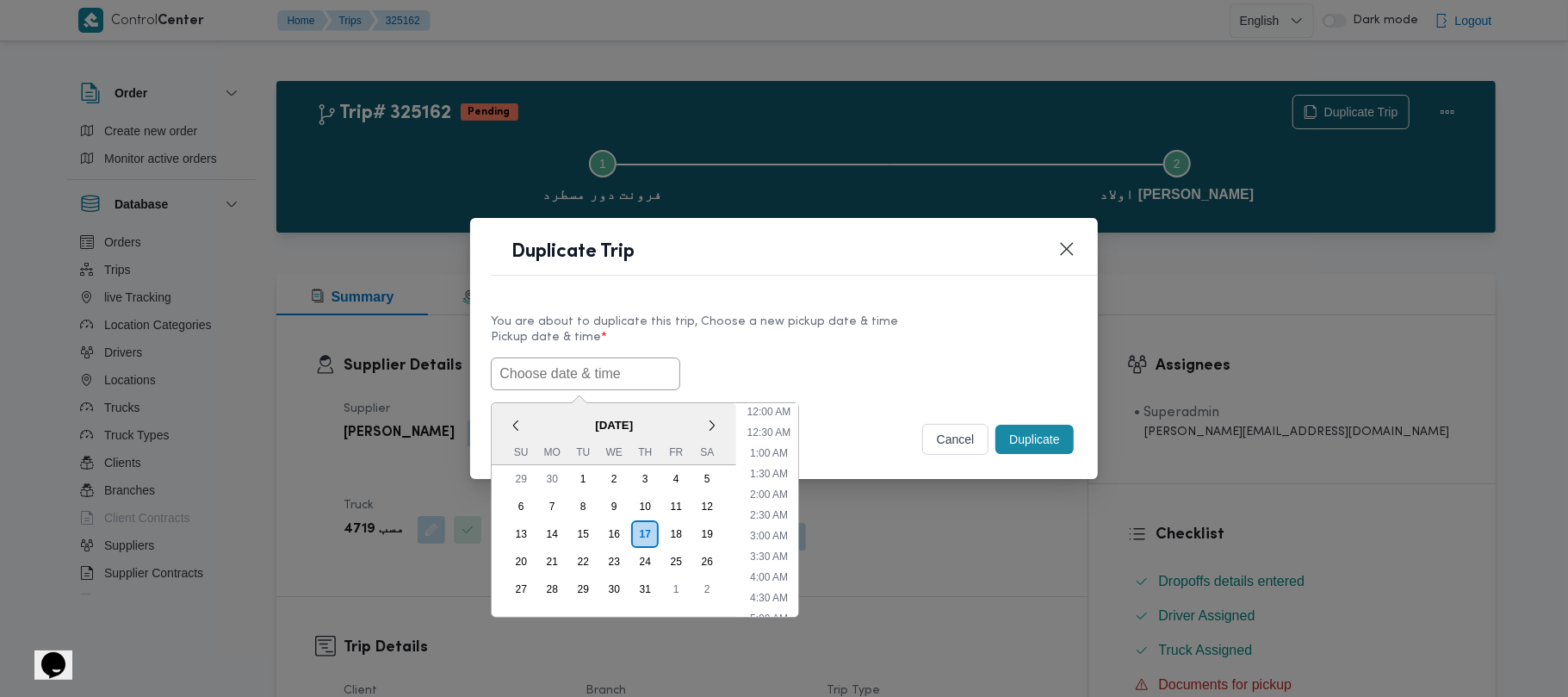 click at bounding box center (586, 374) 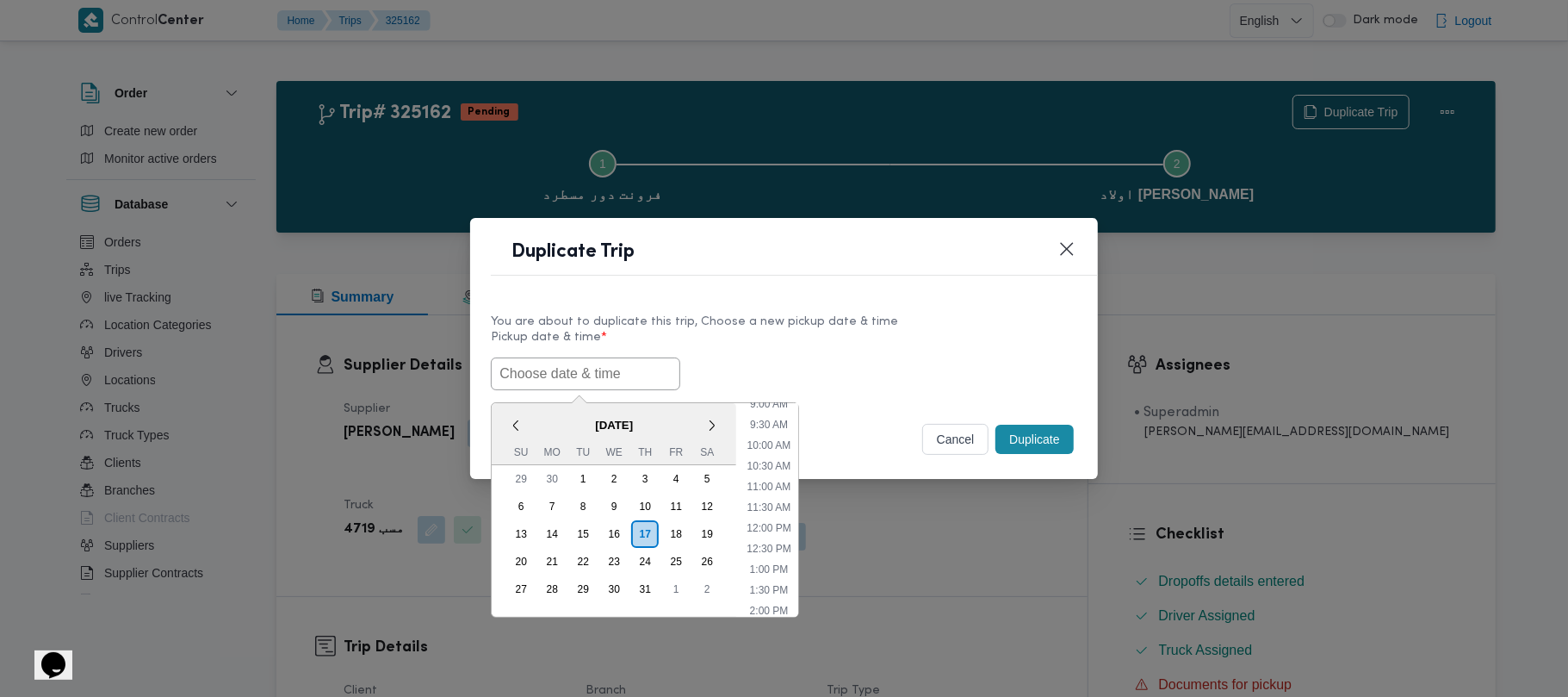 paste on "21/07/2025 7:00AM" 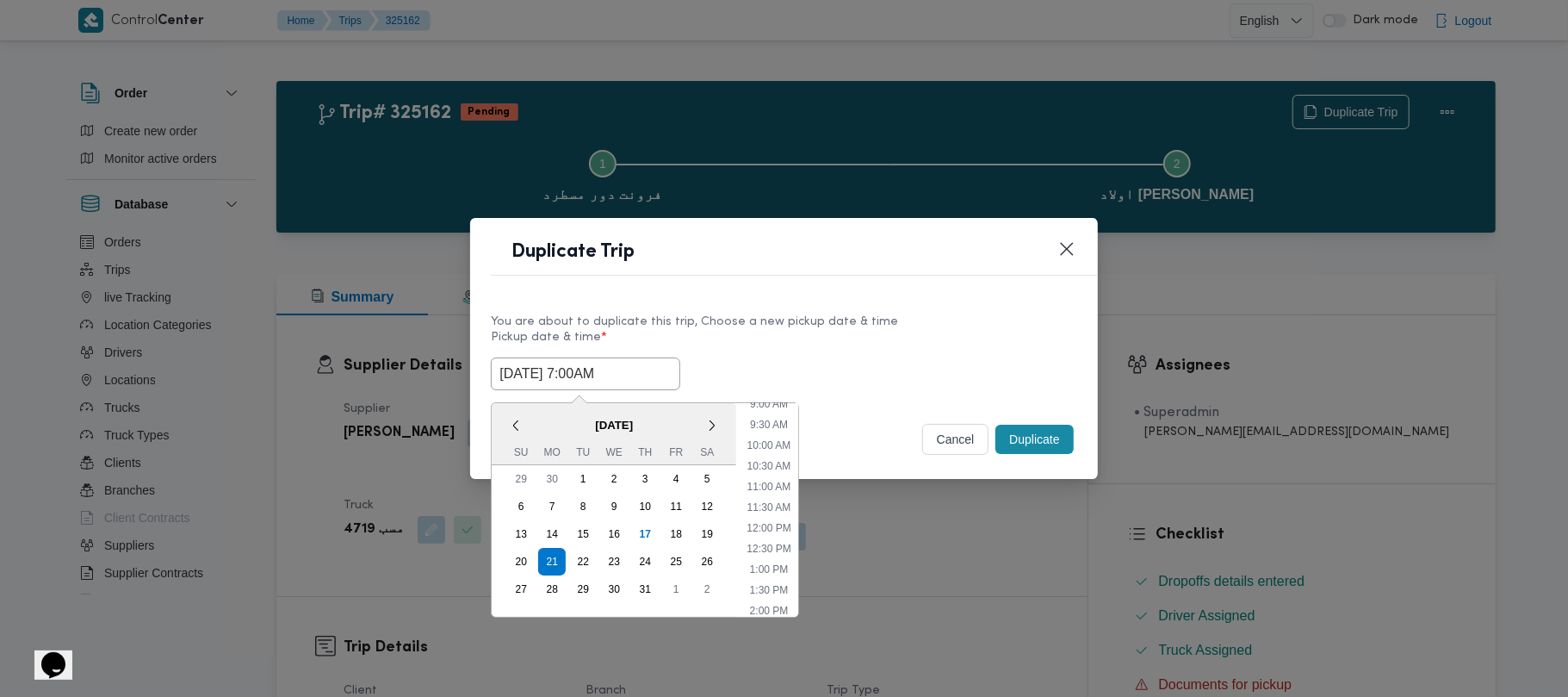 type on "21/07/2025 7:00AM" 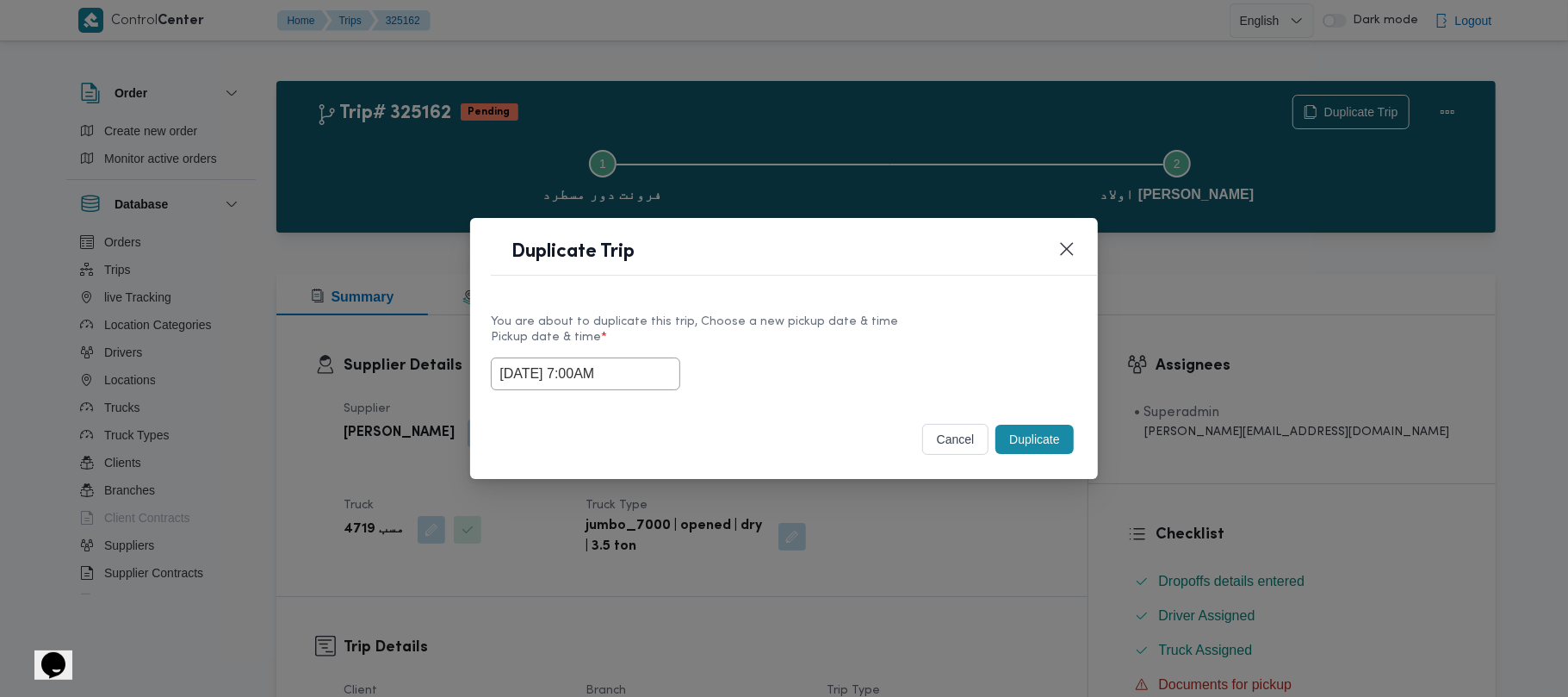 click on "Duplicate" at bounding box center (1034, 439) 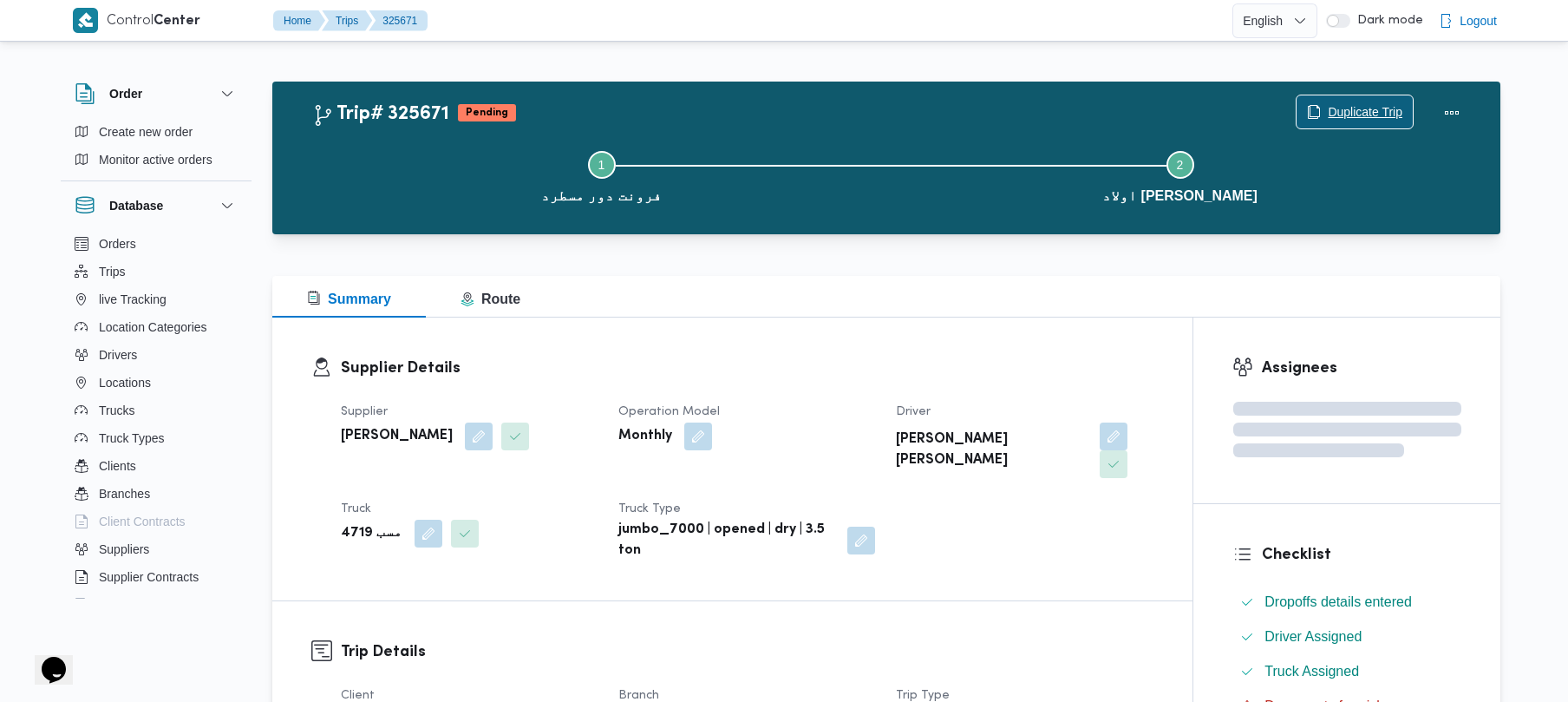 click on "Duplicate Trip" at bounding box center [1365, 112] 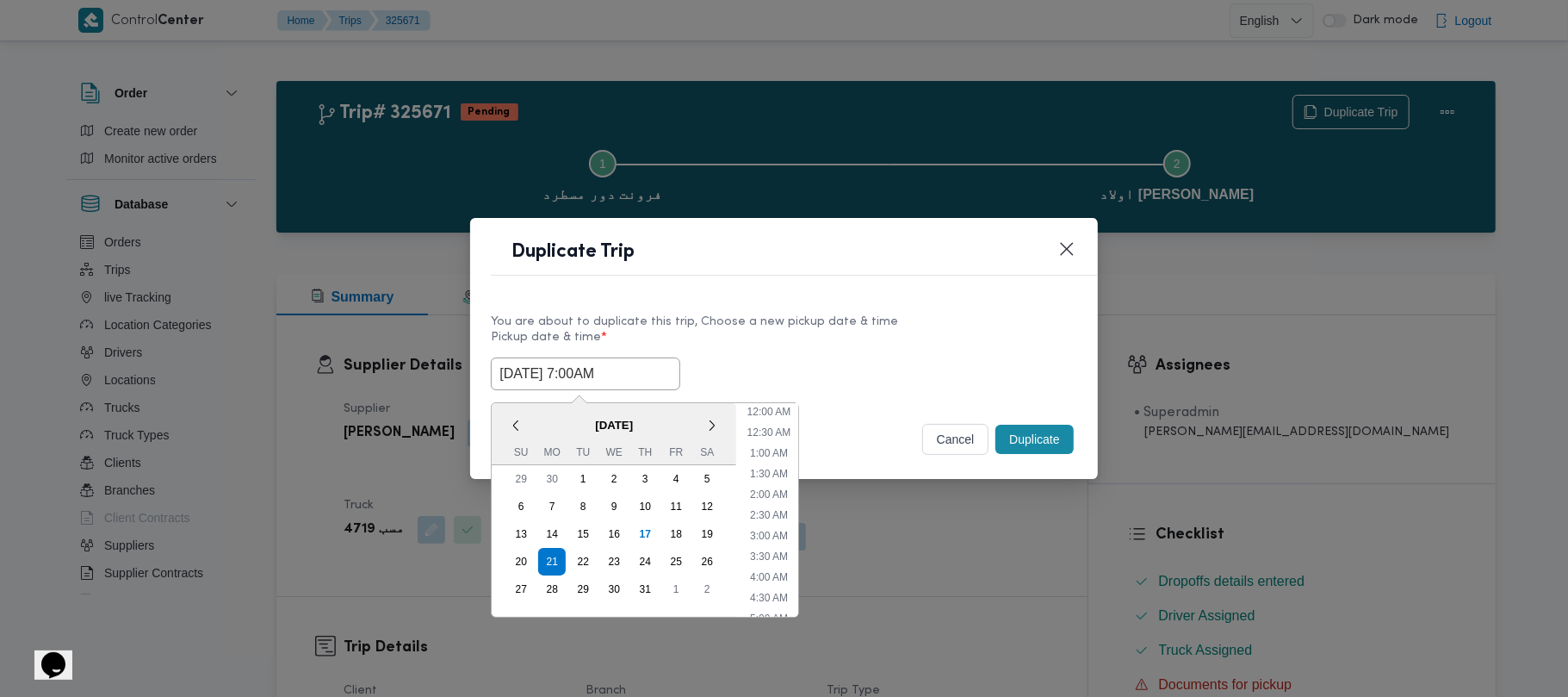 click on "21/07/2025 7:00AM" at bounding box center [586, 374] 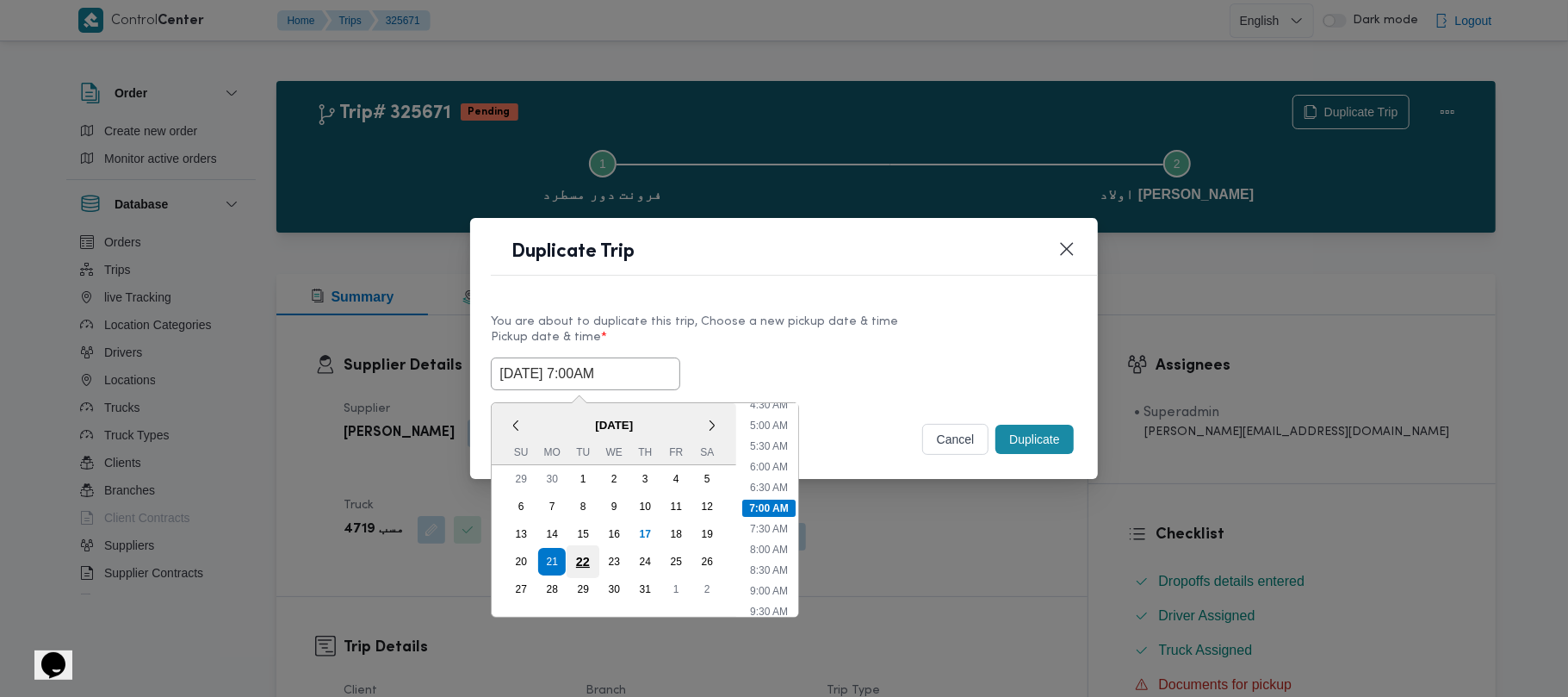 click on "22" at bounding box center [583, 562] 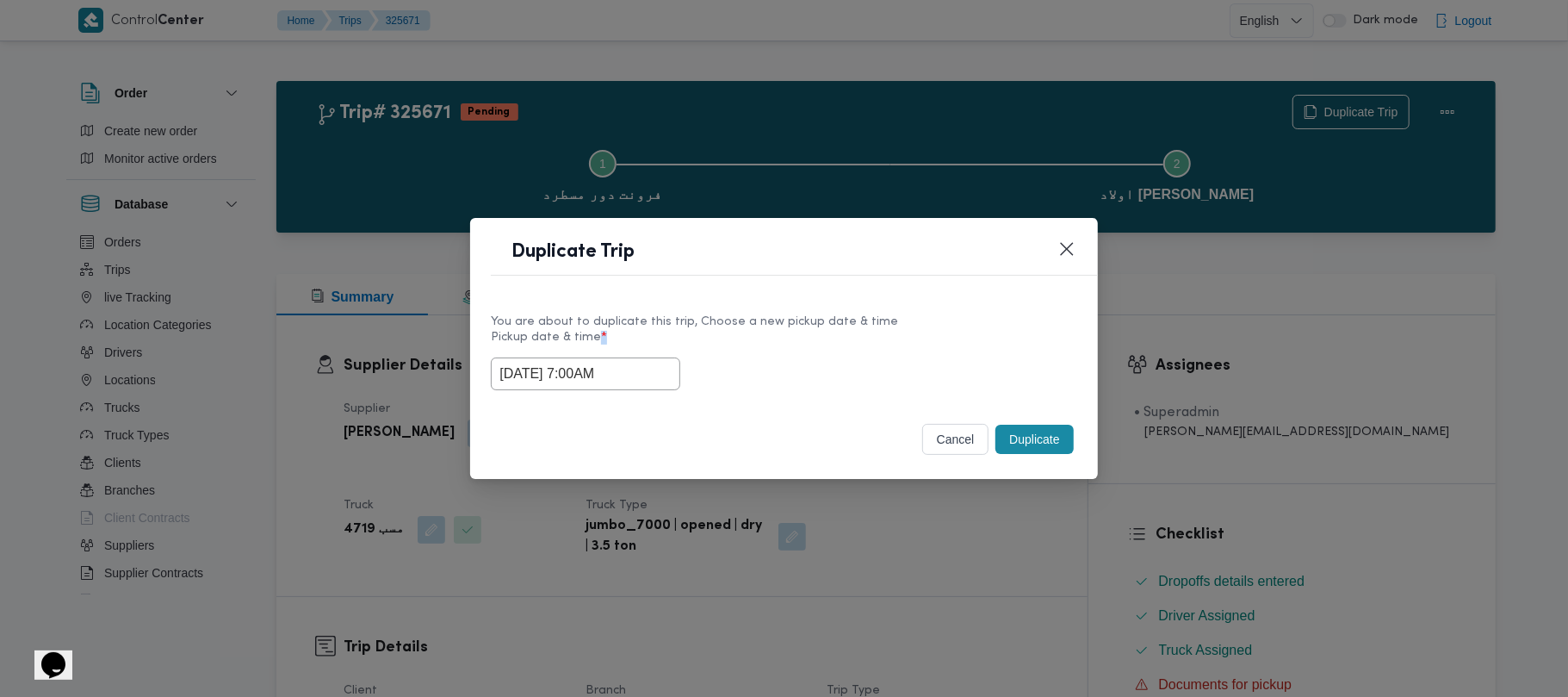 click on "Pickup date & time   *" at bounding box center (784, 344) 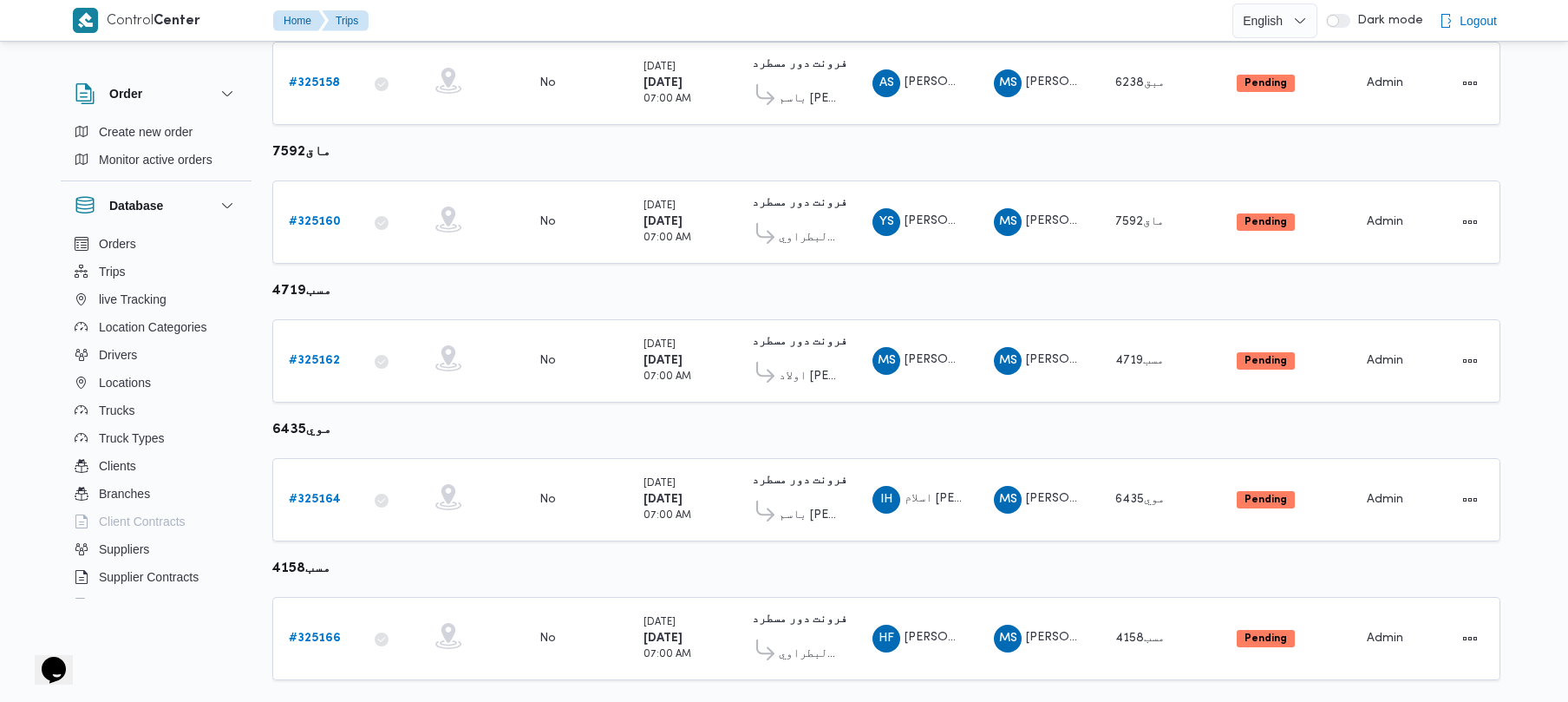 scroll, scrollTop: 609, scrollLeft: 0, axis: vertical 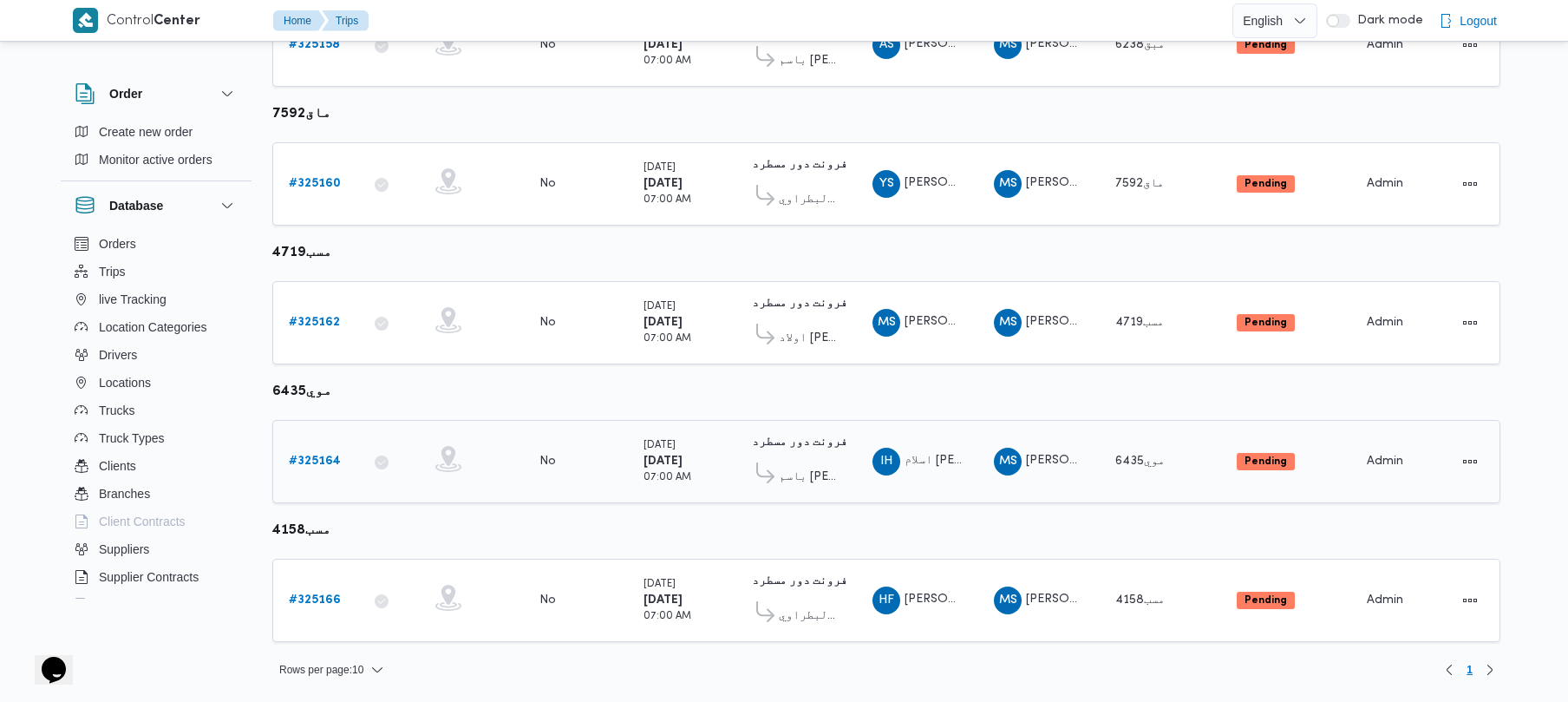 click on "# 325164" at bounding box center (315, 461) 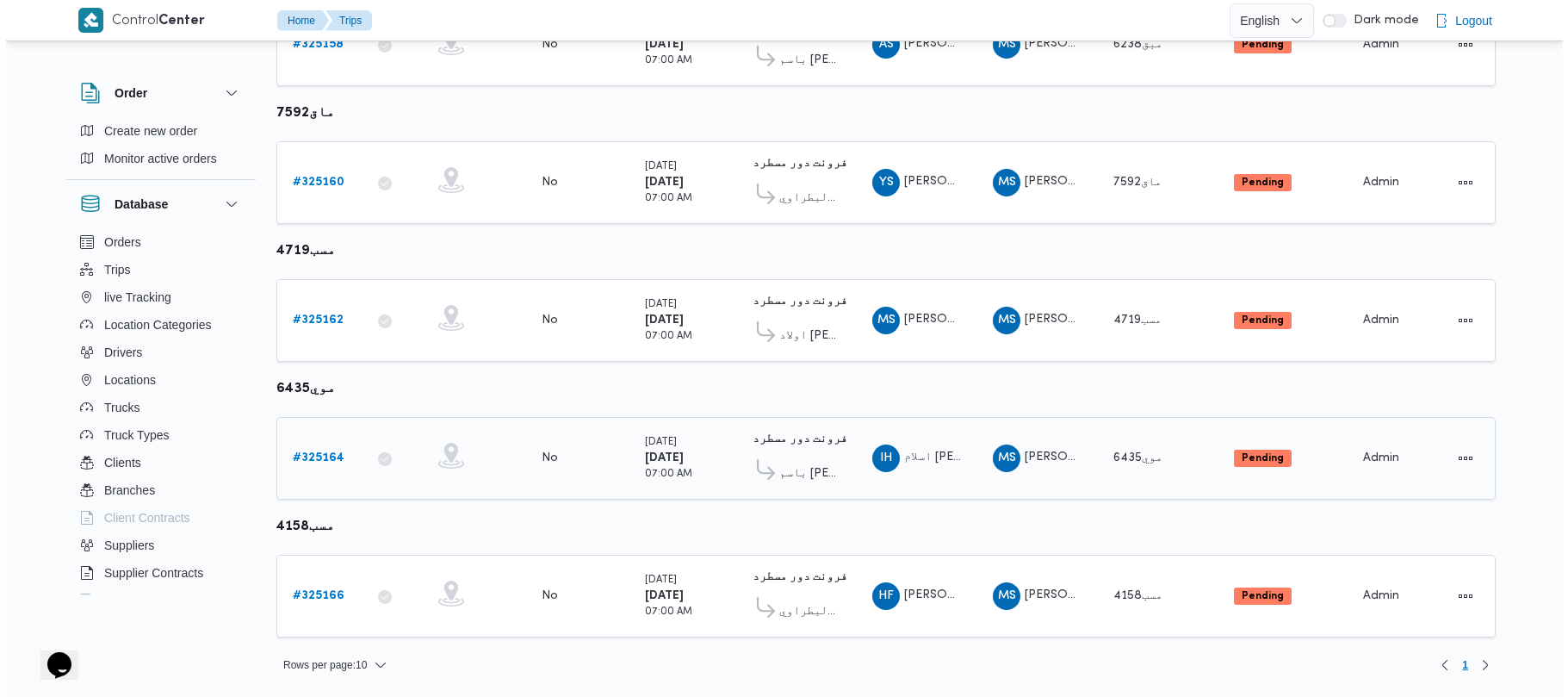 scroll, scrollTop: 0, scrollLeft: 0, axis: both 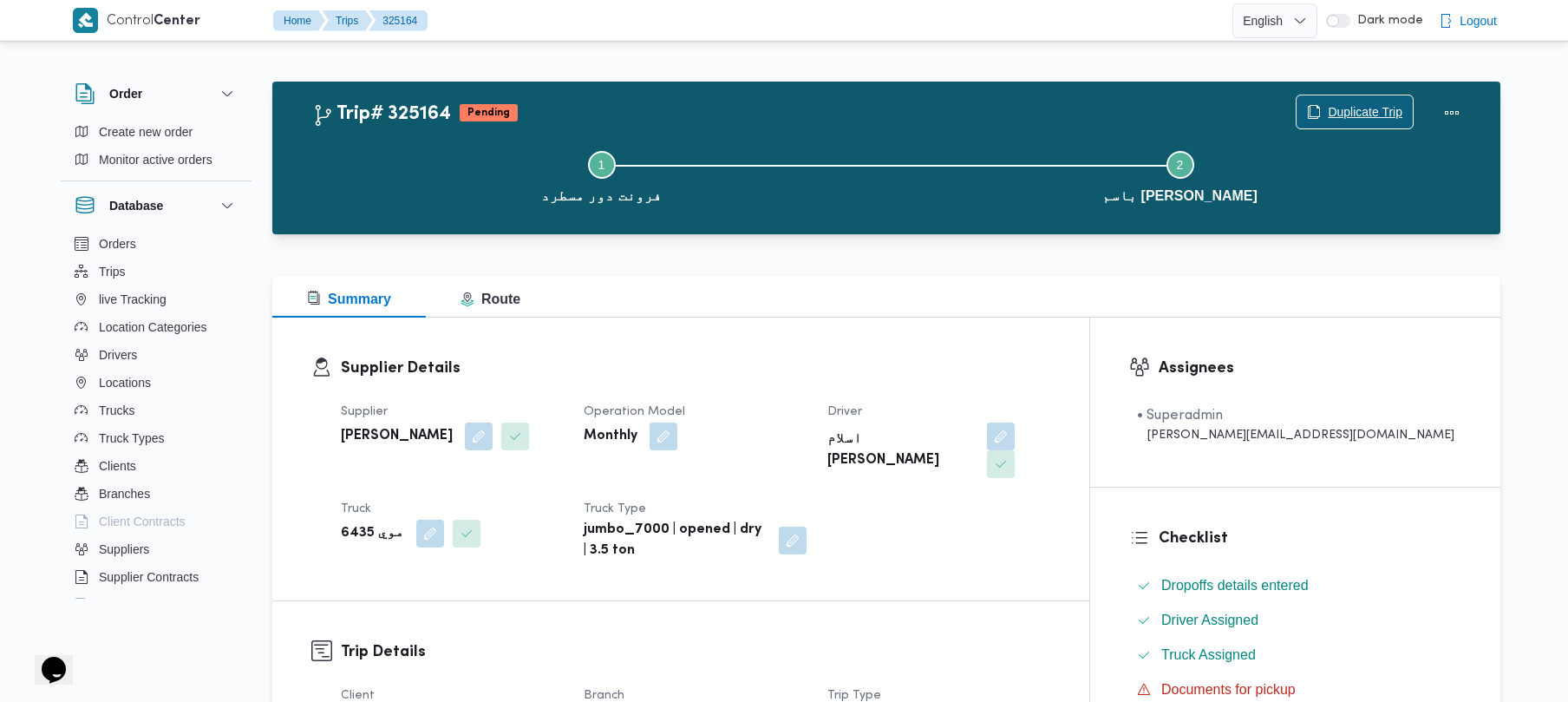 click 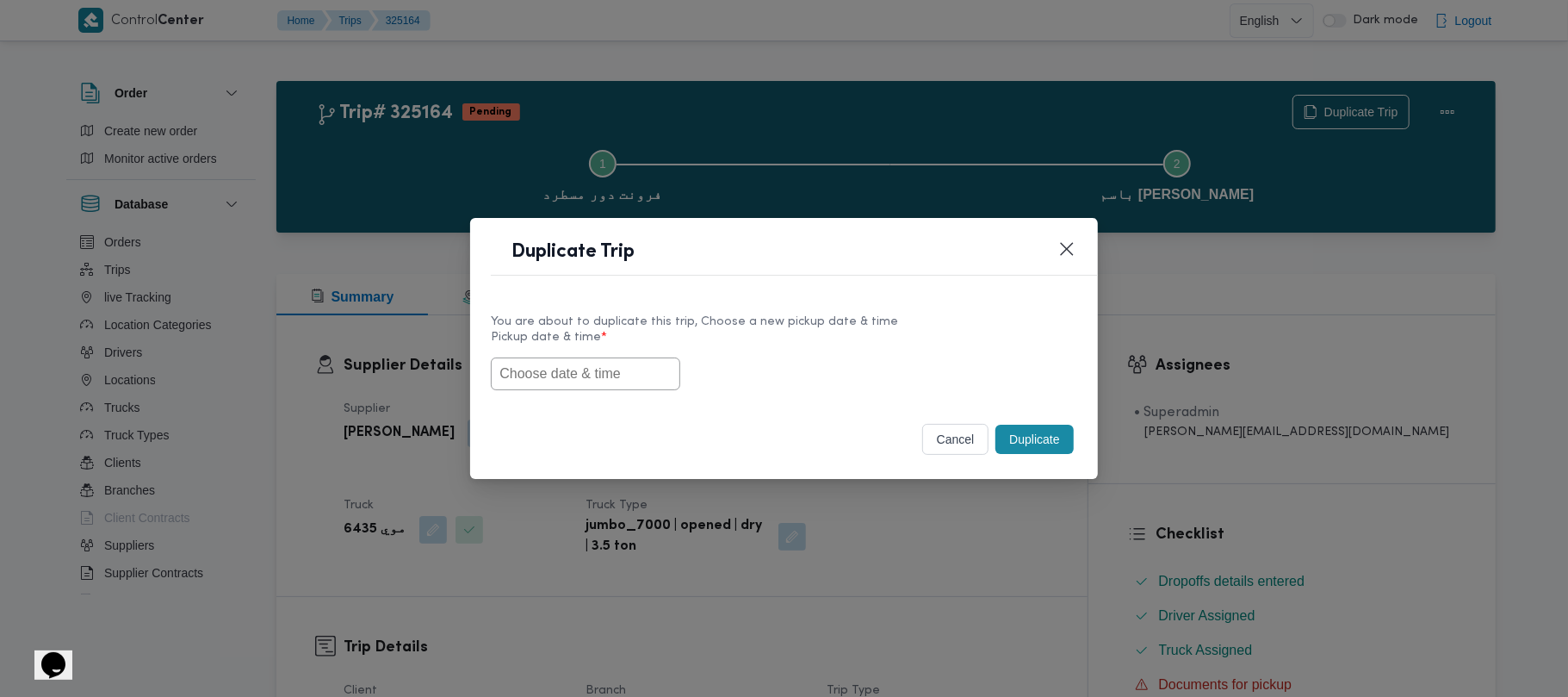 click at bounding box center [586, 374] 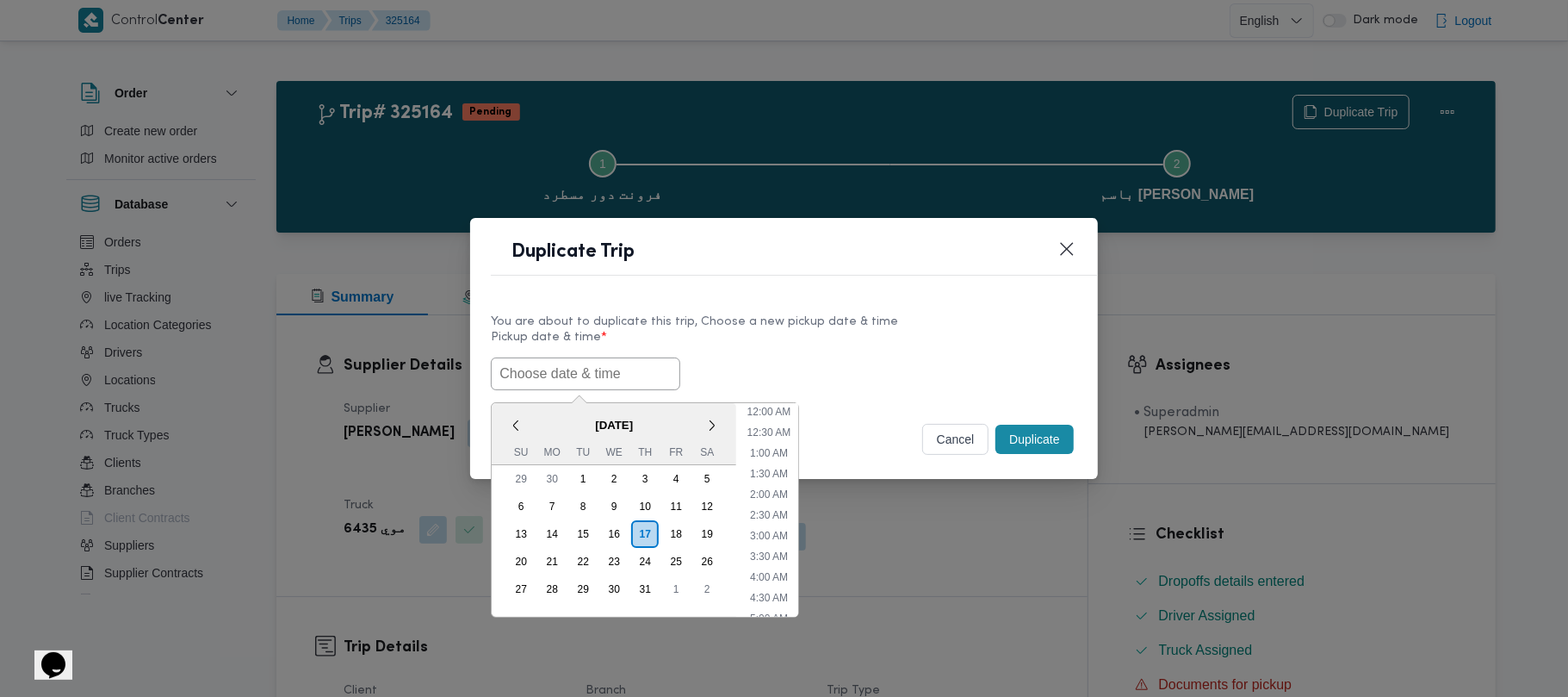 scroll, scrollTop: 380, scrollLeft: 0, axis: vertical 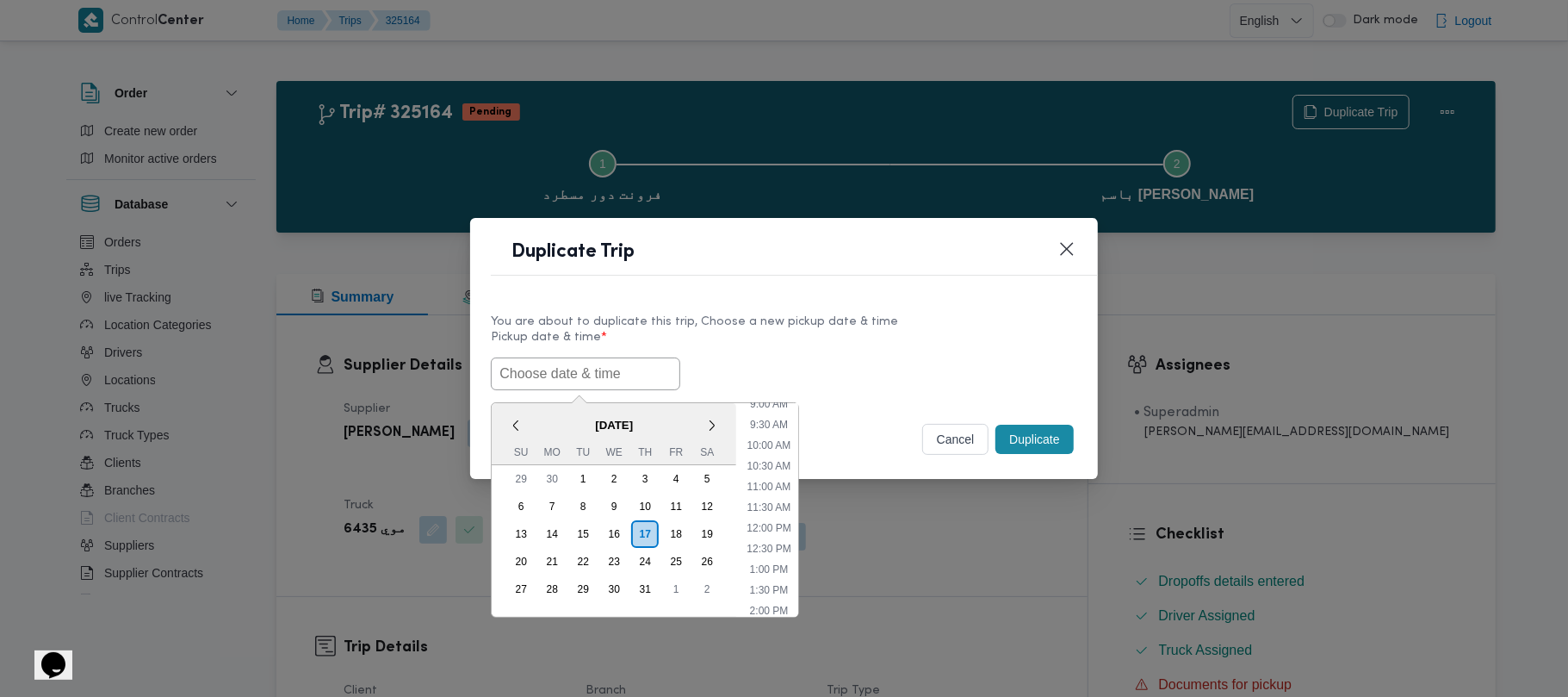 paste on "21/07/2025 7:00AM" 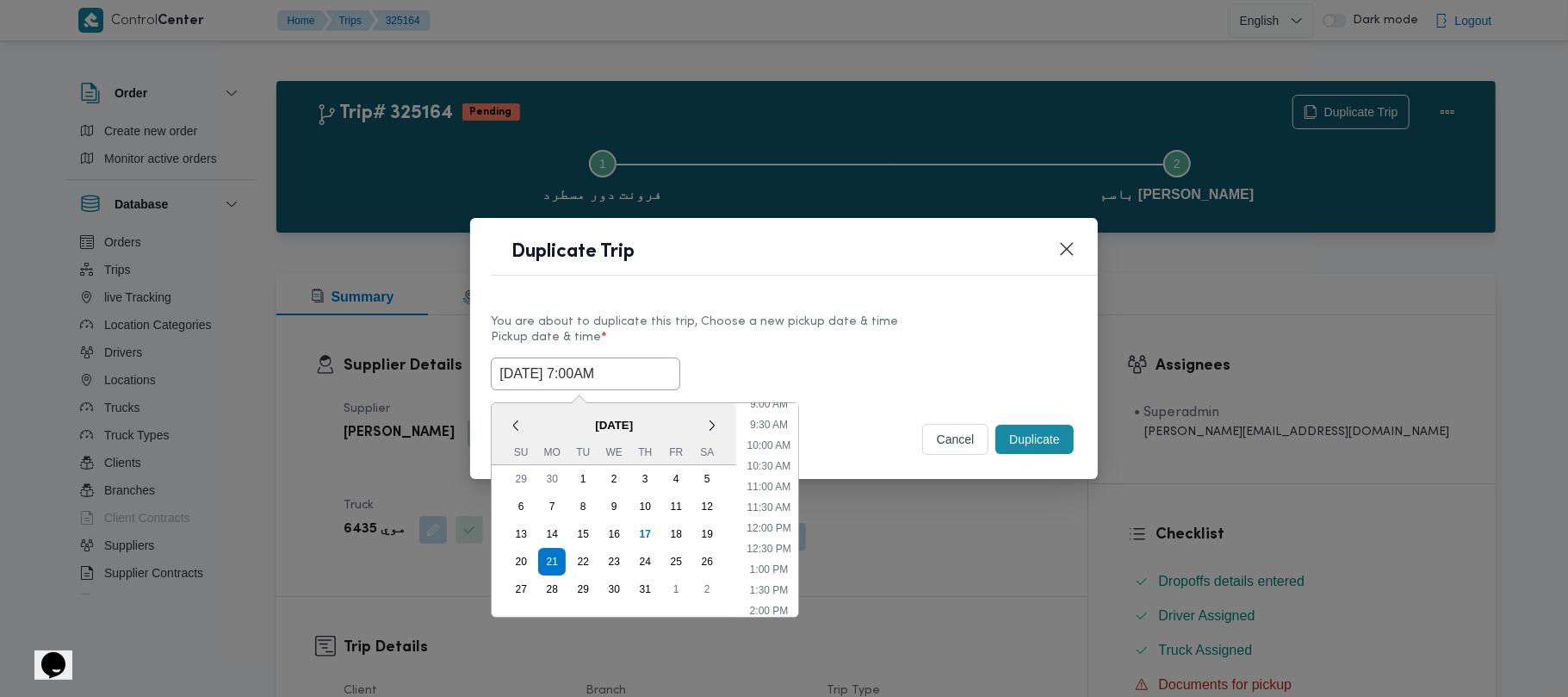 type on "21/07/2025 7:00AM" 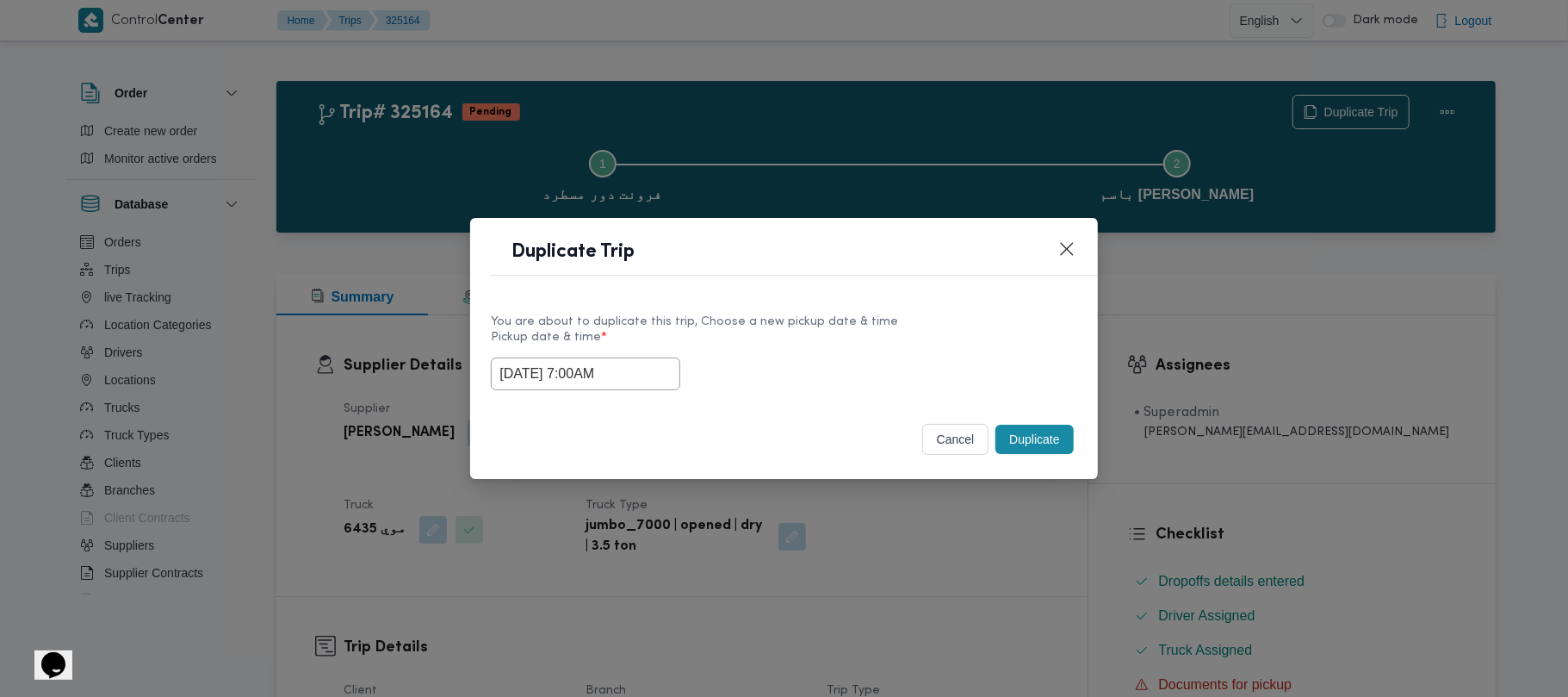 click on "21/07/2025 7:00AM" at bounding box center (784, 374) 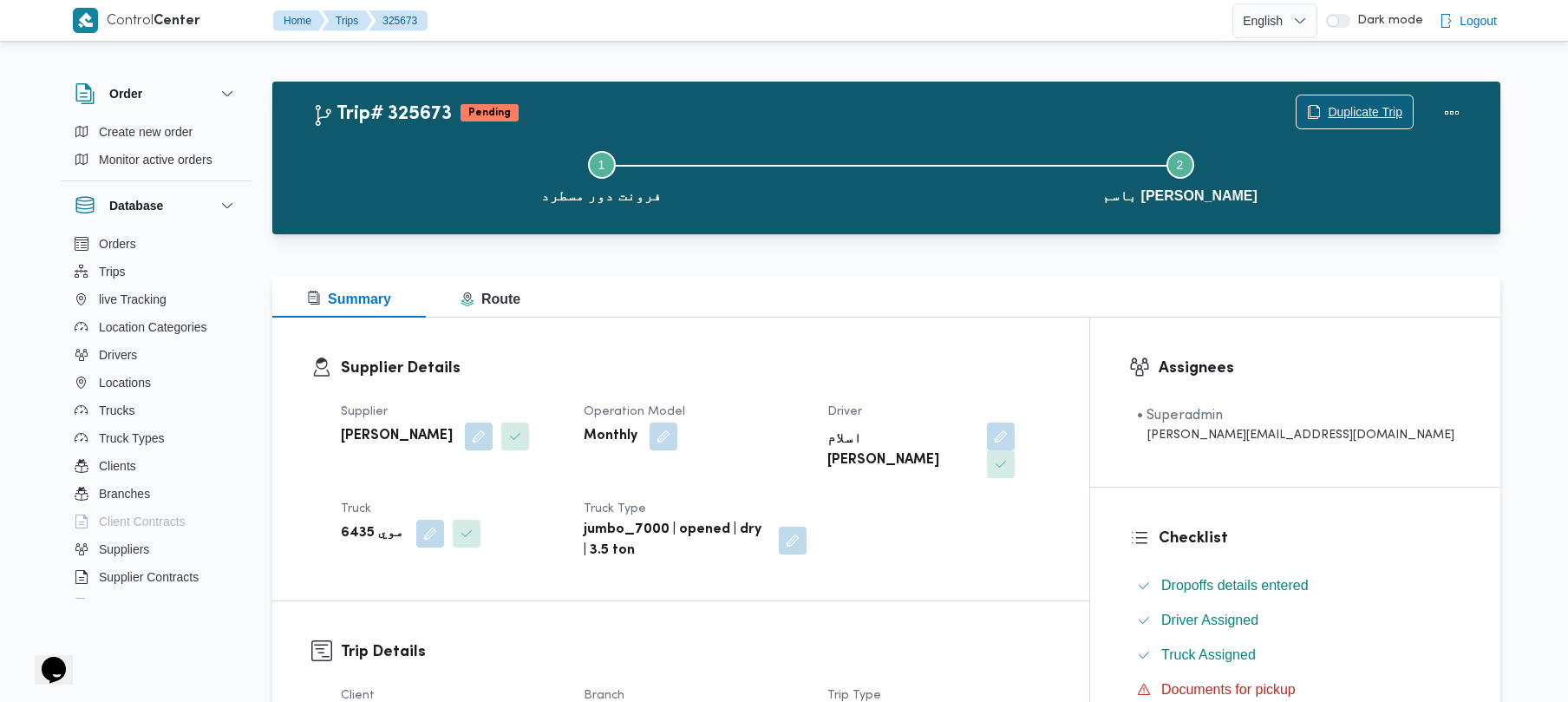 click on "Duplicate Trip" at bounding box center (1365, 112) 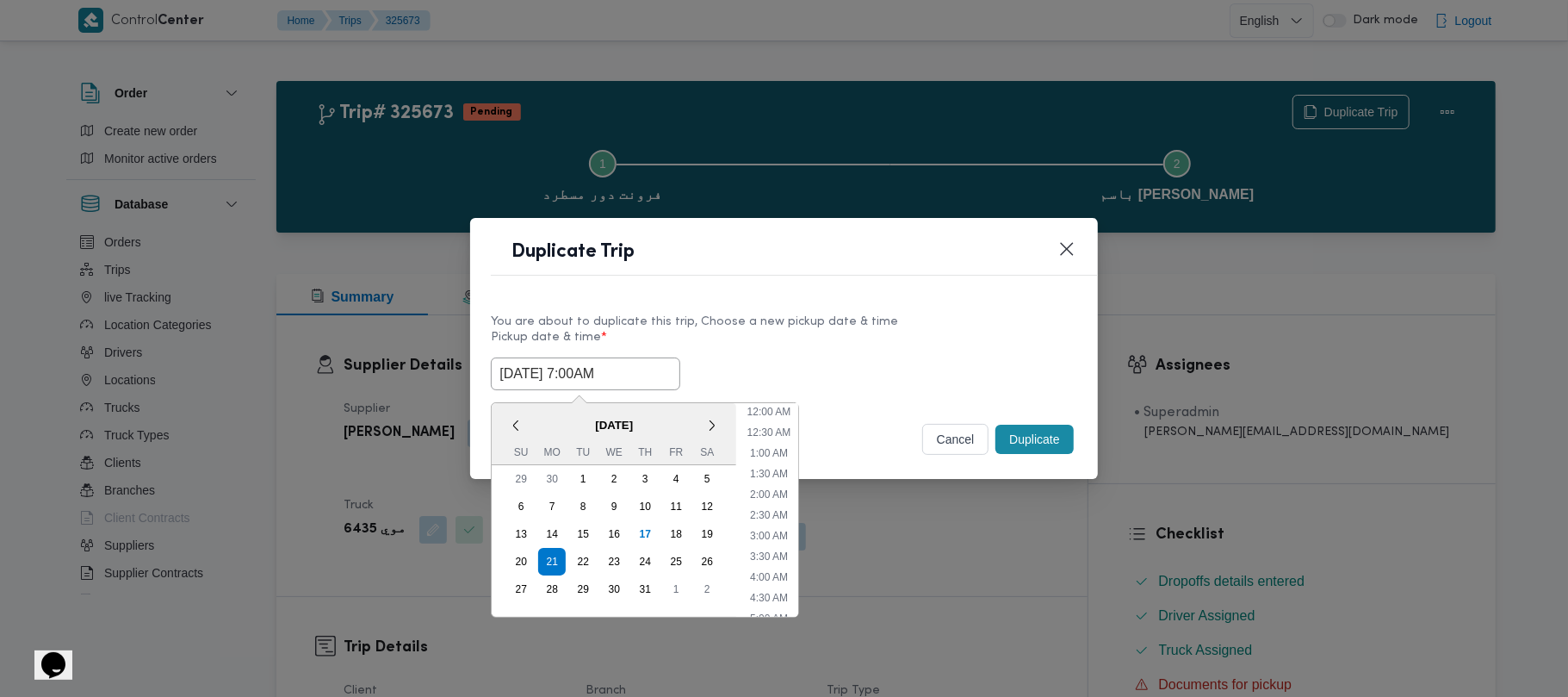 click on "21/07/2025 7:00AM" at bounding box center [586, 374] 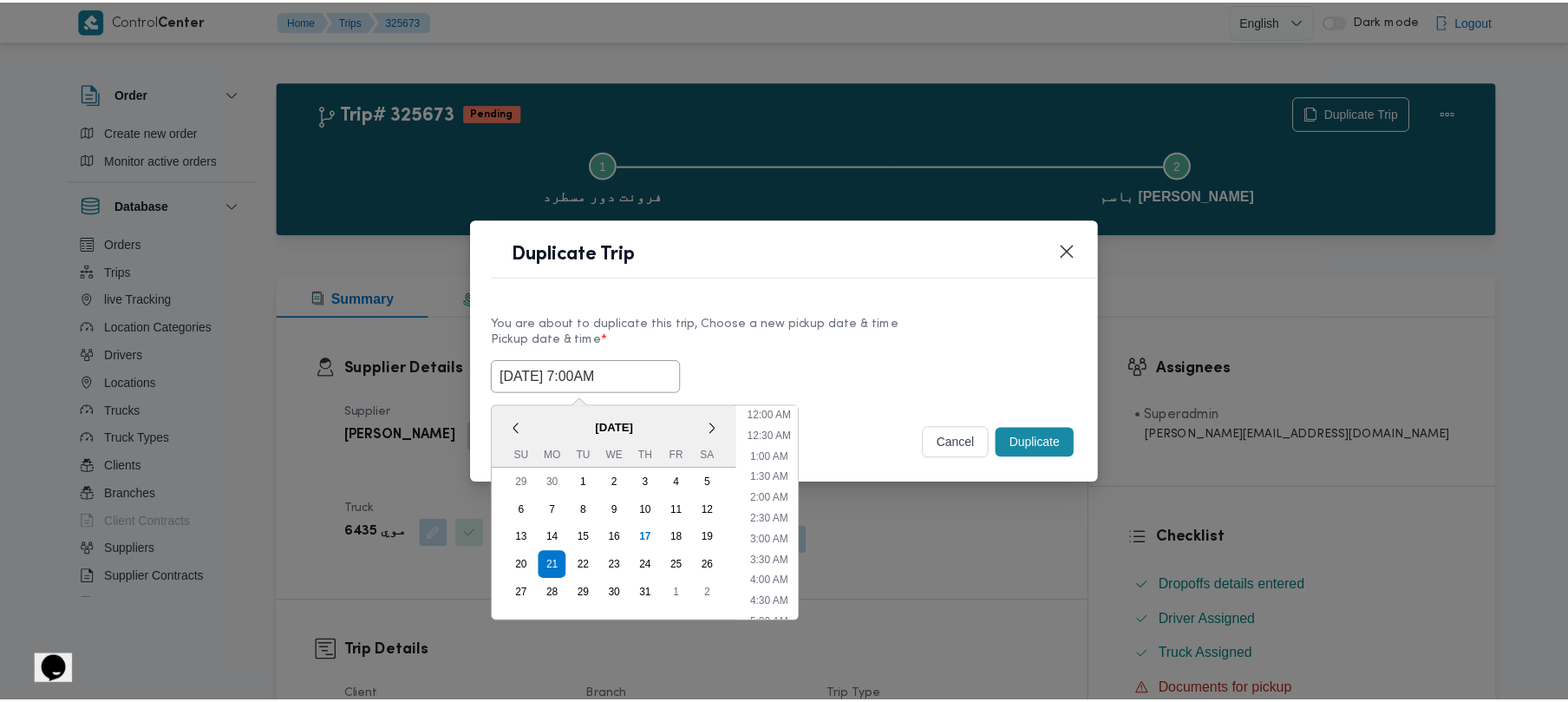 scroll, scrollTop: 194, scrollLeft: 0, axis: vertical 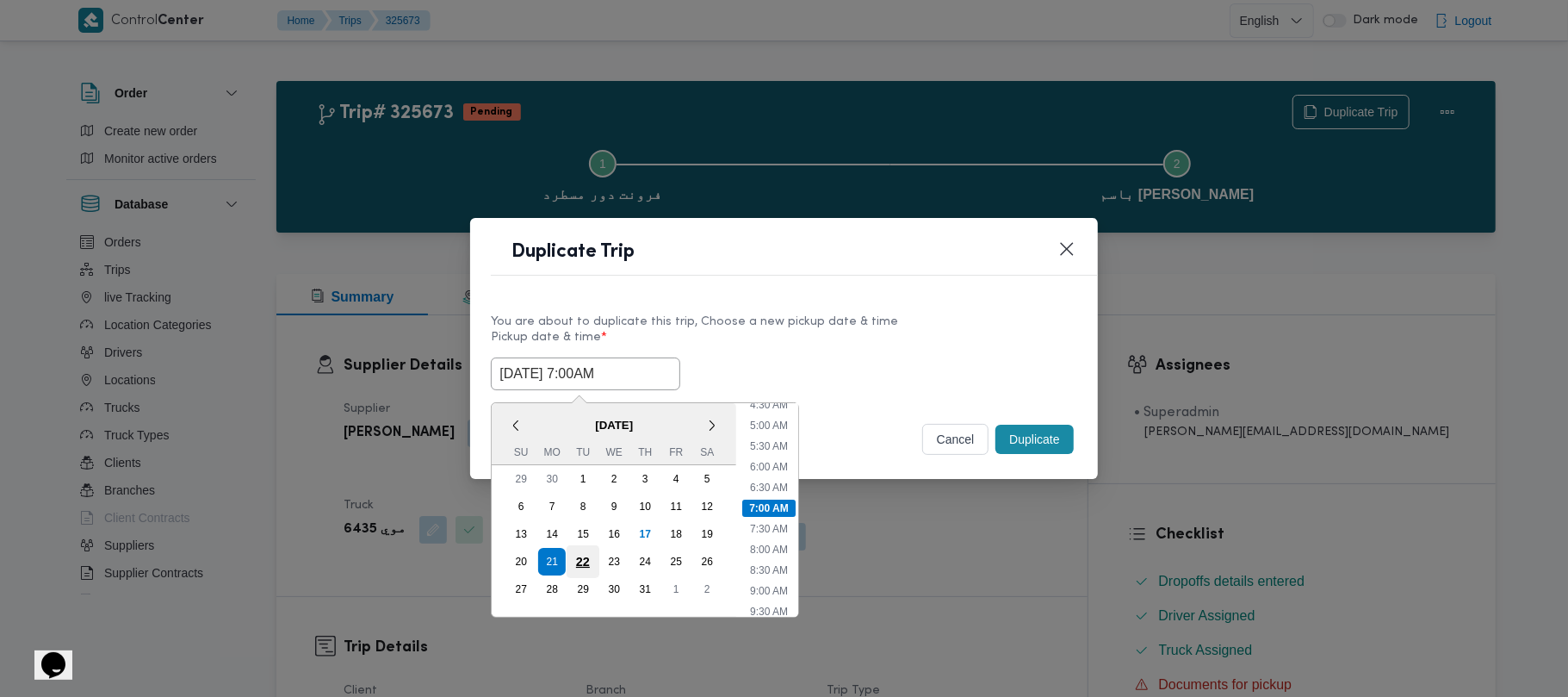 click on "22" at bounding box center (583, 562) 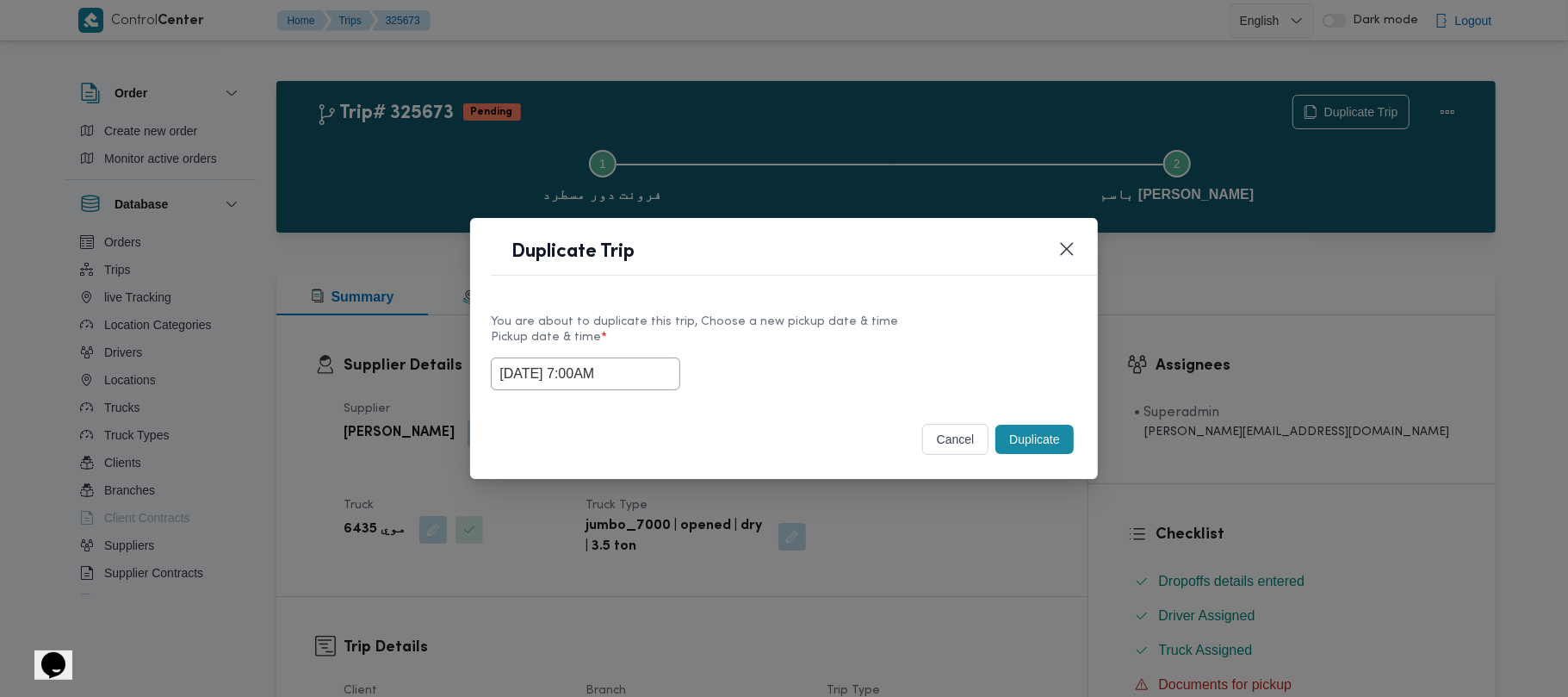 click on "Pickup date & time   *" at bounding box center [784, 344] 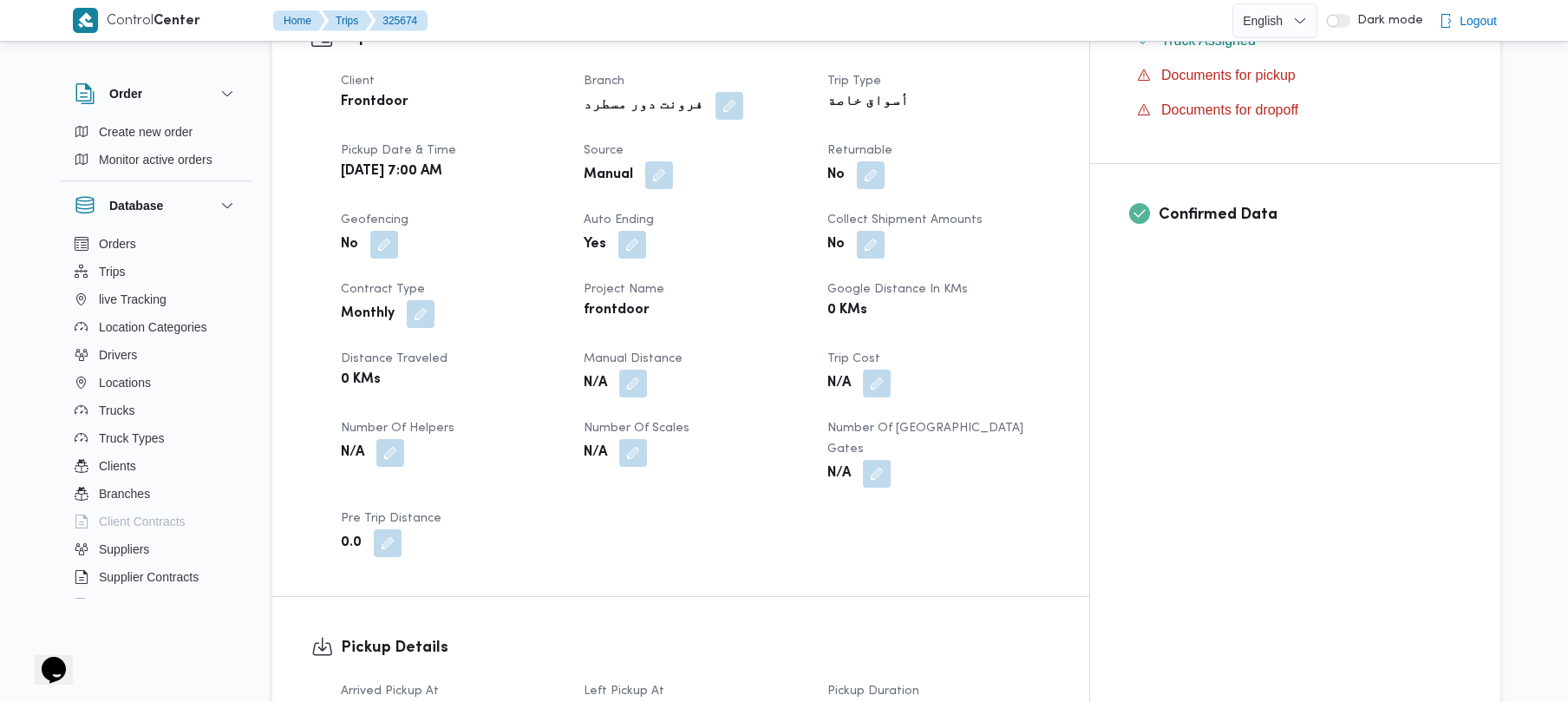 scroll, scrollTop: 0, scrollLeft: 0, axis: both 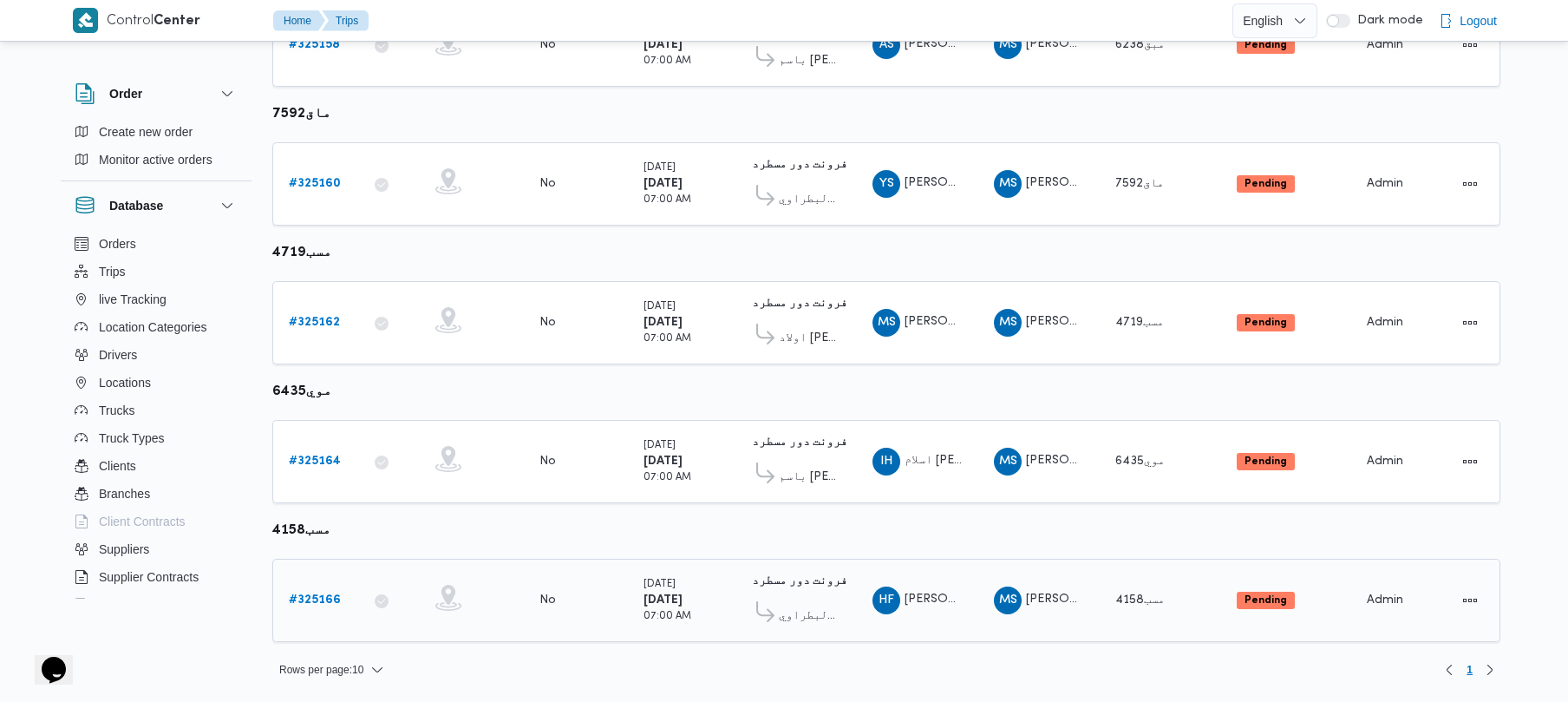 click on "# 325166" at bounding box center [315, 600] 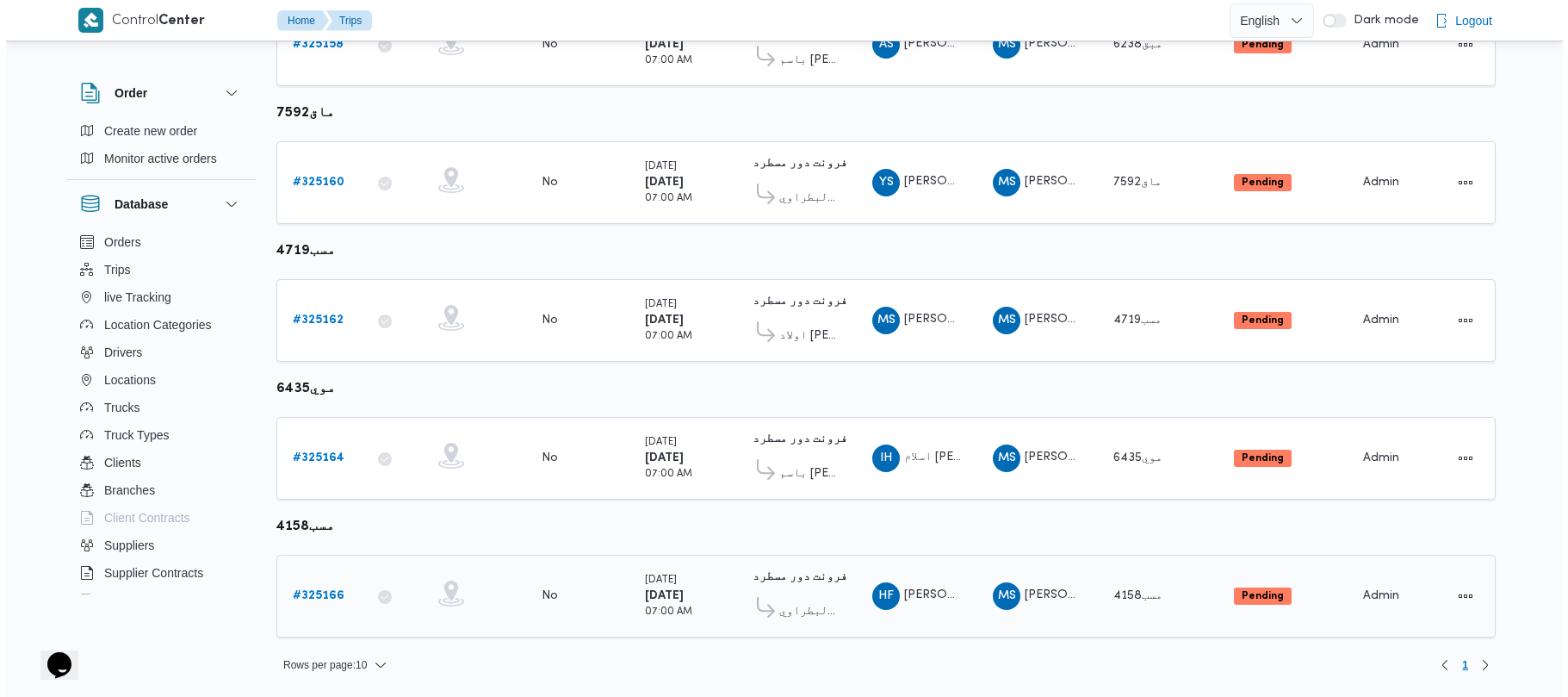 scroll, scrollTop: 0, scrollLeft: 0, axis: both 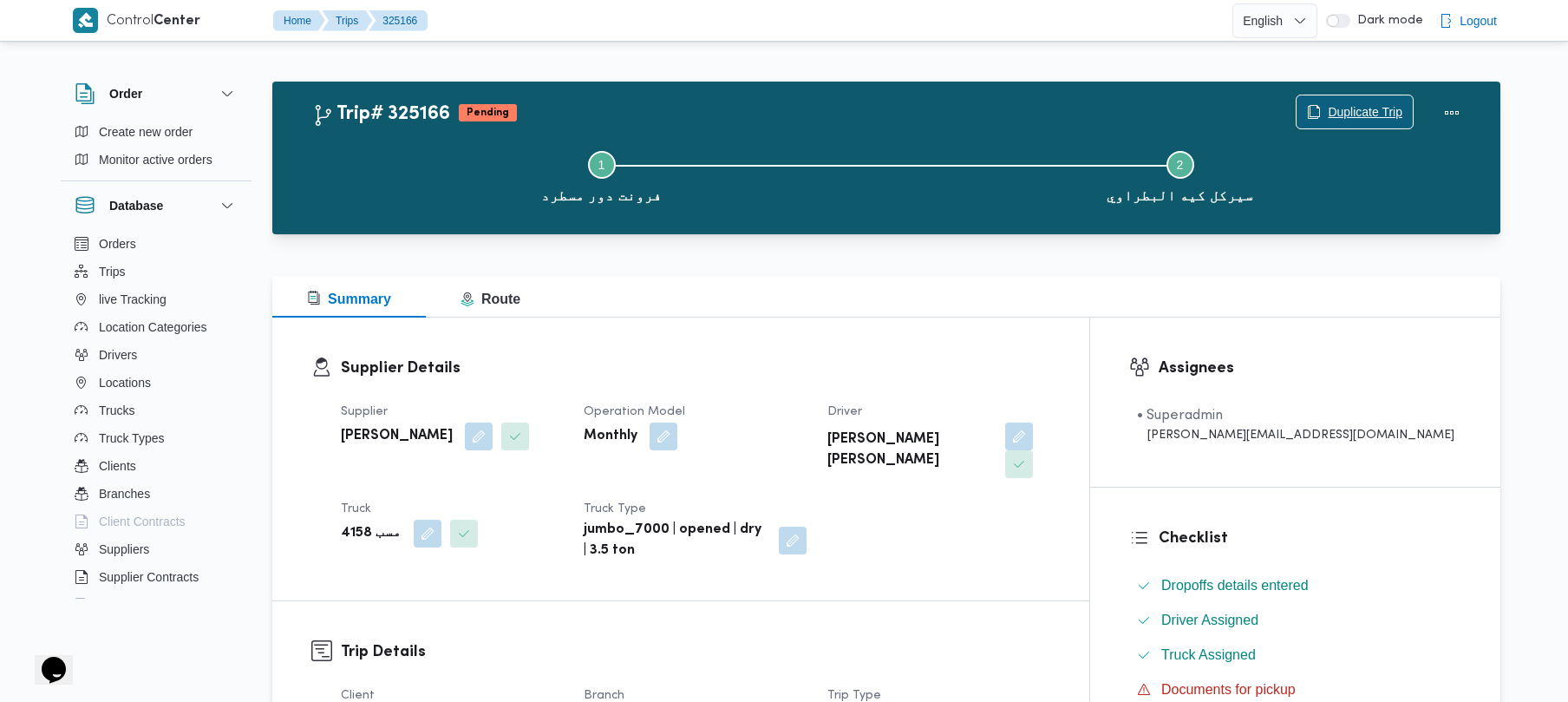click on "Duplicate Trip" at bounding box center [1365, 112] 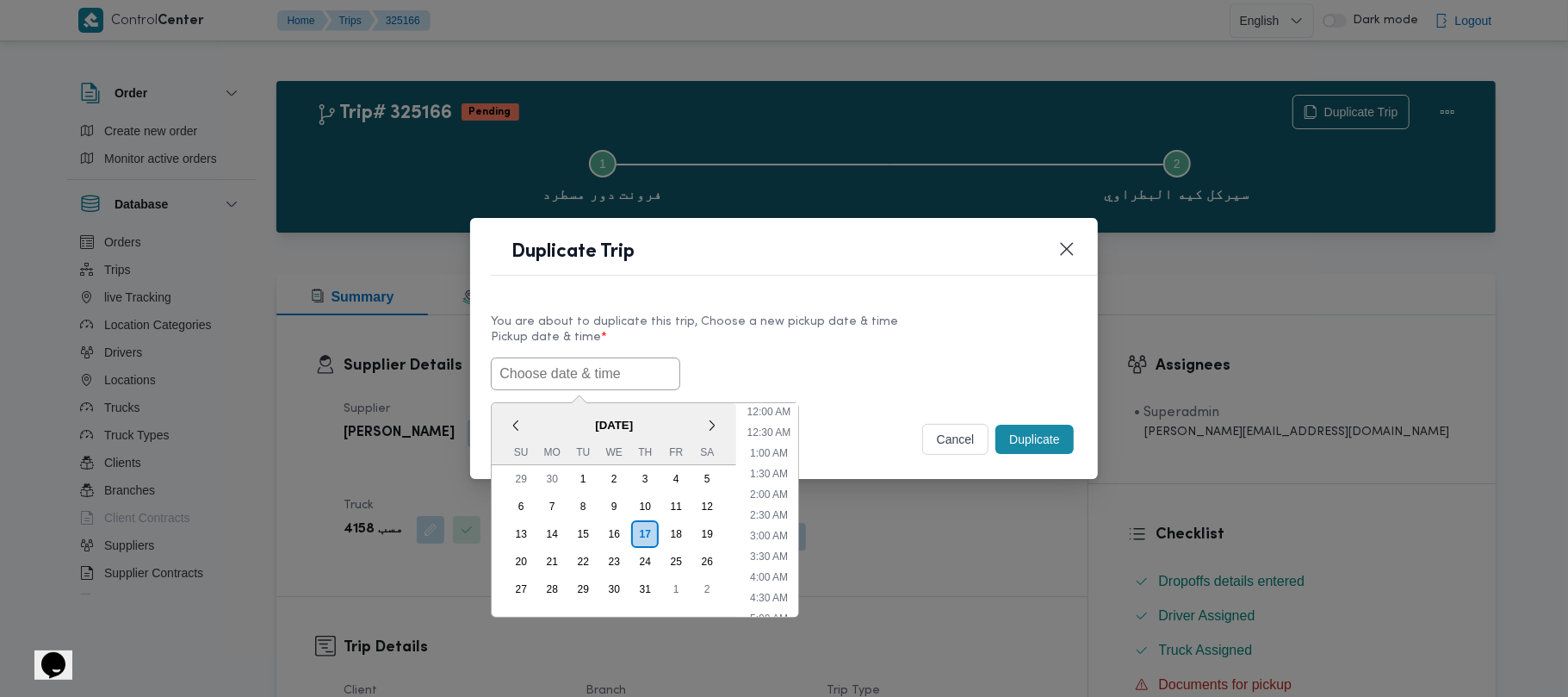 scroll, scrollTop: 380, scrollLeft: 0, axis: vertical 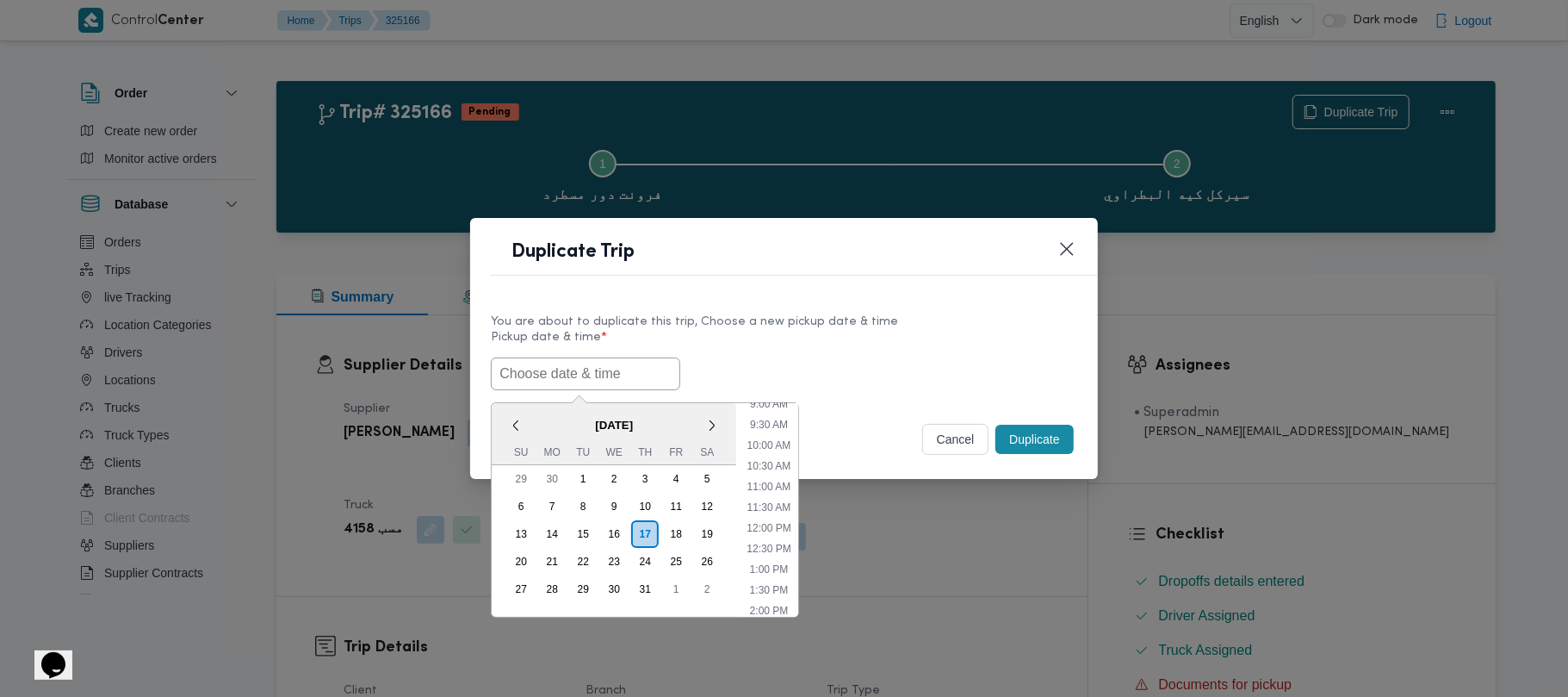 paste on "21/07/2025 7:00AM" 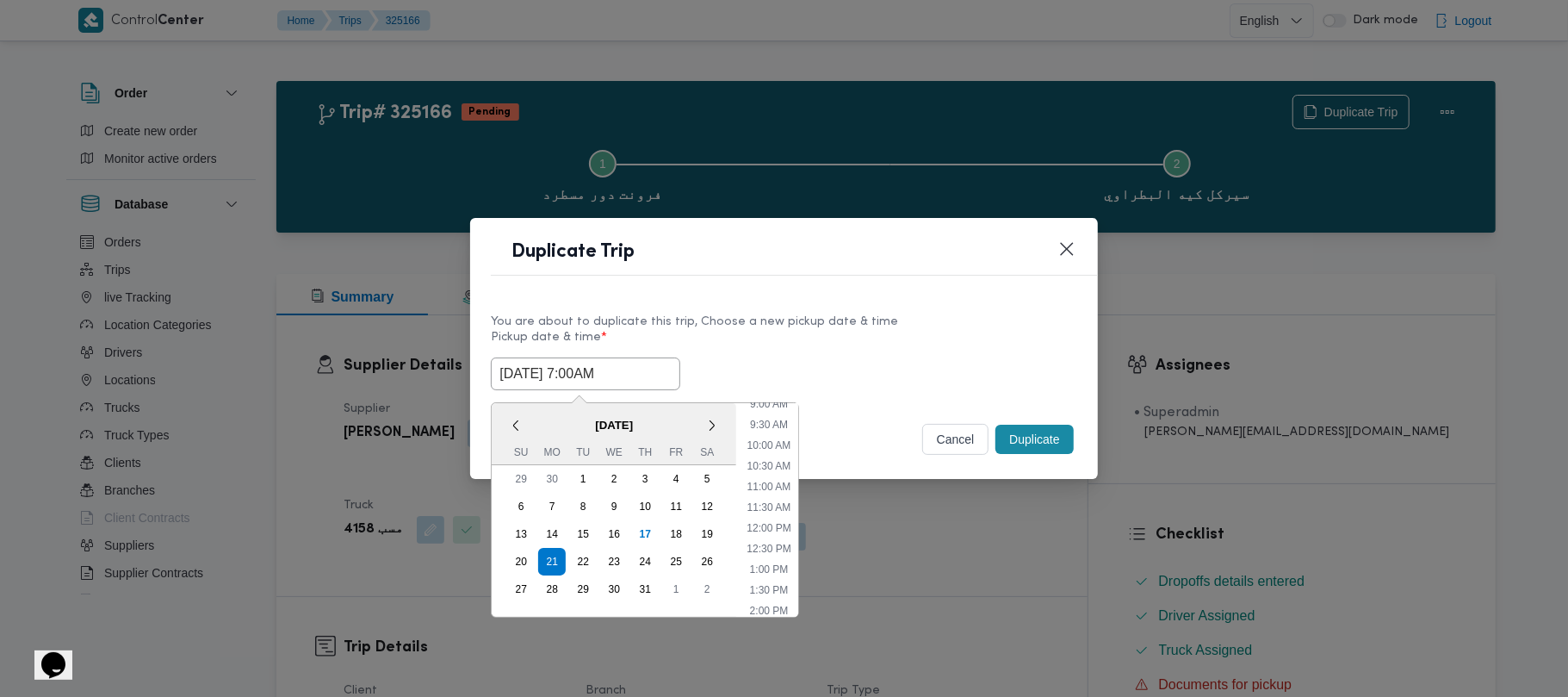 type on "21/07/2025 7:00AM" 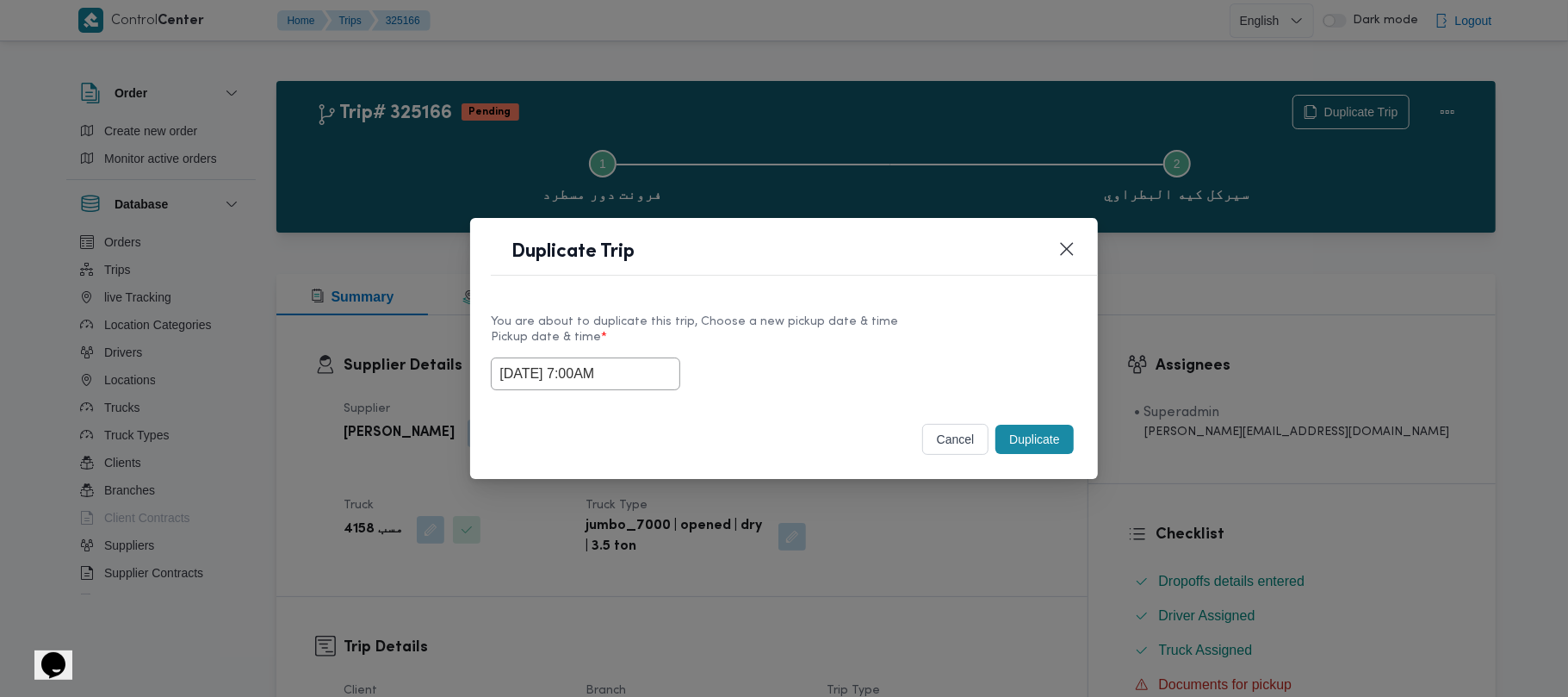 drag, startPoint x: 835, startPoint y: 364, endPoint x: 980, endPoint y: 414, distance: 153.37862 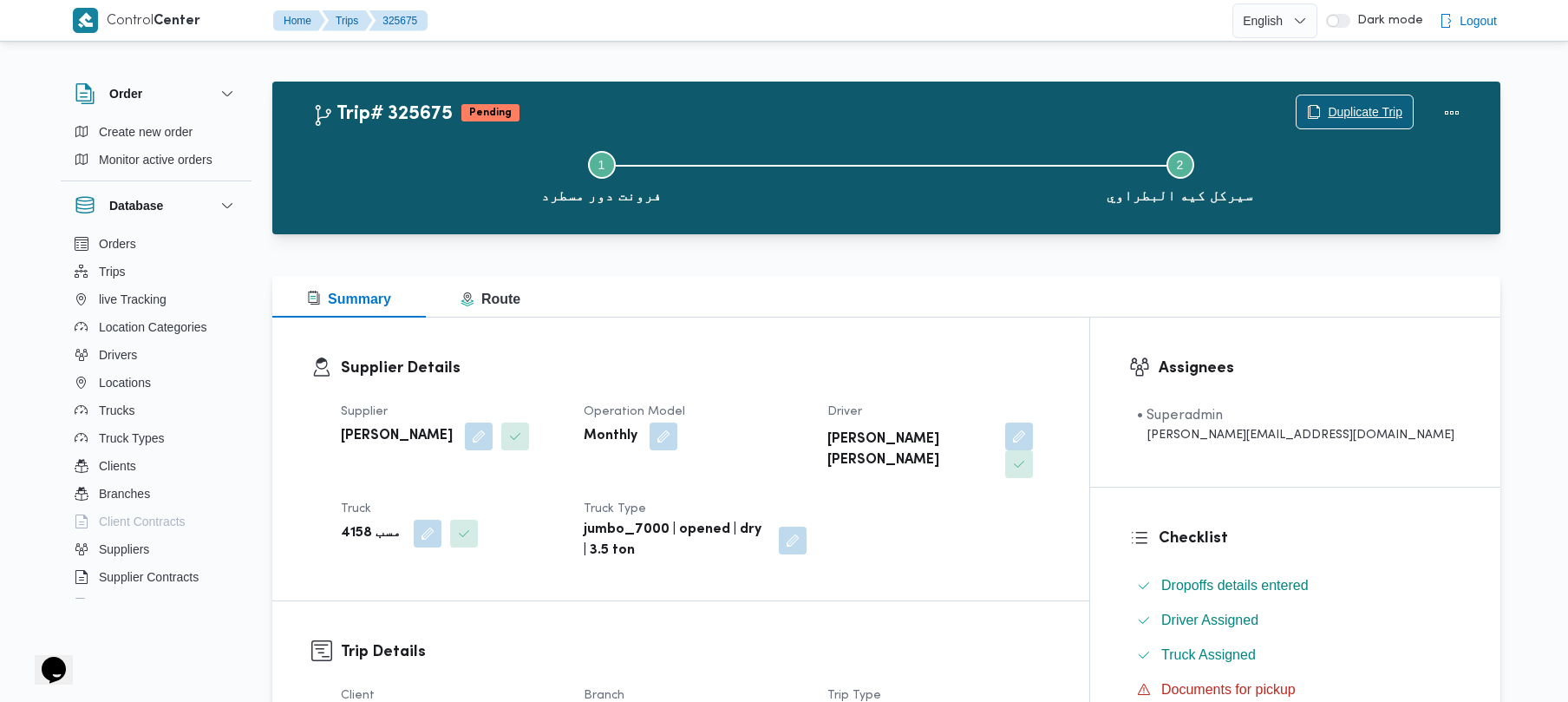 click on "Duplicate Trip" at bounding box center (1365, 112) 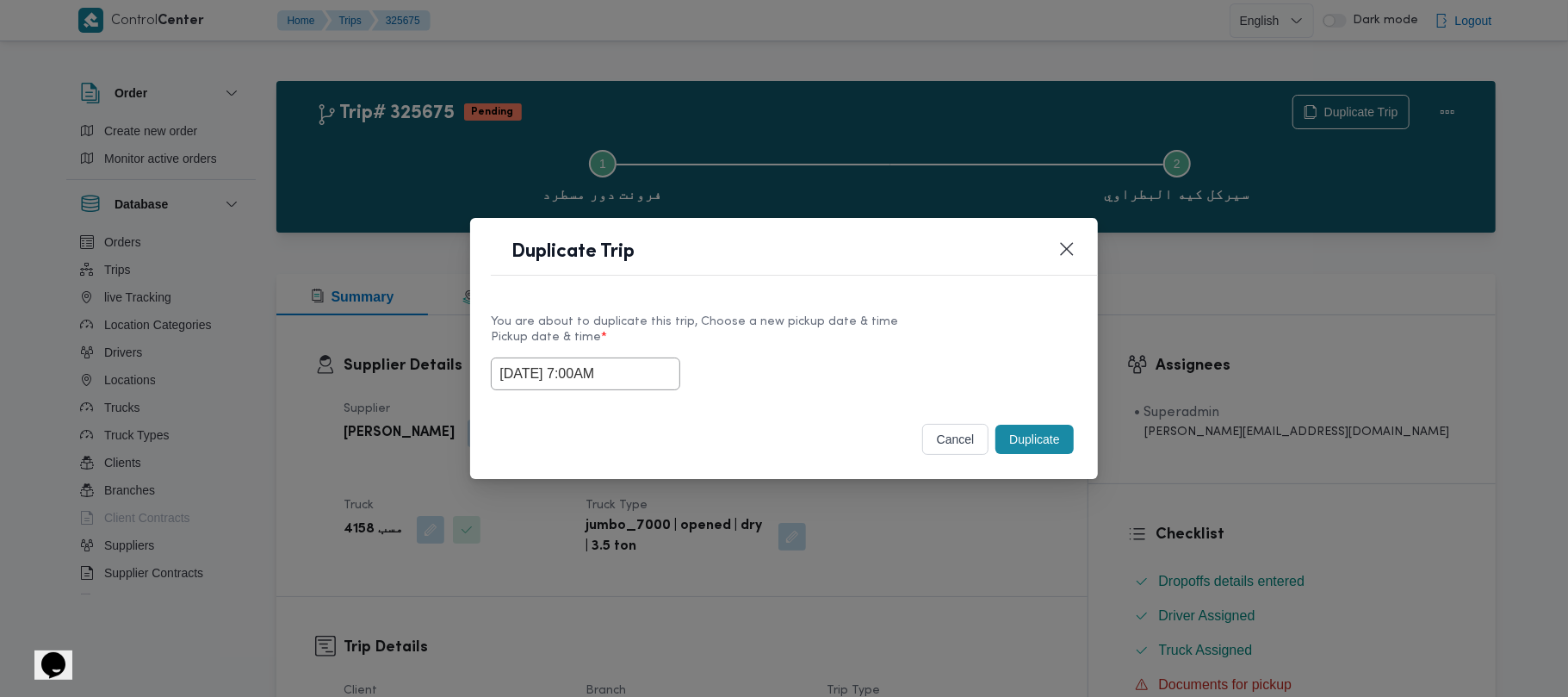 click on "21/07/2025 7:00AM" at bounding box center [586, 374] 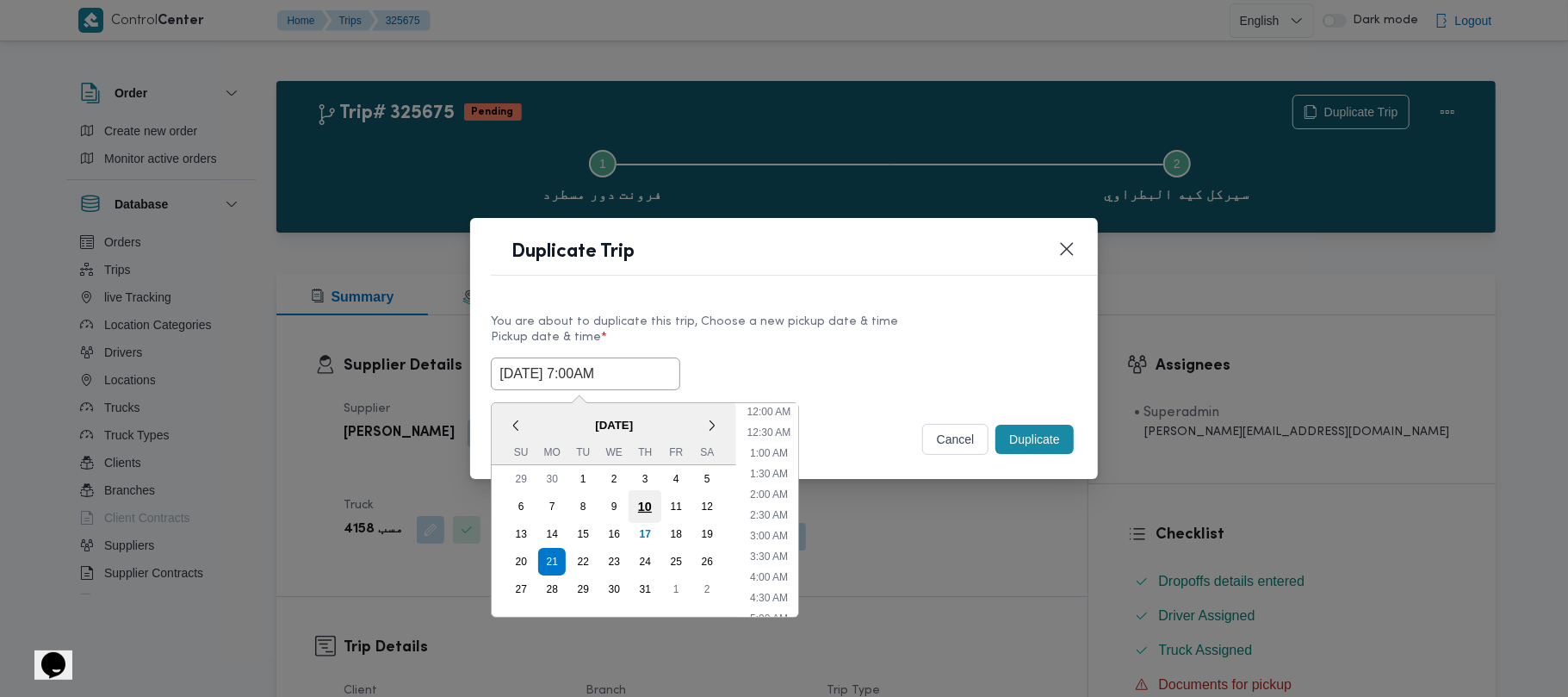 scroll, scrollTop: 193, scrollLeft: 0, axis: vertical 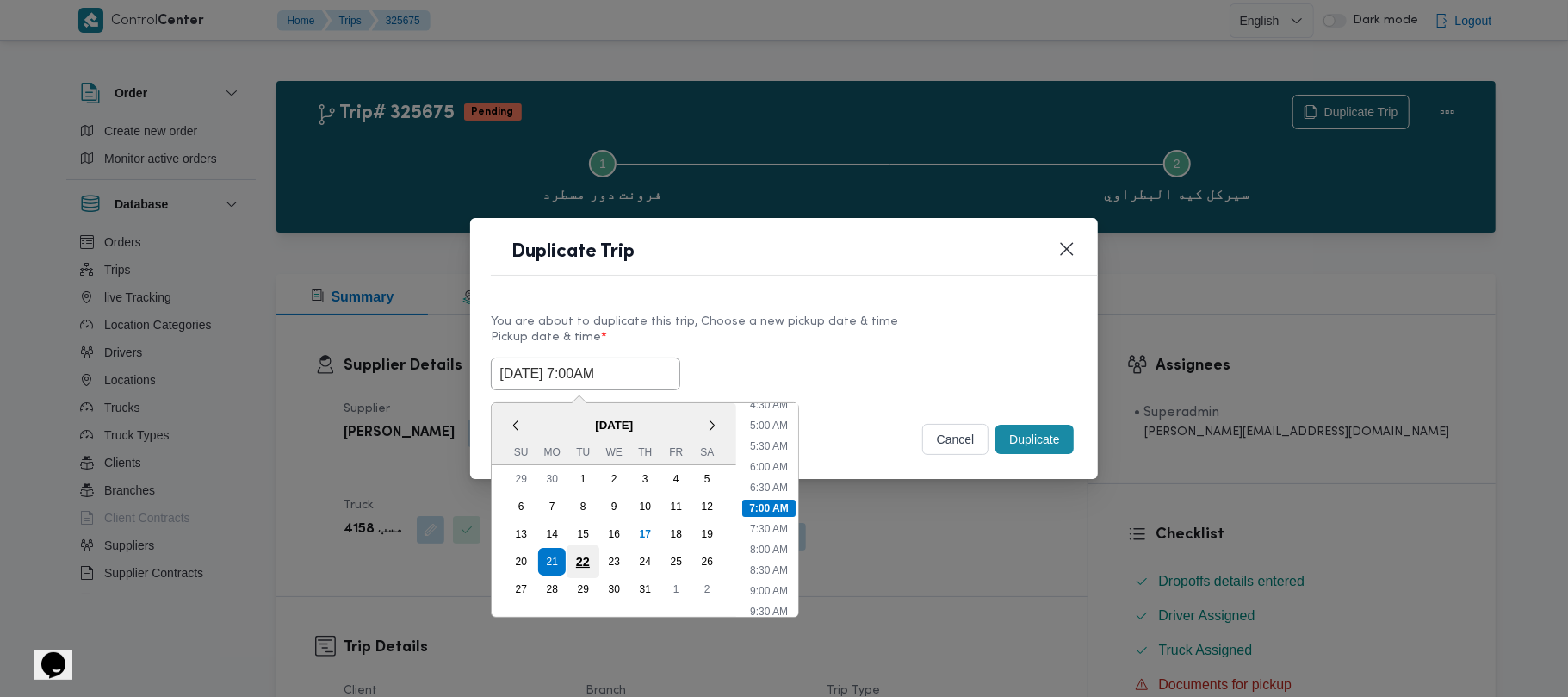 click on "22" at bounding box center [583, 562] 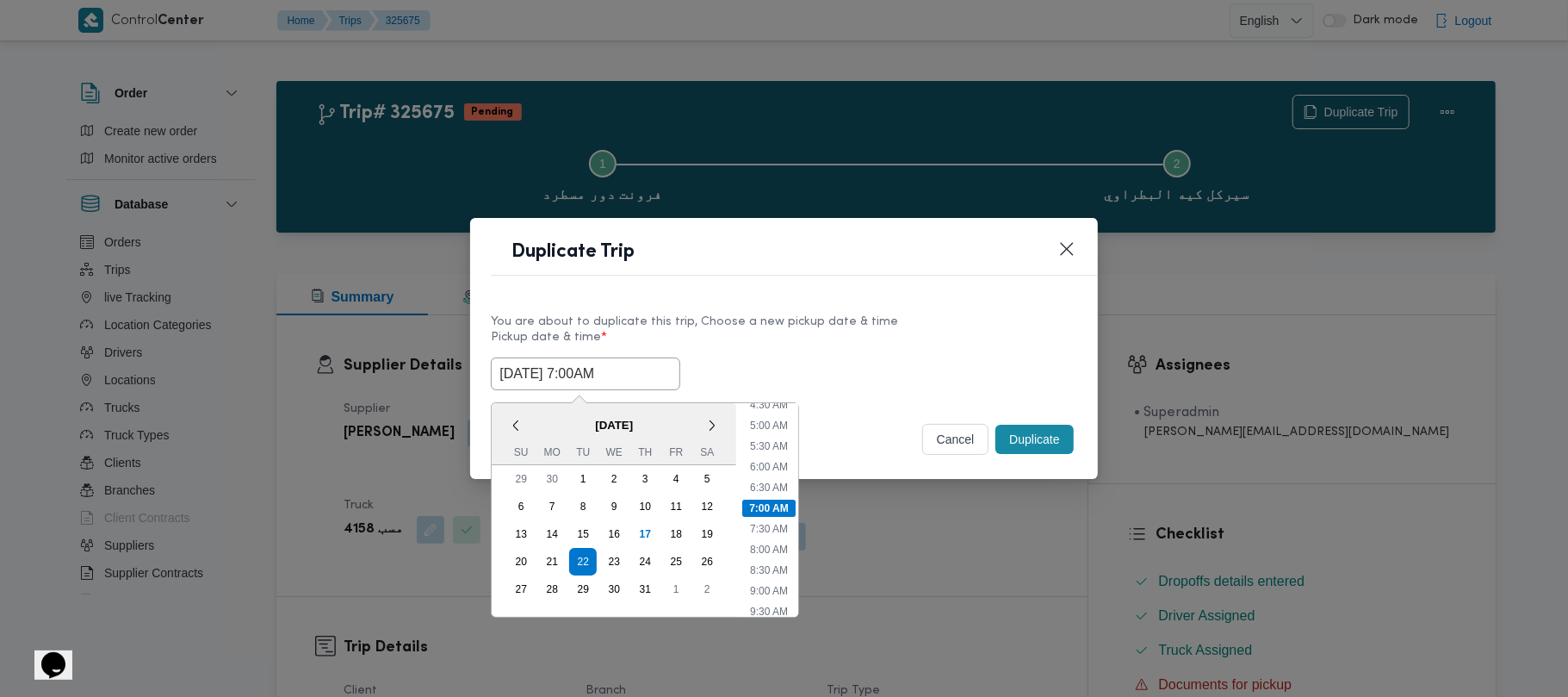 drag, startPoint x: 811, startPoint y: 311, endPoint x: 947, endPoint y: 412, distance: 169.40189 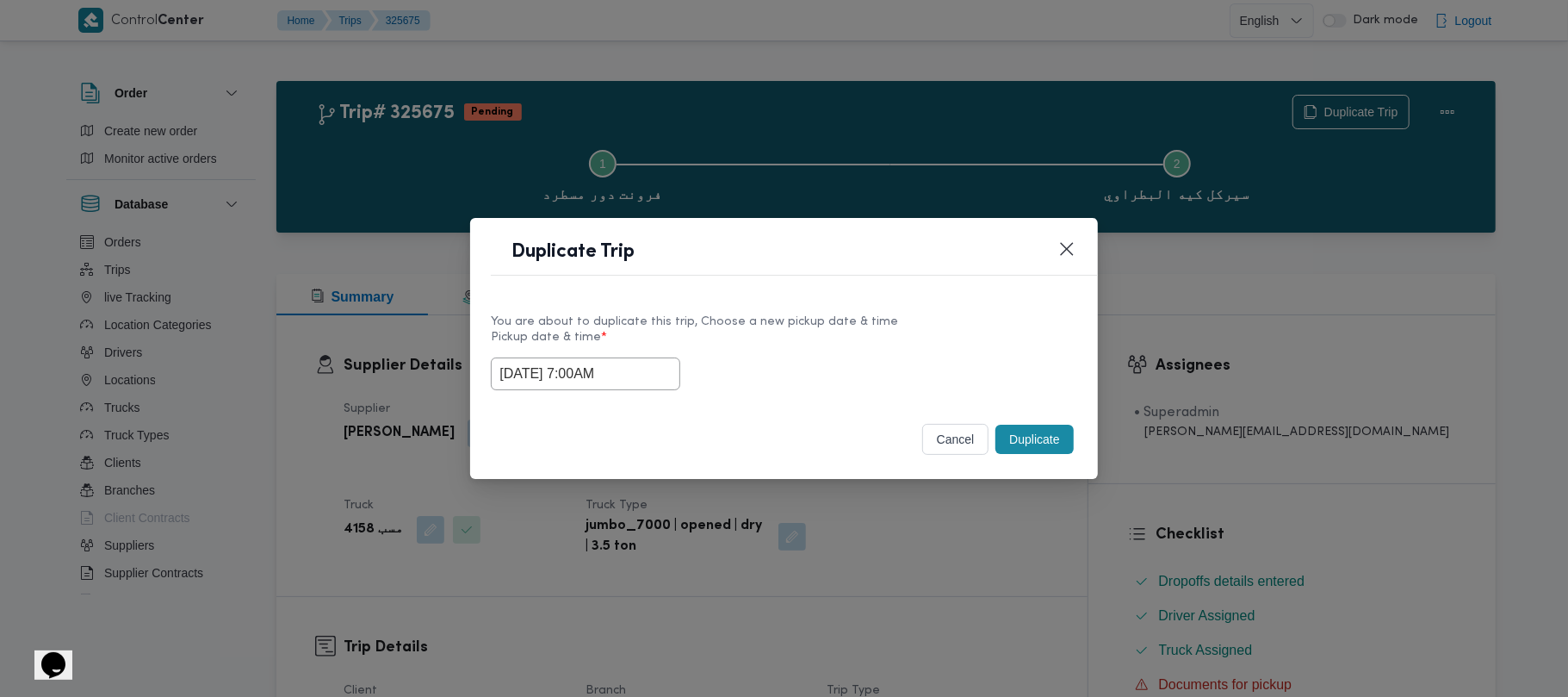 click on "Duplicate" at bounding box center (1034, 439) 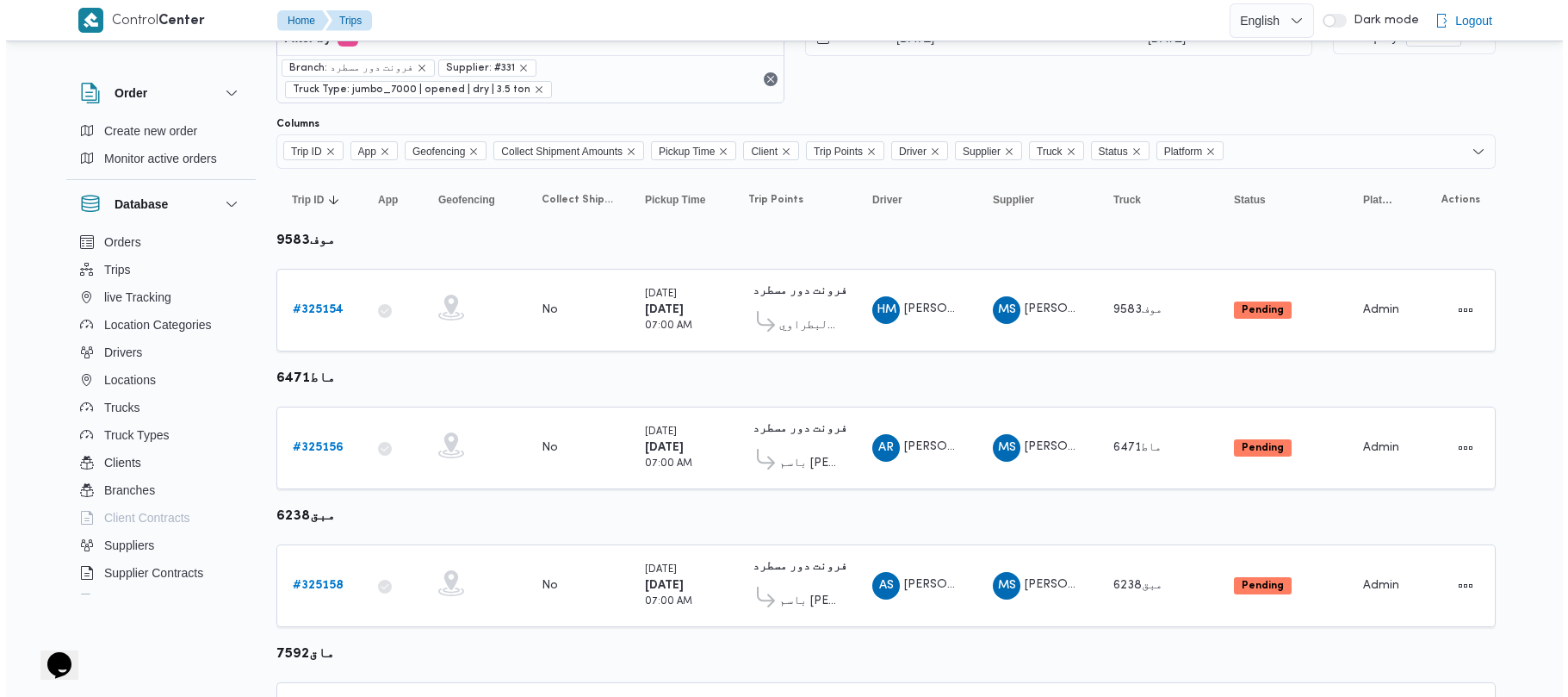 scroll, scrollTop: 0, scrollLeft: 0, axis: both 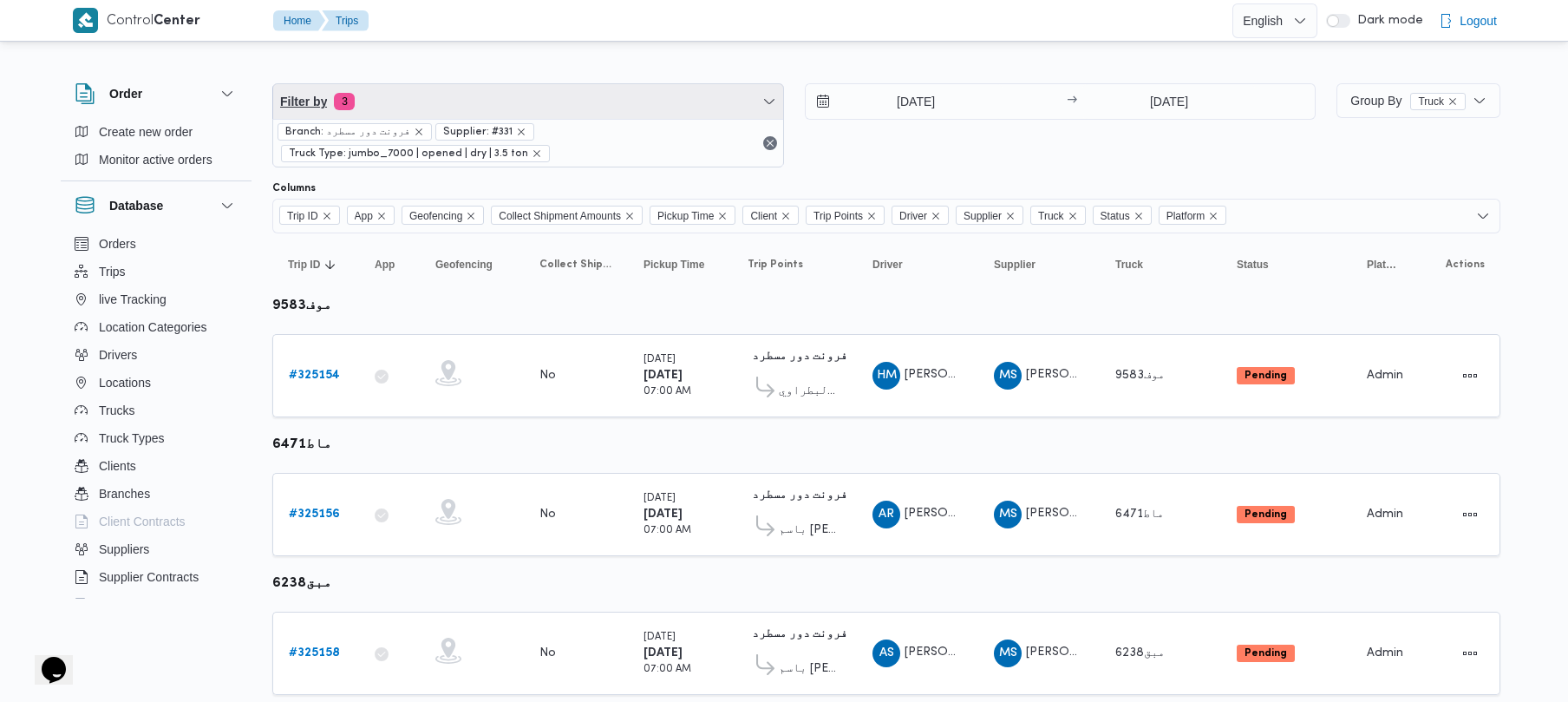 click on "Filter by 3" at bounding box center (528, 102) 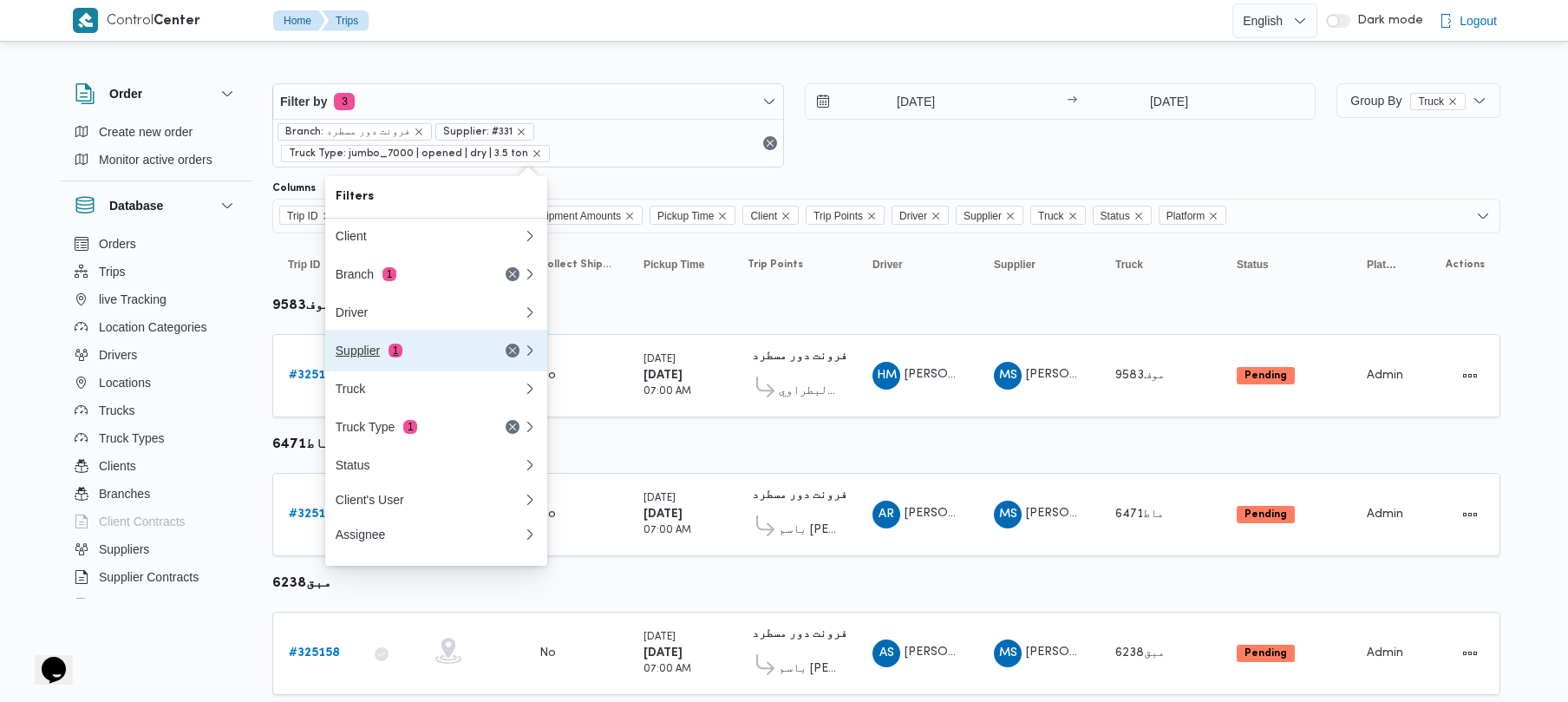 click on "Supplier 1" at bounding box center (408, 351) 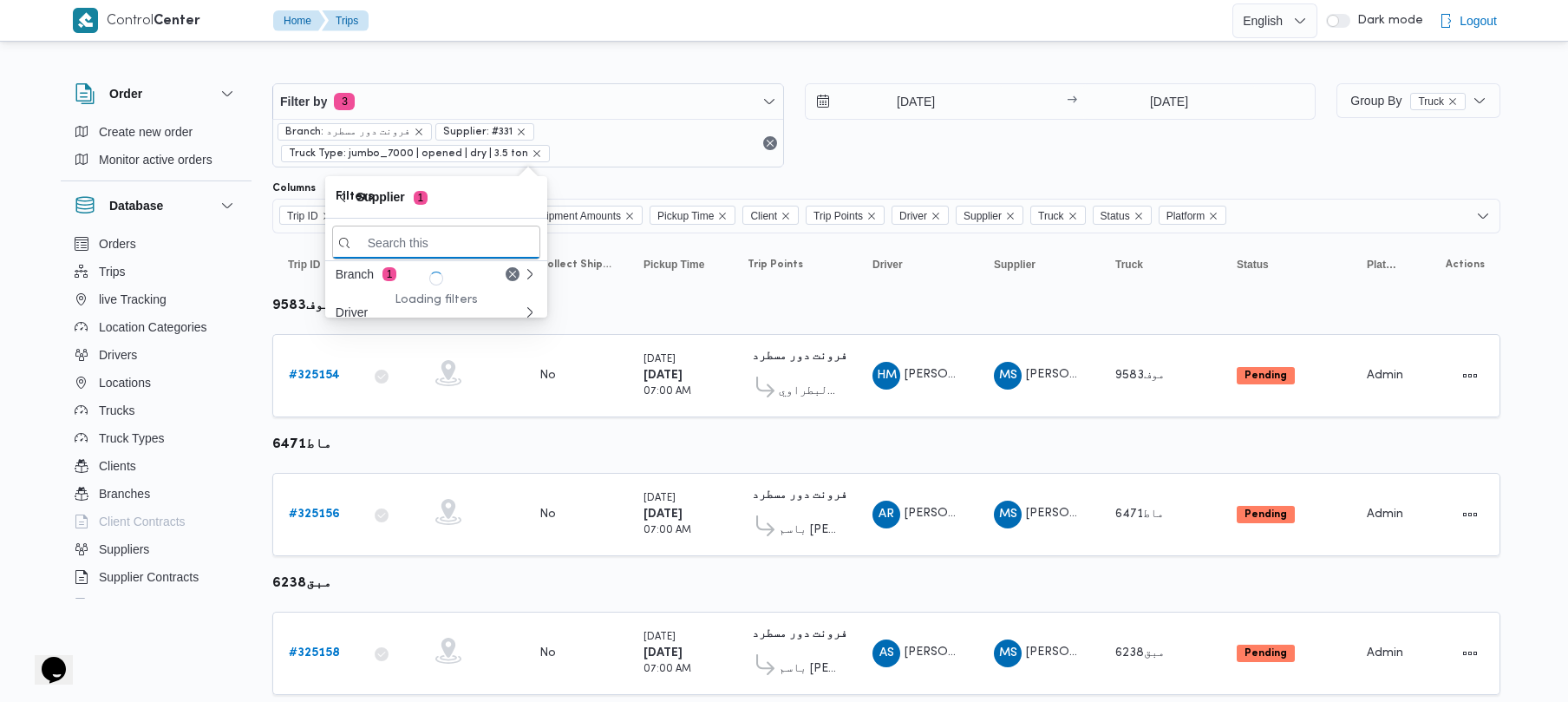 paste on "عبدالله عيد عبدالسلام عبدالحافظ" 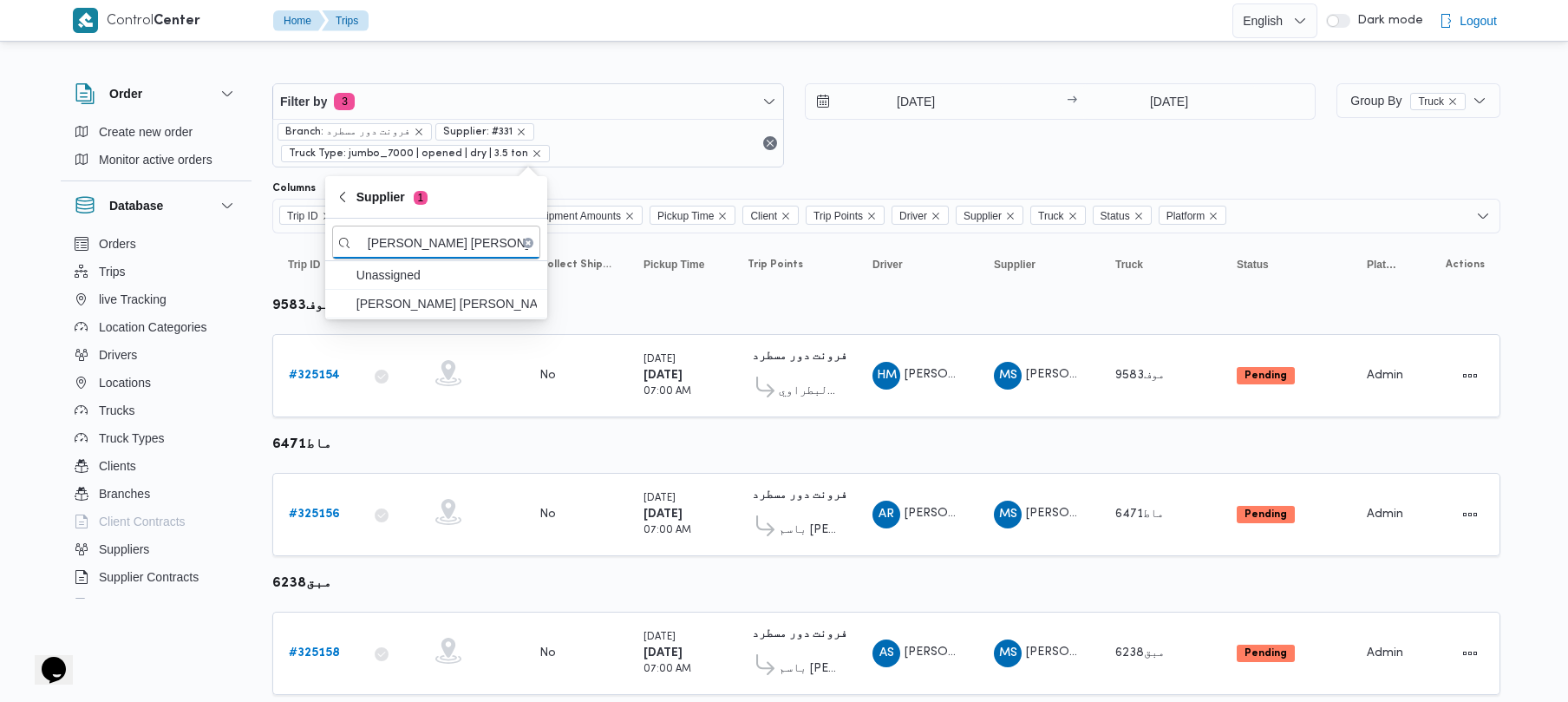 type on "عبدالله عيد عبدالسلام عبدالحافظ" 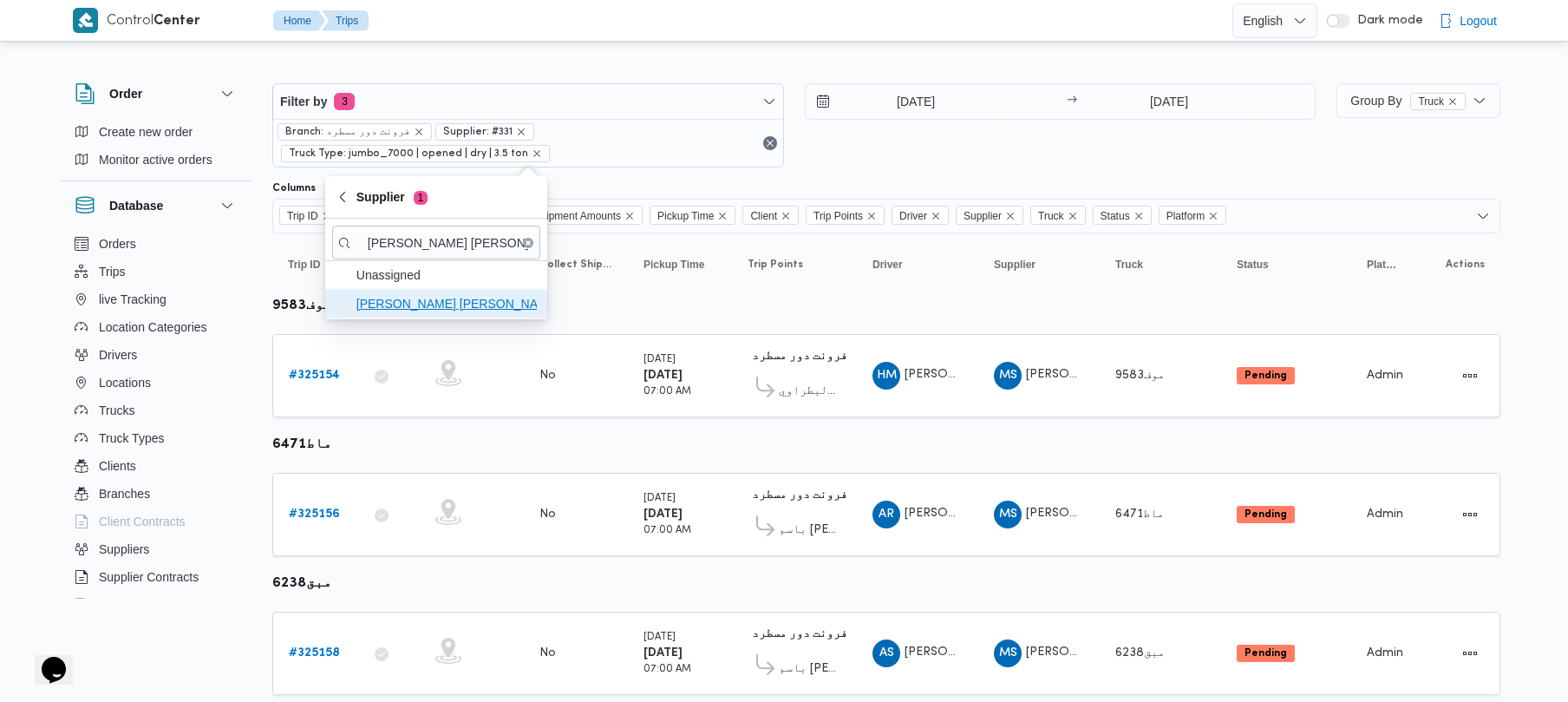 click on "عبدالله عيد عبدالسلام عبدالحافظ" at bounding box center (447, 304) 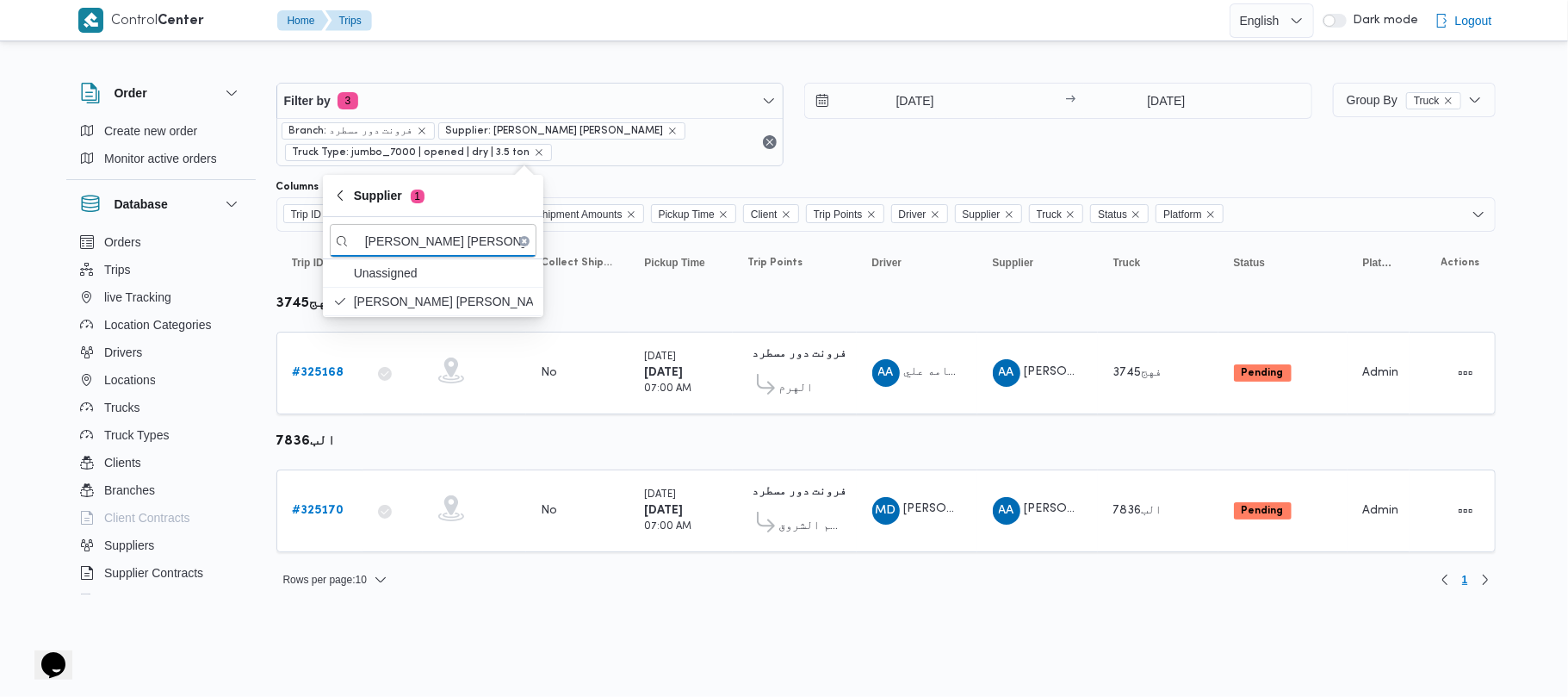 click on "Filter by 3 Branch: فرونت دور مسطرد Supplier: عبدالله عيد عبدالسلام عبدالحافظ Truck Type: jumbo_7000 | opened | dry | 3.5 ton 20/7/2025 → 20/7/2025" at bounding box center (794, 124) 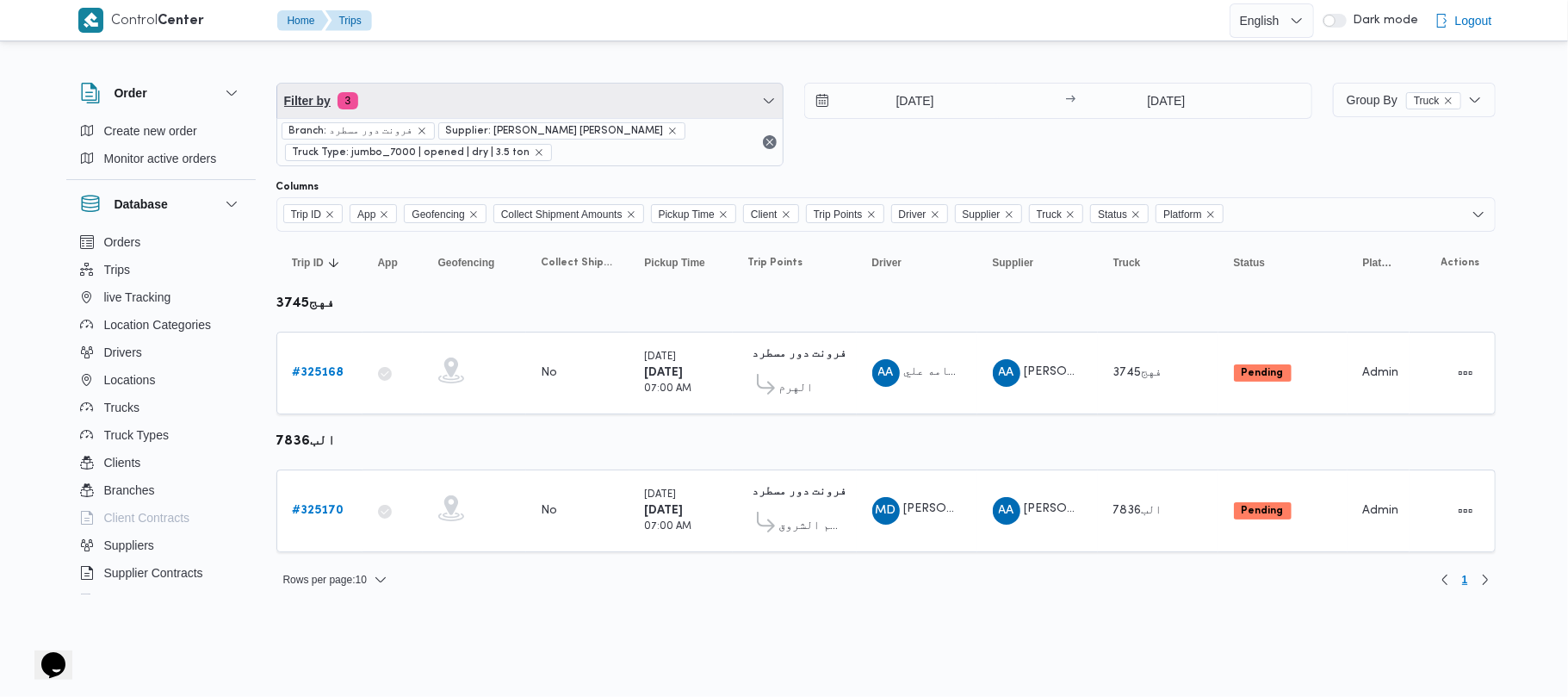 click on "Filter by 3" at bounding box center [530, 101] 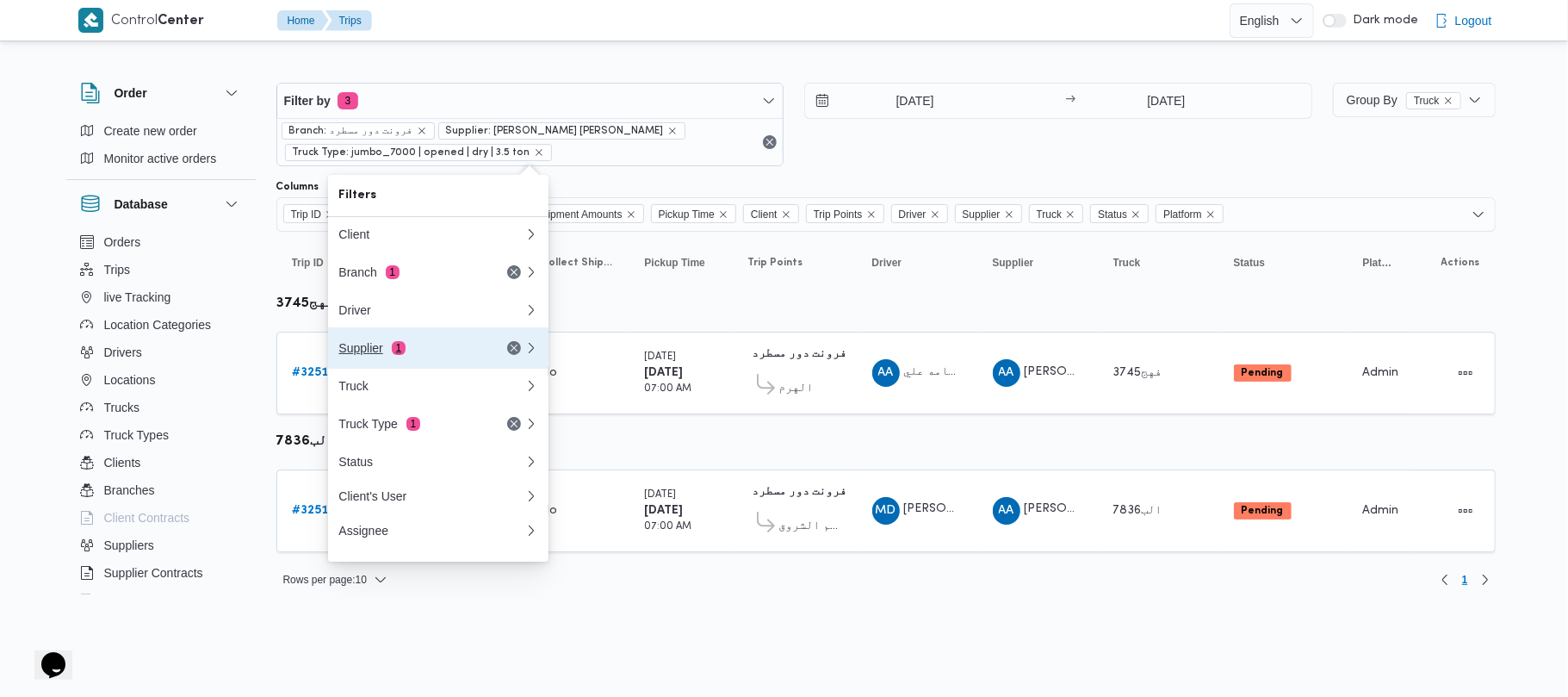 click on "Supplier 1" at bounding box center (438, 348) 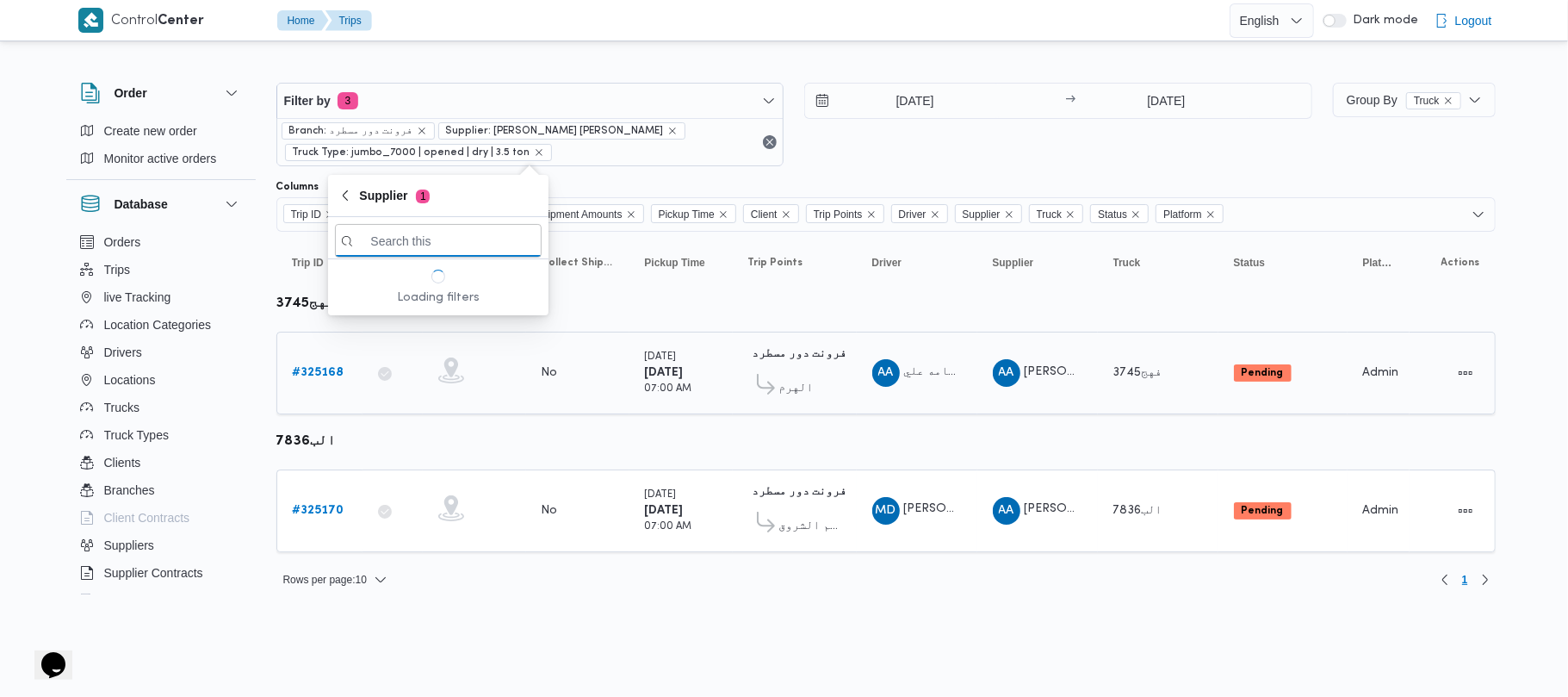 paste on "عبدالله عيد عبدالسلام عبدالحافظ" 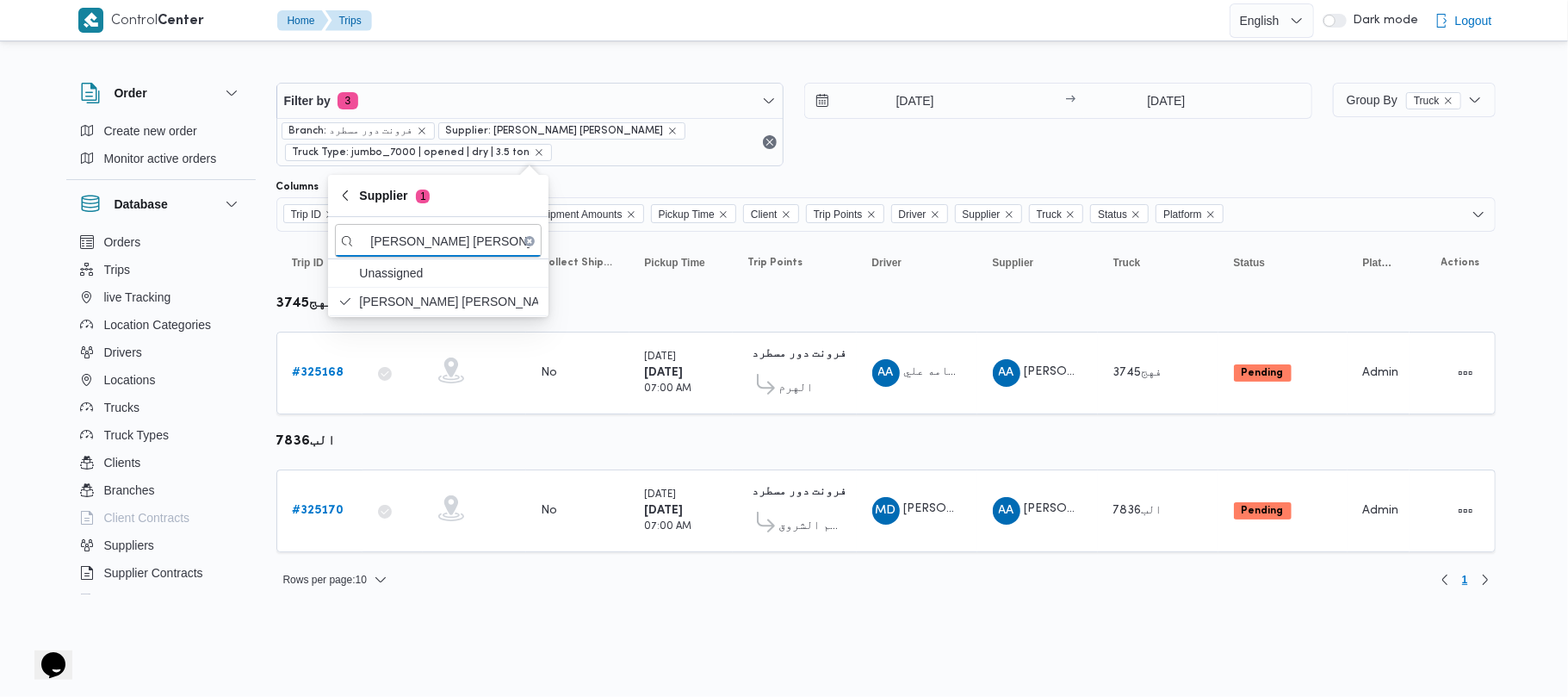 type on "عبدالله عيد عبدالسلام عبدالحافظ" 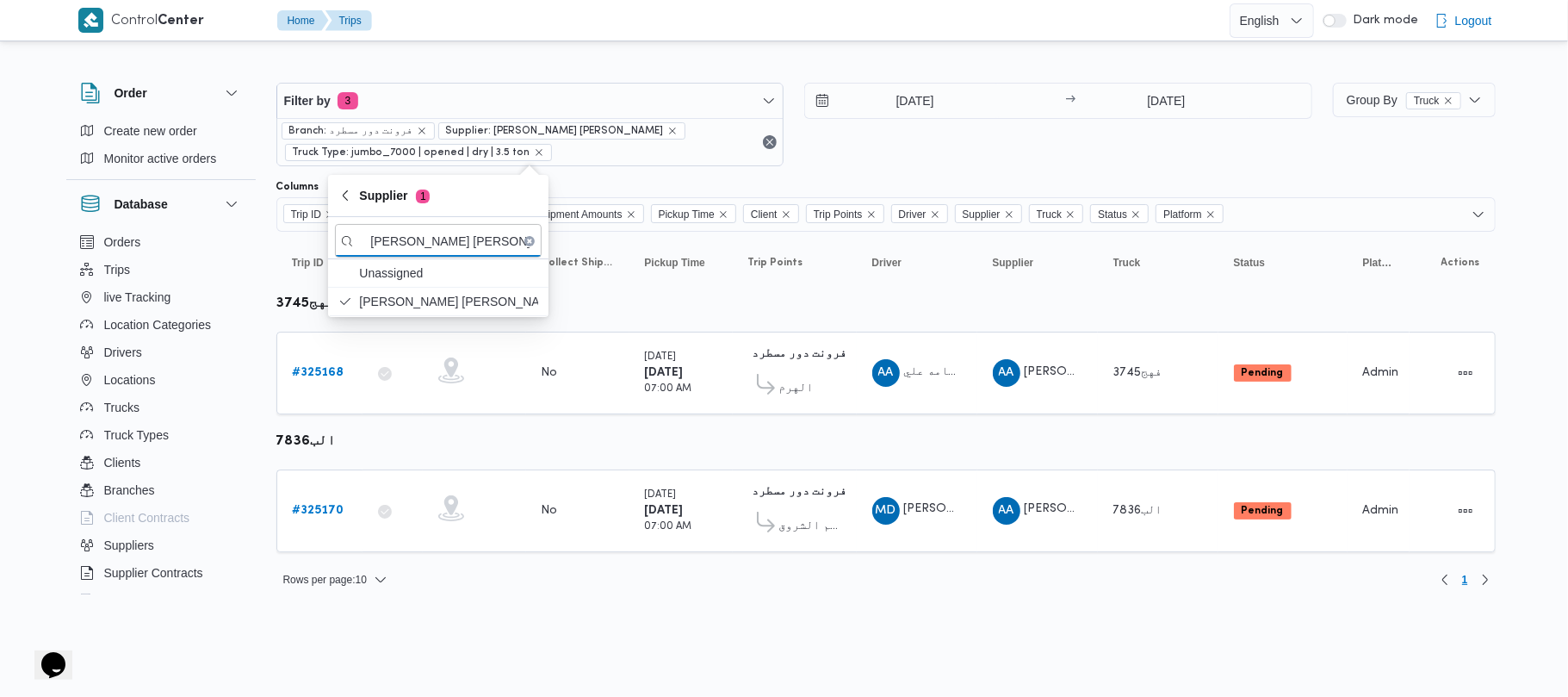 click on "20/7/2025 → 20/7/2025" at bounding box center [1058, 124] 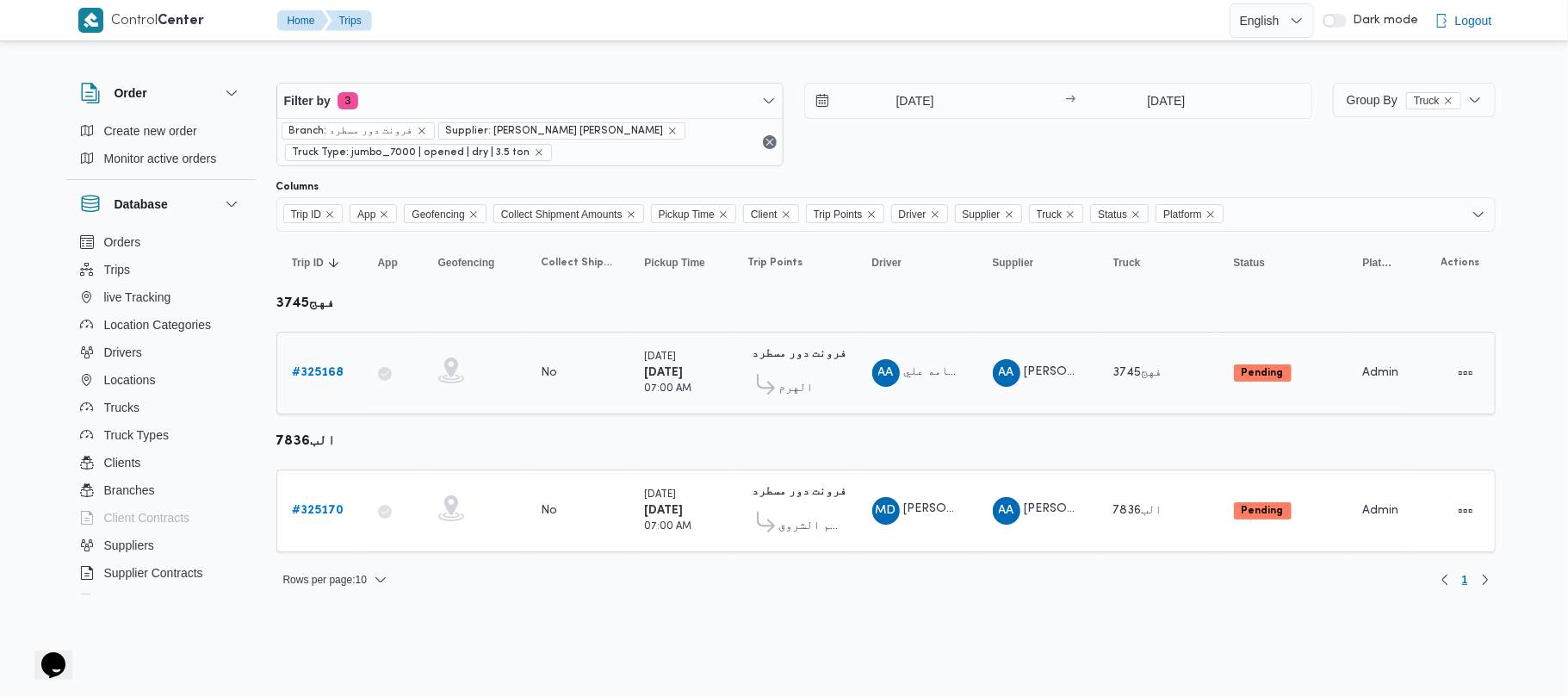 click on "# 325168" at bounding box center (319, 372) 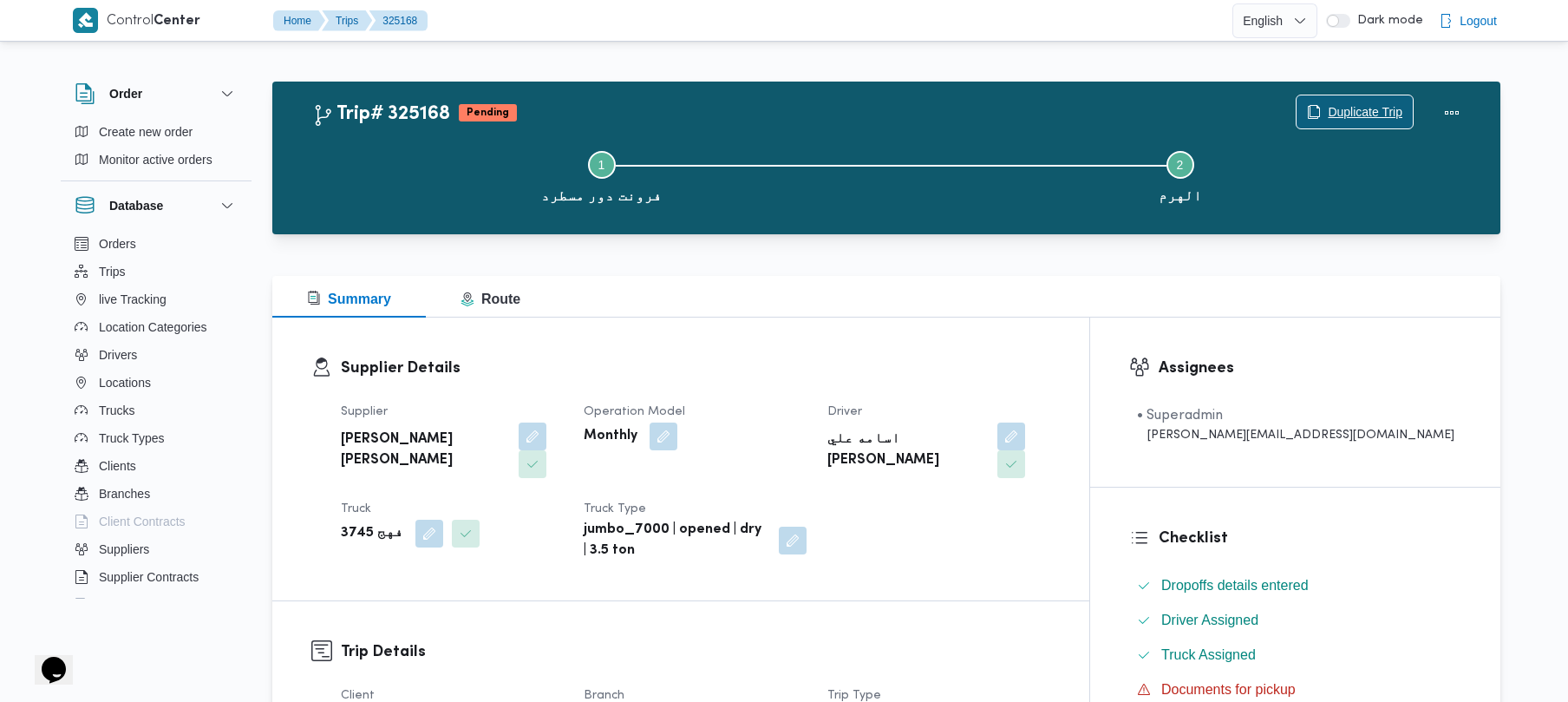 click on "Duplicate Trip" at bounding box center [1365, 112] 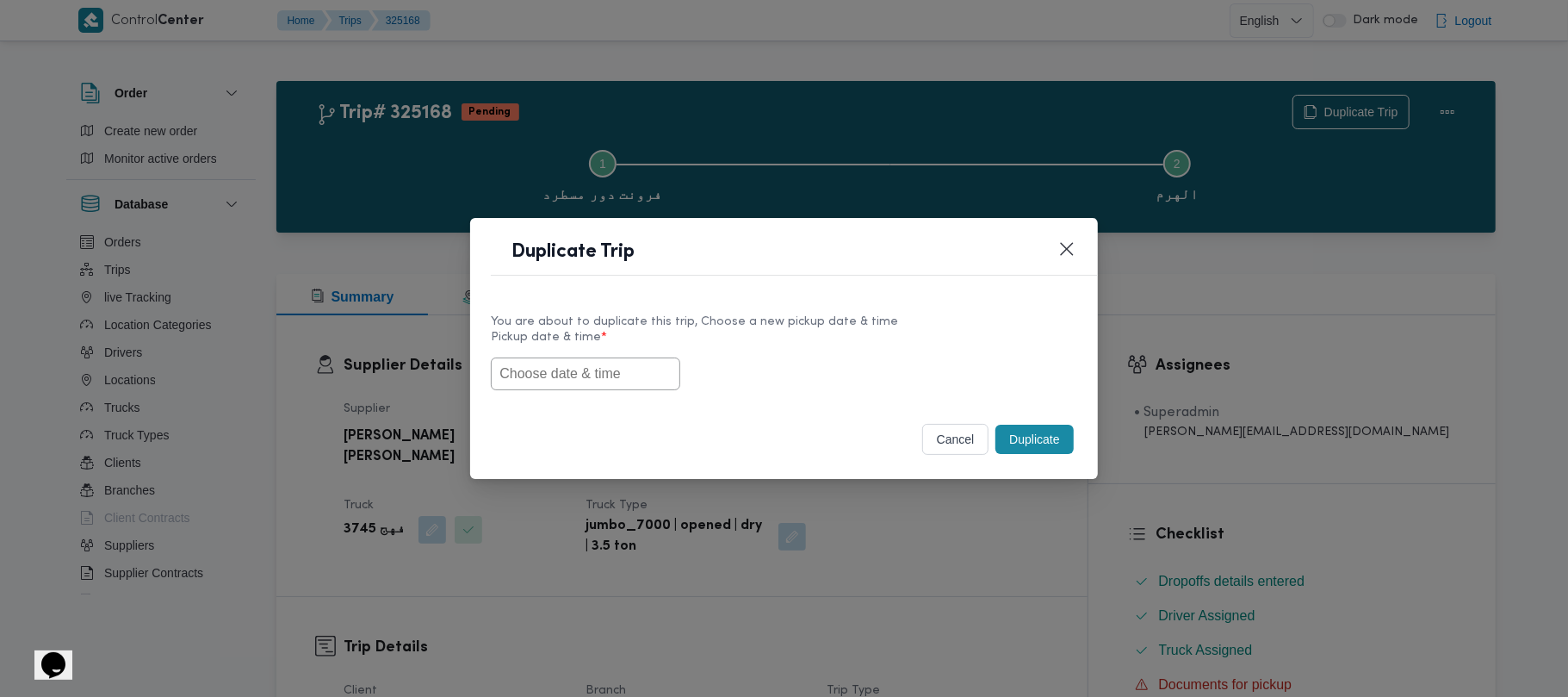 click at bounding box center [586, 374] 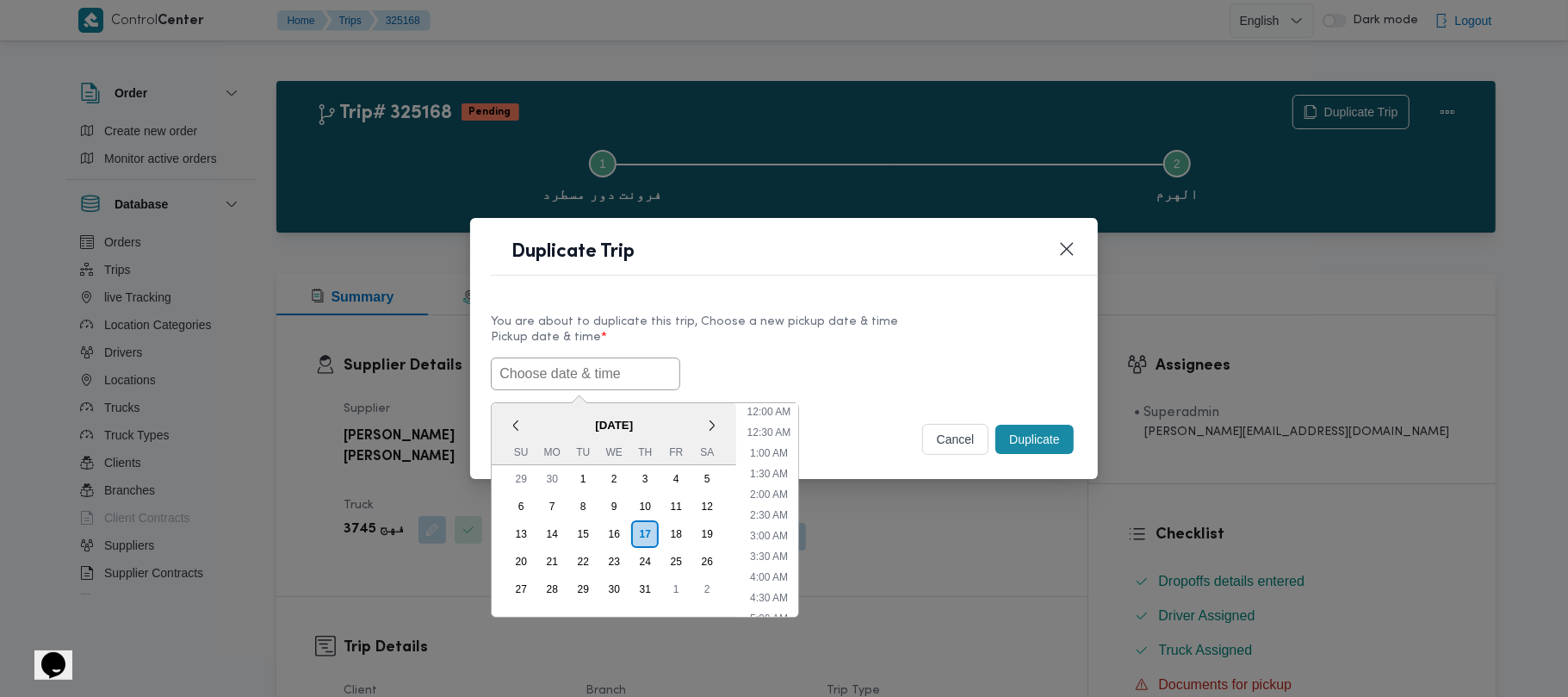 scroll, scrollTop: 380, scrollLeft: 0, axis: vertical 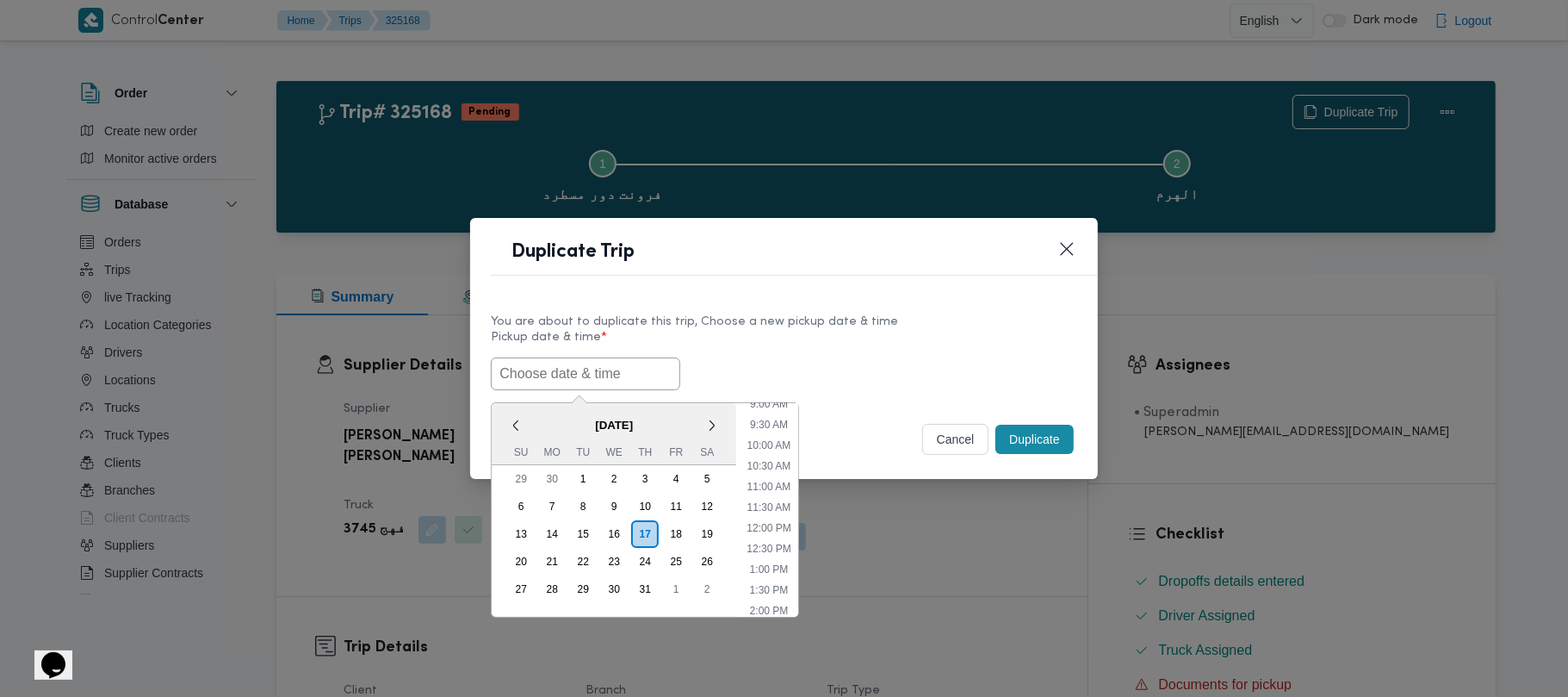 paste on "21/07/2025 7:00AM" 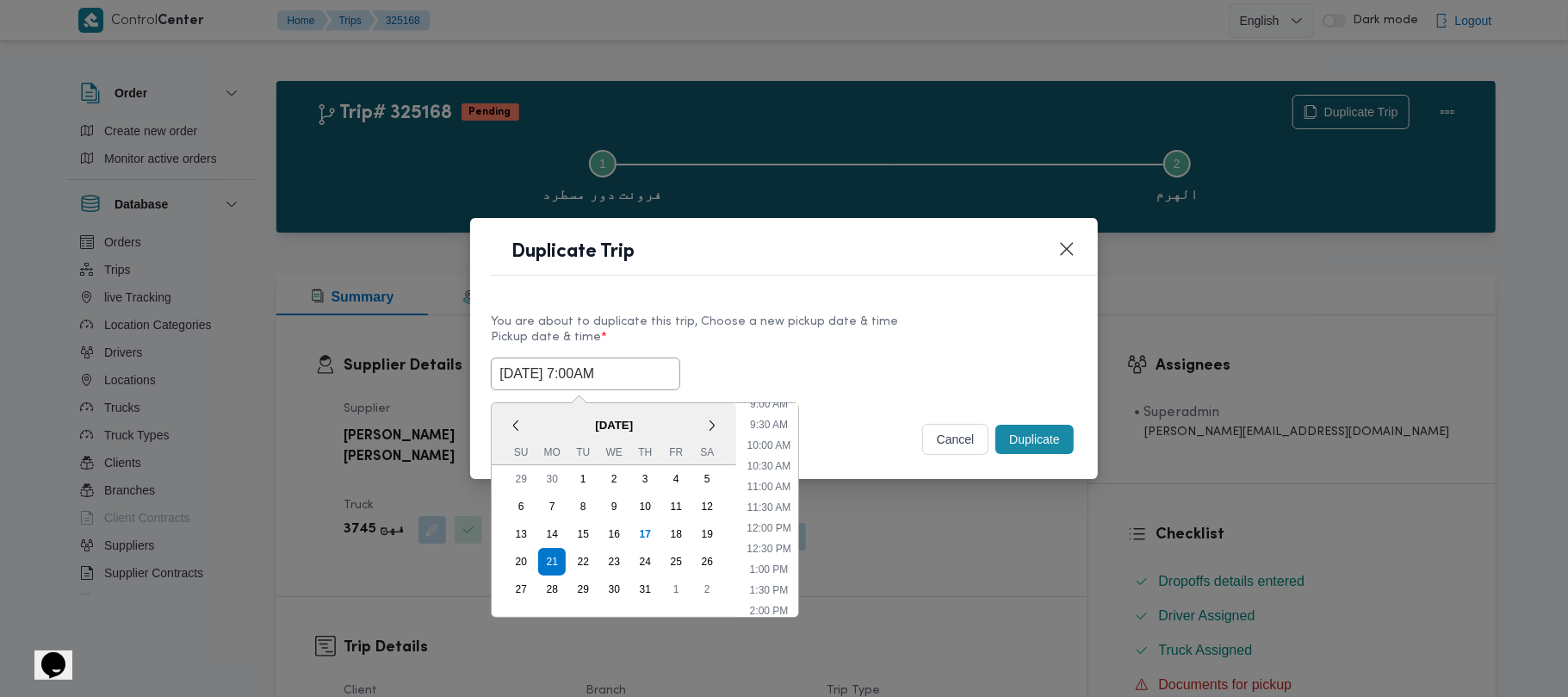 type on "21/07/2025 7:00AM" 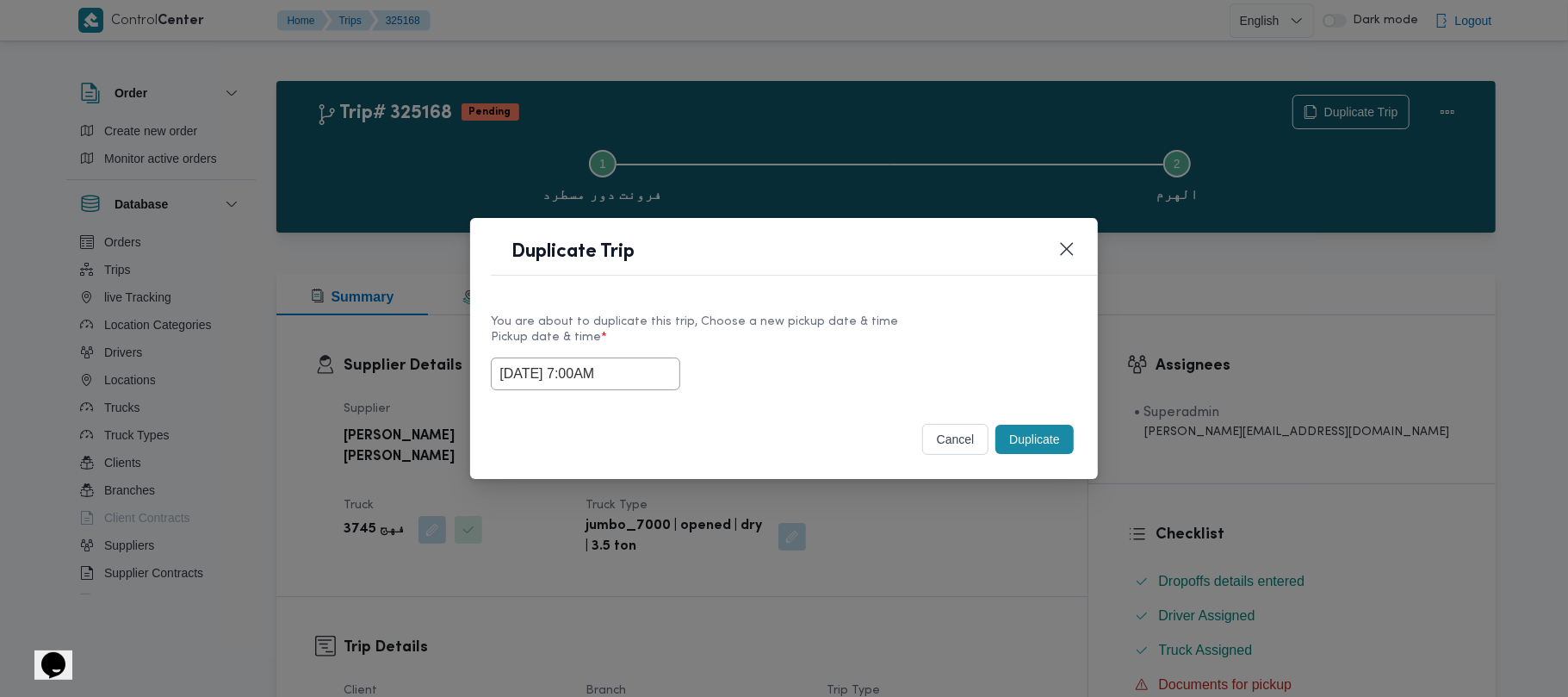 click on "21/07/2025 7:00AM" at bounding box center [784, 374] 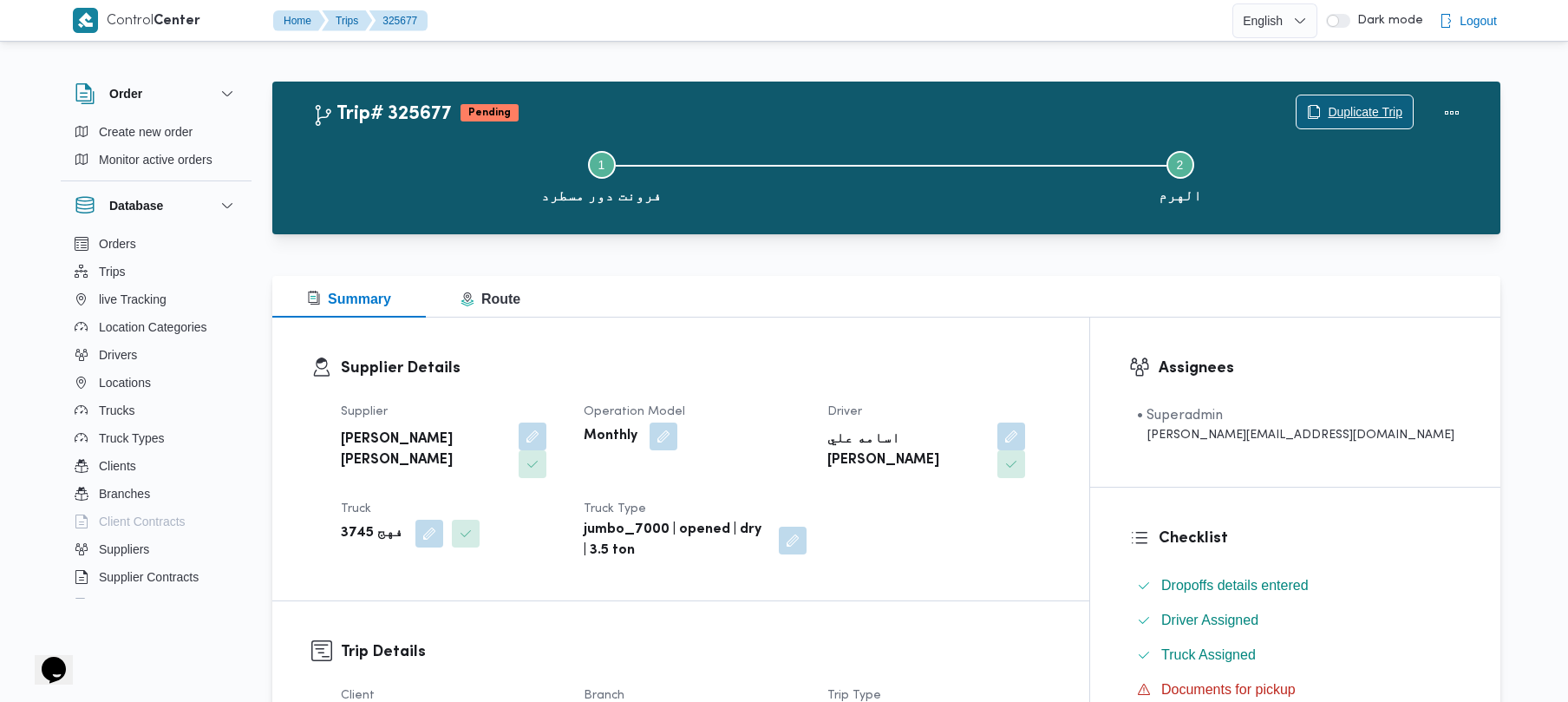 click on "Duplicate Trip" at bounding box center (1365, 112) 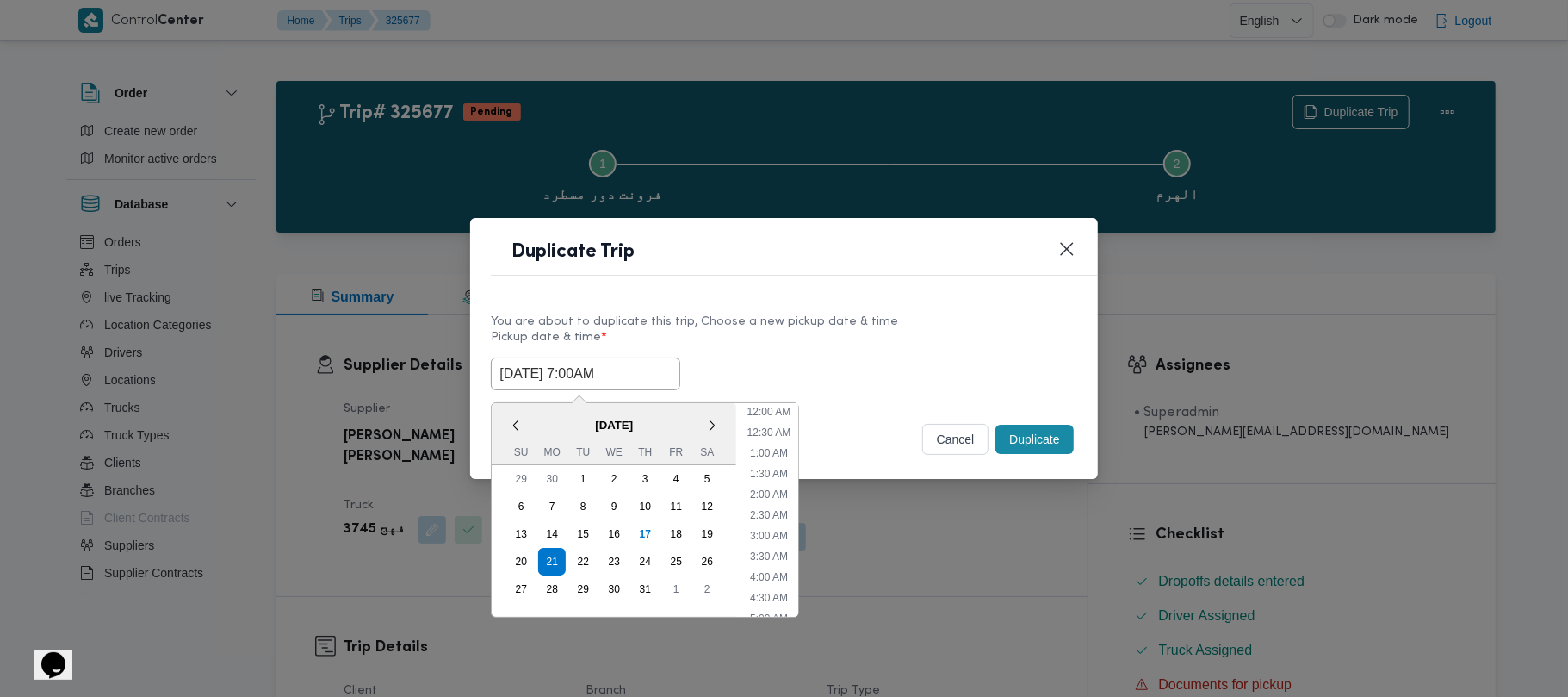 click on "21/07/2025 7:00AM" at bounding box center [586, 374] 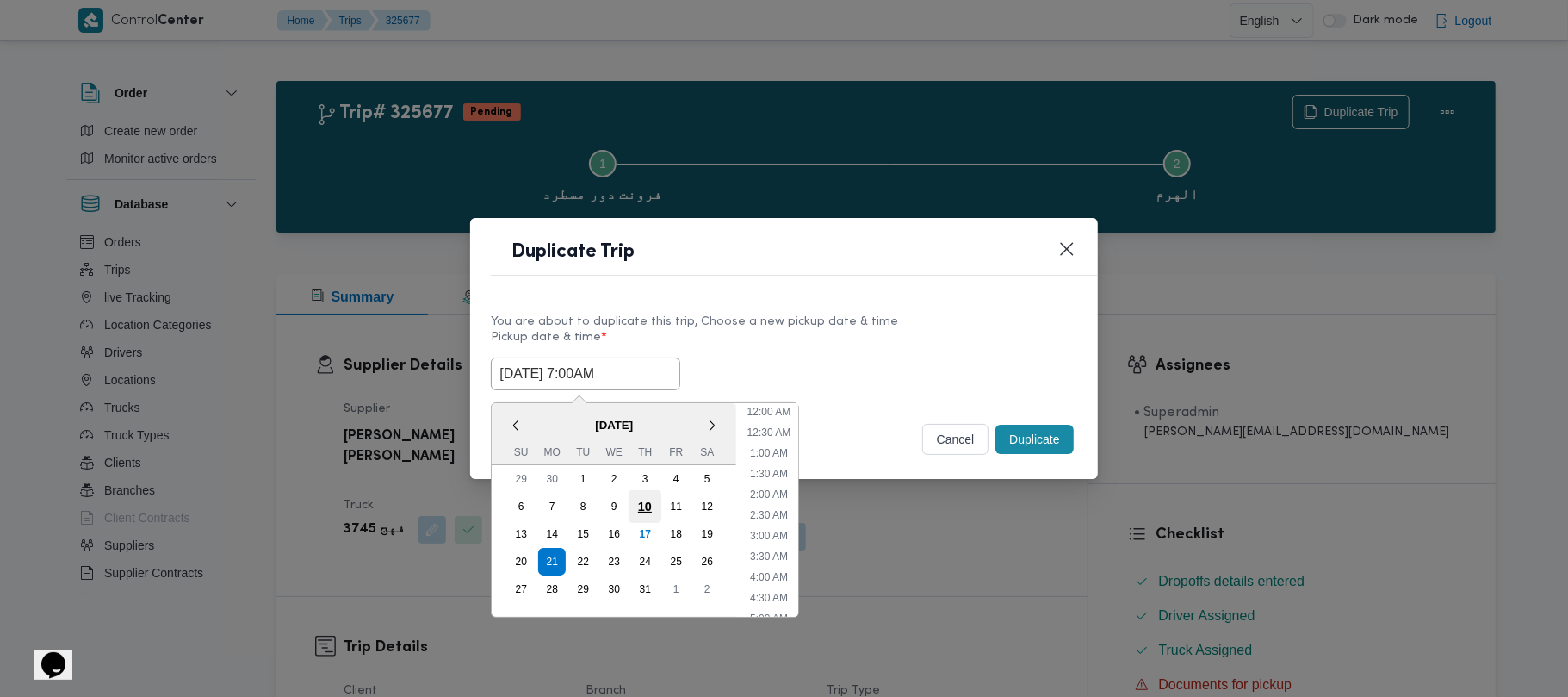 scroll, scrollTop: 193, scrollLeft: 0, axis: vertical 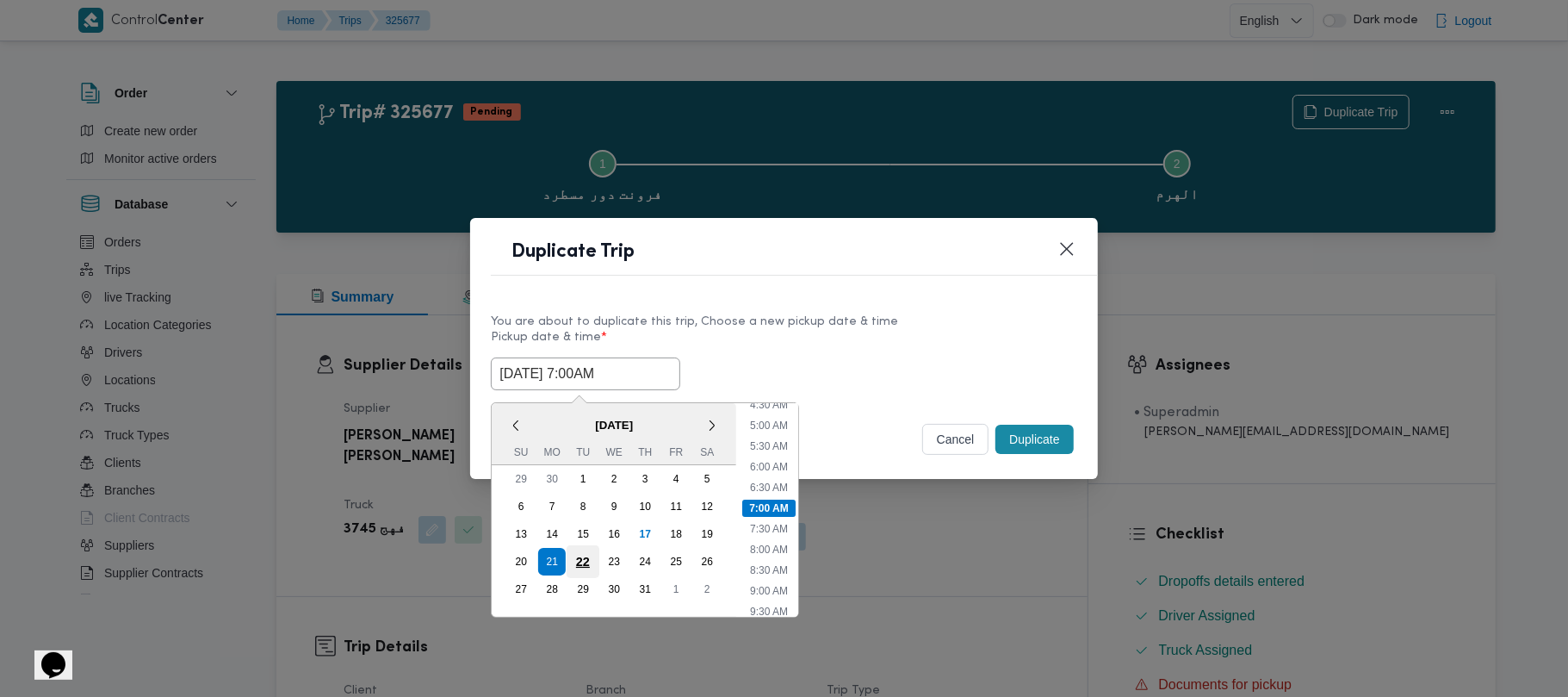click on "22" at bounding box center [583, 562] 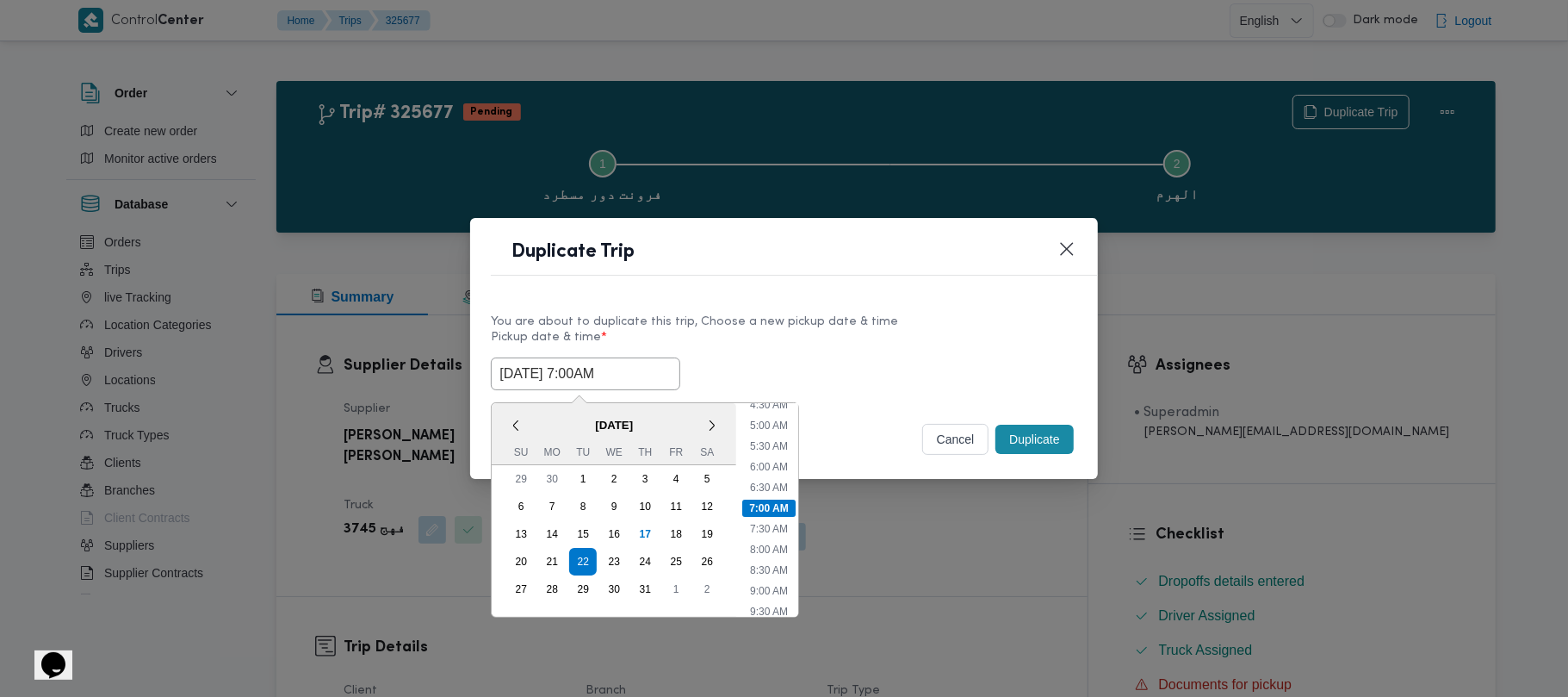 click on "You are about to duplicate this trip, Choose a new pickup date & time" at bounding box center (784, 321) 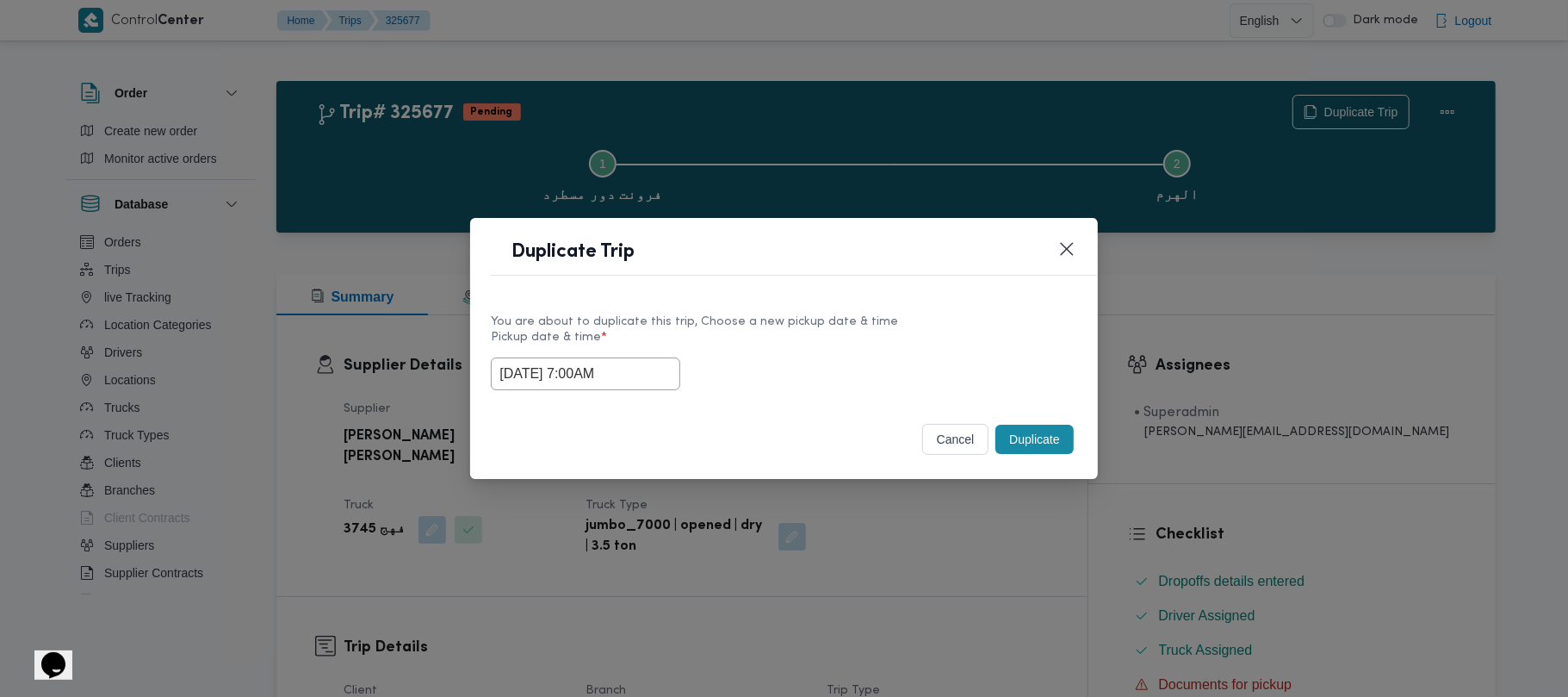 click on "Duplicate" at bounding box center [1034, 439] 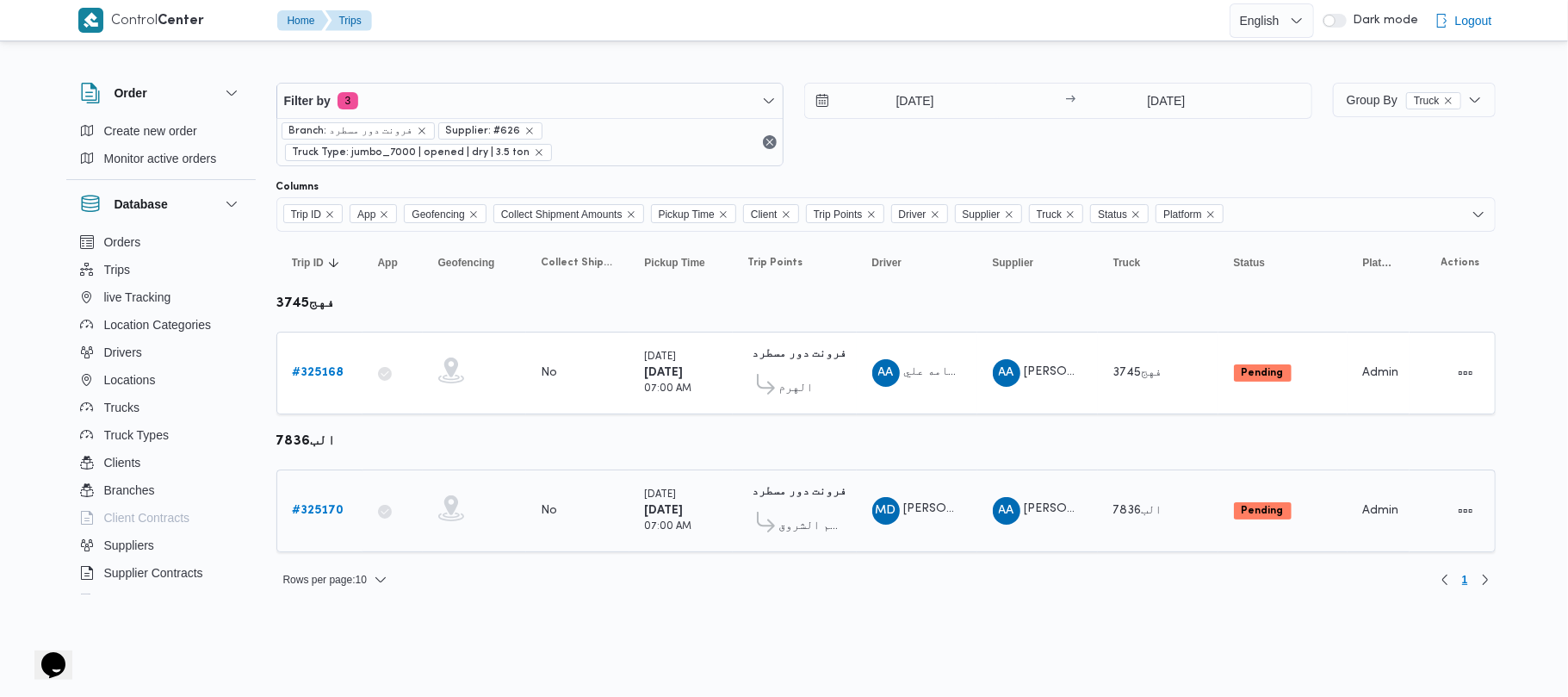 click on "# 325170" at bounding box center [319, 510] 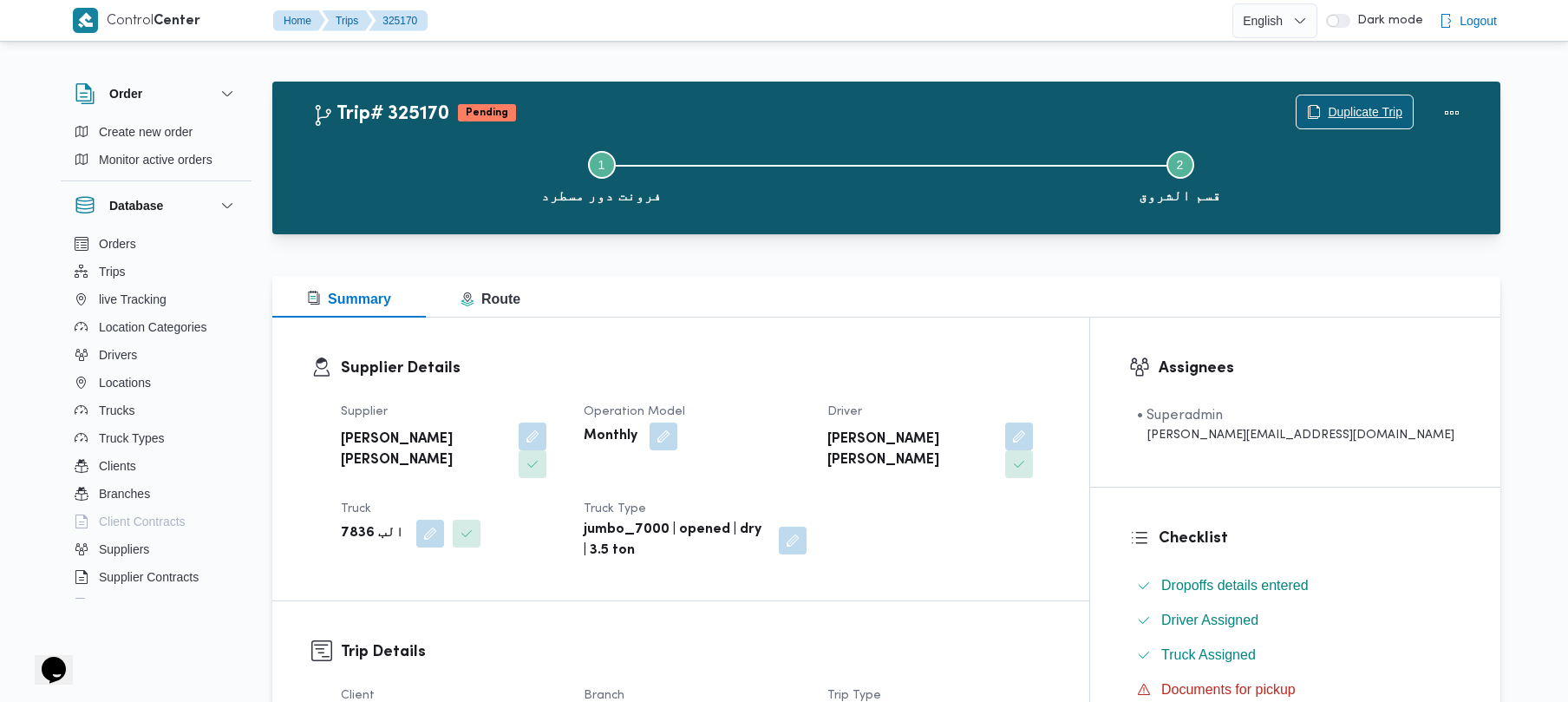 click on "Duplicate Trip" at bounding box center [1355, 112] 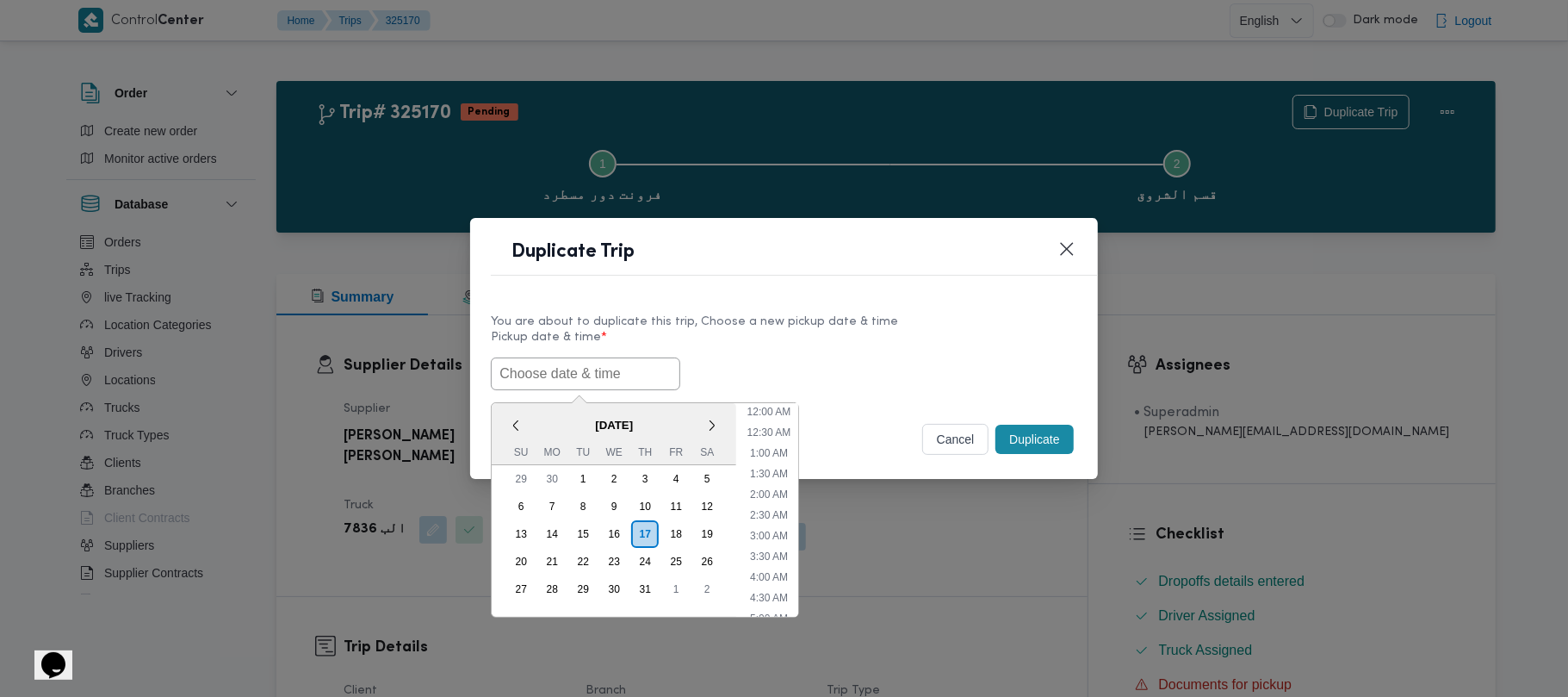click at bounding box center [586, 374] 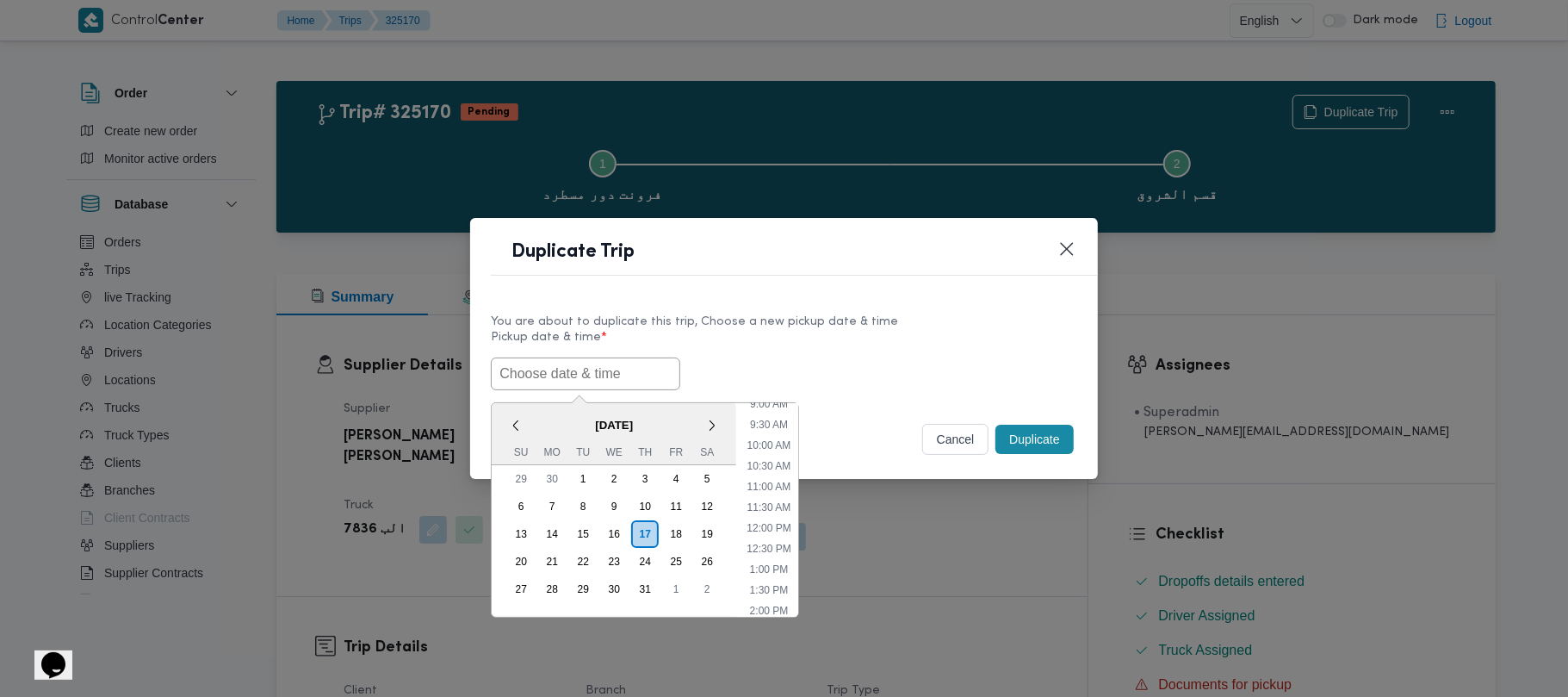 paste on "21/07/2025 7:00AM" 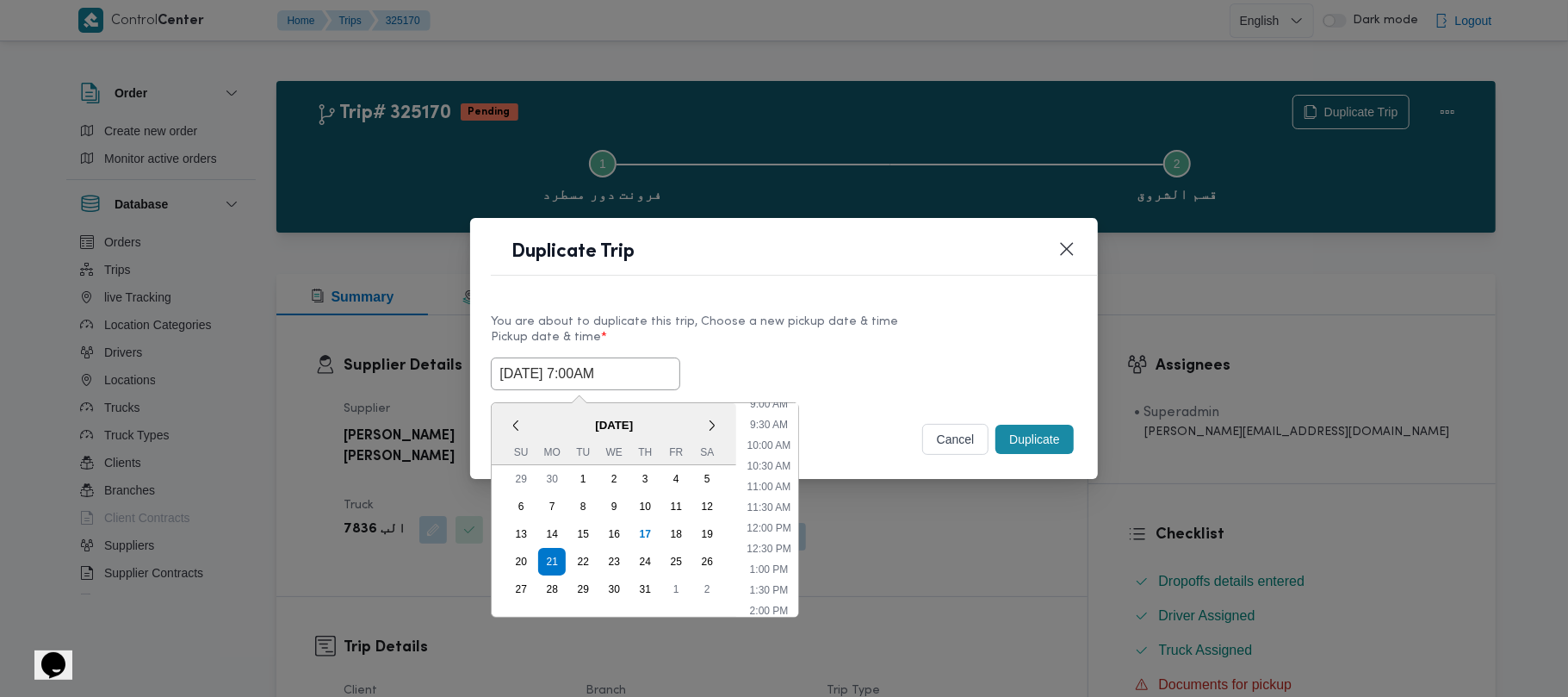 type on "21/07/2025 7:00AM" 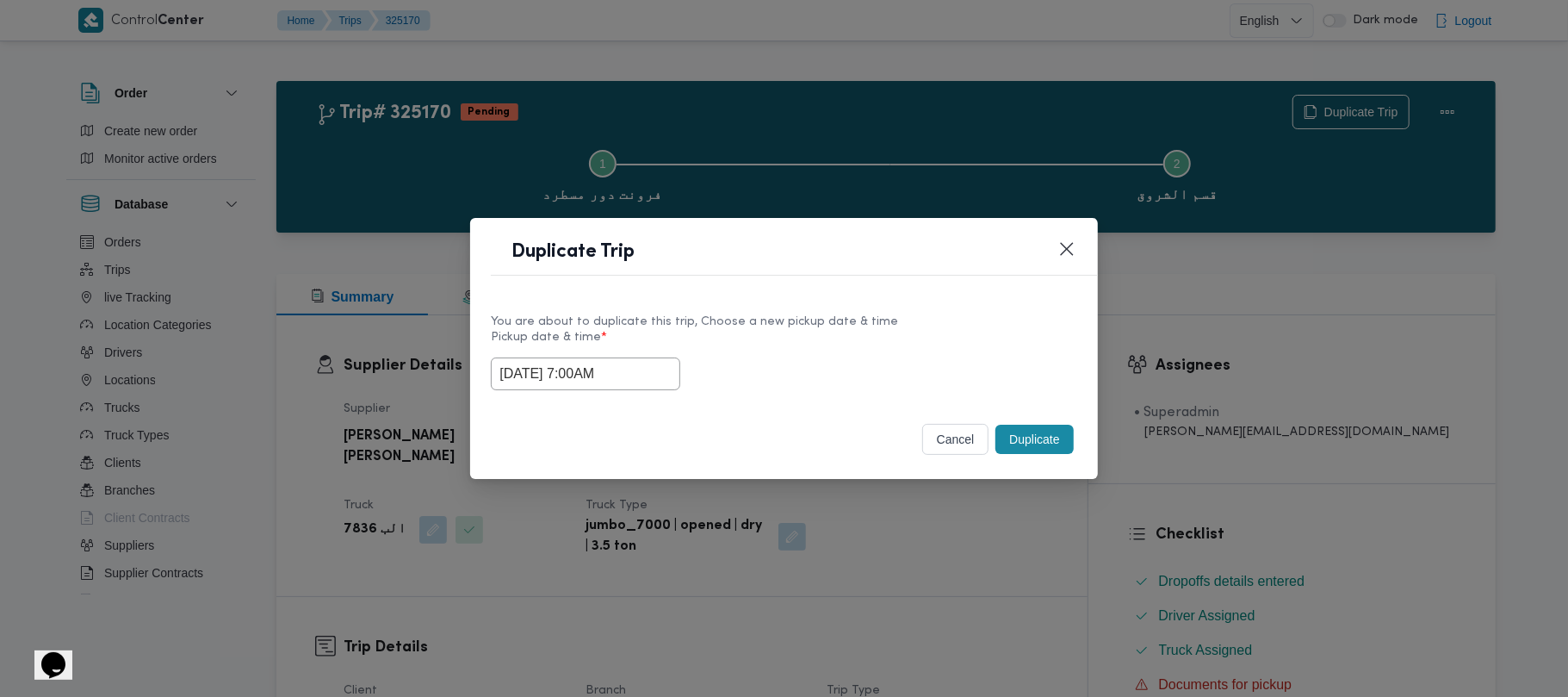 click on "21/07/2025 7:00AM" at bounding box center (784, 374) 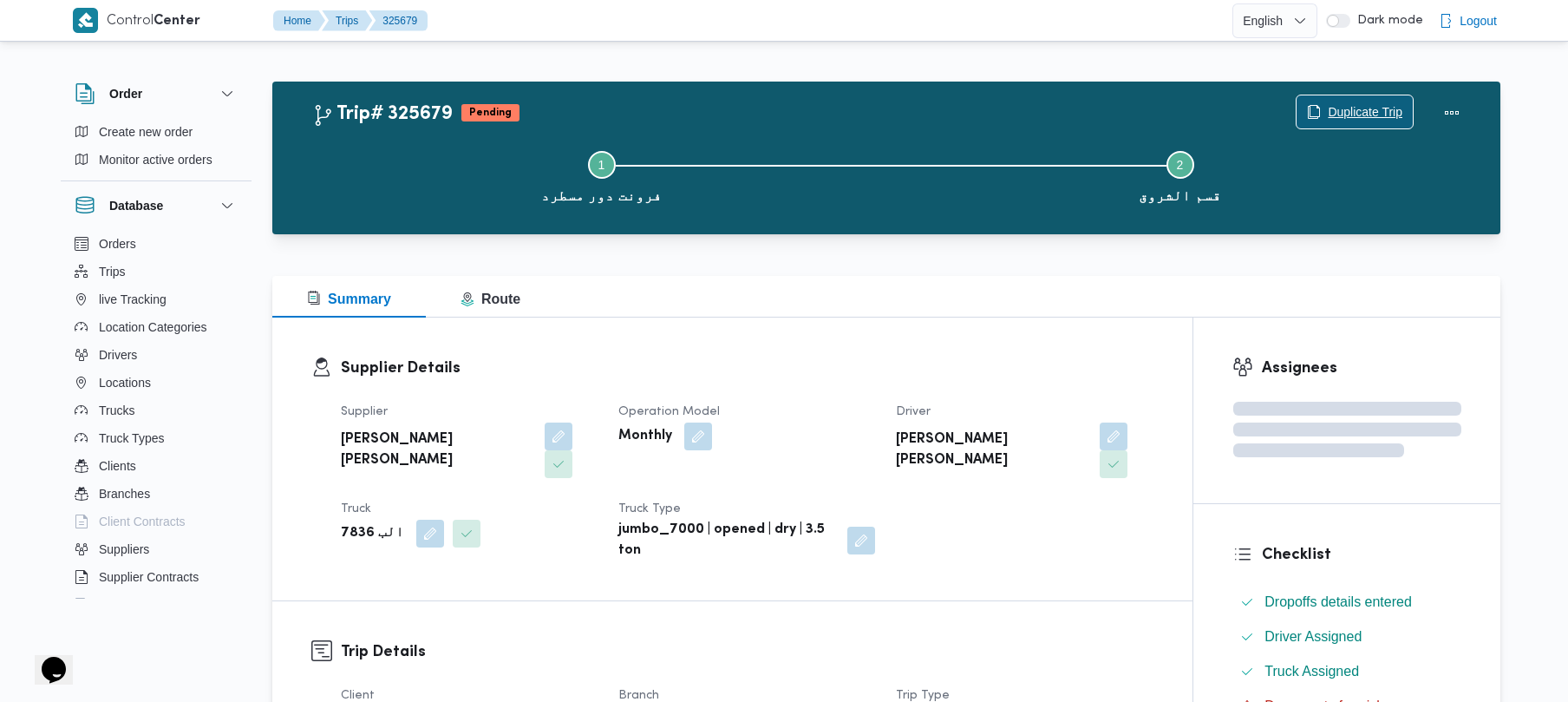 click on "Duplicate Trip" at bounding box center [1365, 112] 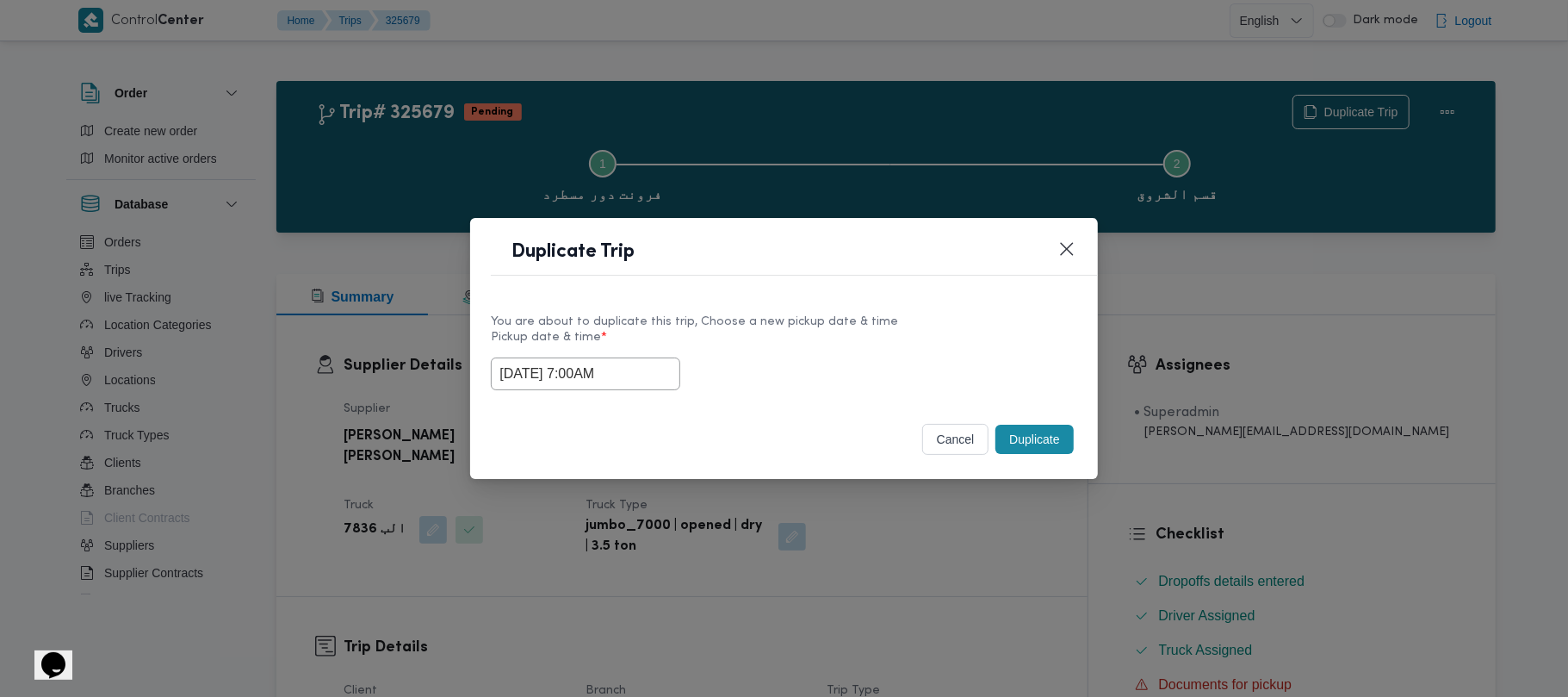 click on "21/07/2025 7:00AM" at bounding box center (586, 374) 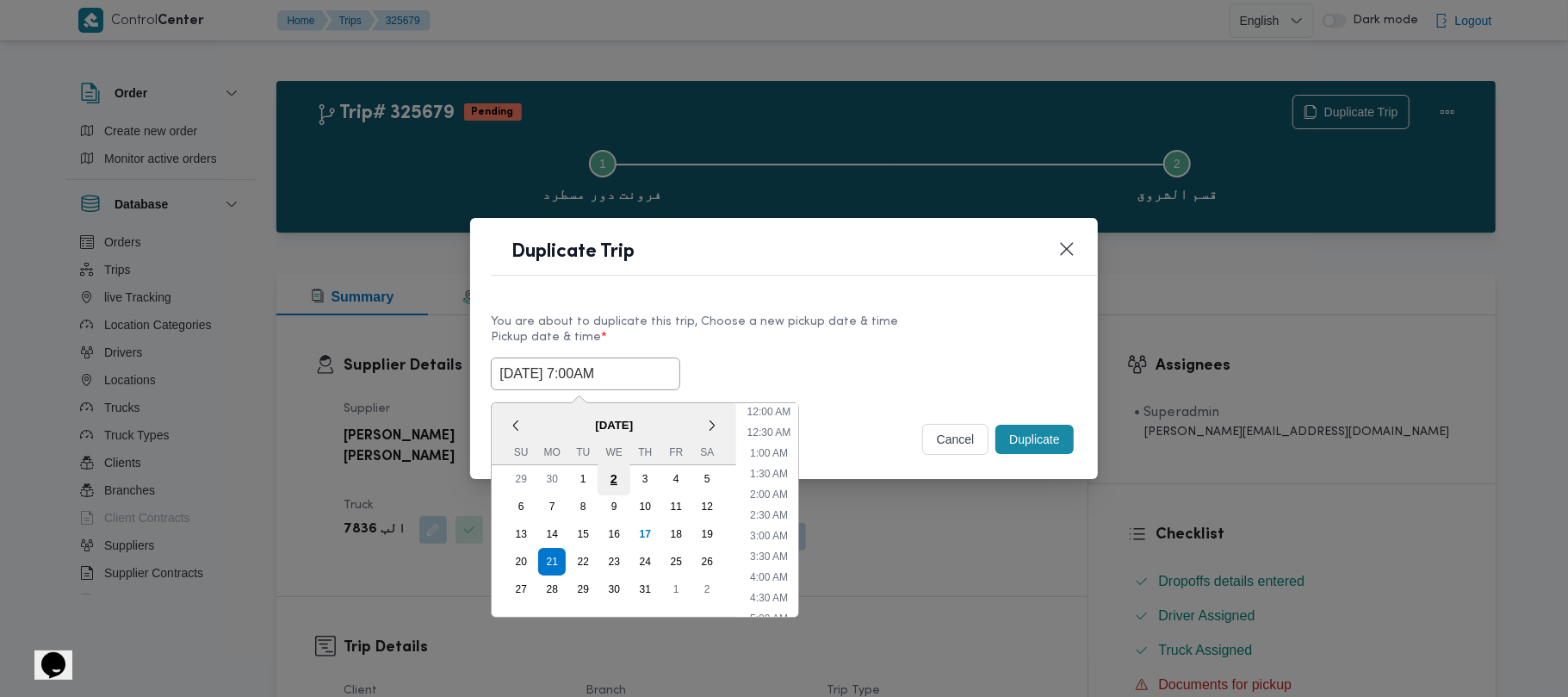 scroll, scrollTop: 193, scrollLeft: 0, axis: vertical 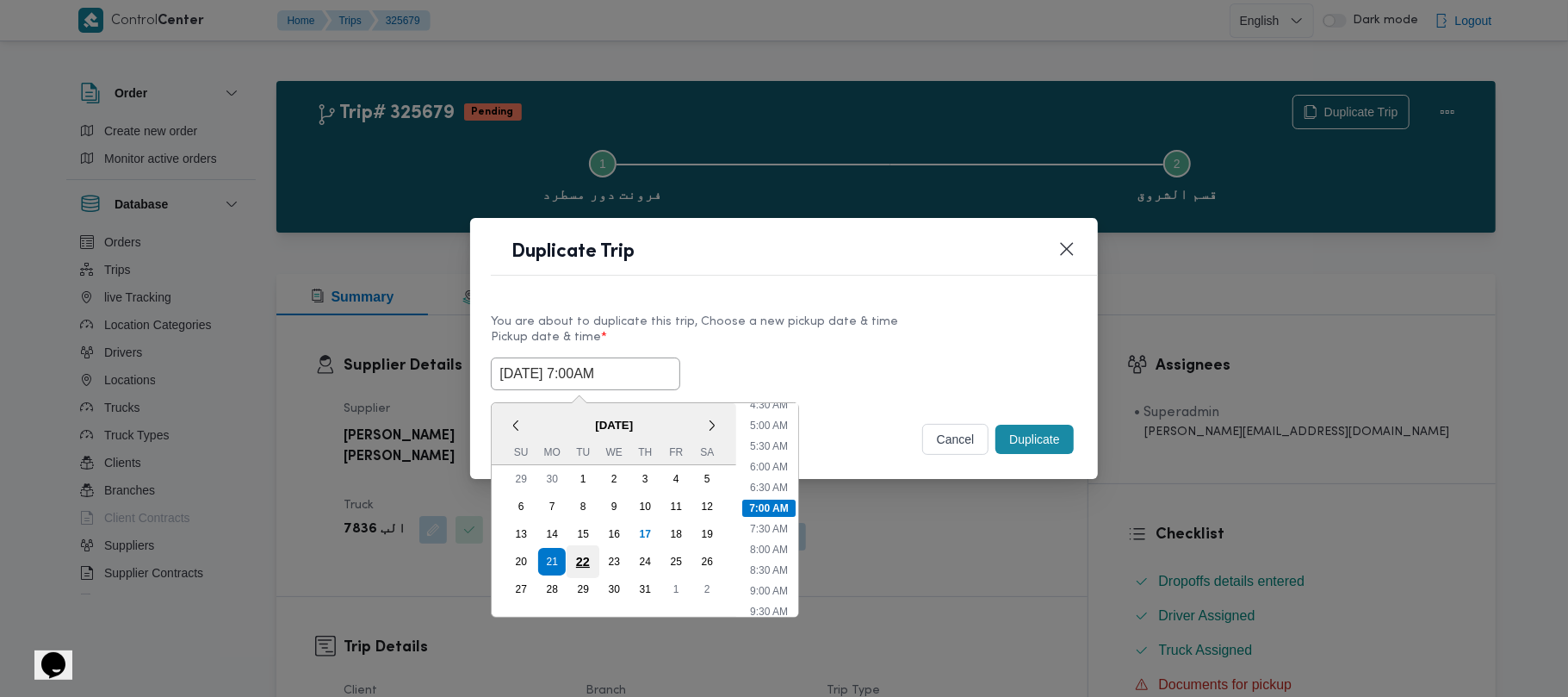 click on "22" at bounding box center [583, 562] 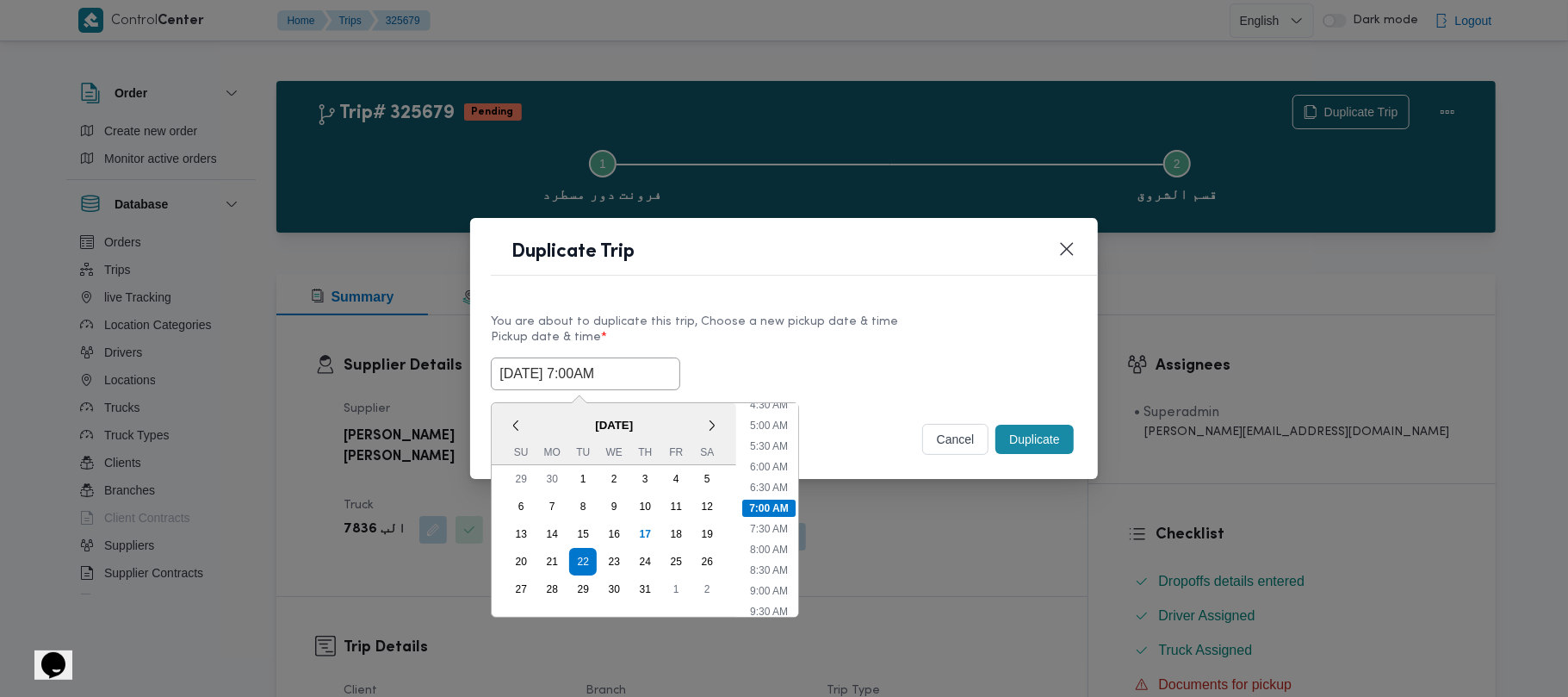 click on "You are about to duplicate this trip, Choose a new pickup date & time" at bounding box center (784, 321) 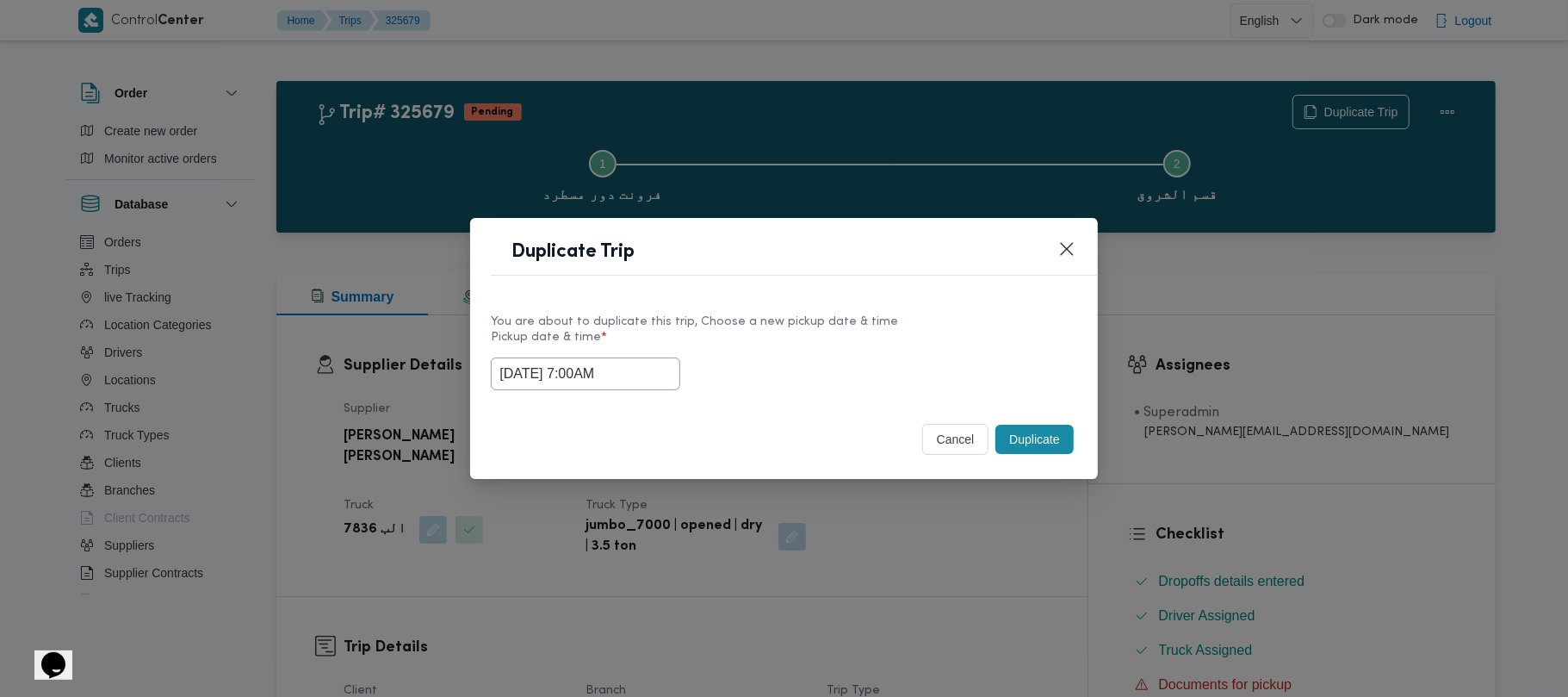 click on "Duplicate" at bounding box center [1034, 439] 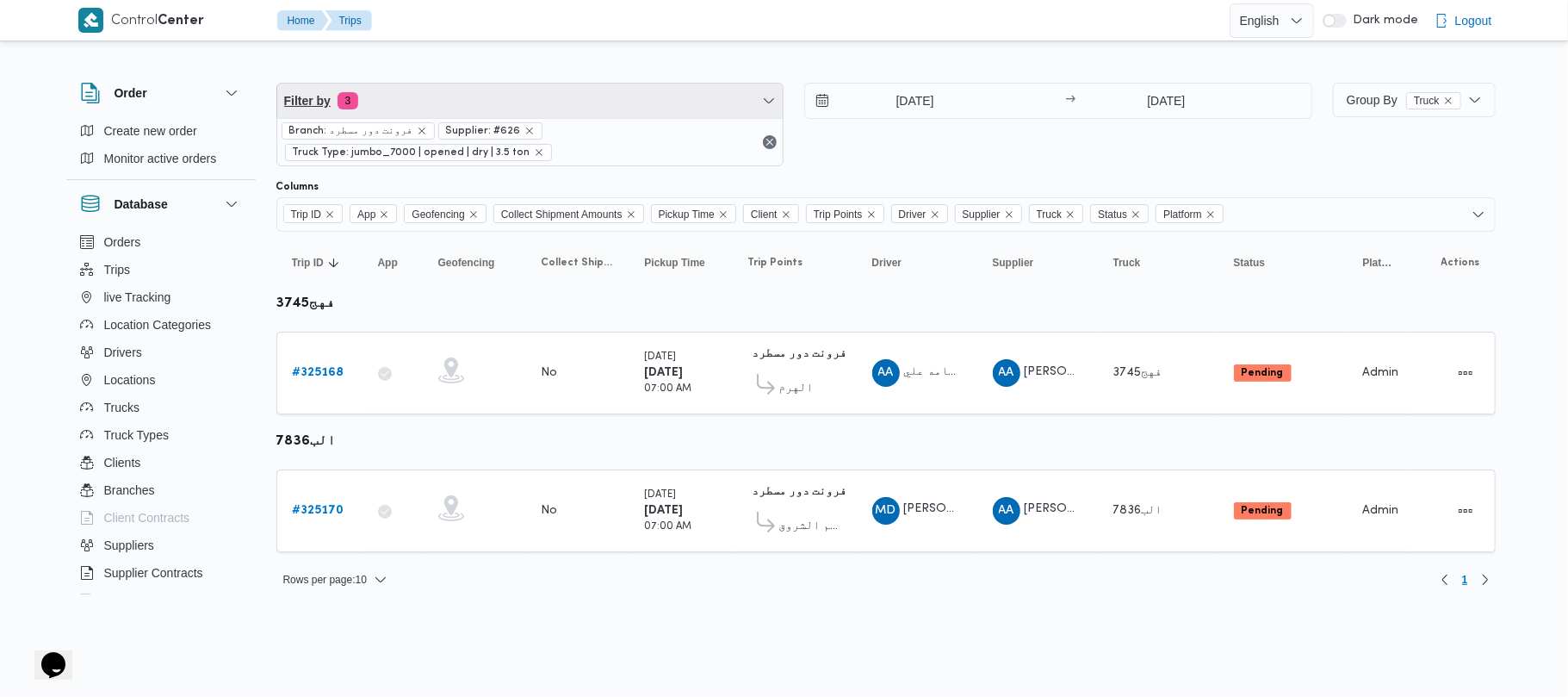 click on "Filter by 3" at bounding box center (530, 101) 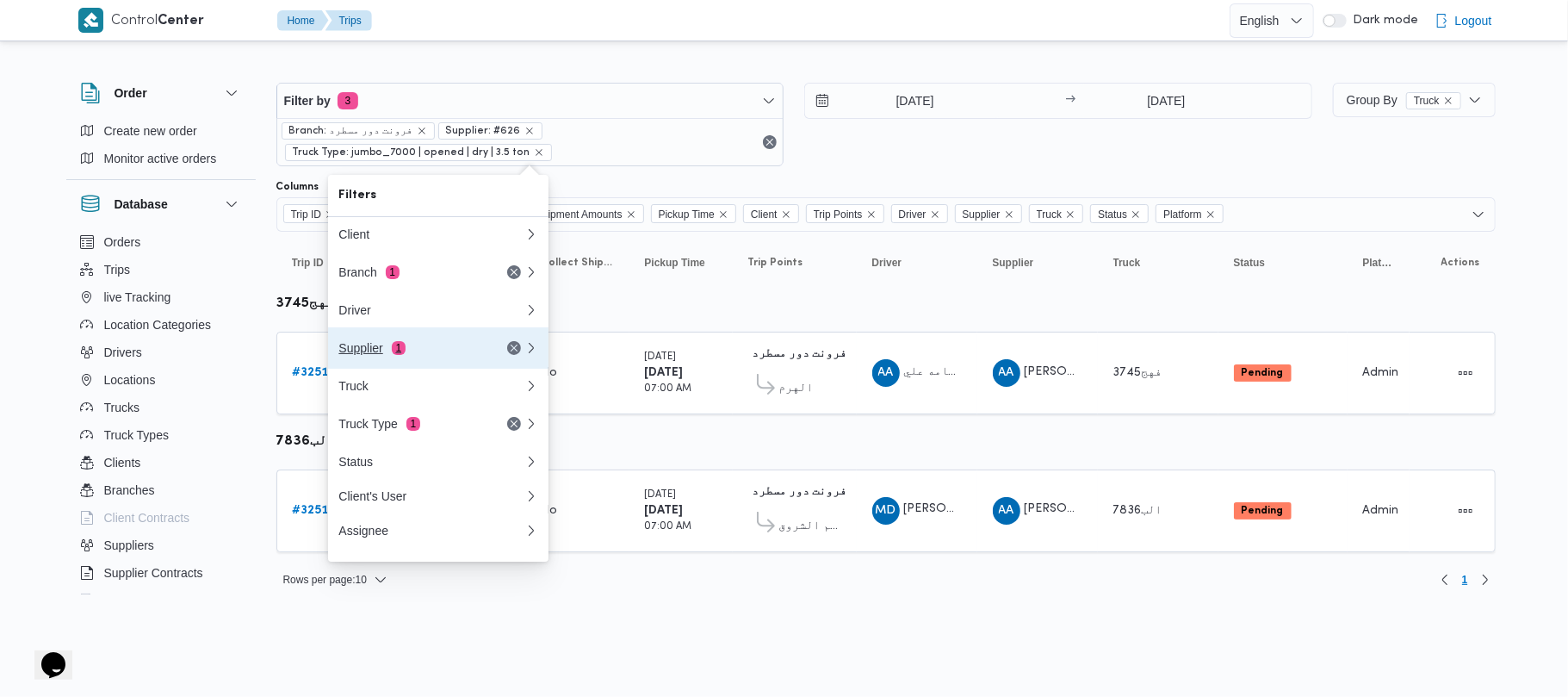 click on "Supplier 1" at bounding box center [411, 348] 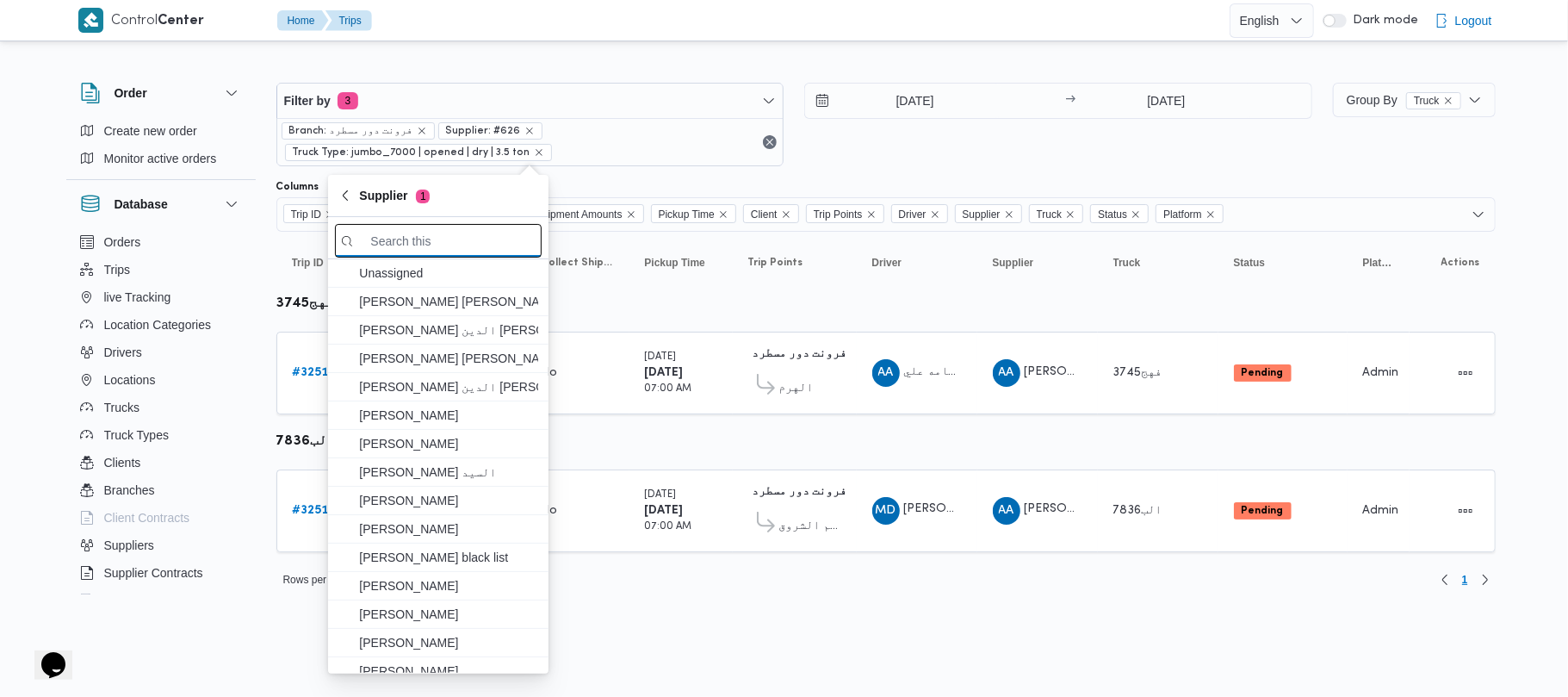 paste on "محمد عيد عبدالسلام عبدالحافظ" 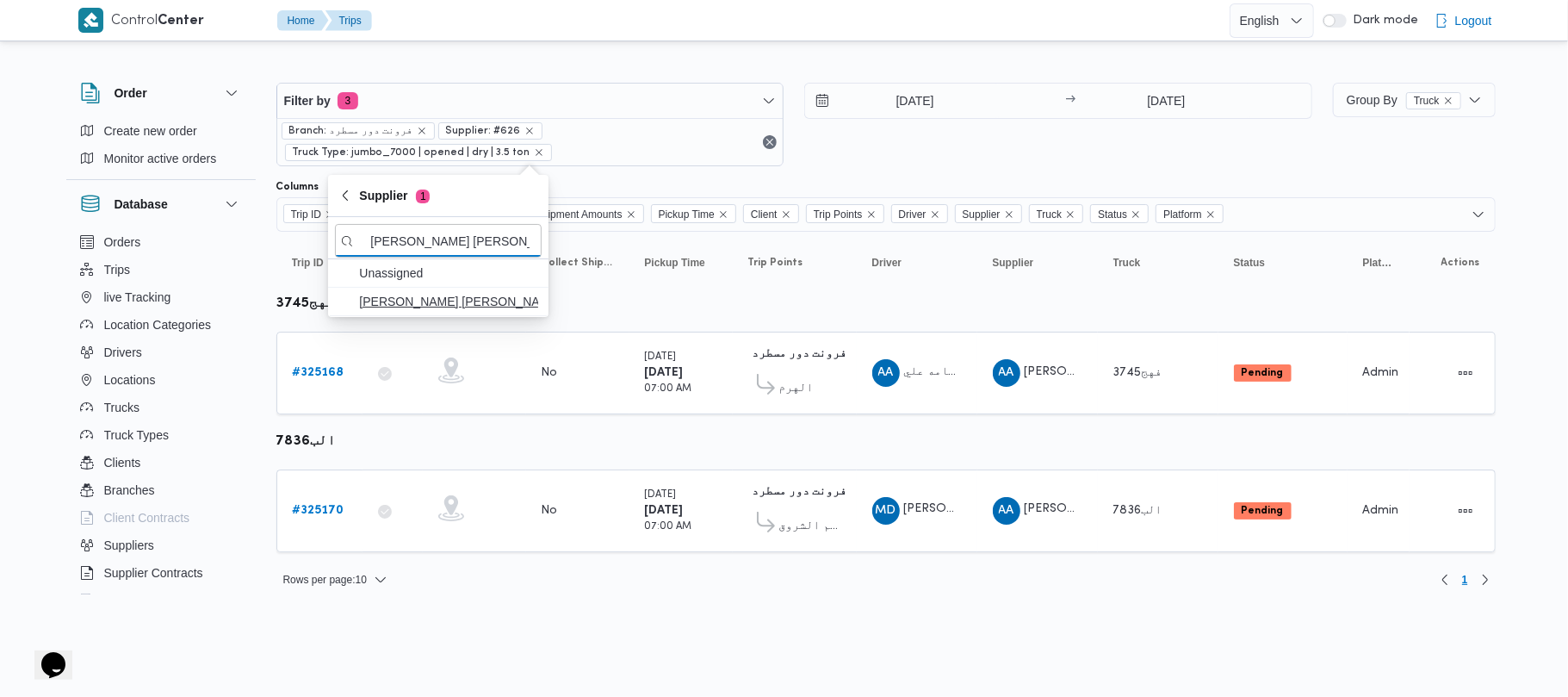 type on "محمد عيد عبدالسلام عبدالحافظ" 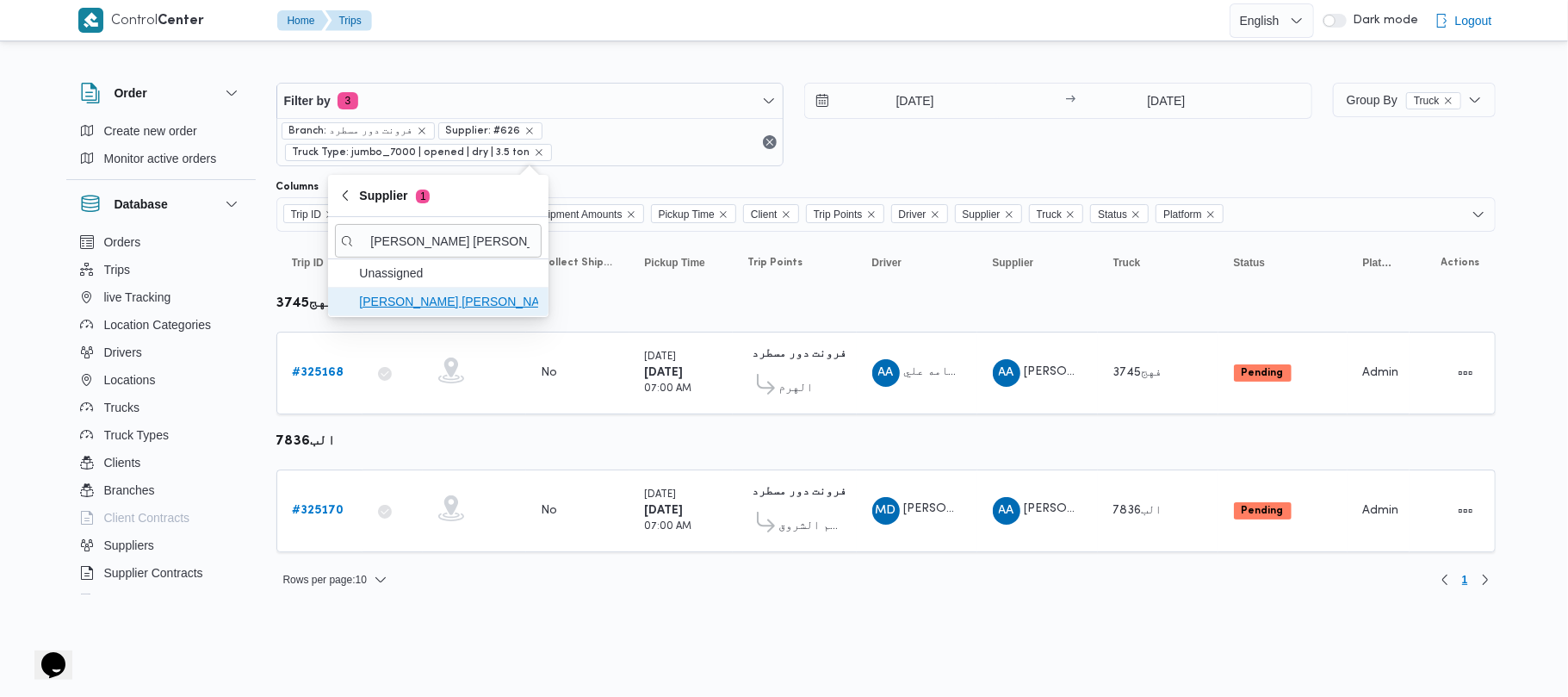 click on "محمد عيد عبدالسلام عبدالحافظ" at bounding box center (449, 302) 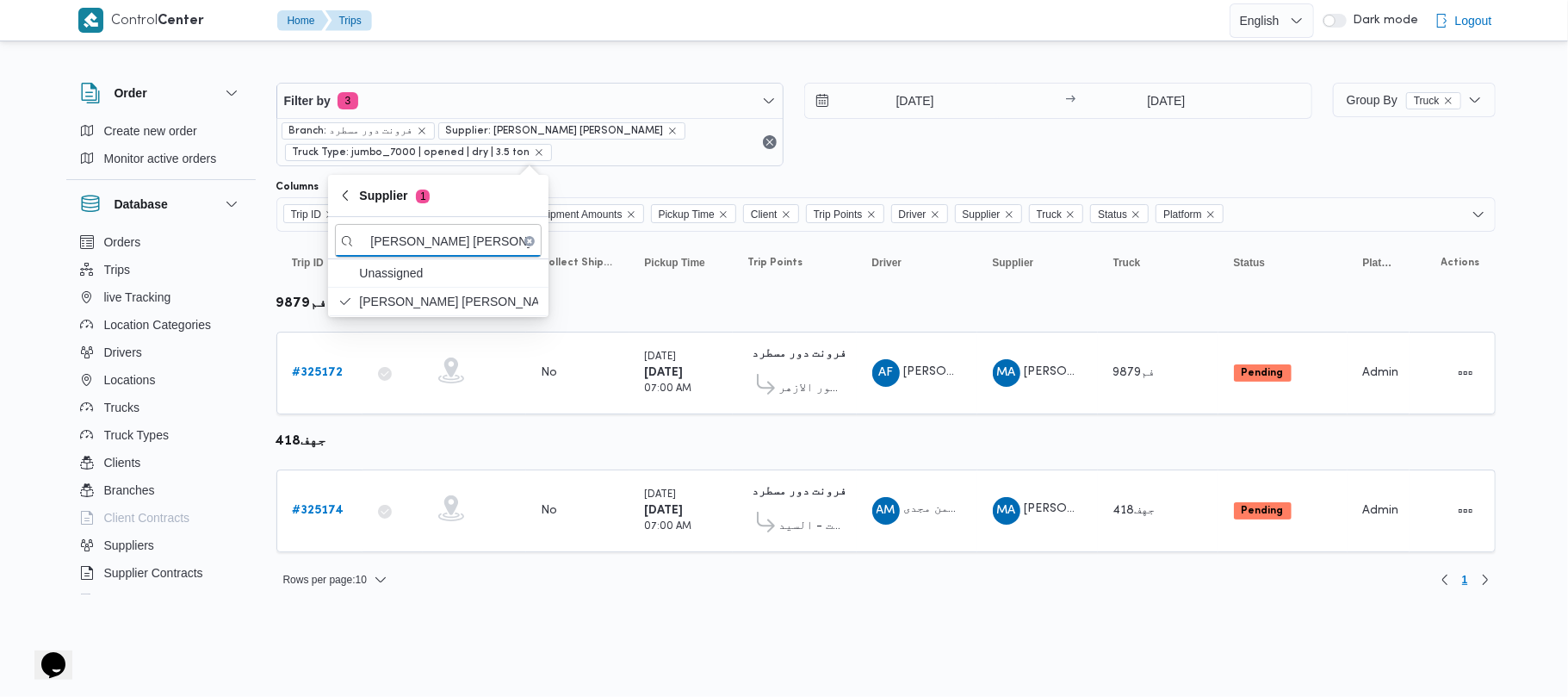 click at bounding box center (474, 511) 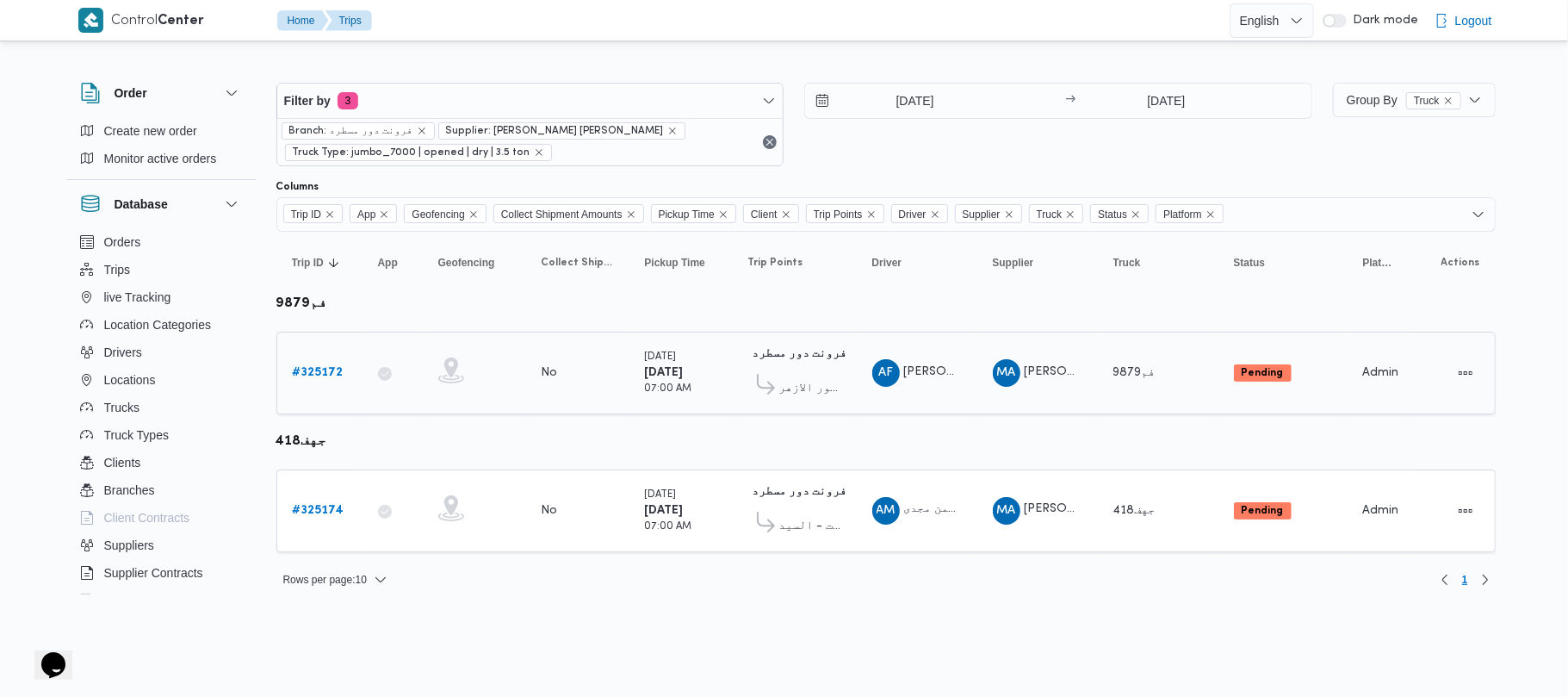 click on "# 325172" at bounding box center (318, 372) 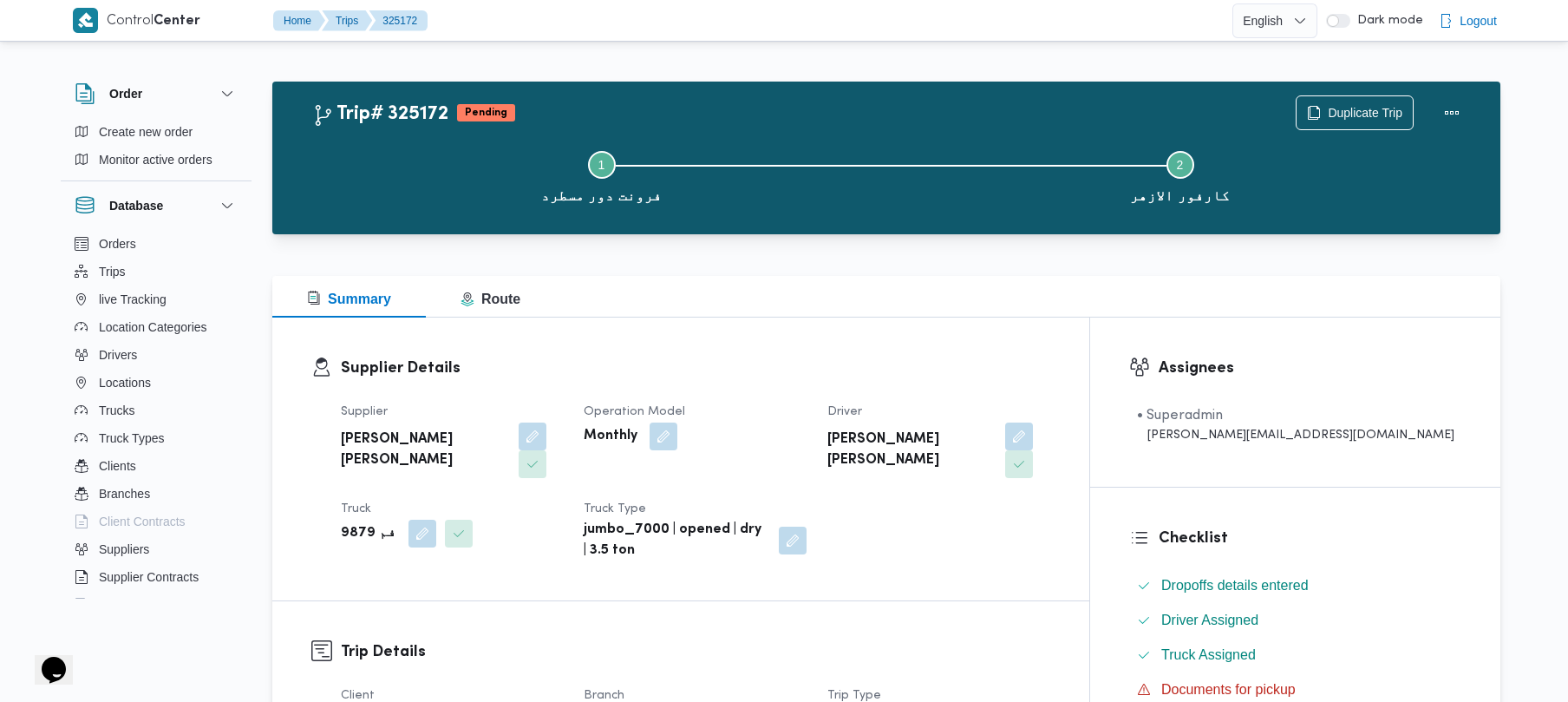 click on "Step 1 is incomplete 1 فرونت دور مسطرد Step 2 is incomplete 2 كارفور الازهر" at bounding box center (891, 175) 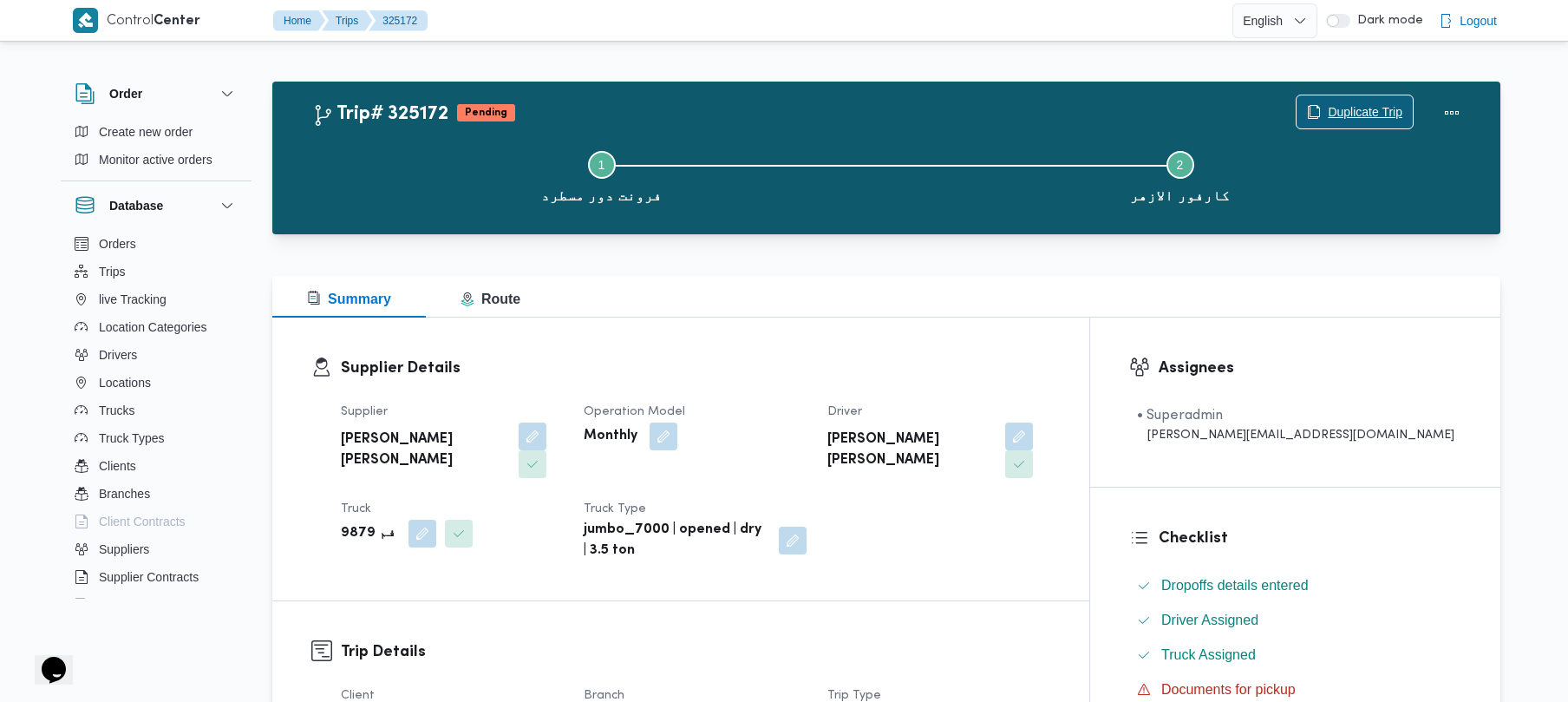 click on "Duplicate Trip" at bounding box center [1365, 112] 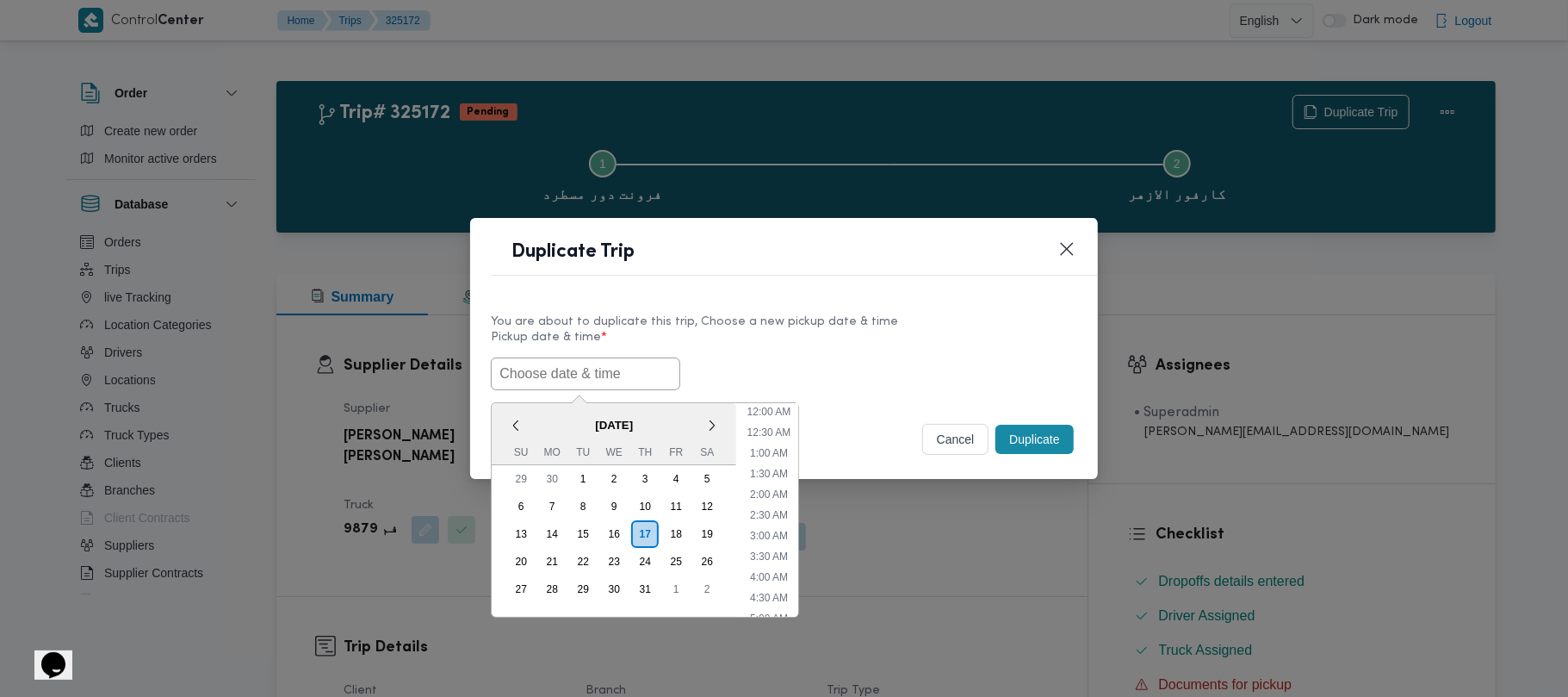 scroll, scrollTop: 380, scrollLeft: 0, axis: vertical 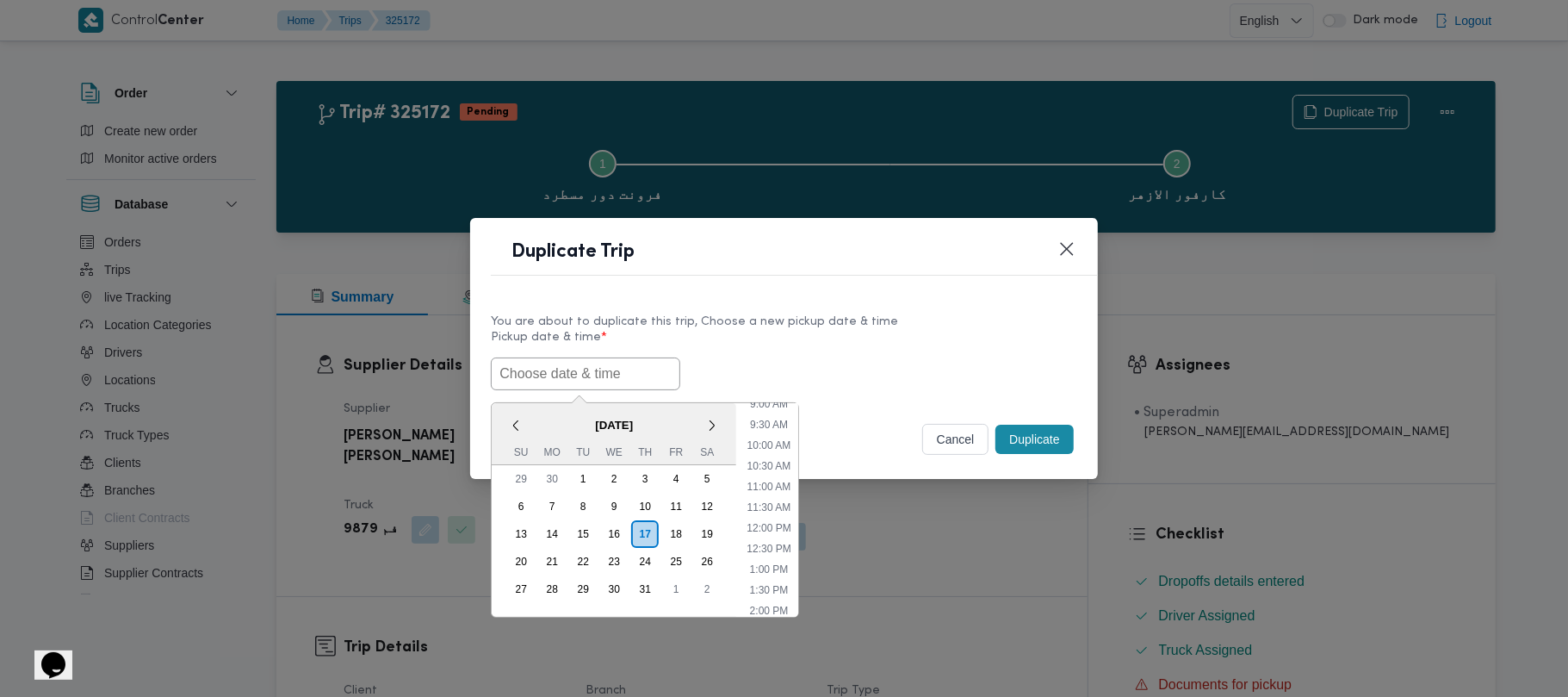 paste on "21/07/2025 7:00AM" 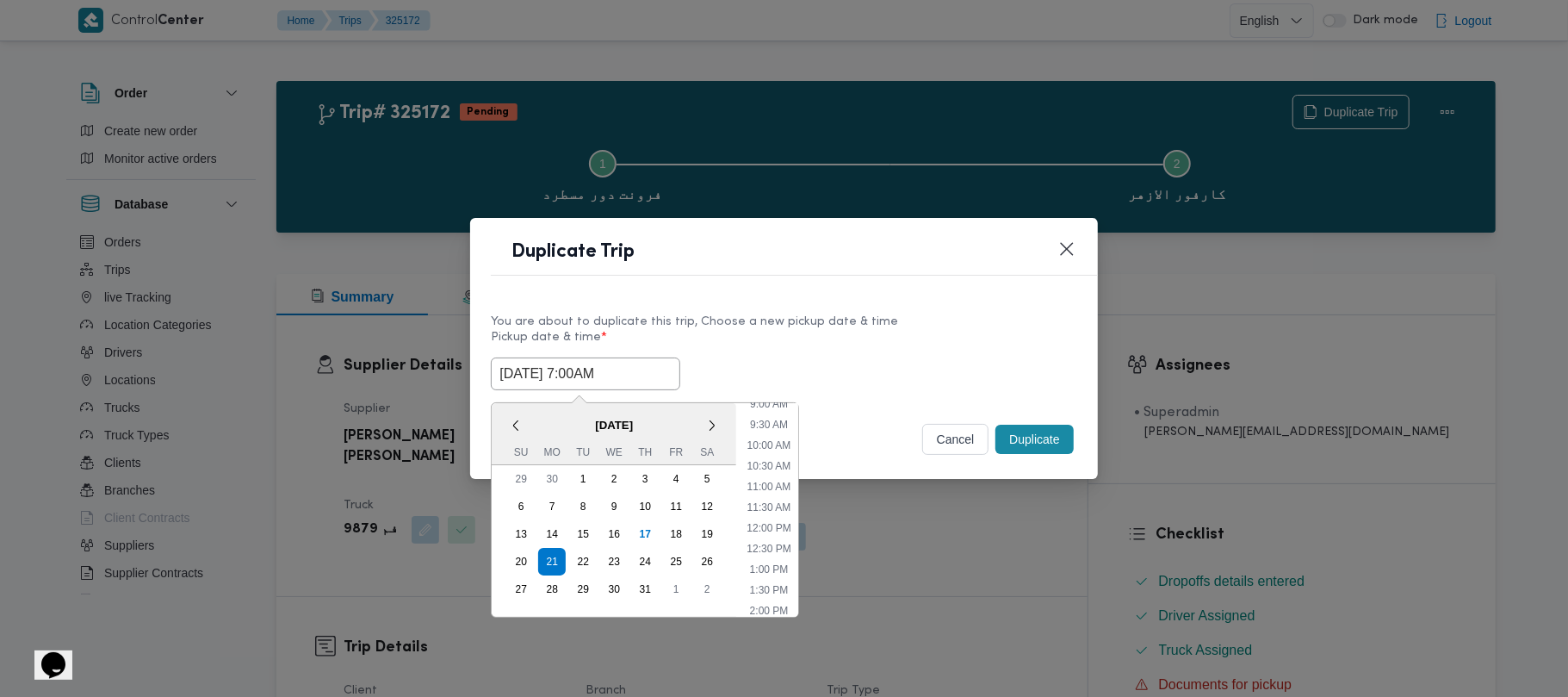 type on "21/07/2025 7:00AM" 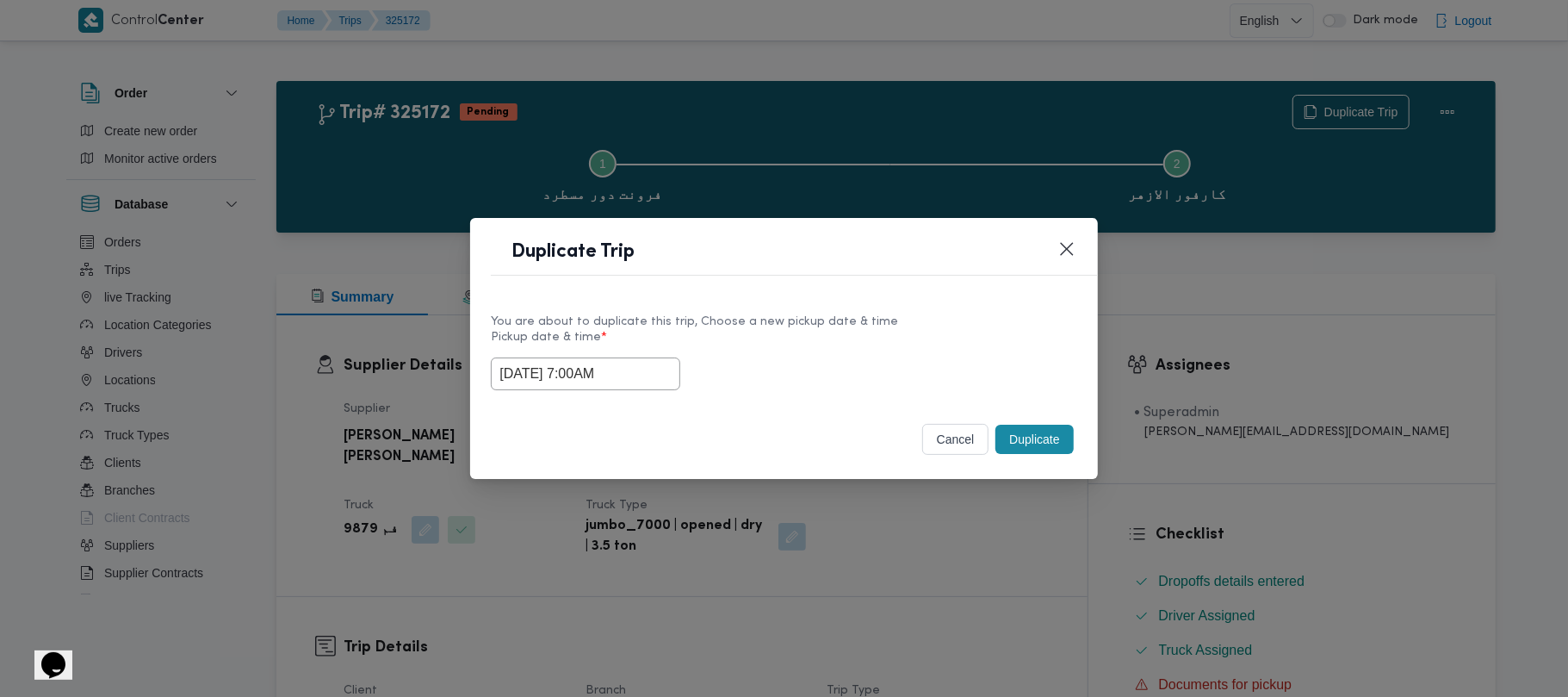 drag, startPoint x: 858, startPoint y: 317, endPoint x: 935, endPoint y: 400, distance: 113.21661 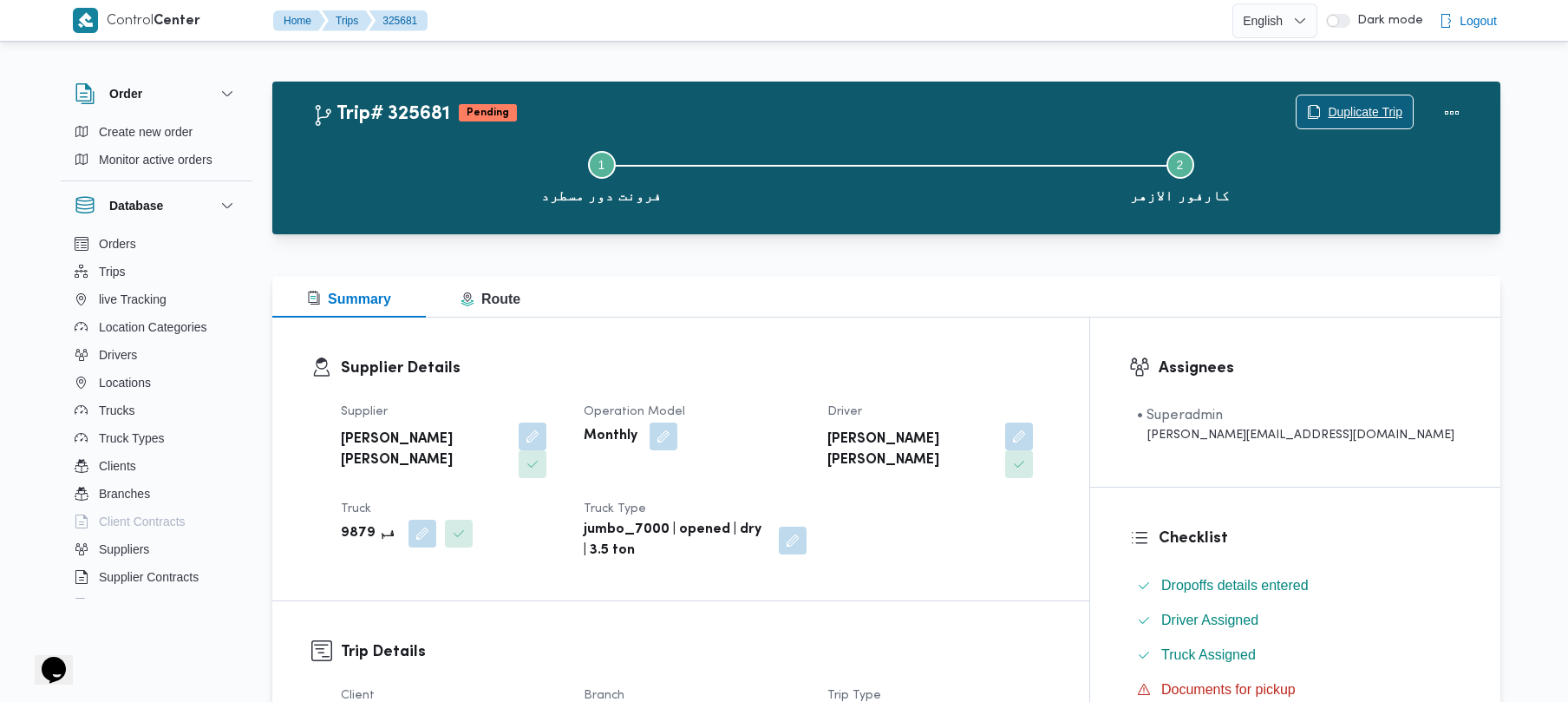 click on "Duplicate Trip" at bounding box center (1365, 112) 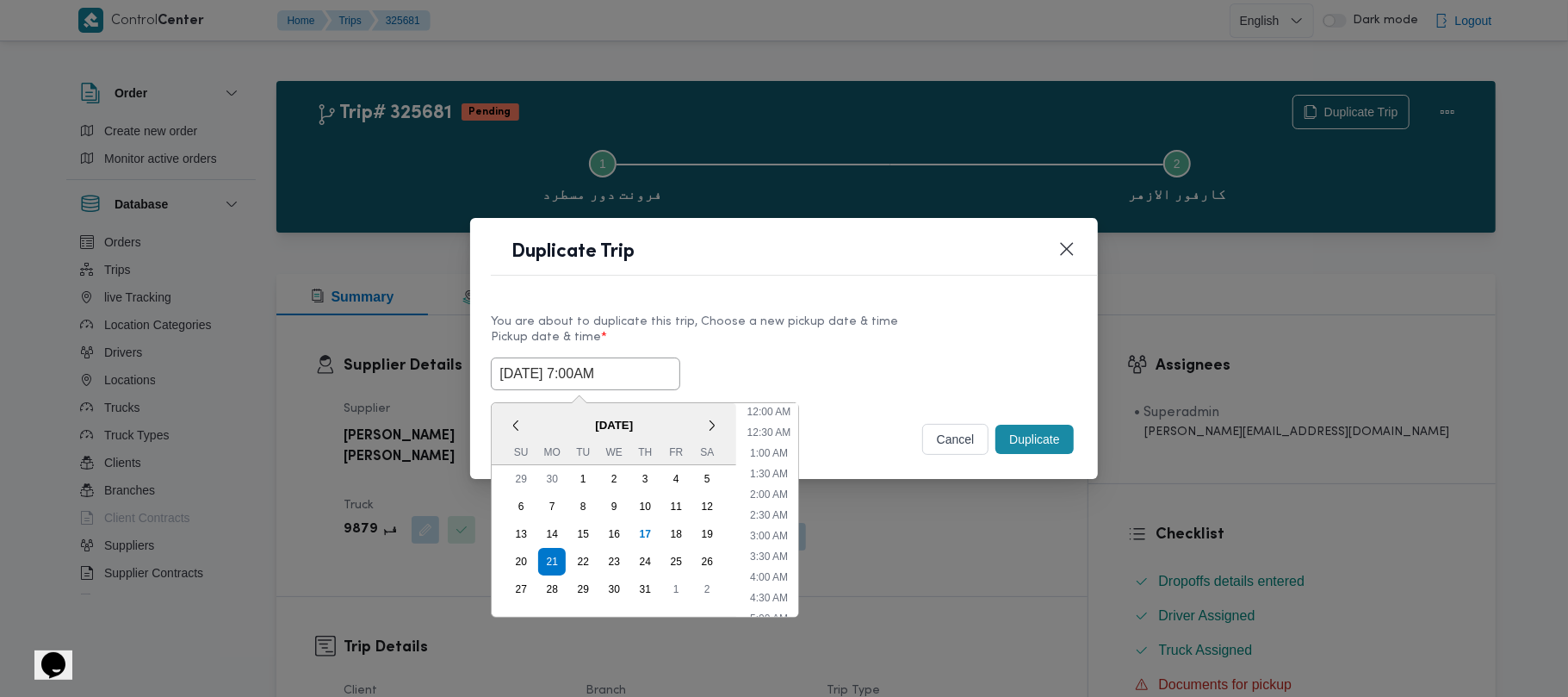 drag, startPoint x: 653, startPoint y: 370, endPoint x: 635, endPoint y: 418, distance: 51.264022 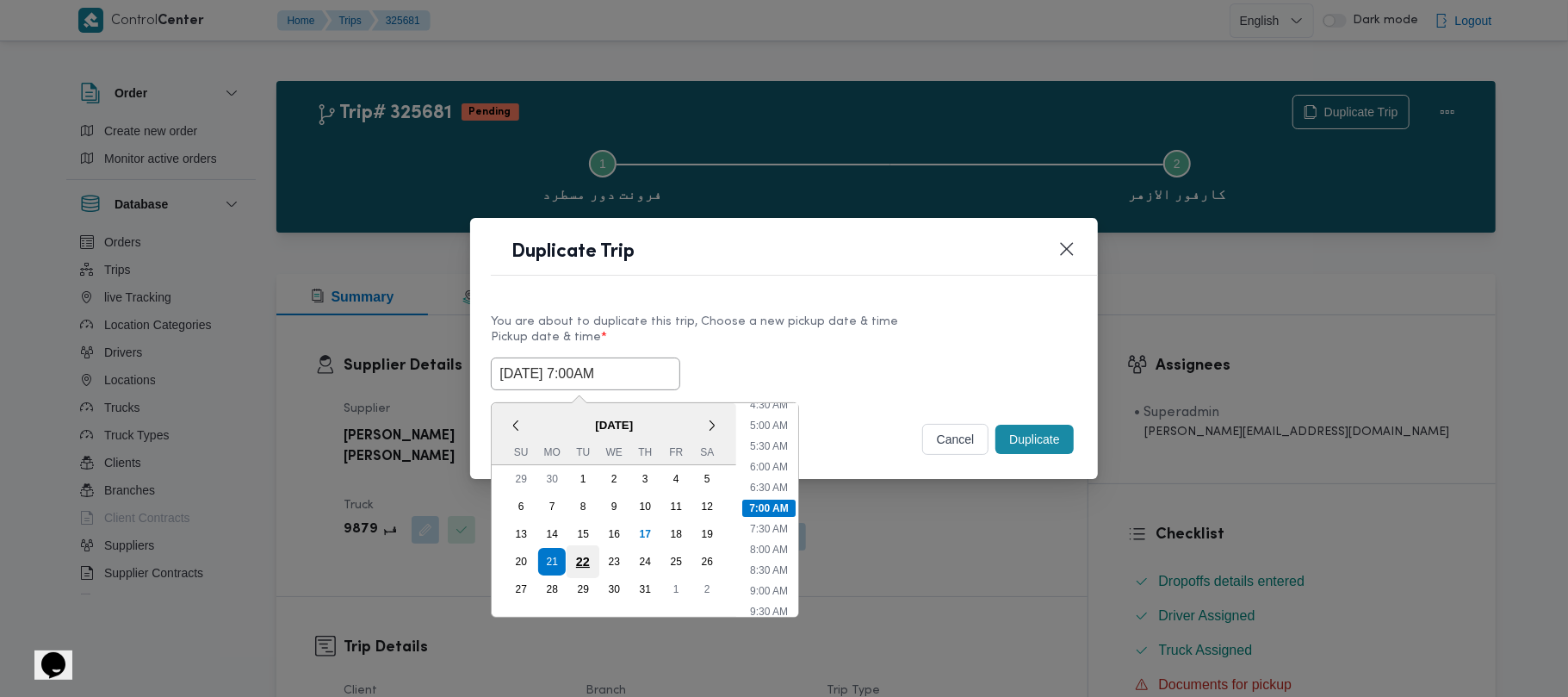 click on "22" at bounding box center [583, 562] 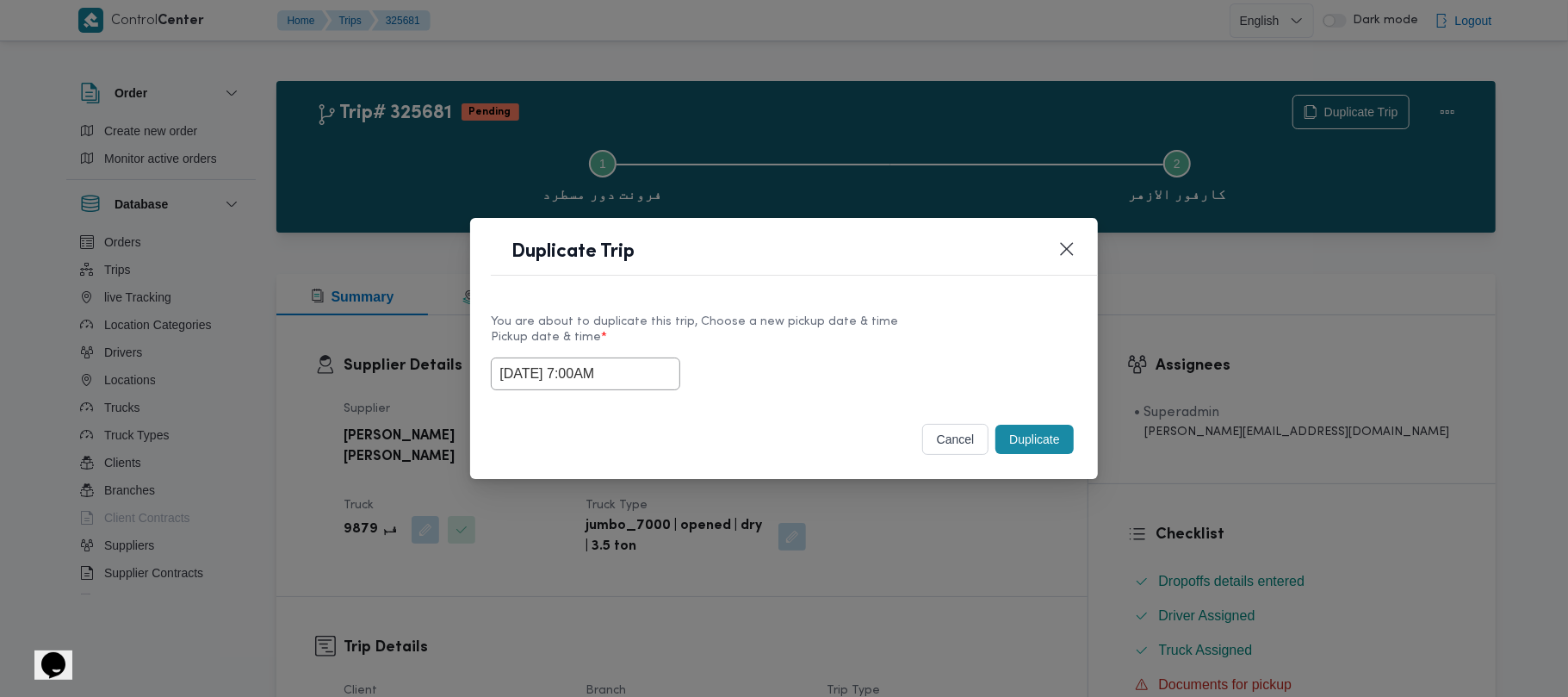 click on "You are about to duplicate this trip, Choose a new pickup date & time Pickup date & time   * 22/07/2025 7:00AM" at bounding box center (784, 352) 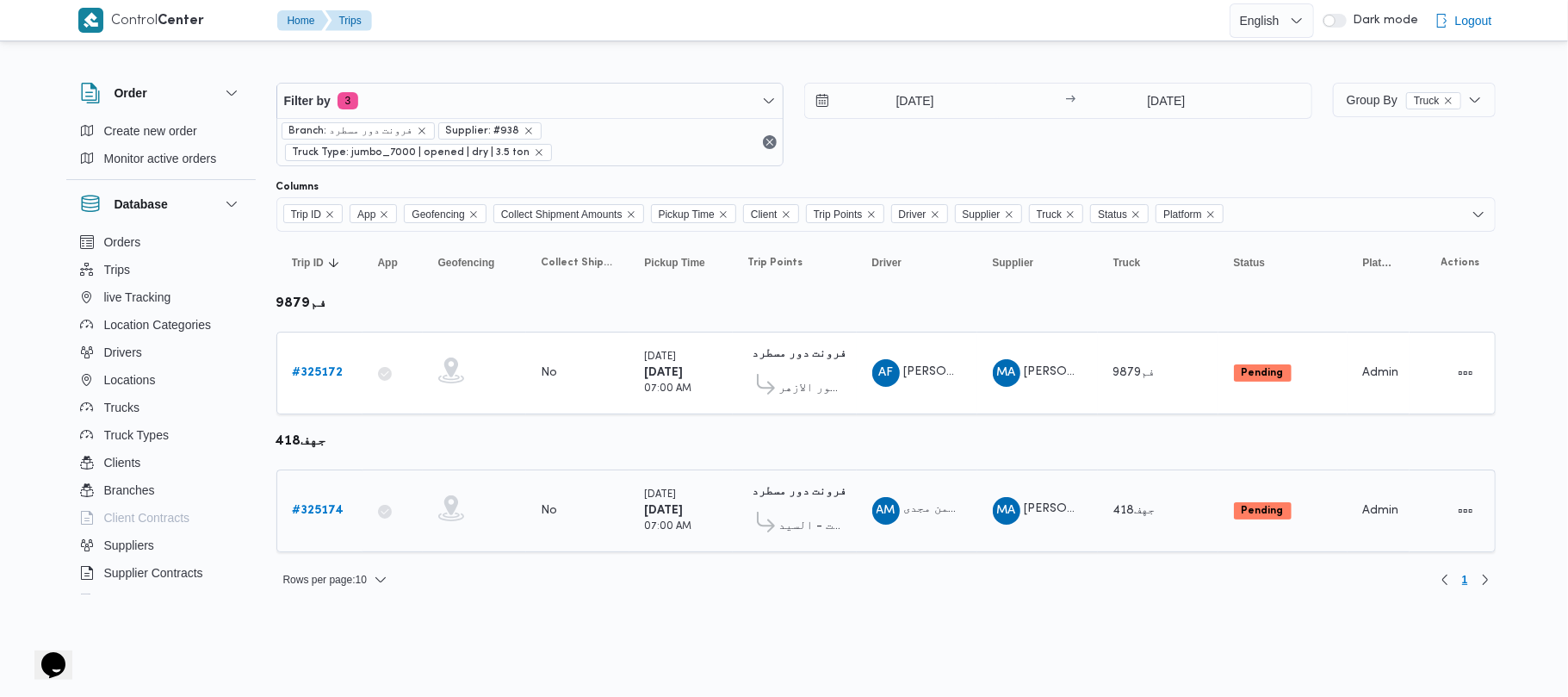 click on "# 325174" at bounding box center [319, 511] 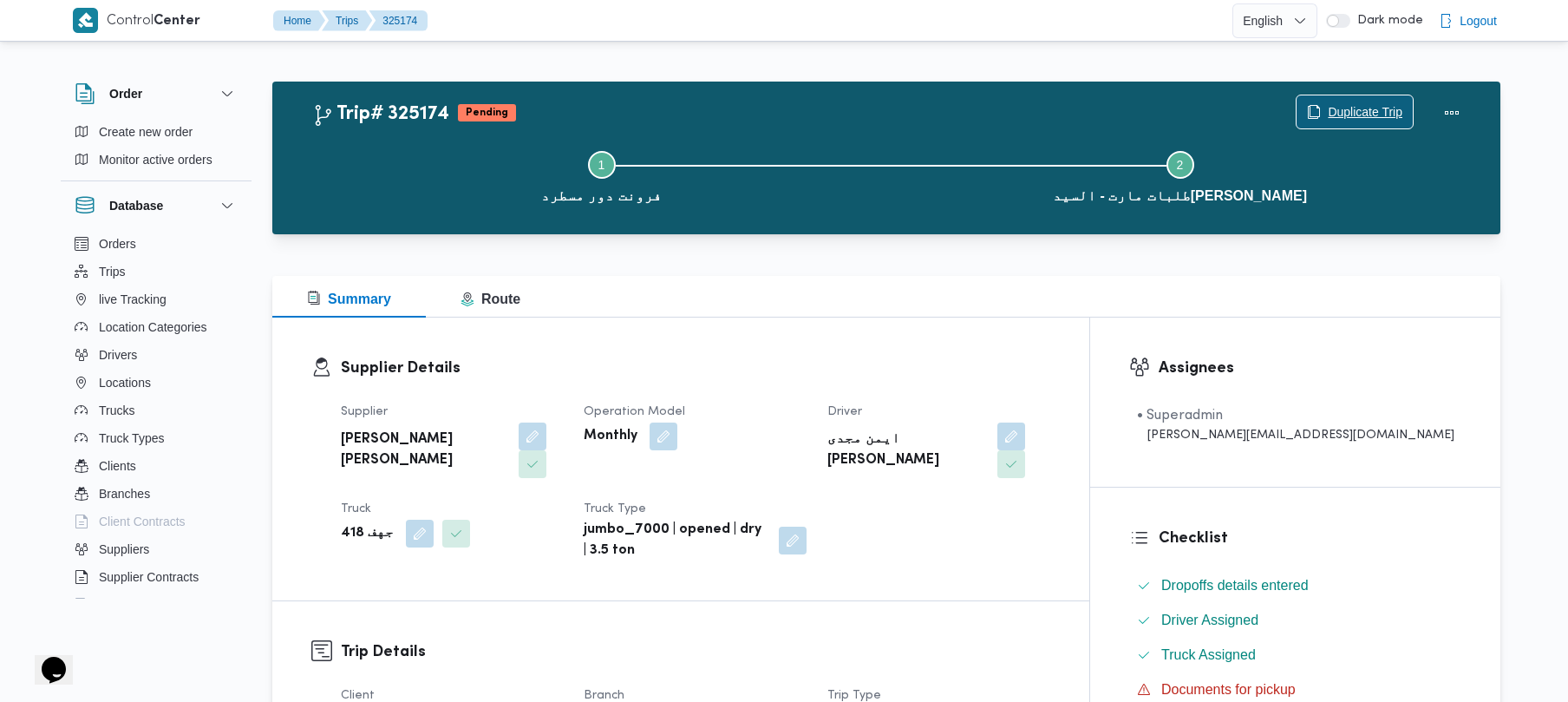 click on "Duplicate Trip" at bounding box center (1365, 112) 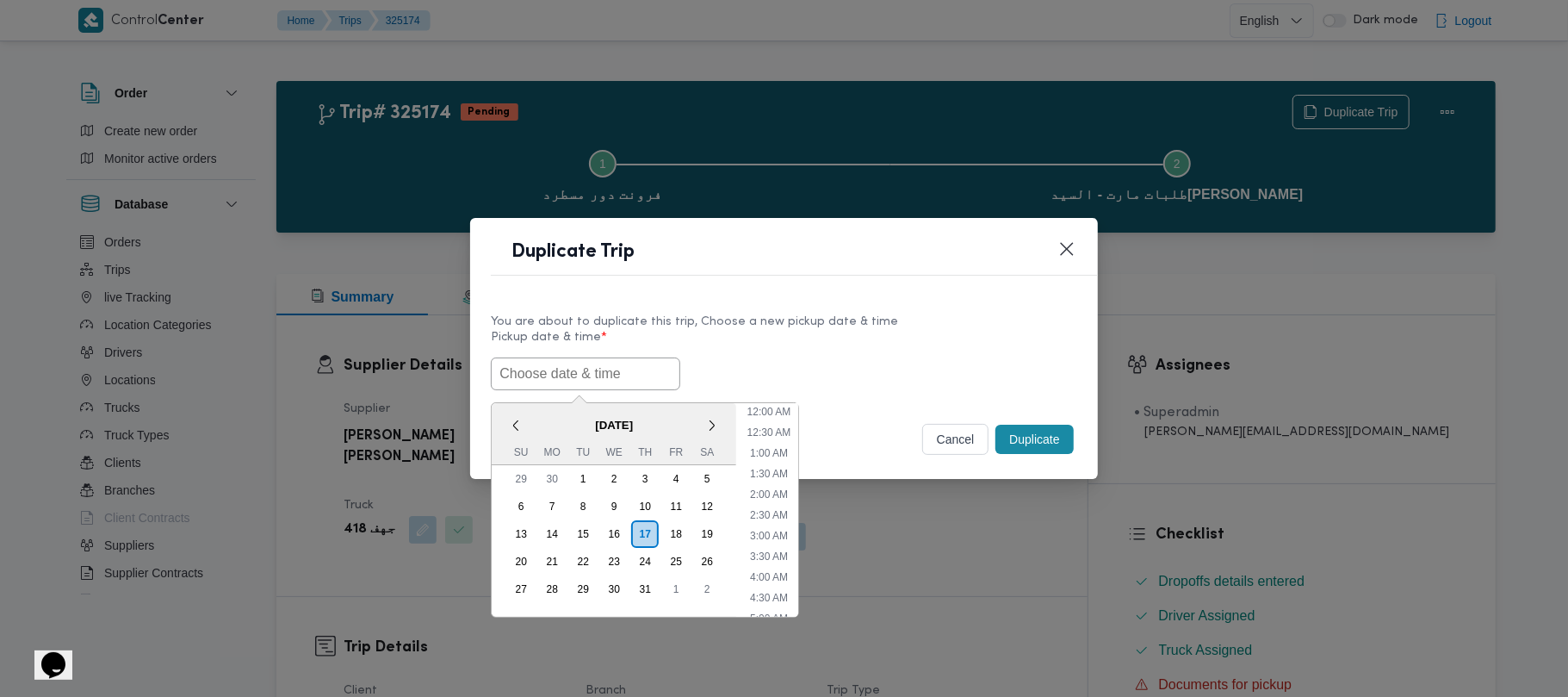 scroll, scrollTop: 380, scrollLeft: 0, axis: vertical 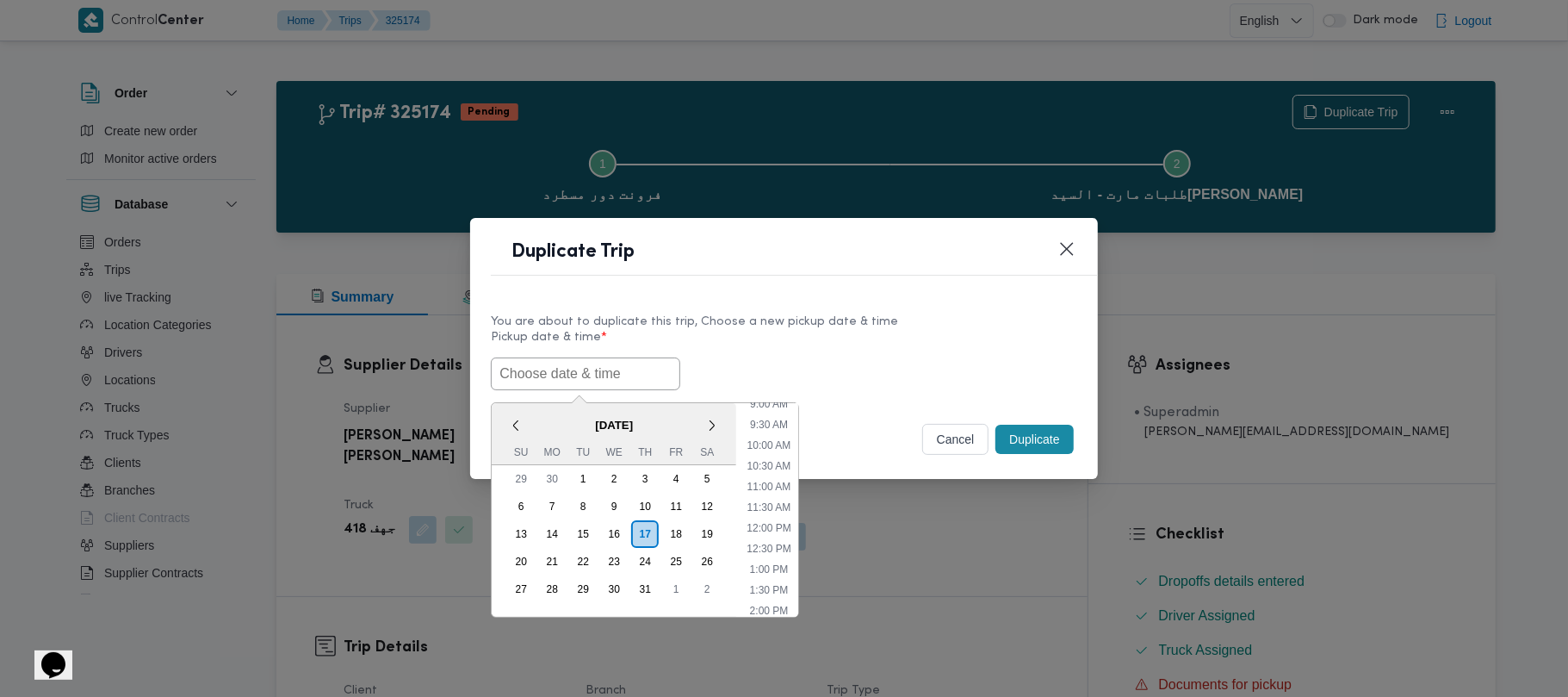 paste on "21/07/2025 7:00AM" 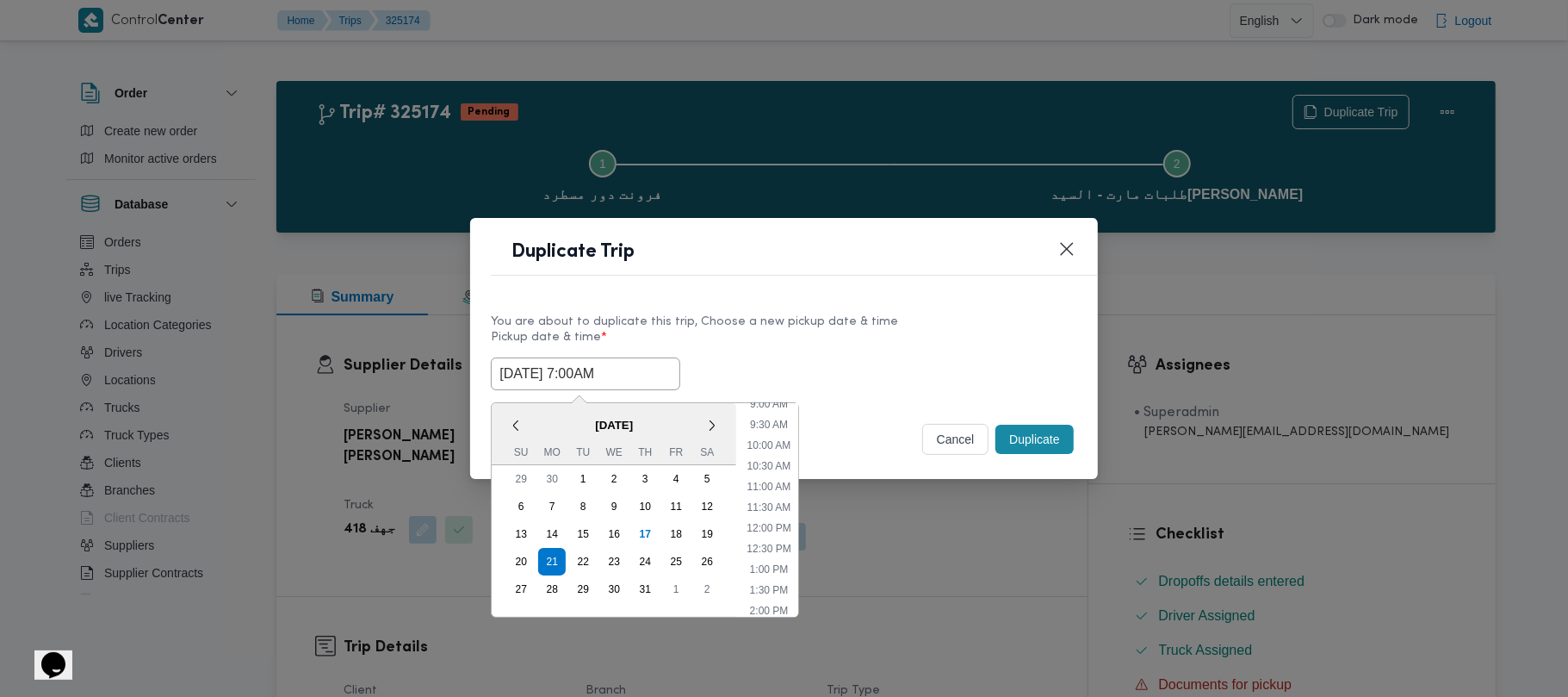 type on "21/07/2025 7:00AM" 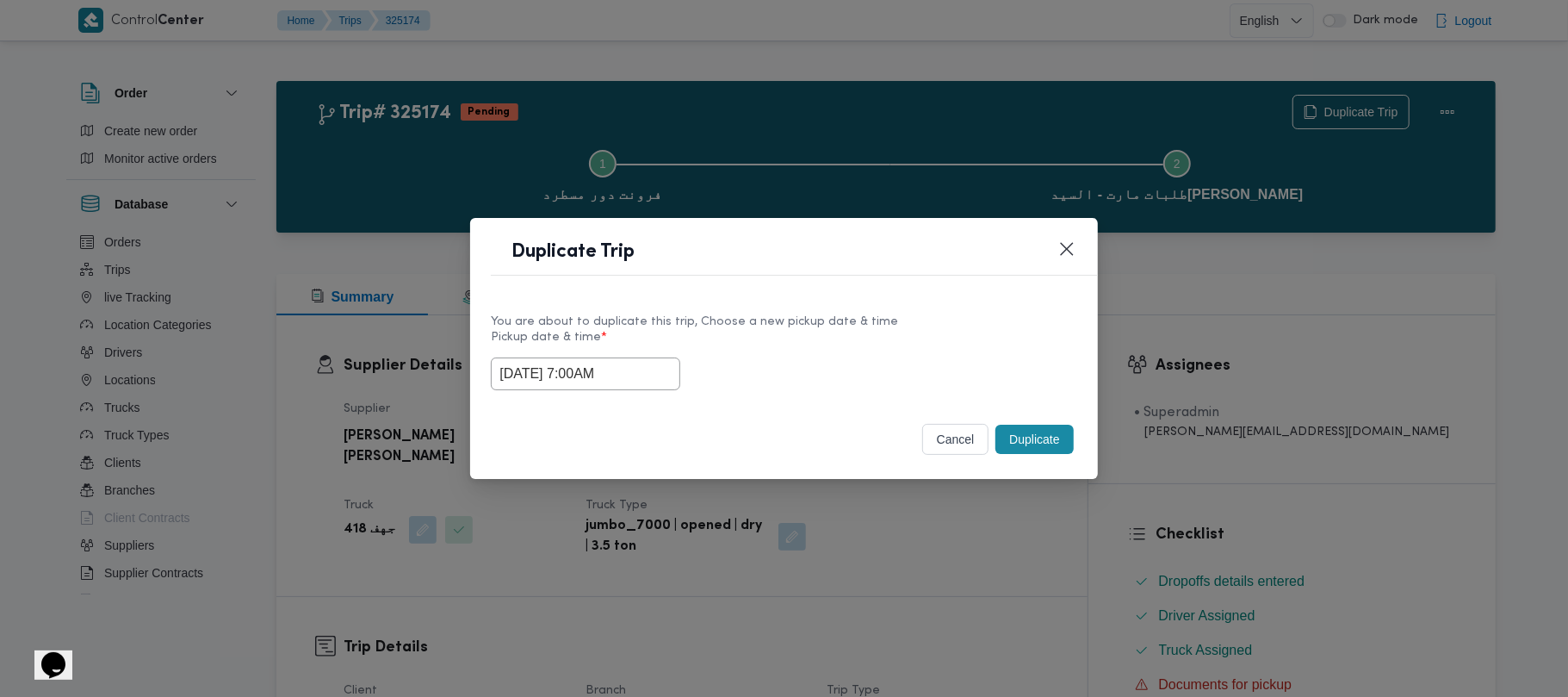 click on "Duplicate" at bounding box center (1034, 439) 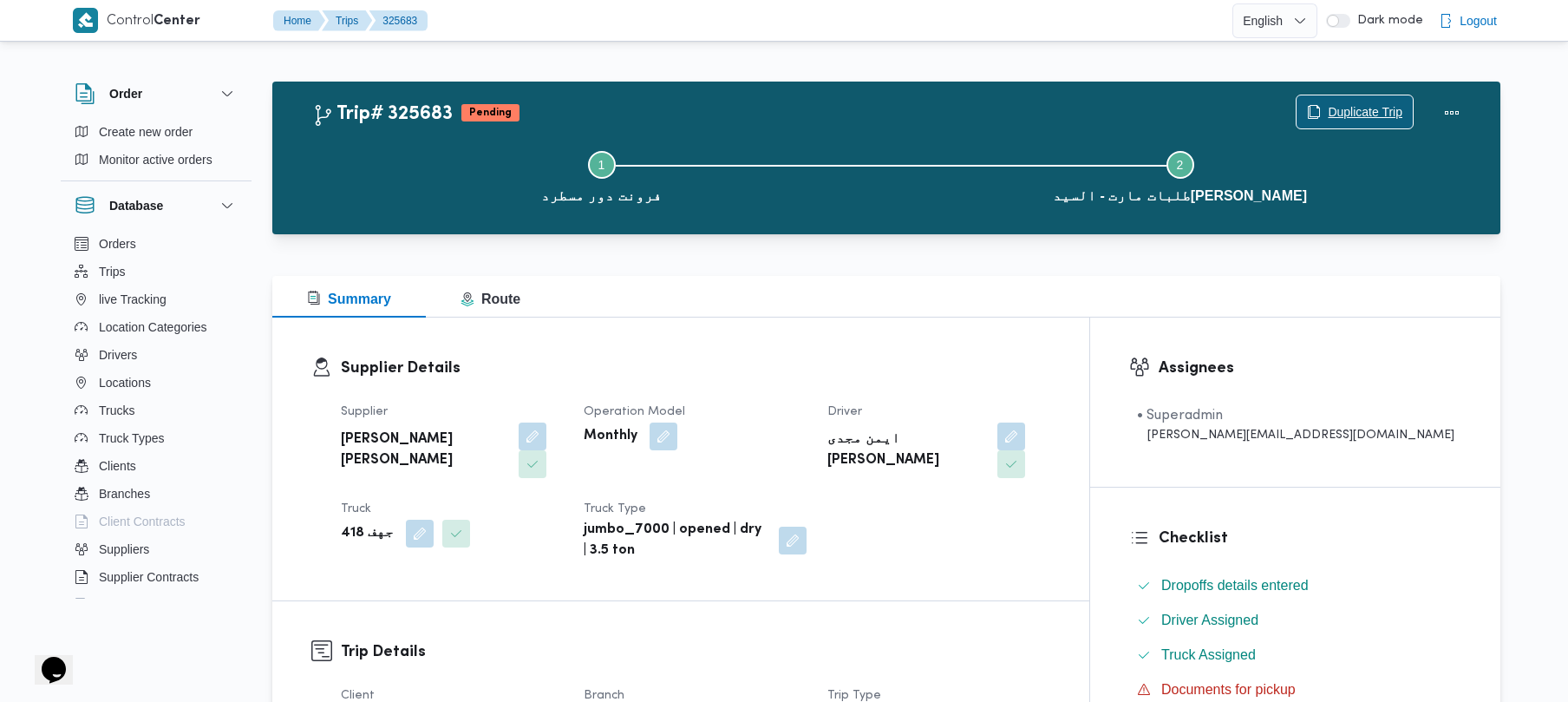 click on "Duplicate Trip" at bounding box center (1365, 112) 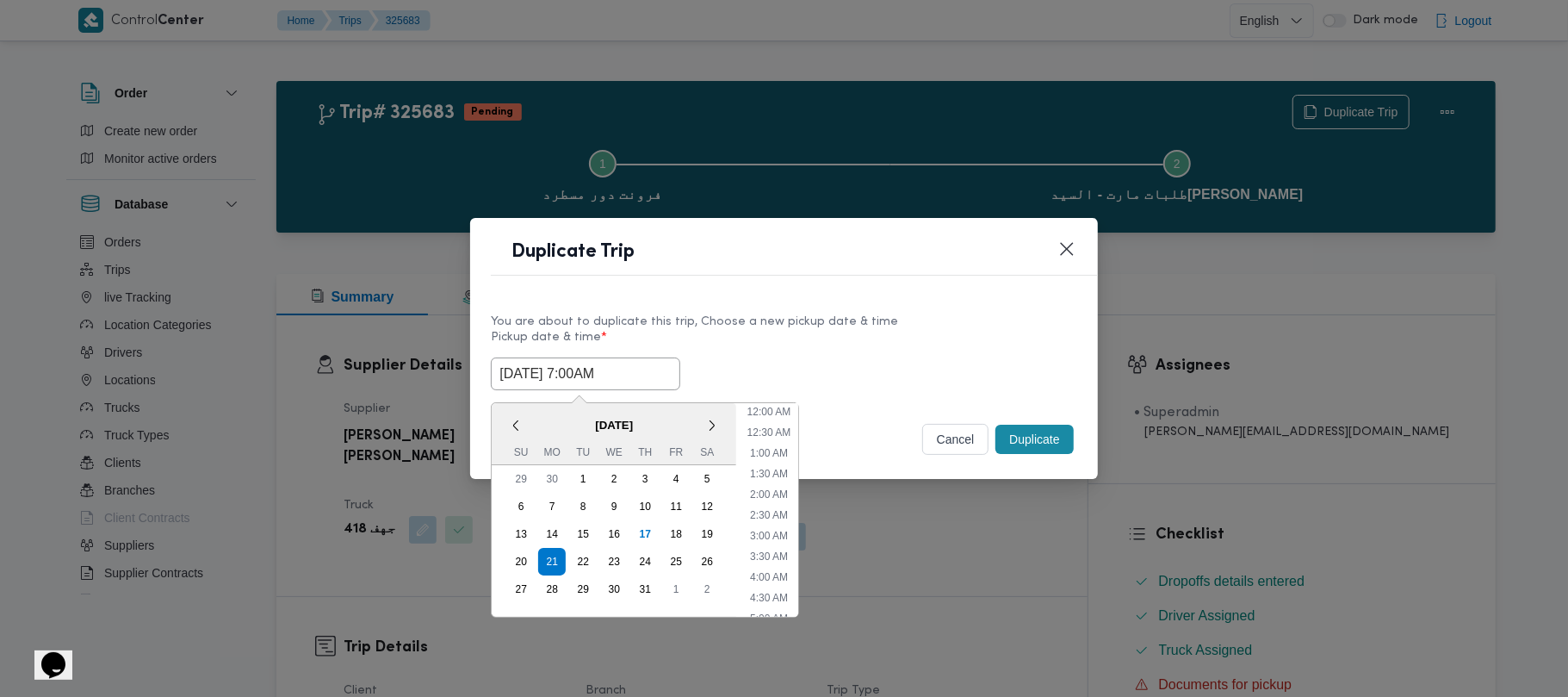 click on "21/07/2025 7:00AM" at bounding box center [586, 374] 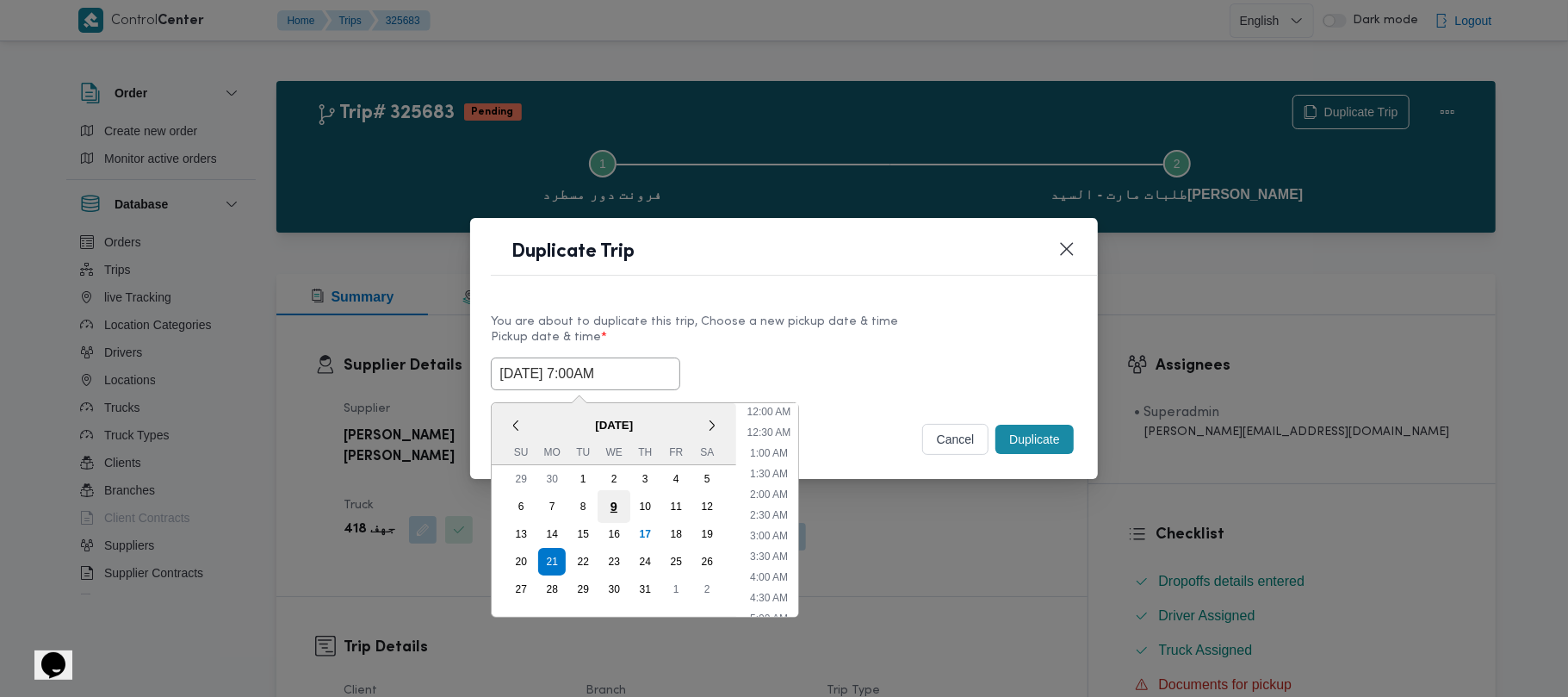 scroll, scrollTop: 193, scrollLeft: 0, axis: vertical 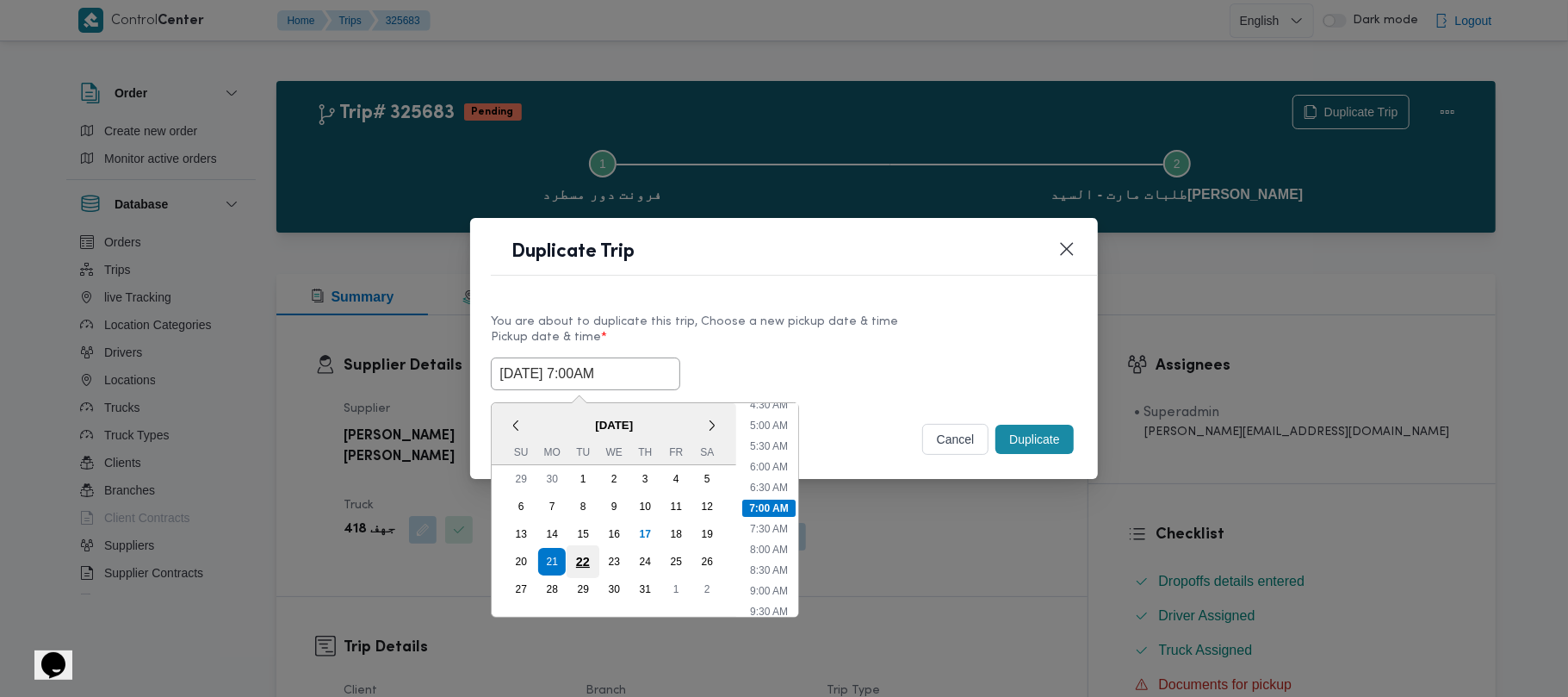 click on "22" at bounding box center [583, 562] 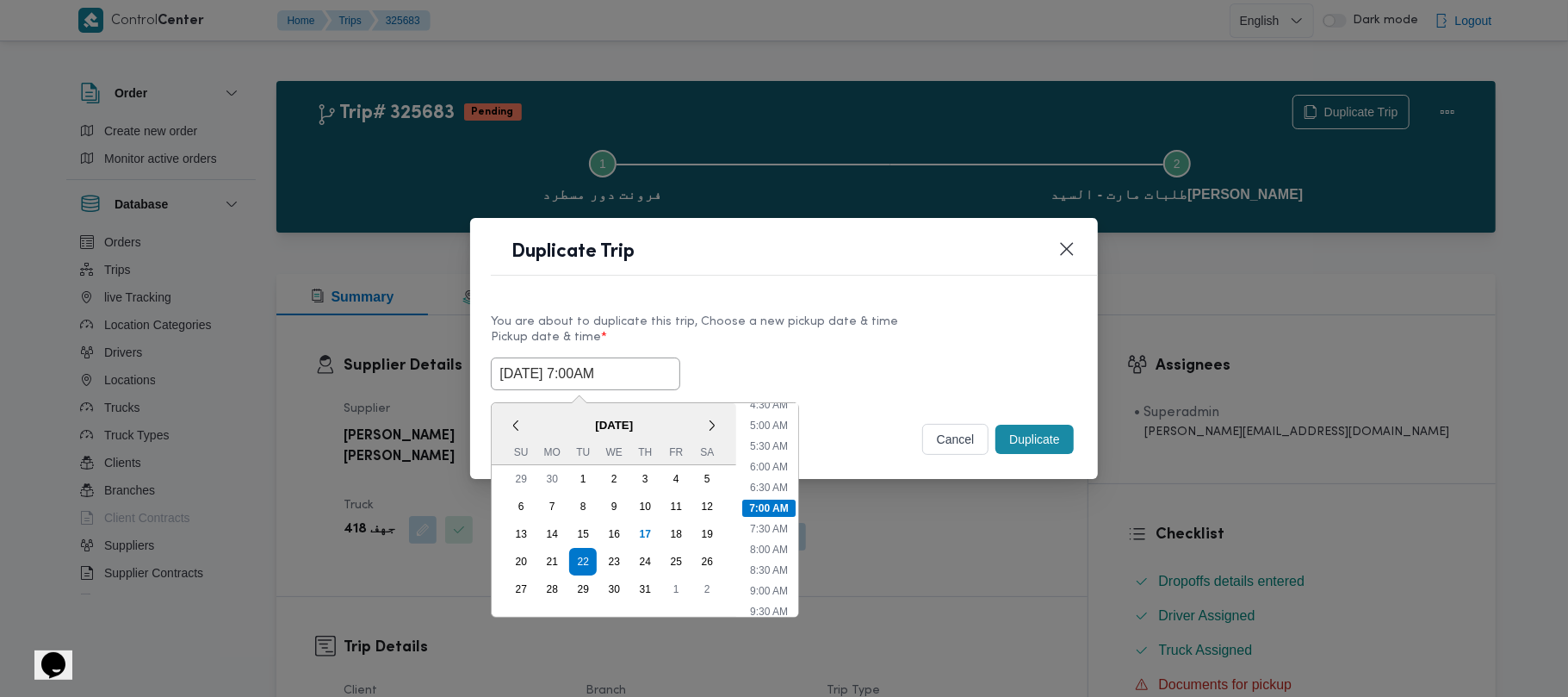 click on "Pickup date & time   *" at bounding box center [784, 344] 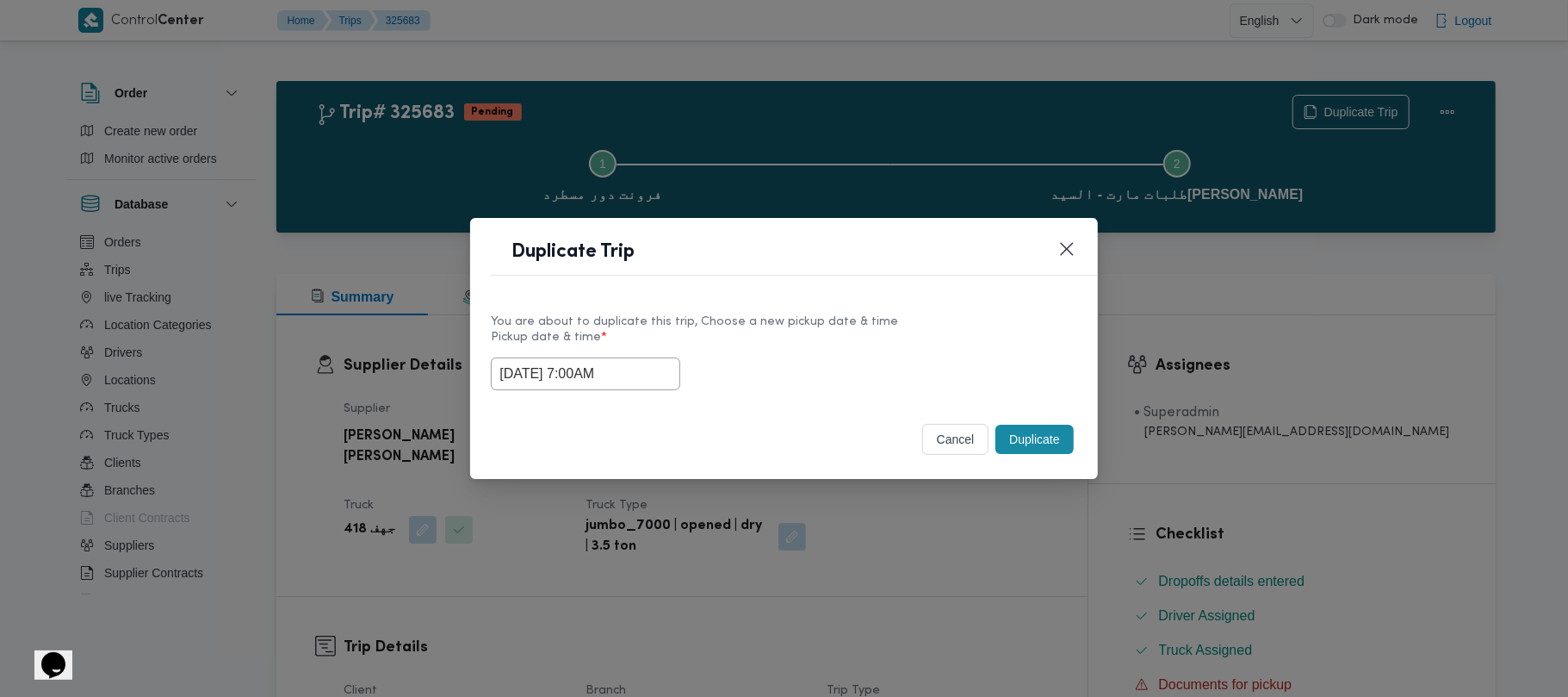 click on "Duplicate" at bounding box center [1034, 439] 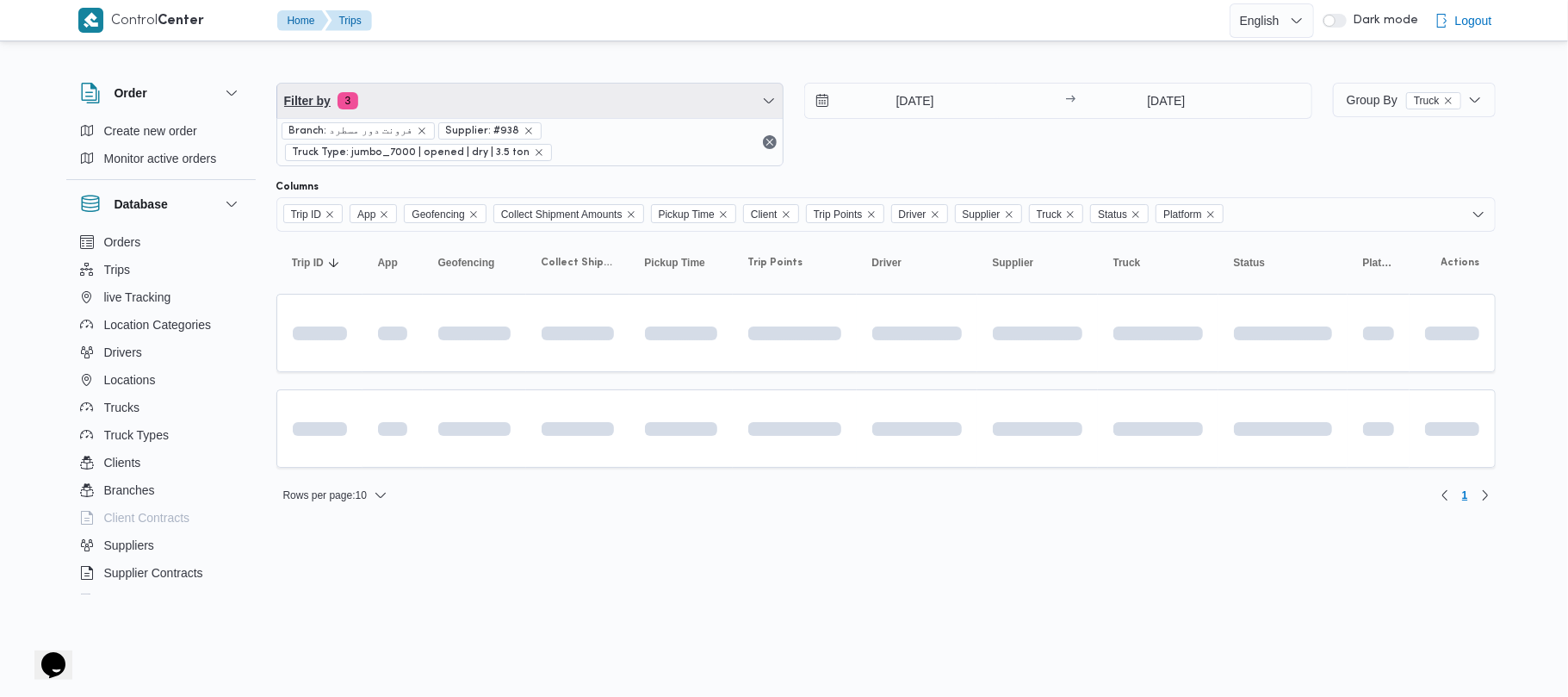 click on "Filter by 3" at bounding box center [530, 101] 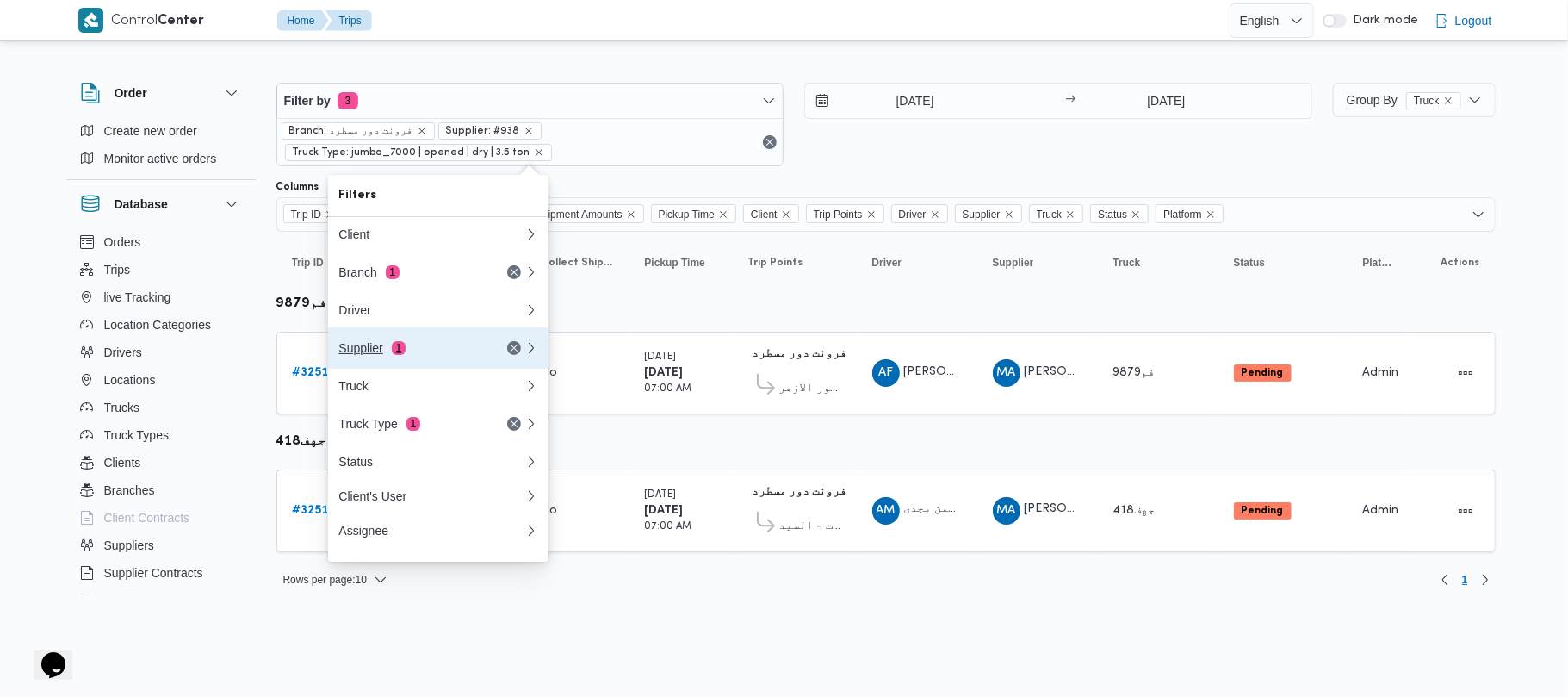 click on "Supplier 1" at bounding box center (411, 348) 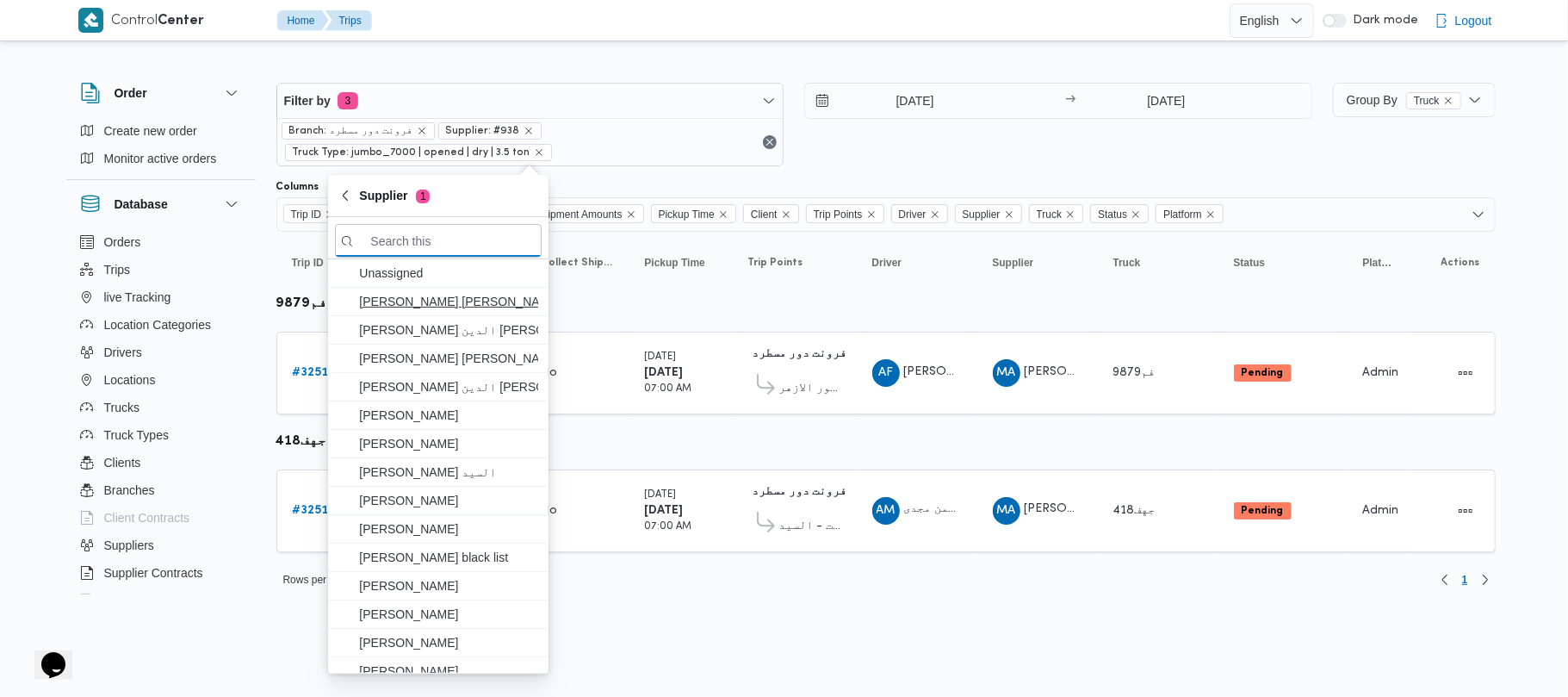 paste on "عليوه سراج الدين عليوه محمد" 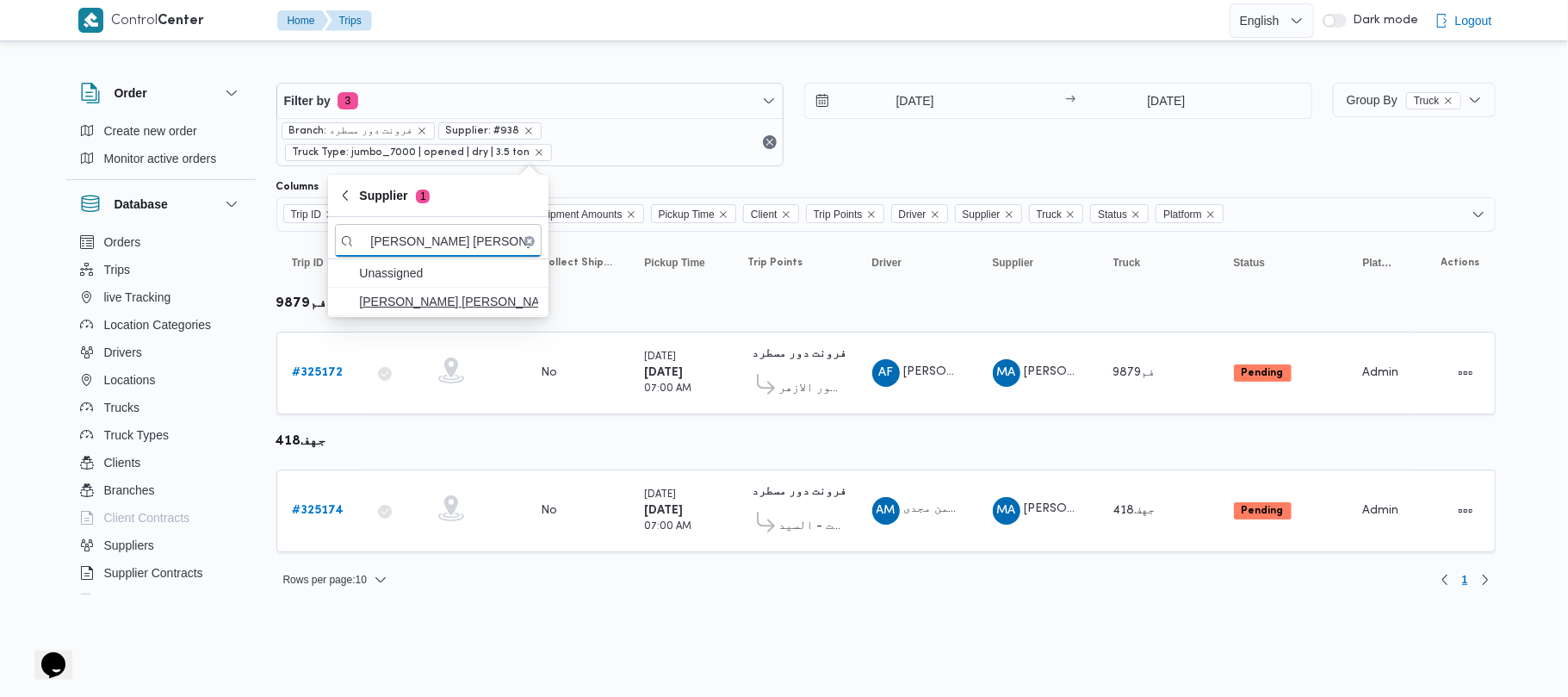 type on "عليوه سراج الدين عليوه محمد" 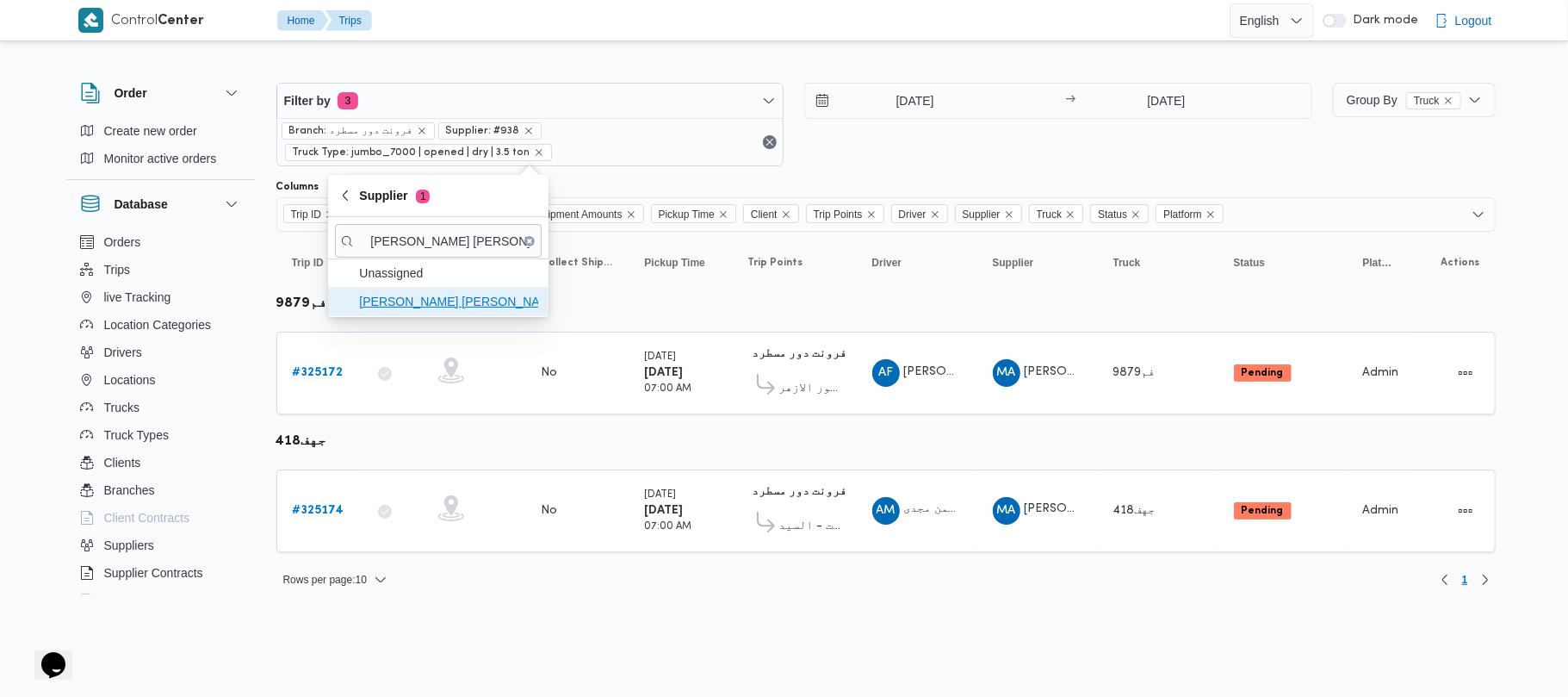 click on "عليوه سراج الدين عليوه محمد" at bounding box center (449, 302) 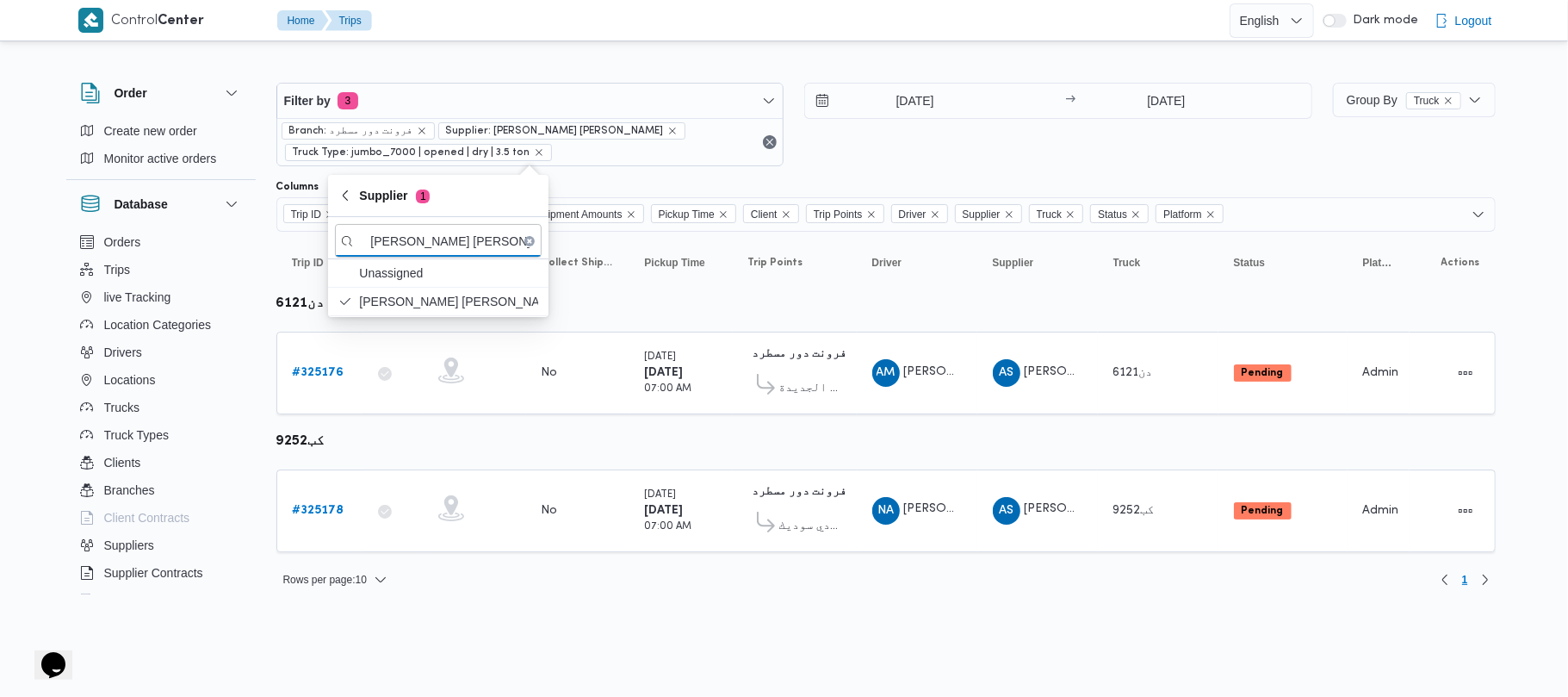 click on "Filter by 3 Branch: فرونت دور مسطرد Supplier: عليوه سراج الدين عليوه محمد Truck Type: jumbo_7000 | opened | dry | 3.5 ton 20/7/2025 → 20/7/2025" at bounding box center (794, 124) 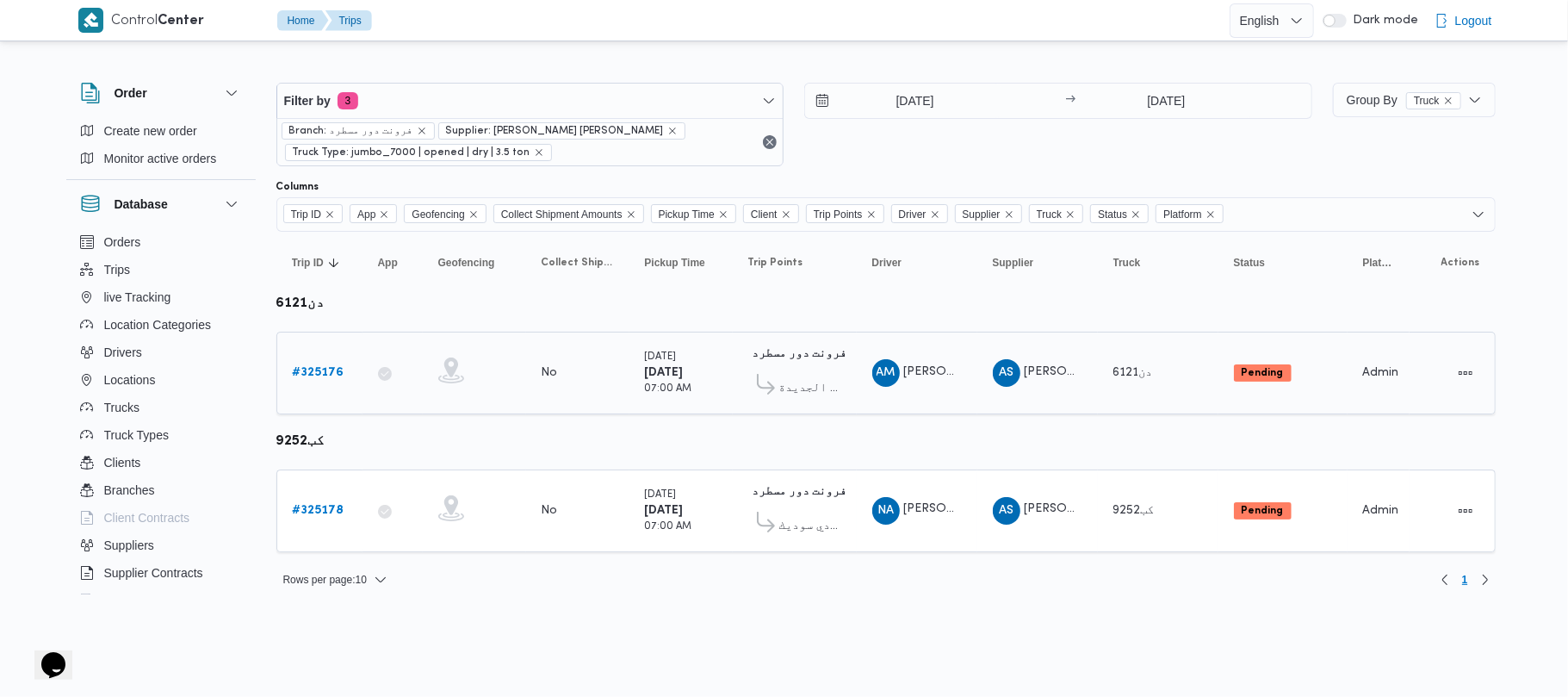 click on "# 325176" at bounding box center (319, 372) 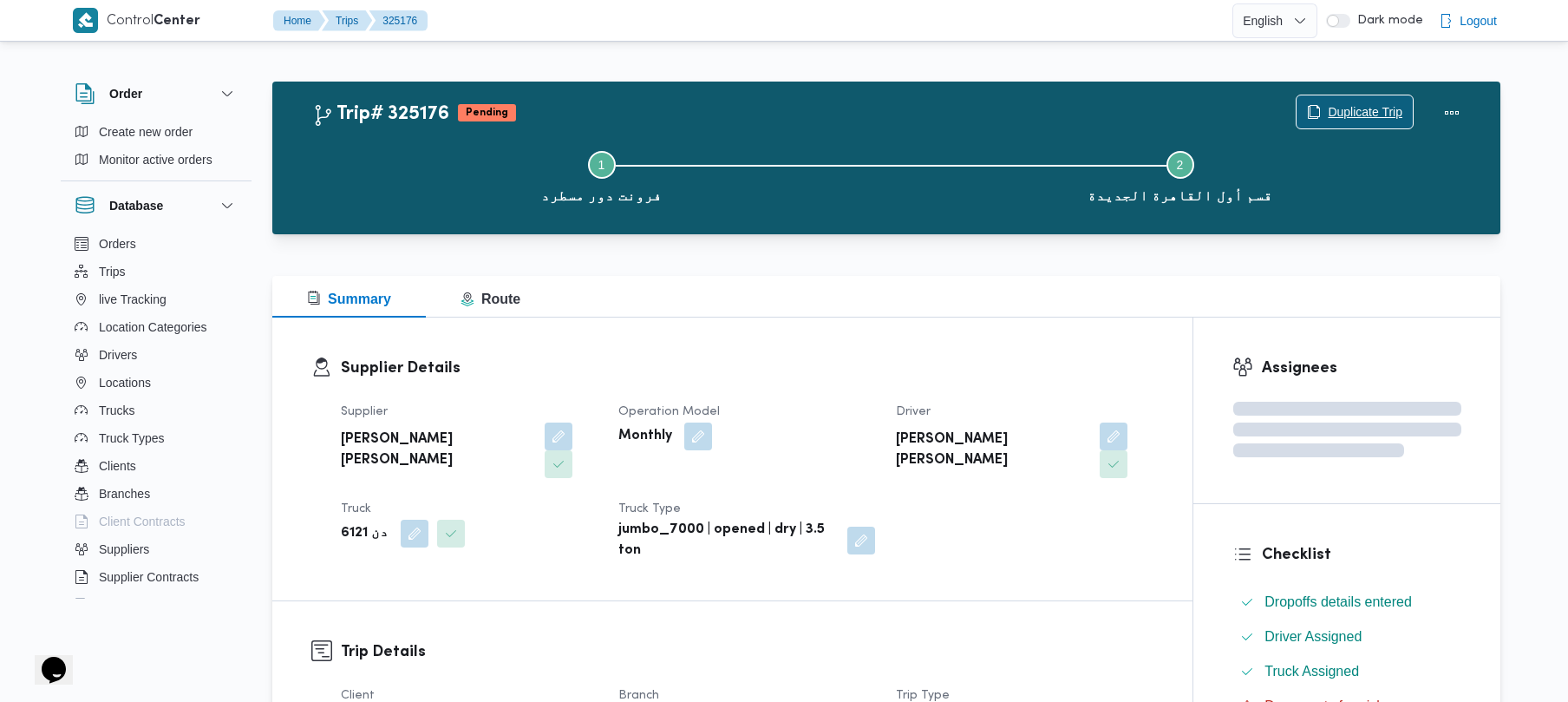 click on "Duplicate Trip" at bounding box center [1365, 112] 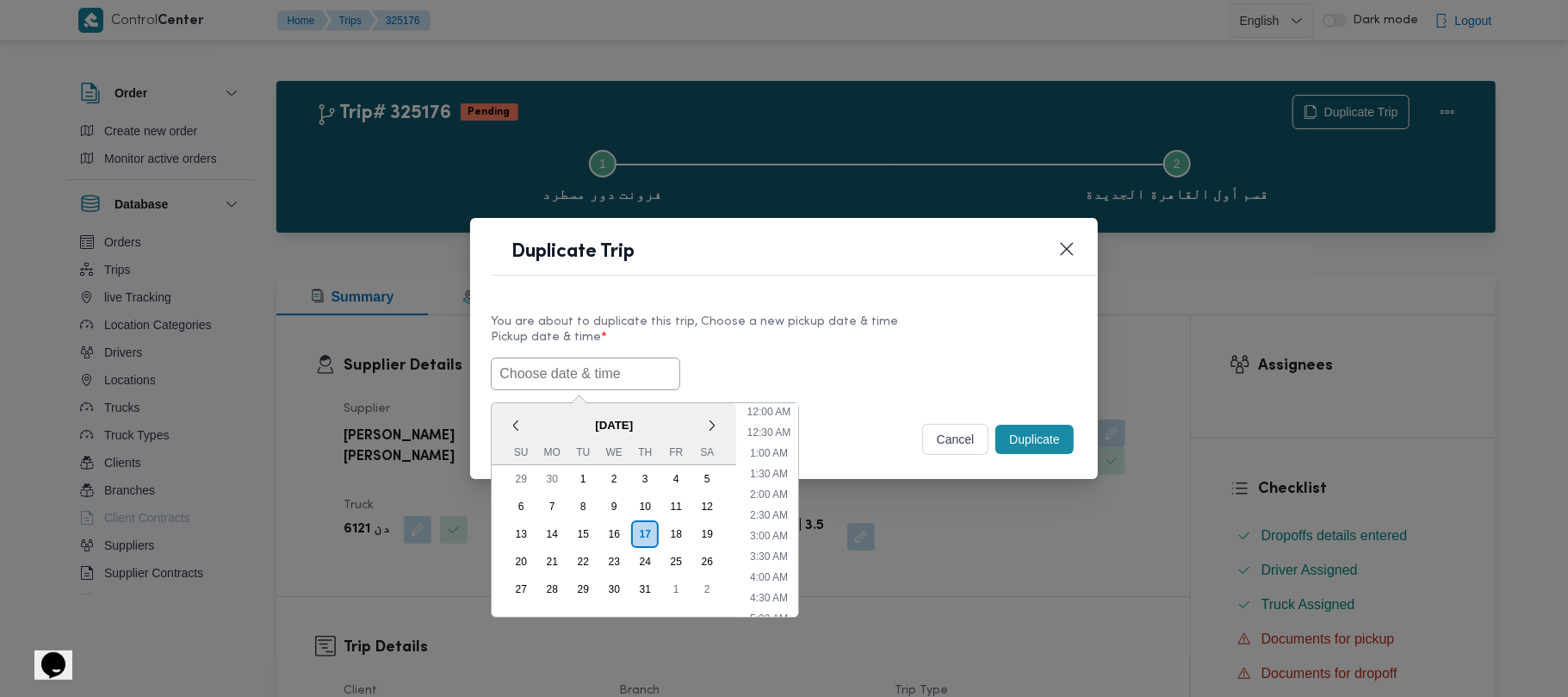 click at bounding box center (586, 374) 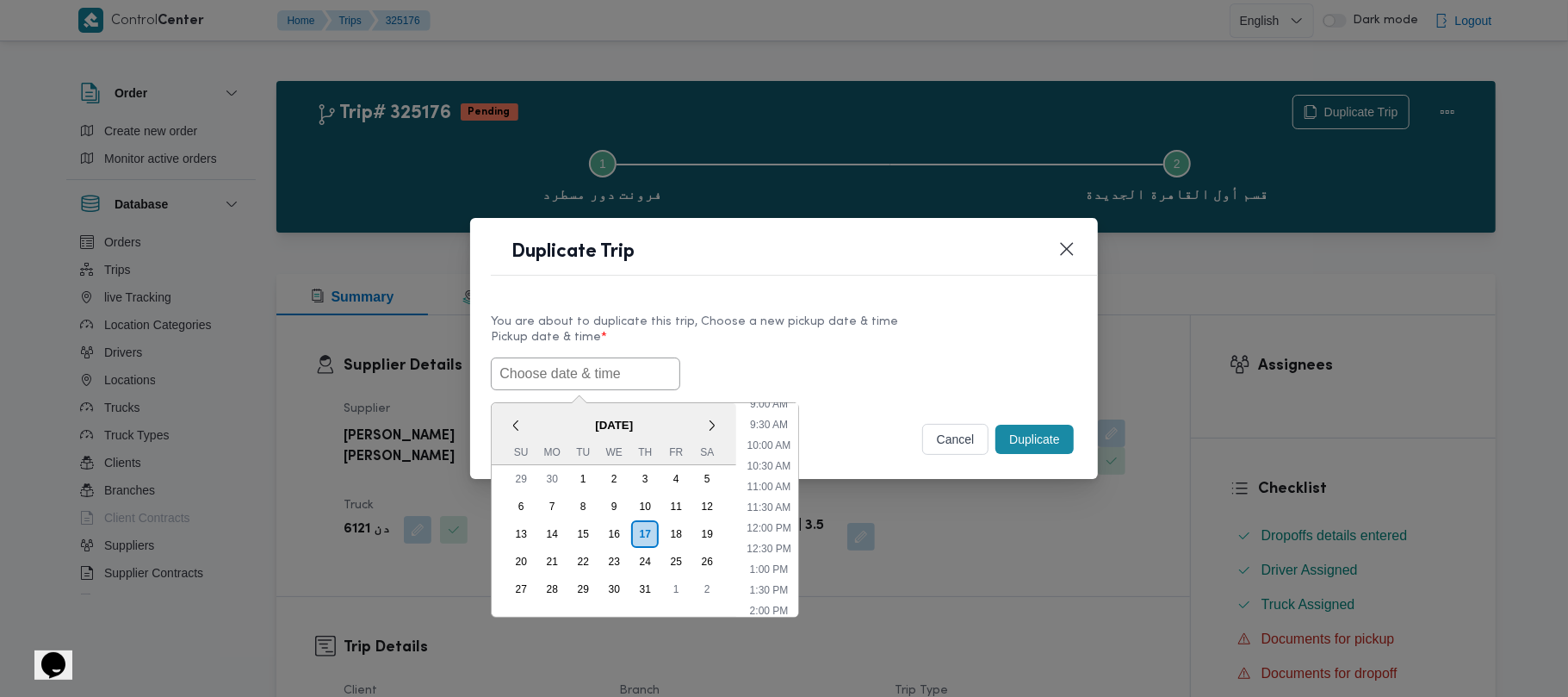 paste on "21/07/2025 7:00AM" 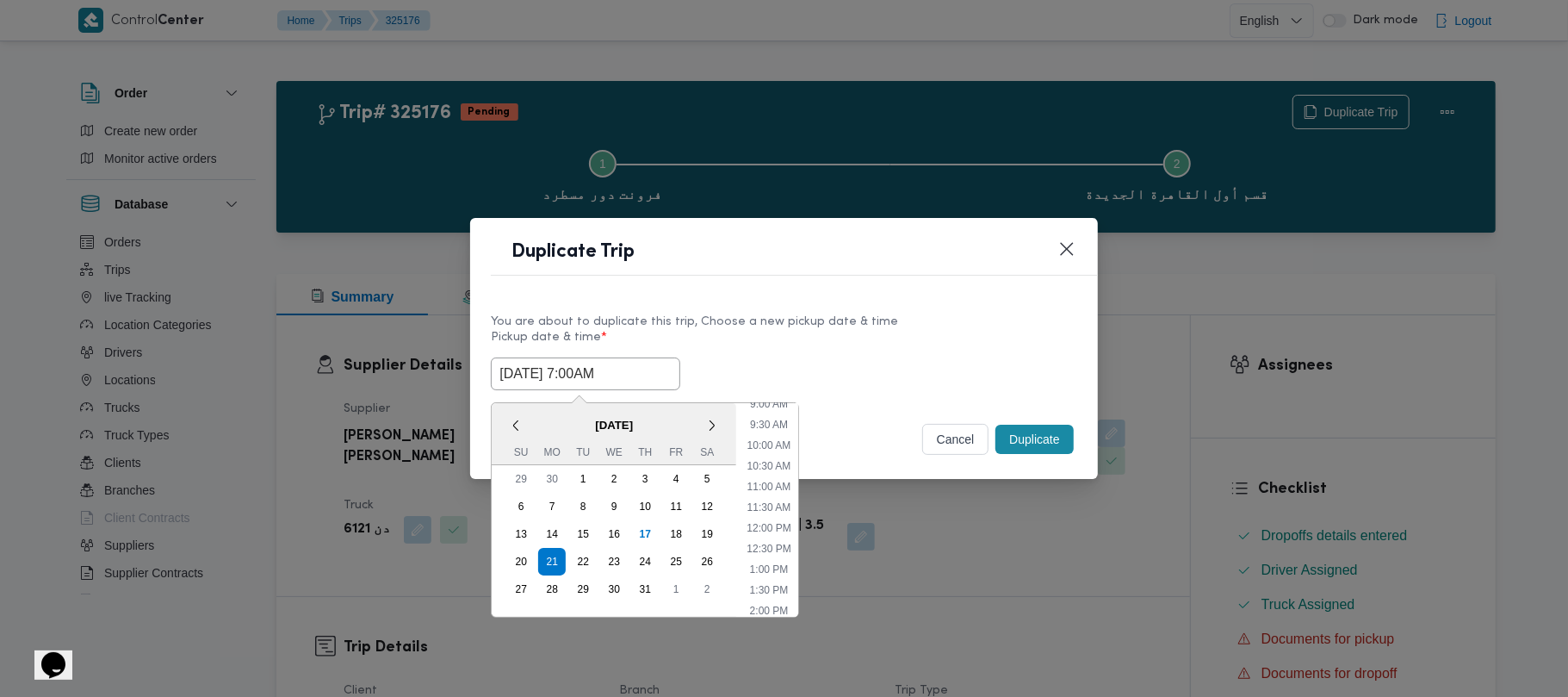 type on "21/07/2025 7:00AM" 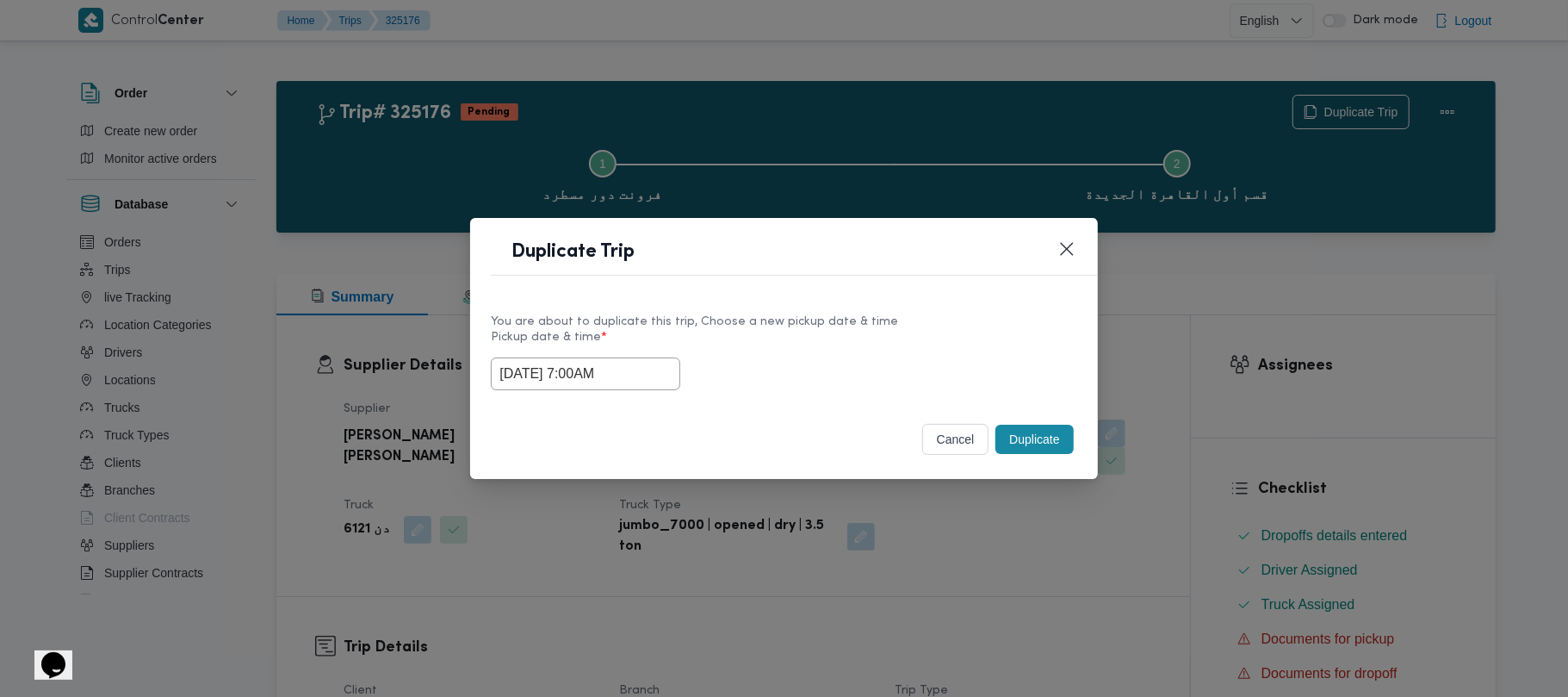 click on "Pickup date & time   *" at bounding box center [784, 344] 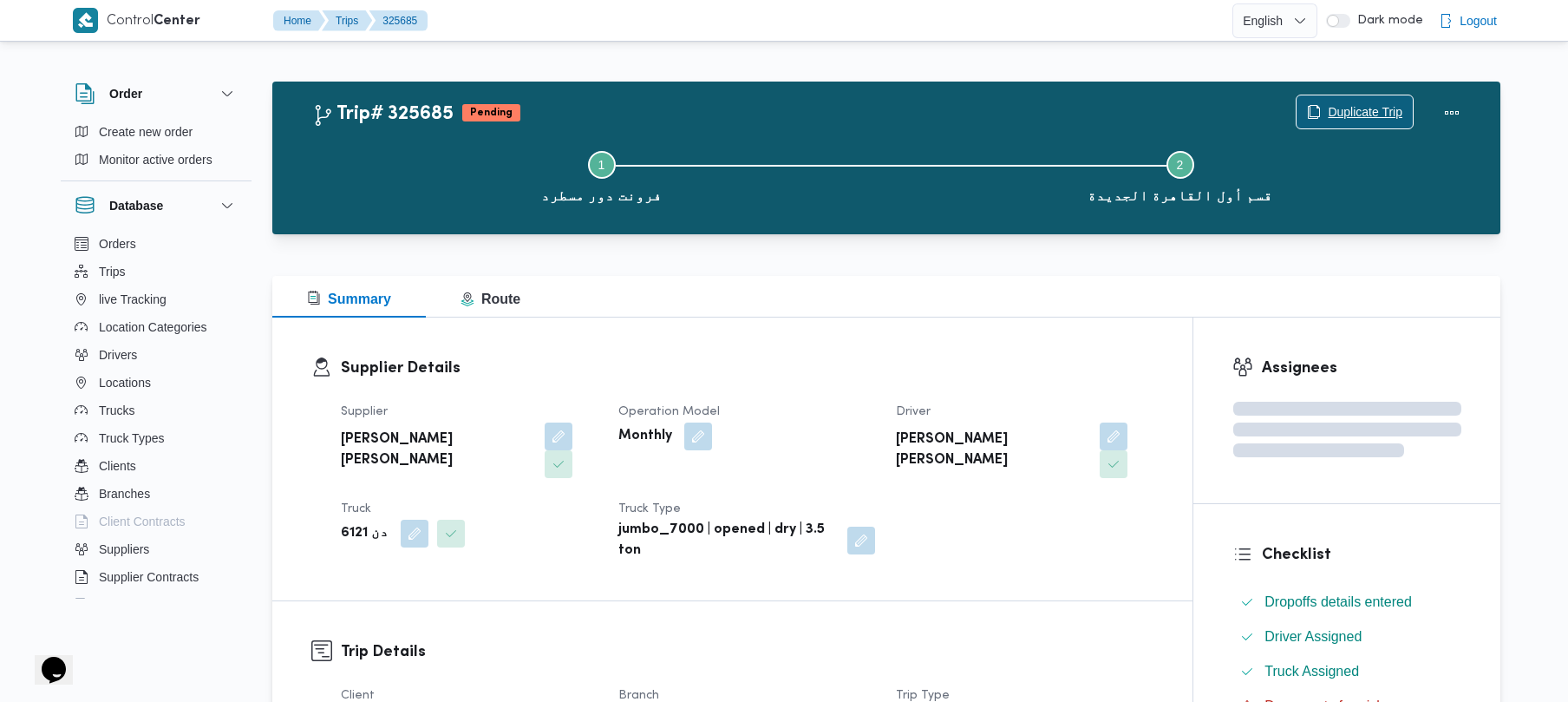 click on "Duplicate Trip" at bounding box center [1365, 112] 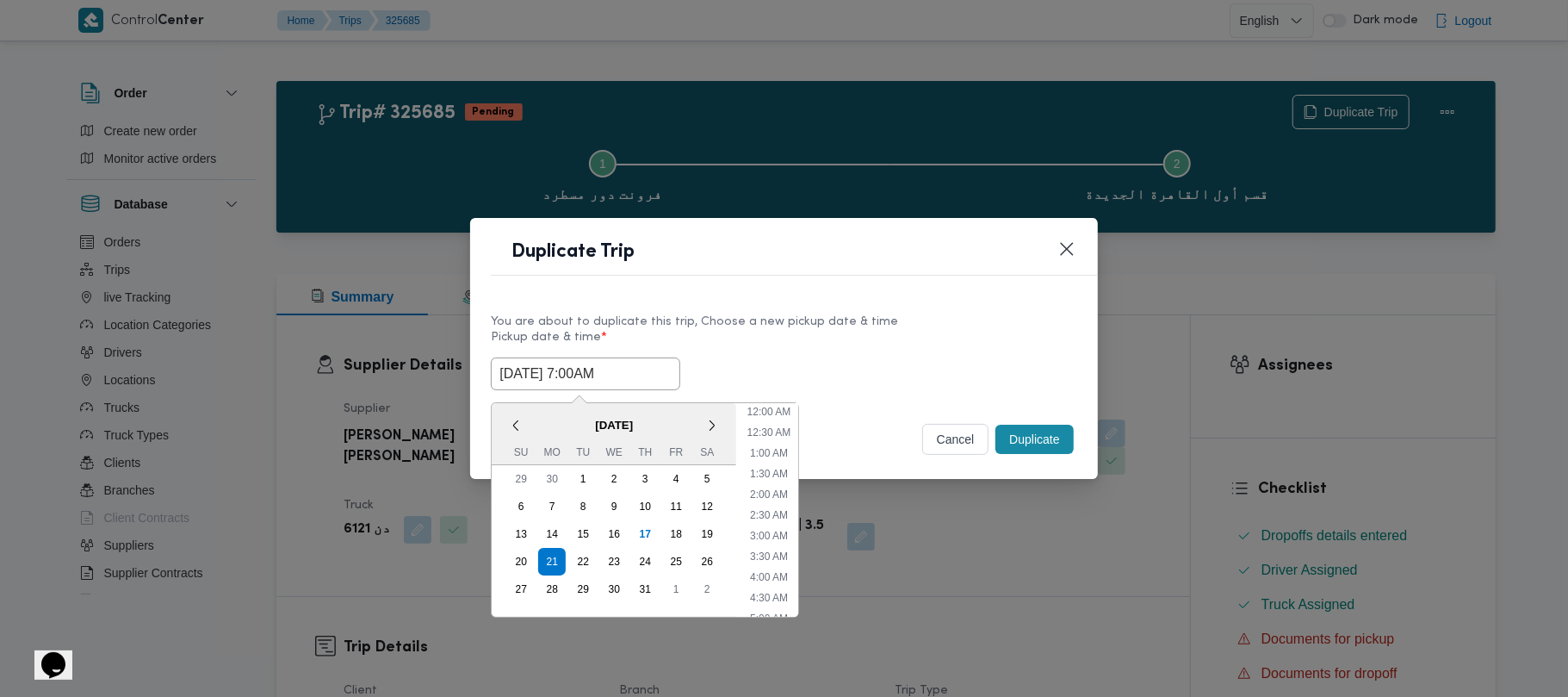 drag, startPoint x: 666, startPoint y: 377, endPoint x: 661, endPoint y: 394, distance: 17.720045 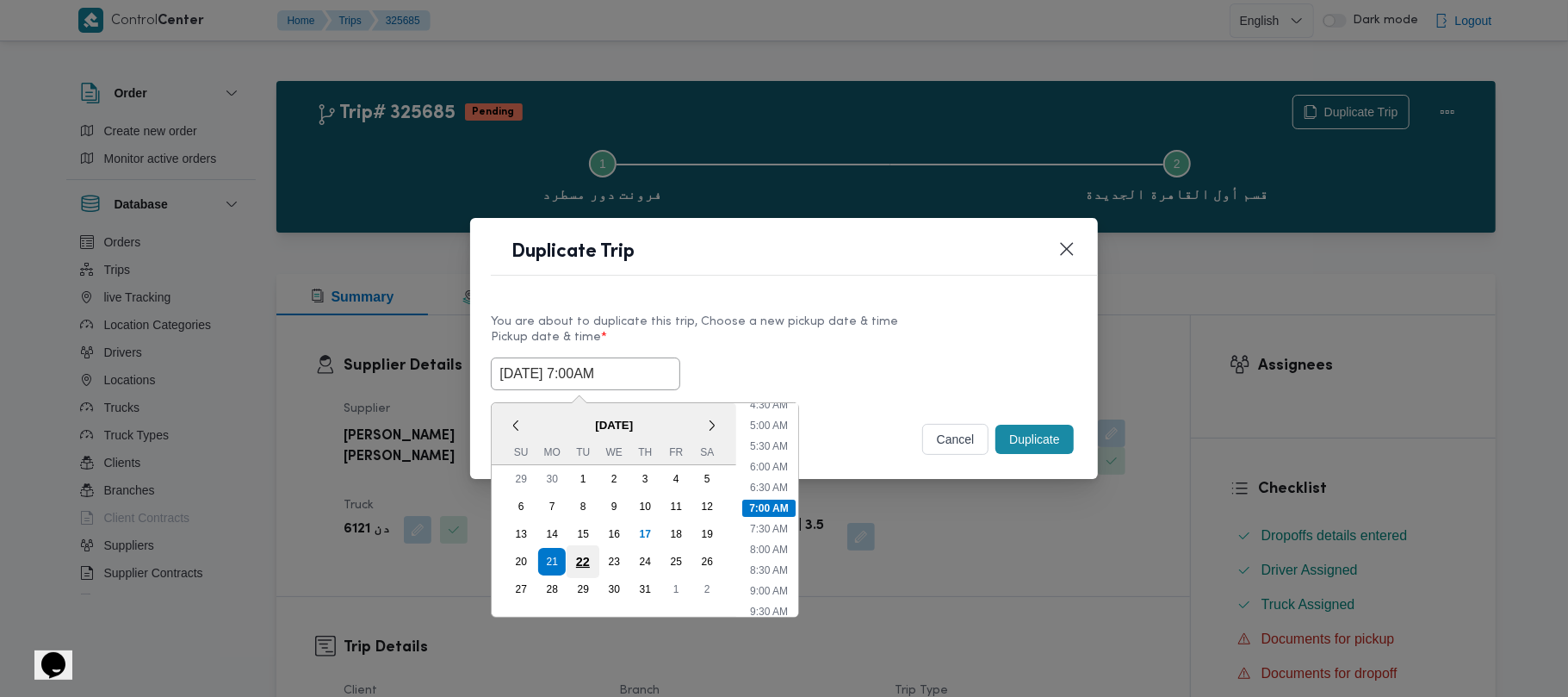 click on "22" at bounding box center [583, 562] 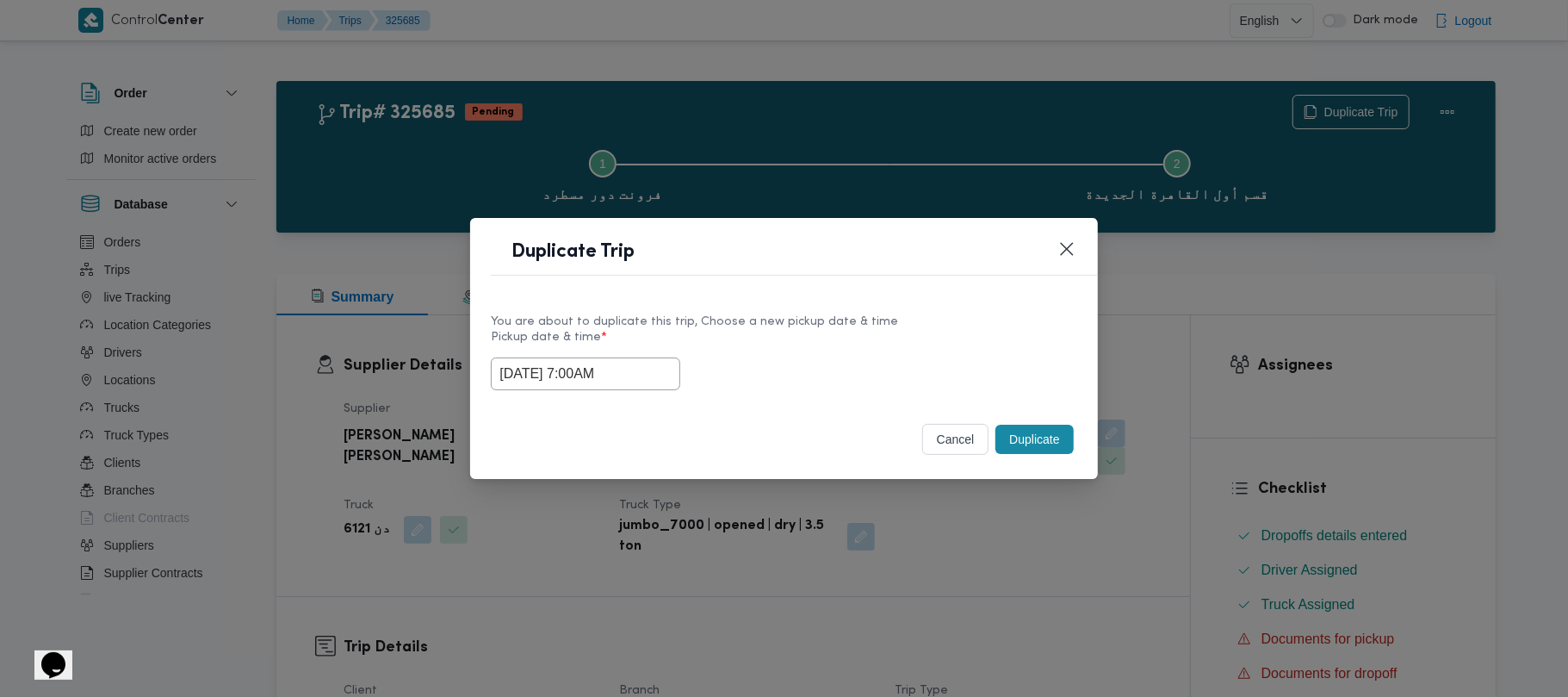 click on "Pickup date & time   *" at bounding box center (784, 344) 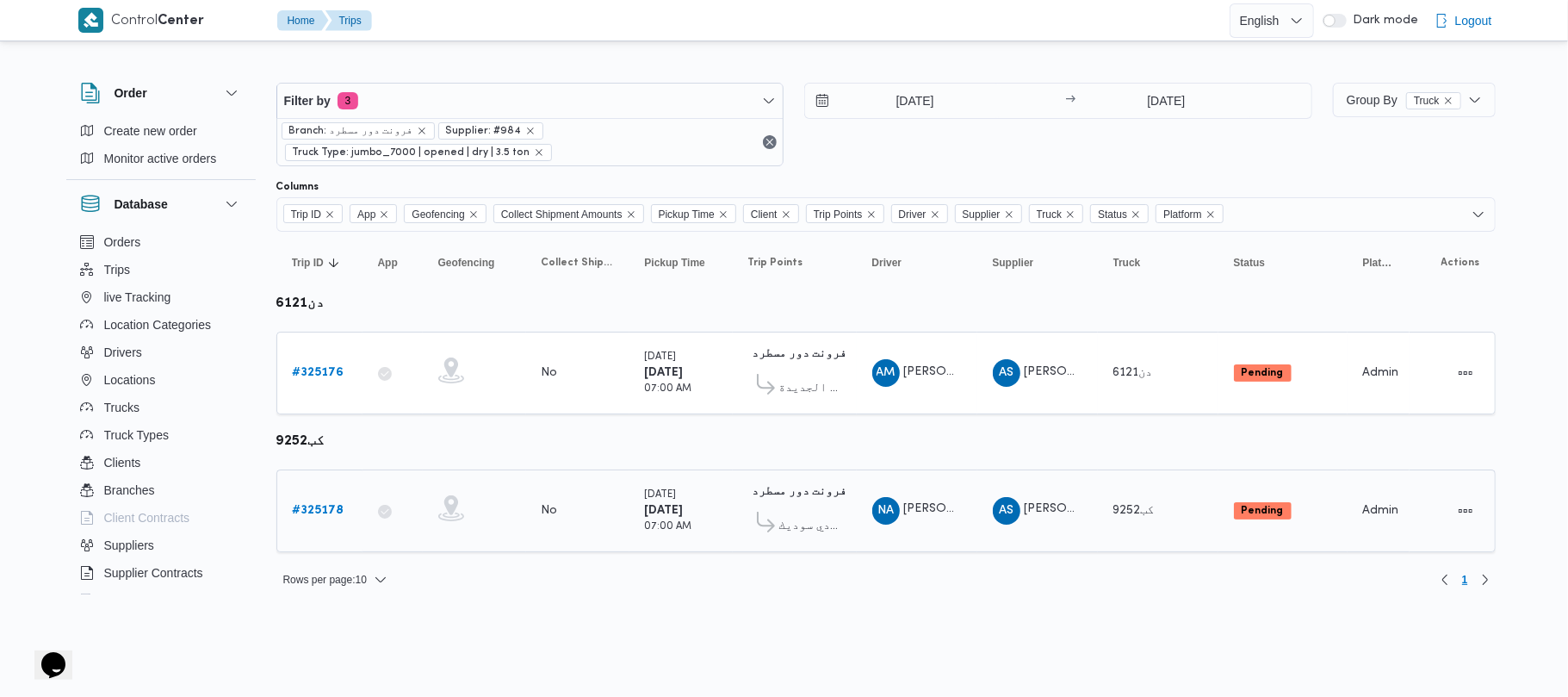 click on "# 325178" at bounding box center [319, 510] 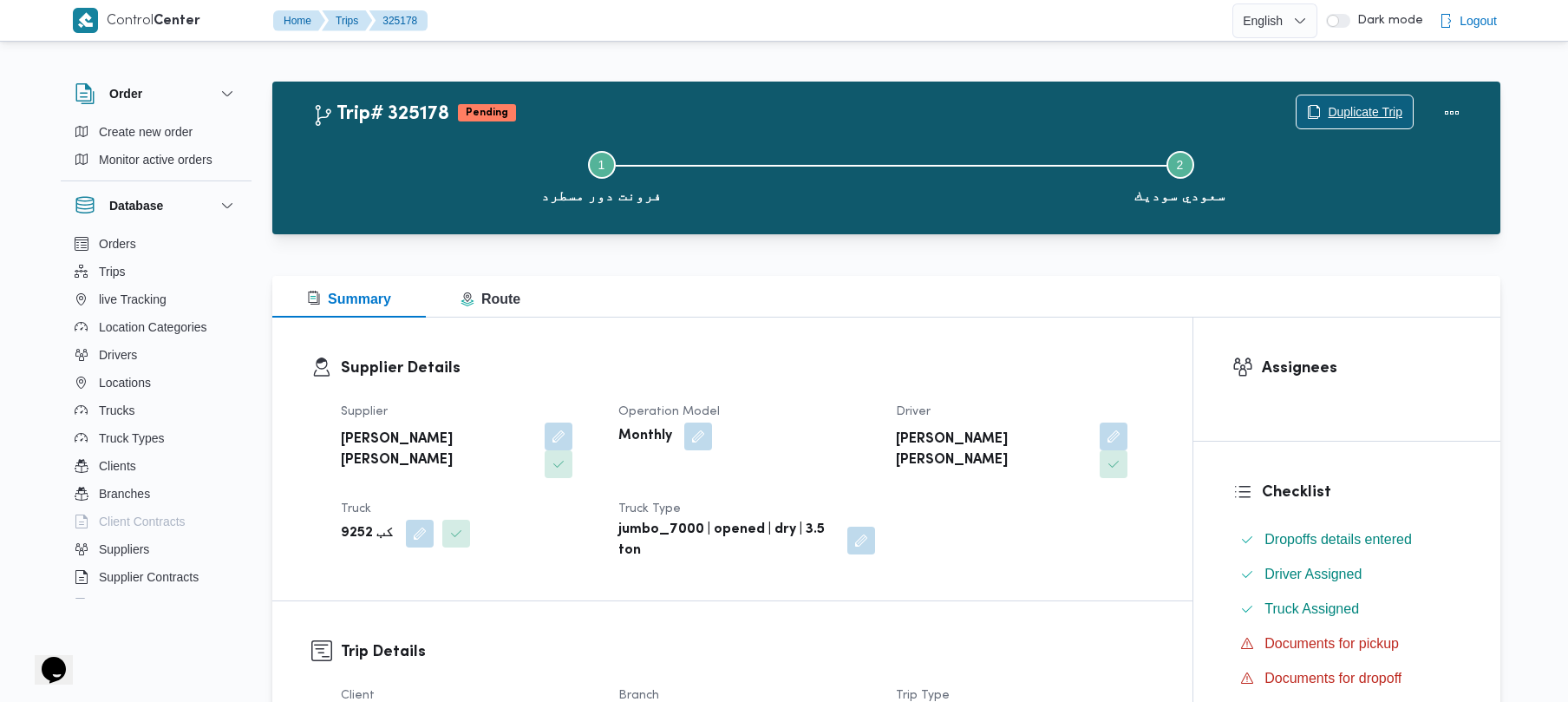 click on "Duplicate Trip" at bounding box center (1365, 112) 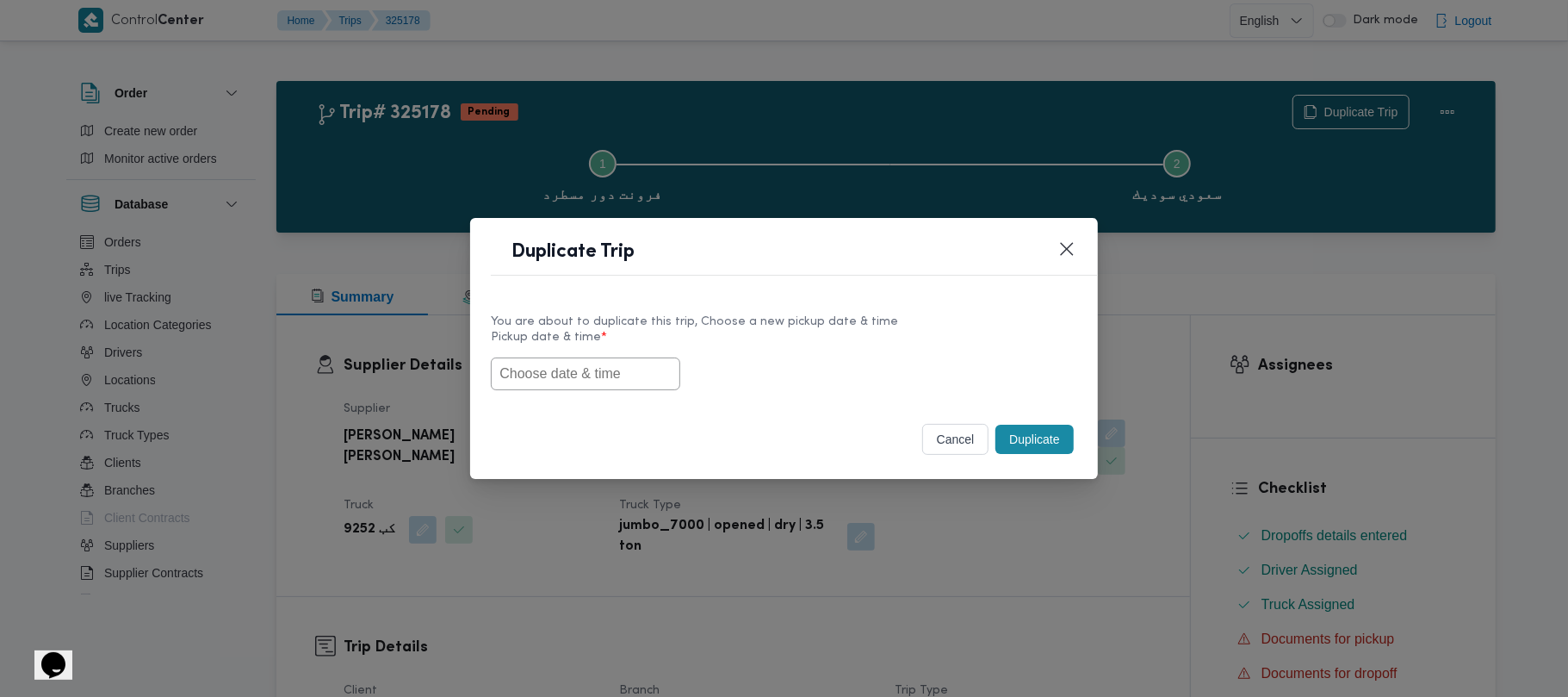 click at bounding box center (586, 374) 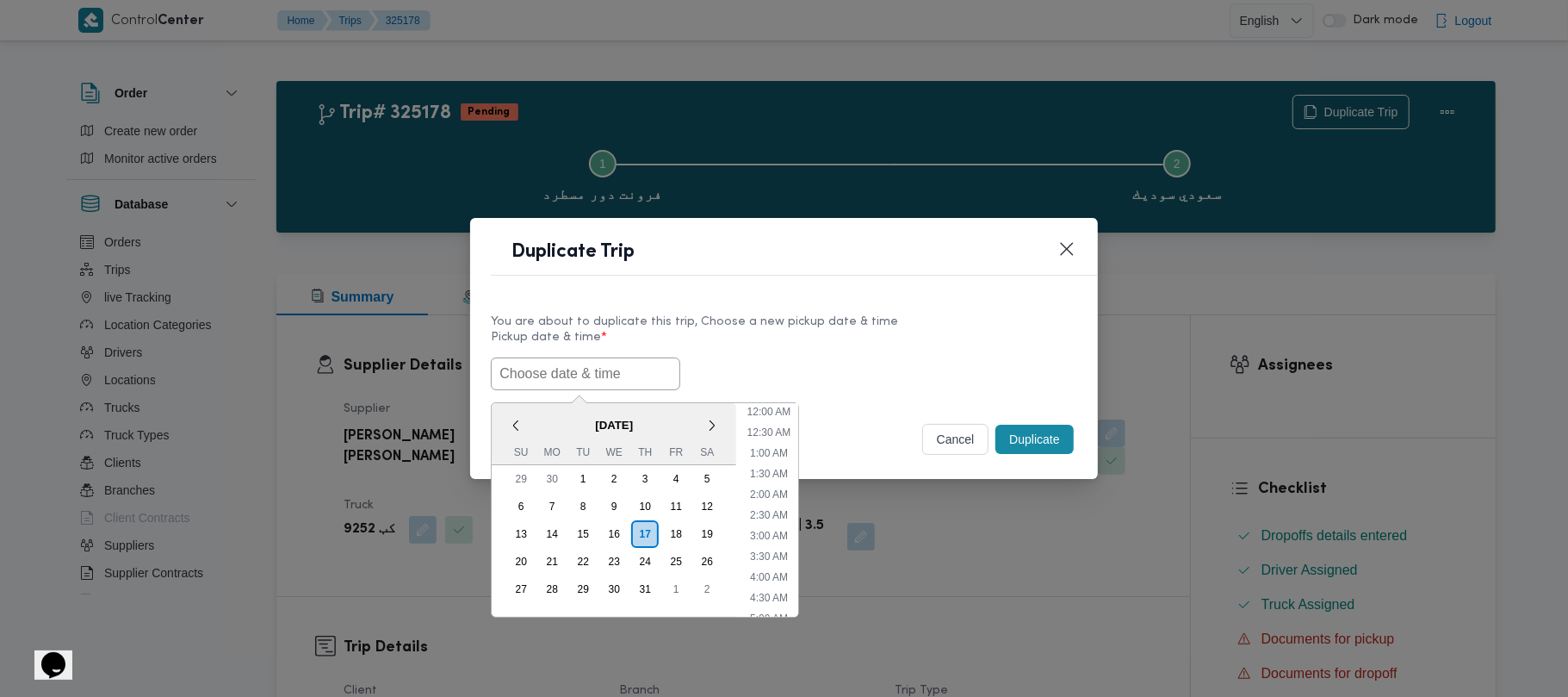 scroll, scrollTop: 380, scrollLeft: 0, axis: vertical 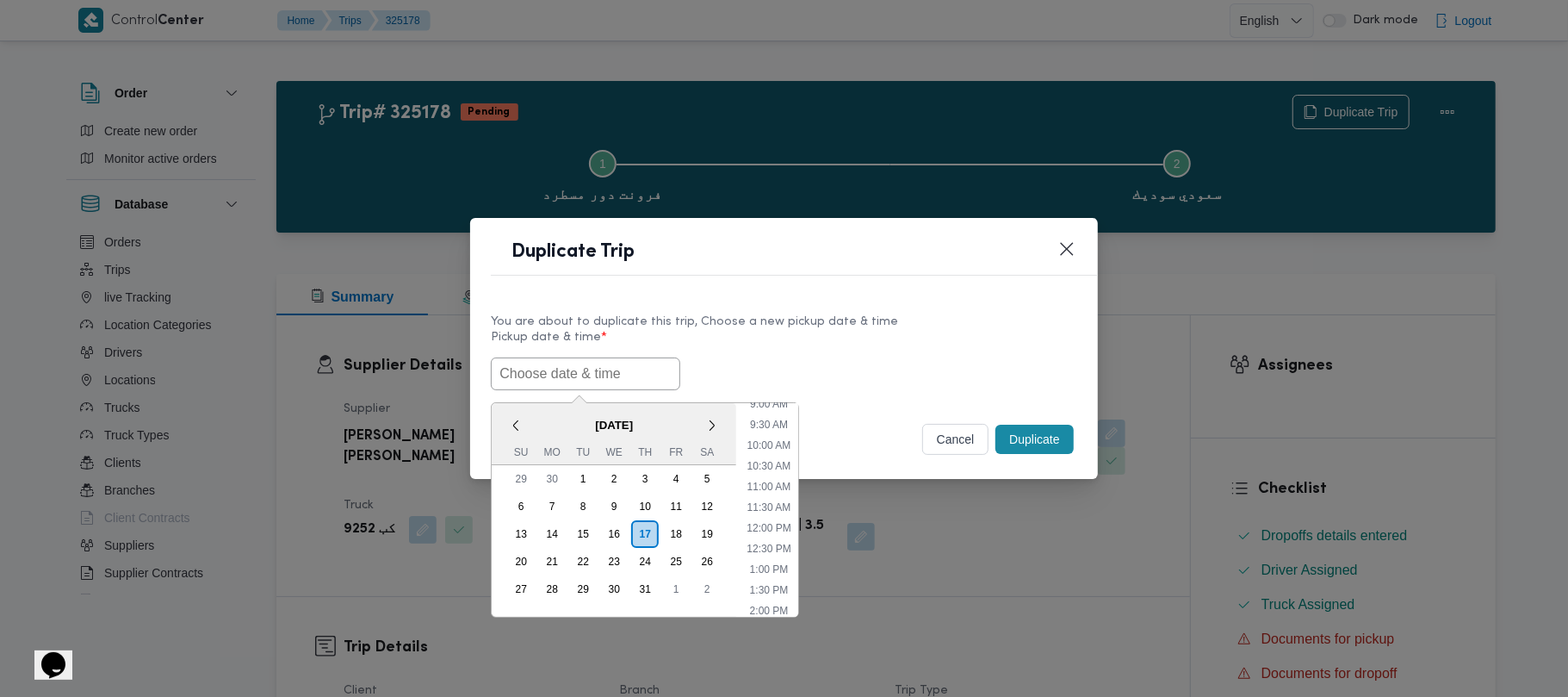 paste on "21/07/2025 7:00AM" 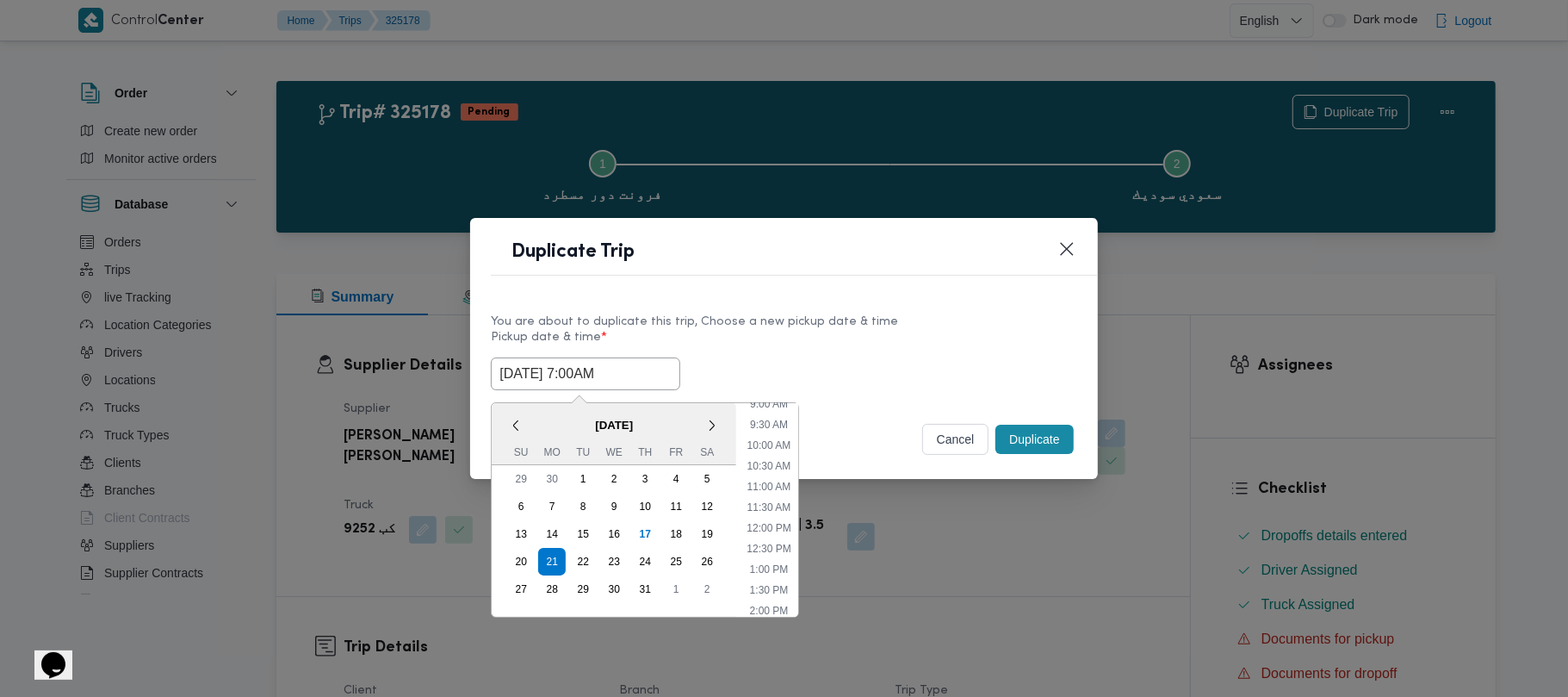 type on "21/07/2025 7:00AM" 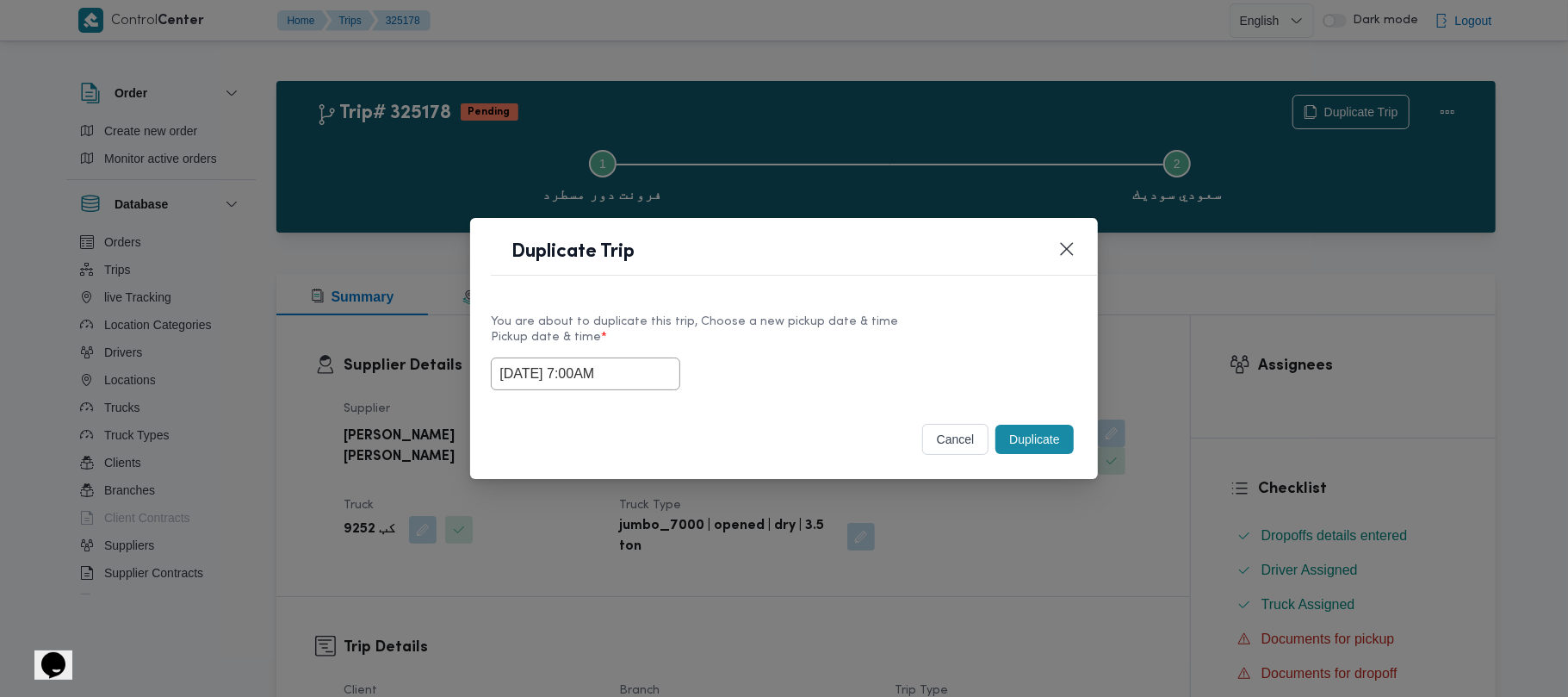 click on "Pickup date & time   *" at bounding box center [784, 344] 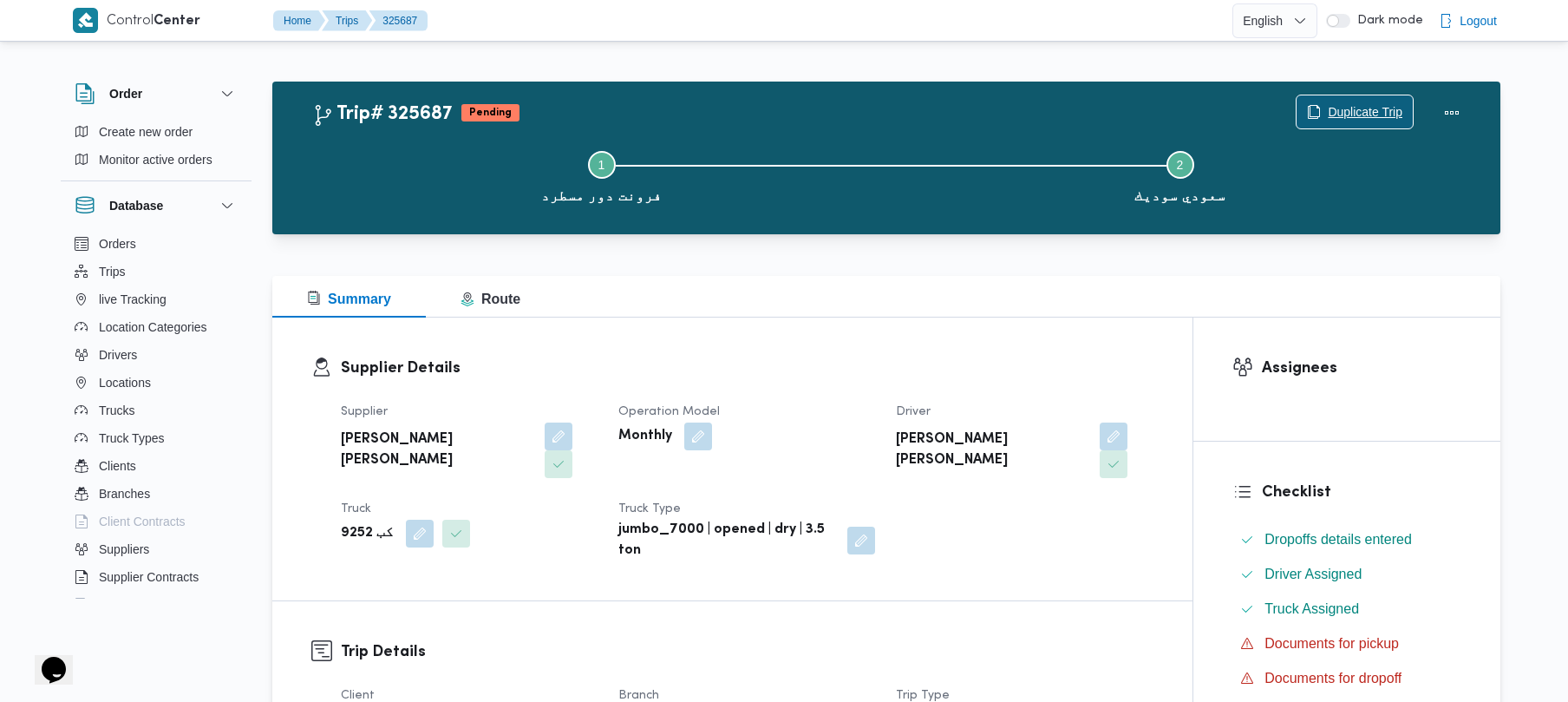 click on "Duplicate Trip" at bounding box center [1355, 112] 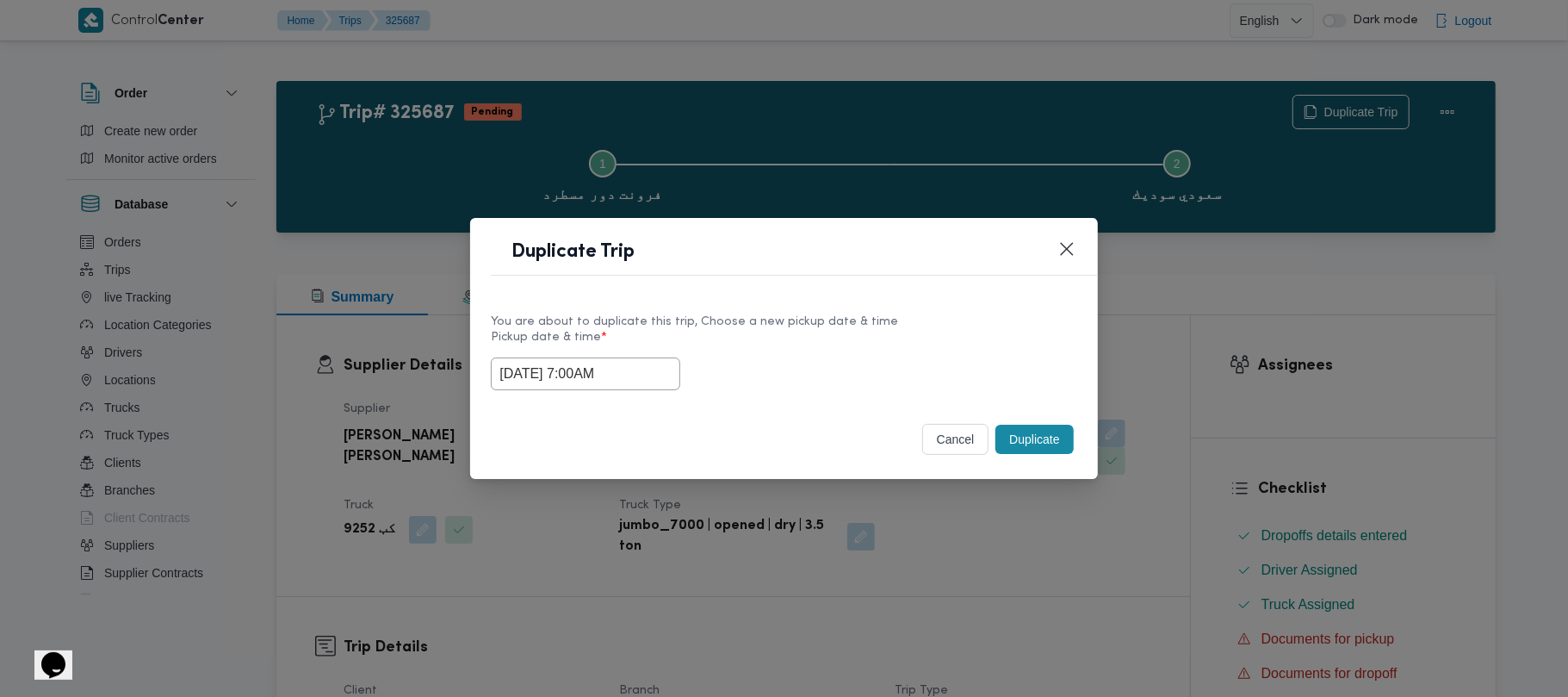 click on "21/07/2025 7:00AM" at bounding box center [586, 374] 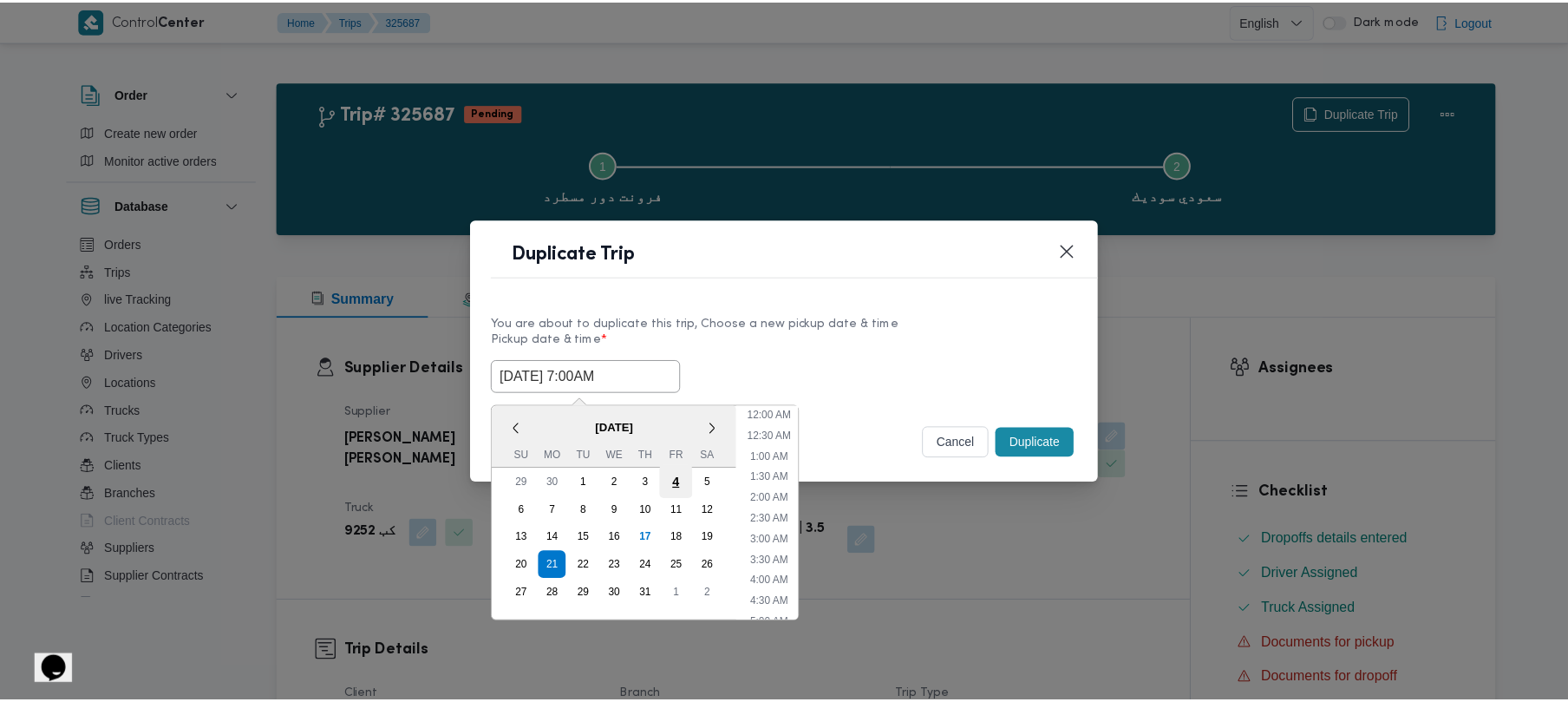 scroll, scrollTop: 194, scrollLeft: 0, axis: vertical 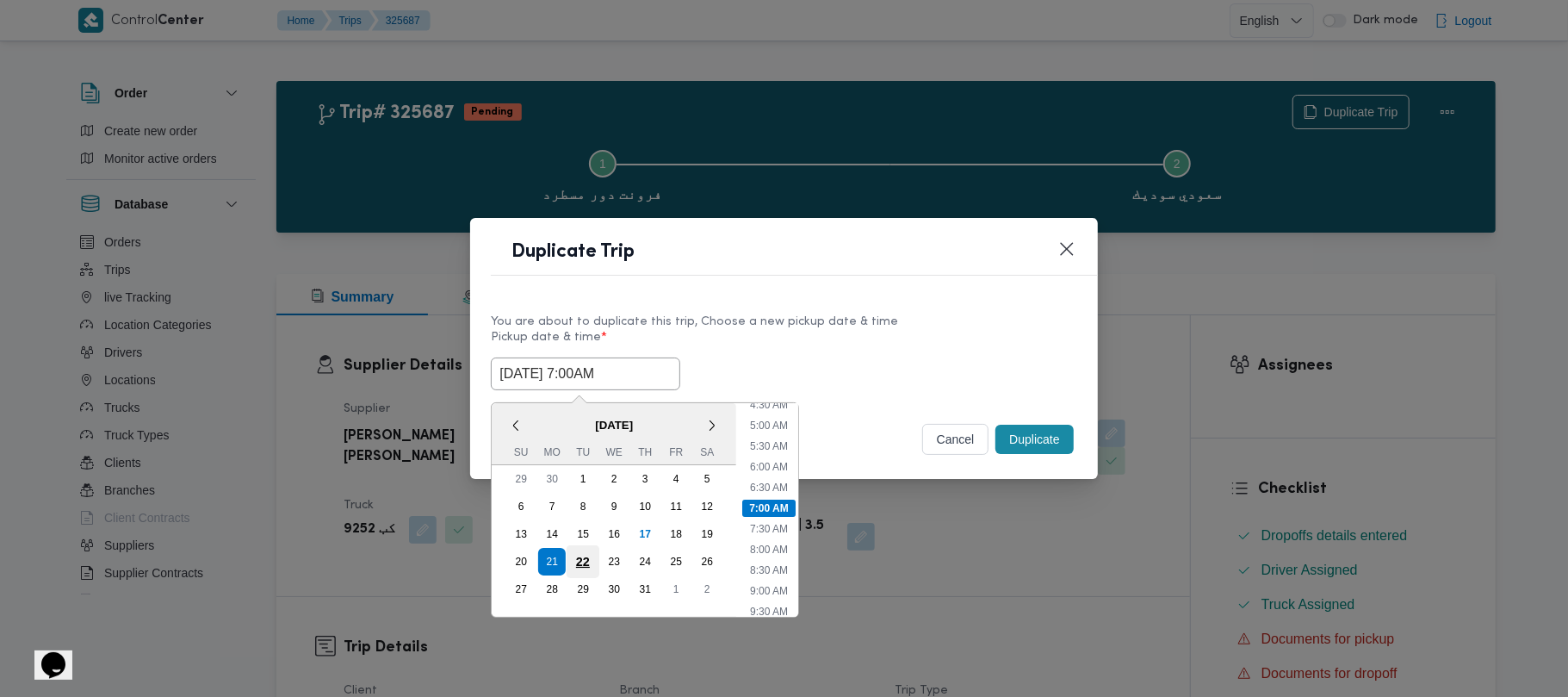 click on "22" at bounding box center (583, 562) 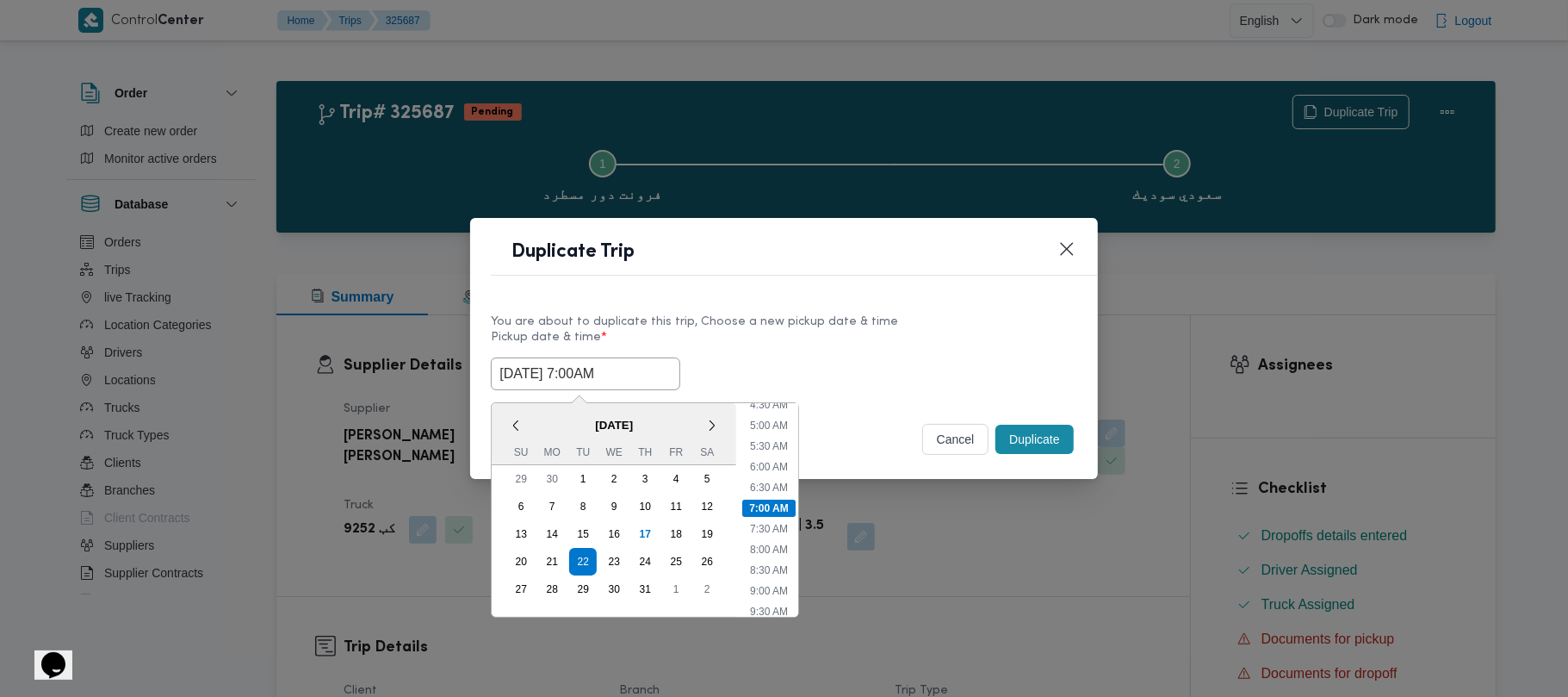 click on "Duplicate Trip" at bounding box center (804, 257) 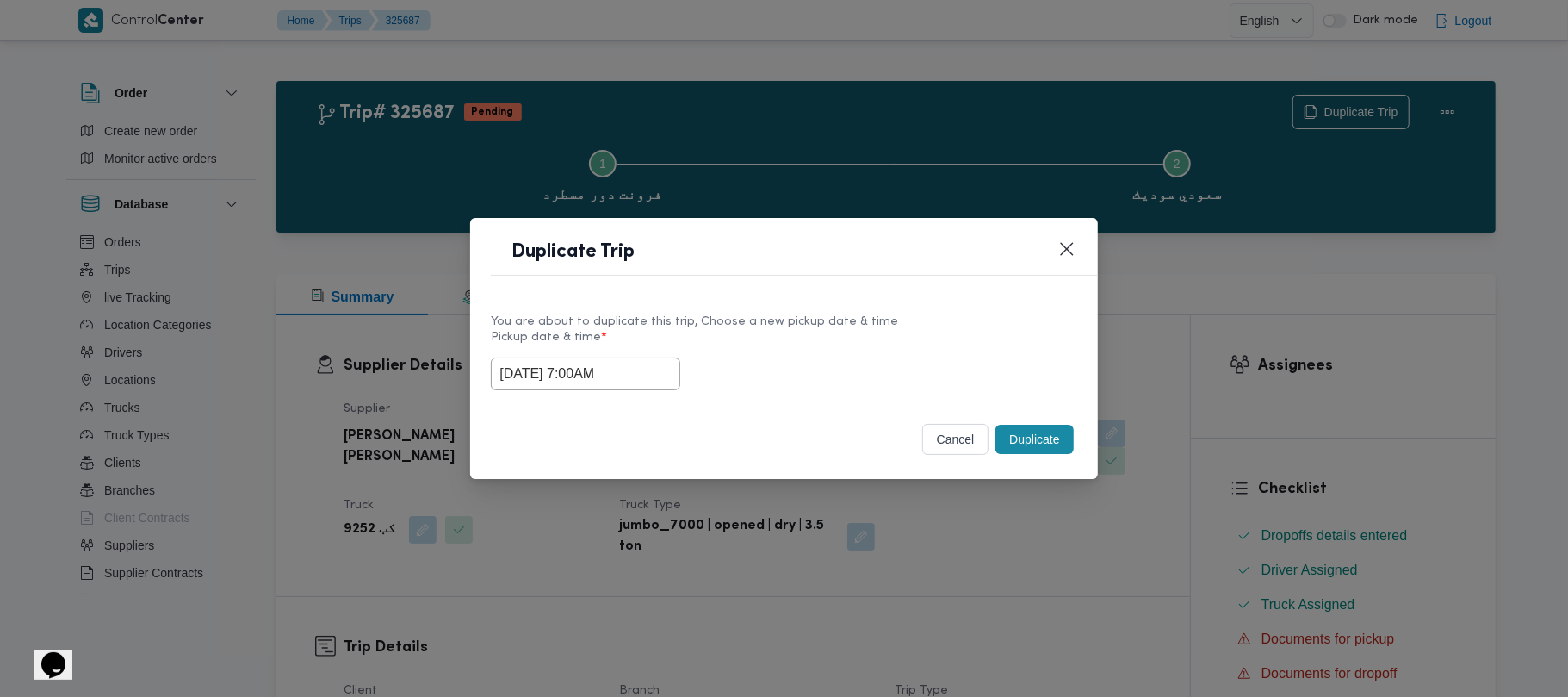 click on "Duplicate" at bounding box center (1034, 439) 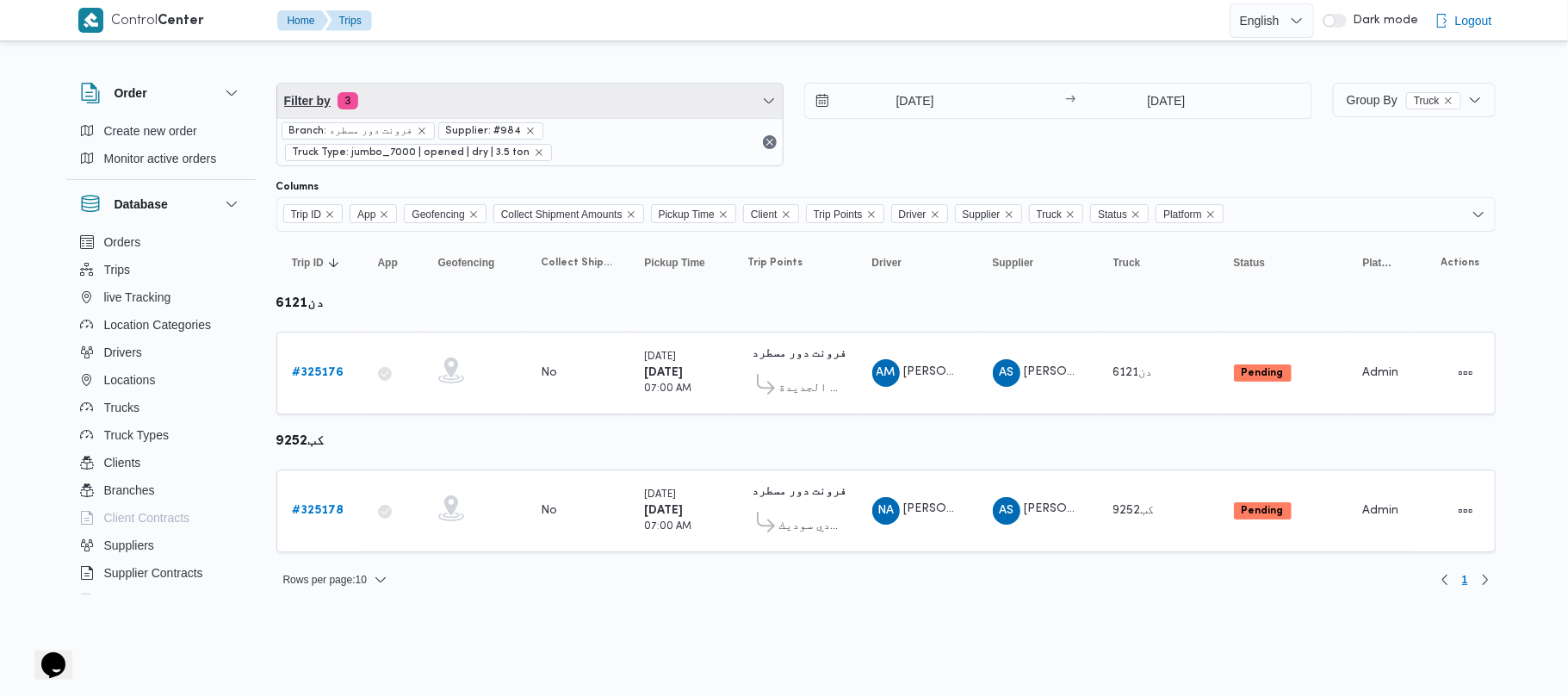click on "Filter by 3" at bounding box center [530, 101] 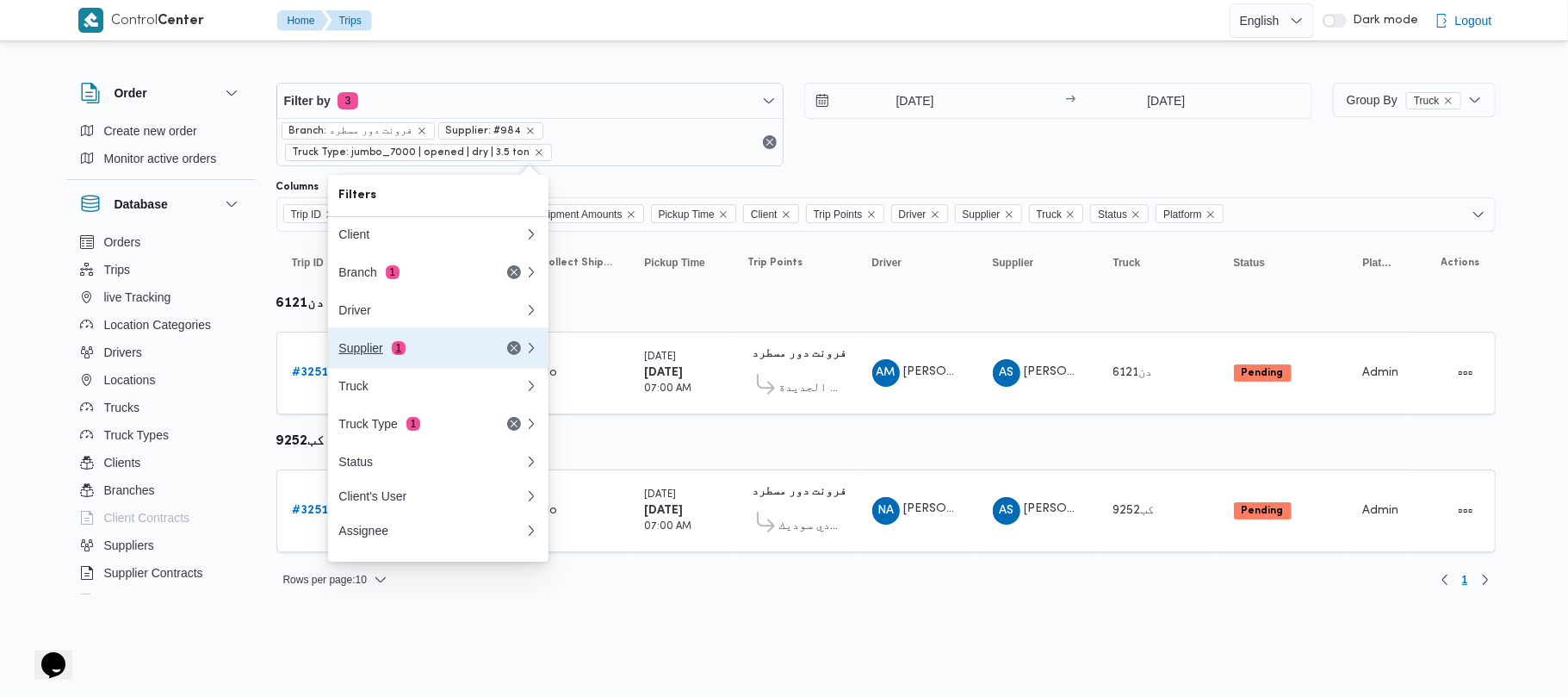 click on "Supplier 1" at bounding box center [411, 348] 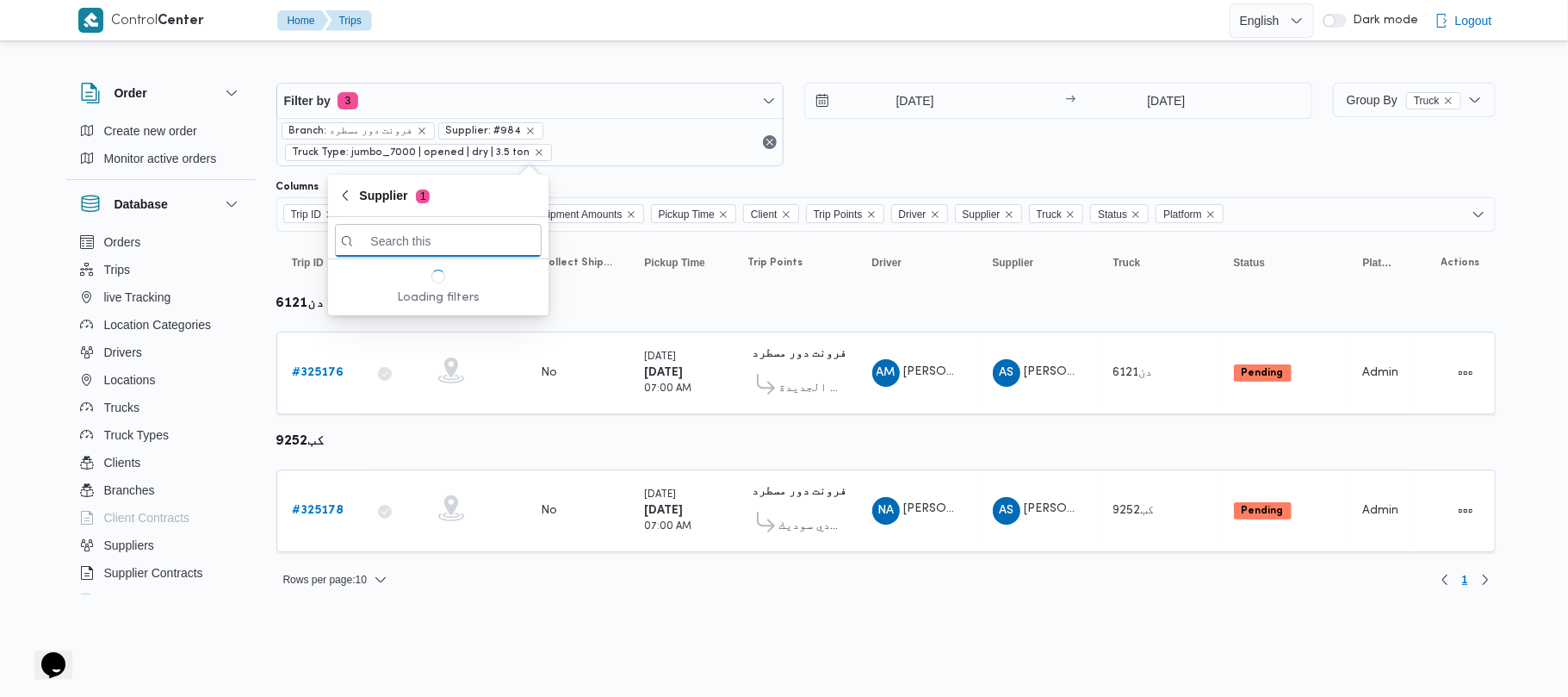 paste on "طارق عبدالنبى على جبل" 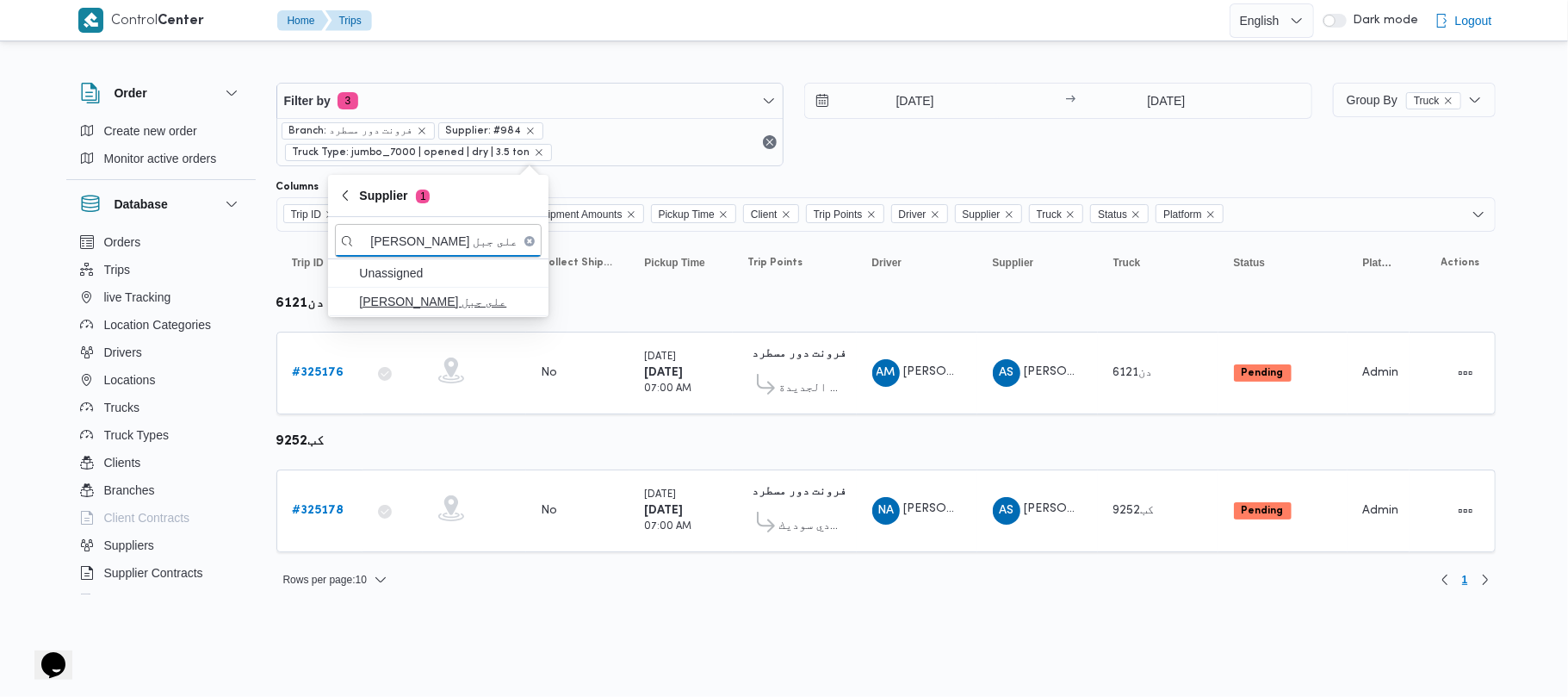 type on "طارق عبدالنبى على جبل" 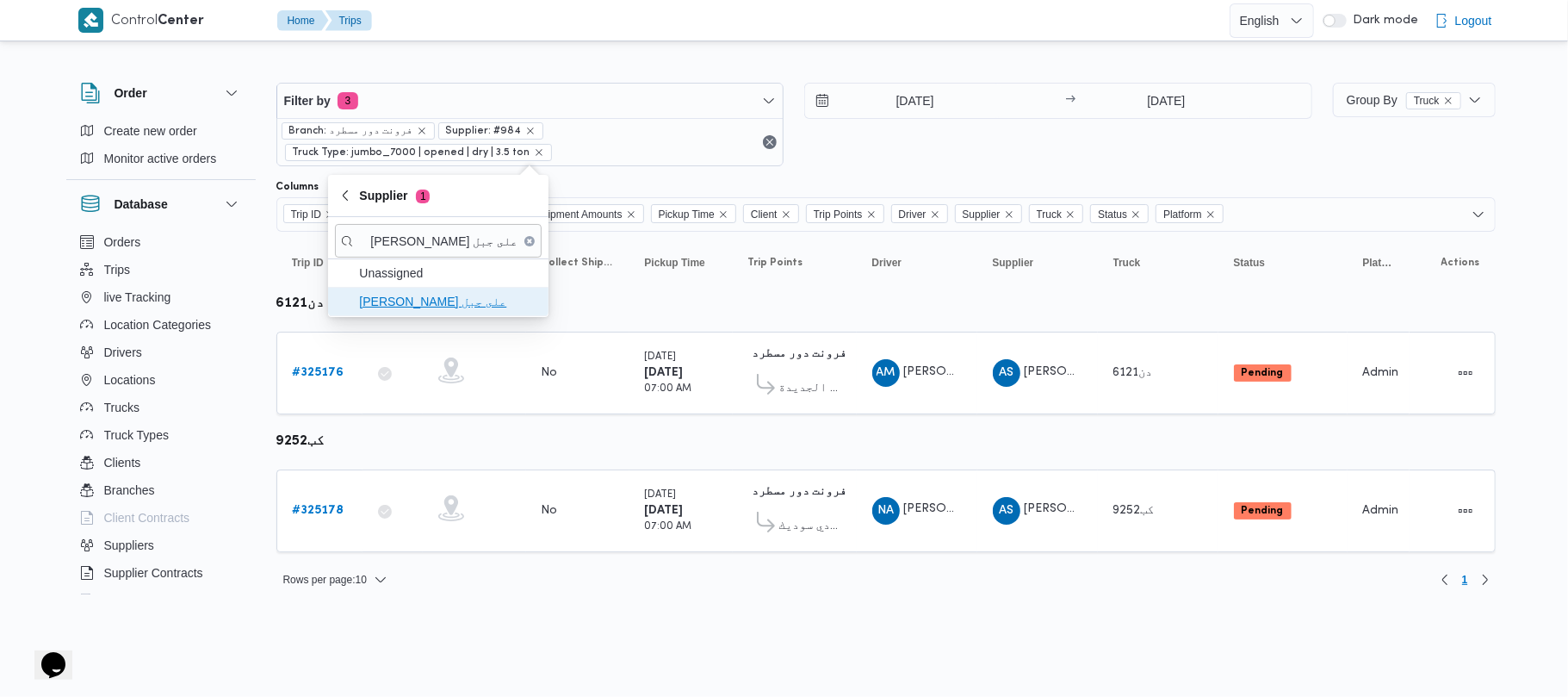 click on "طارق عبدالنبى على جبل" at bounding box center [449, 302] 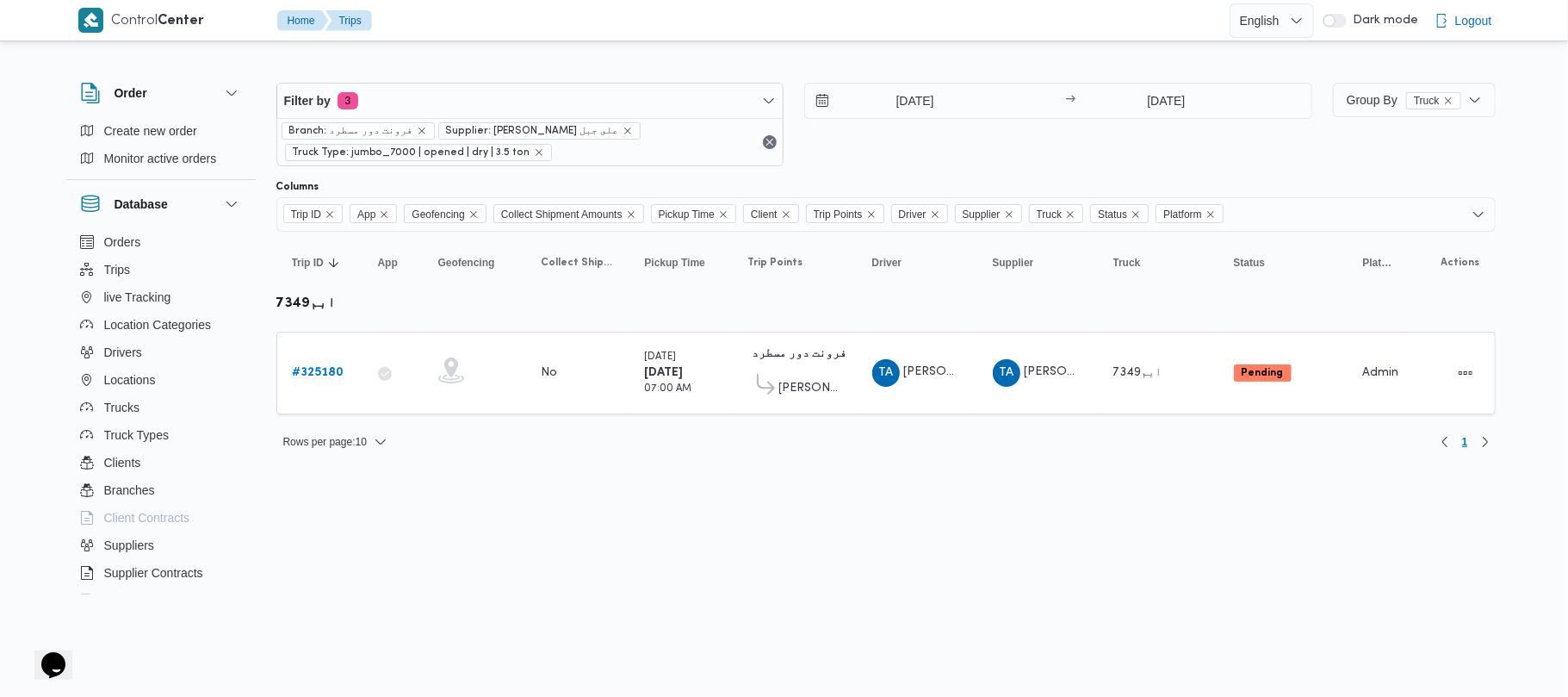 click on "20/7/2025 → 20/7/2025" at bounding box center (1058, 124) 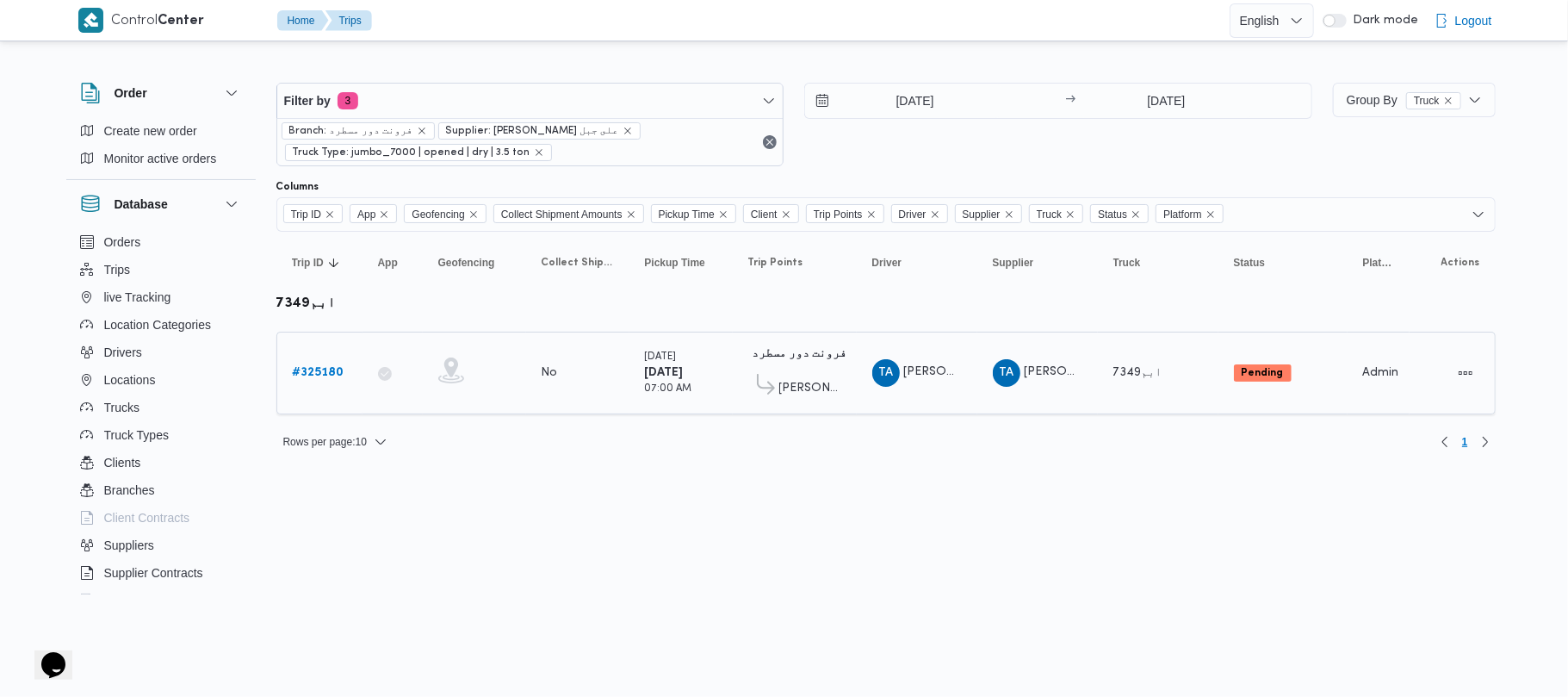 click on "# 325180" at bounding box center (319, 373) 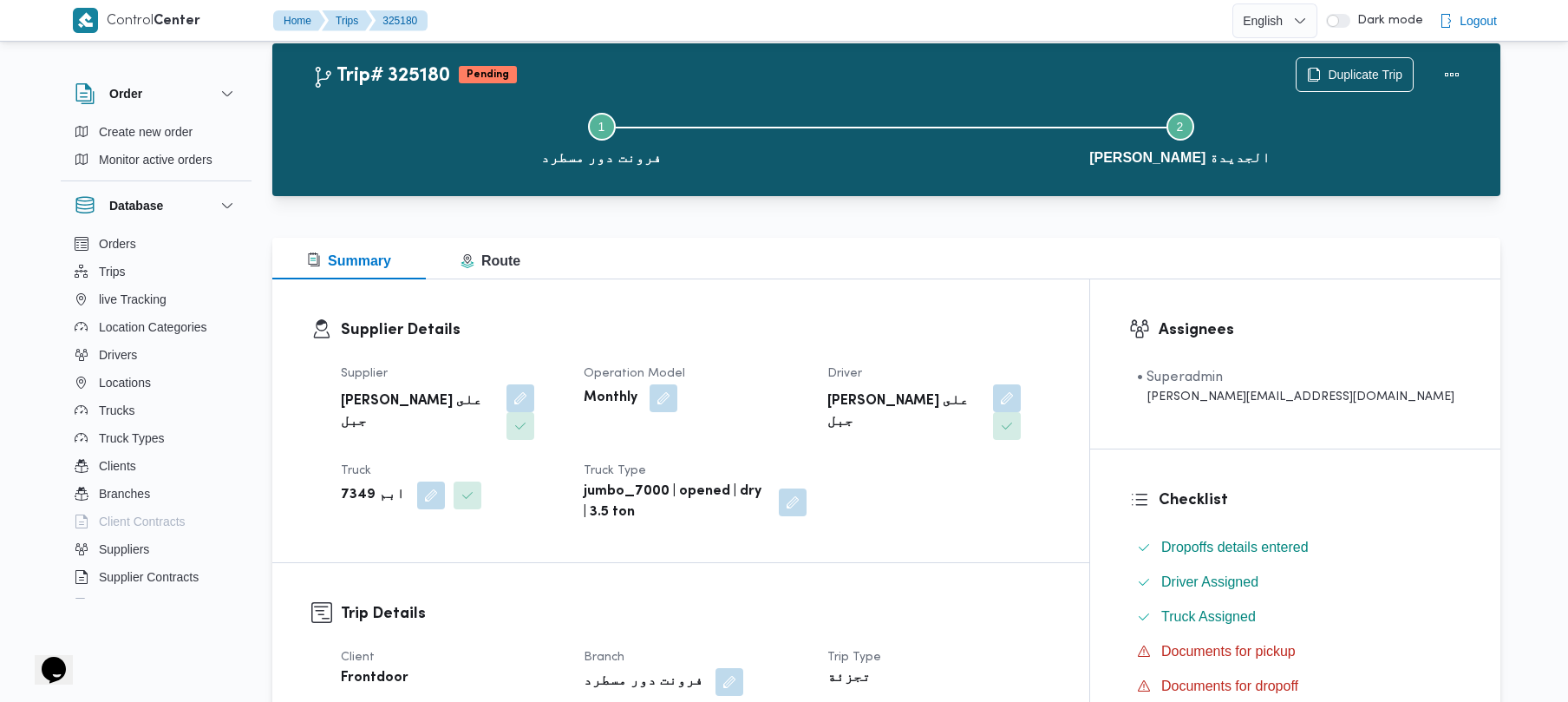scroll, scrollTop: 614, scrollLeft: 0, axis: vertical 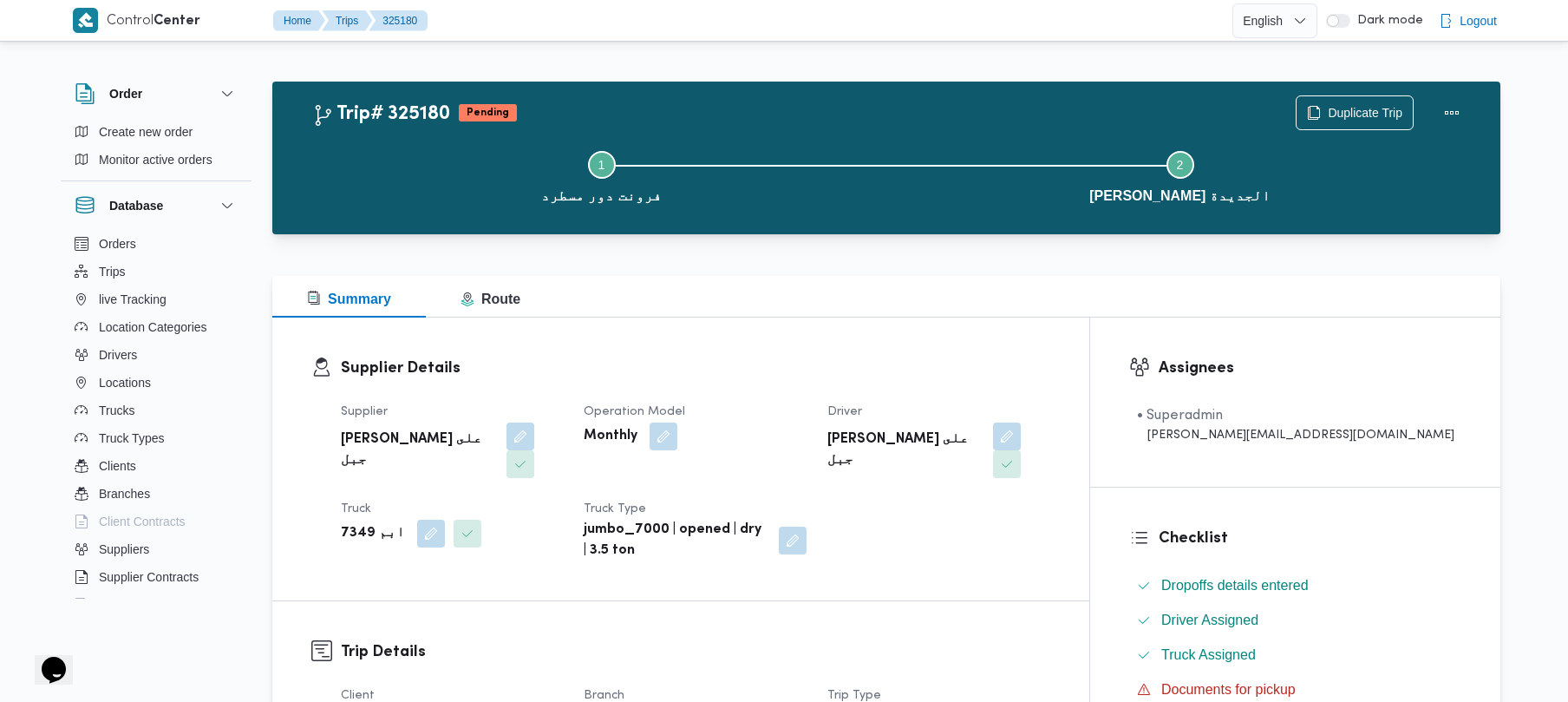 click on "Duplicate Trip" at bounding box center [1382, 113] 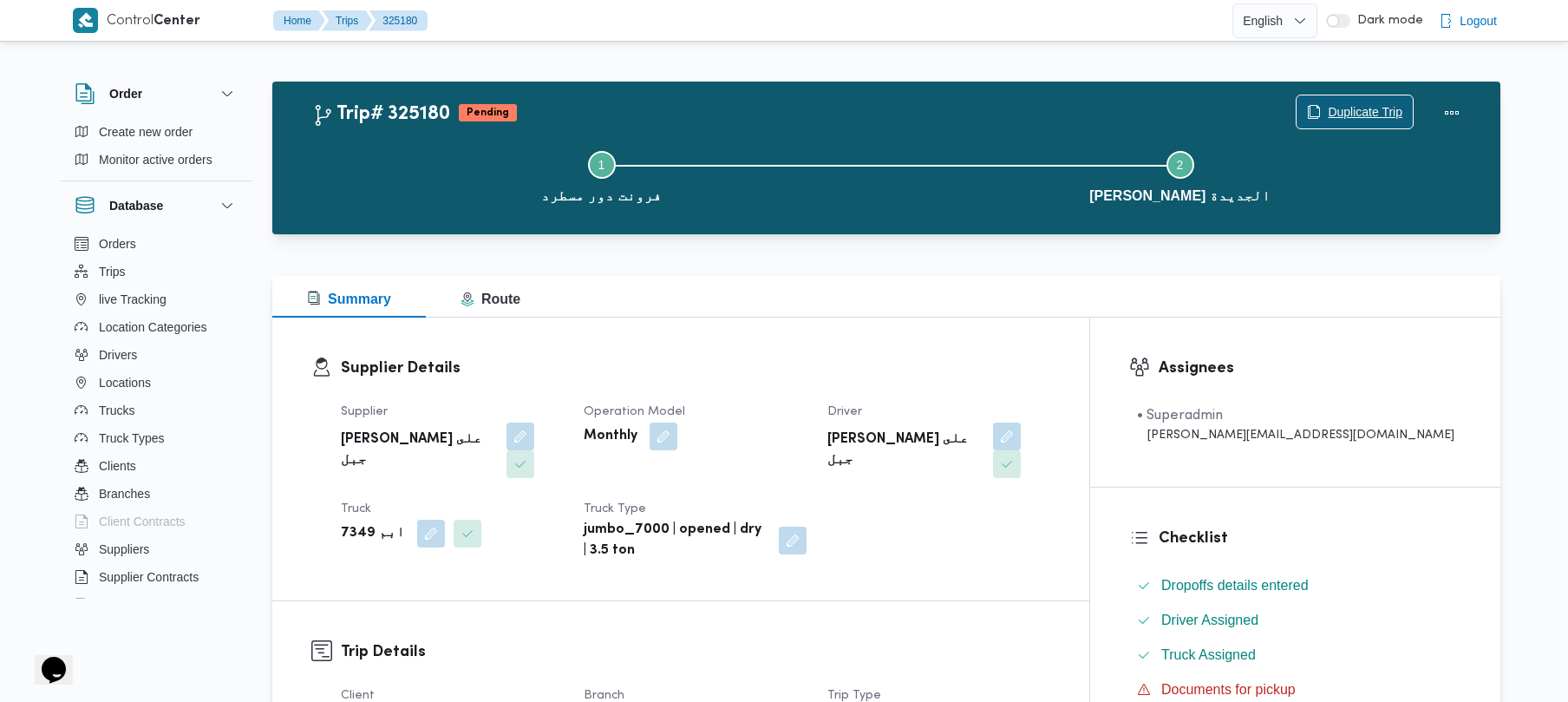click on "Duplicate Trip" at bounding box center [1365, 112] 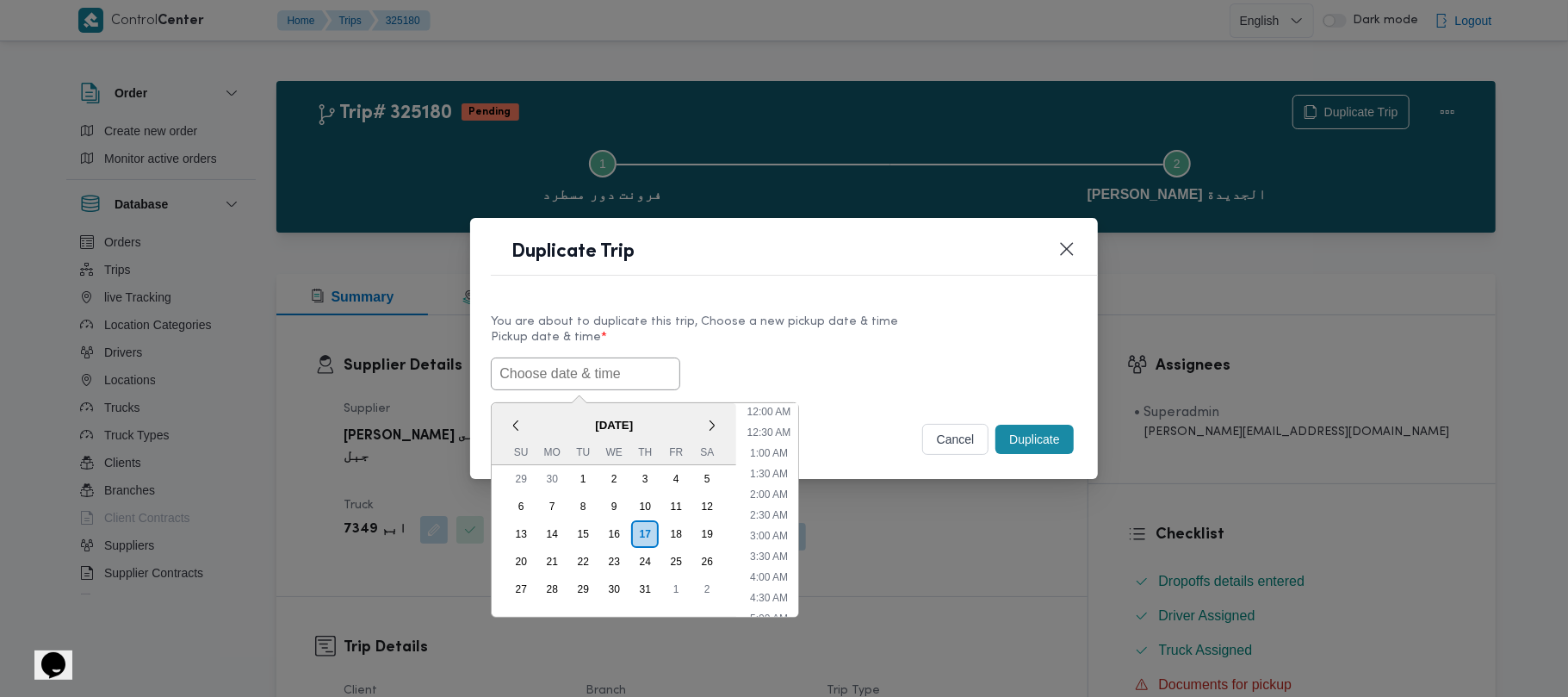 scroll, scrollTop: 380, scrollLeft: 0, axis: vertical 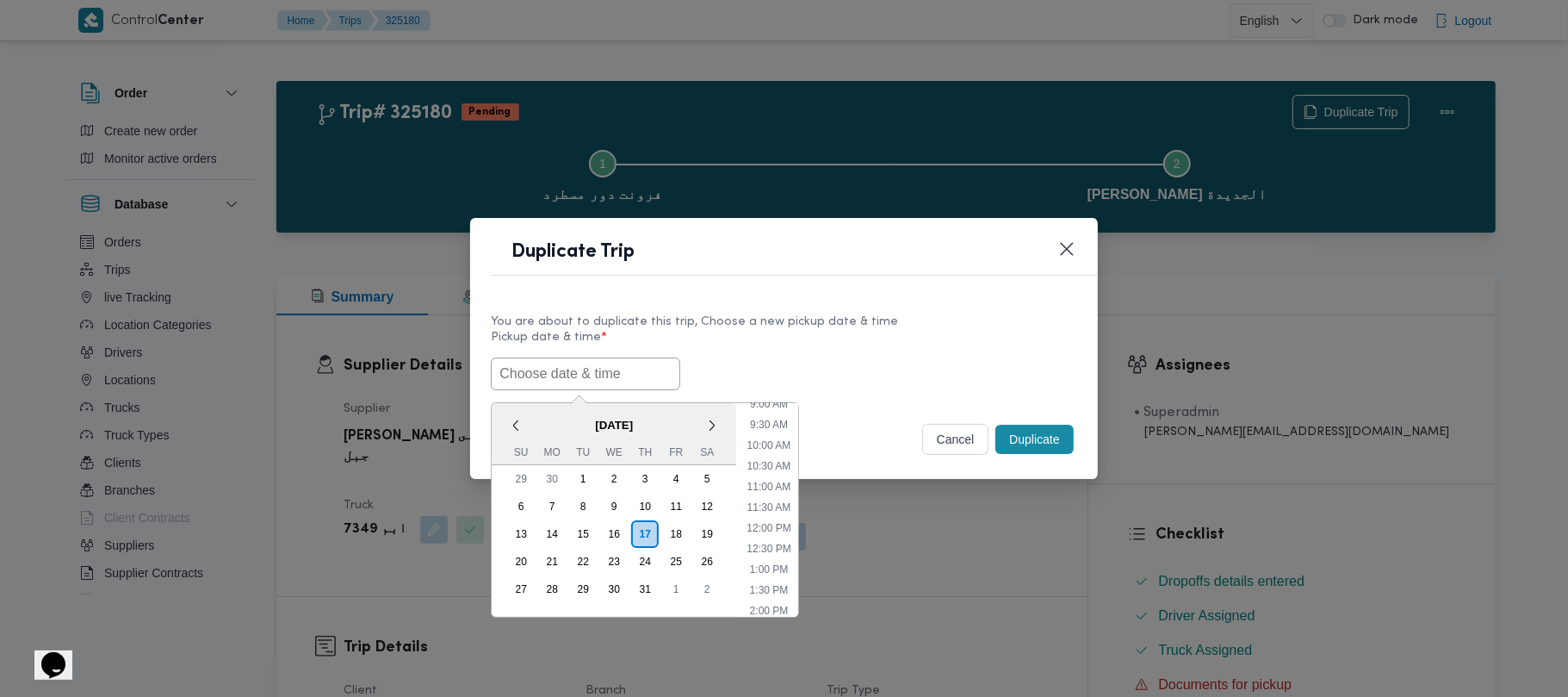 paste on "21/07/2025 7:00AM" 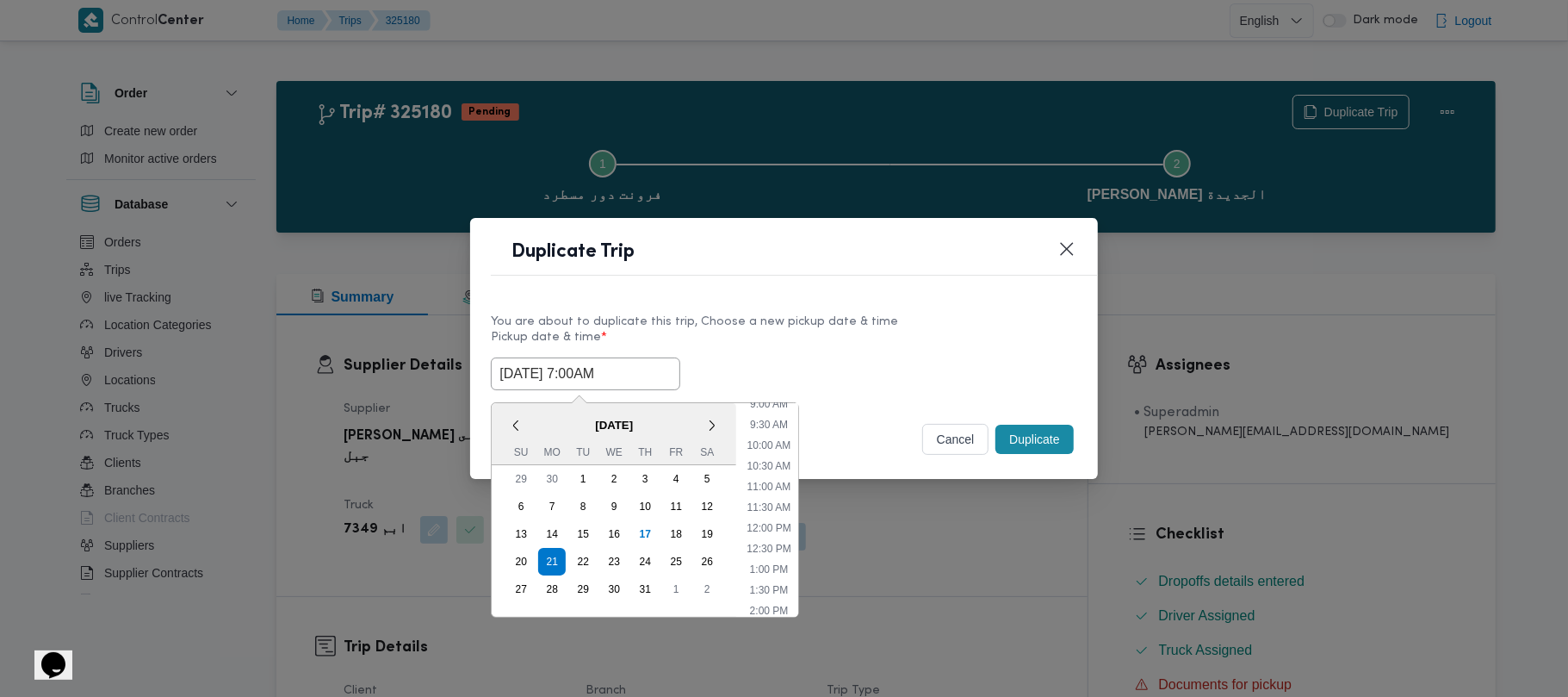 type on "21/07/2025 7:00AM" 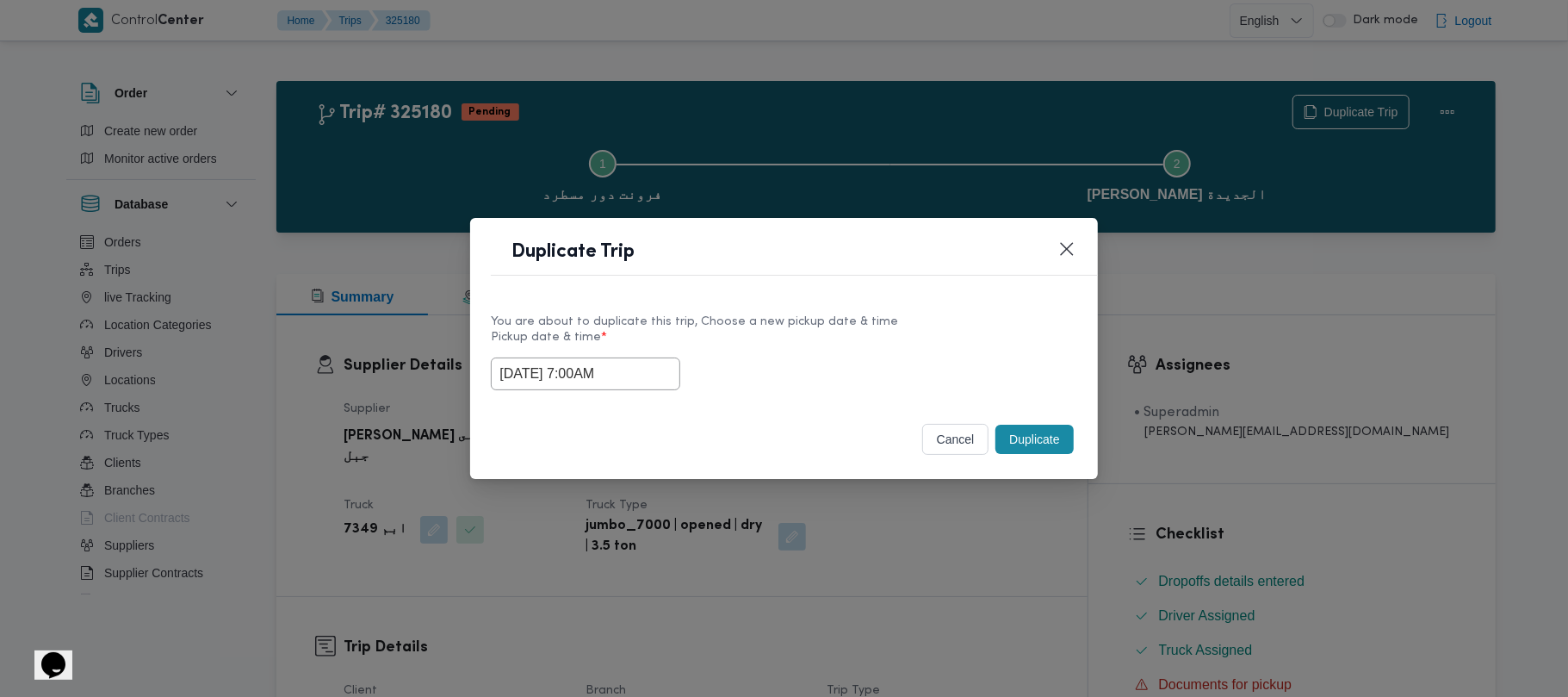 click on "Duplicate" at bounding box center (1034, 439) 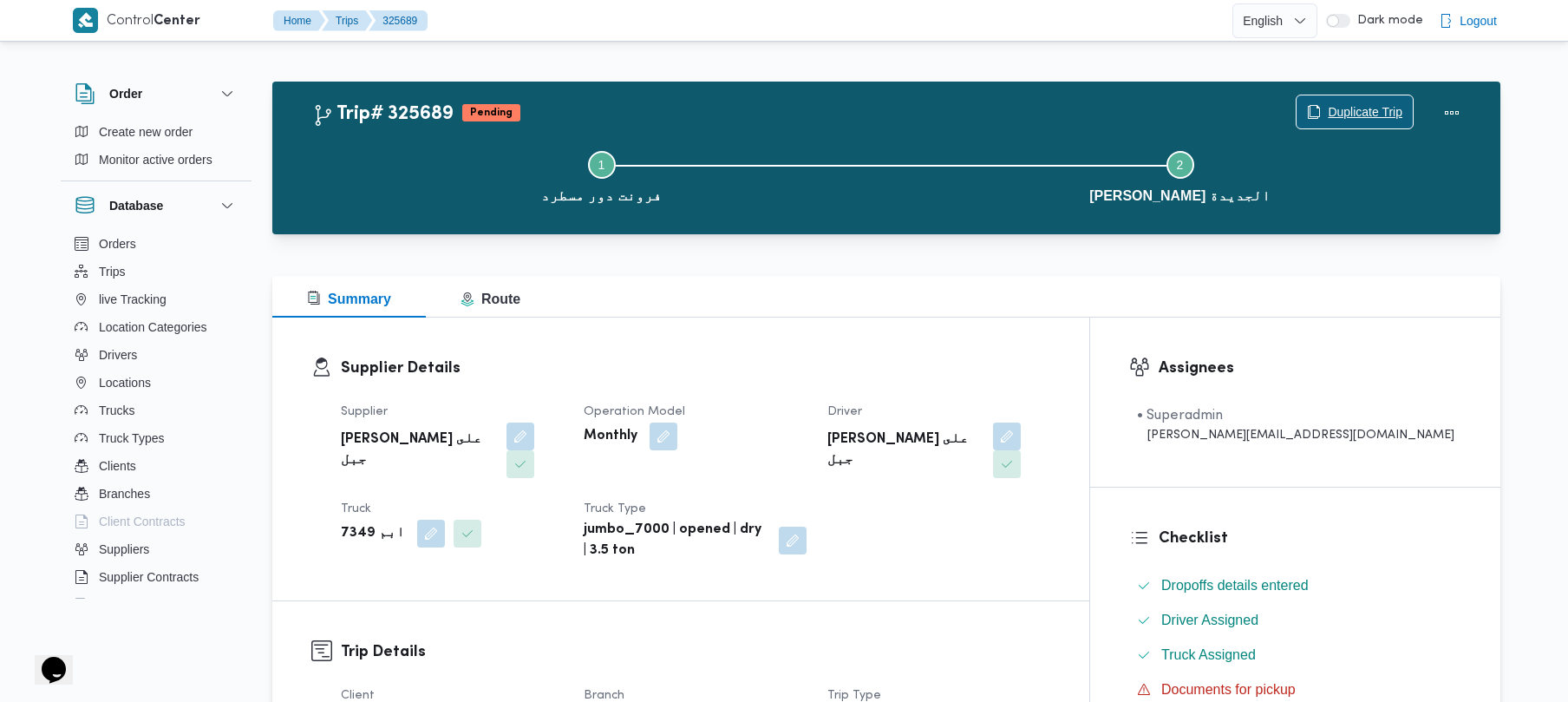 click on "Duplicate Trip" at bounding box center [1355, 112] 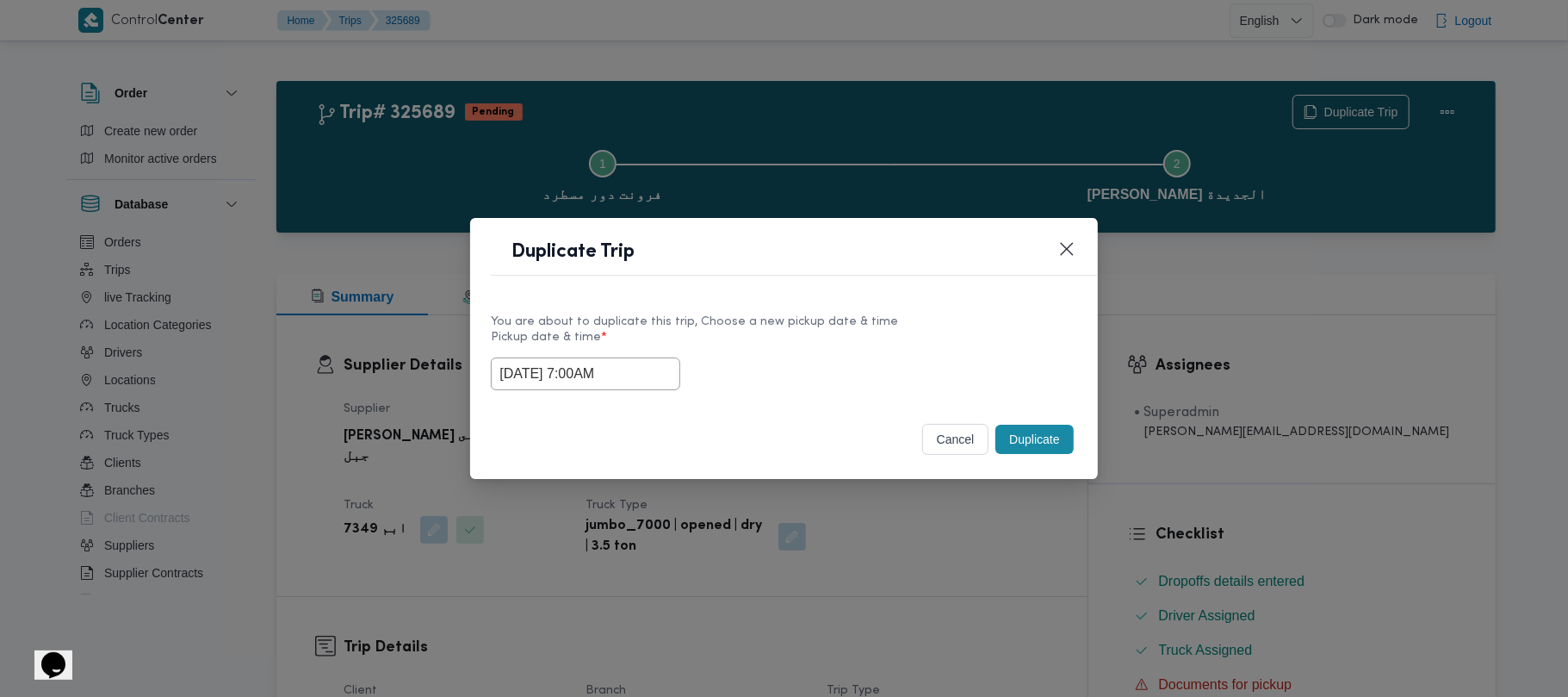 click on "21/07/2025 7:00AM" at bounding box center [586, 374] 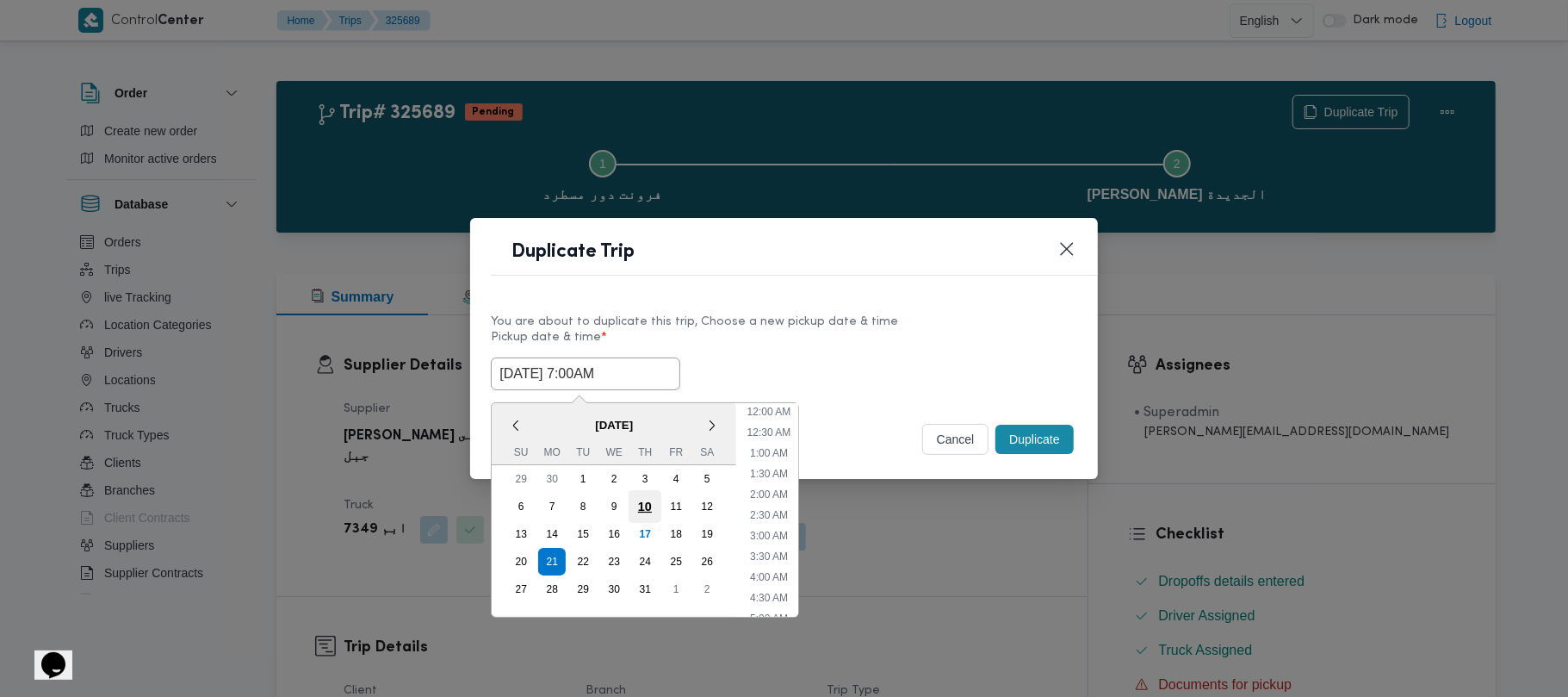 scroll, scrollTop: 193, scrollLeft: 0, axis: vertical 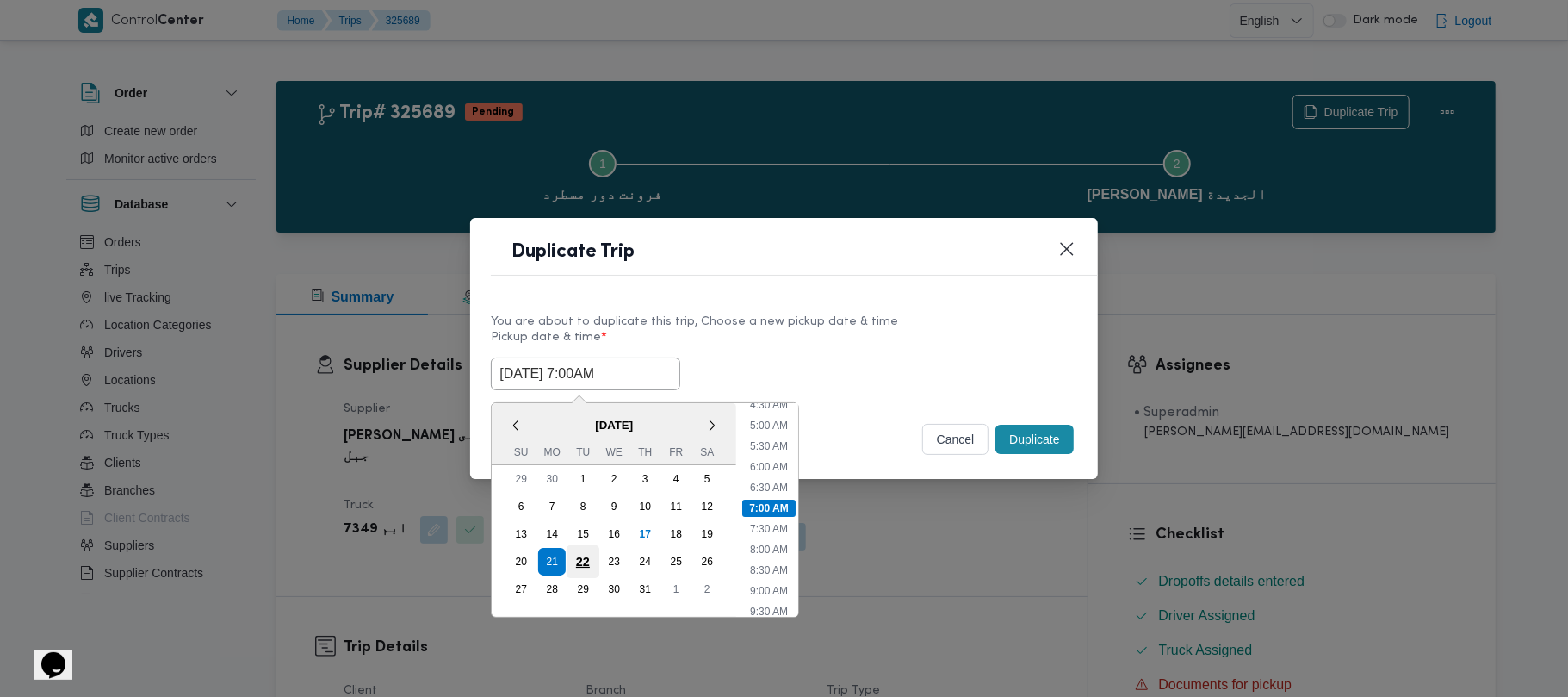 click on "22" at bounding box center [583, 562] 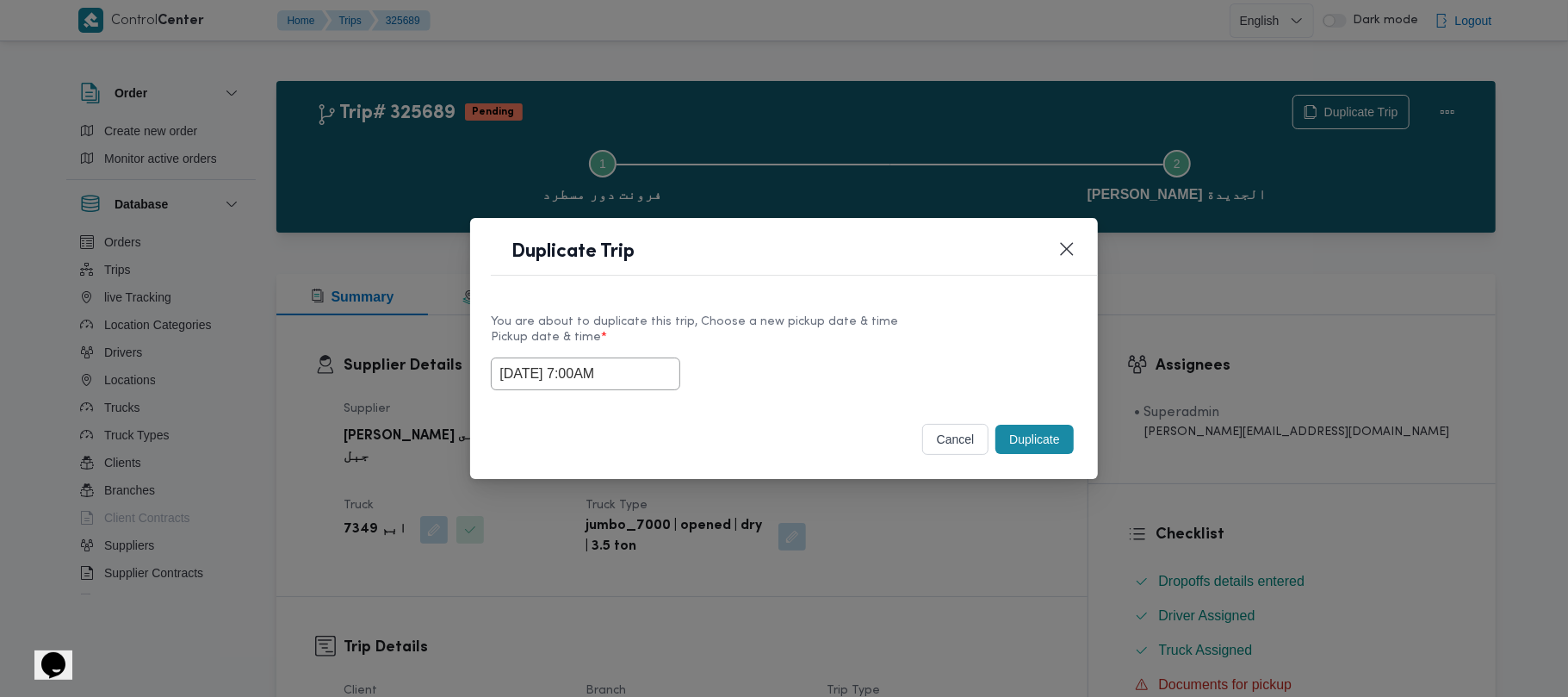 drag, startPoint x: 715, startPoint y: 304, endPoint x: 862, endPoint y: 389, distance: 169.80577 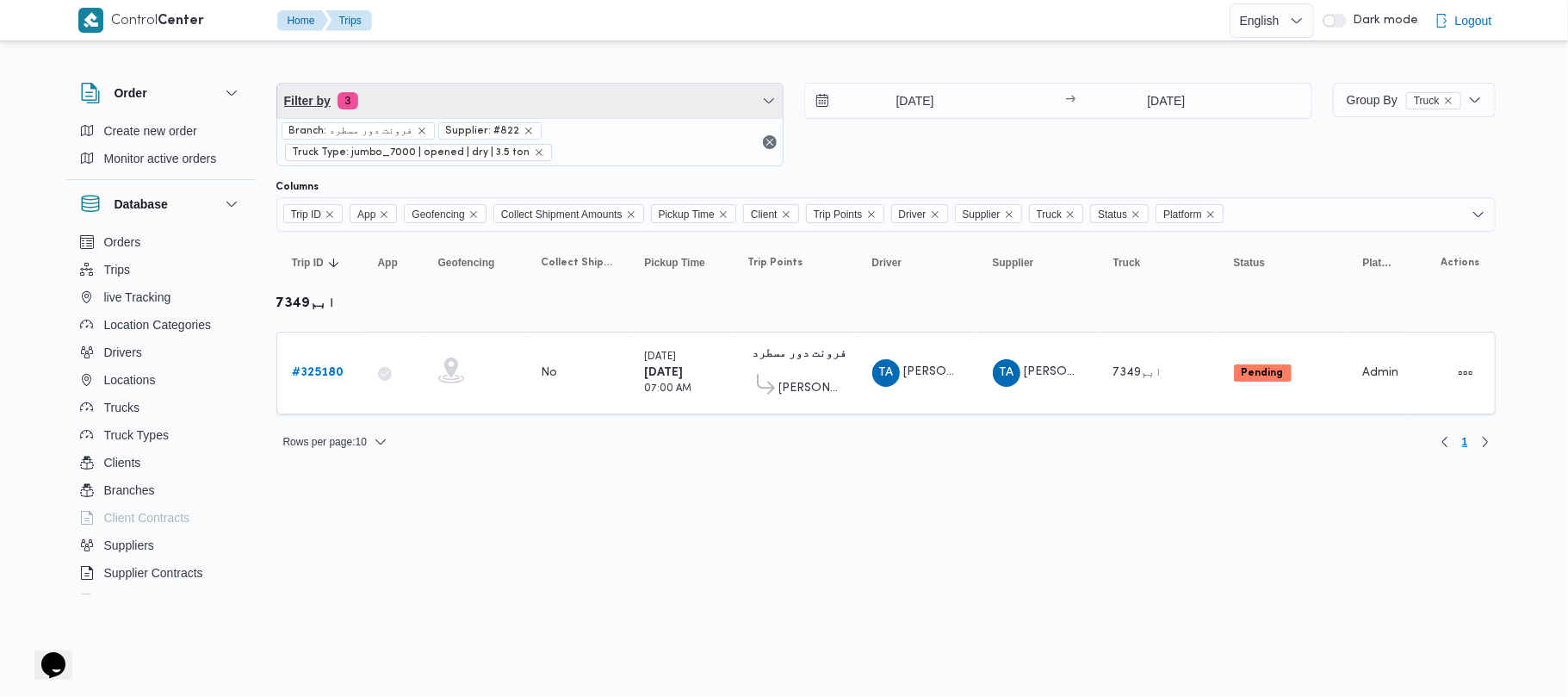 click on "Filter by 3 Branch: فرونت دور مسطرد Supplier: #822 Truck Type: jumbo_7000 | opened | dry | 3.5 ton" at bounding box center (530, 124) 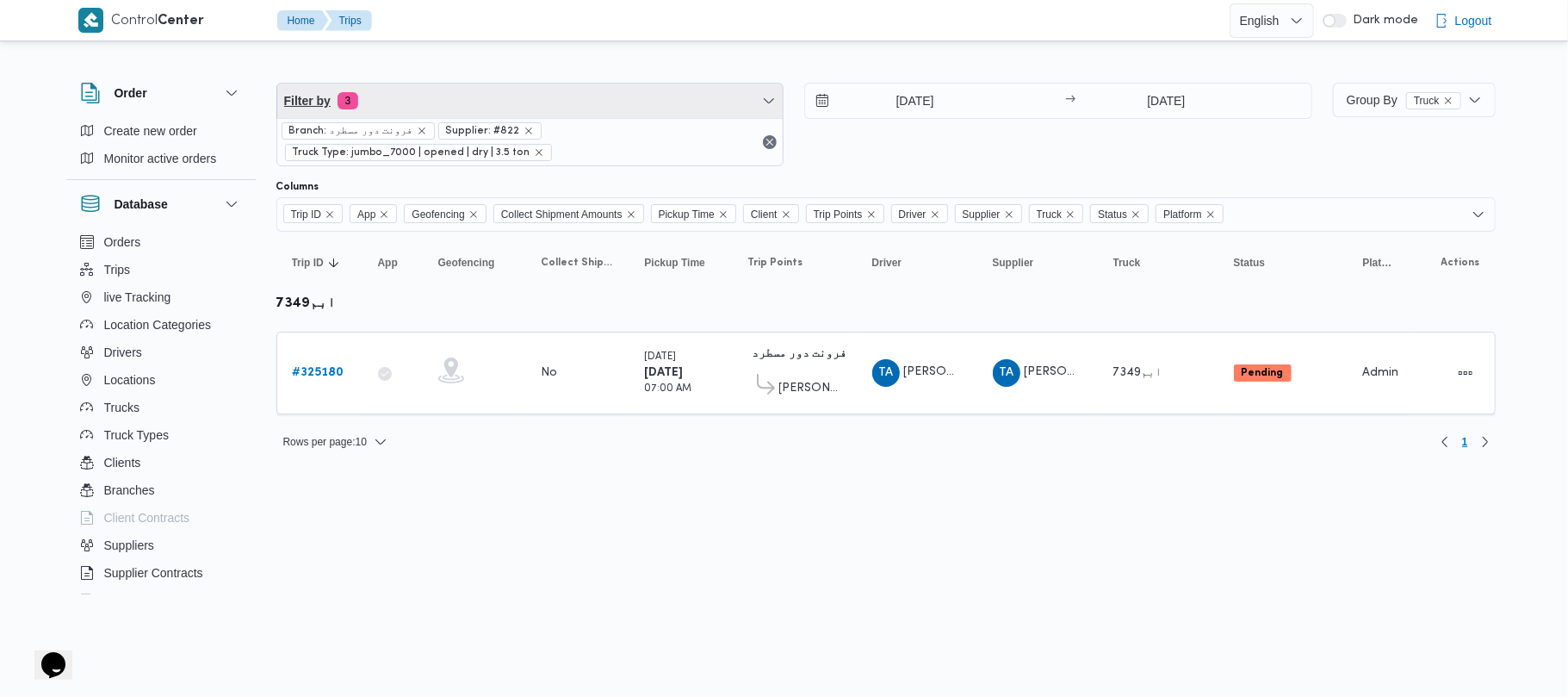 click on "Filter by 3" at bounding box center [530, 101] 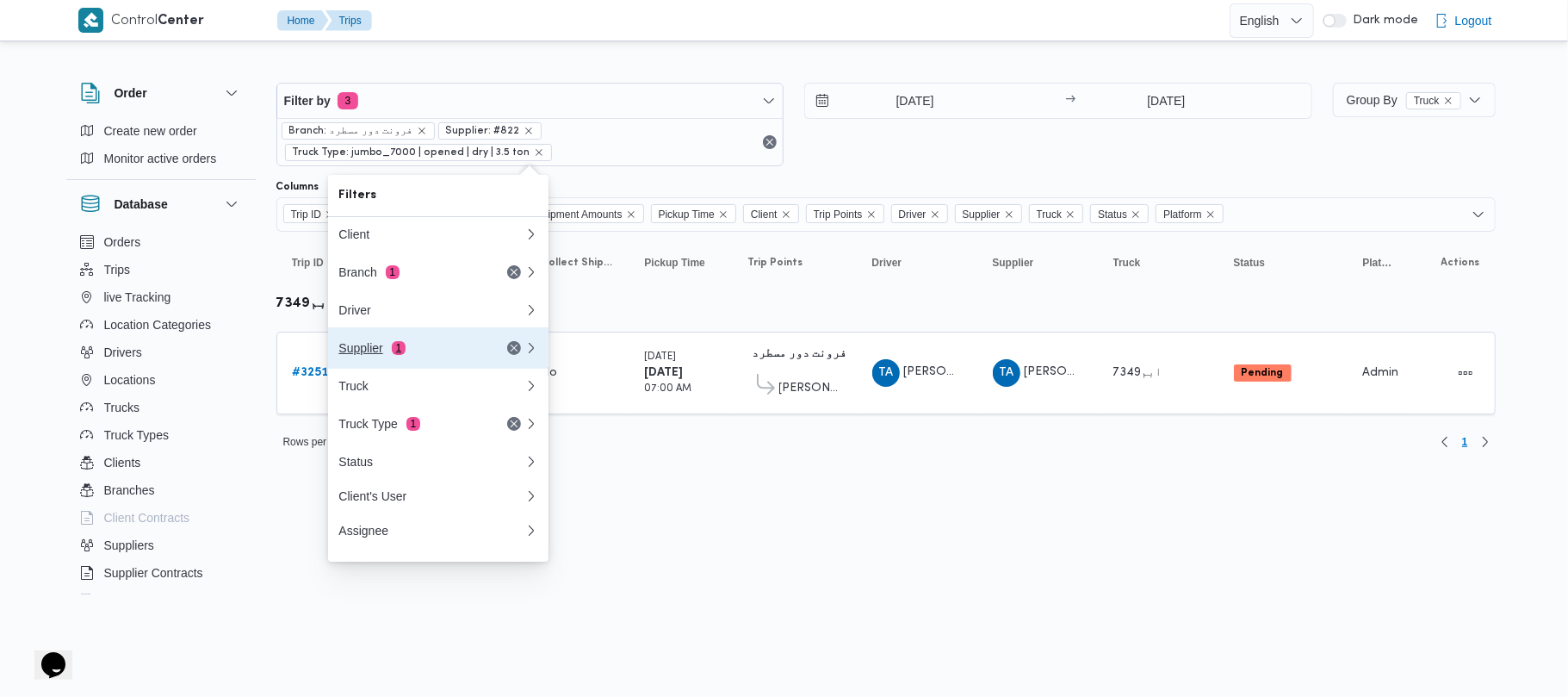 click on "Supplier 1" at bounding box center (411, 348) 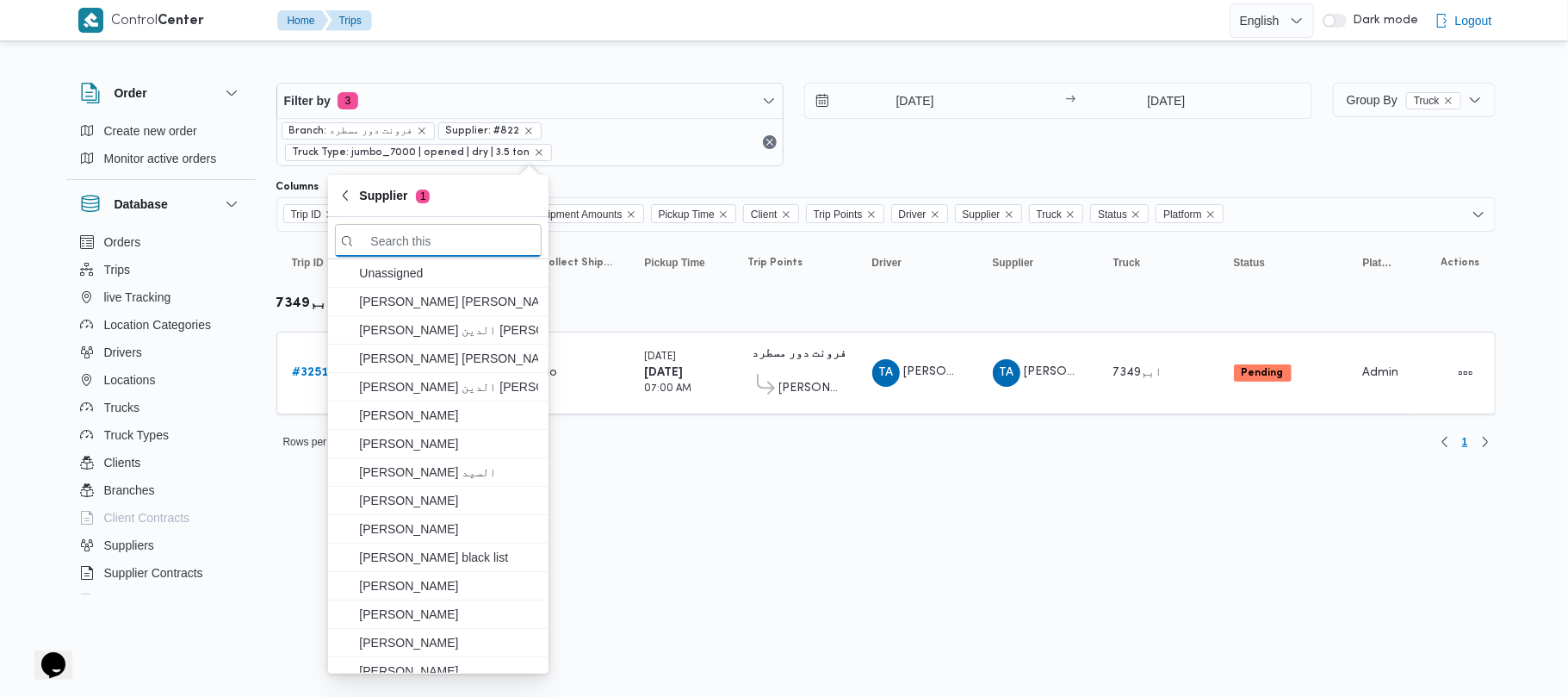 paste on "[PERSON_NAME] [PERSON_NAME]" 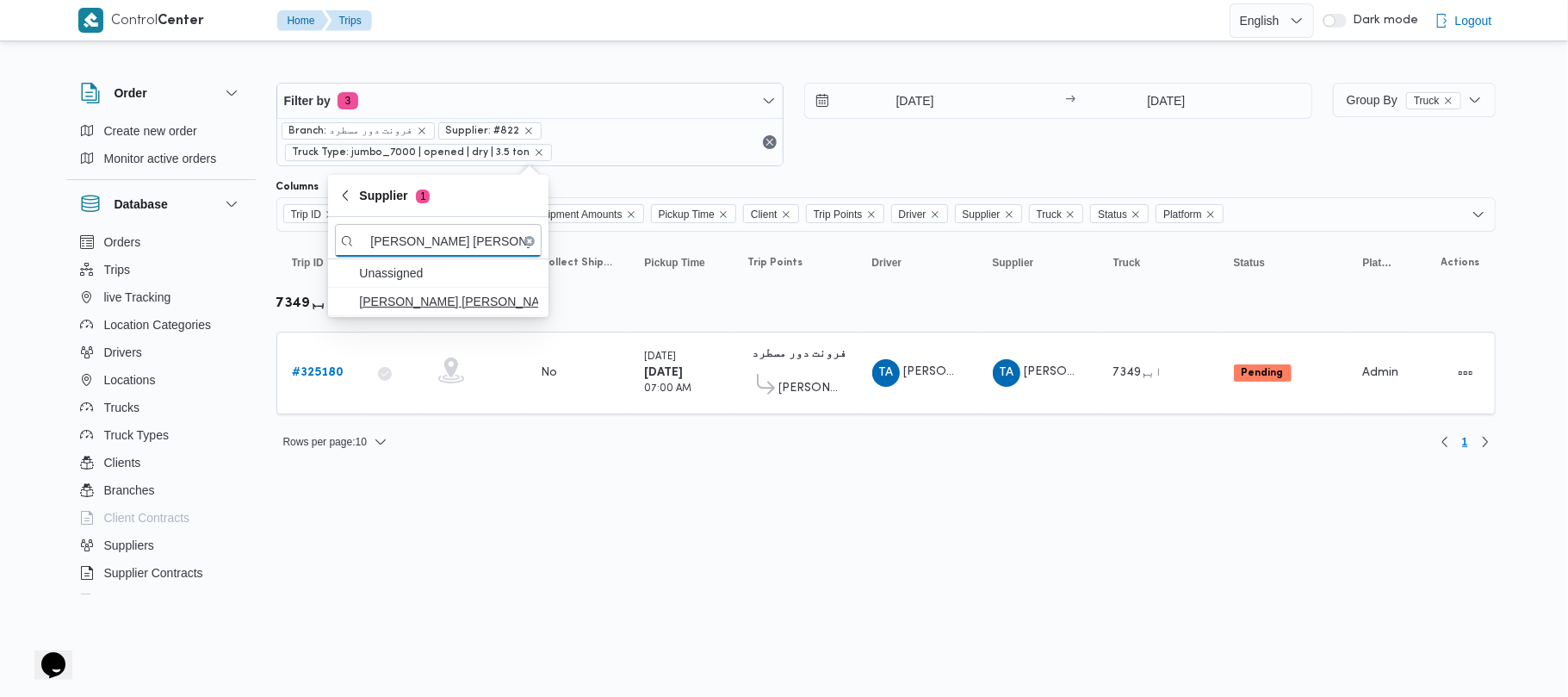 type on "[PERSON_NAME] [PERSON_NAME]" 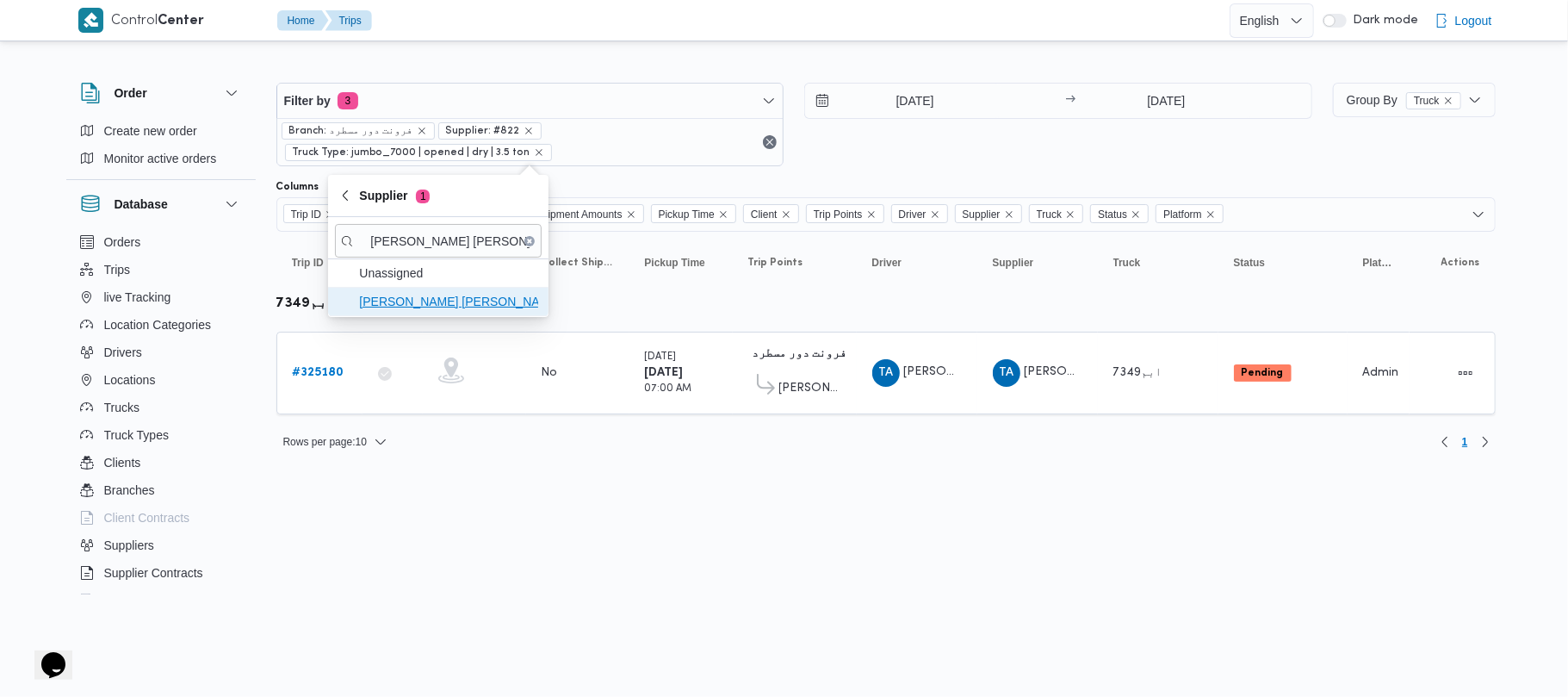 click on "[PERSON_NAME] [PERSON_NAME]" at bounding box center (449, 302) 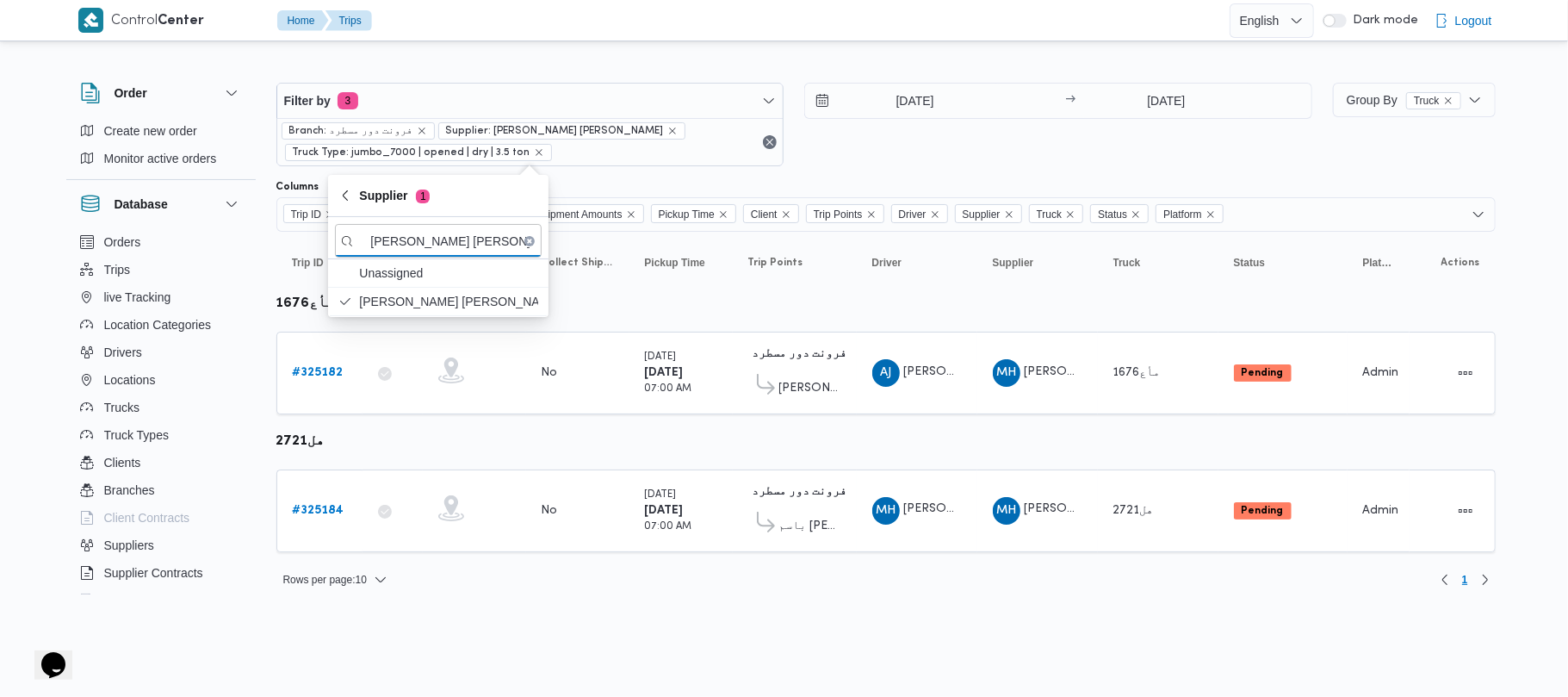 click on "Trip ID Click to sort in ascending order App Click to sort in ascending order Geofencing Click to sort in ascending order Collect Shipment Amounts Pickup Time Click to sort in ascending order Client Click to sort in ascending order Trip Points Driver Click to sort in ascending order Supplier Click to sort in ascending order Truck Click to sort in ascending order Status Click to sort in ascending order Platform Click to sort in ascending order Actions مأع1676 Trip ID # 325182 App Geofencing Collect Shipment Amounts No Pickup Time Sunday 20/7/2025 07:00 AM   Client Frontdoor Trip Points فرونت دور مسطرد 01:09 AM ثانى القاهرة الجديدة Driver AJ عمرو جمال الدسوقي مصيلحي  Supplier MH محمد هاني محمد جوده محمود  Truck مأع1676 Status Pending Platform Admin Actions هل2721 Trip ID # 325184 App Geofencing Collect Shipment Amounts No Pickup Time Sunday 20/7/2025 07:00 AM   Client Frontdoor Trip Points فرونت دور مسطرد 01:09 AM MH" at bounding box center [886, 401] 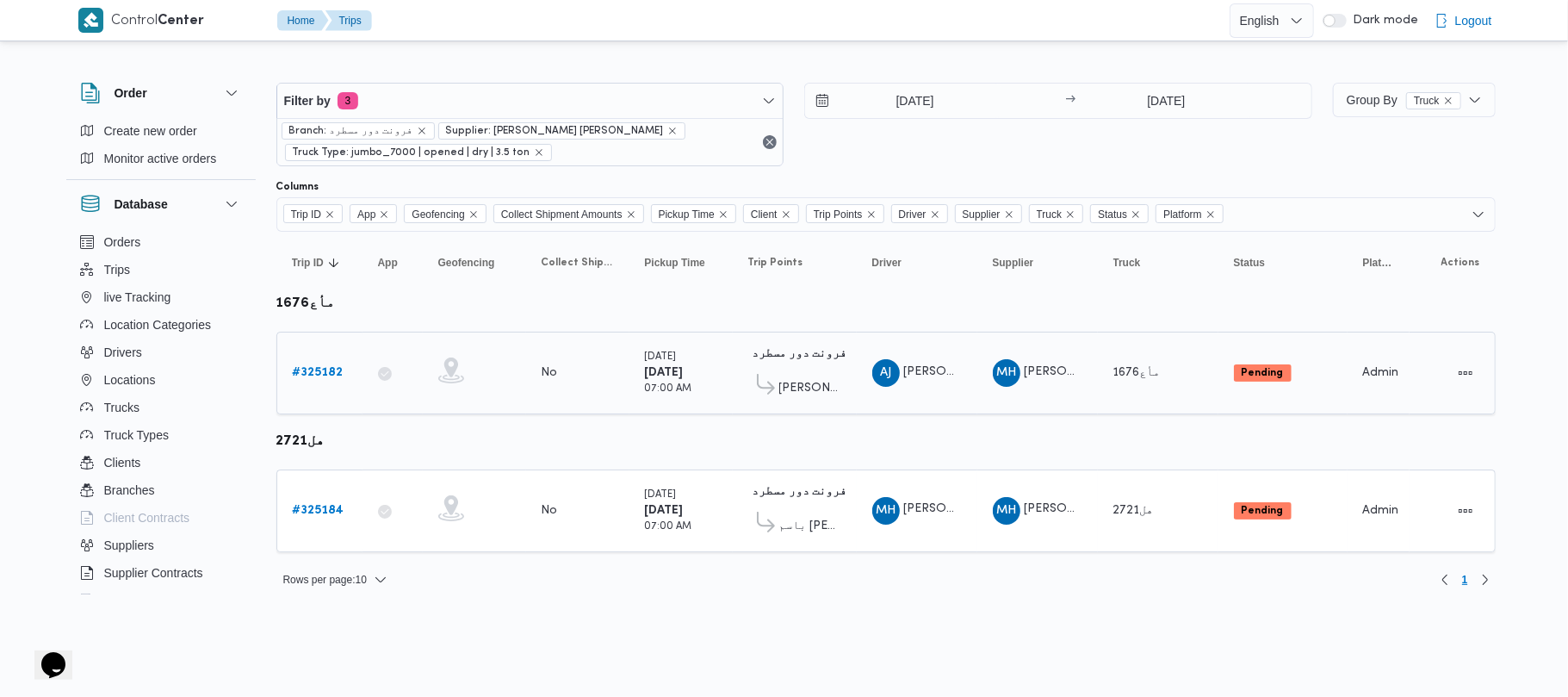 click on "# 325182" at bounding box center (318, 372) 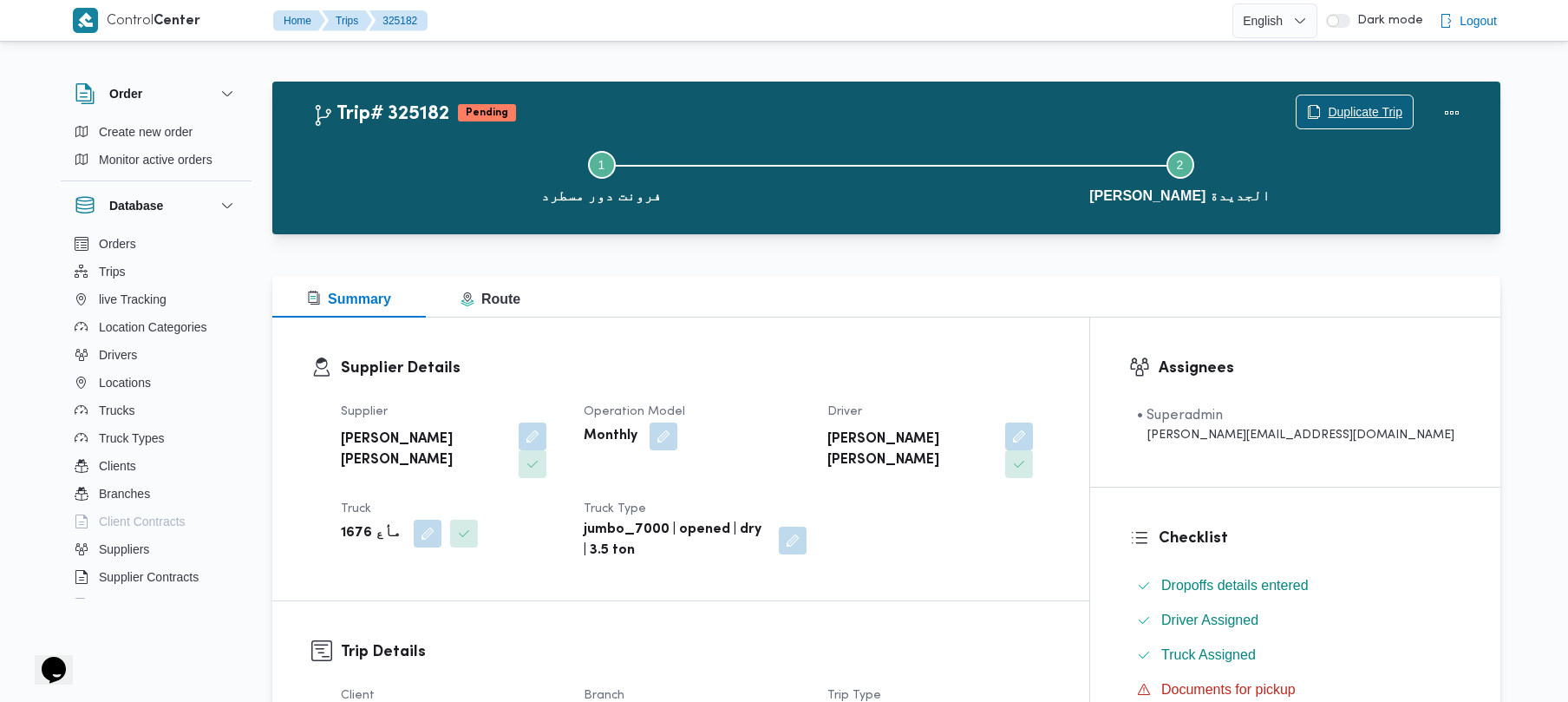 click on "Duplicate Trip" at bounding box center (1355, 112) 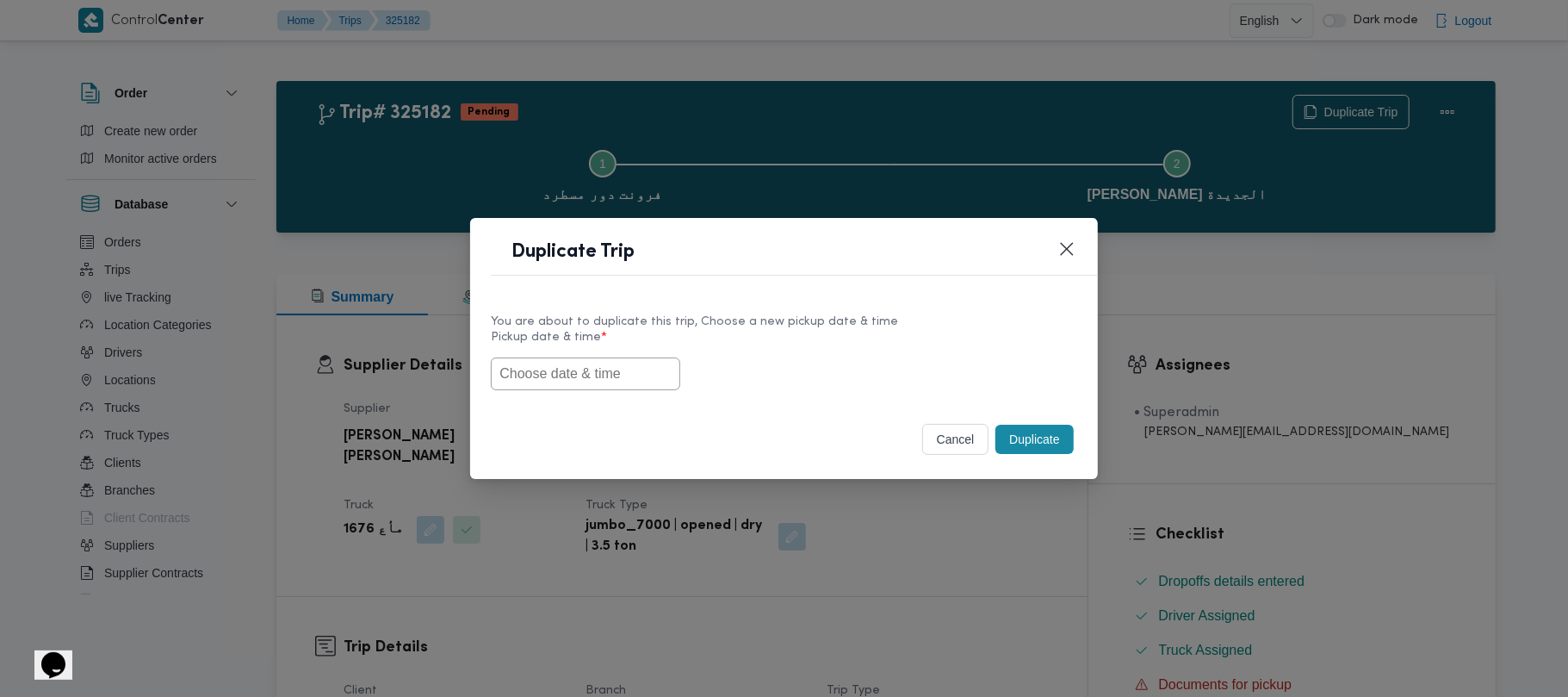 drag, startPoint x: 610, startPoint y: 374, endPoint x: 623, endPoint y: 374, distance: 13 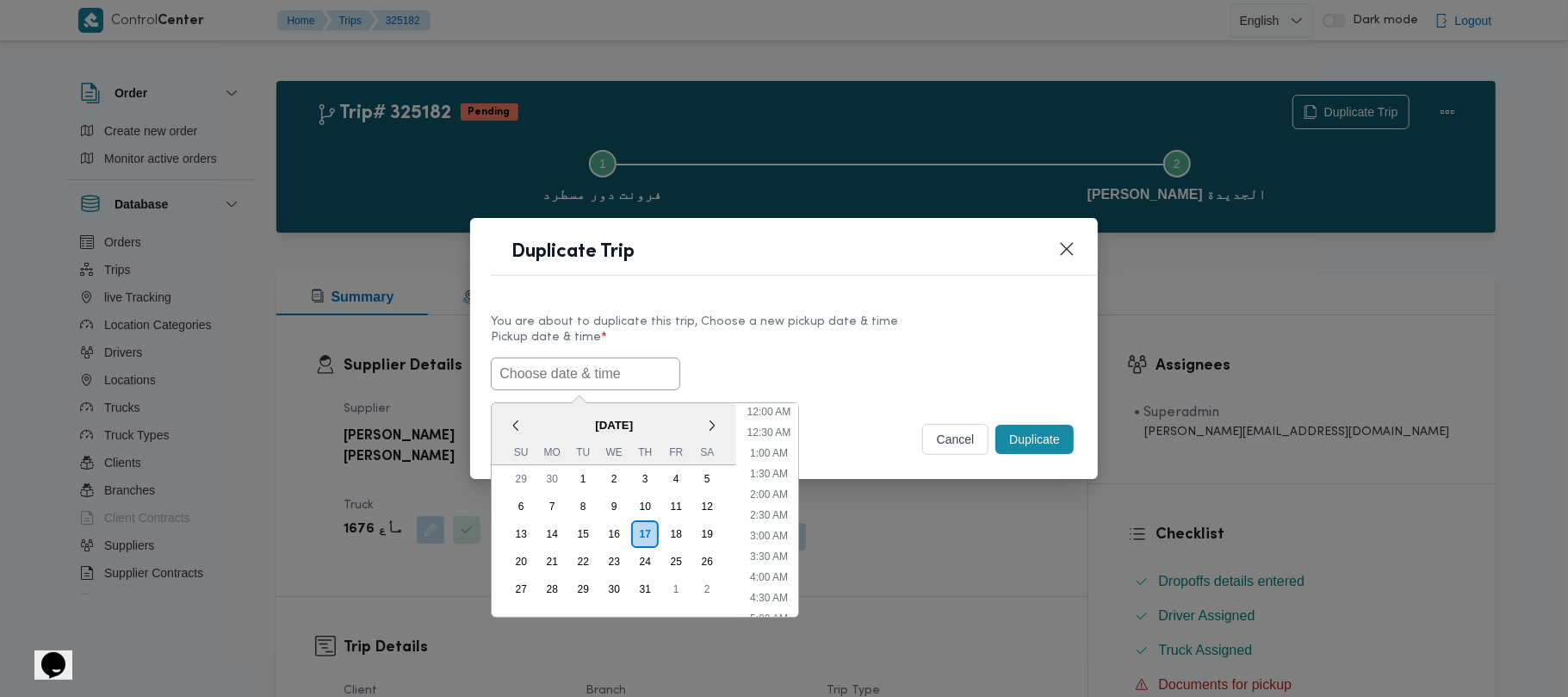 paste on "21/07/2025 7:00AM" 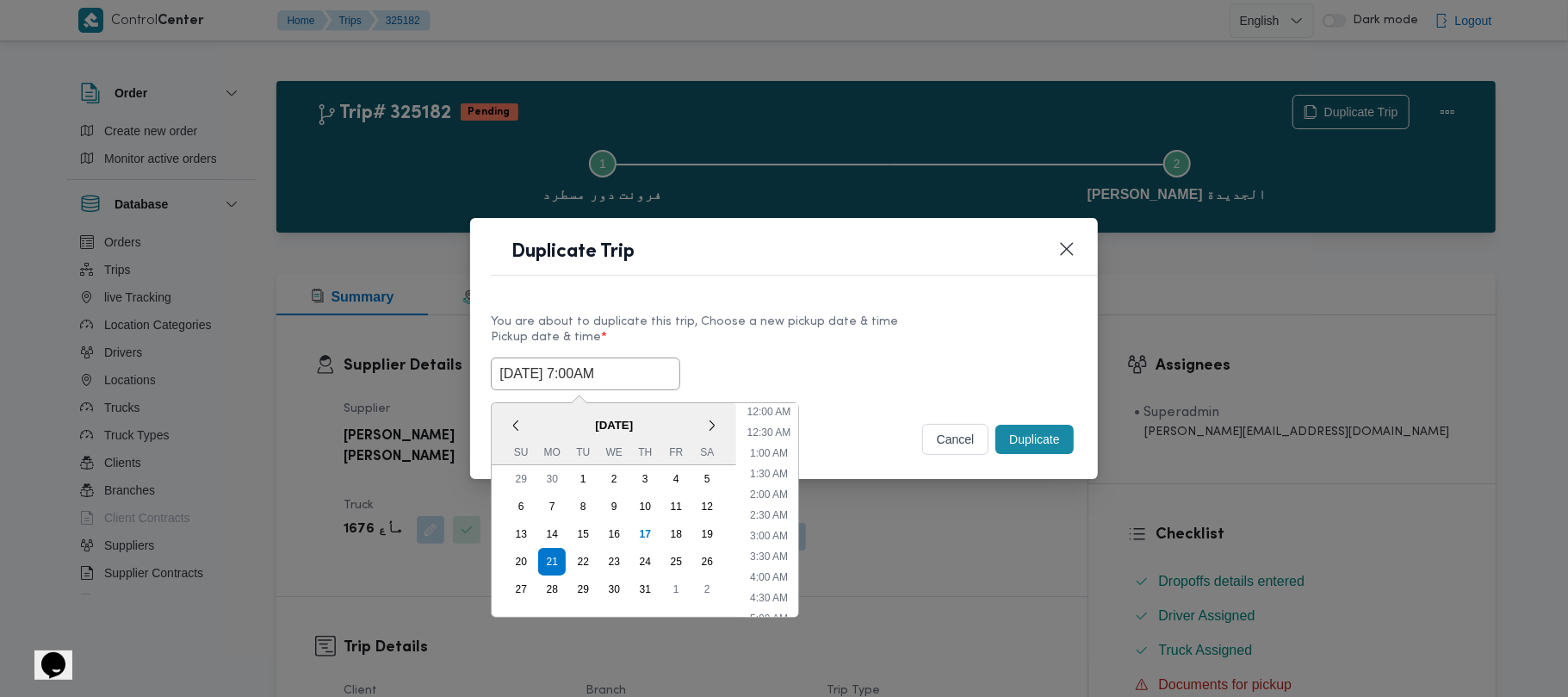 type on "21/07/2025 7:00AM" 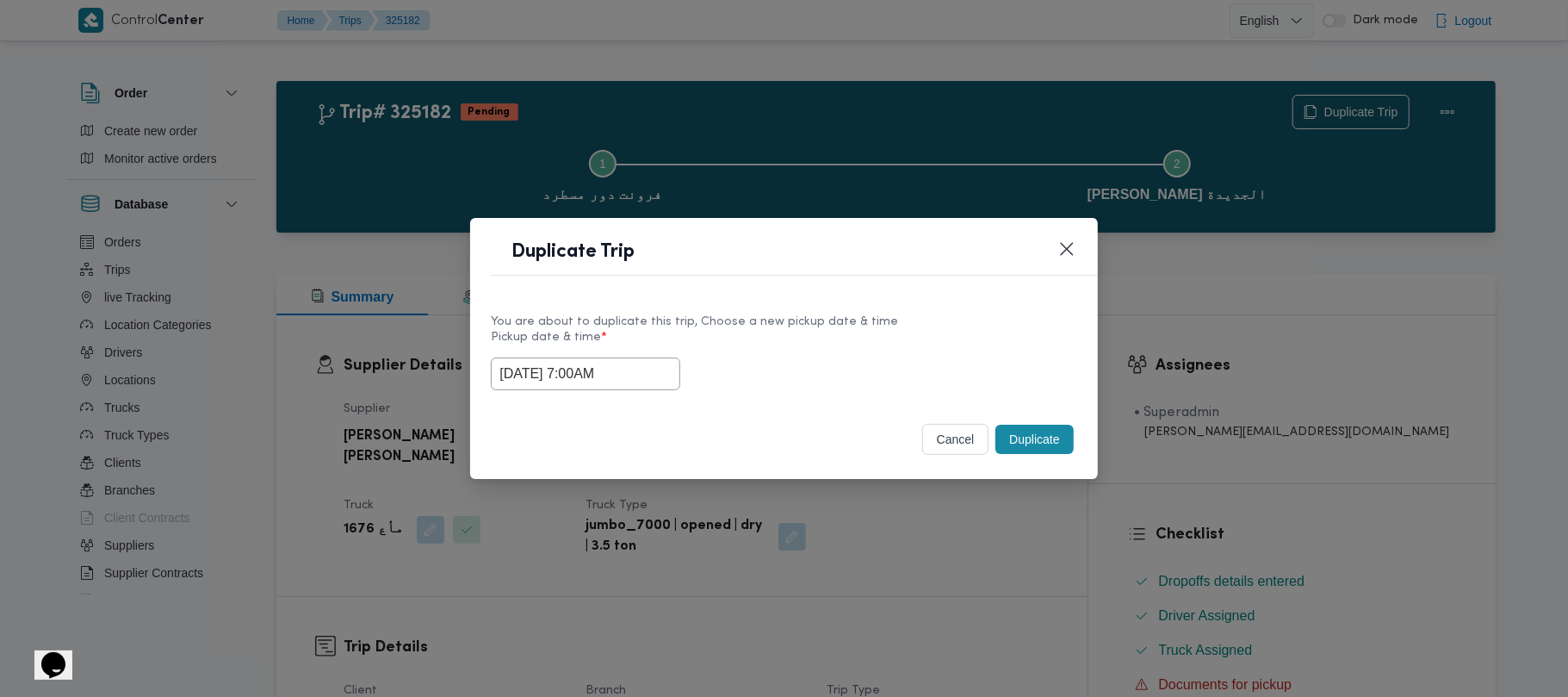 click on "Duplicate" at bounding box center (1034, 439) 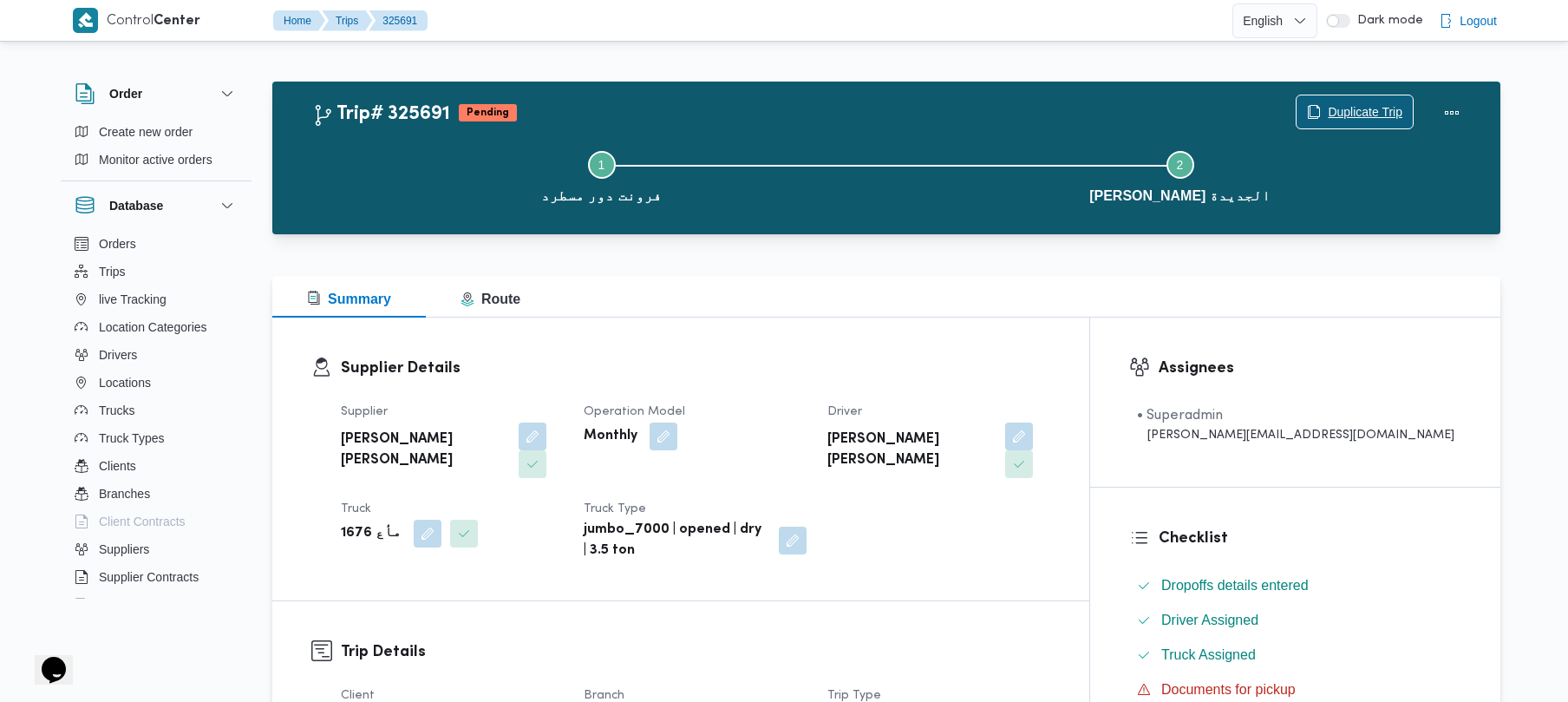click on "Duplicate Trip" at bounding box center (1365, 112) 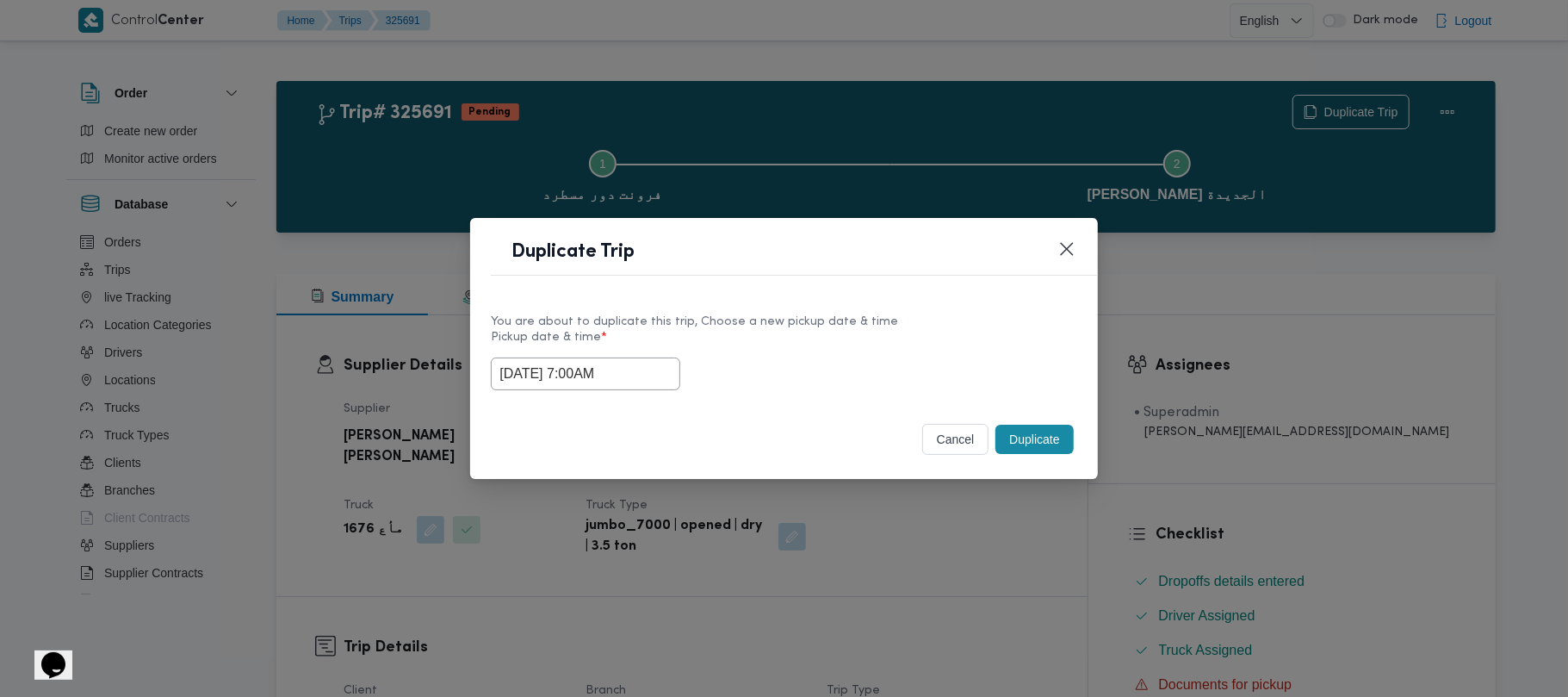 click on "21/07/2025 7:00AM" at bounding box center [586, 374] 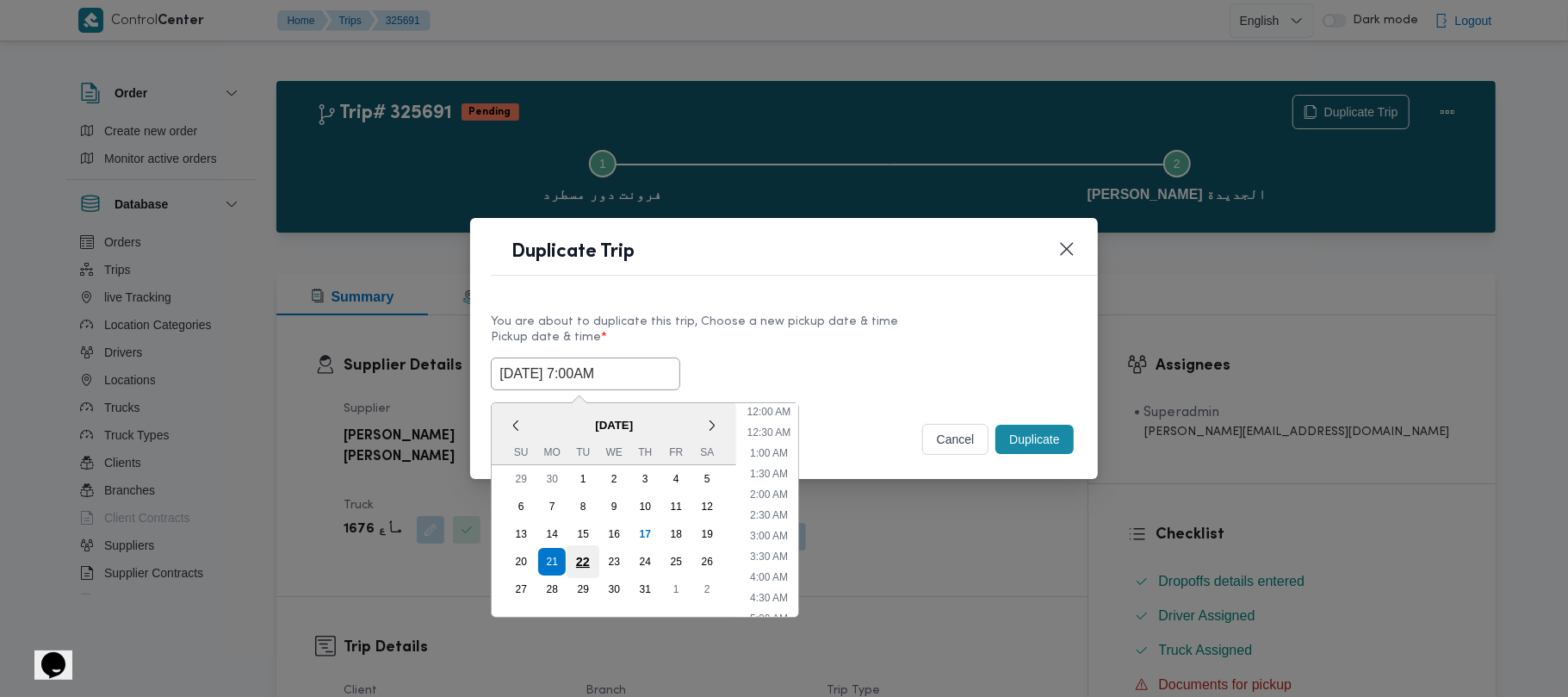 scroll, scrollTop: 193, scrollLeft: 0, axis: vertical 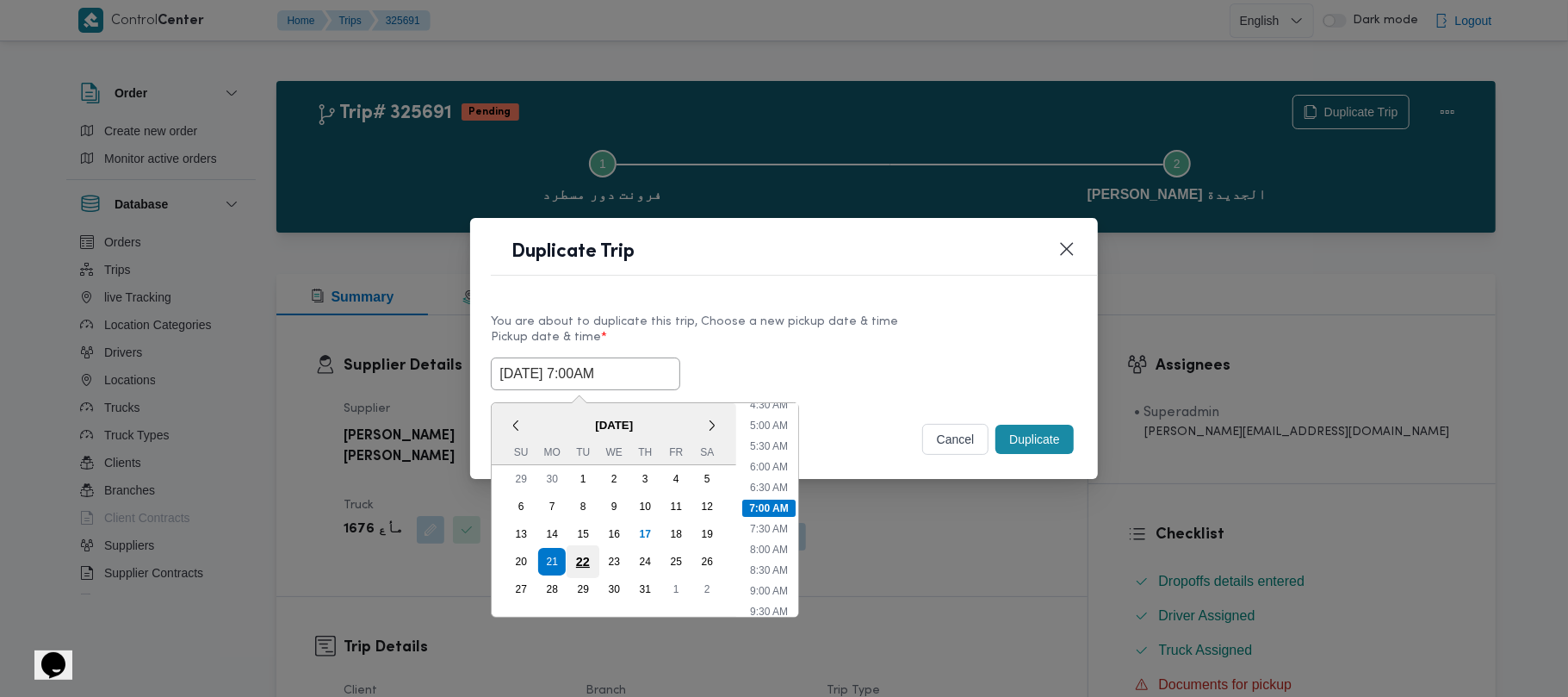 click on "22" at bounding box center (583, 562) 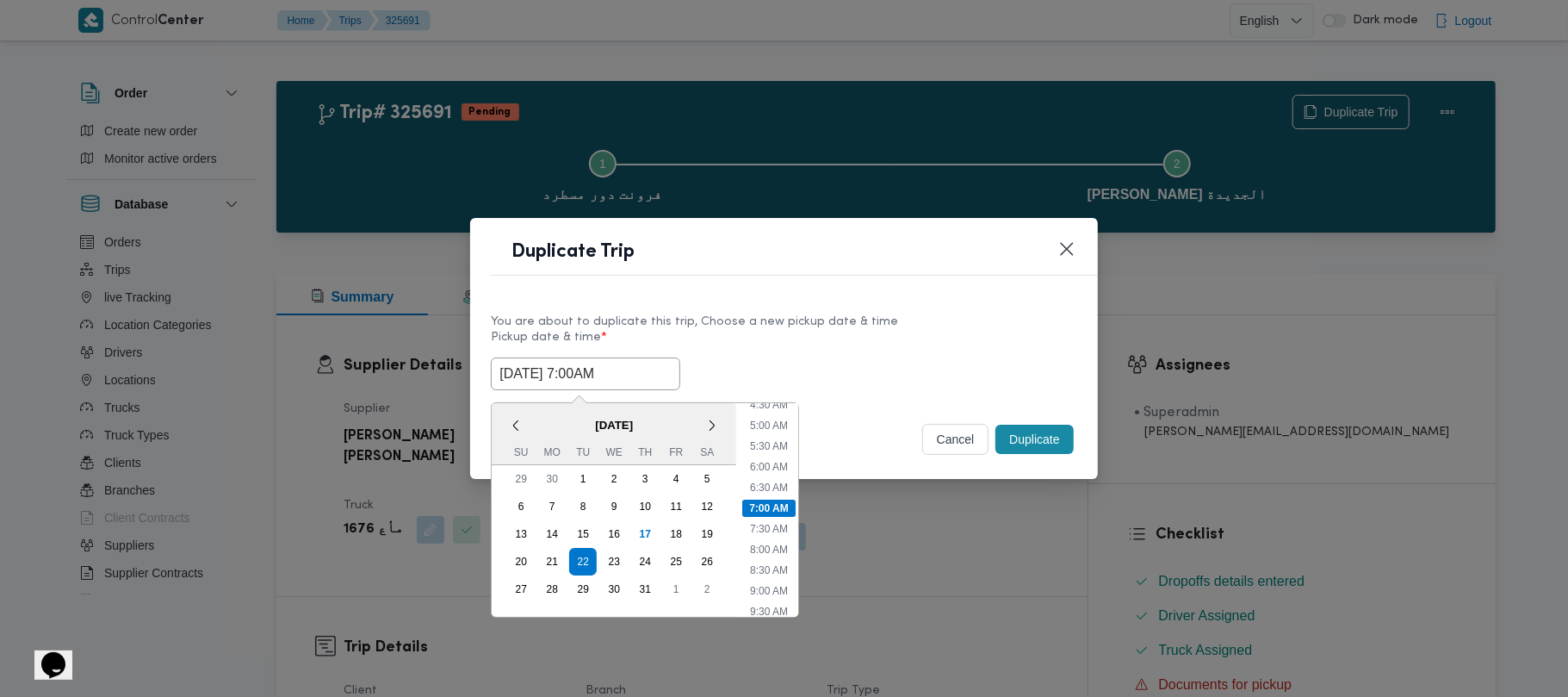click on "Pickup date & time   *" at bounding box center [784, 344] 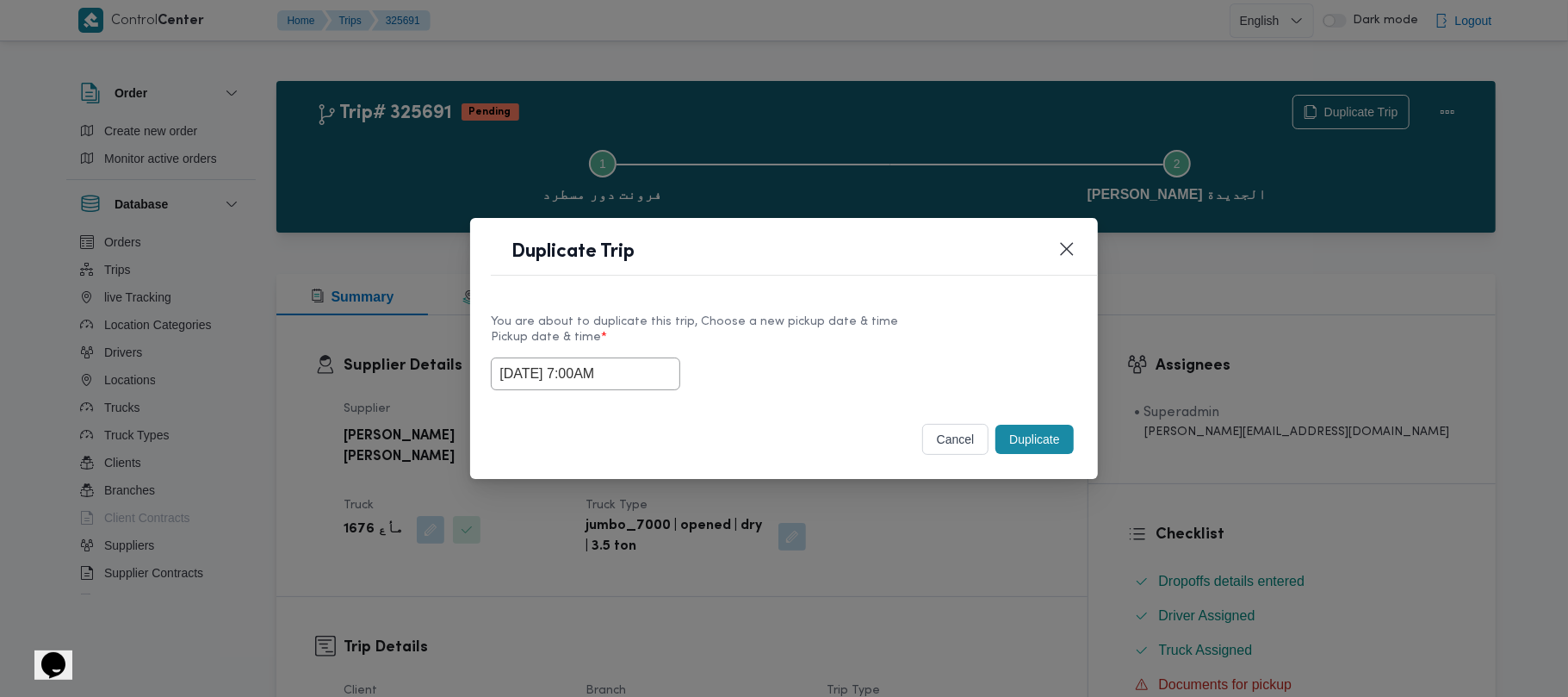 click on "Duplicate" at bounding box center [1034, 439] 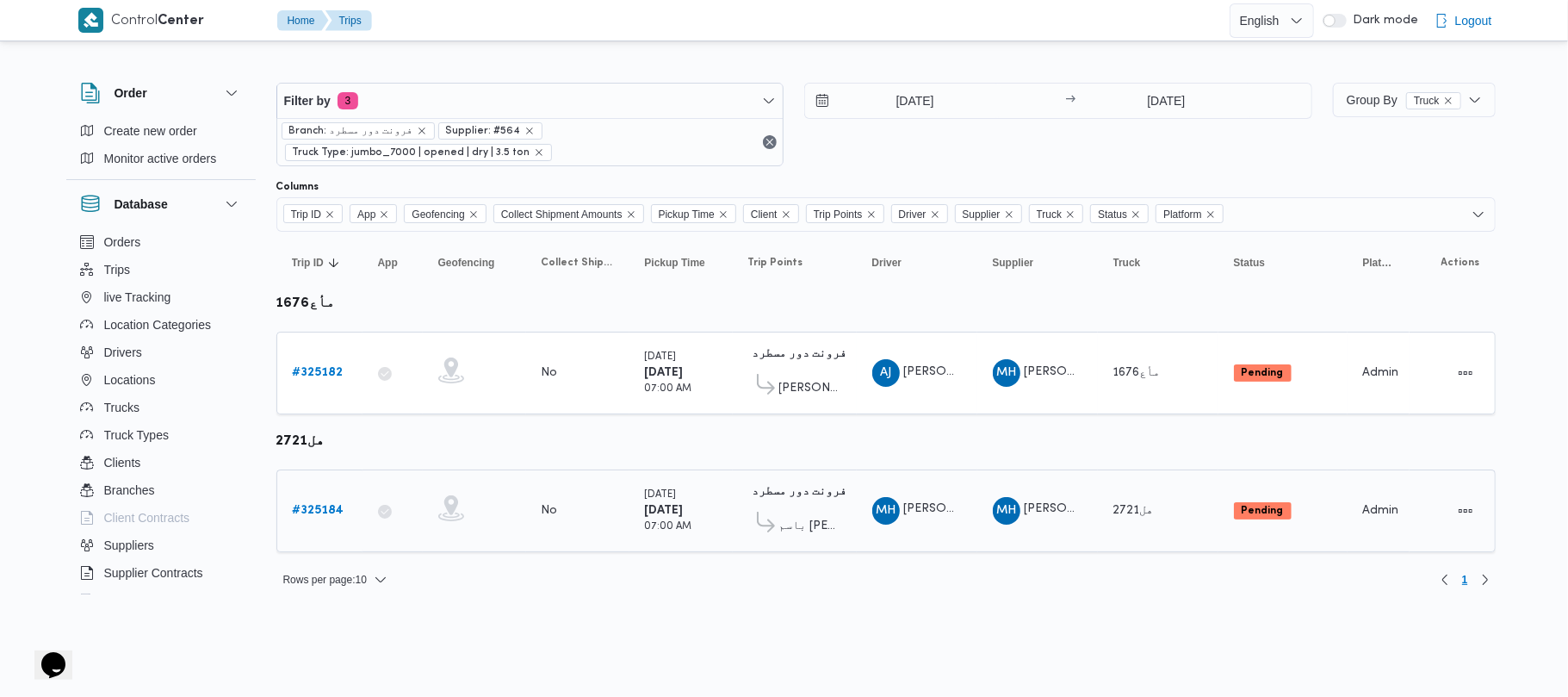 click on "# 325184" at bounding box center (319, 511) 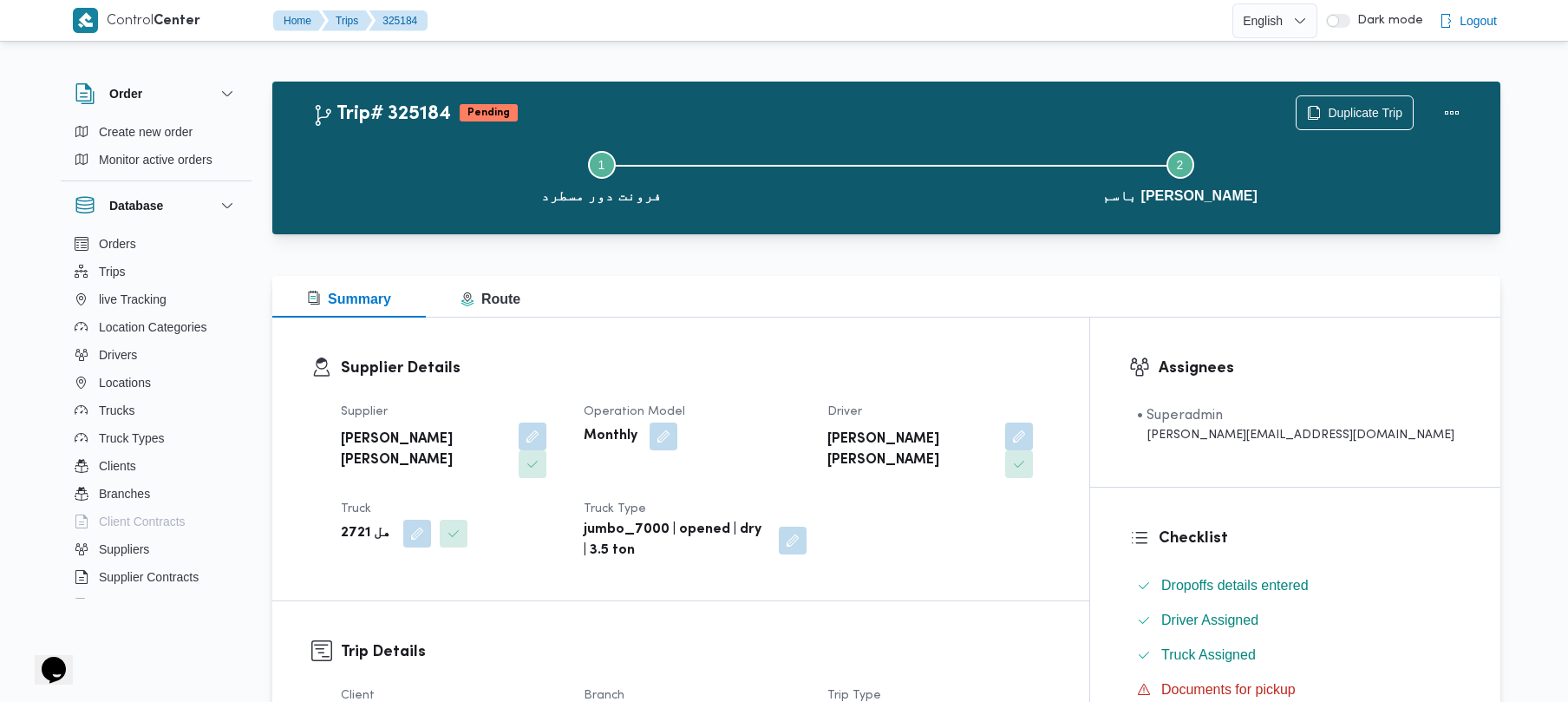 click on "Duplicate Trip" at bounding box center [1382, 113] 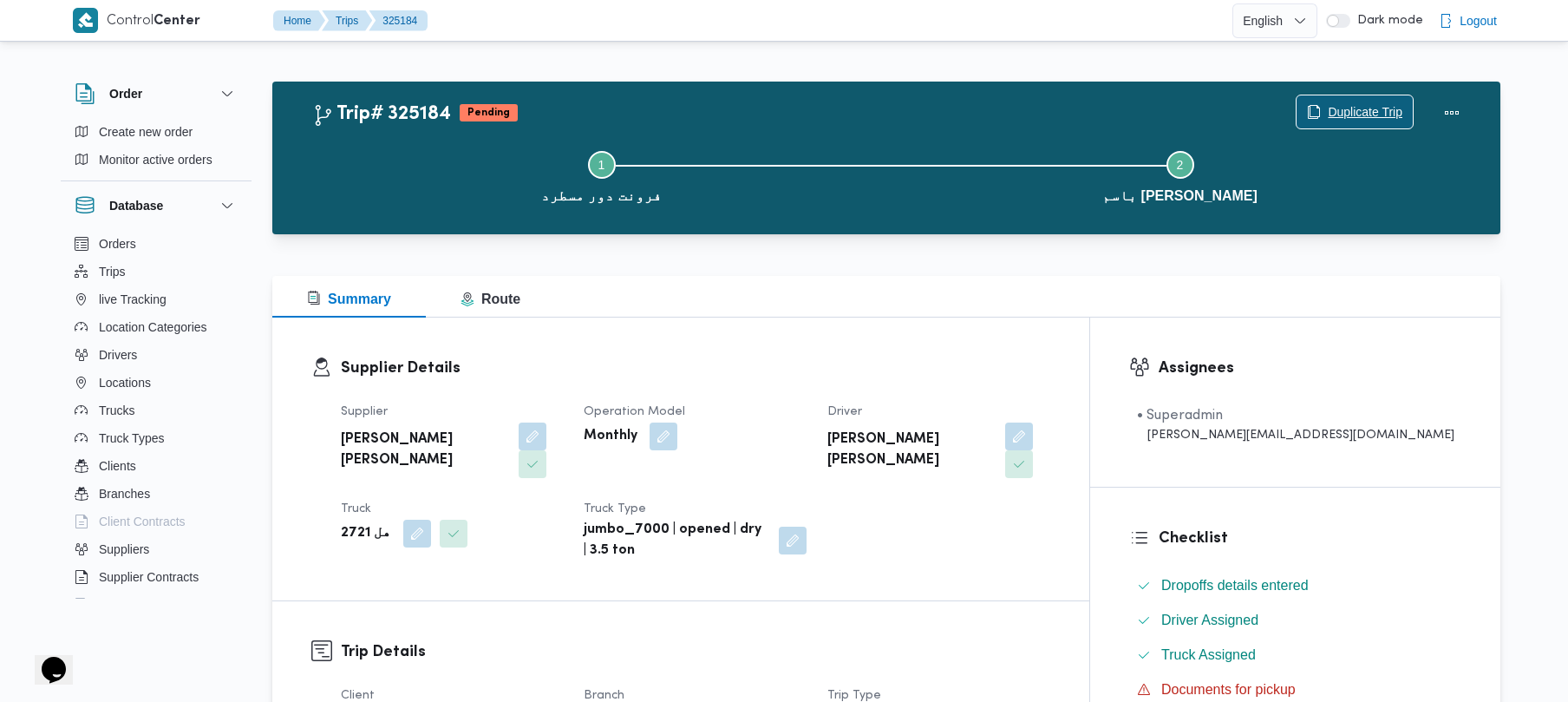 click on "Duplicate Trip" at bounding box center (1365, 112) 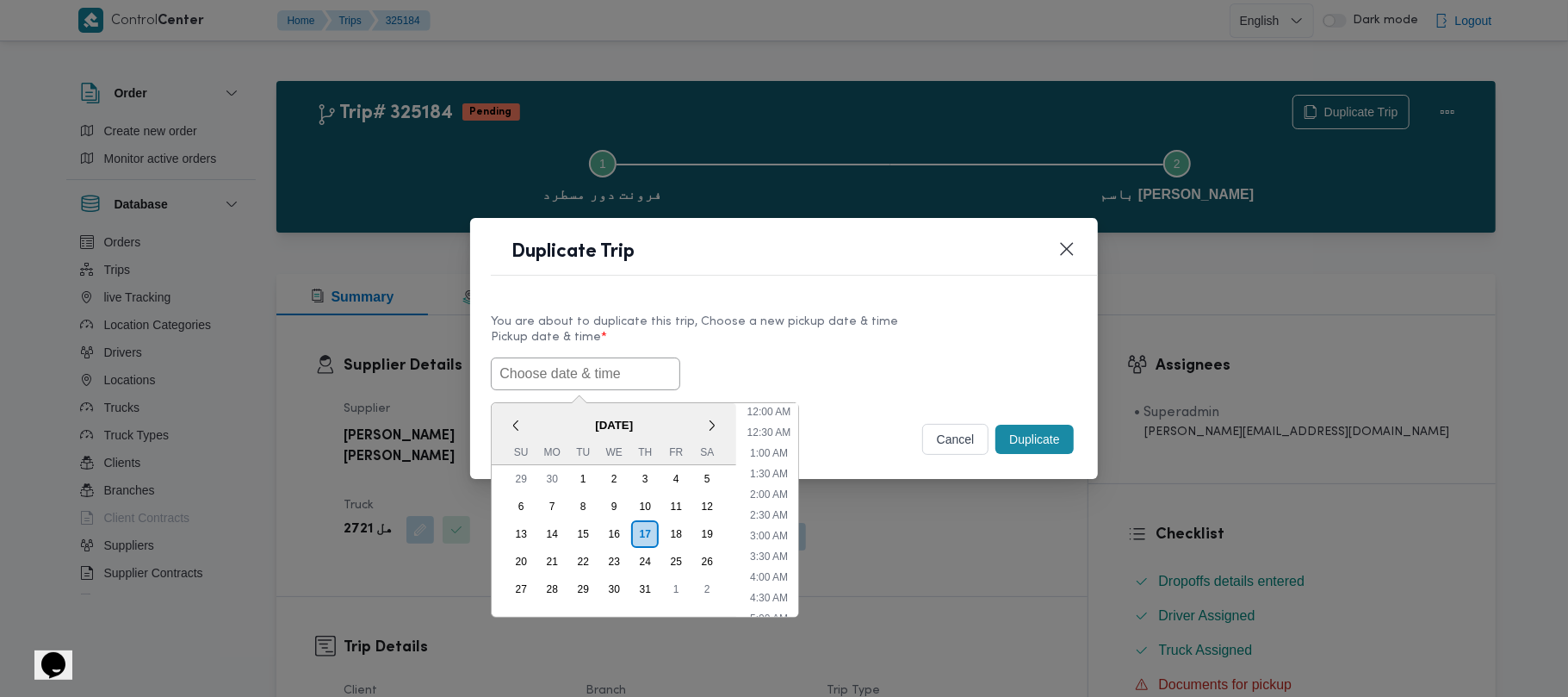 click at bounding box center [586, 374] 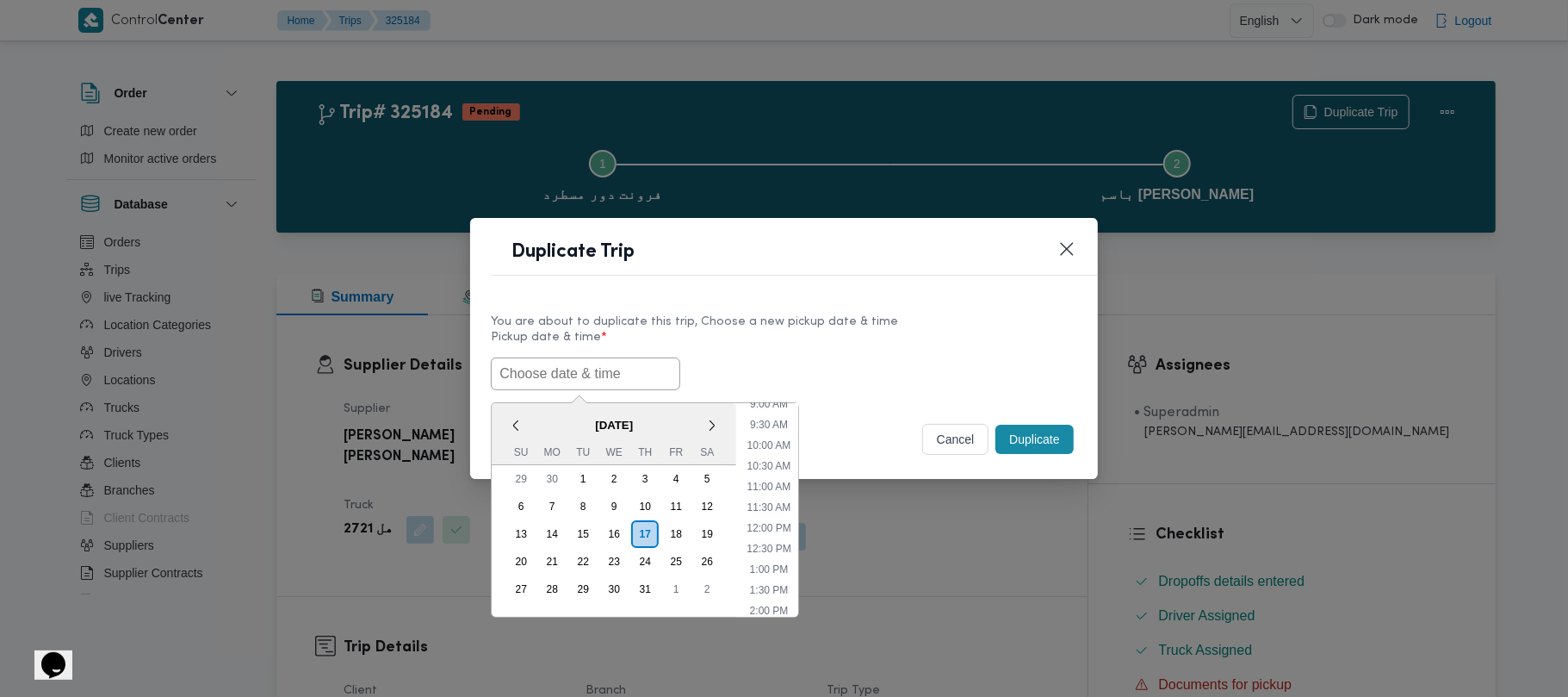 paste on "21/07/2025 7:00AM" 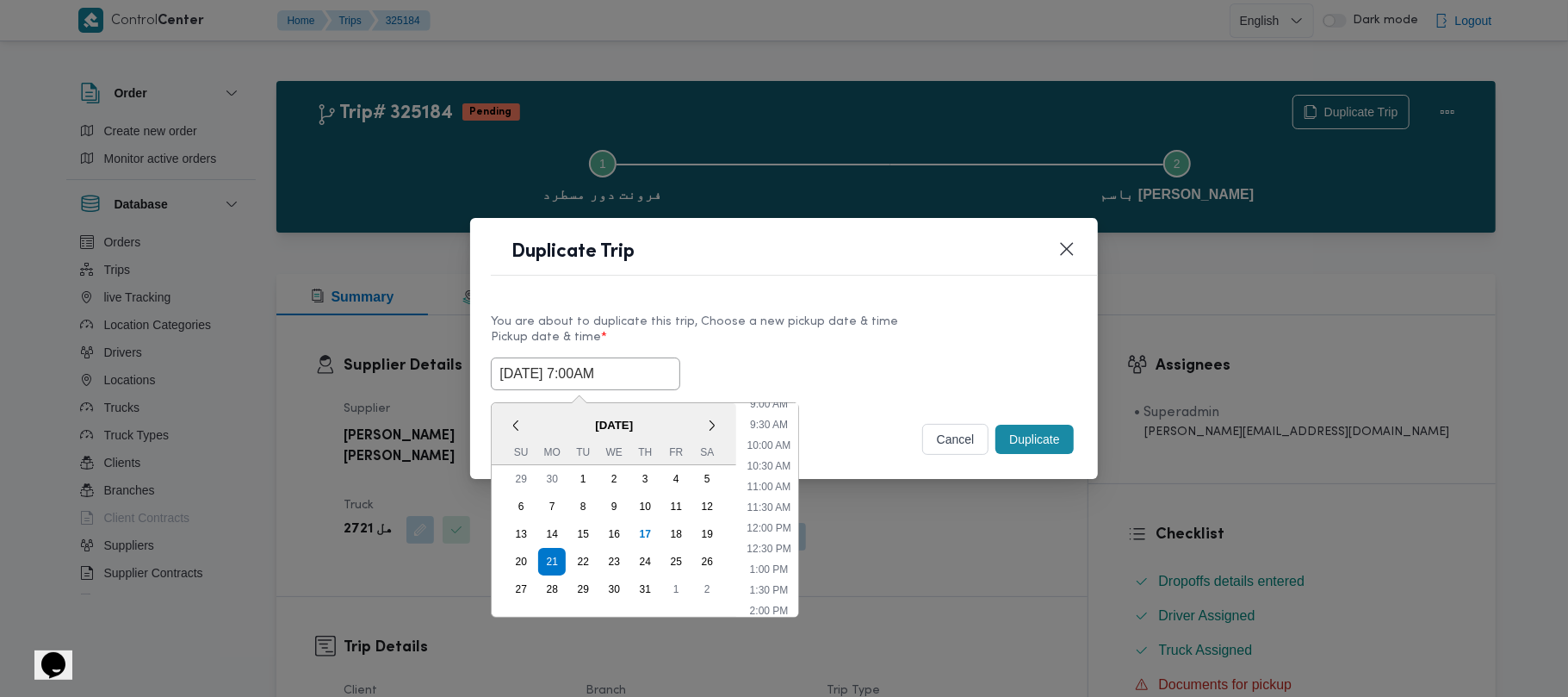 type on "21/07/2025 7:00AM" 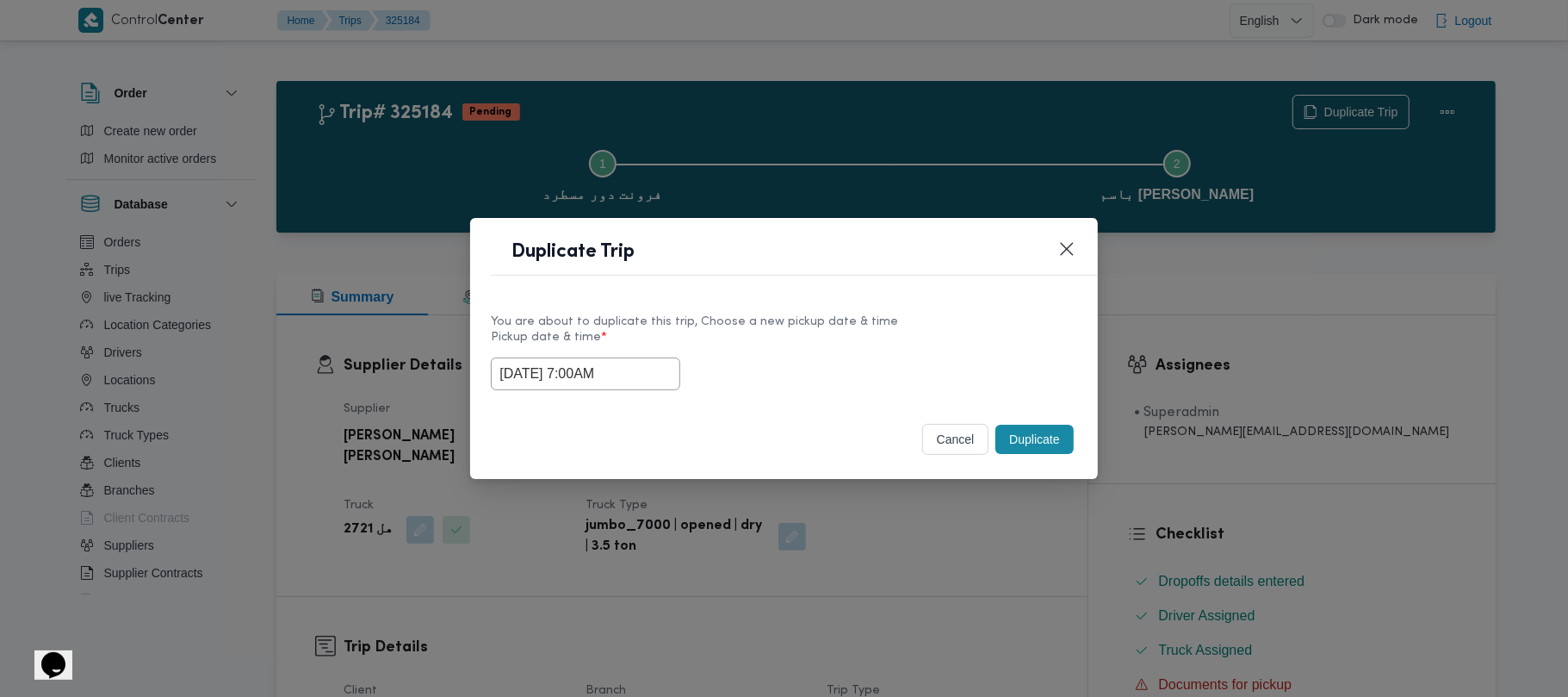 click on "Duplicate" at bounding box center (1034, 439) 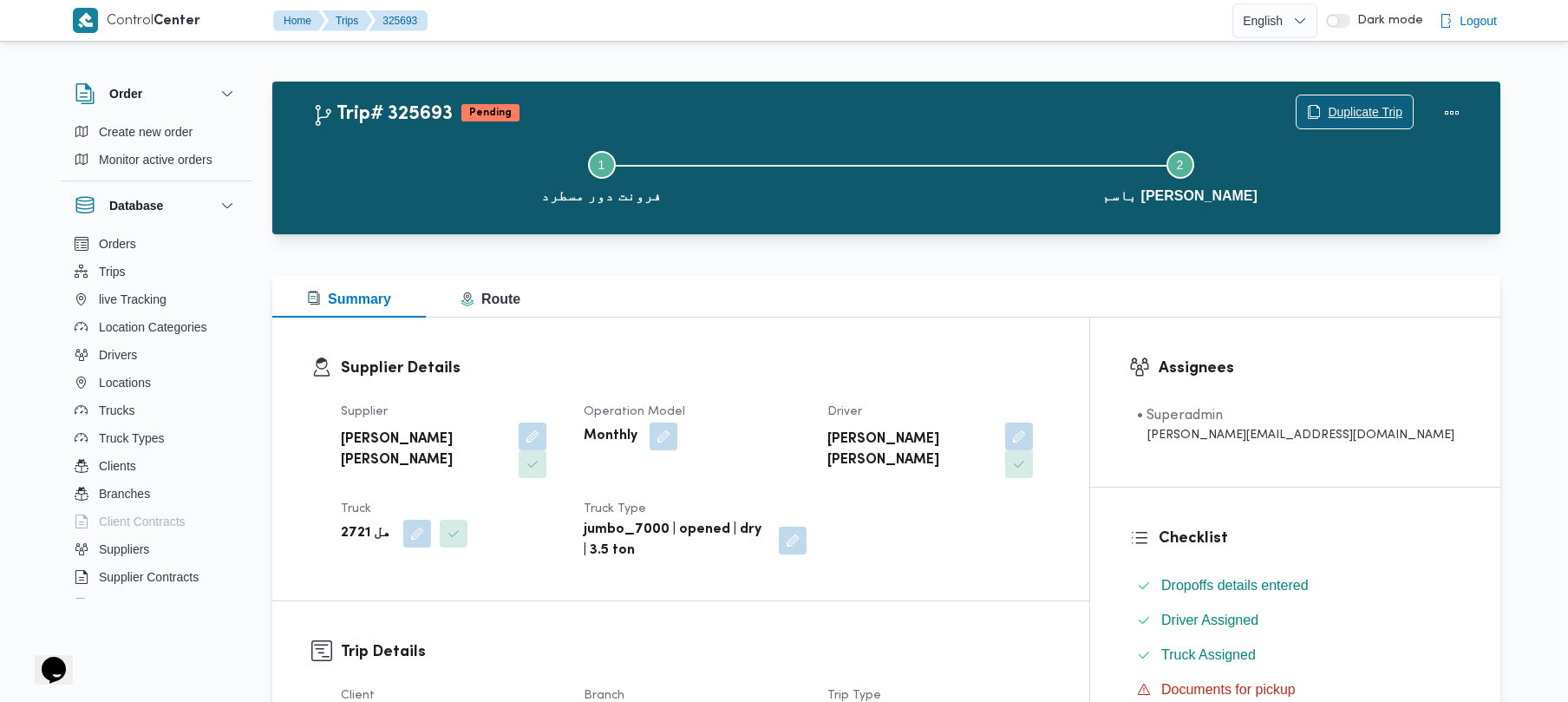 click on "Duplicate Trip" at bounding box center (1355, 112) 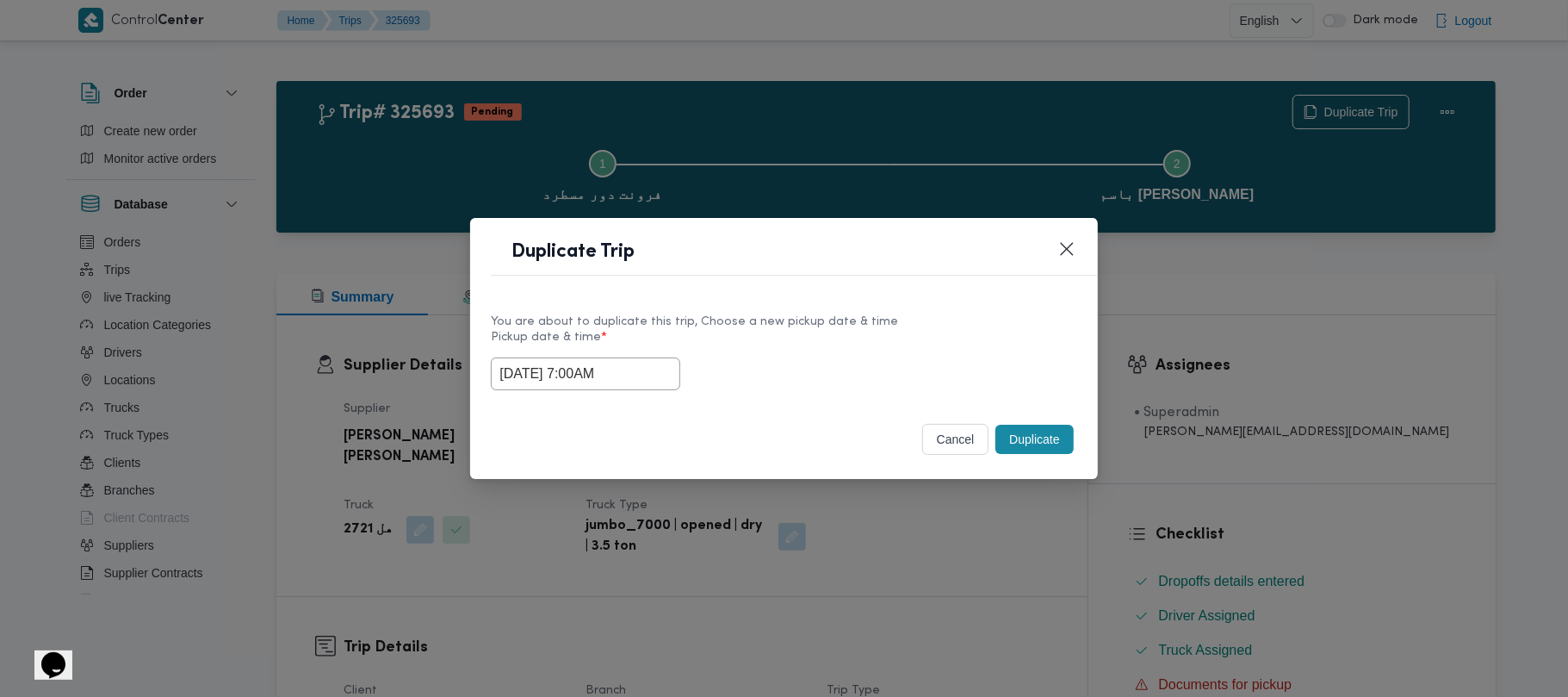 click on "21/07/2025 7:00AM" at bounding box center (586, 374) 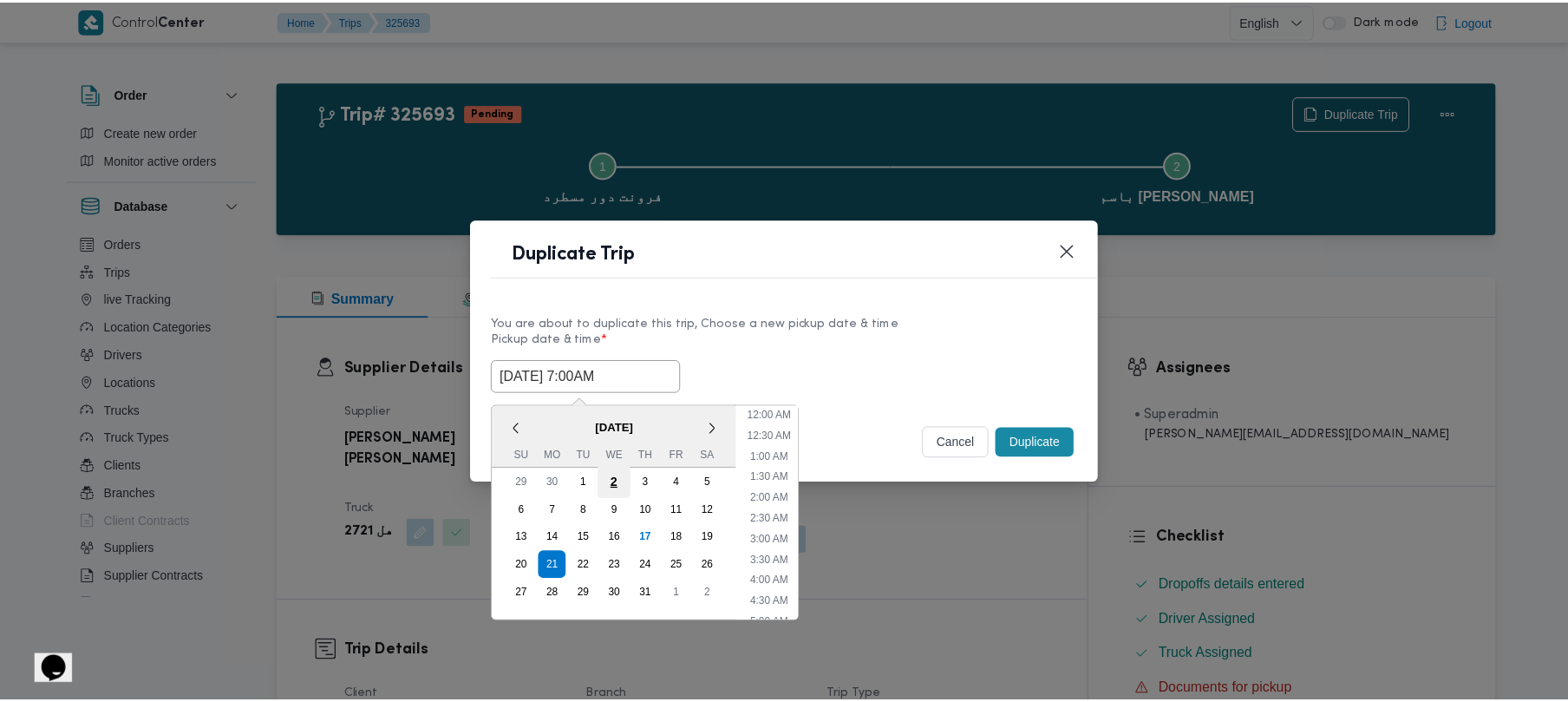 scroll, scrollTop: 194, scrollLeft: 0, axis: vertical 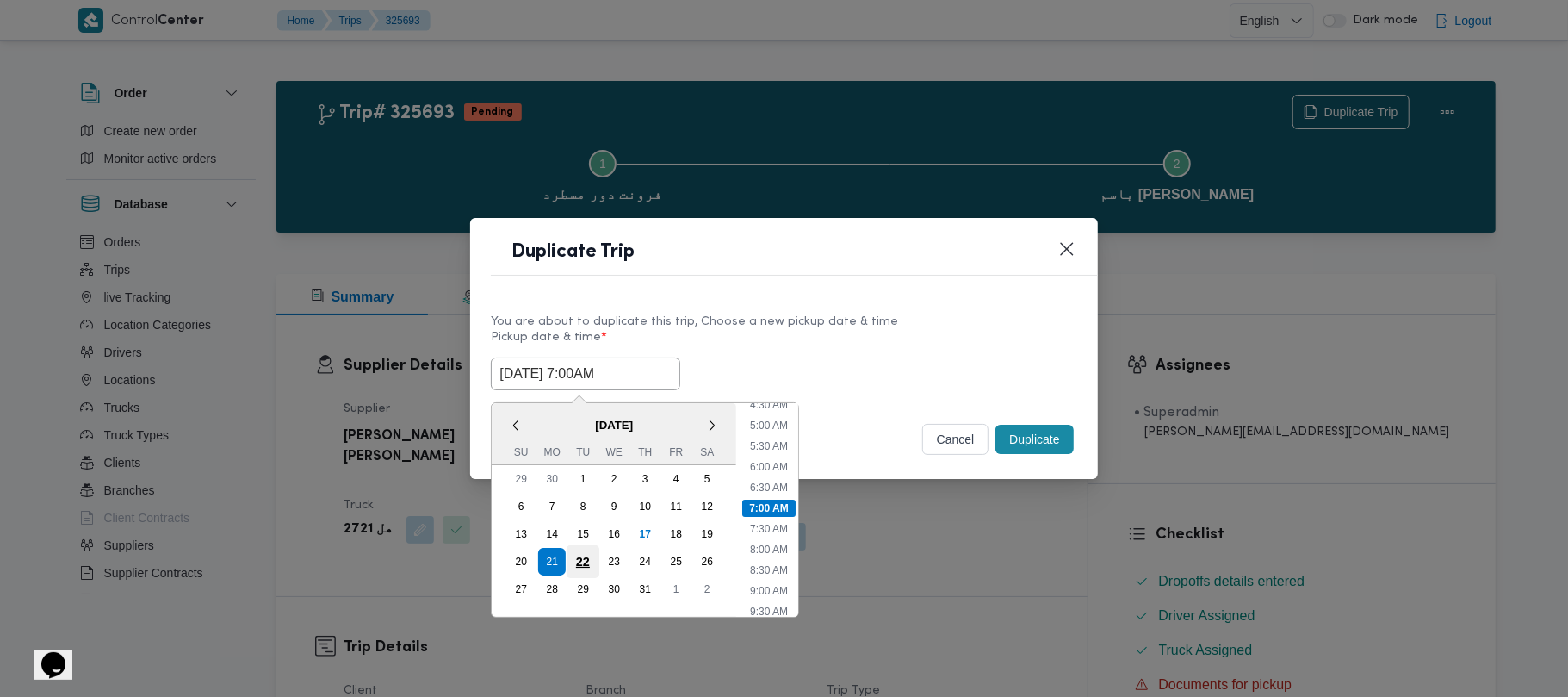 click on "22" at bounding box center [583, 562] 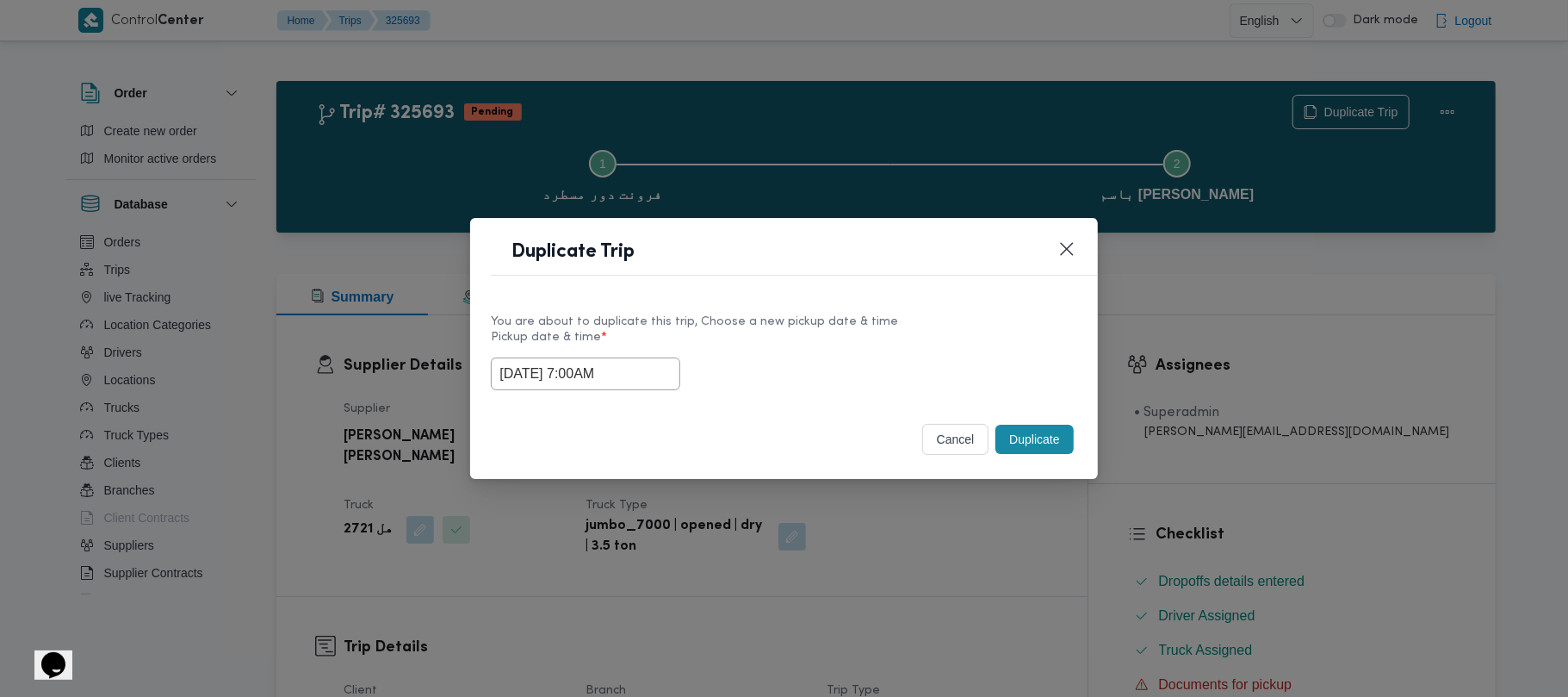 click on "Pickup date & time   *" at bounding box center [784, 344] 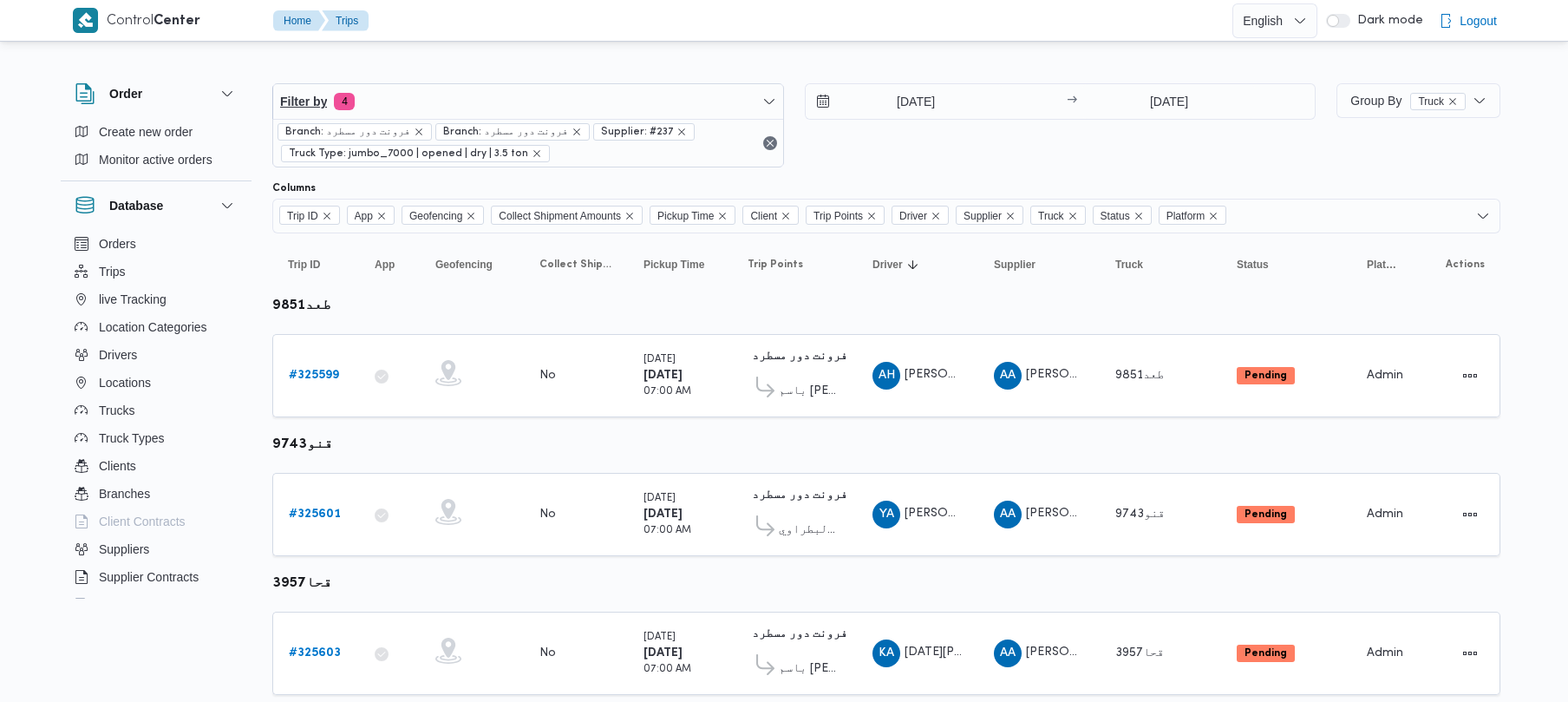 scroll, scrollTop: 0, scrollLeft: 0, axis: both 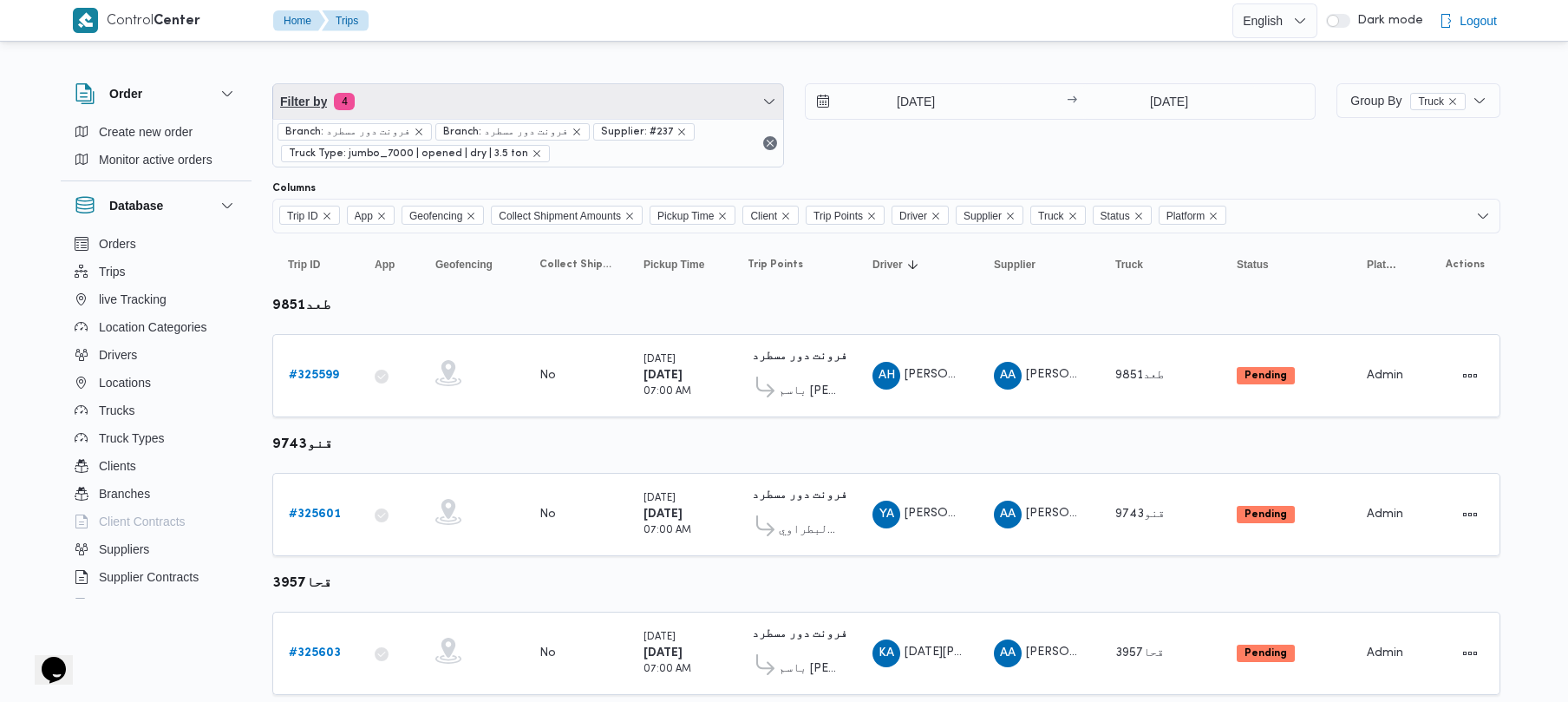 click on "Filter by 4" at bounding box center (528, 102) 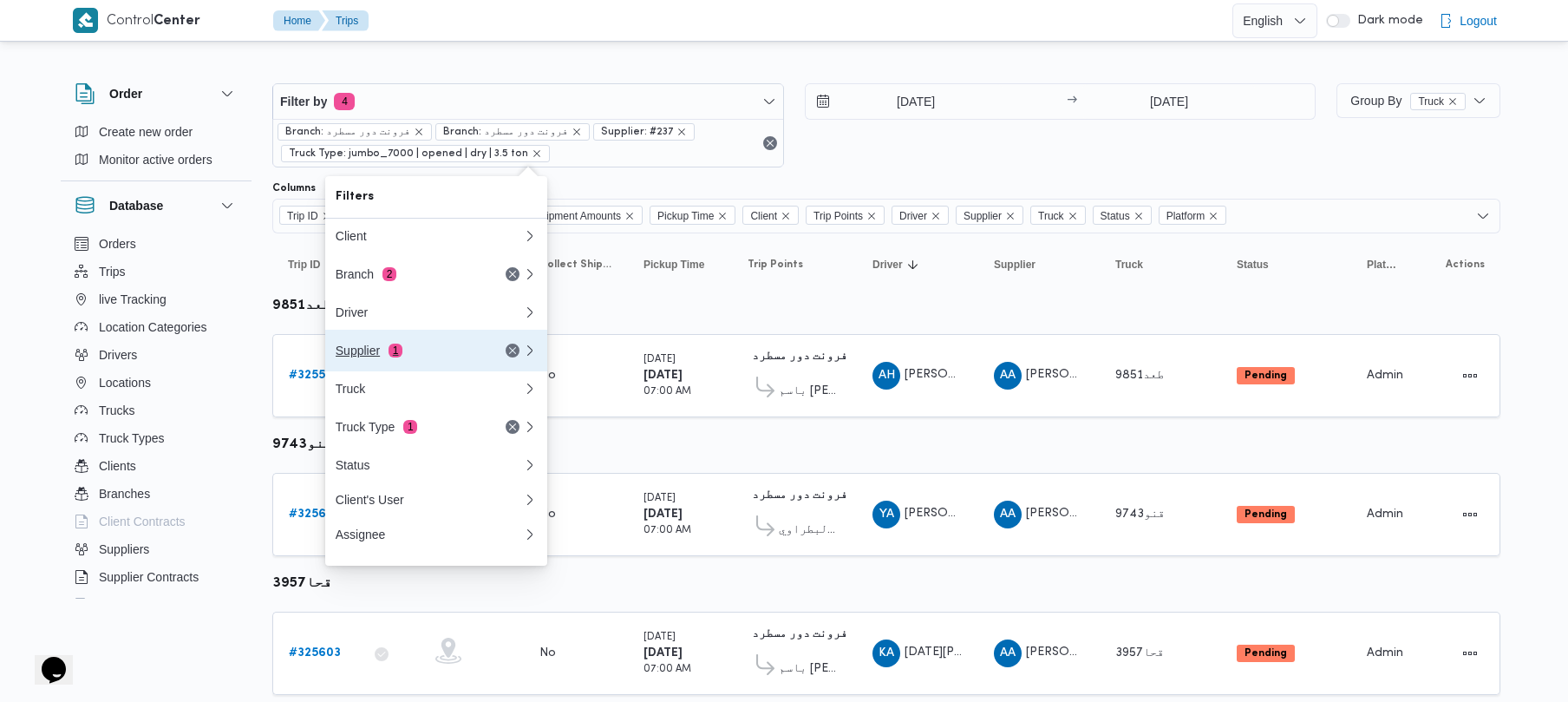 click on "Supplier 1" at bounding box center [408, 351] 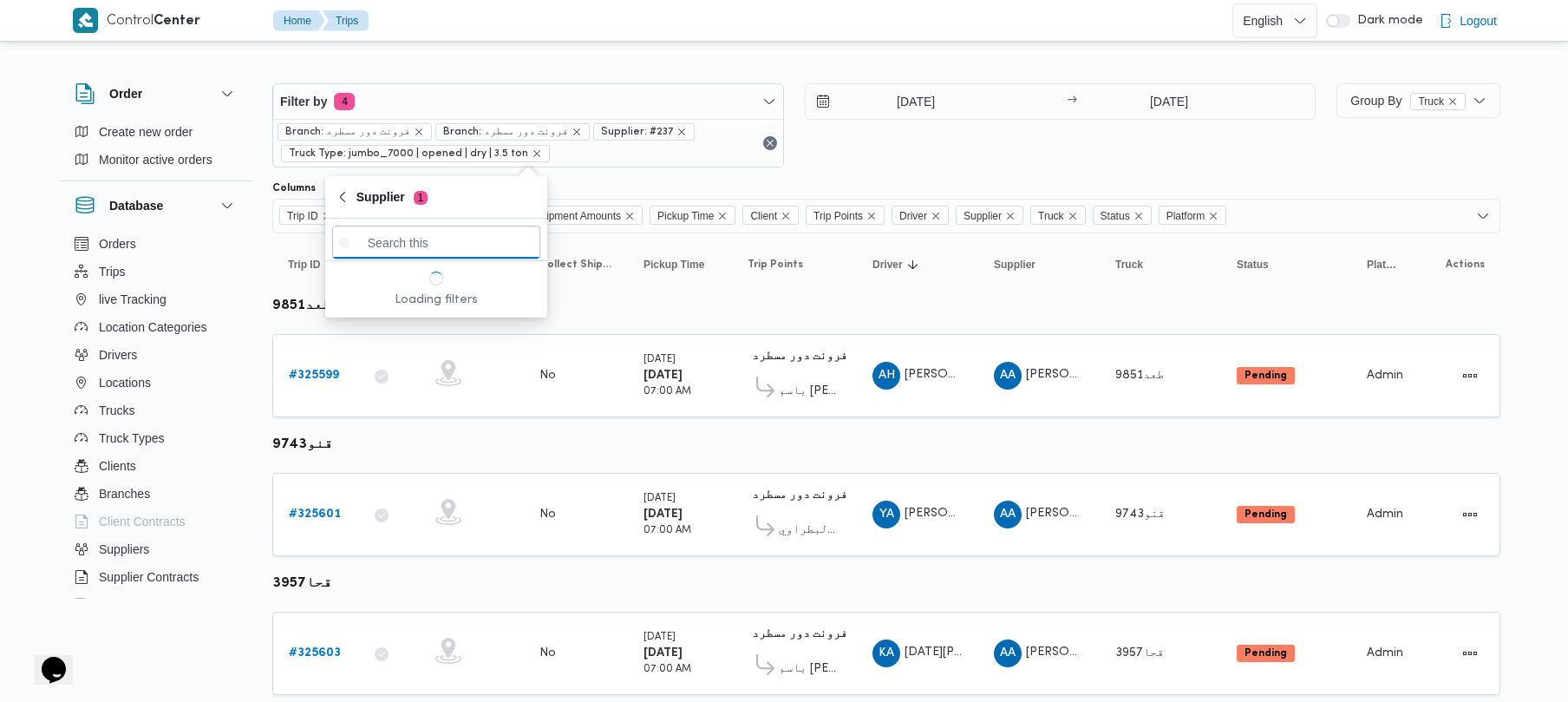 paste on "[PERSON_NAME]" 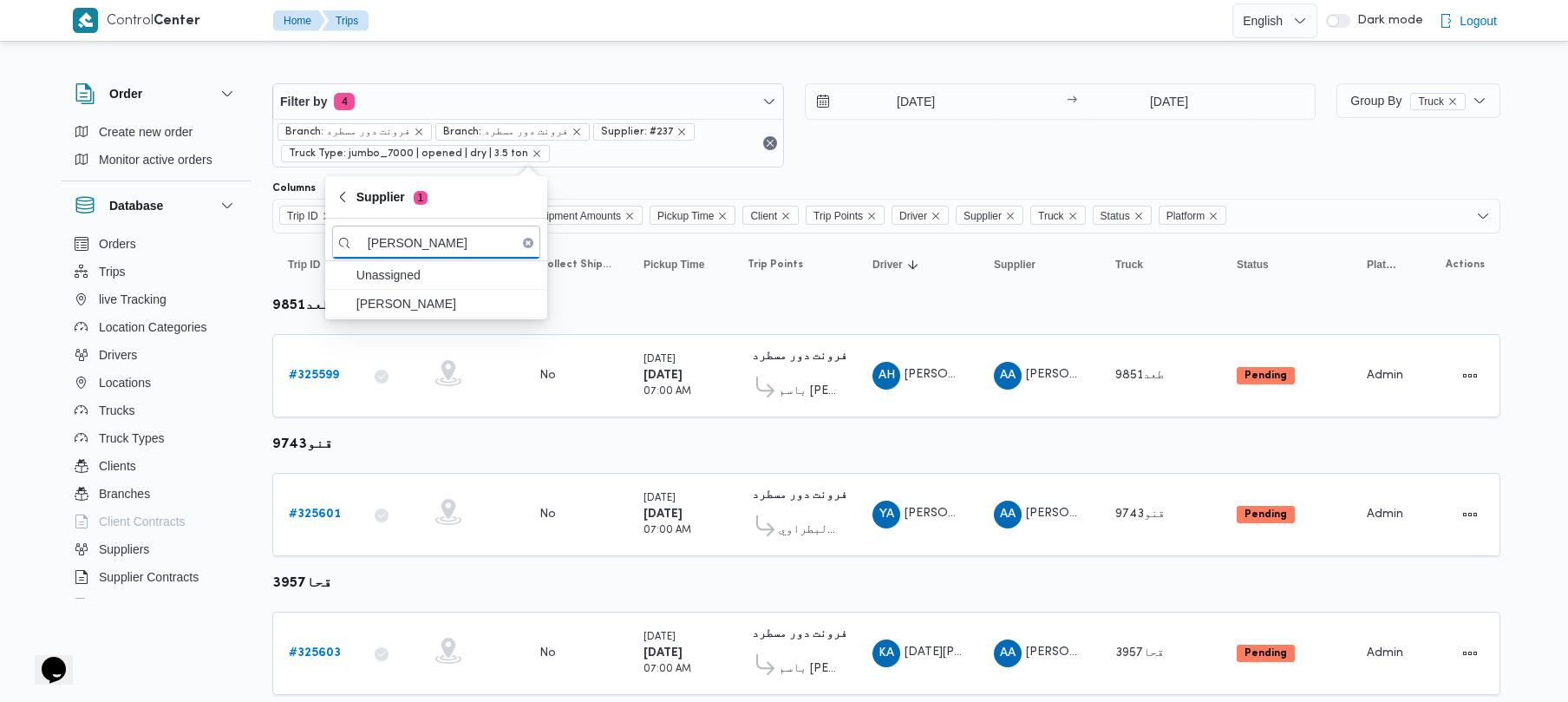 type on "[PERSON_NAME]" 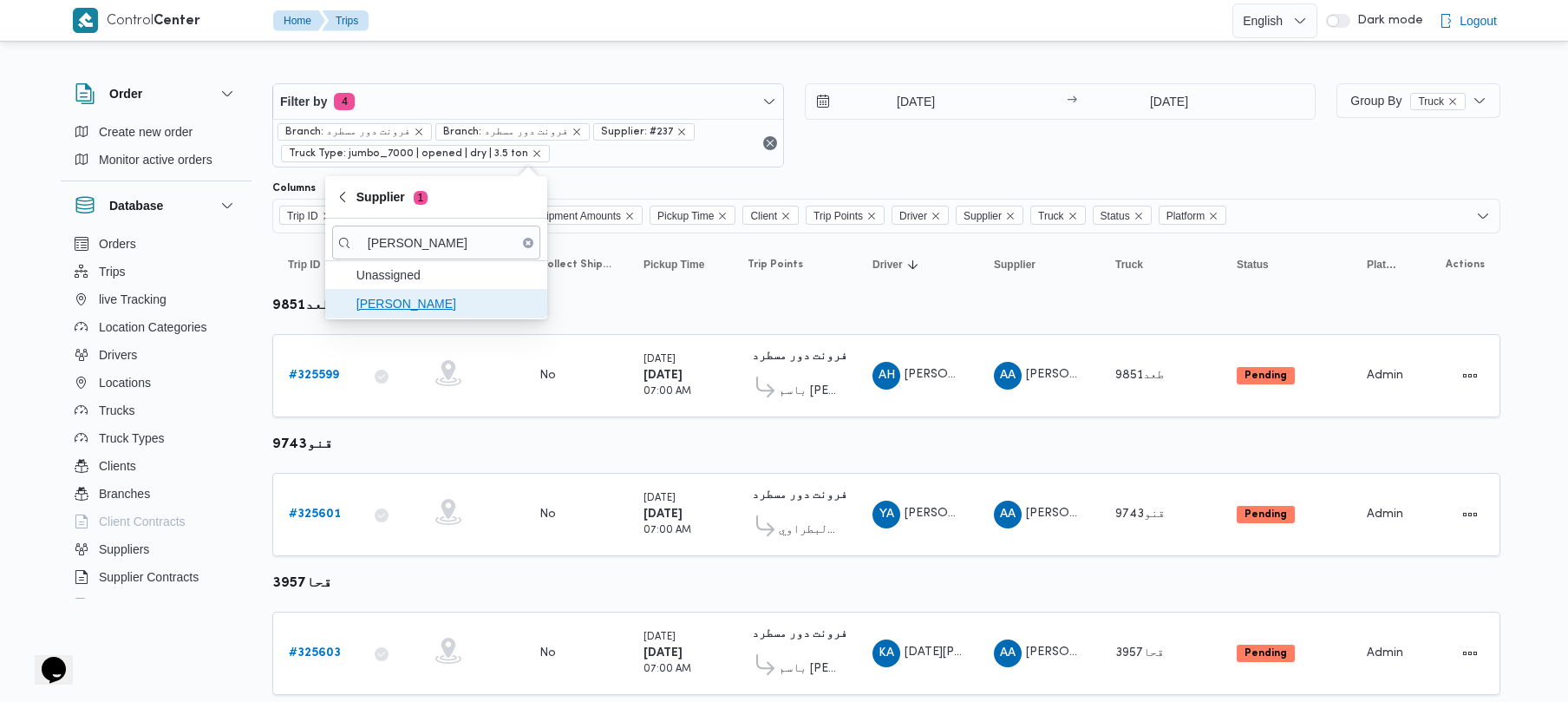 click on "[PERSON_NAME]" at bounding box center [436, 304] 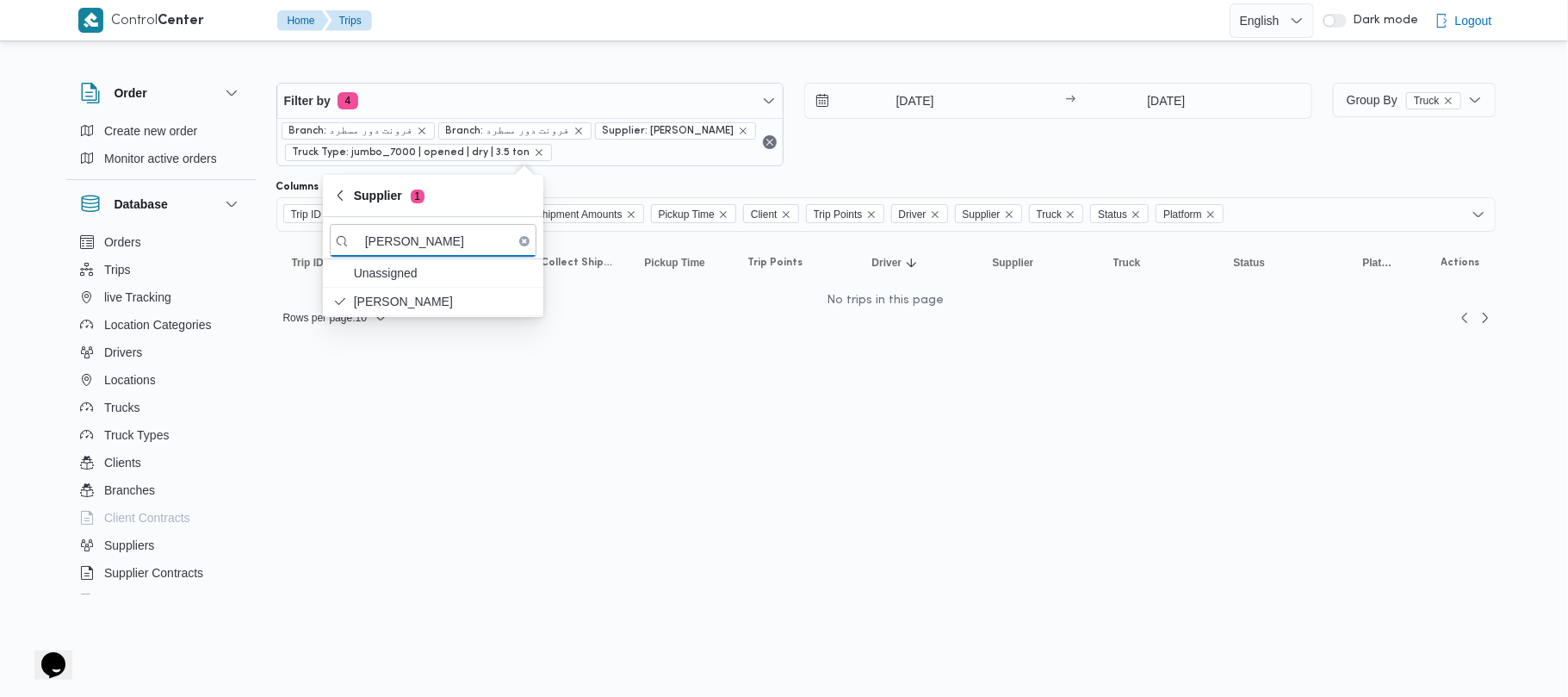 click on "21/7/2025" at bounding box center (1166, 101) 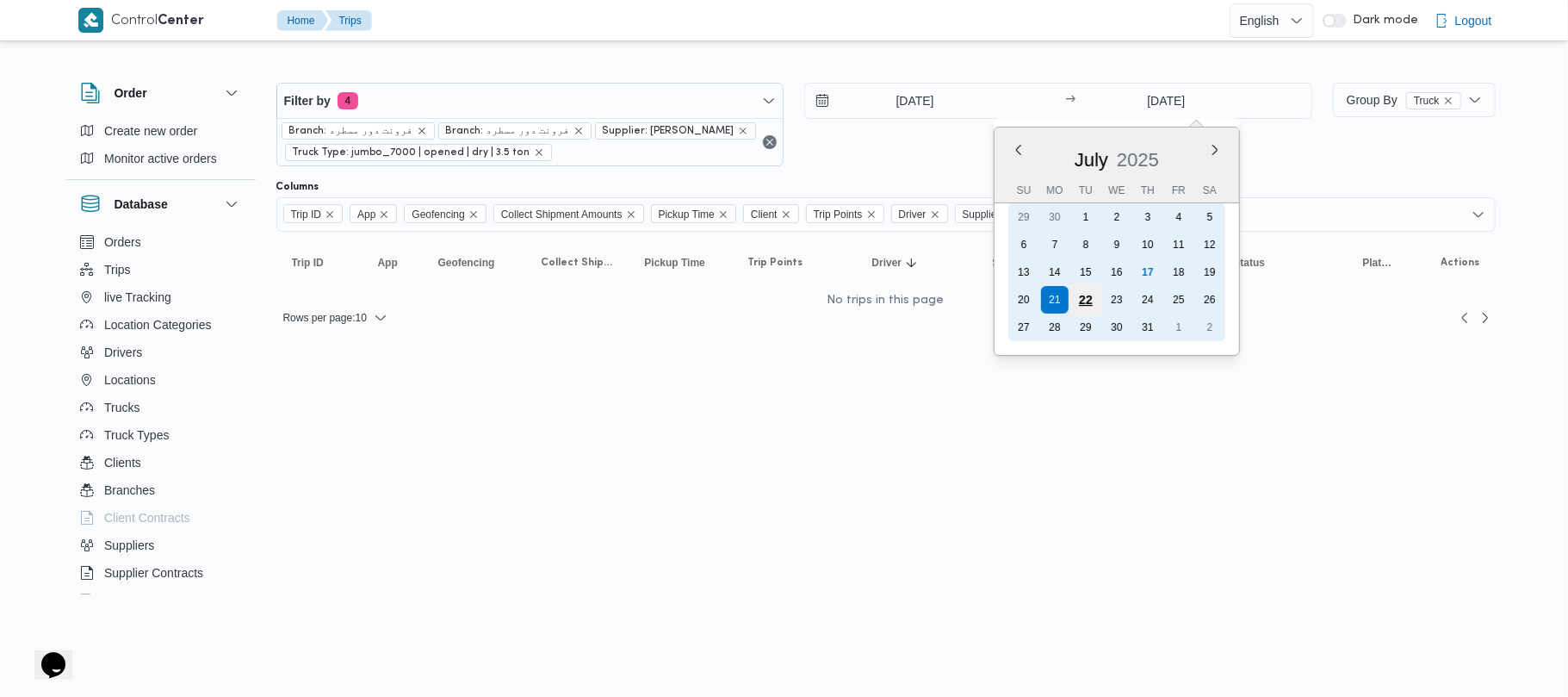 click on "22" at bounding box center [1086, 300] 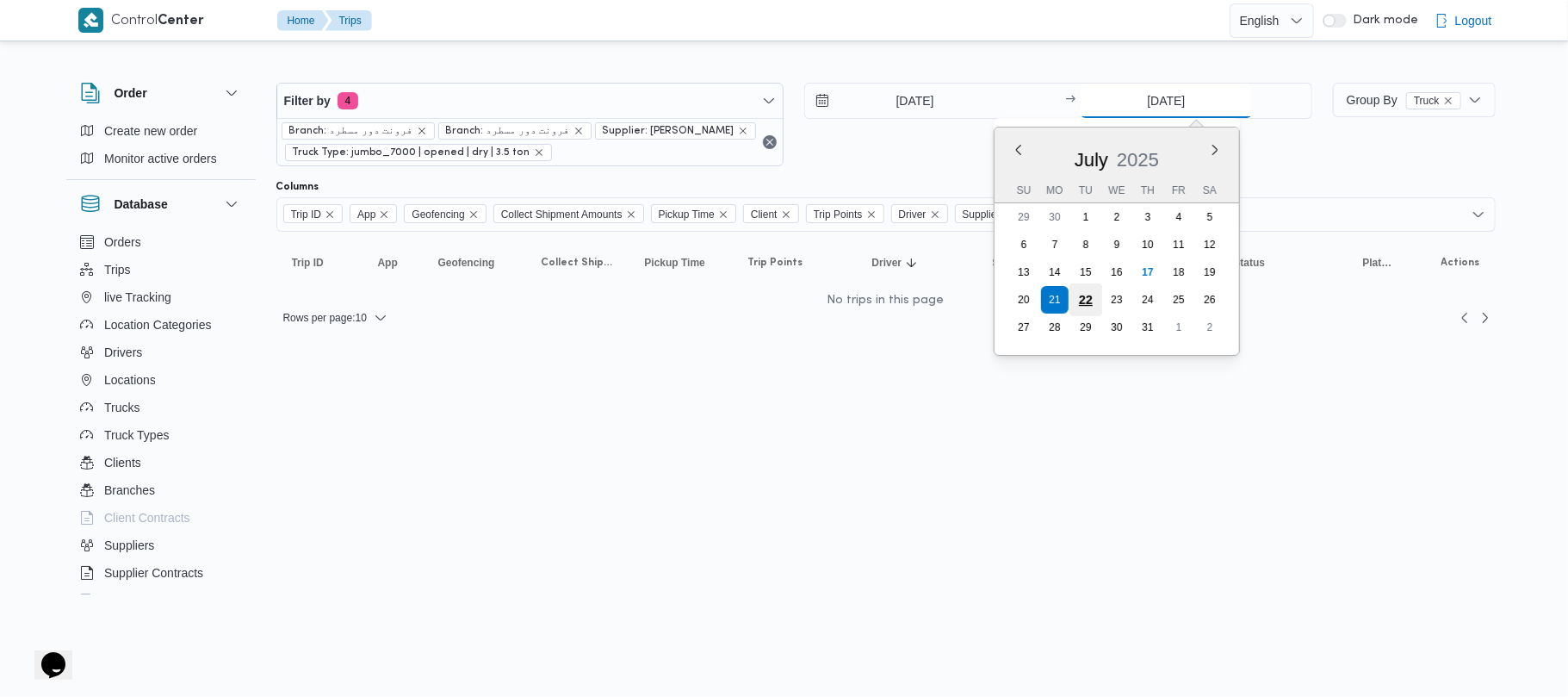 type on "[DATE]" 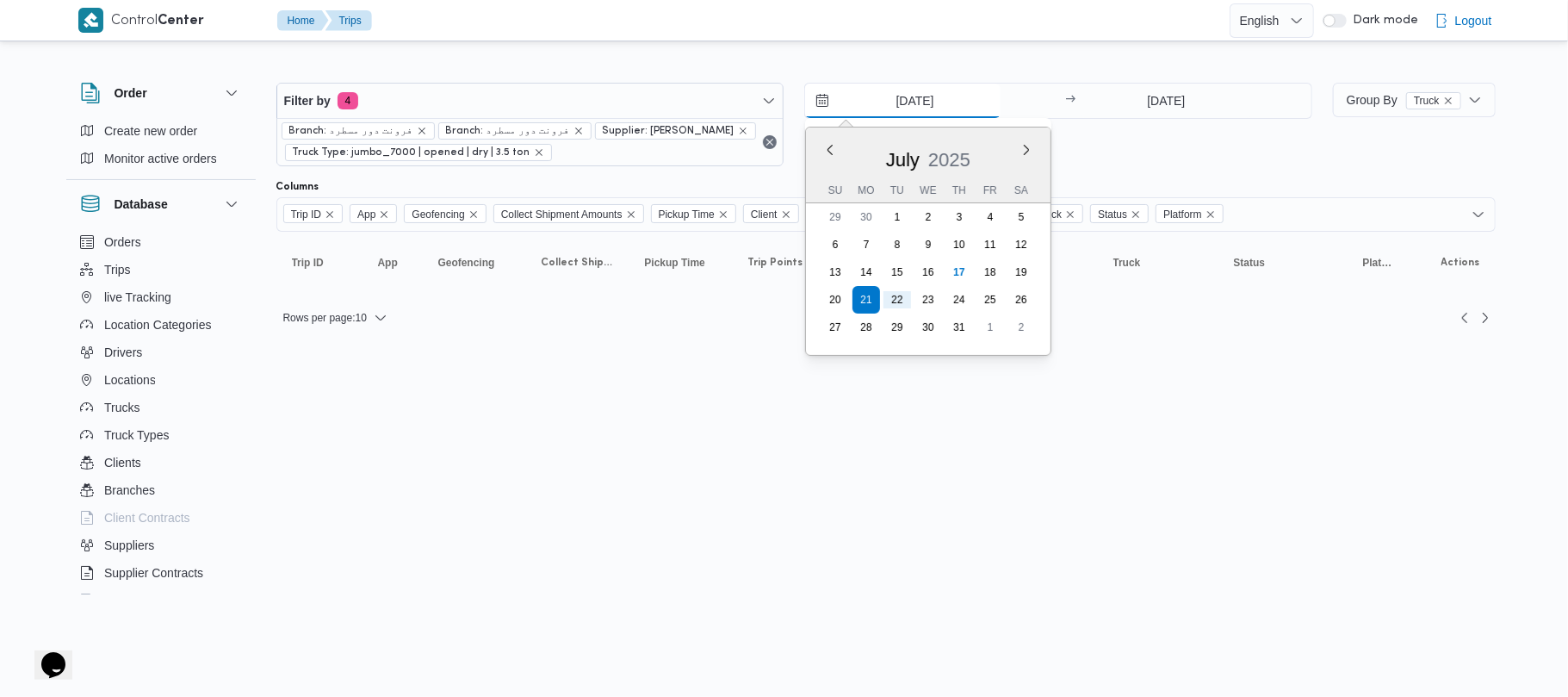 click on "21/7/2025" at bounding box center (902, 101) 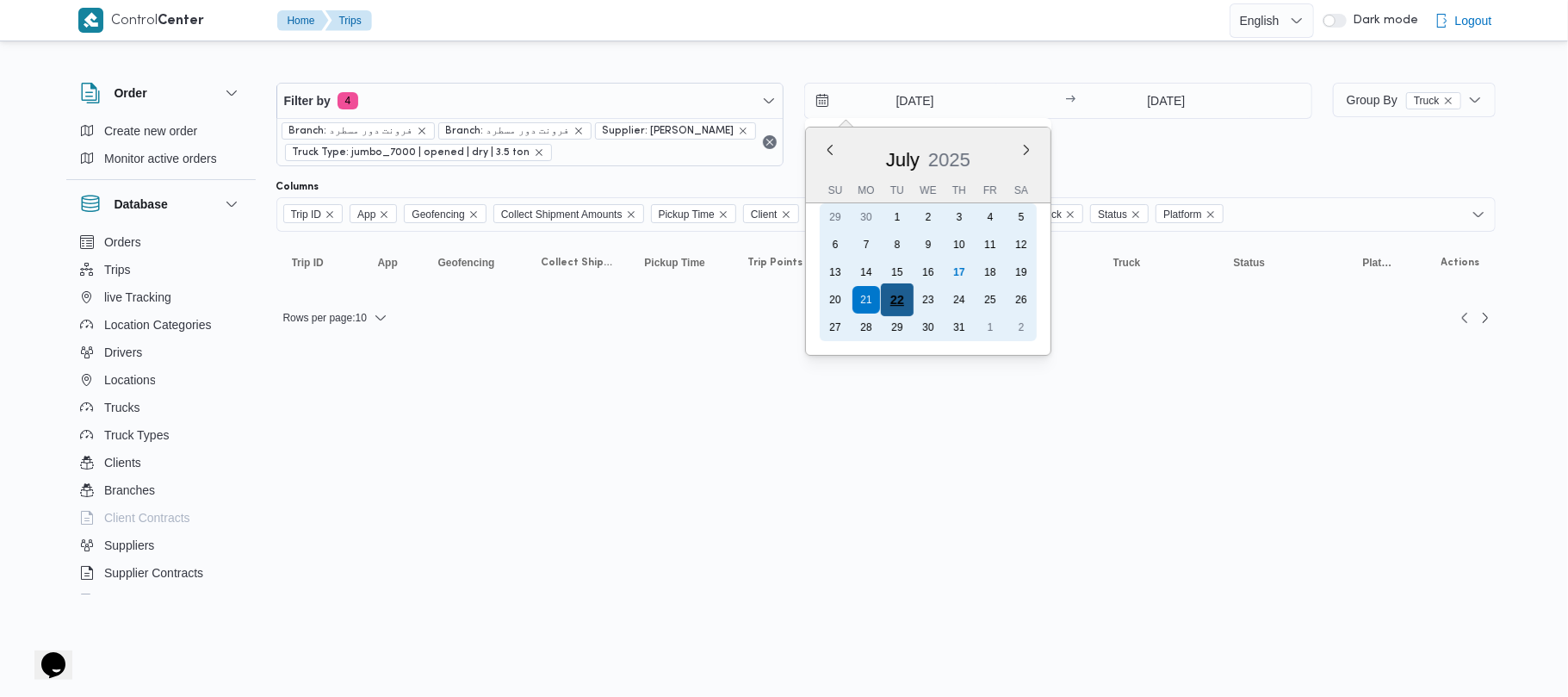 click on "22" at bounding box center [897, 300] 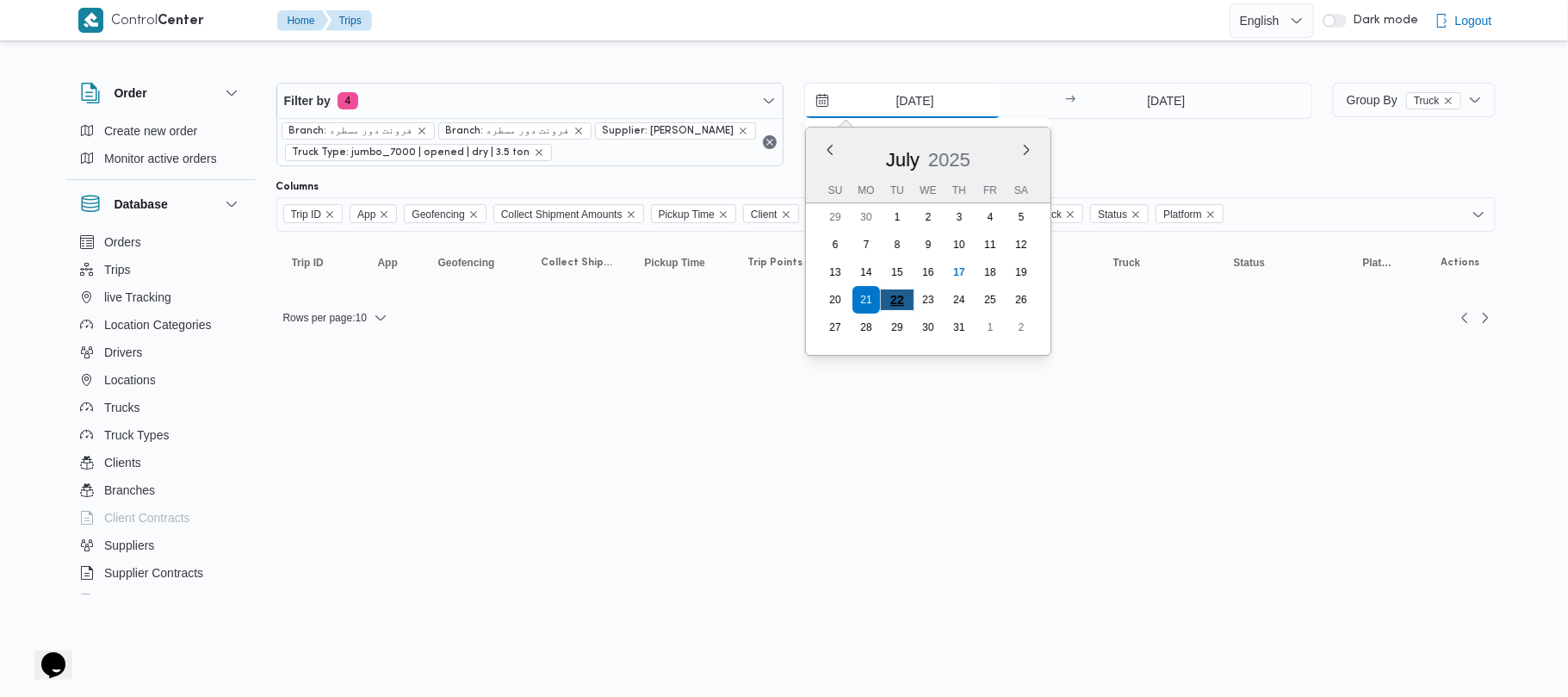 type on "[DATE]" 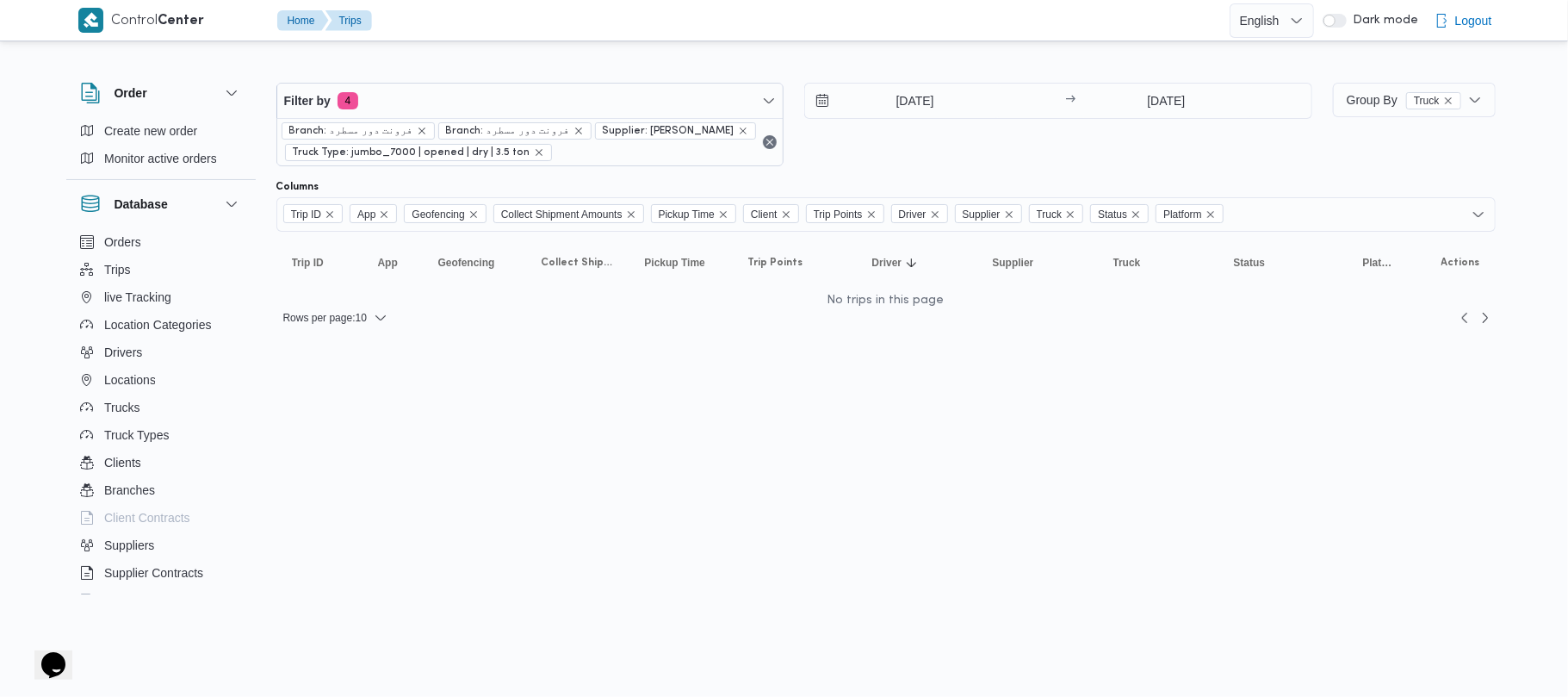 click on "22/7/2025 → 22/7/2025" at bounding box center [1058, 124] 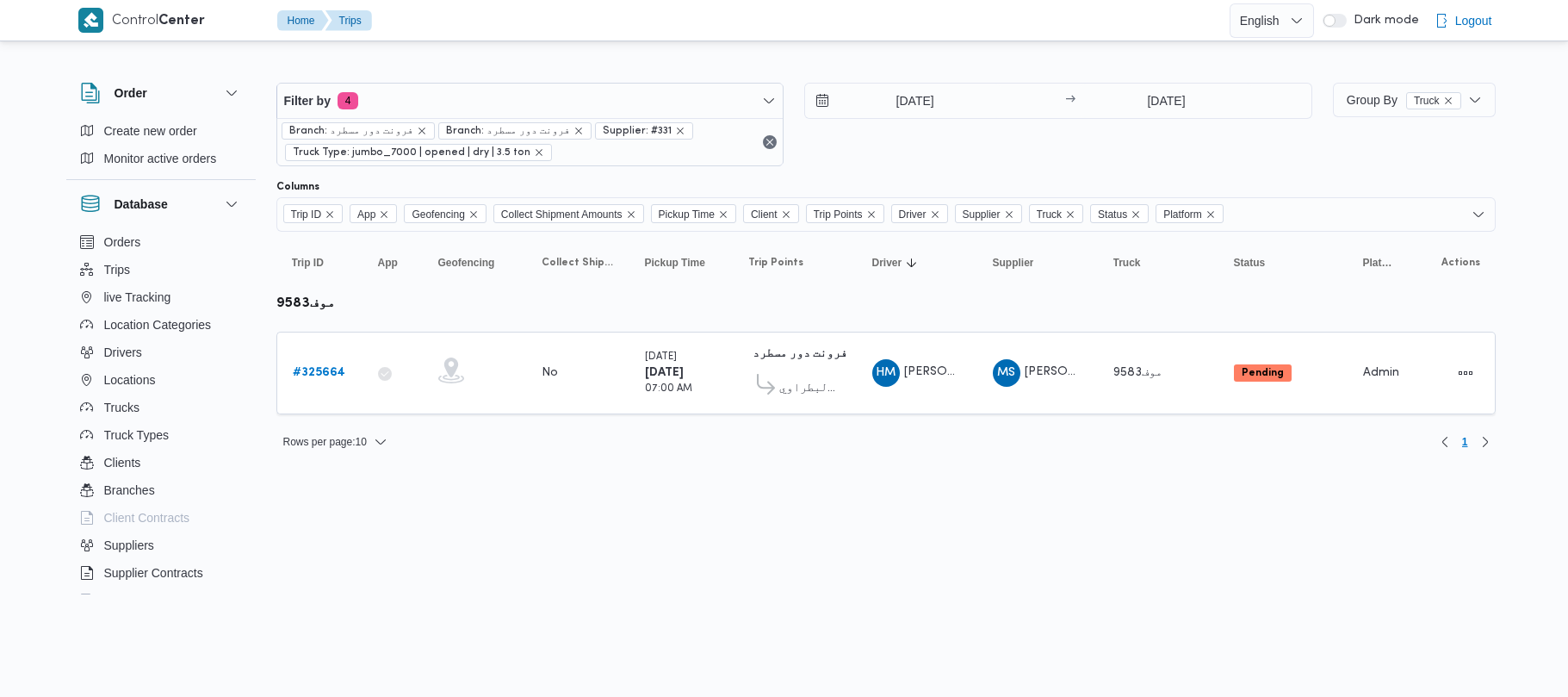 scroll, scrollTop: 0, scrollLeft: 0, axis: both 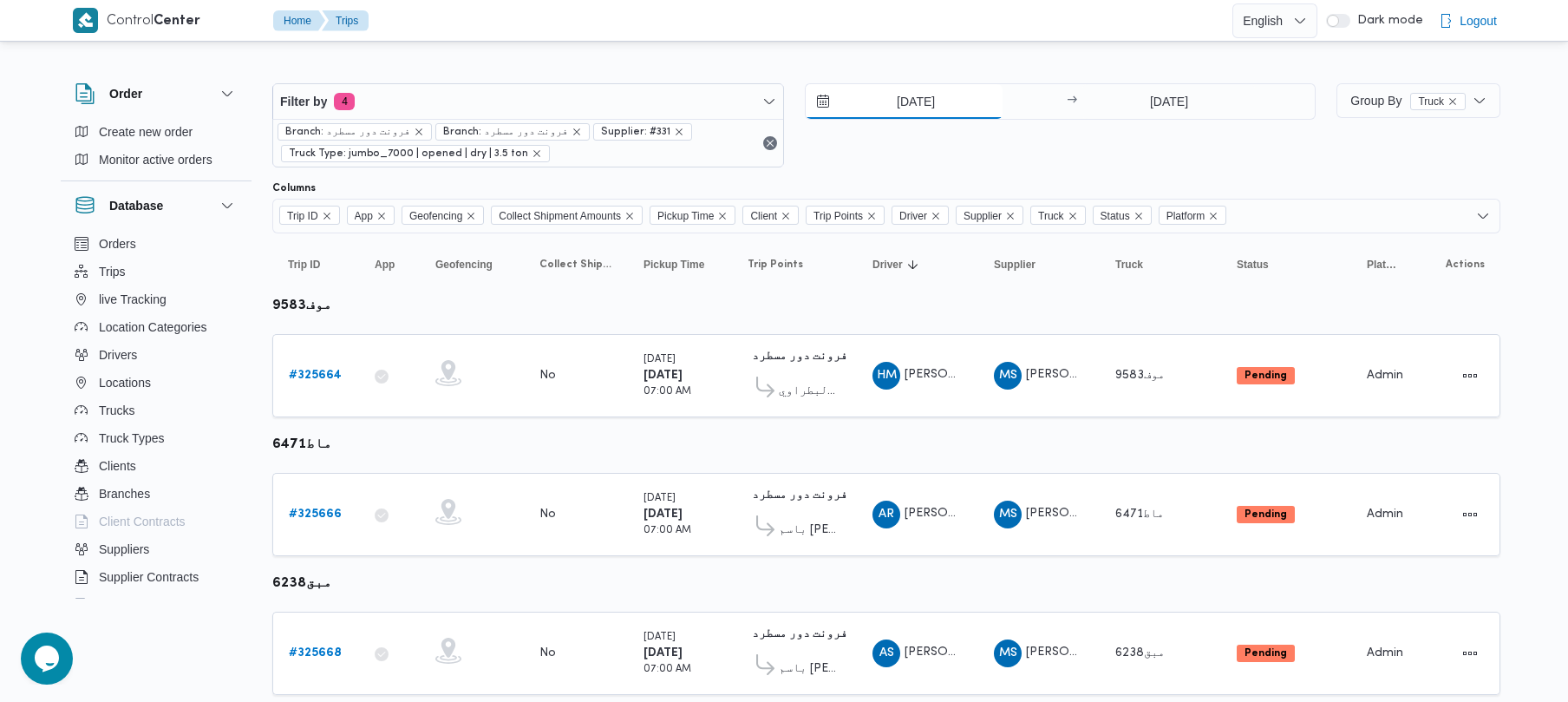 click on "[DATE]" at bounding box center [904, 102] 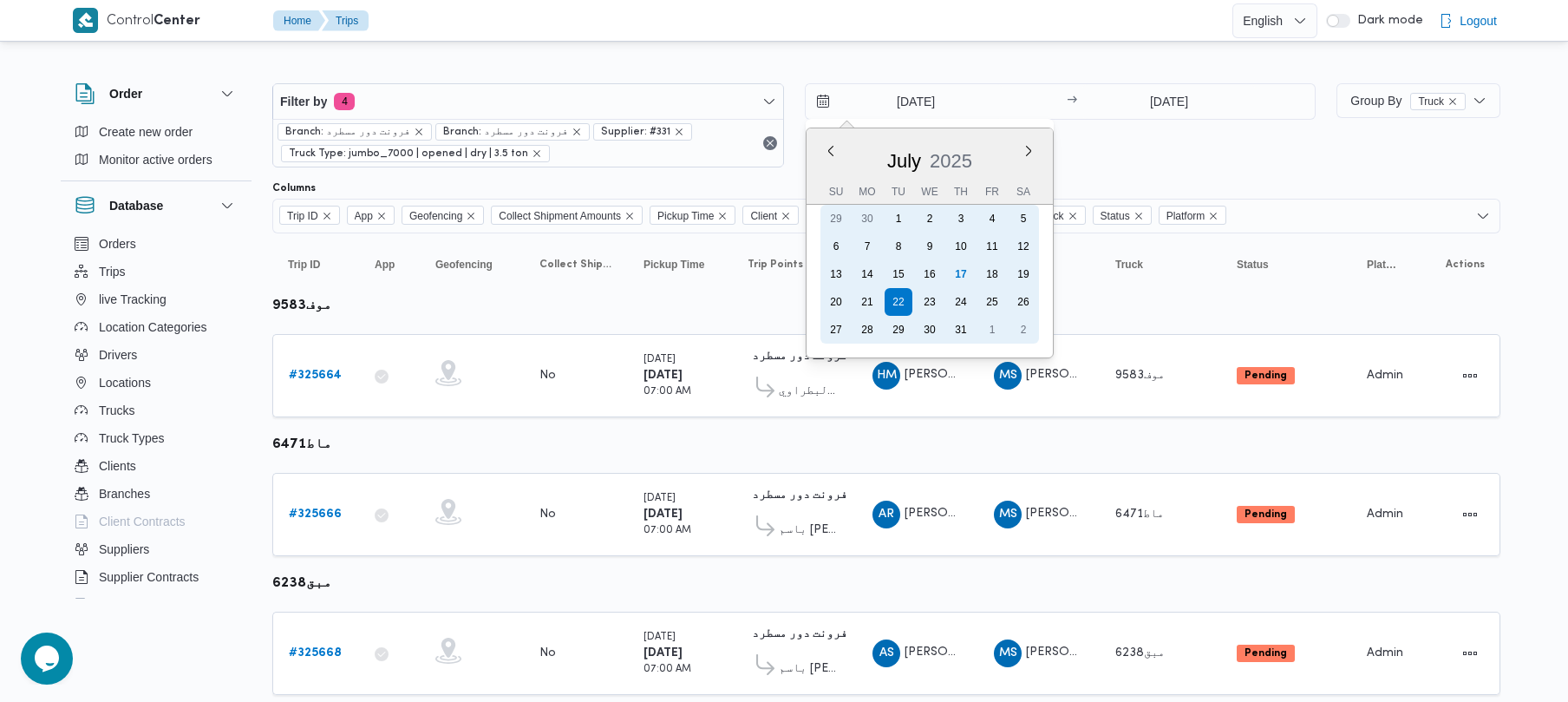 click on "21" at bounding box center (867, 302) 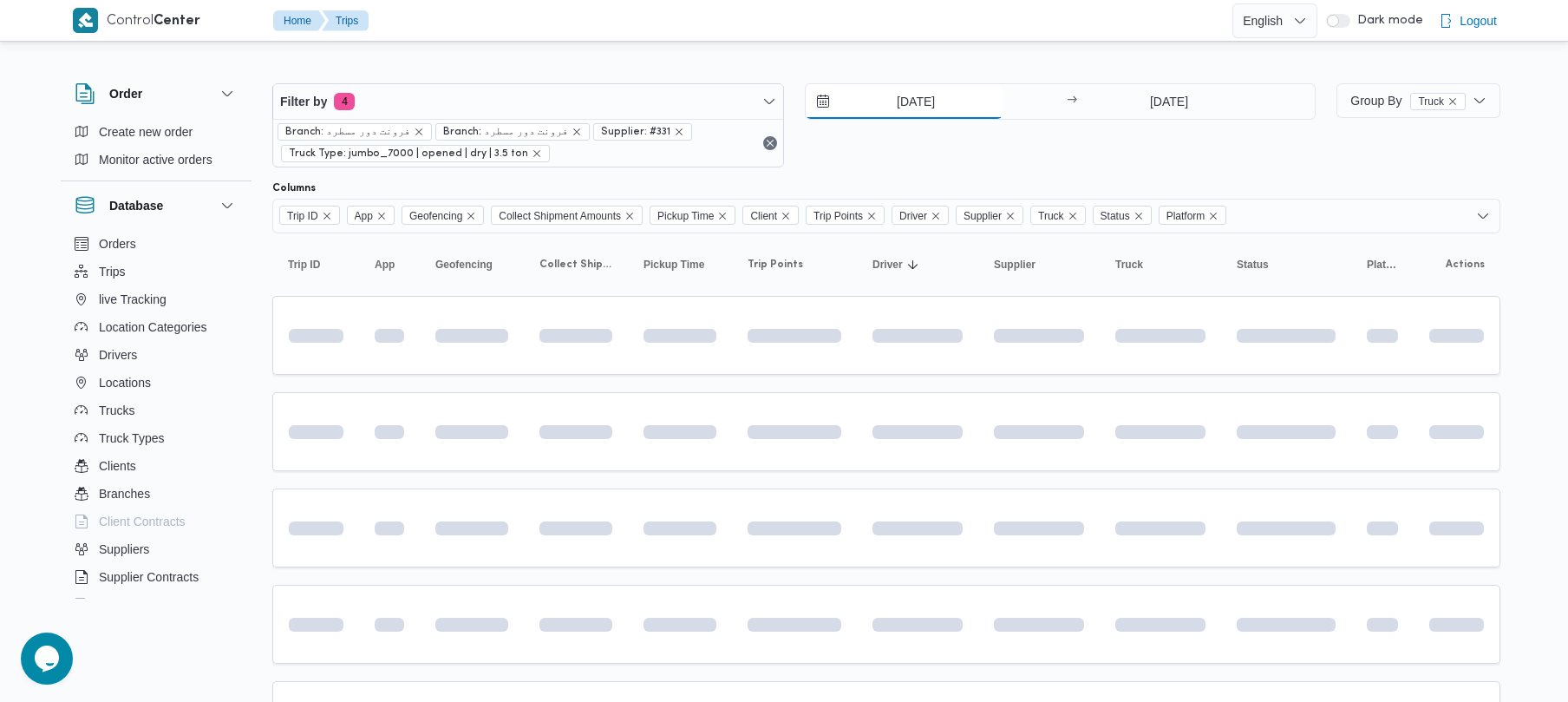 type on "[DATE]" 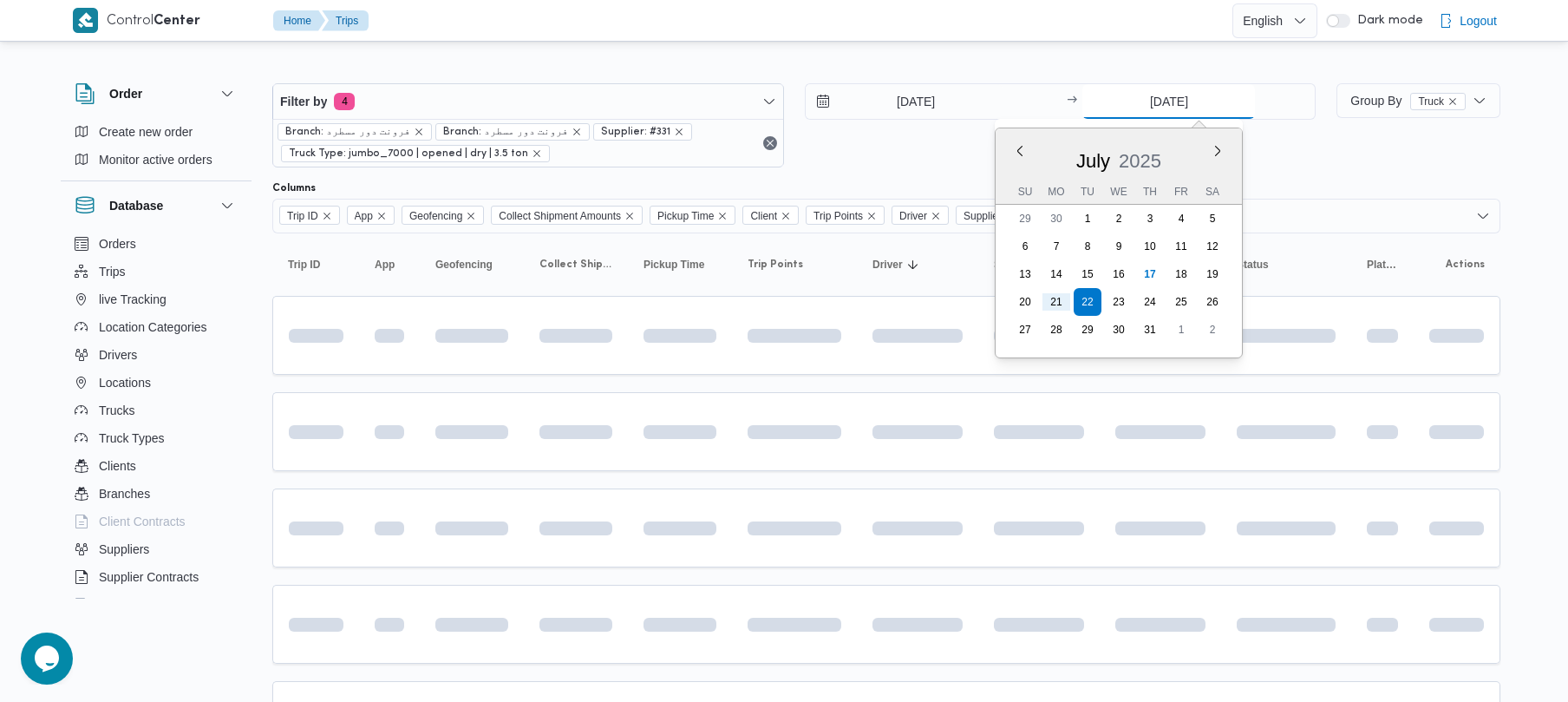 click on "[DATE]" at bounding box center (1168, 102) 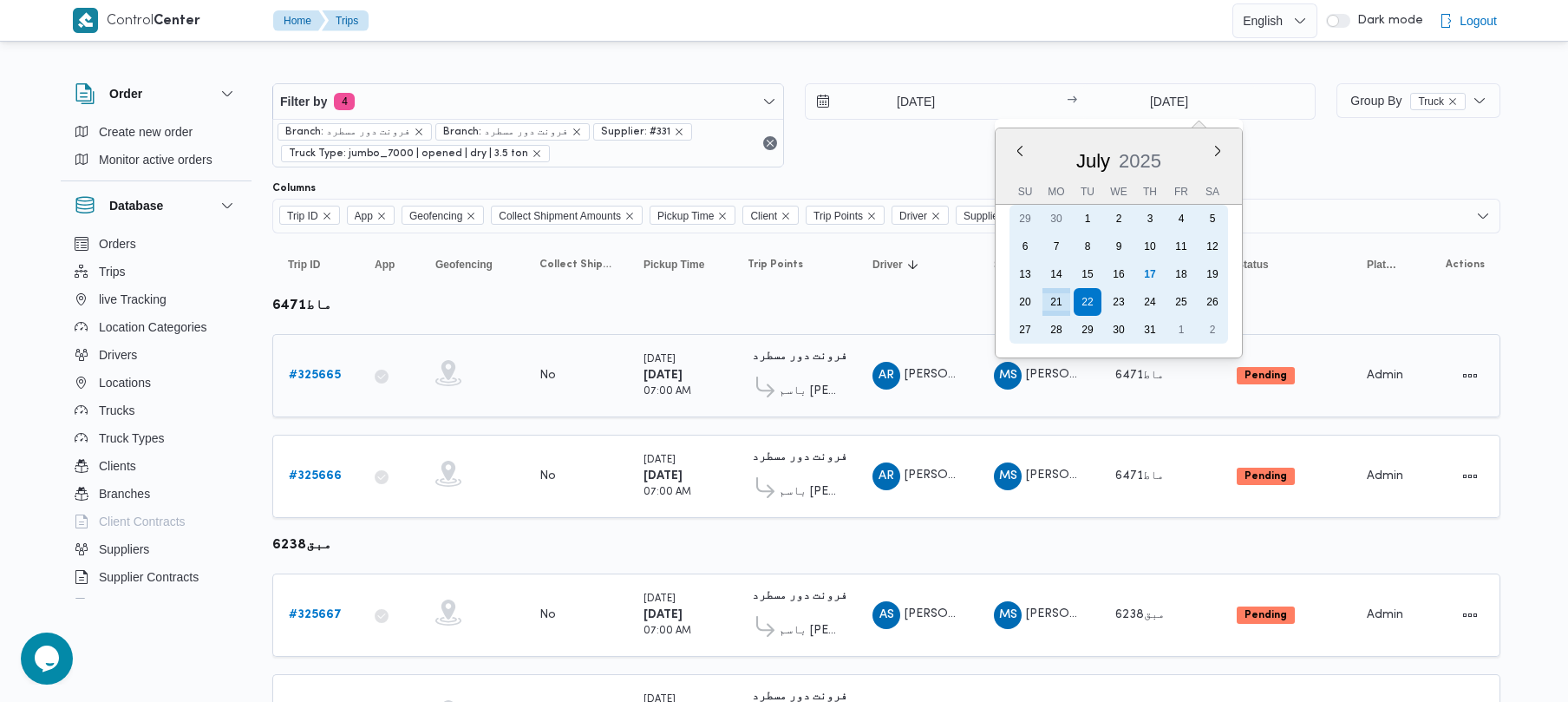 click on "21" at bounding box center (1056, 302) 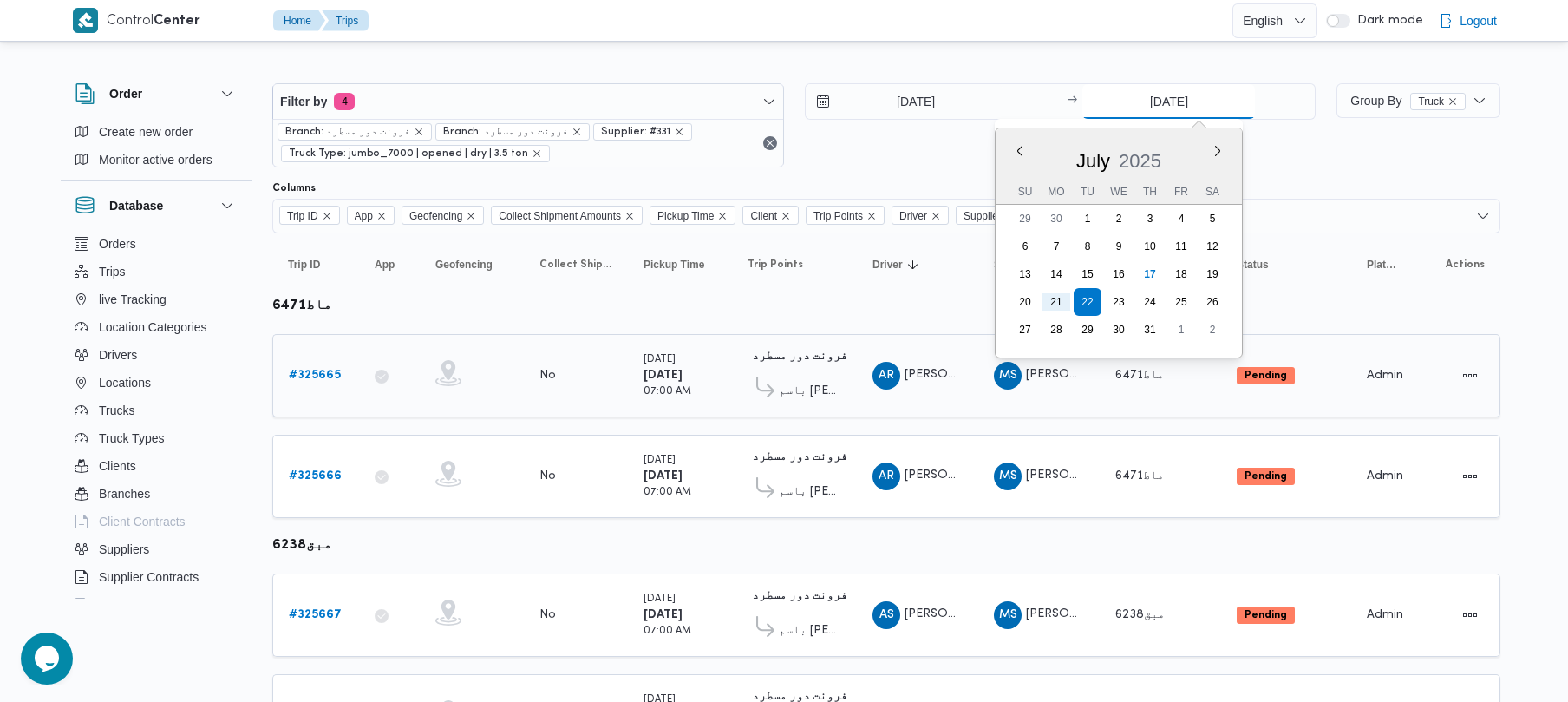 type on "[DATE]" 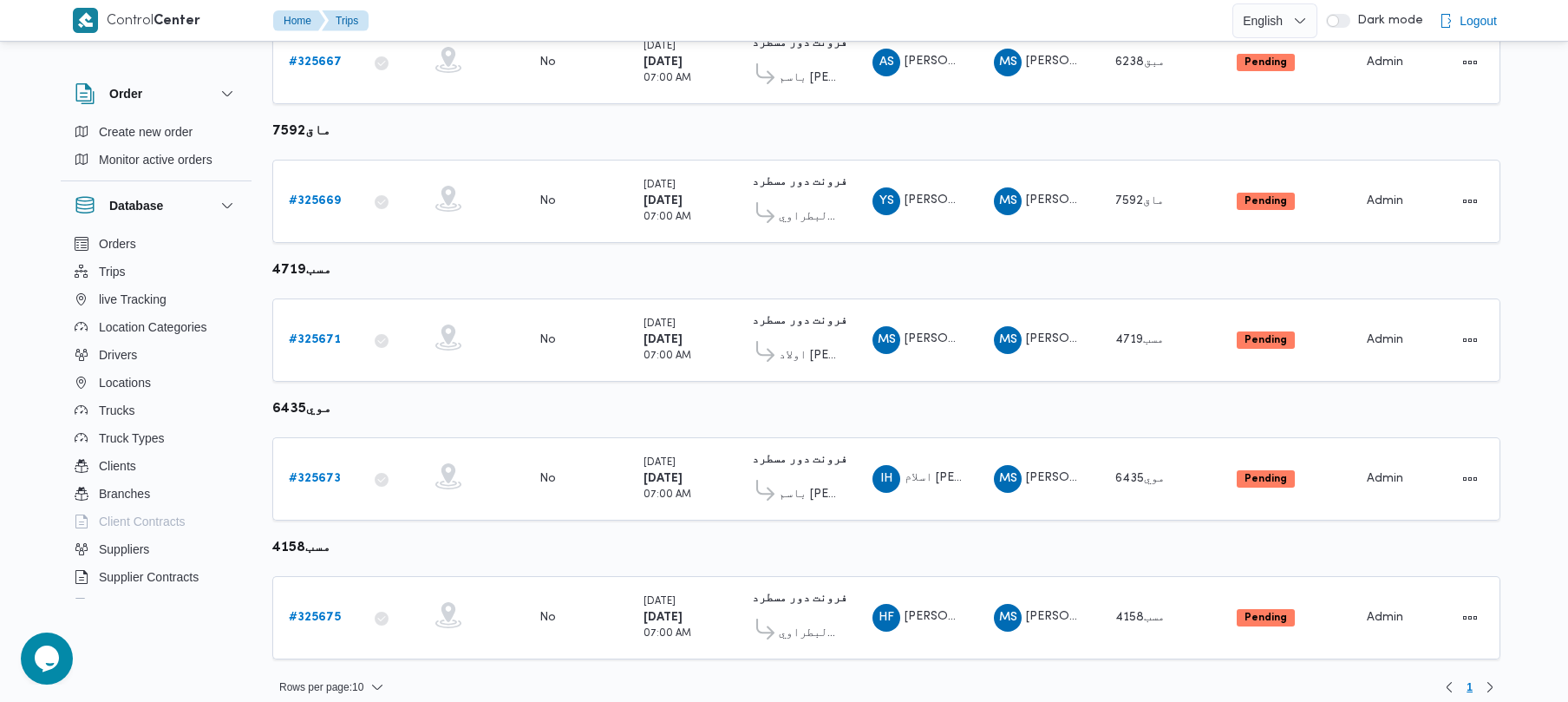 scroll, scrollTop: 609, scrollLeft: 0, axis: vertical 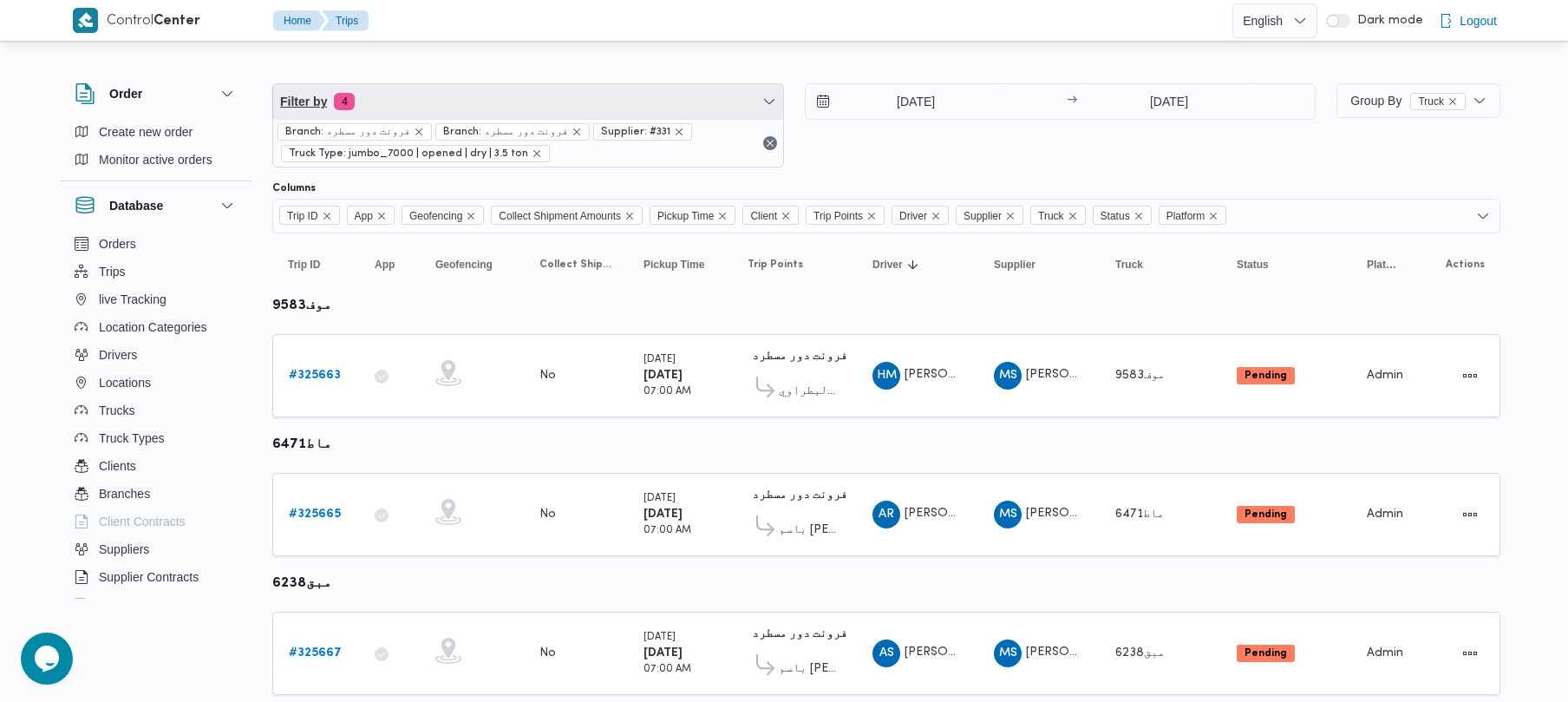 click on "Filter by 4" at bounding box center [528, 102] 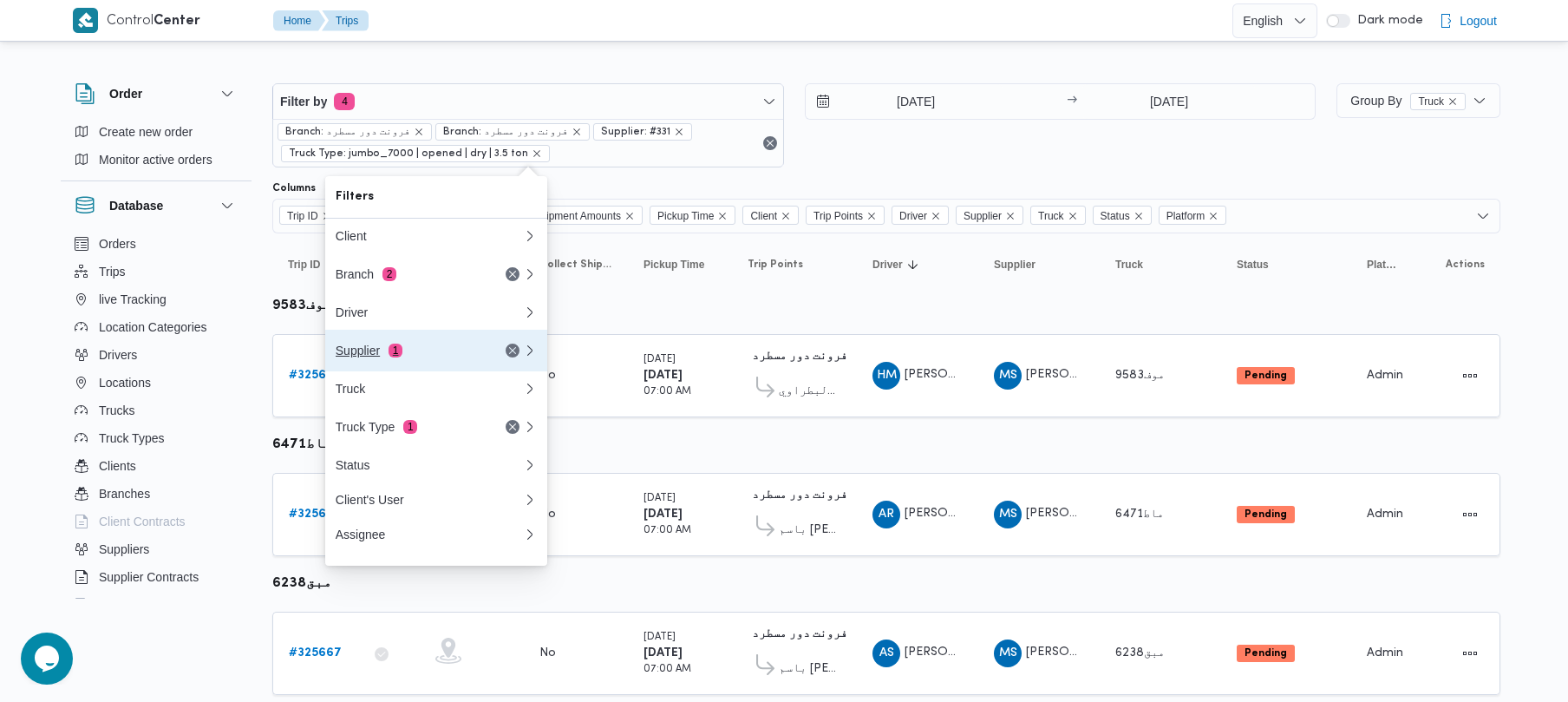 click on "Supplier 1" at bounding box center [436, 351] 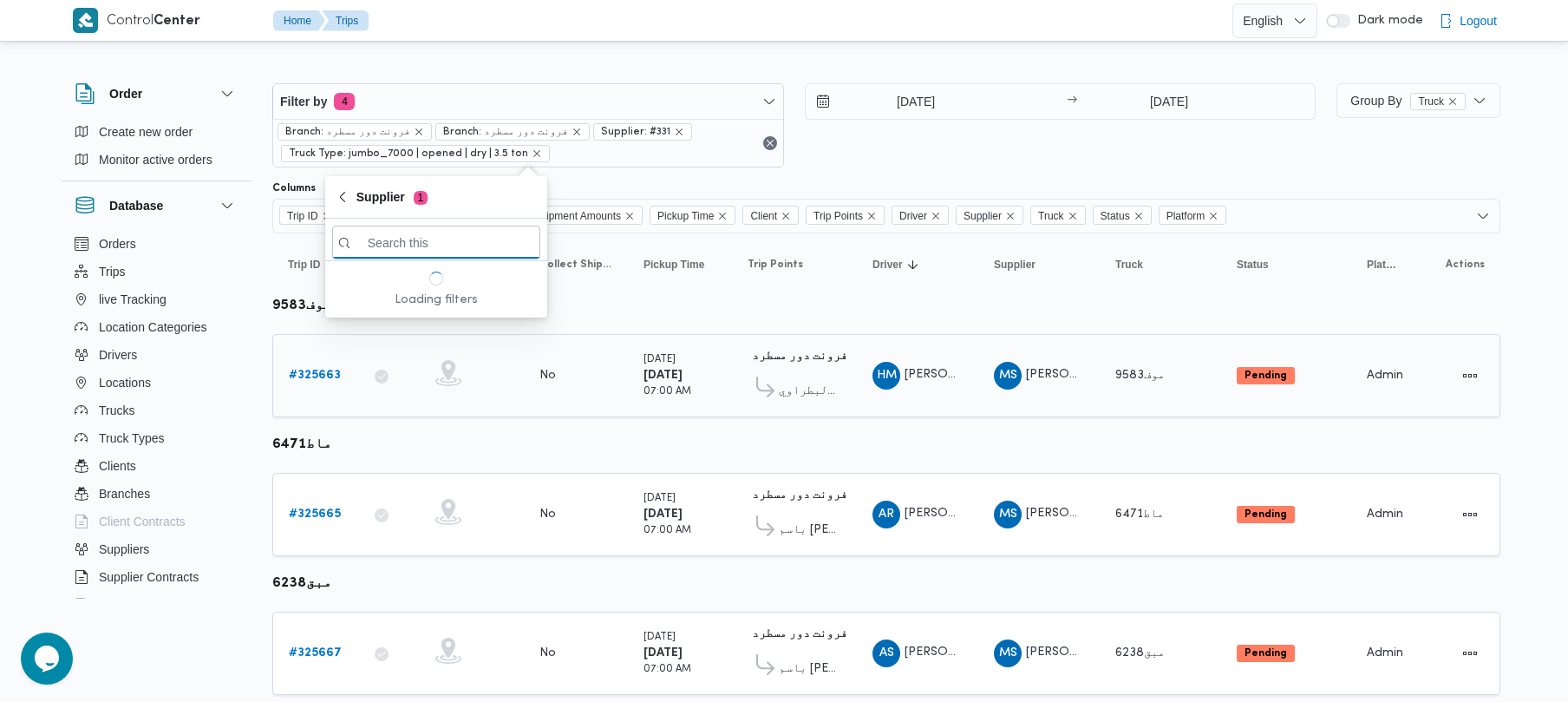 paste on "[PERSON_NAME] [PERSON_NAME]" 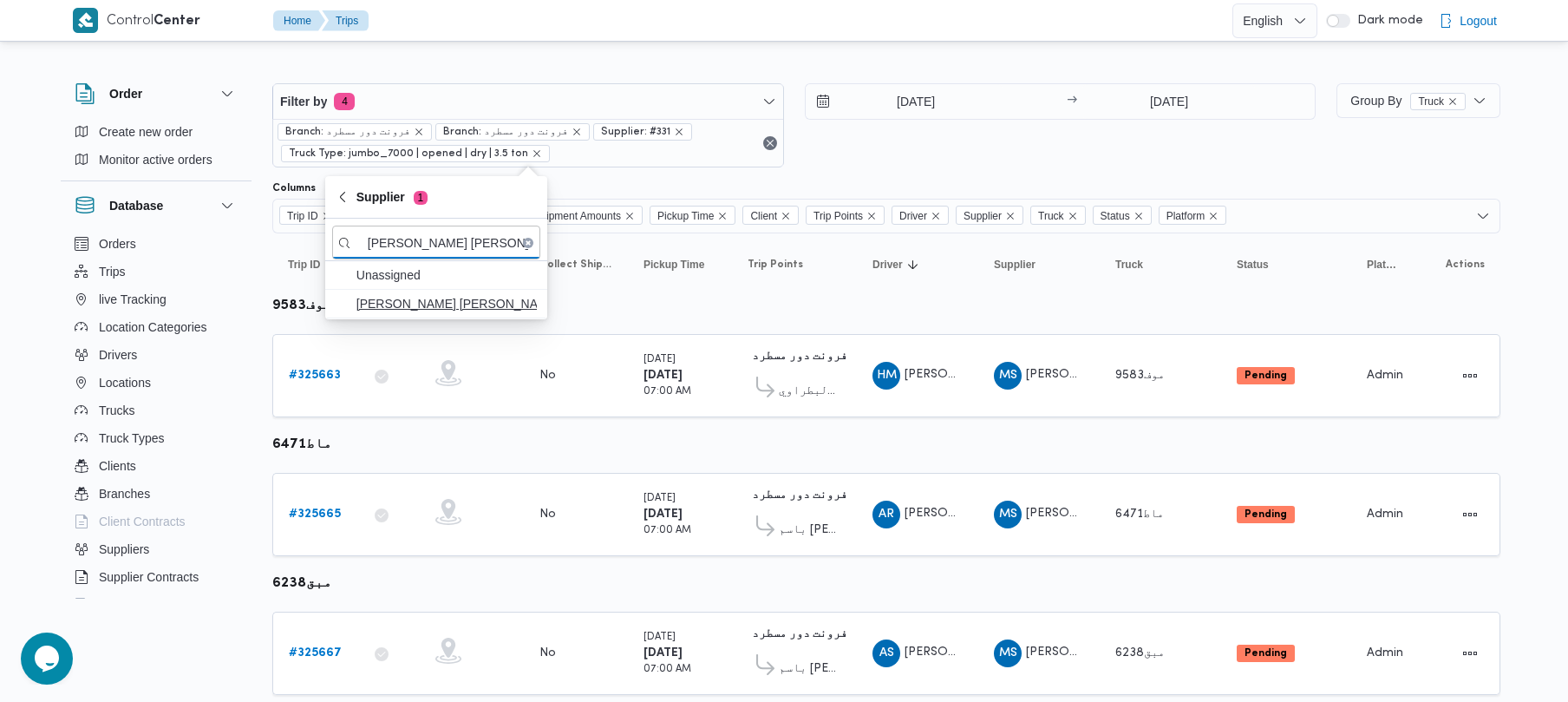 type on "[PERSON_NAME] [PERSON_NAME]" 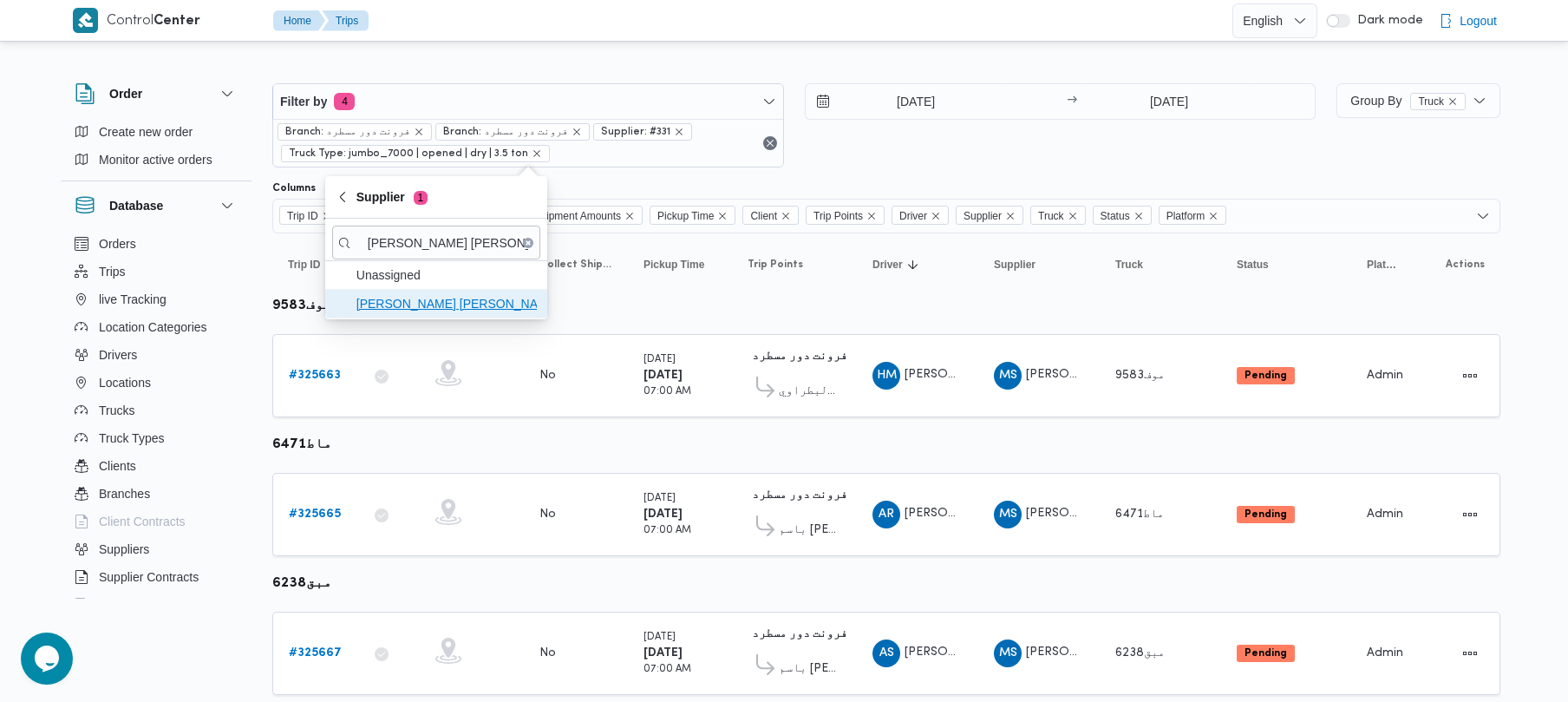 click on "[PERSON_NAME] [PERSON_NAME]" at bounding box center [447, 304] 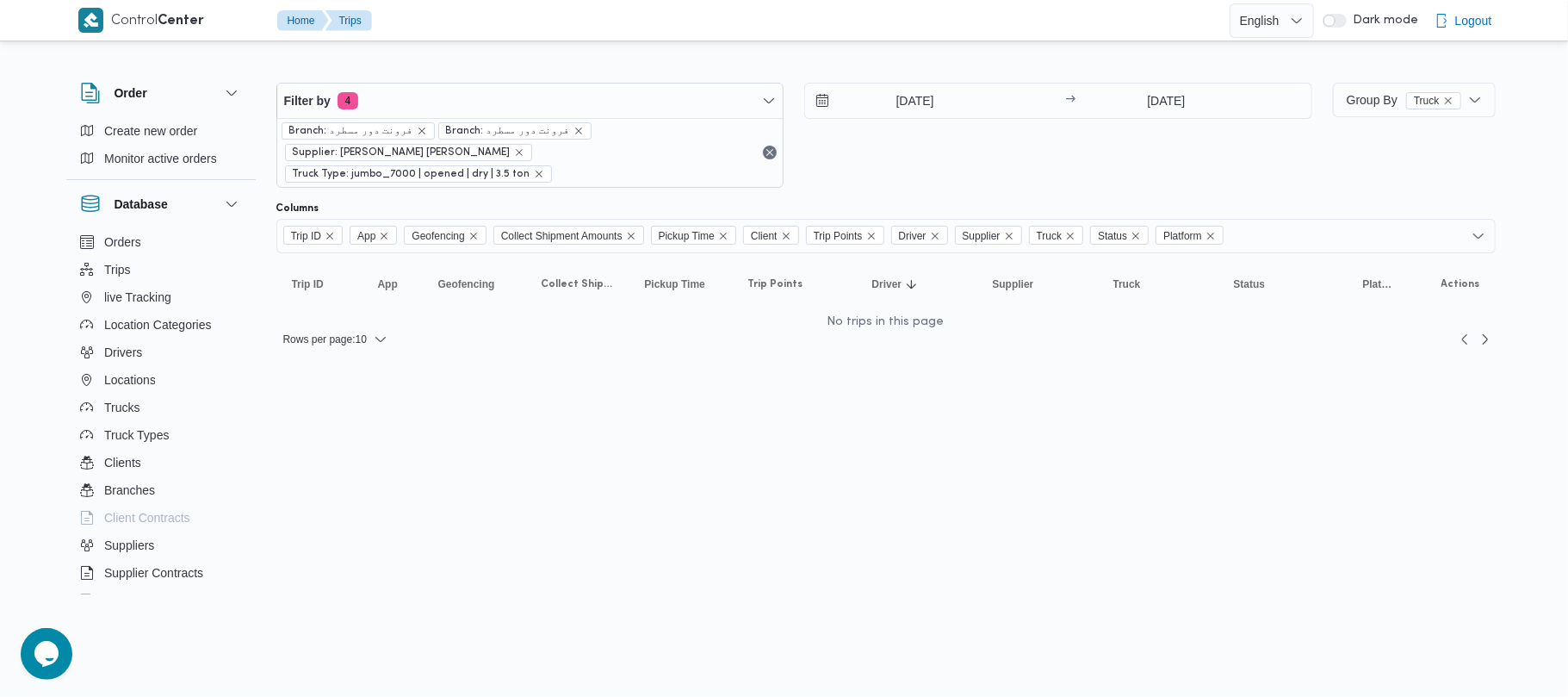 click on "21/7/2025 → 21/7/2025" at bounding box center [1058, 135] 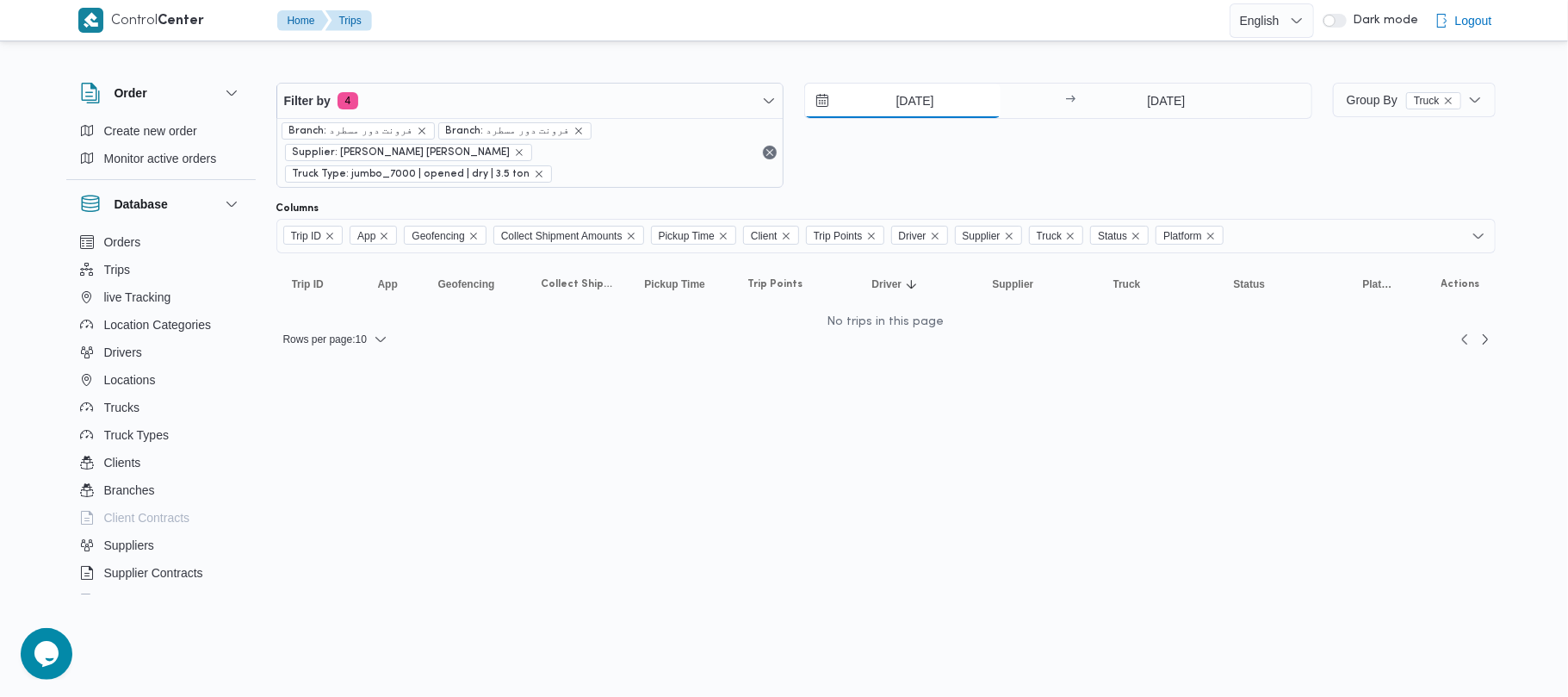 click on "[DATE]" at bounding box center (902, 101) 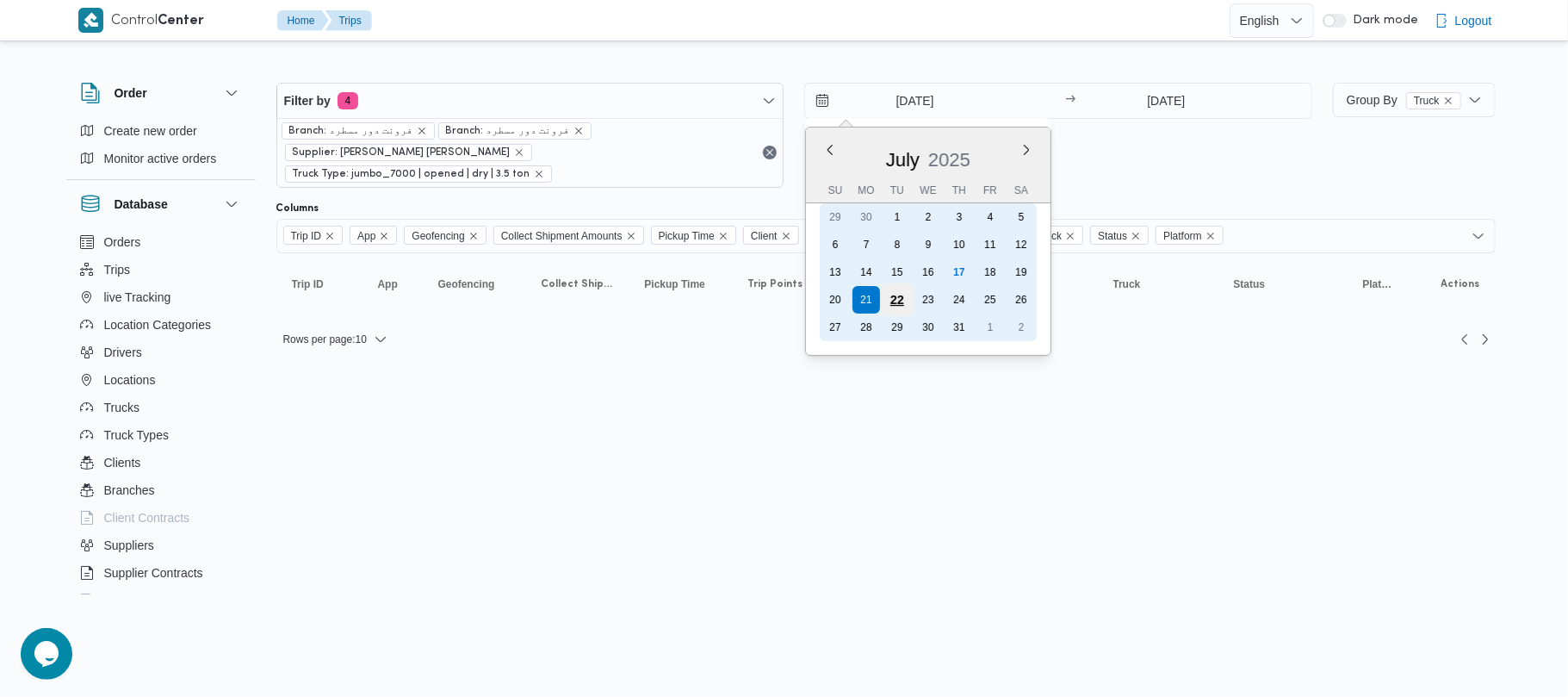 click on "22" at bounding box center [897, 300] 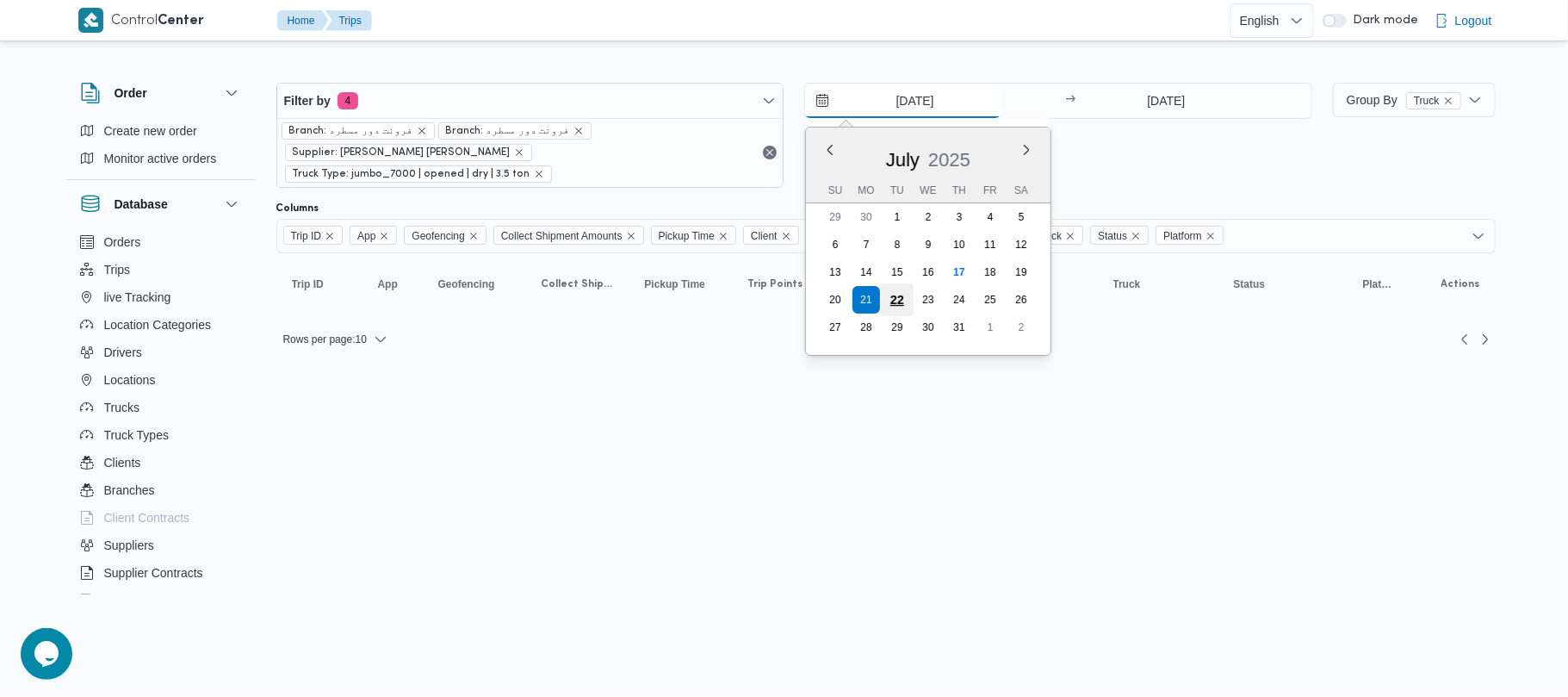 type on "[DATE]" 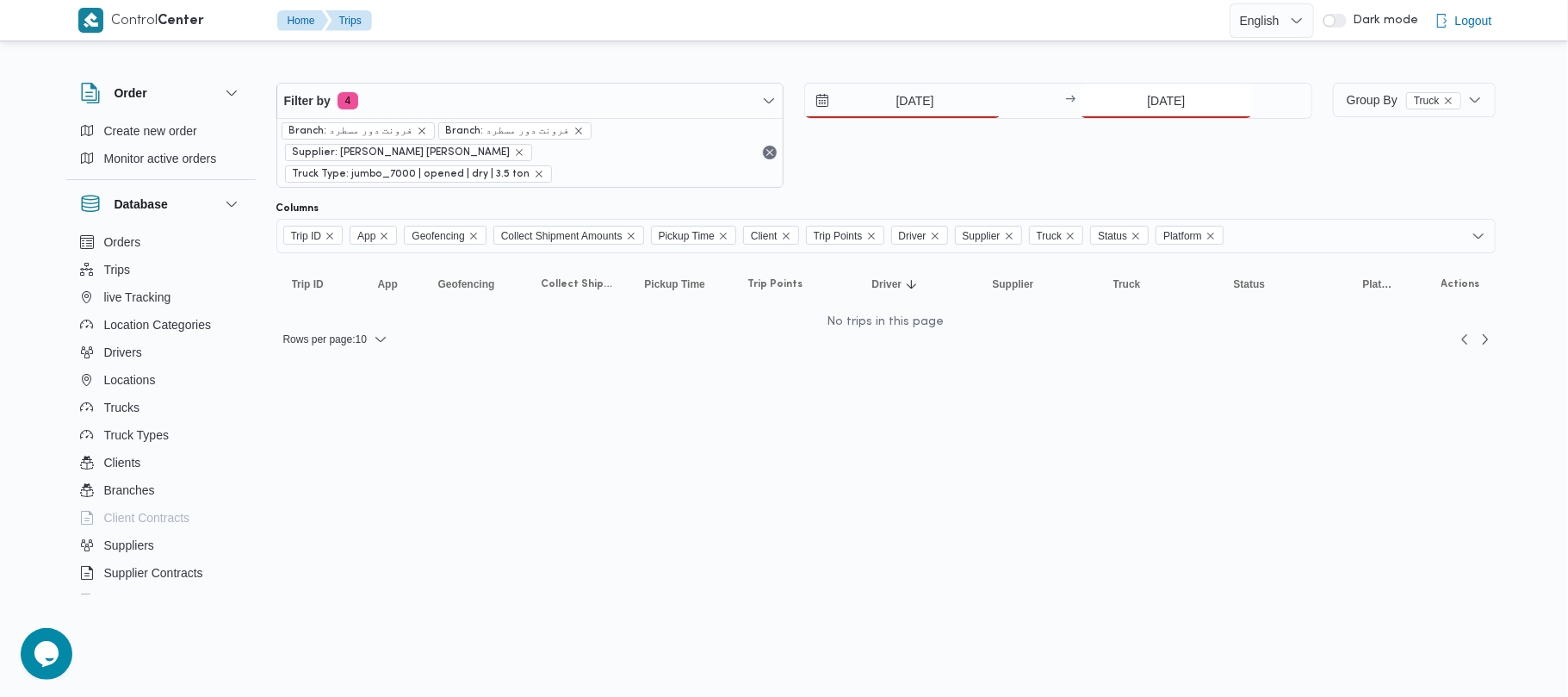 click on "[DATE]" at bounding box center (1166, 101) 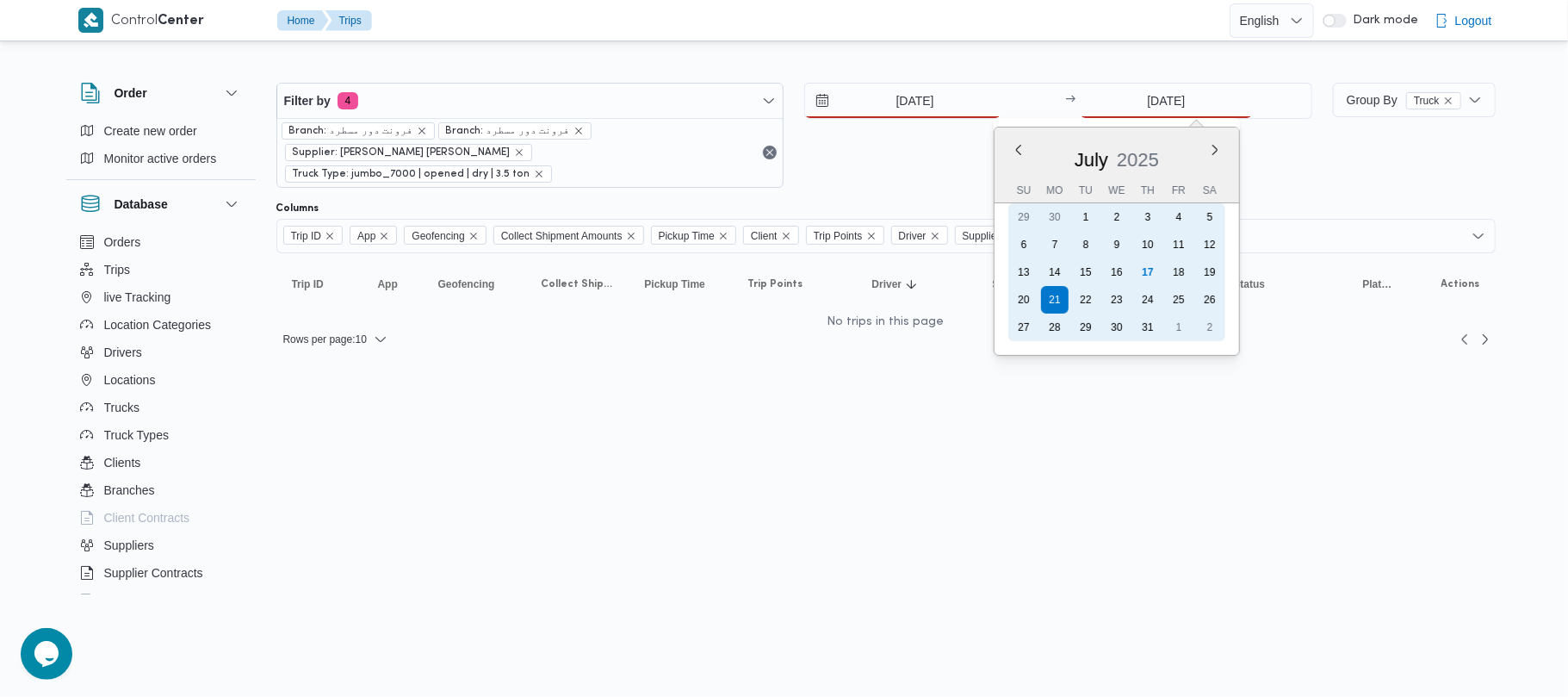 drag, startPoint x: 1096, startPoint y: 296, endPoint x: 1088, endPoint y: 281, distance: 17 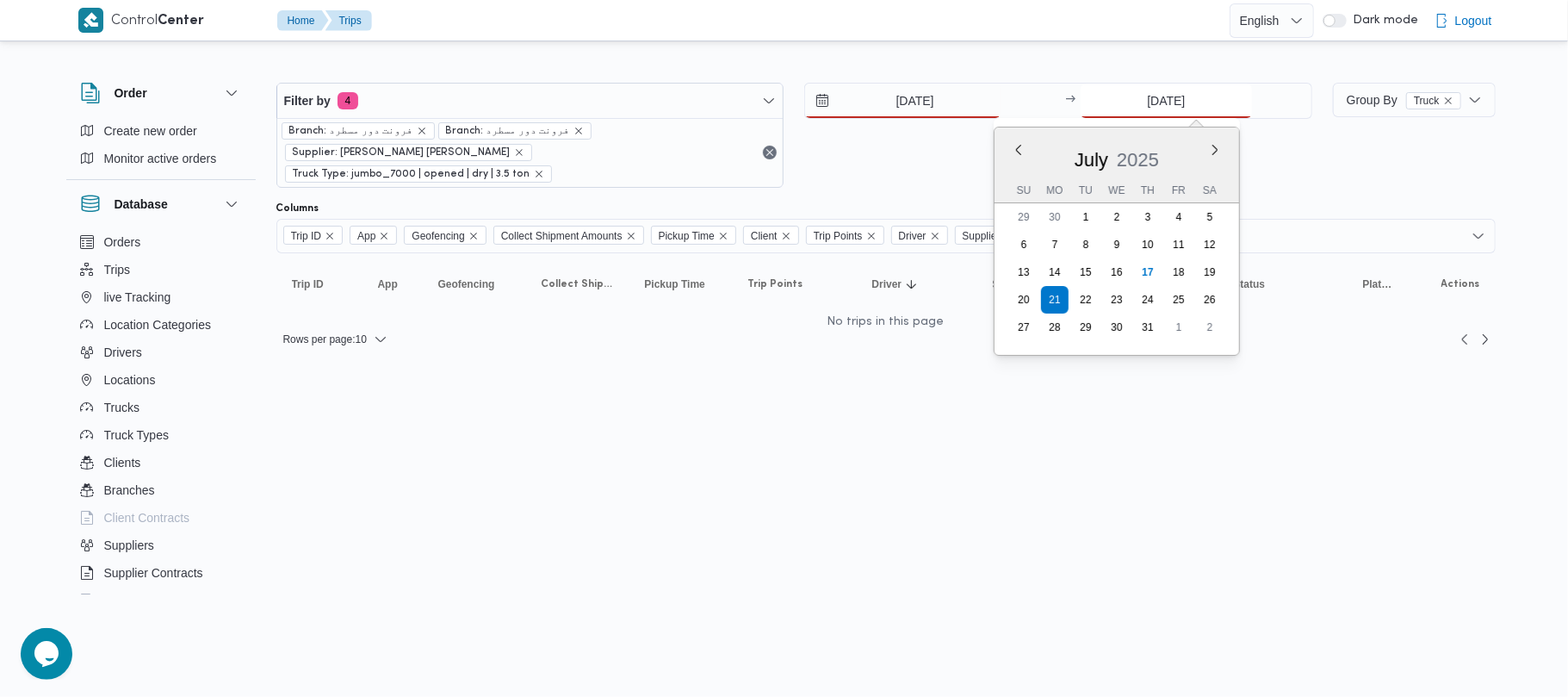 type on "[DATE]" 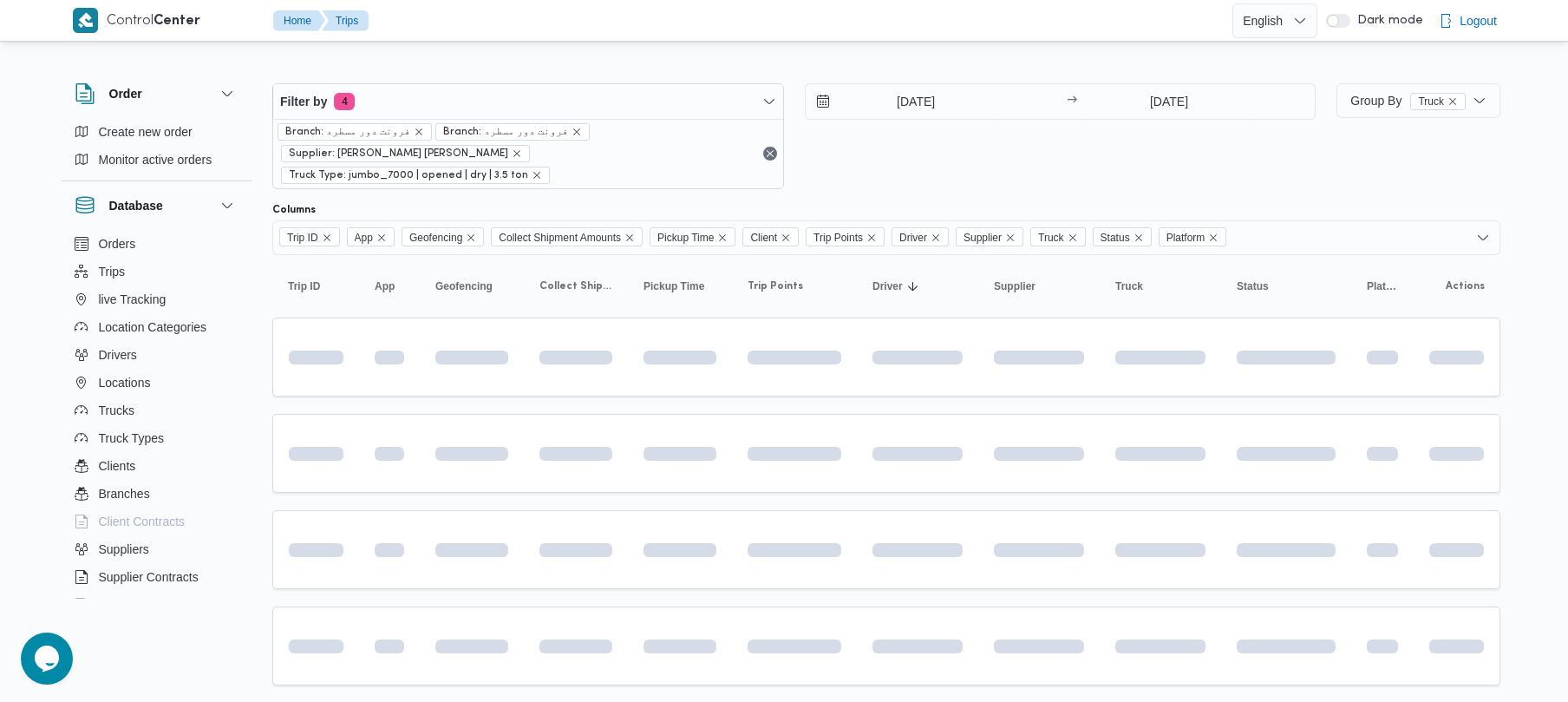 click on "22/7/2025 → 22/7/2025" at bounding box center [1061, 136] 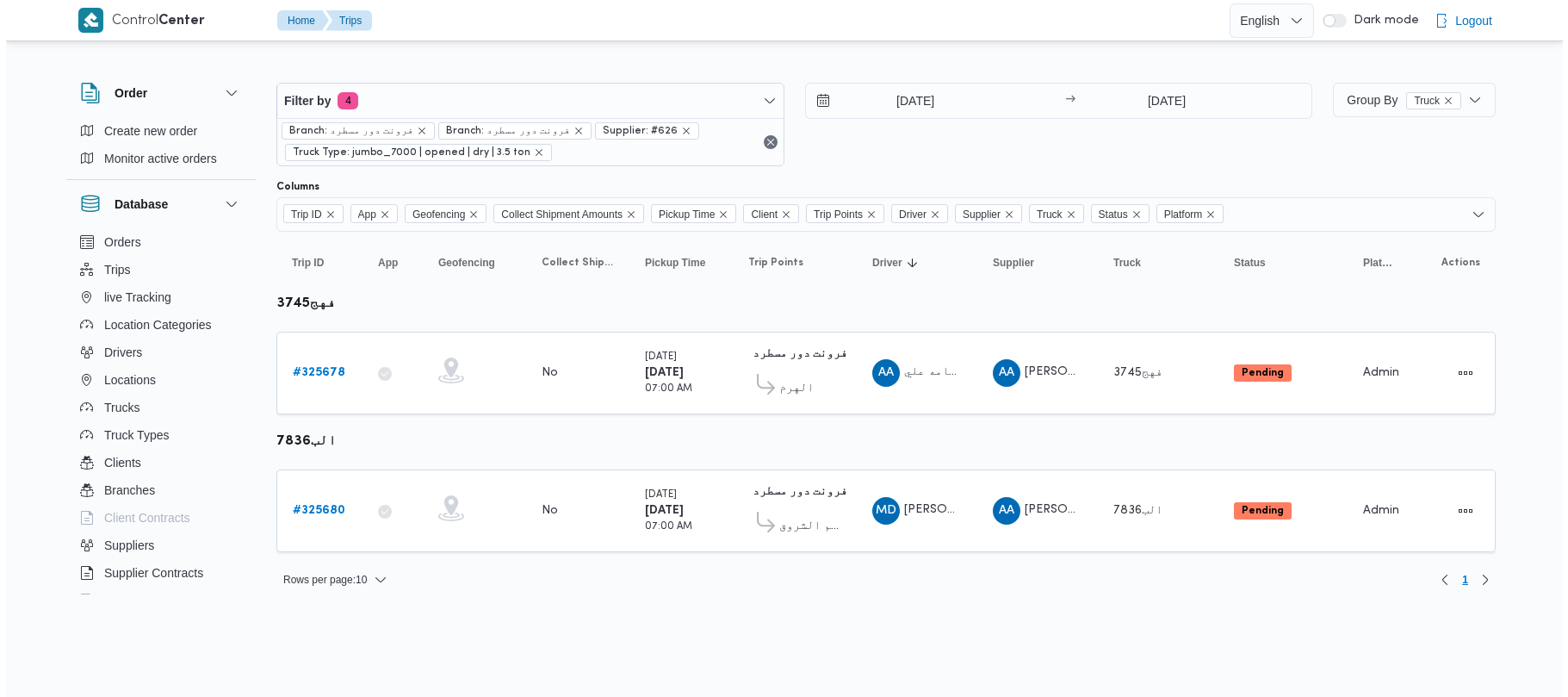 scroll, scrollTop: 0, scrollLeft: 0, axis: both 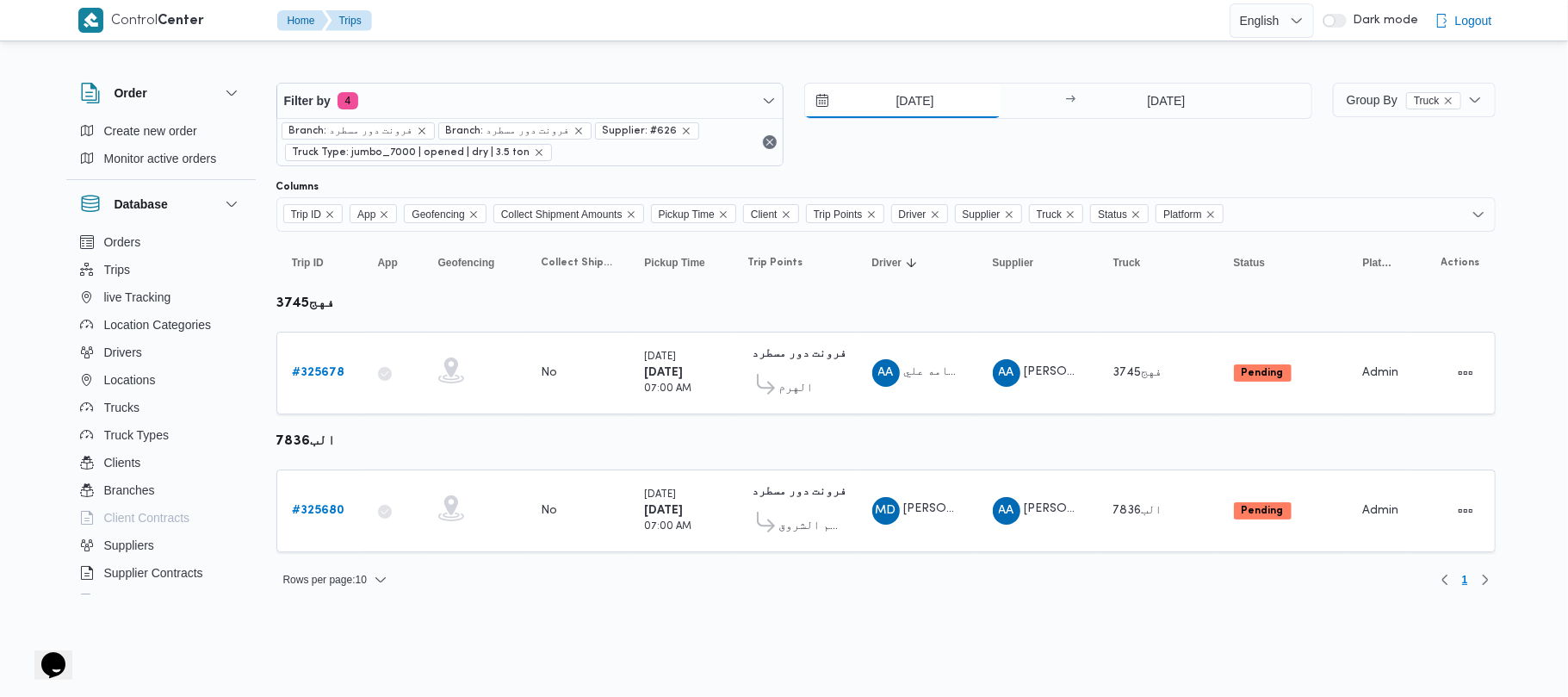 click on "[DATE]" at bounding box center [902, 101] 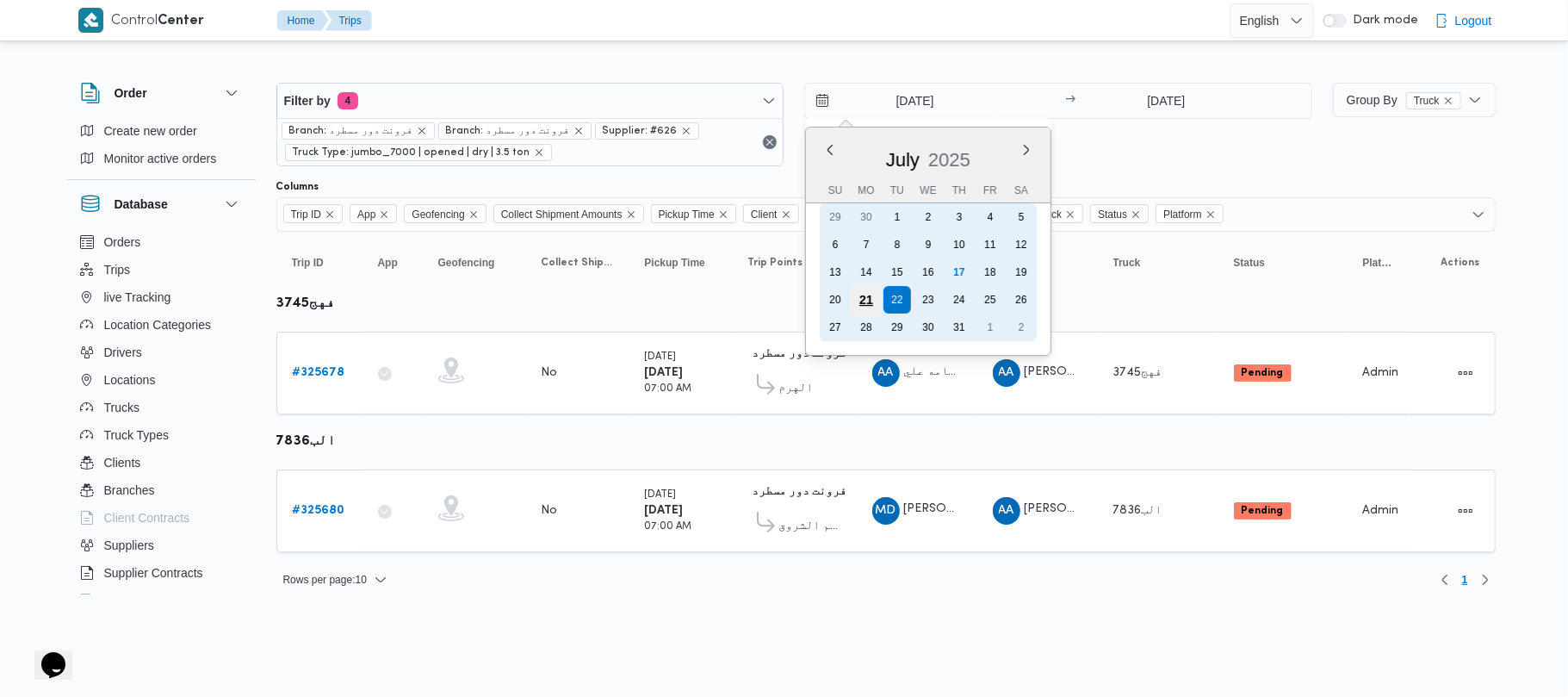 click on "21" at bounding box center (866, 300) 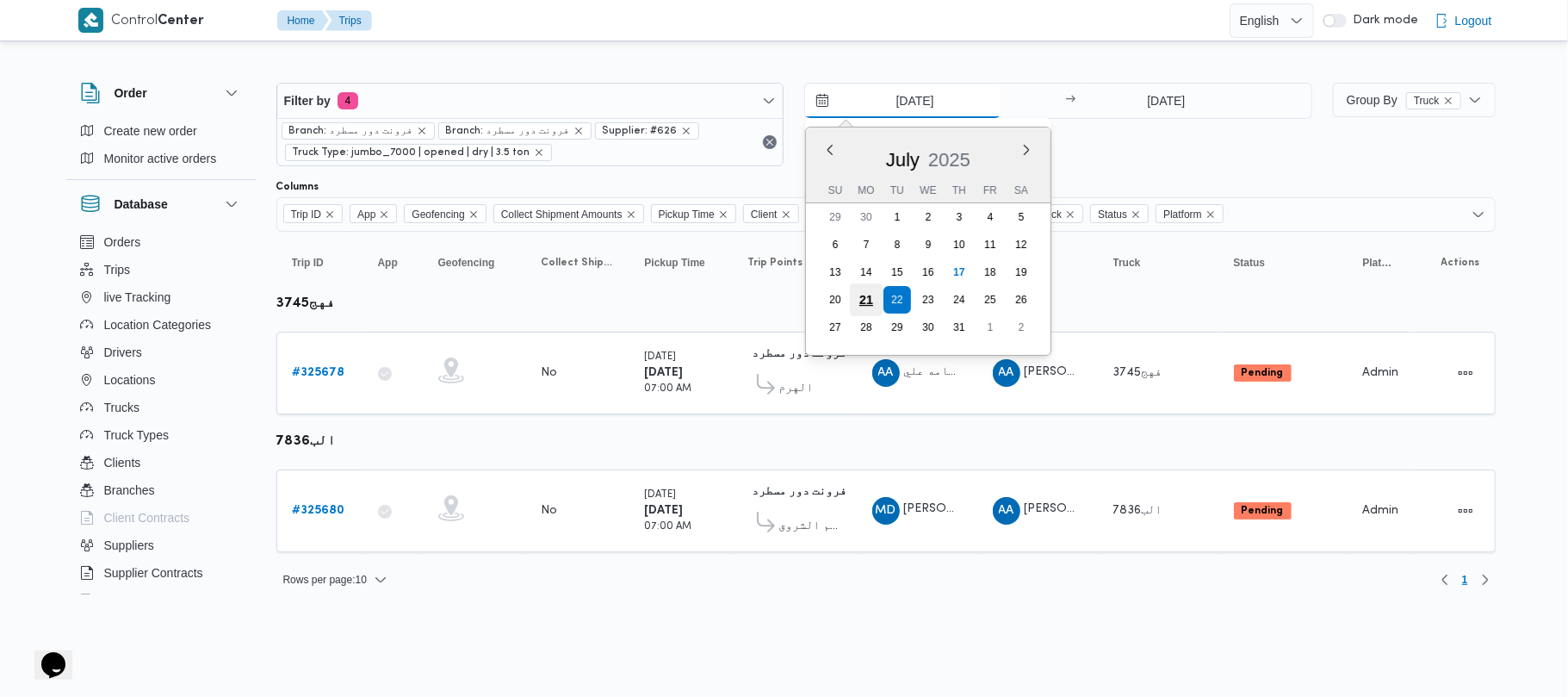 type on "[DATE]" 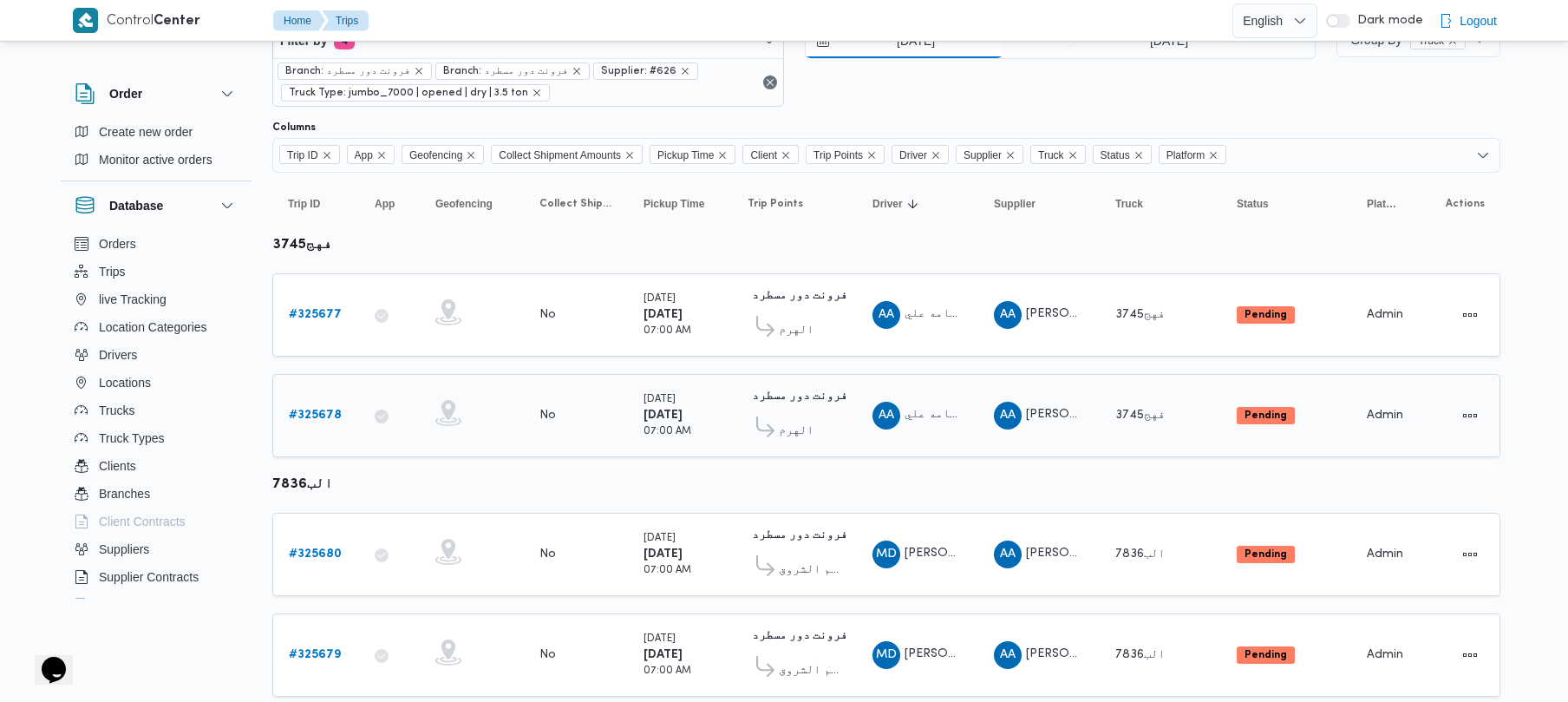 scroll, scrollTop: 116, scrollLeft: 0, axis: vertical 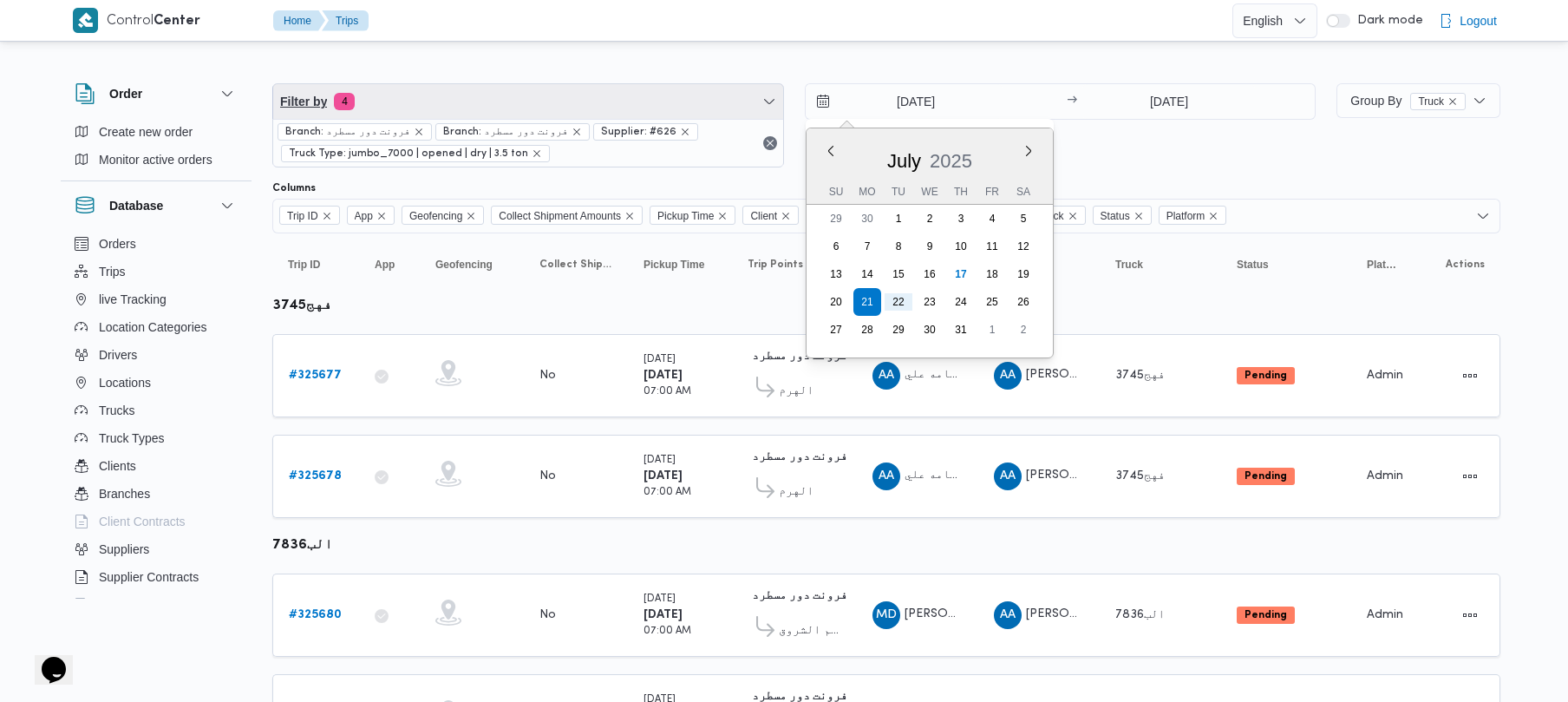 click on "Filter by 4" at bounding box center (528, 102) 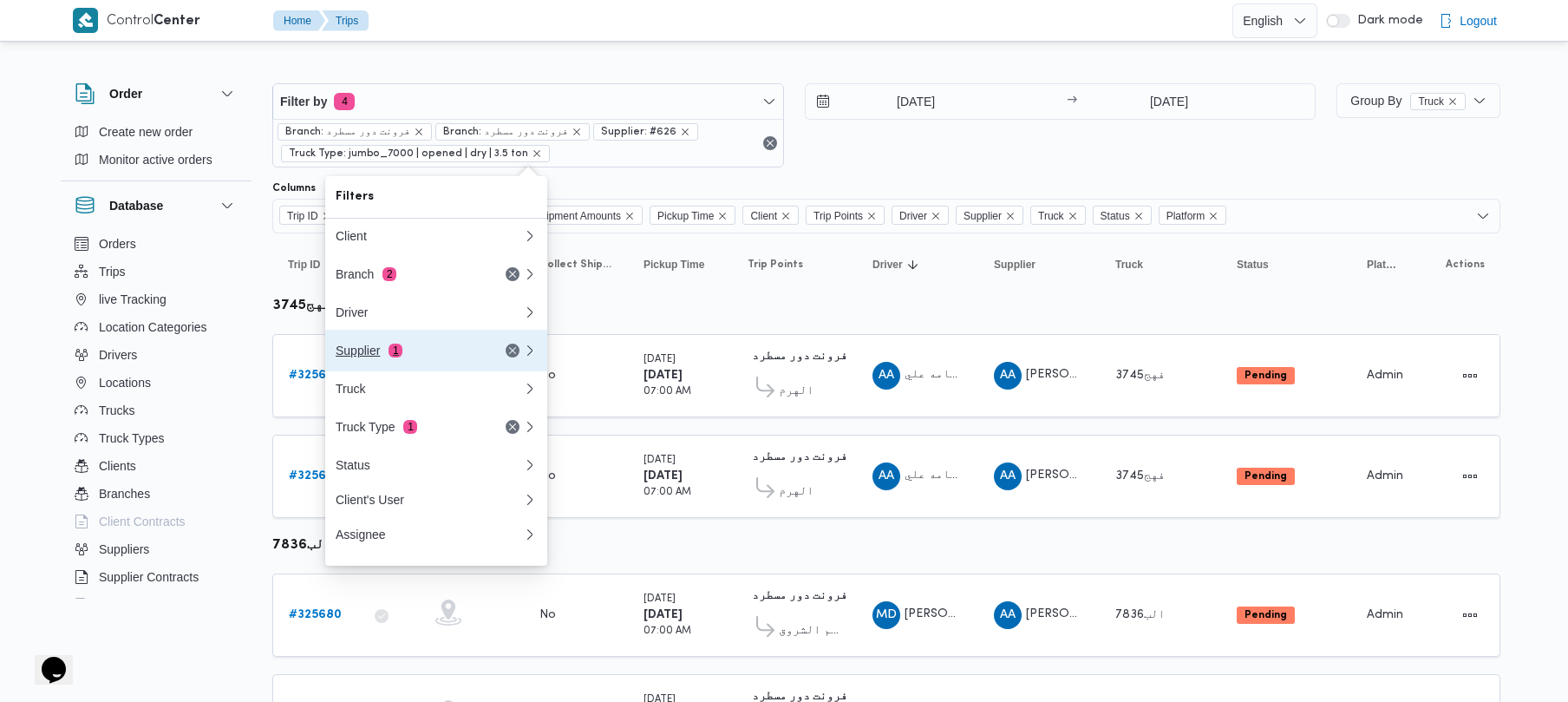 click on "Supplier 1" at bounding box center (436, 351) 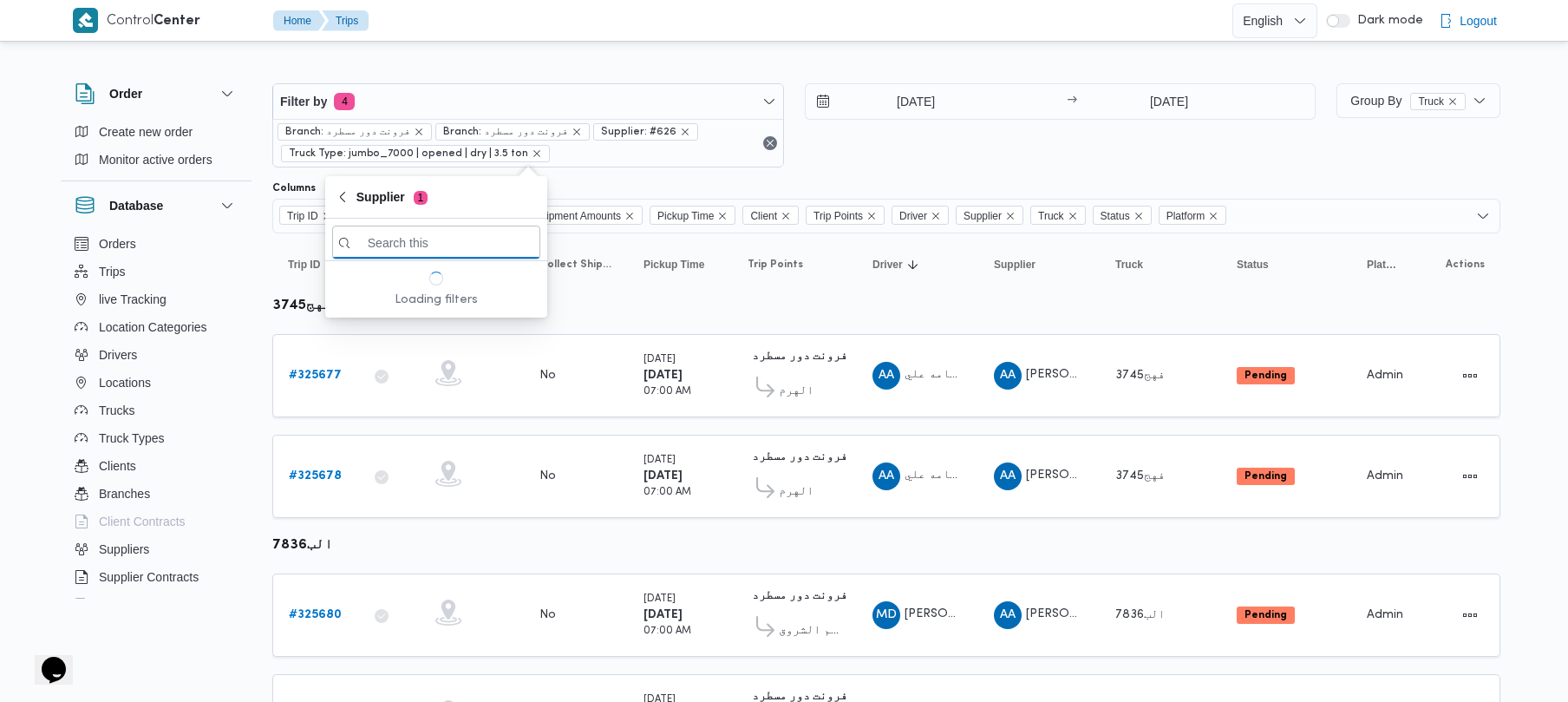 paste on "[PERSON_NAME] [PERSON_NAME]" 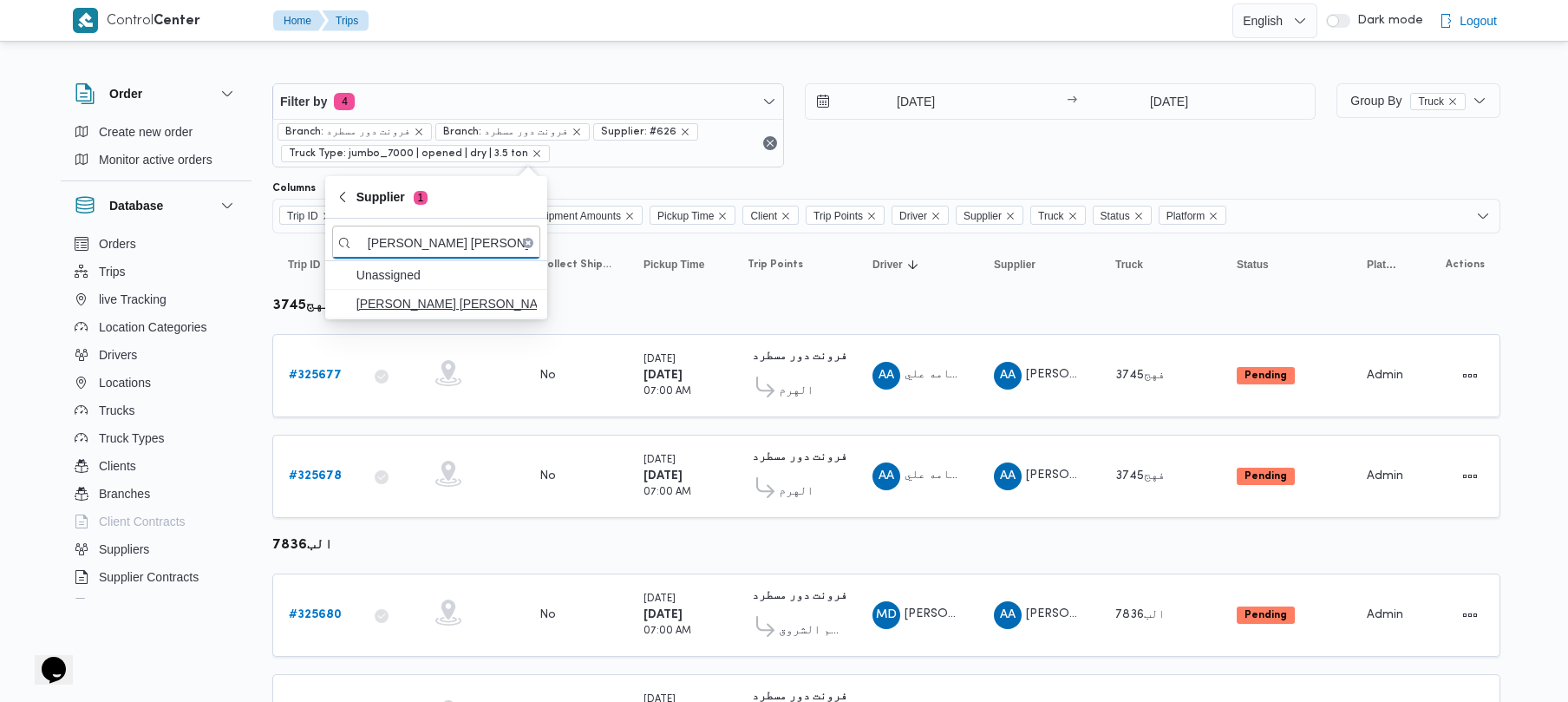 type on "[PERSON_NAME] [PERSON_NAME]" 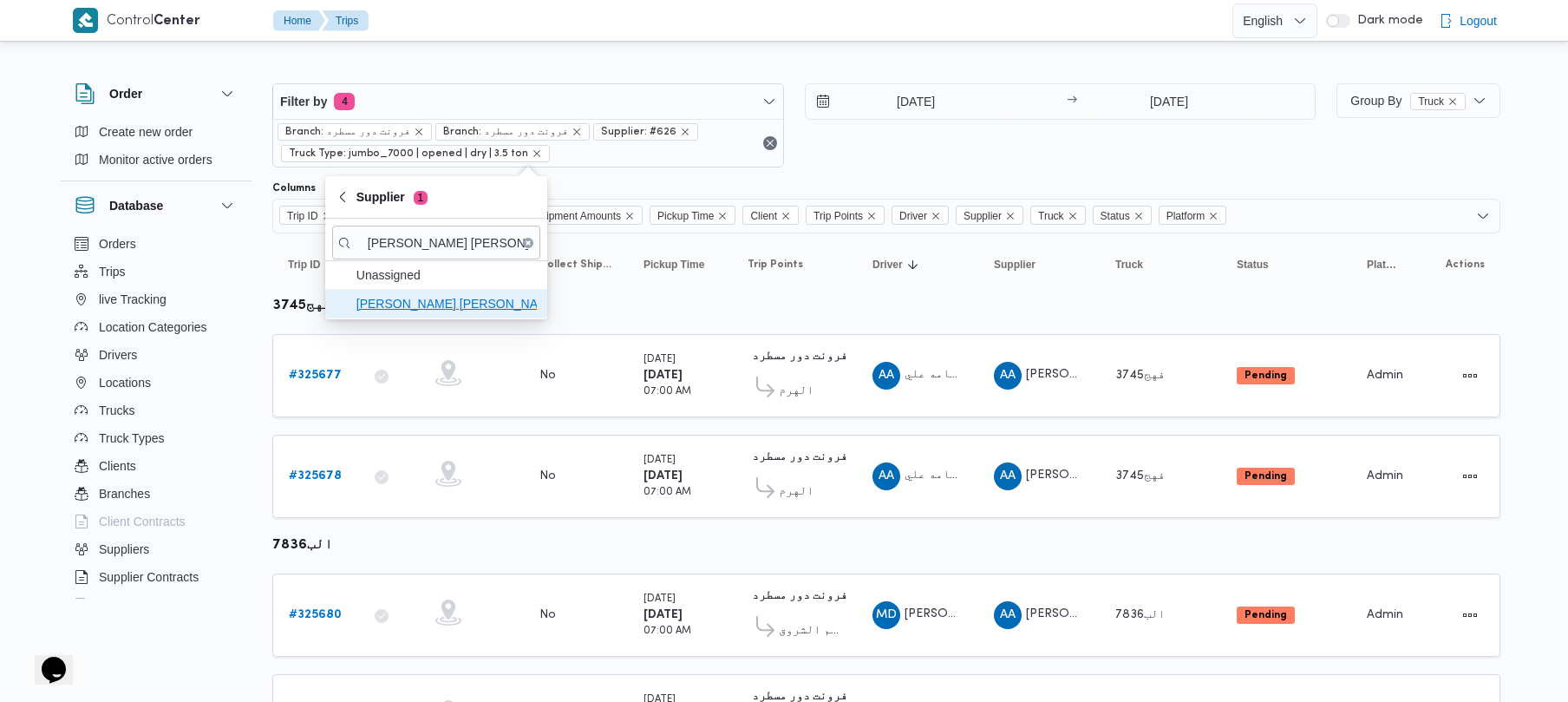 click on "[PERSON_NAME] [PERSON_NAME]" at bounding box center [447, 304] 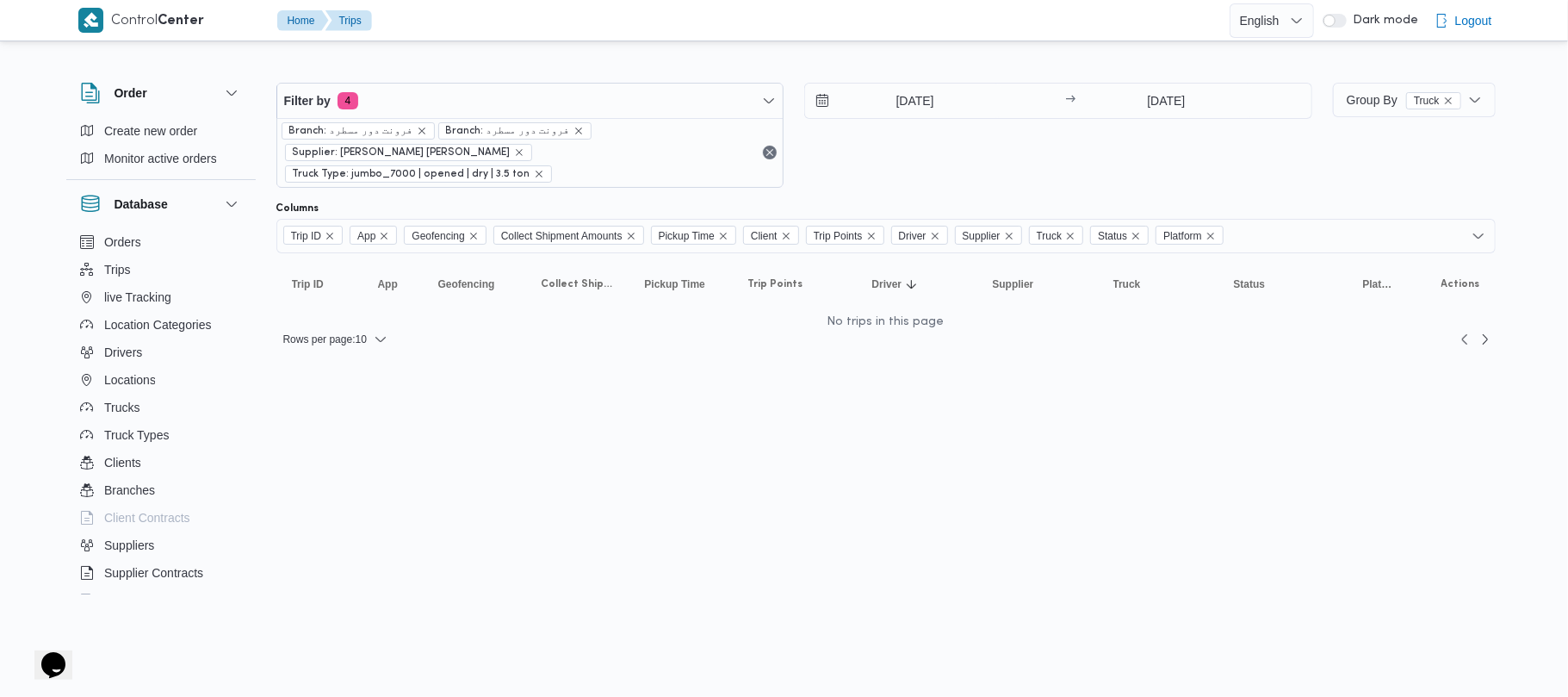 click on "[DATE] → [DATE]" at bounding box center (1058, 135) 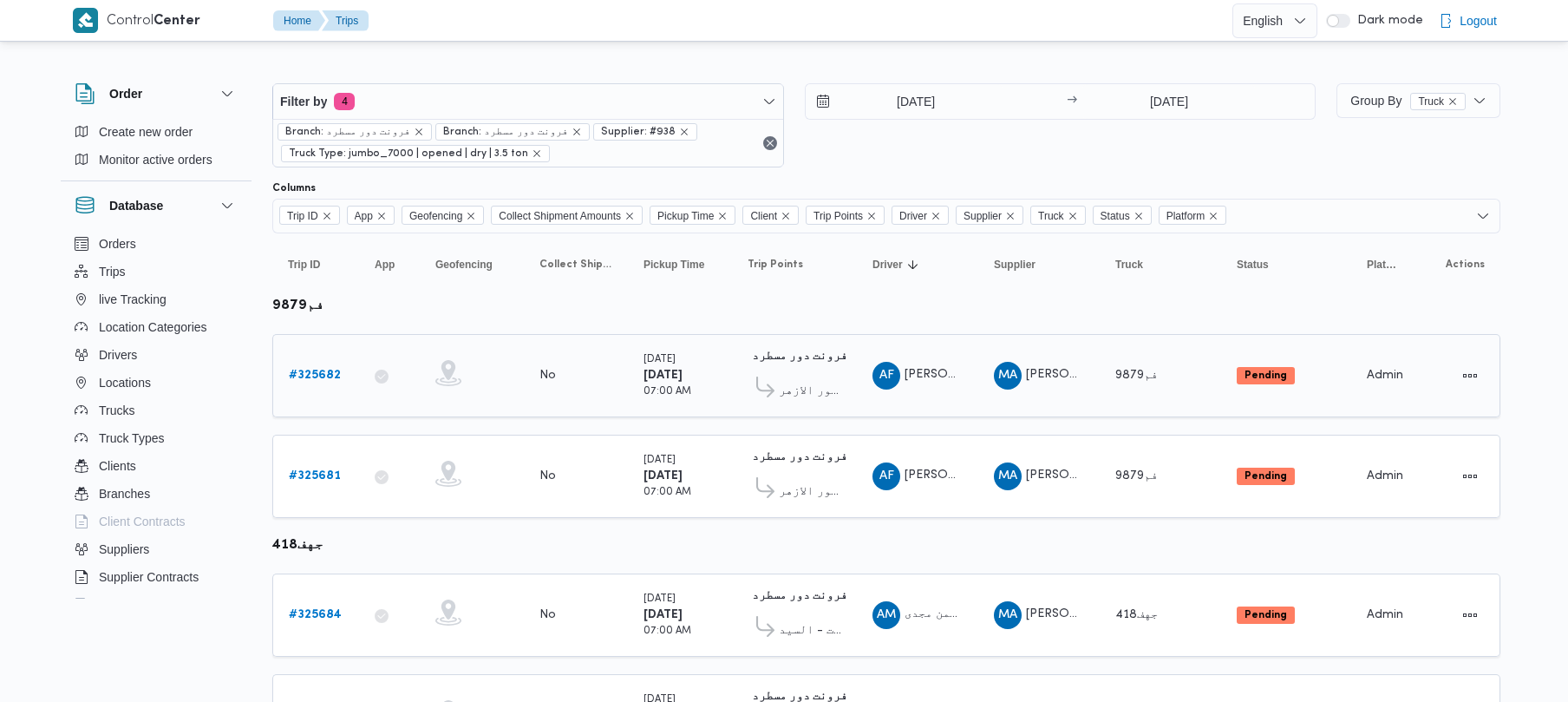 scroll, scrollTop: 0, scrollLeft: 0, axis: both 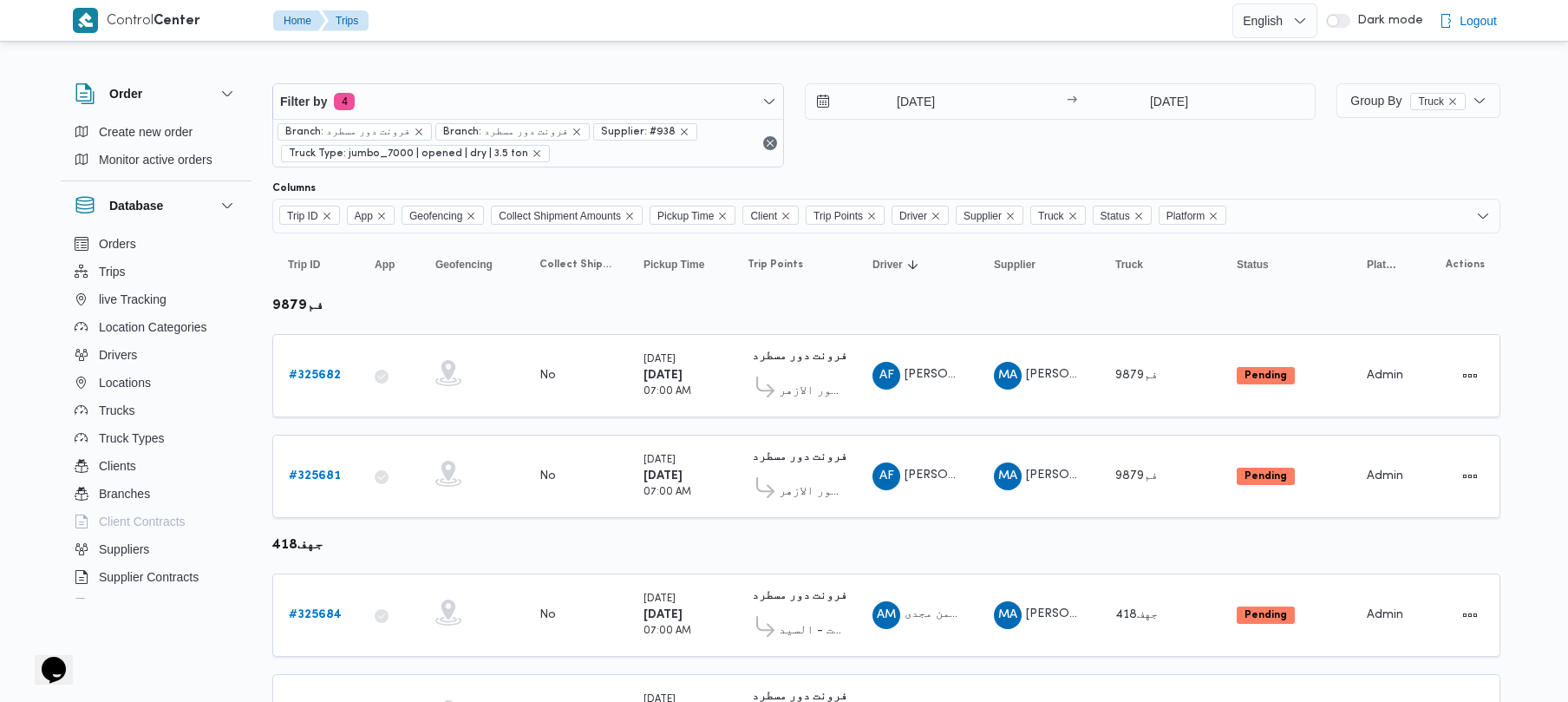 click on "Filter by 4 Branch: فرونت دور مسطرد Branch: فرونت دور مسطرد  Supplier: #938 Truck Type: jumbo_7000 | opened | dry | 3.5 ton" at bounding box center [528, 125] 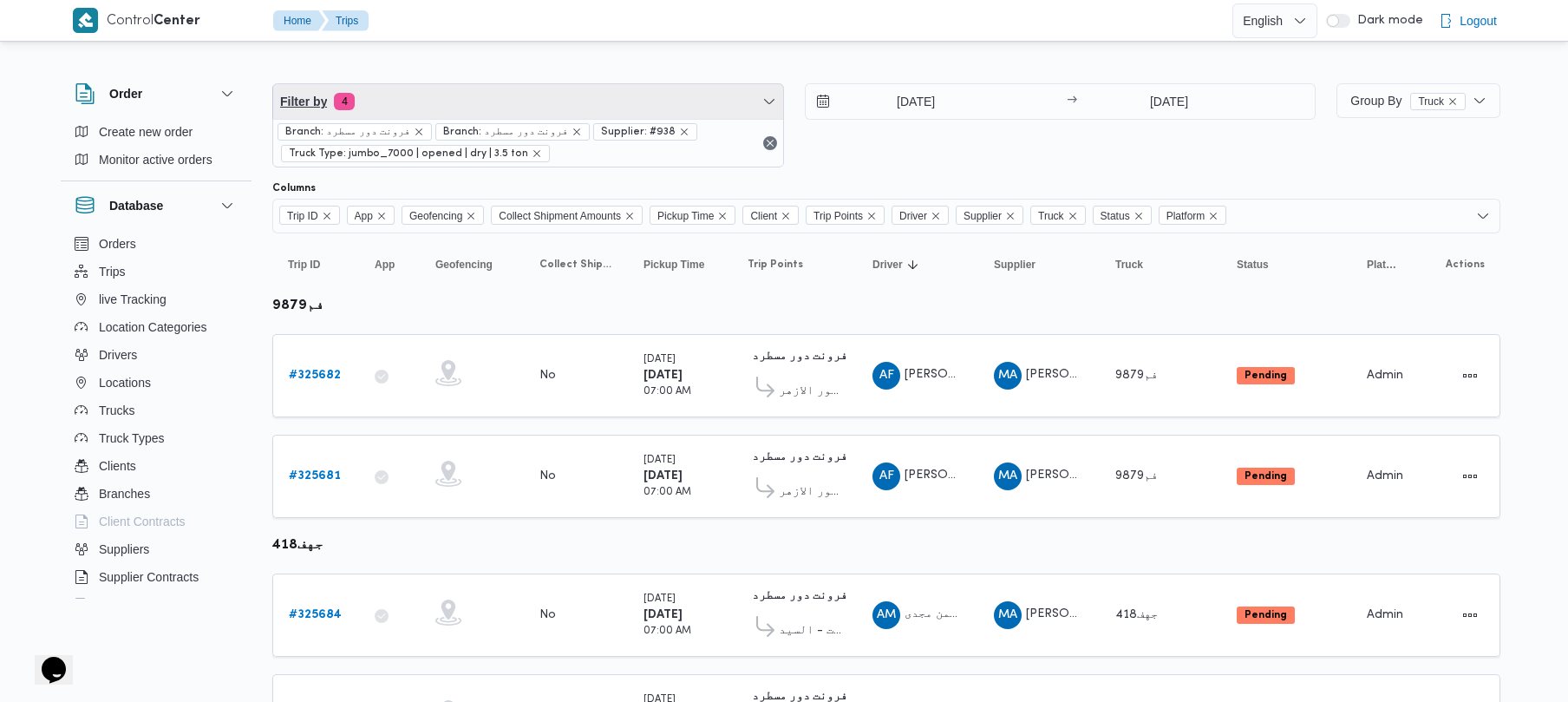 click on "Filter by 4" at bounding box center (528, 102) 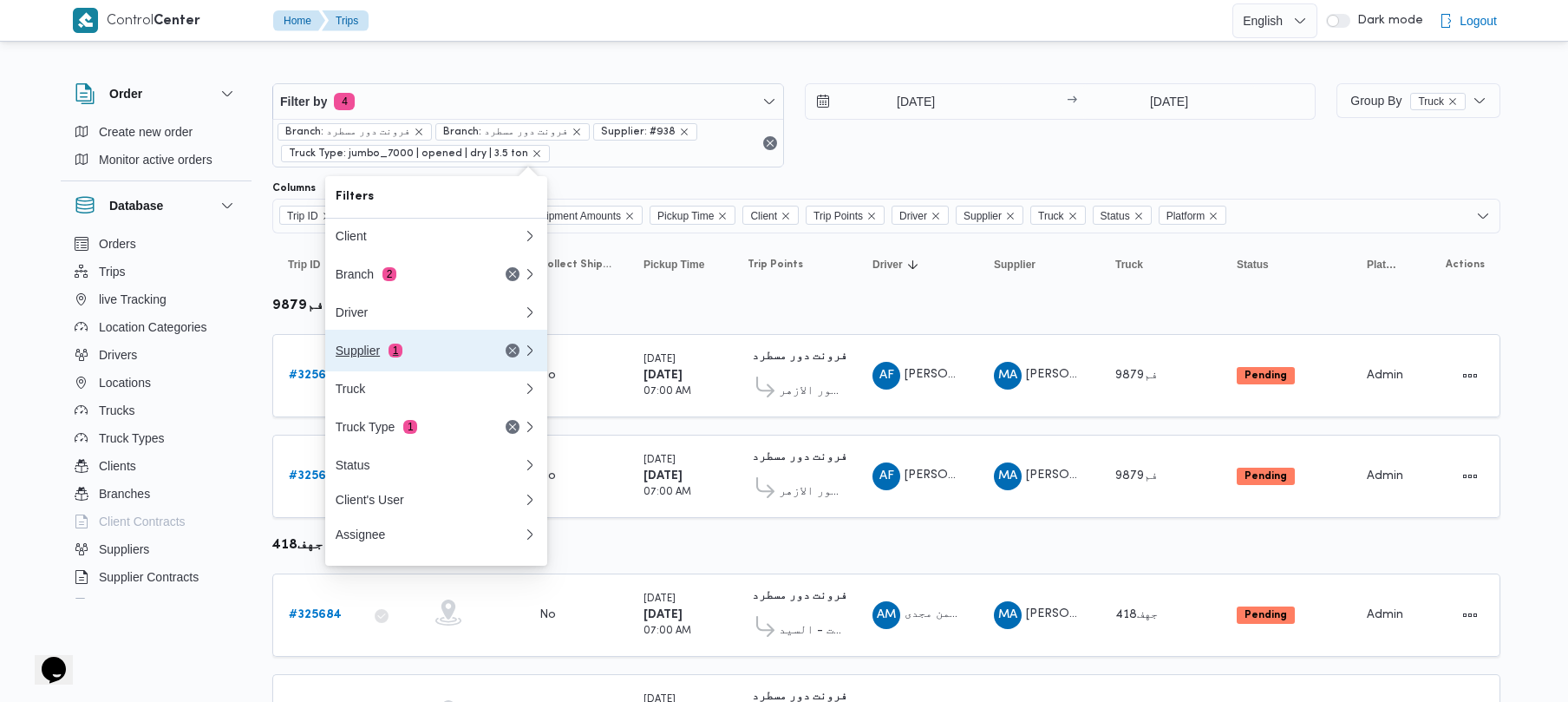 click on "Supplier 1" at bounding box center [436, 351] 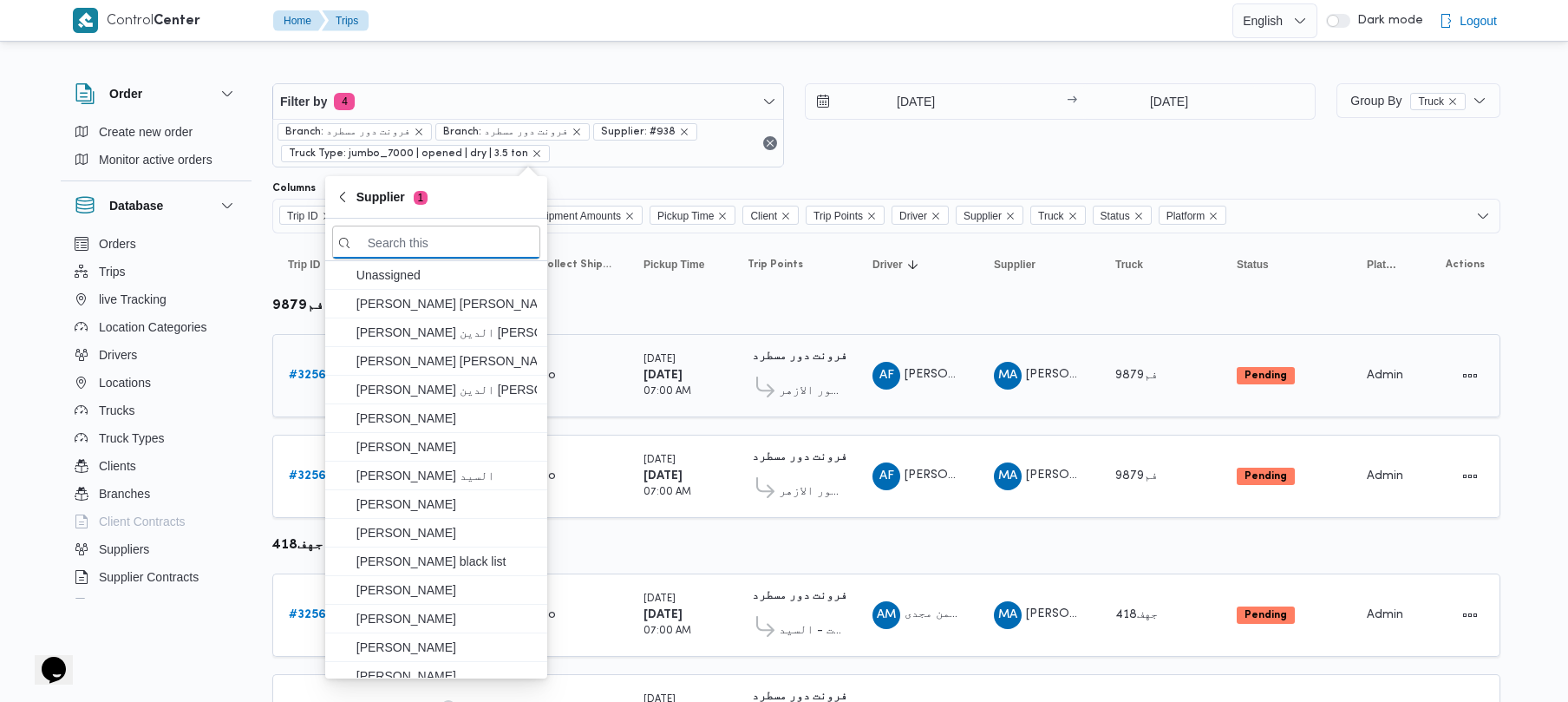 paste on "[PERSON_NAME] [PERSON_NAME]" 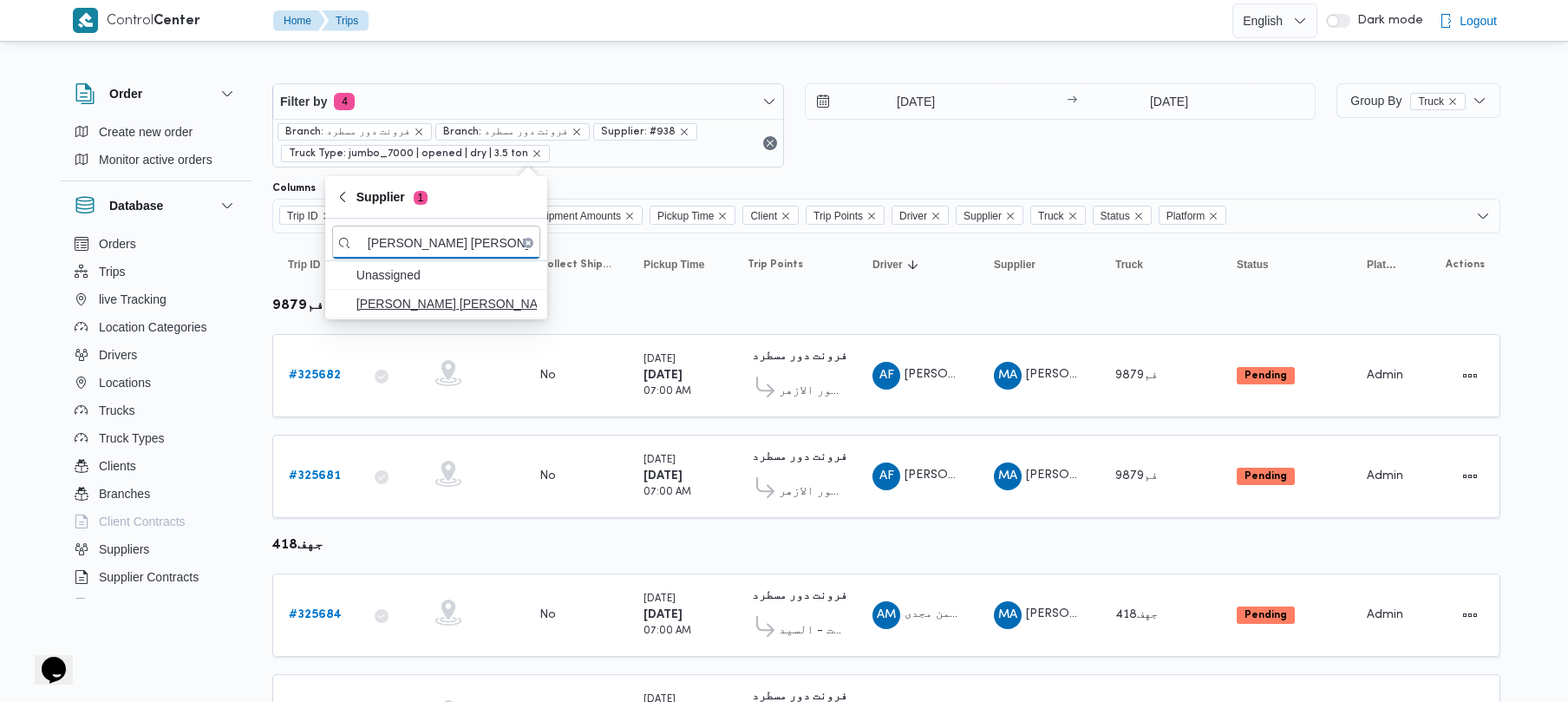 type on "[PERSON_NAME] [PERSON_NAME]" 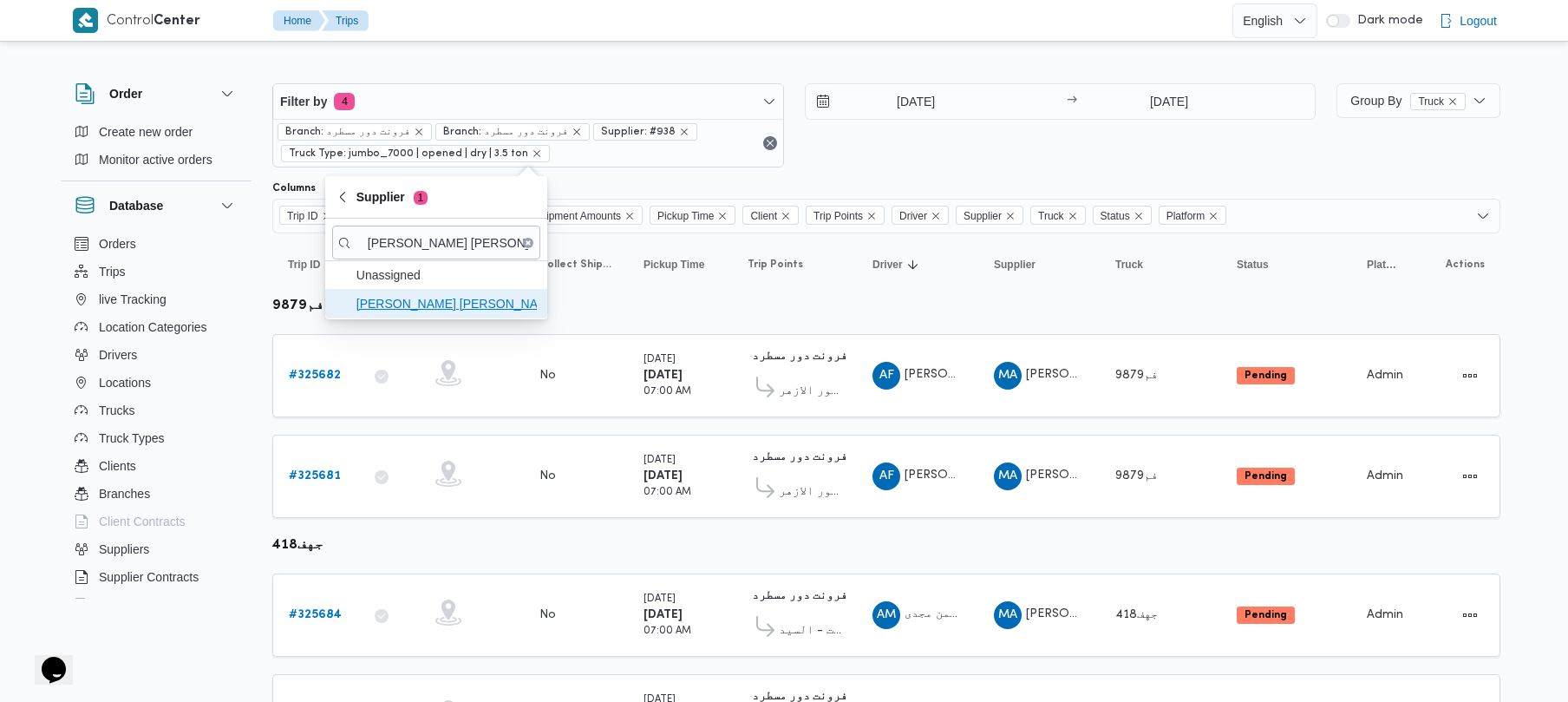 click on "[PERSON_NAME] [PERSON_NAME]" at bounding box center (447, 304) 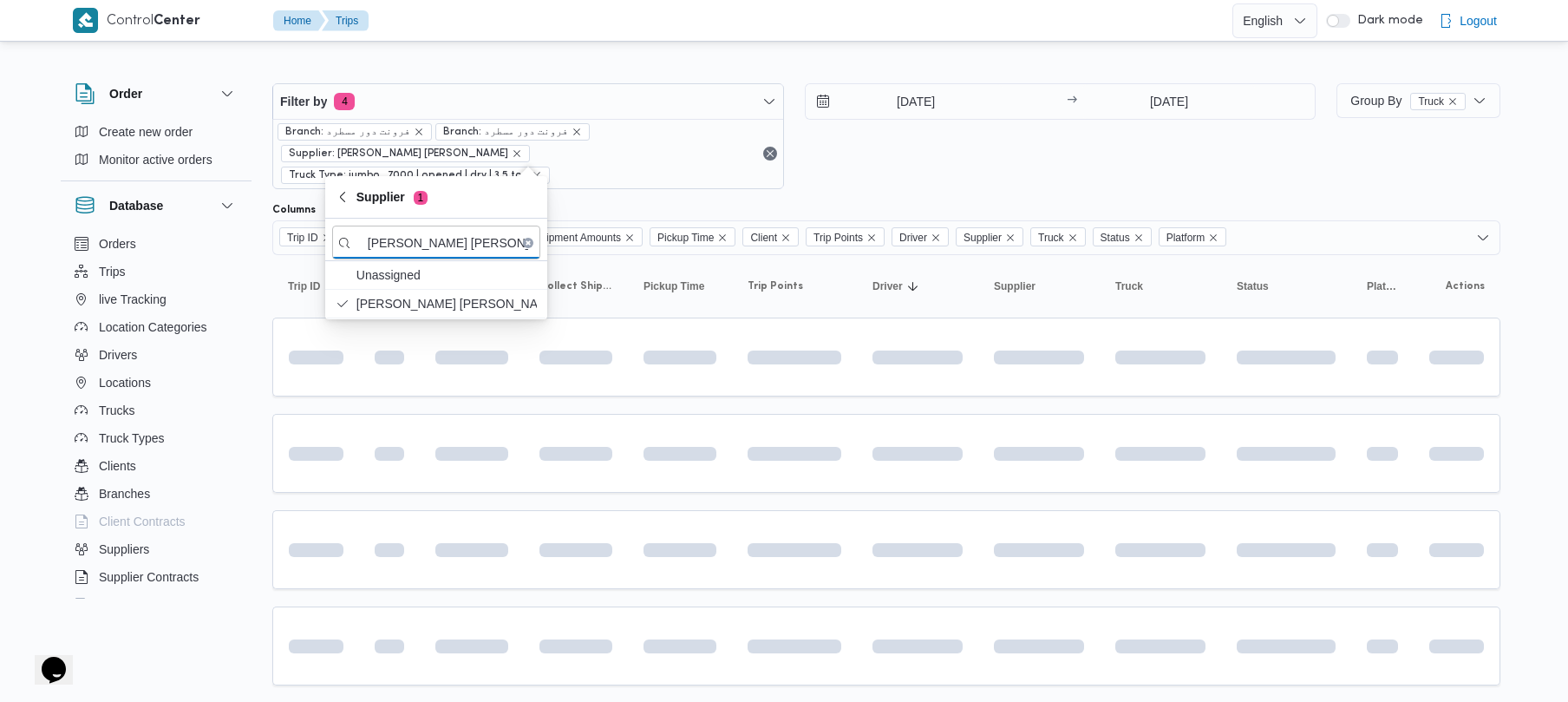 click on "Filter by 4 Branch: فرونت دور مسطرد Branch: فرونت دور مسطرد  Supplier: عليوه سراج الدين عليوه محمد Truck Type: jumbo_7000 | opened | dry | 3.5 ton 21/7/2025 → 22/7/2025" at bounding box center [794, 136] 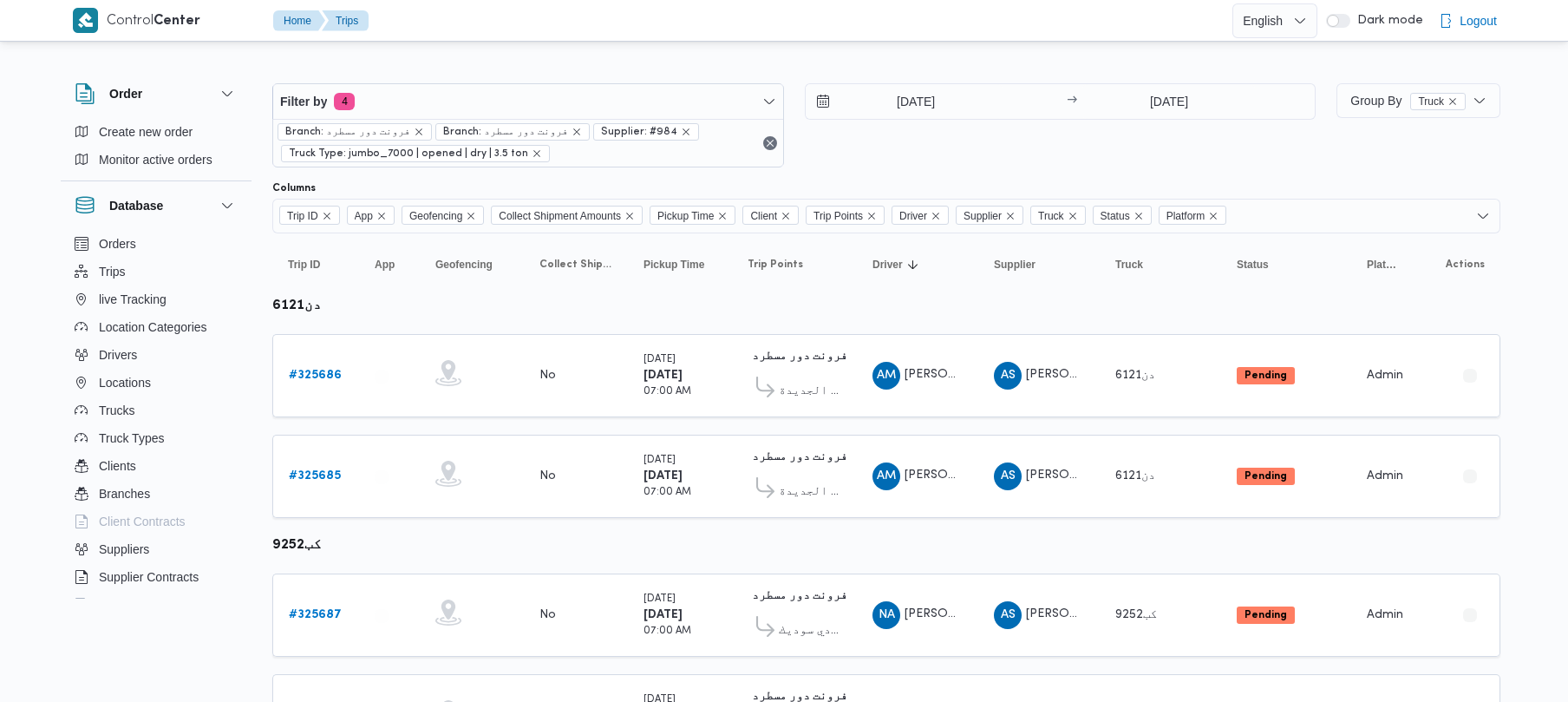 scroll, scrollTop: 0, scrollLeft: 0, axis: both 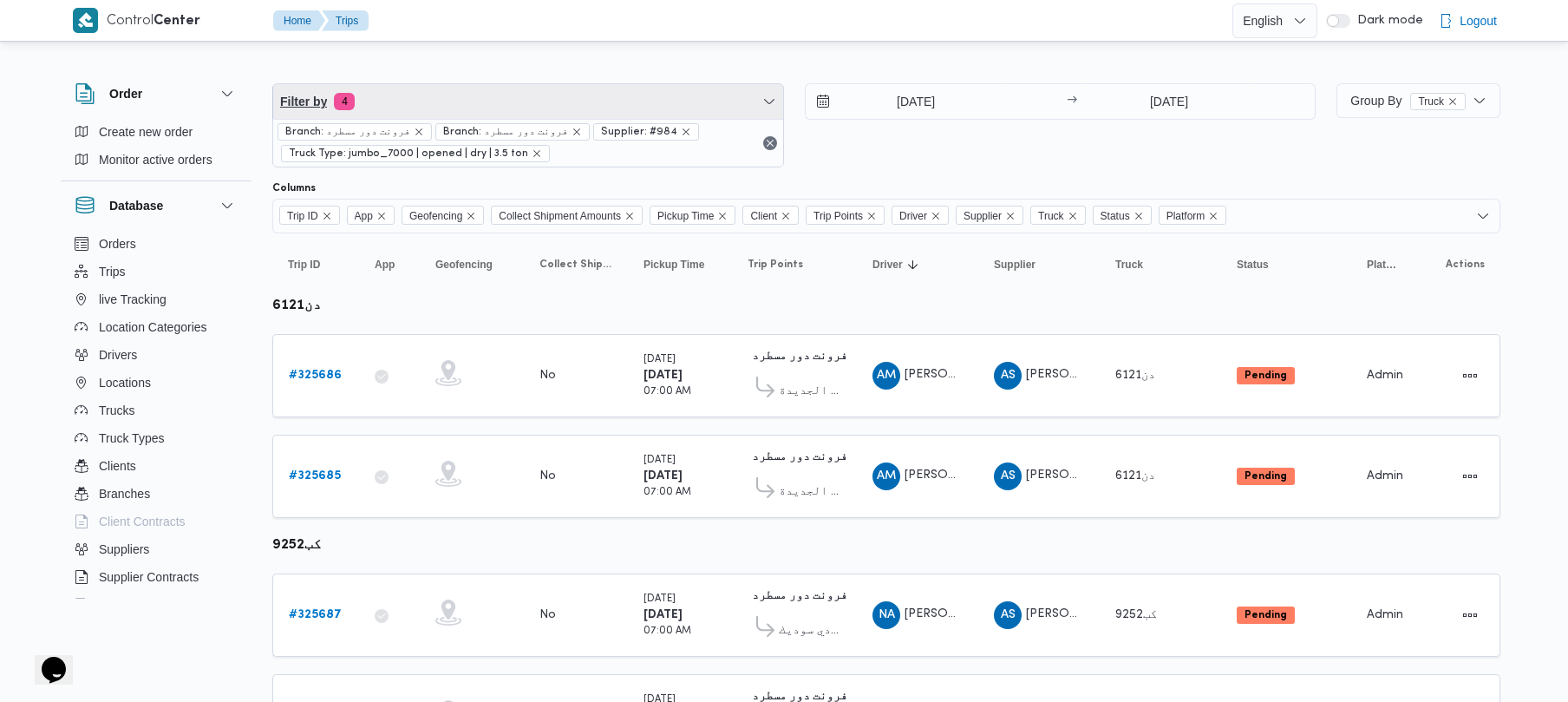 click on "Filter by 4" at bounding box center [528, 102] 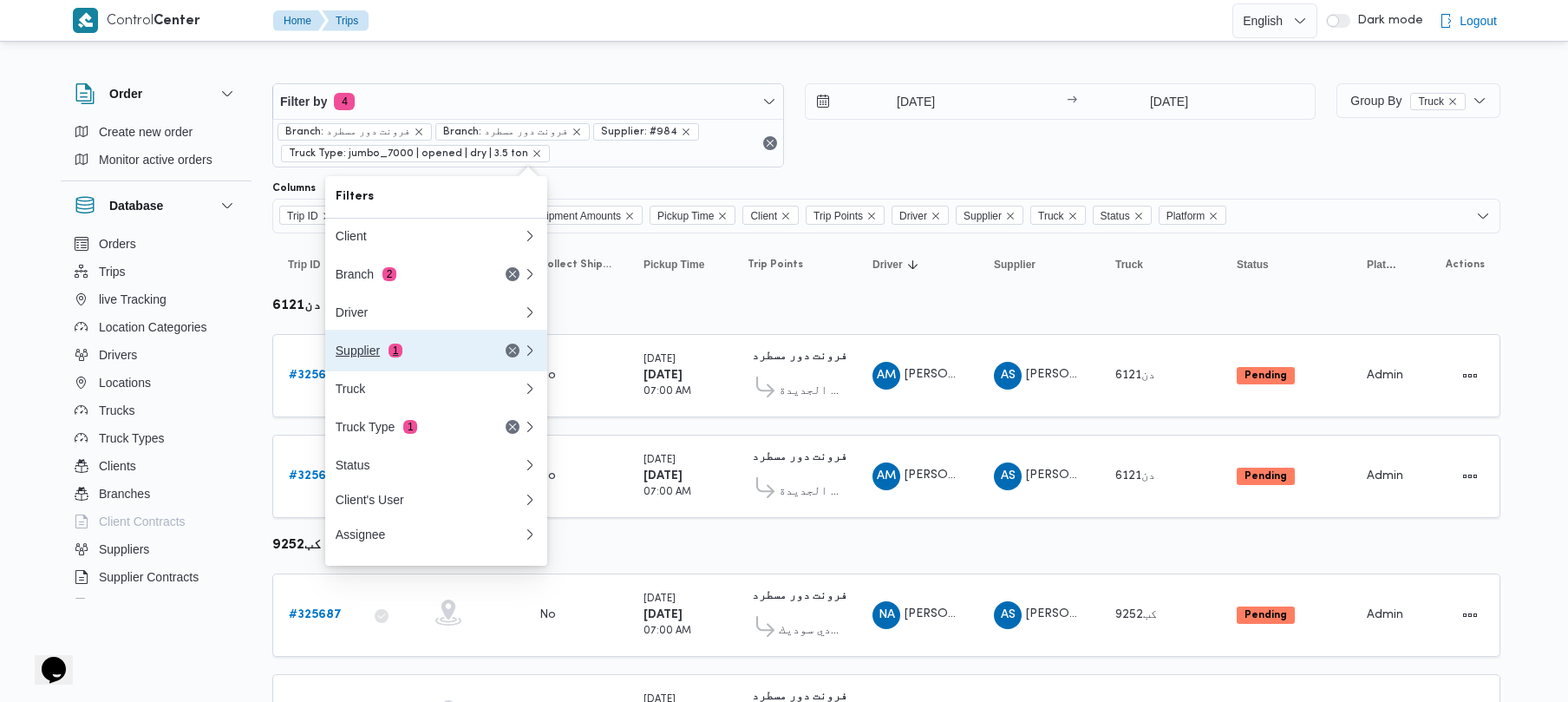 click on "1" at bounding box center (395, 351) 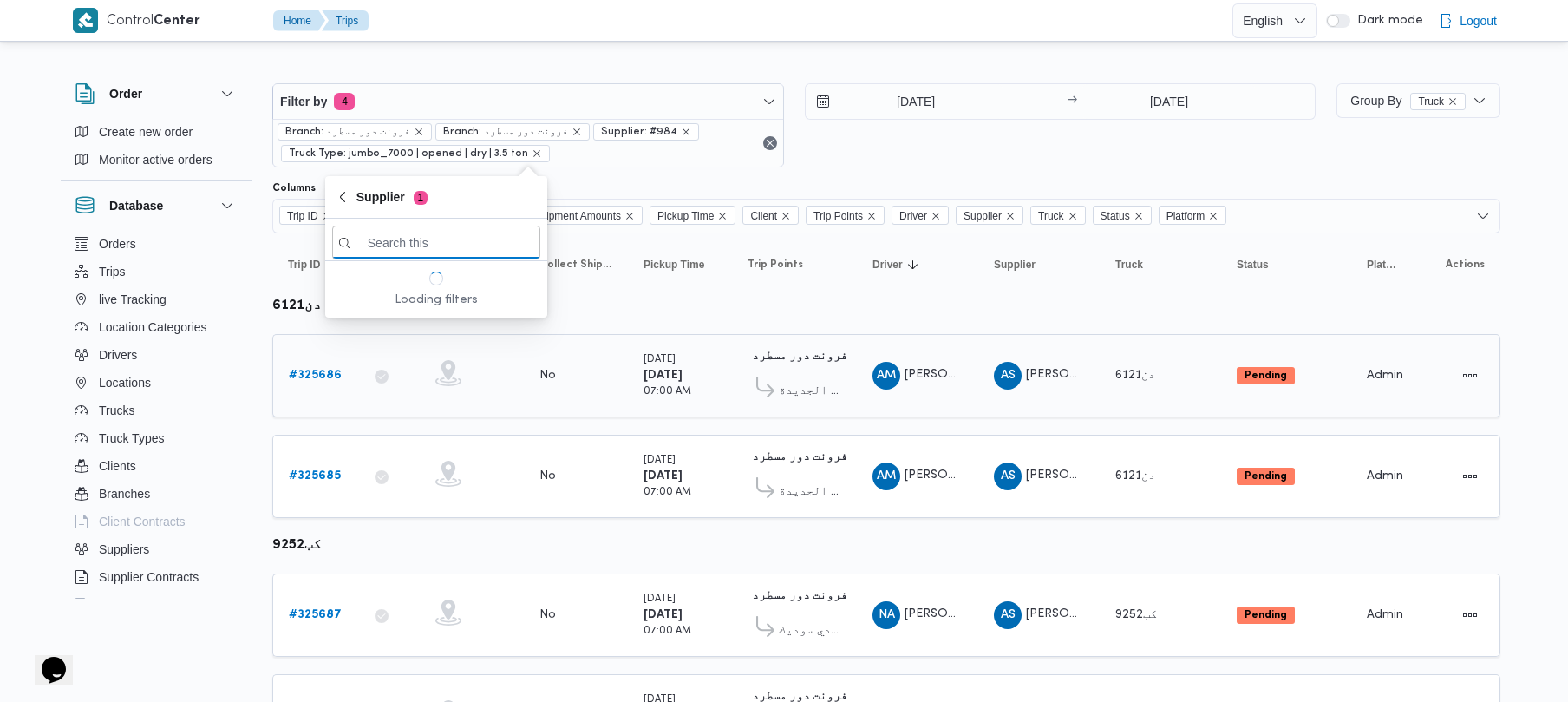 paste on "[PERSON_NAME] على جبل" 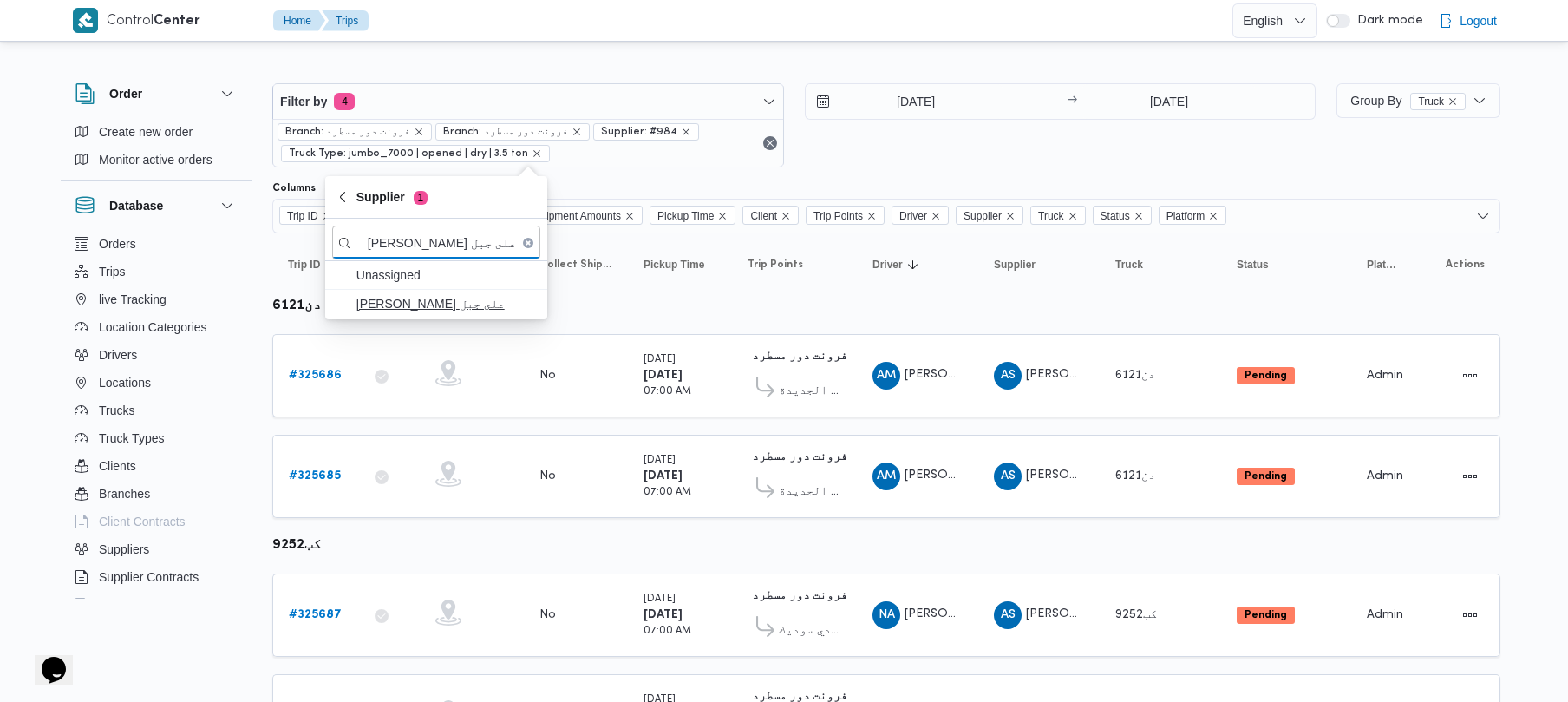 type on "[PERSON_NAME] على جبل" 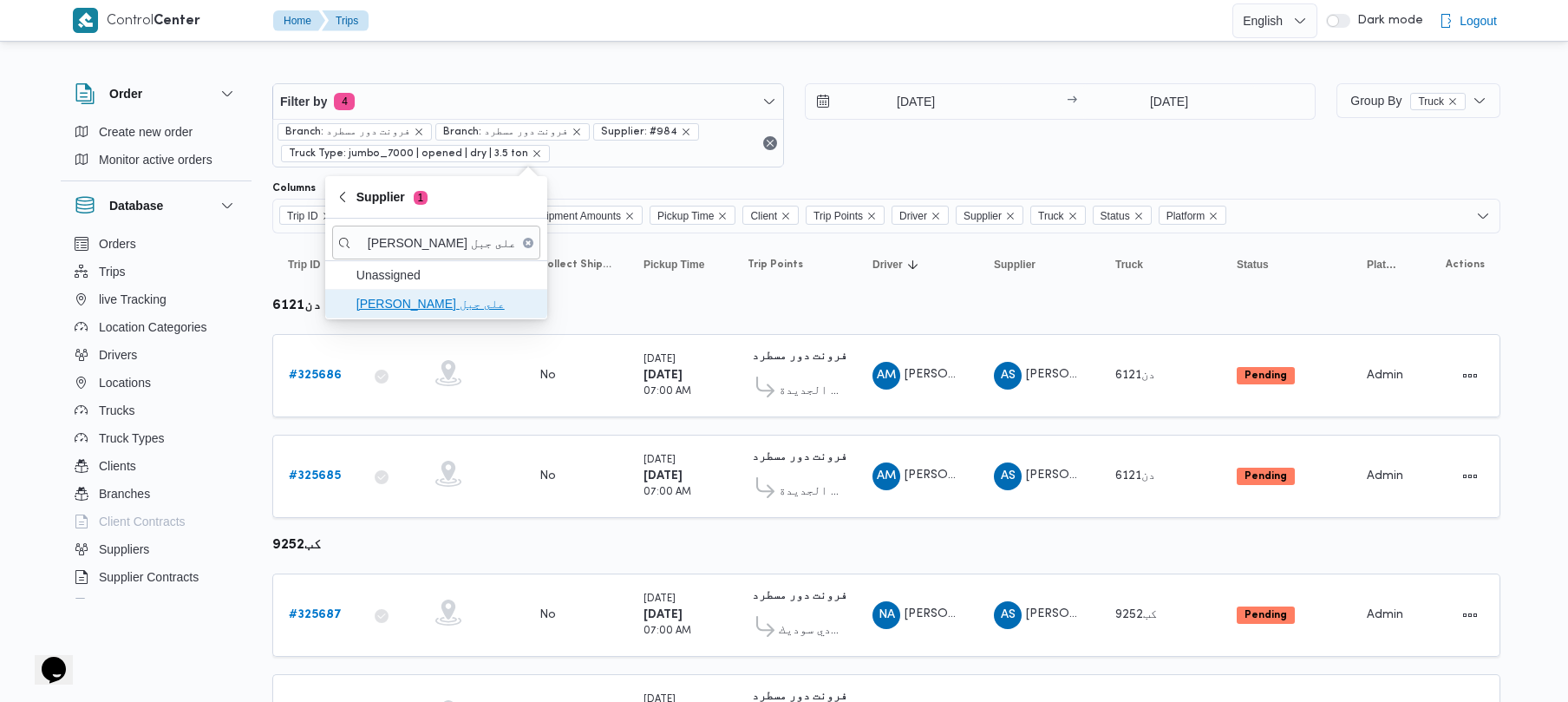 click on "[PERSON_NAME] على جبل" at bounding box center [447, 304] 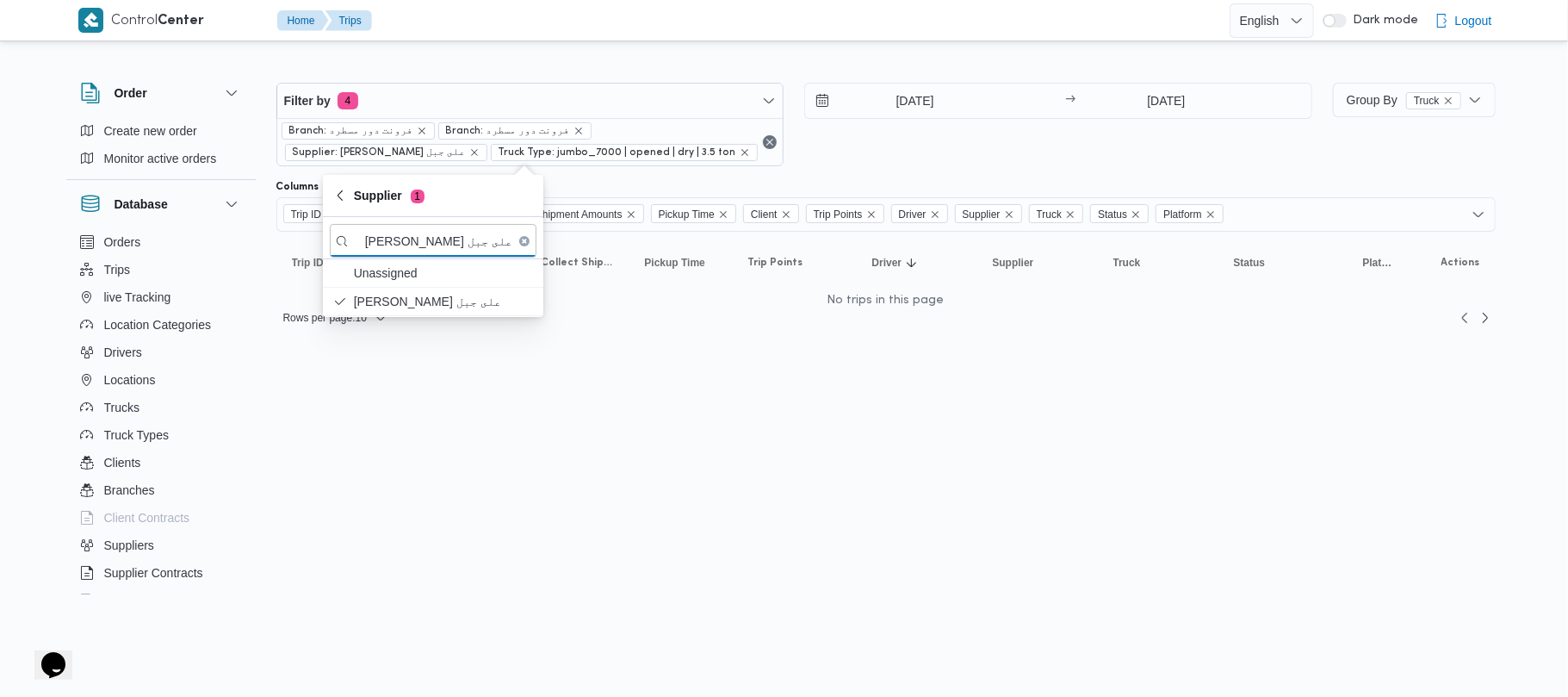 click on "21/7/2025 → 22/7/2025" at bounding box center (1058, 124) 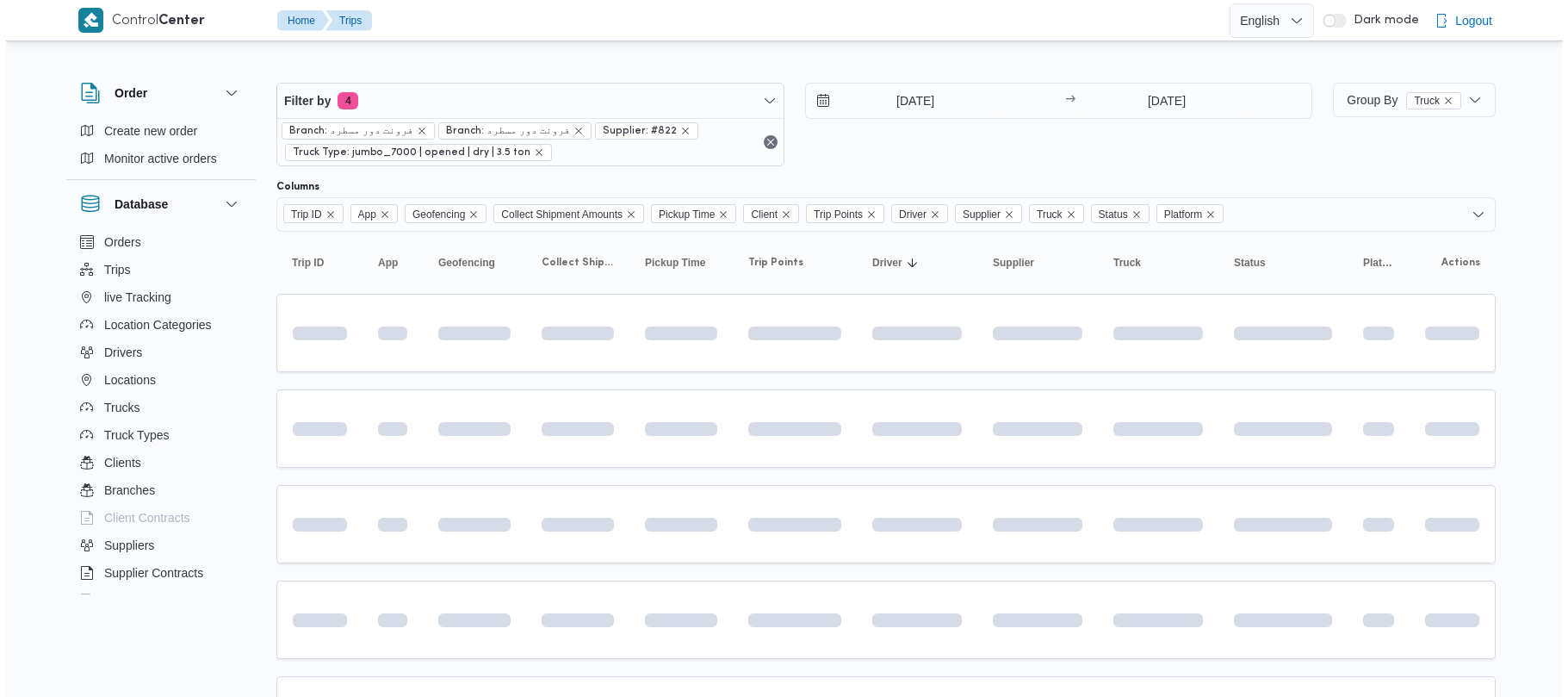 scroll, scrollTop: 0, scrollLeft: 0, axis: both 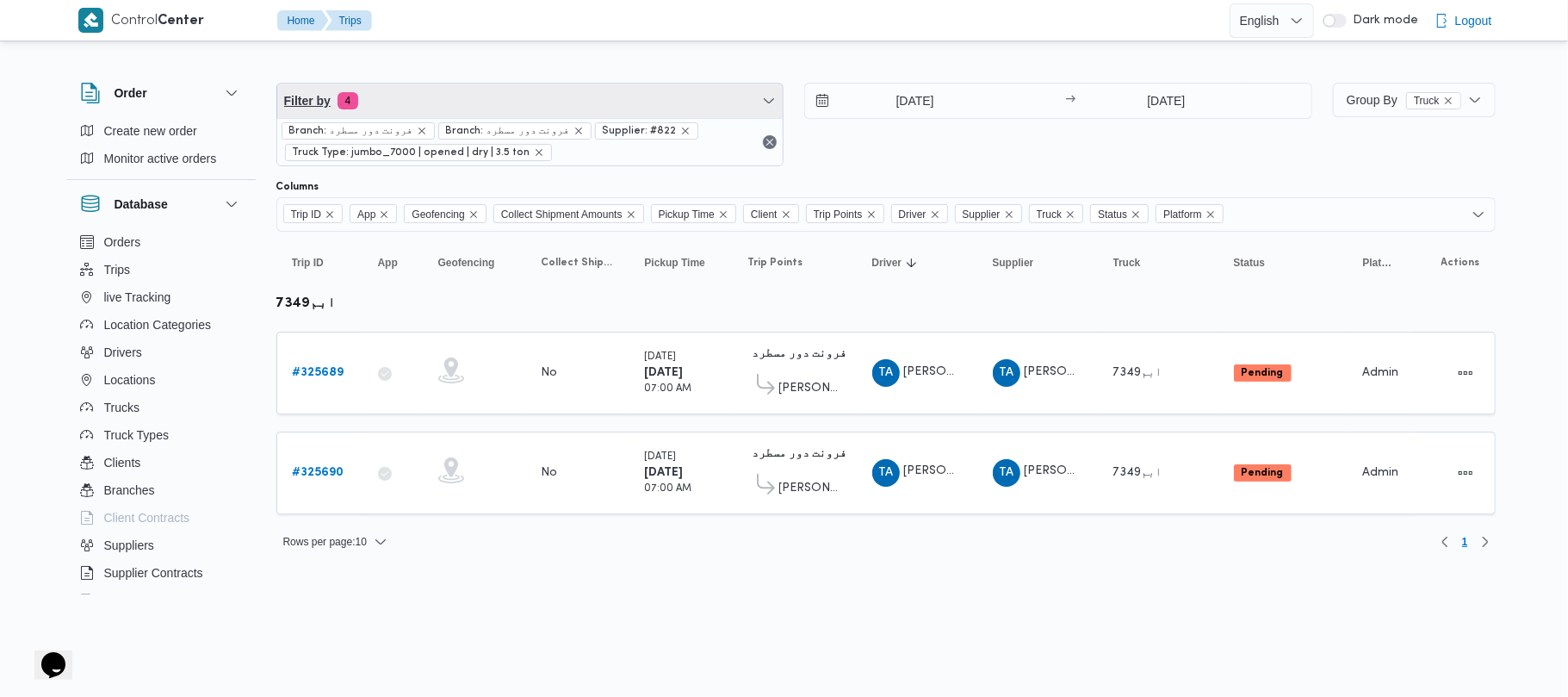 click on "Filter by 4" at bounding box center (530, 101) 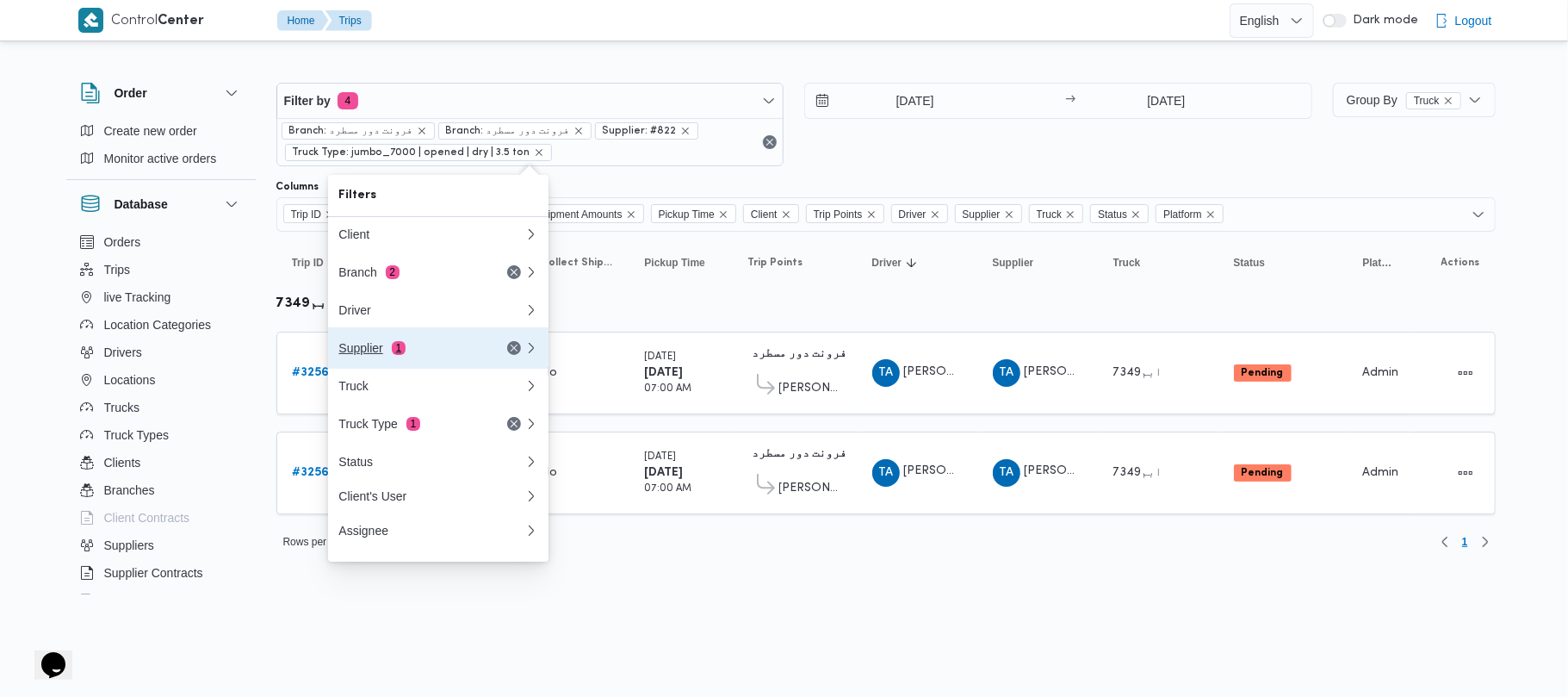 click on "Supplier 1" at bounding box center [411, 348] 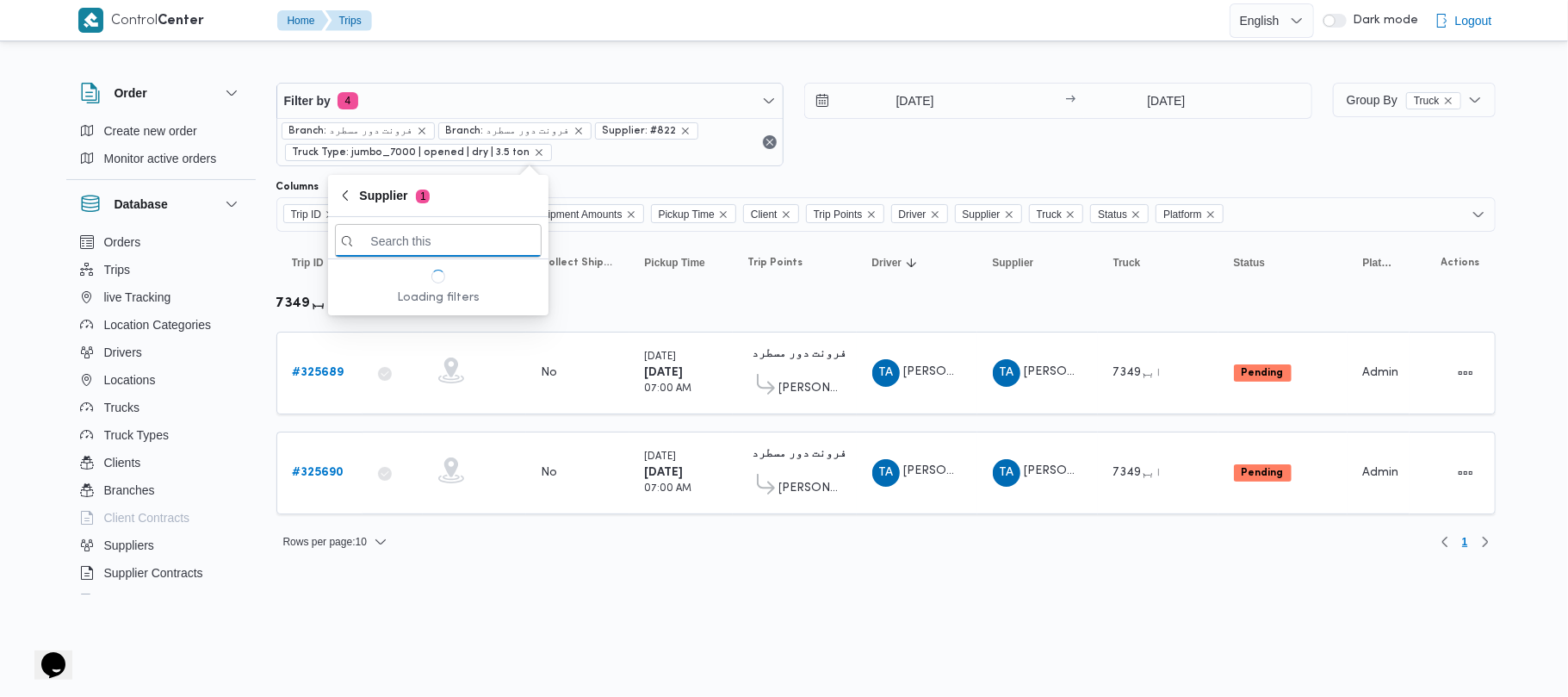 paste on "[PERSON_NAME] [PERSON_NAME]" 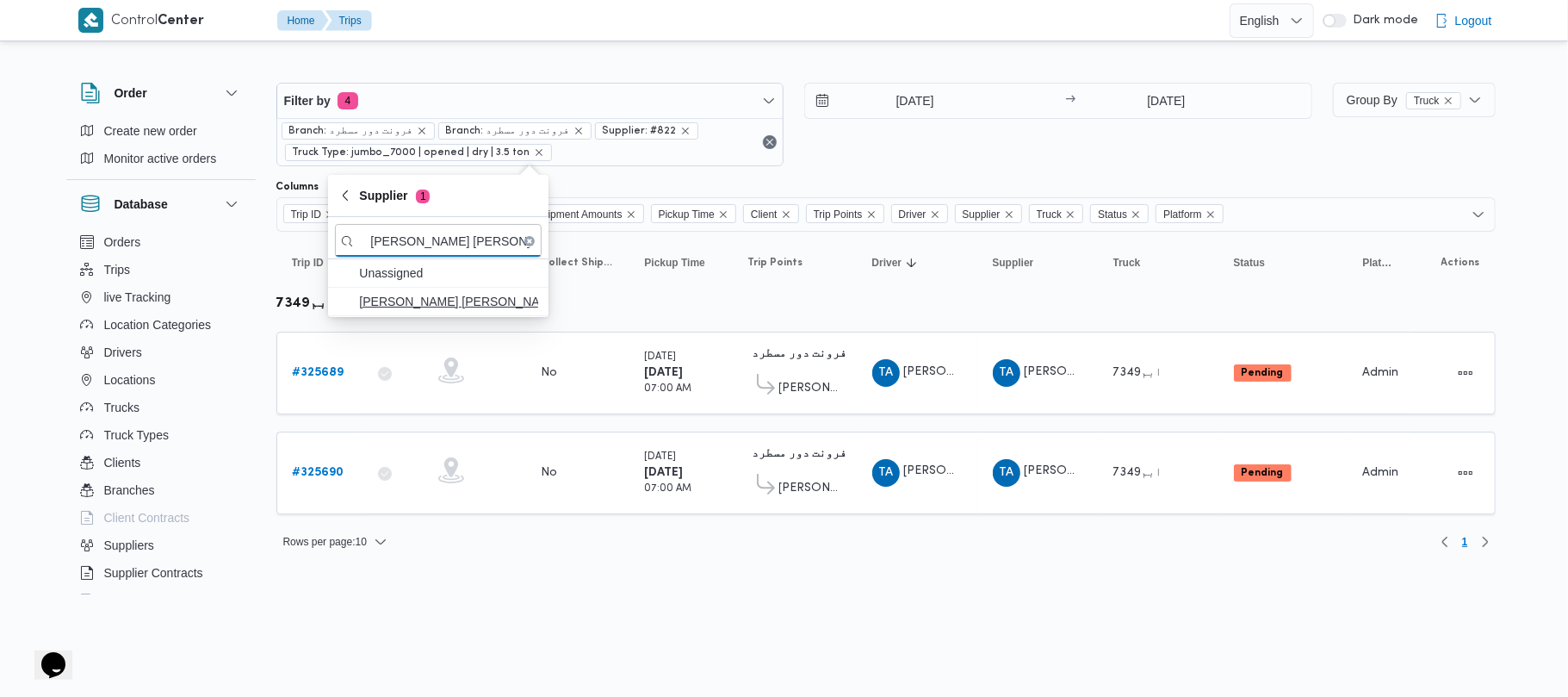 type on "[PERSON_NAME] [PERSON_NAME]" 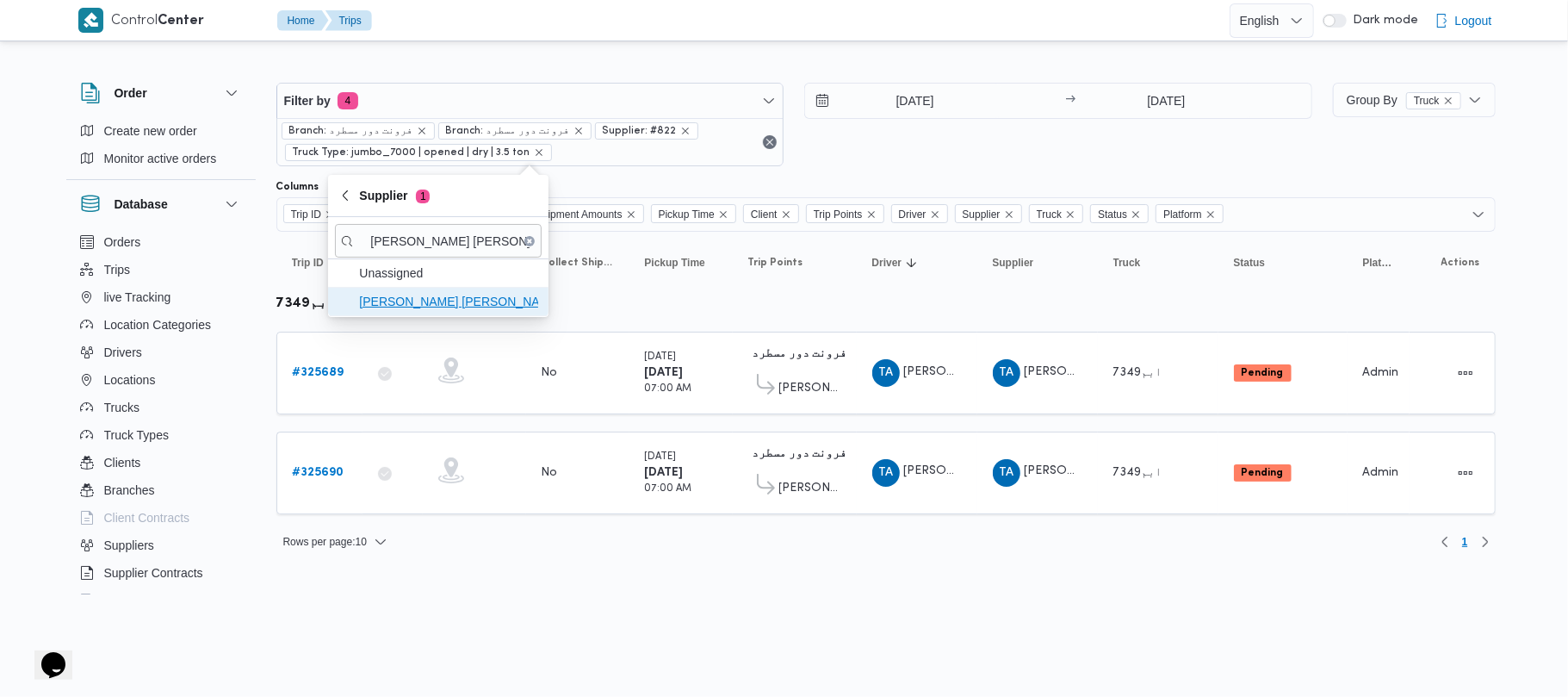 click on "[PERSON_NAME] [PERSON_NAME]" at bounding box center [438, 302] 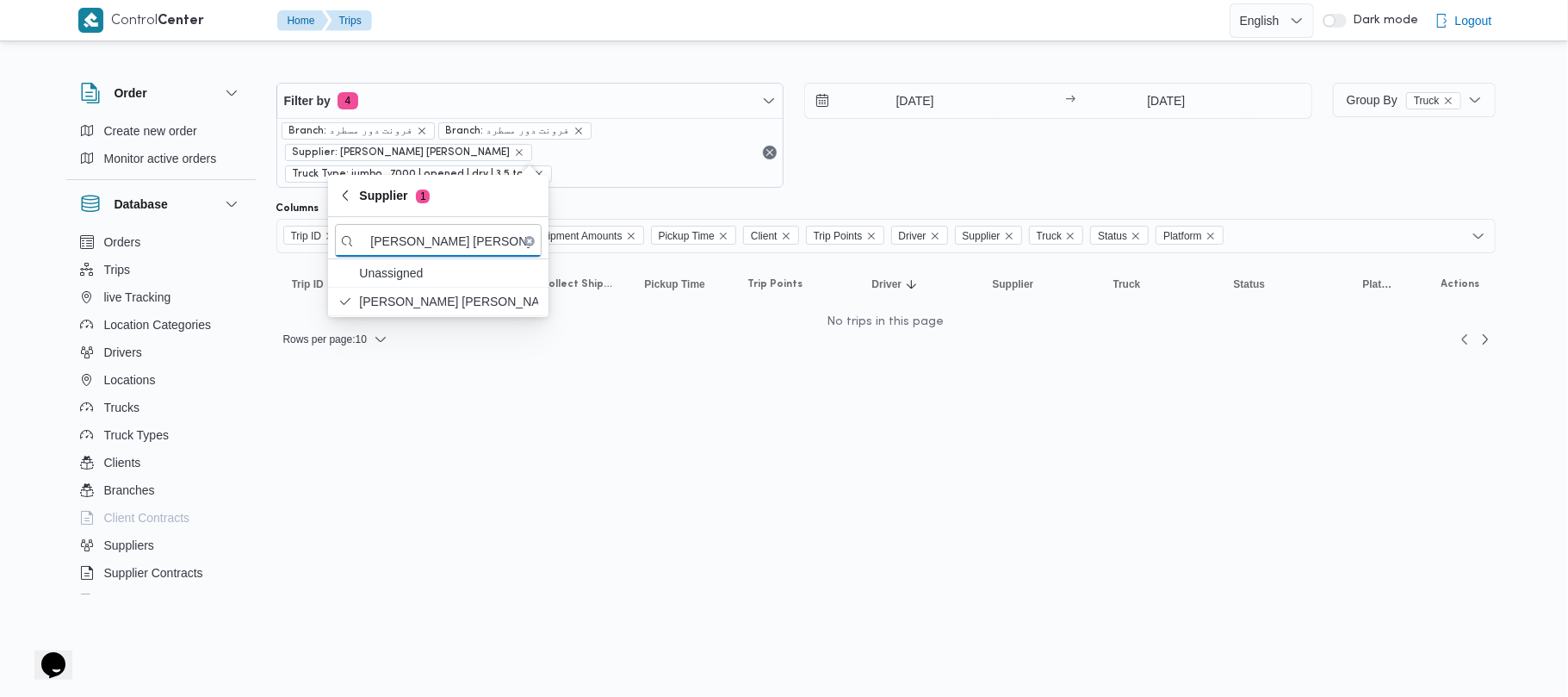 click on "Filter by 4 Branch: فرونت دور مسطرد Branch: فرونت دور مسطرد  Supplier: محمد هاني محمد جوده محمود  Truck Type: jumbo_7000 | opened | dry | 3.5 ton 21/7/2025 → 22/7/2025" at bounding box center (794, 135) 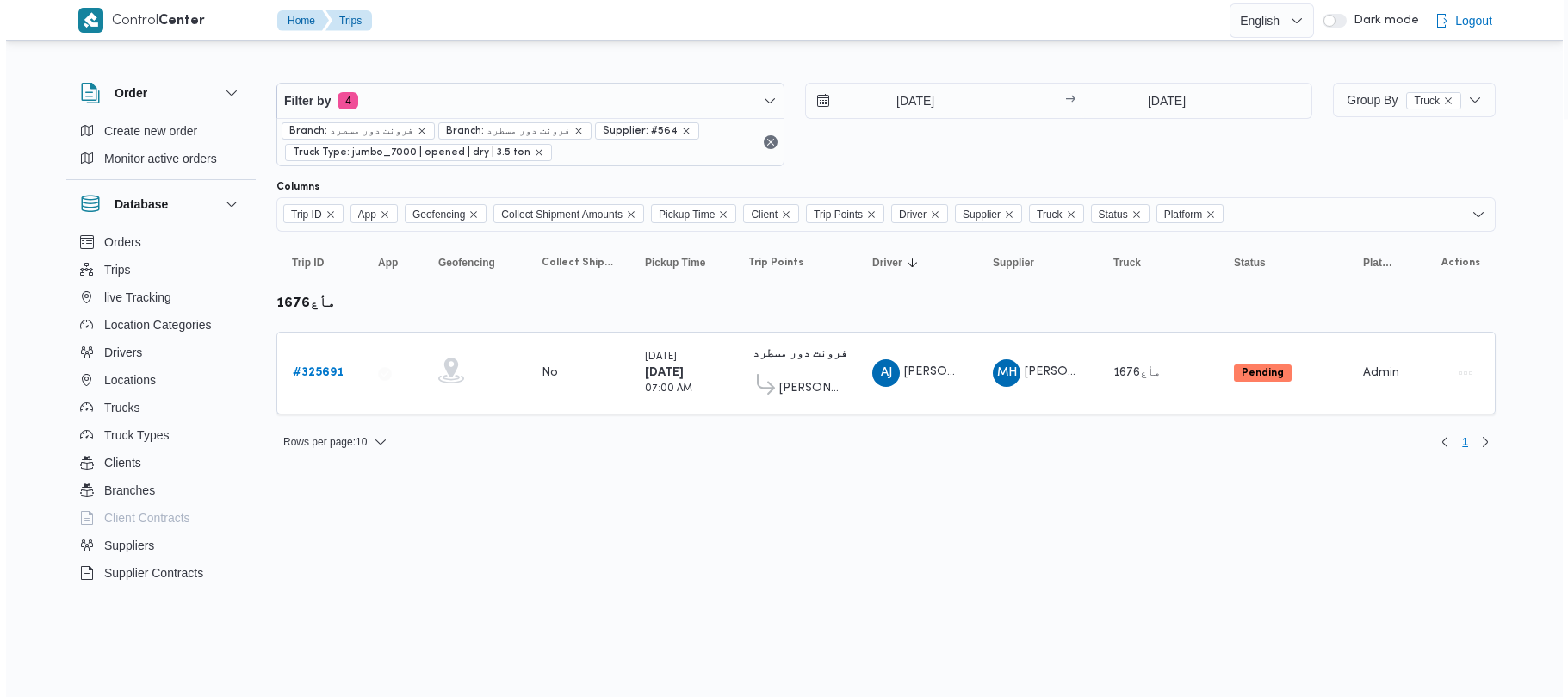 scroll, scrollTop: 0, scrollLeft: 0, axis: both 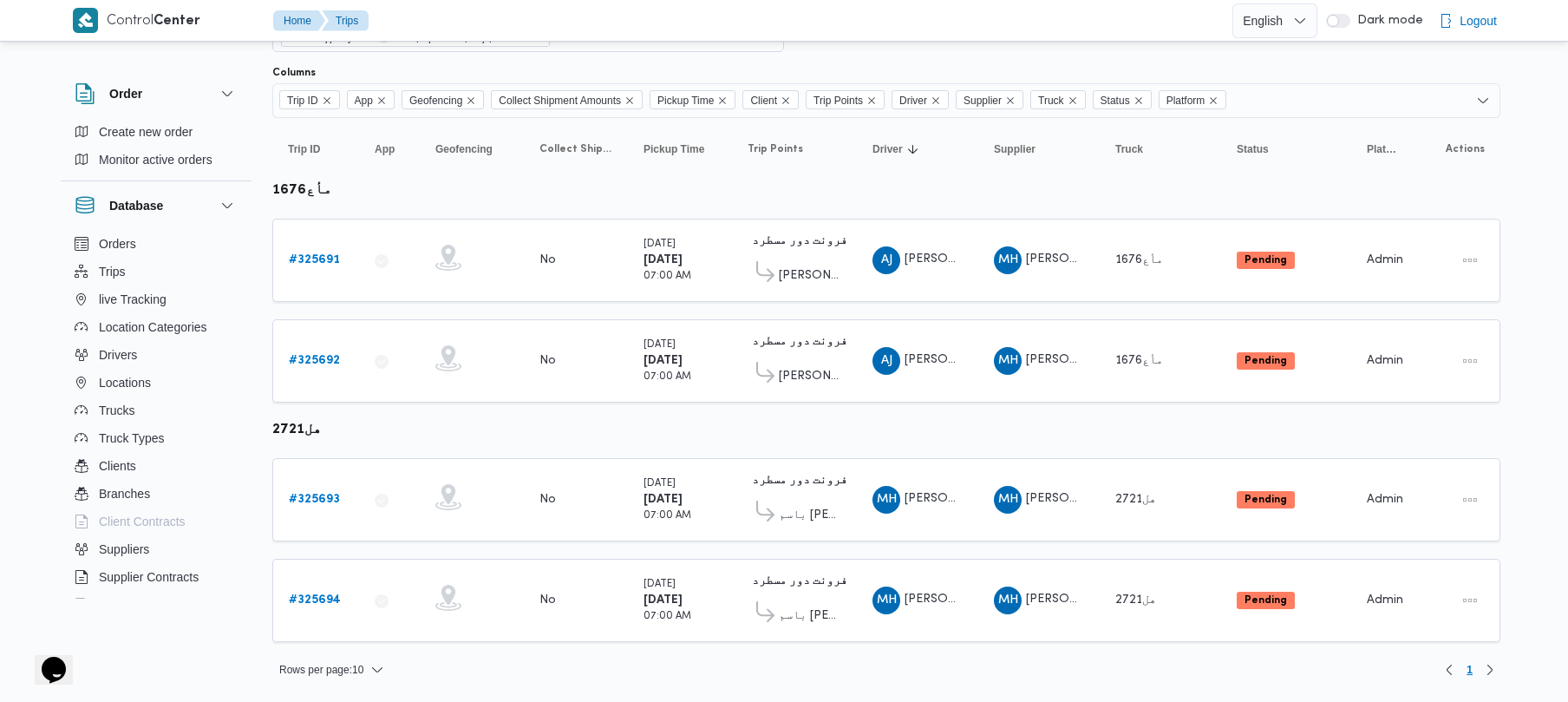 click on "Trip ID Click to sort in ascending order App Click to sort in ascending order Geofencing Click to sort in ascending order Collect Shipment Amounts Pickup Time Click to sort in ascending order Client Click to sort in ascending order Trip Points Driver Click to sort in ascending order Supplier Click to sort in ascending order Truck Click to sort in ascending order Status Click to sort in ascending order Platform Click to sort in ascending order Actions مأع1676 Trip ID # 325691 App Geofencing Collect Shipment Amounts No Pickup Time [DATE] 07:00 AM   Client Frontdoor Trip Points فرونت دور مسطرد 01:09 AM [PERSON_NAME] الجديدة Driver AJ [PERSON_NAME] [PERSON_NAME]  Supplier MH [PERSON_NAME] [PERSON_NAME] مأع1676 Status Pending Platform Admin Actions Trip ID # 325692 App Geofencing Collect Shipment Amounts No Pickup Time [DATE] 07:00 AM   Client Frontdoor Trip Points فرونت دور مسطرد 01:09 AM Driver AJ MH" at bounding box center (886, 389) 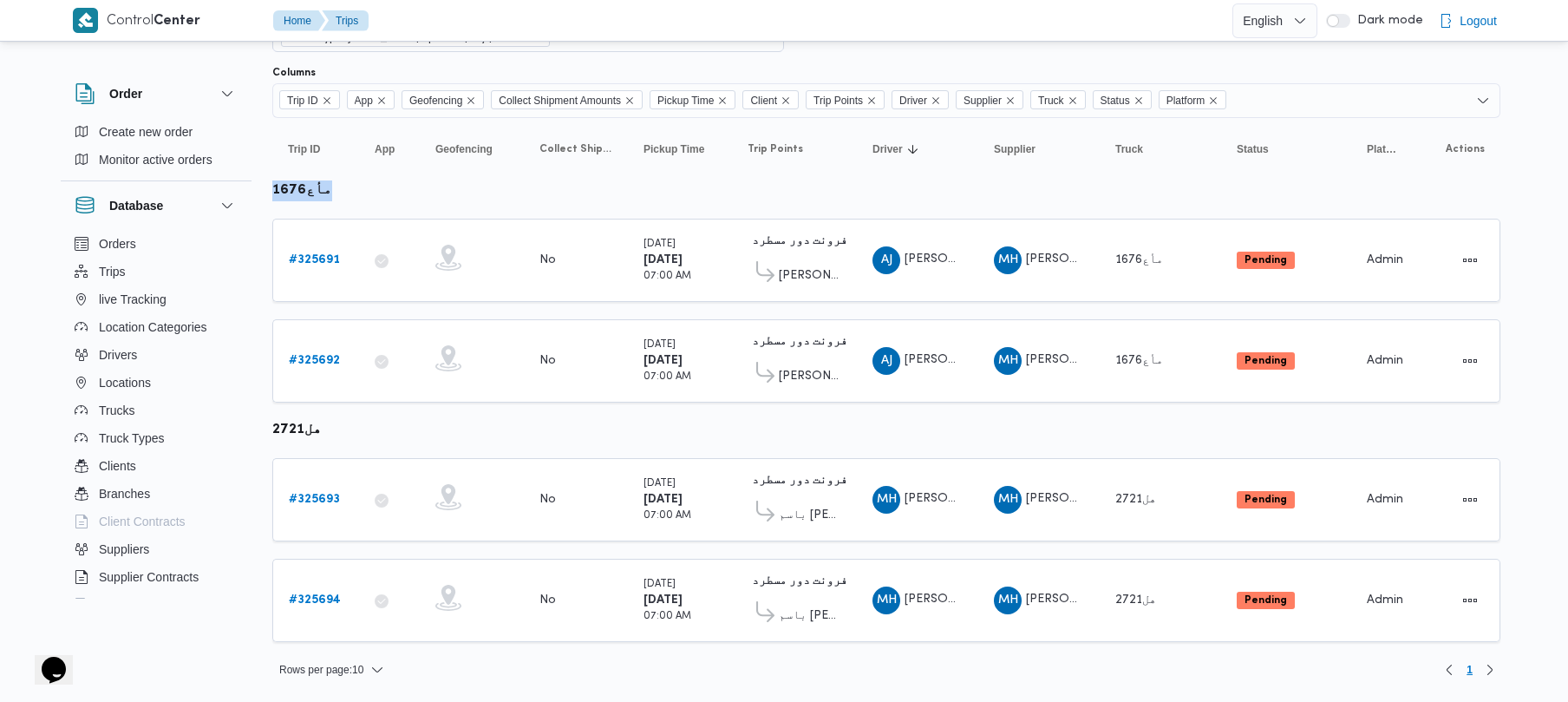 click on "مأع1676" at bounding box center (302, 190) 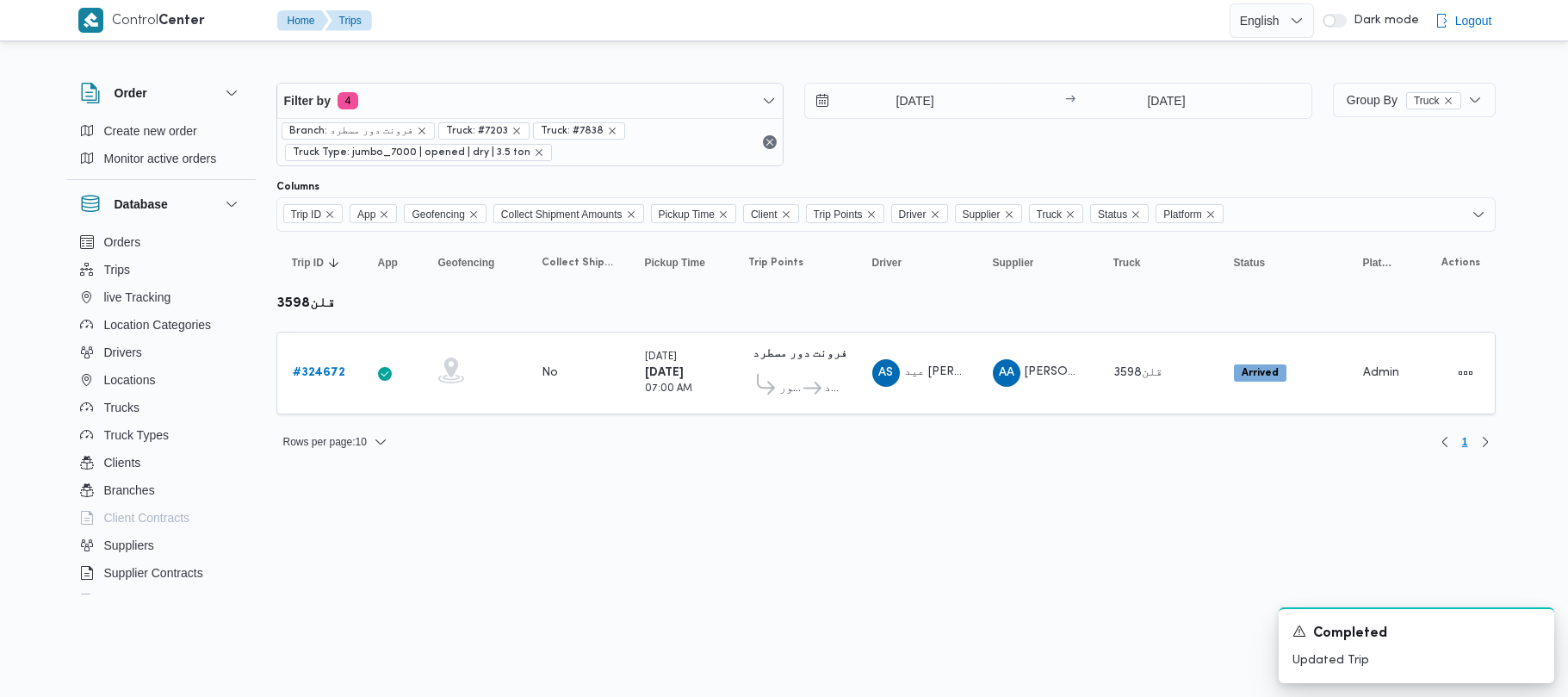 click on "Filter by 4" at bounding box center (530, 101) 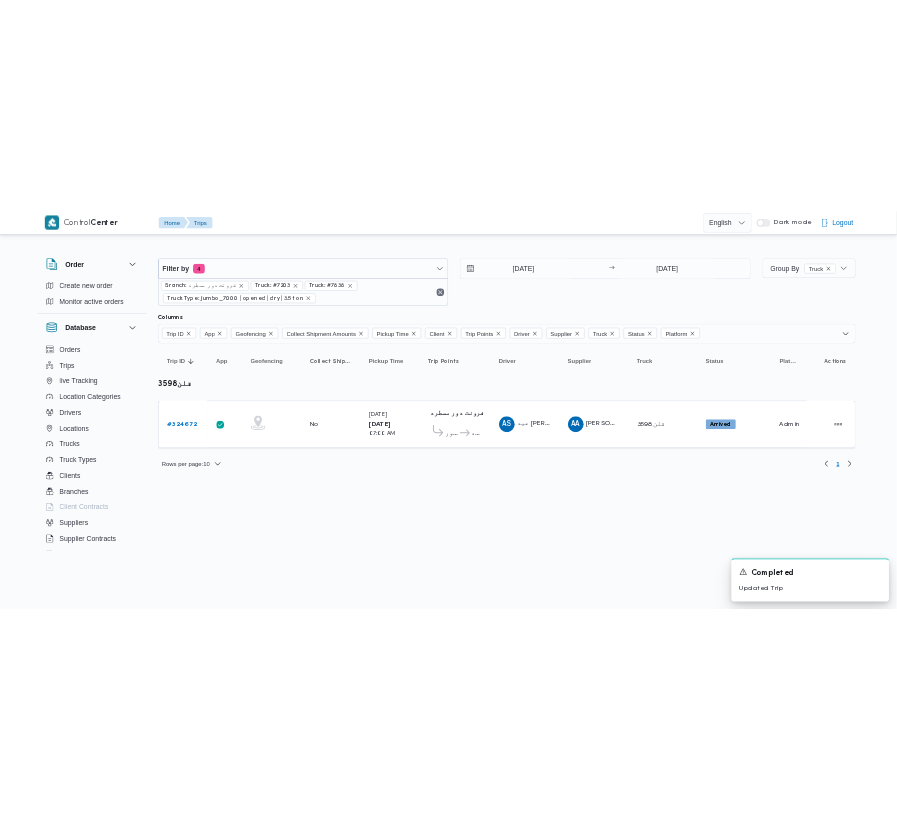 scroll, scrollTop: 0, scrollLeft: 0, axis: both 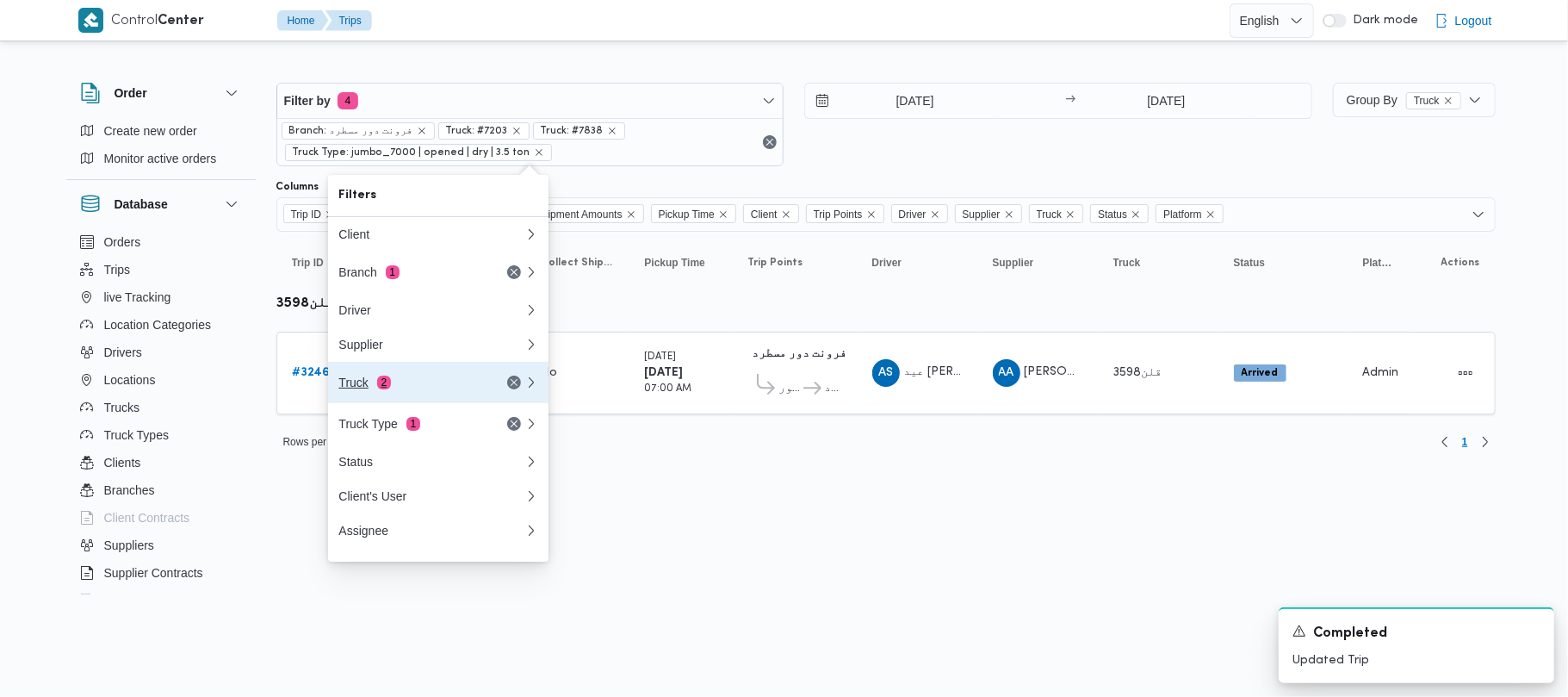click on "Truck 2" at bounding box center [411, 383] 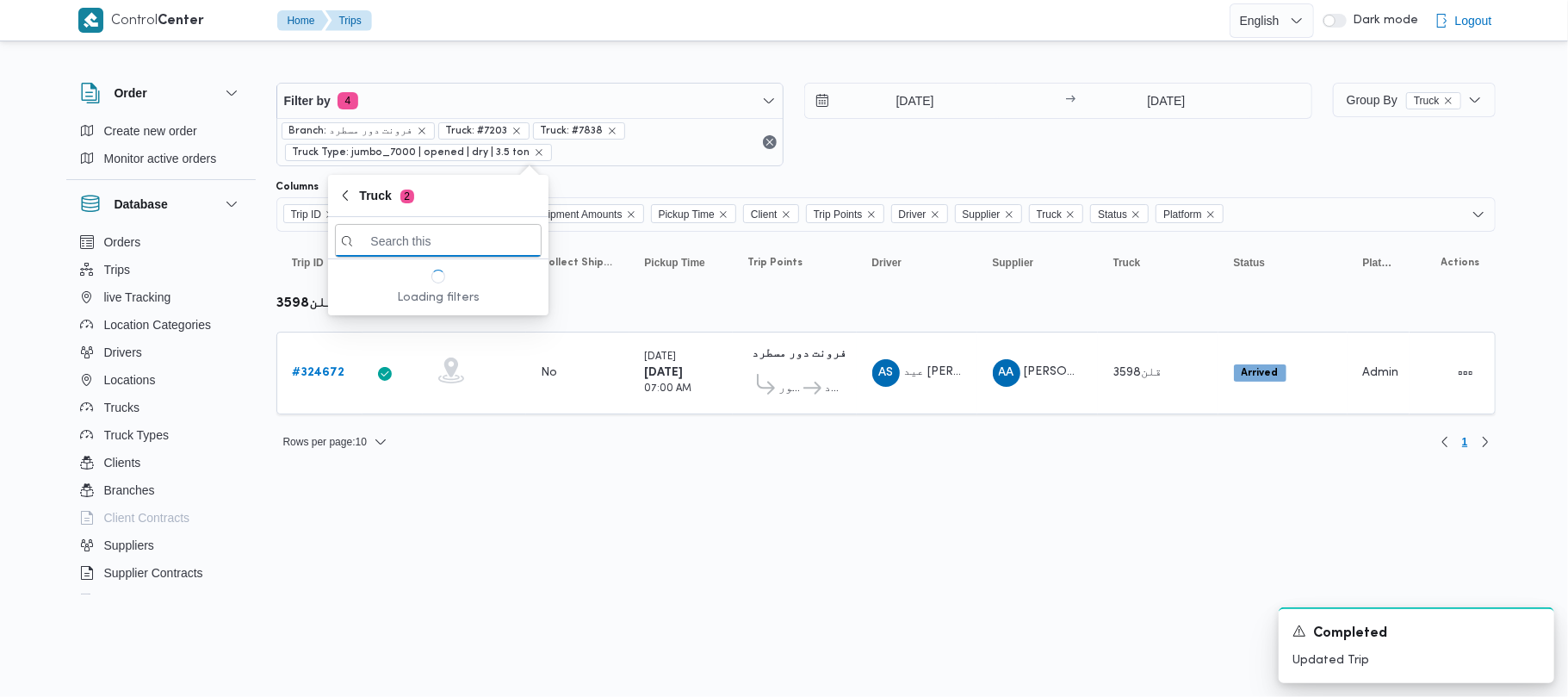paste on "مأع1676" 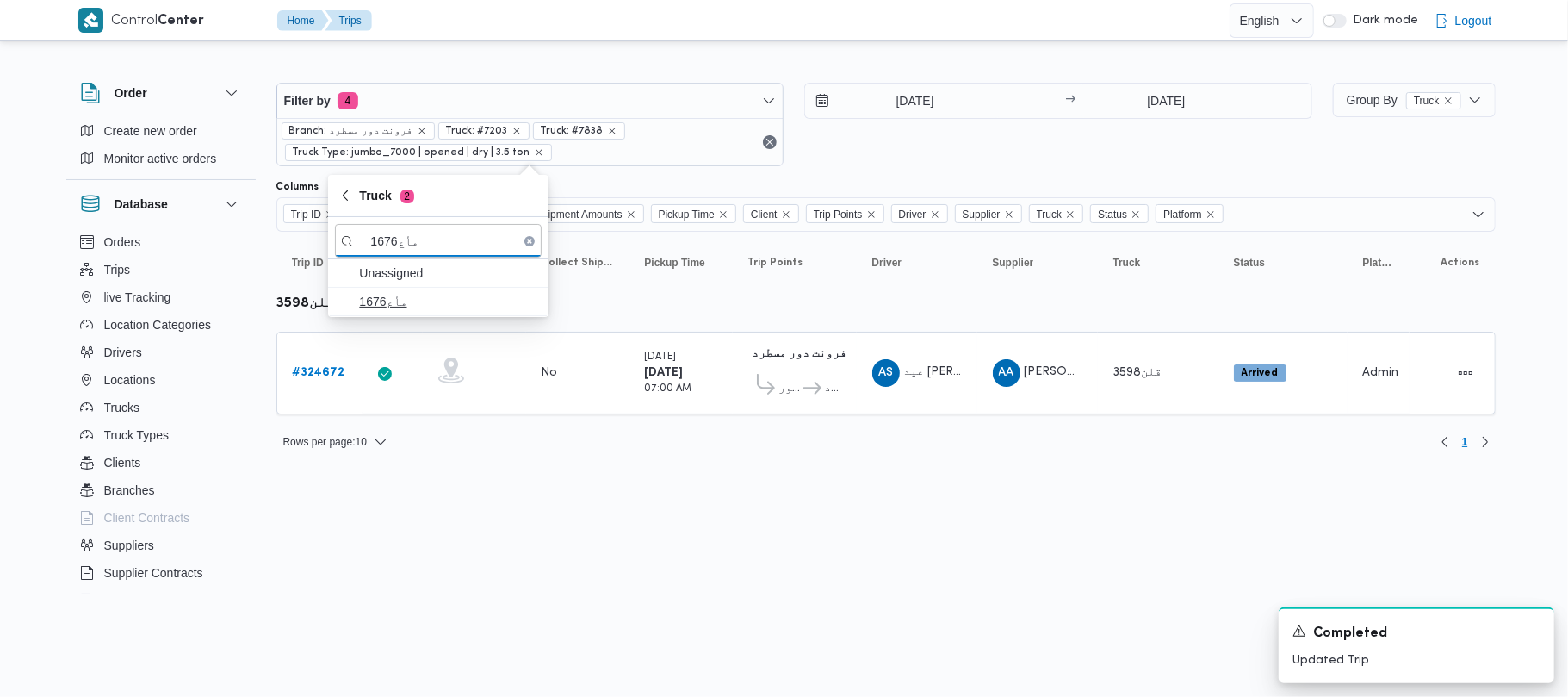type on "مأع1676" 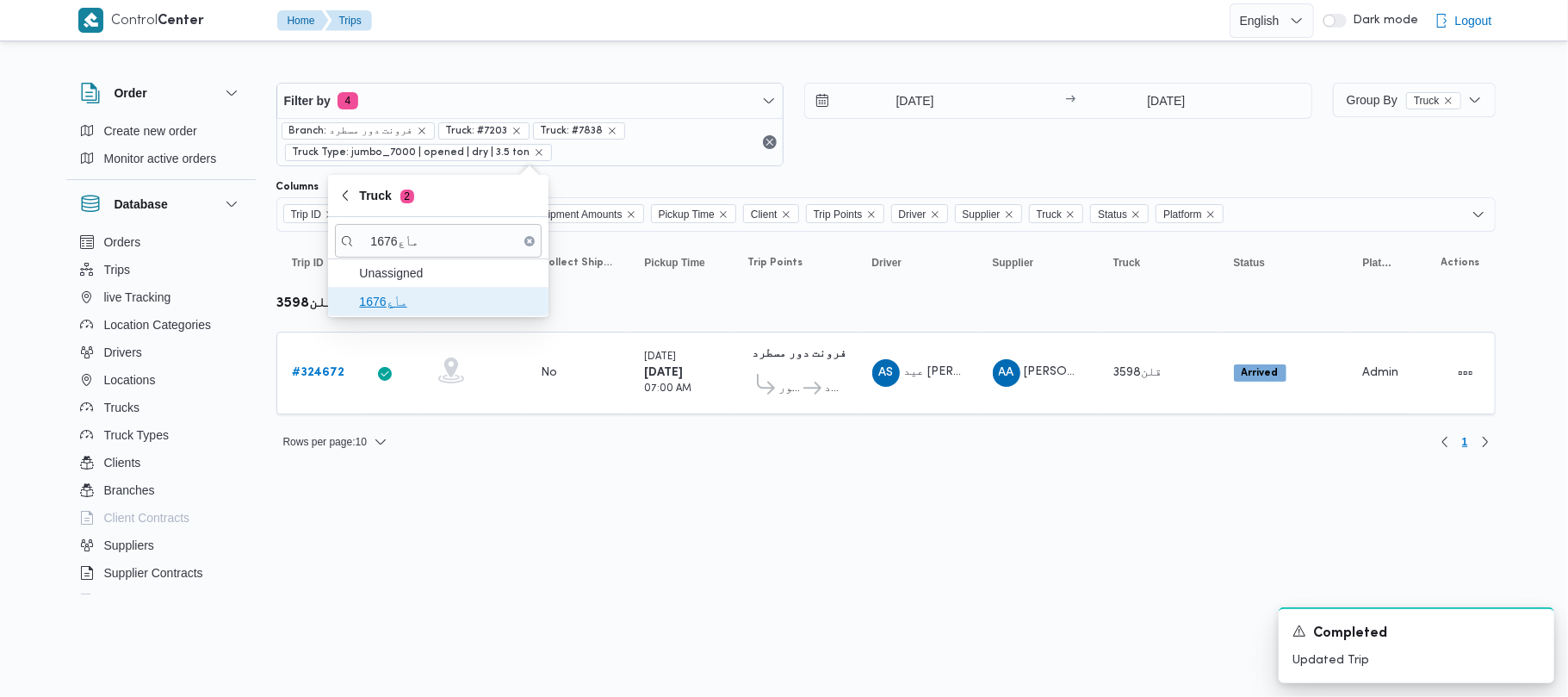 click on "مأع1676" at bounding box center (449, 302) 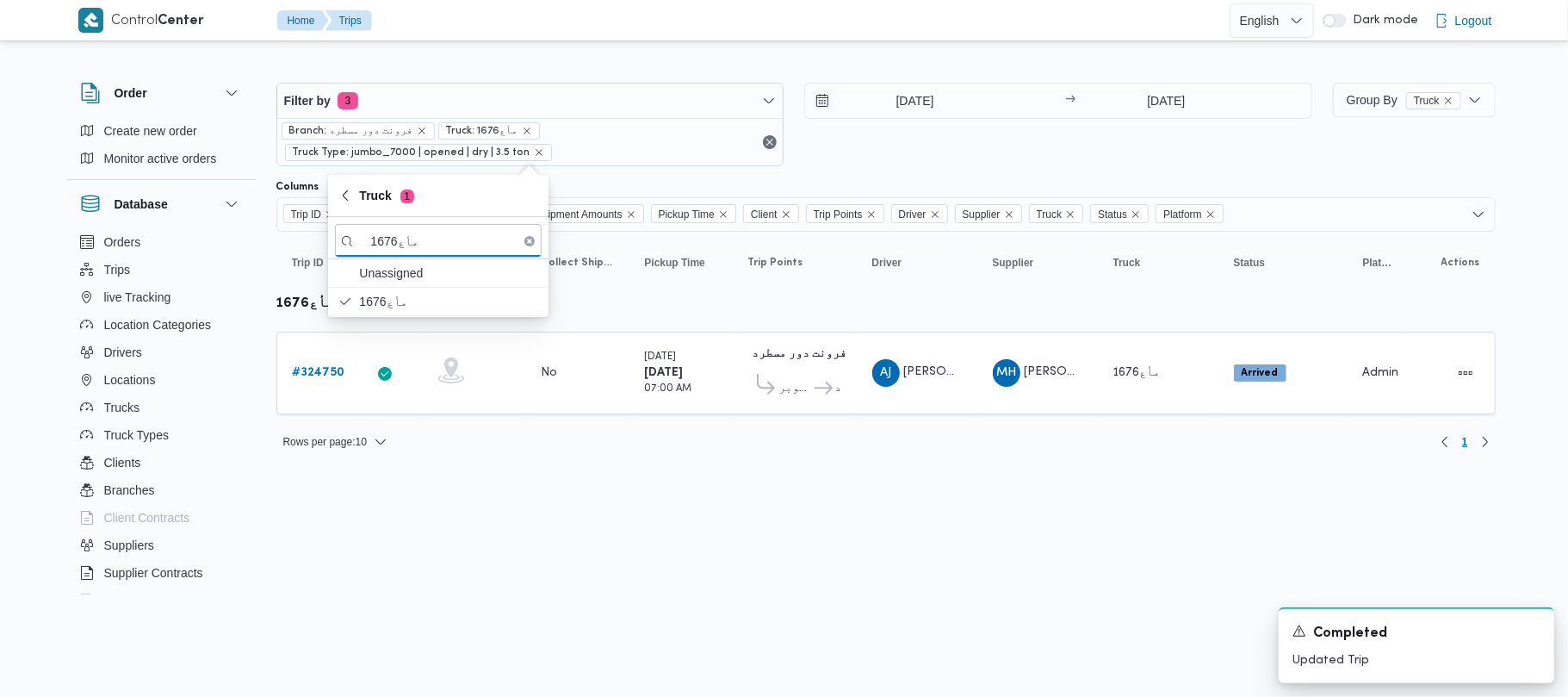 click on "Control  Center Home Trips English عربي Dark mode Logout Order Create new order Monitor active orders Database Orders Trips live Tracking Location Categories Drivers Locations Trucks Truck Types Clients Branches Client Contracts Suppliers Supplier Contracts Devices Users Projects SP Projects Admins organization assignees Tags Filter by 3 Branch: فرونت دور مسطرد Truck: مأع1676 Truck Type: jumbo_7000 | opened | dry | 3.5 ton [DATE] → [DATE] Group By Truck Columns Trip ID App Geofencing Collect Shipment Amounts Pickup Time Client Trip Points Driver Supplier Truck Status Platform Sorting Trip ID Click to sort in ascending order App Click to sort in ascending order Geofencing Click to sort in ascending order Collect Shipment Amounts Pickup Time Click to sort in ascending order Client Click to sort in ascending order Trip Points Driver Click to sort in ascending order Supplier Click to sort in ascending order Truck Click to sort in ascending order Status Click to sort in ascending order" at bounding box center (784, 348) 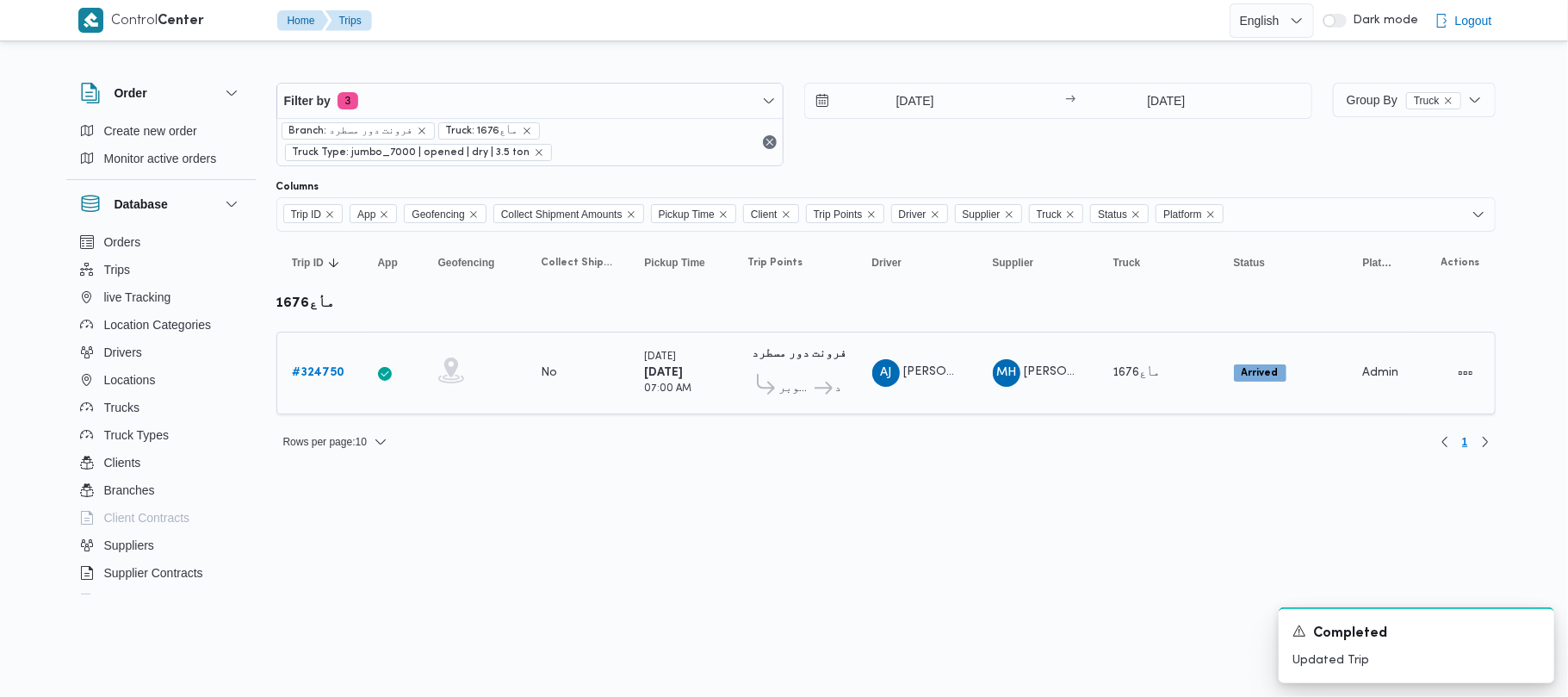 drag, startPoint x: 1028, startPoint y: 451, endPoint x: 809, endPoint y: 400, distance: 224.85996 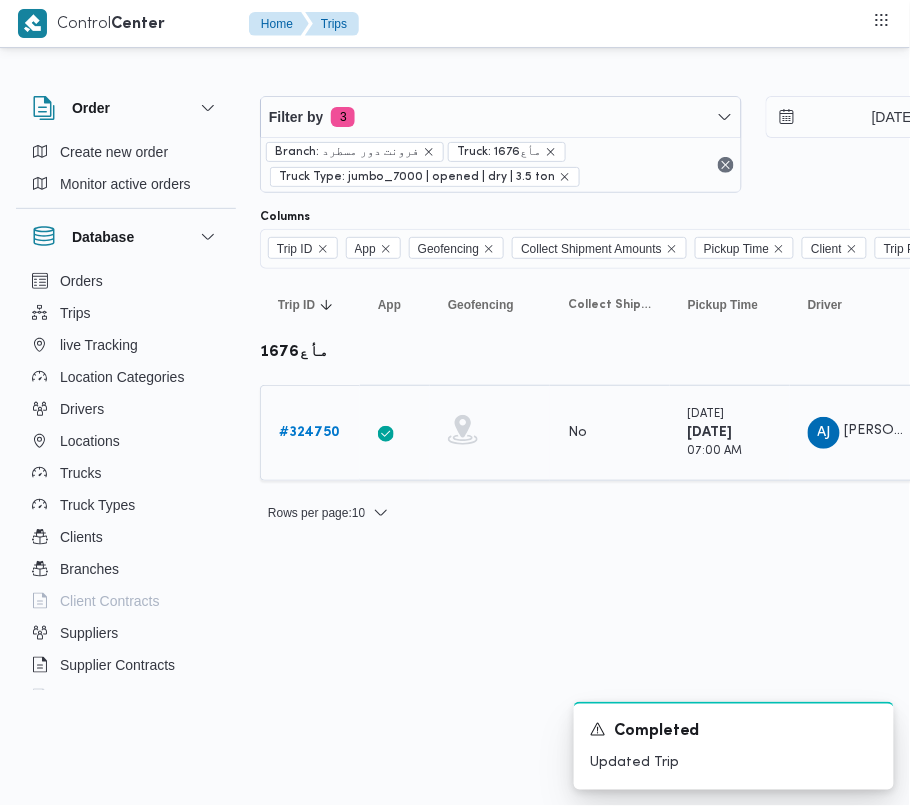 click on "# 324750" at bounding box center [310, 433] 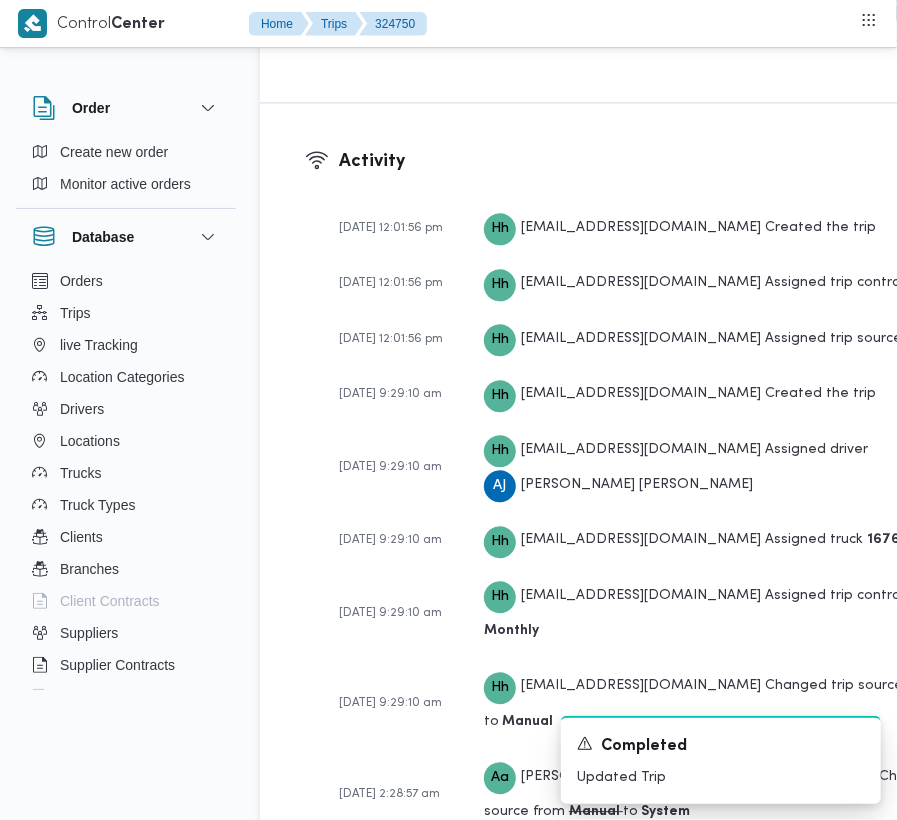 scroll, scrollTop: 3377, scrollLeft: 0, axis: vertical 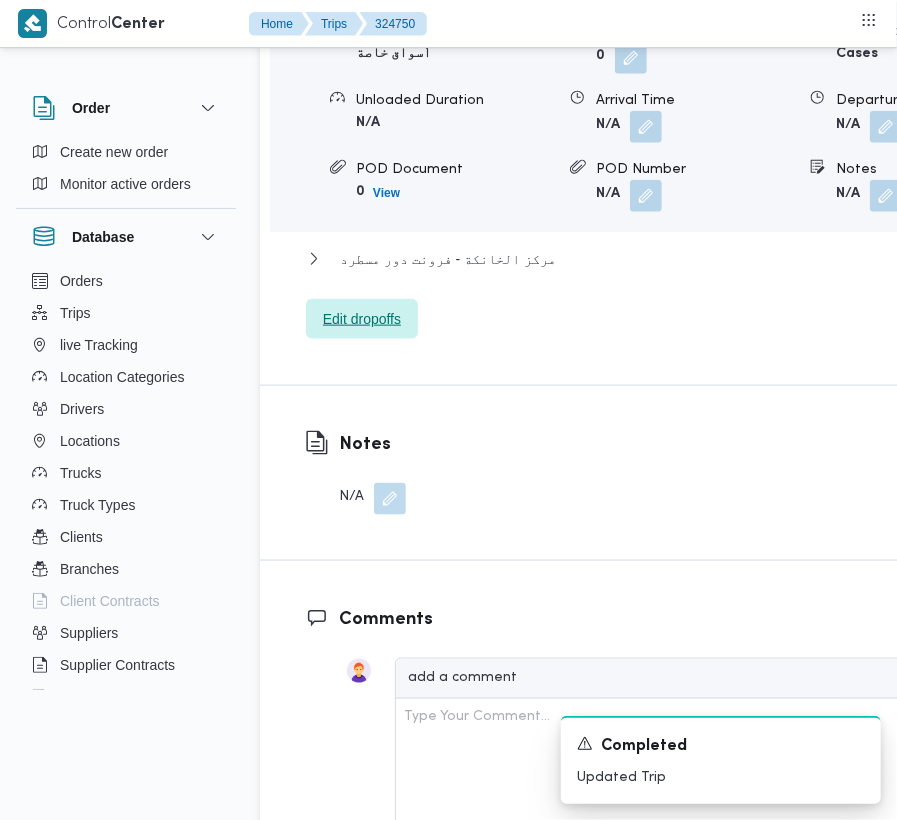 click on "Edit dropoffs" at bounding box center [362, 319] 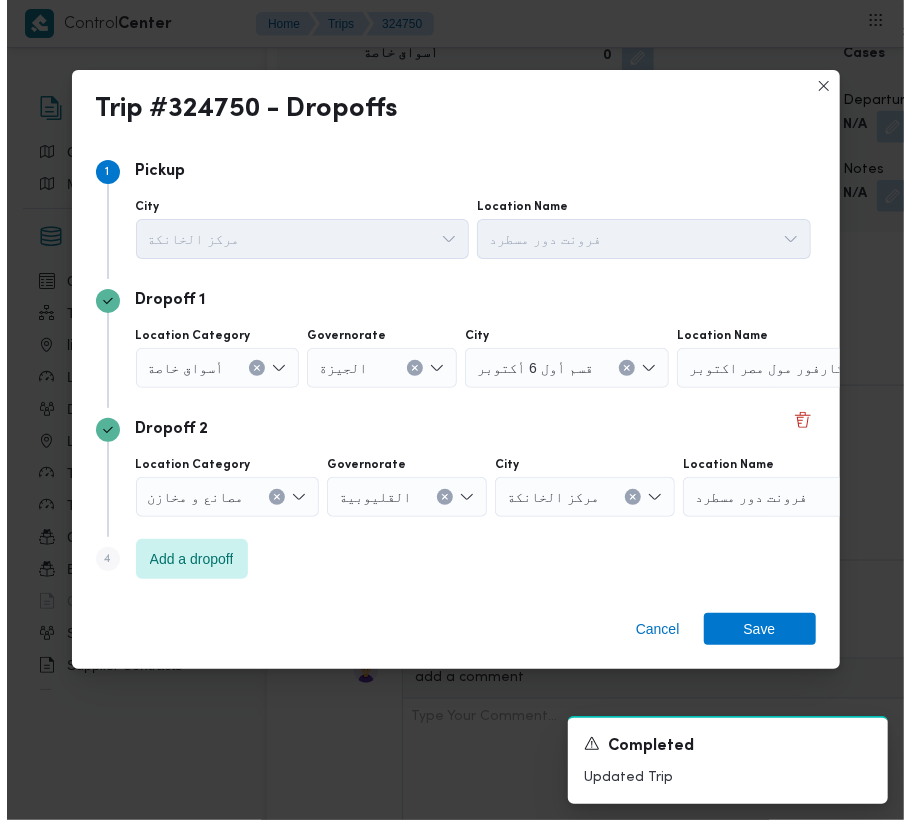 scroll, scrollTop: 3241, scrollLeft: 0, axis: vertical 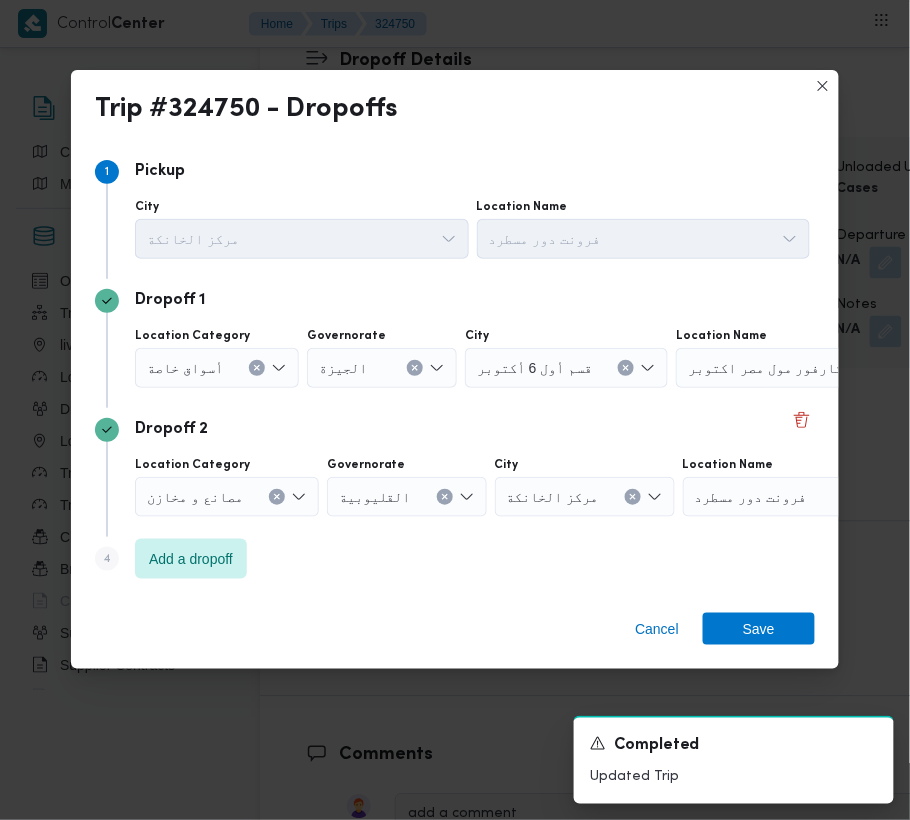 click 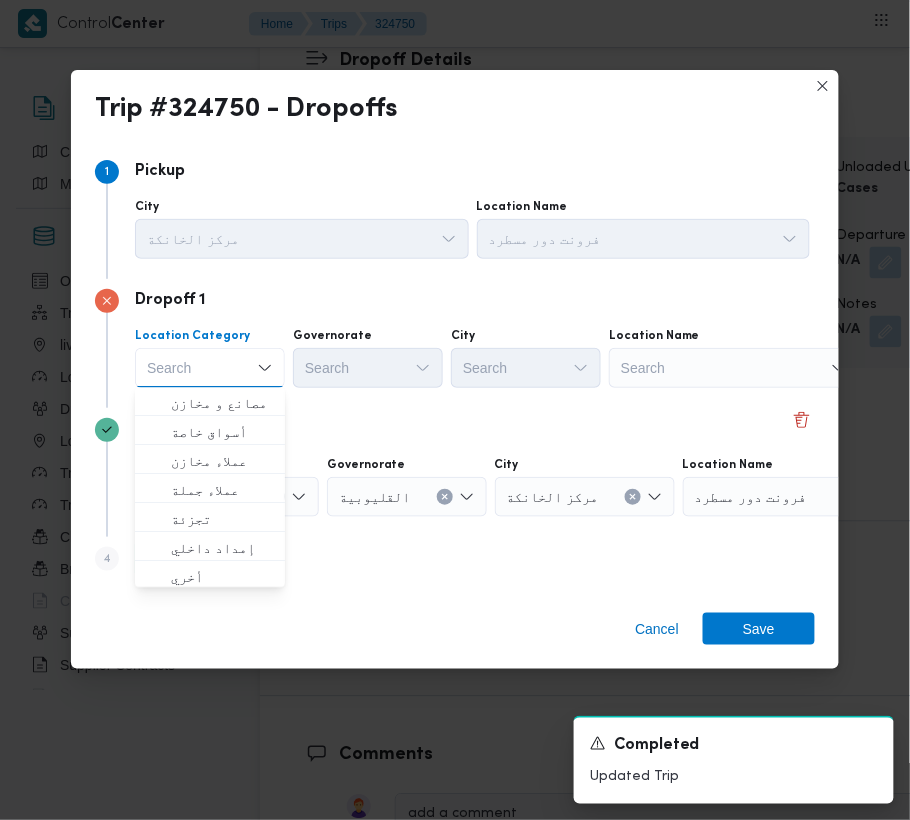 click on "Search" at bounding box center [734, 368] 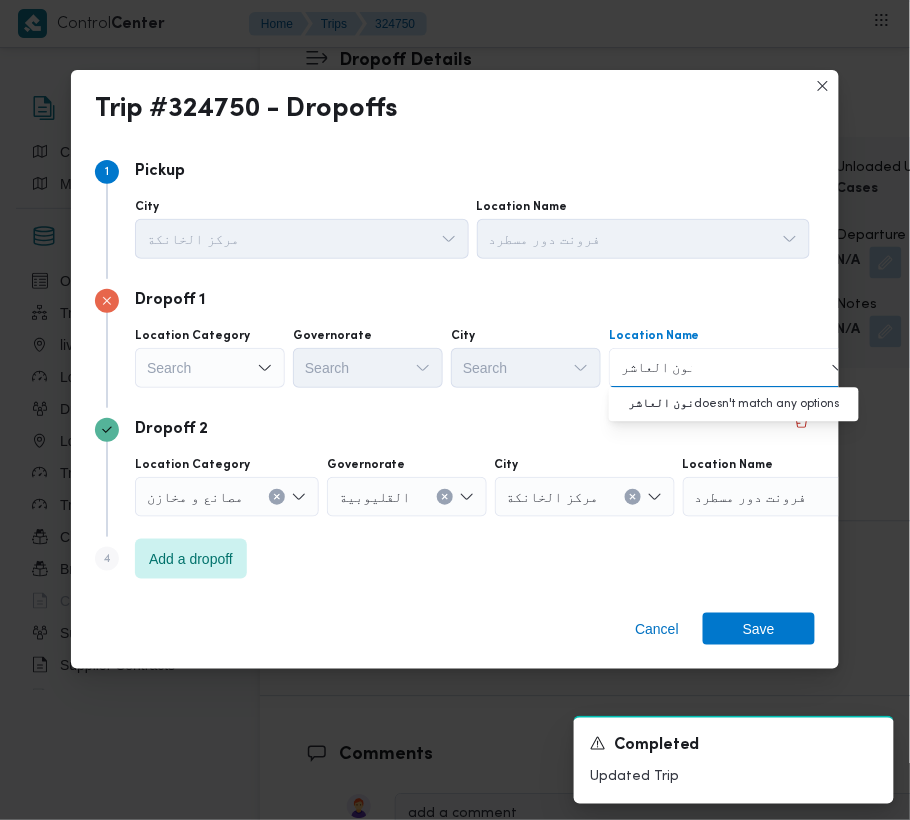 click on "نون العاشر" at bounding box center (656, 368) 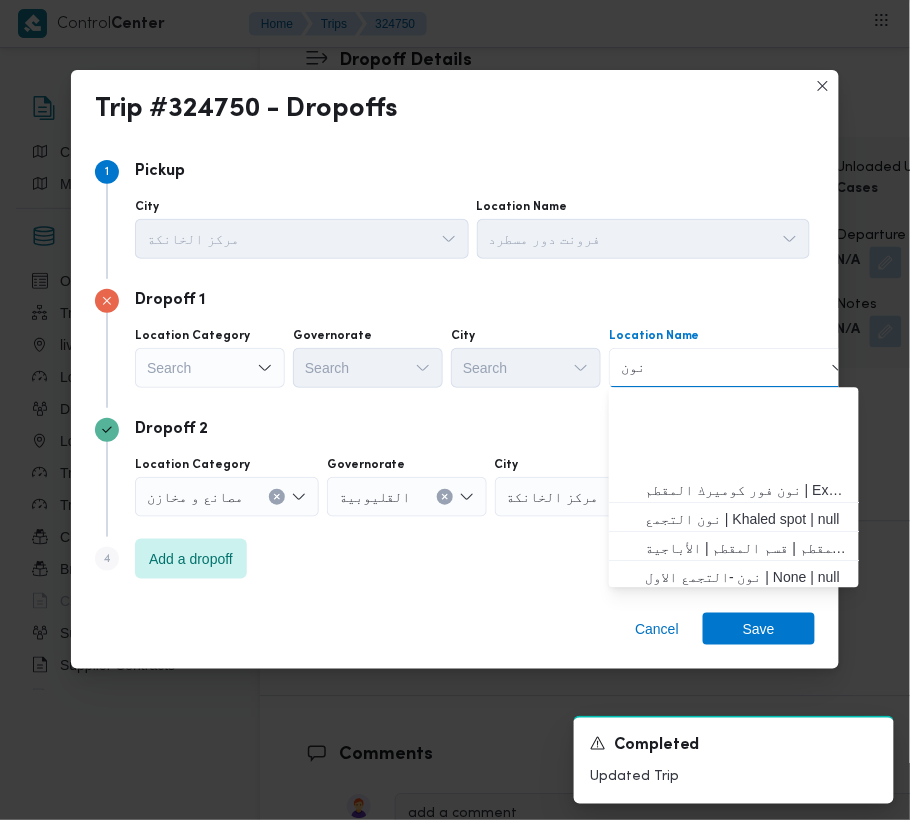 scroll, scrollTop: 350, scrollLeft: 0, axis: vertical 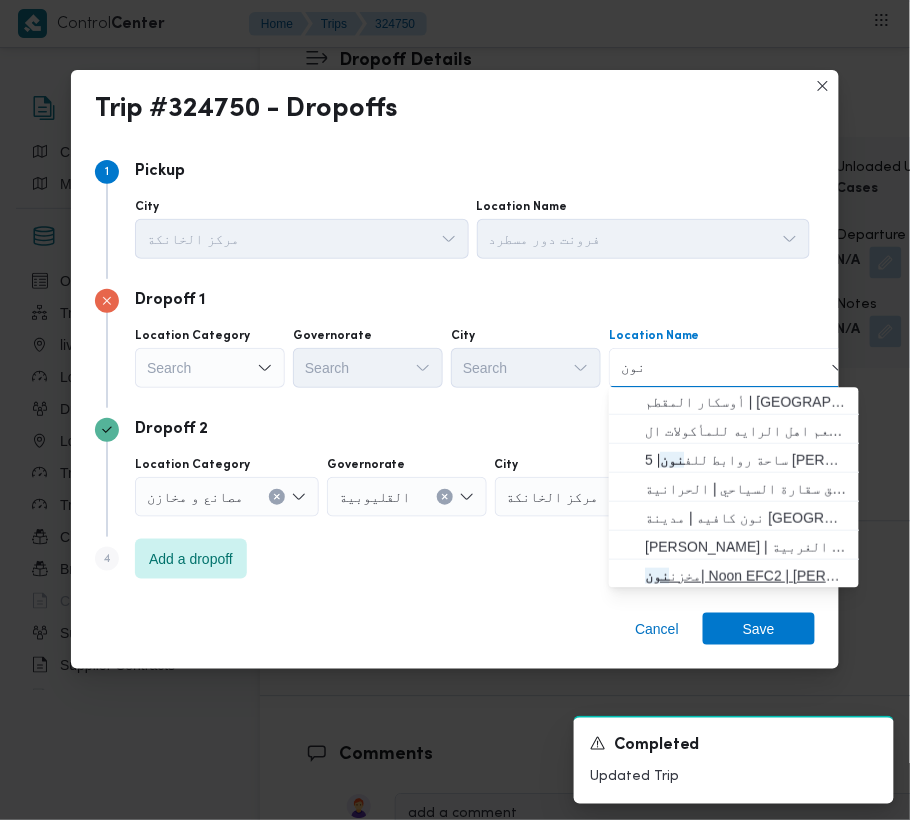 type on "نون" 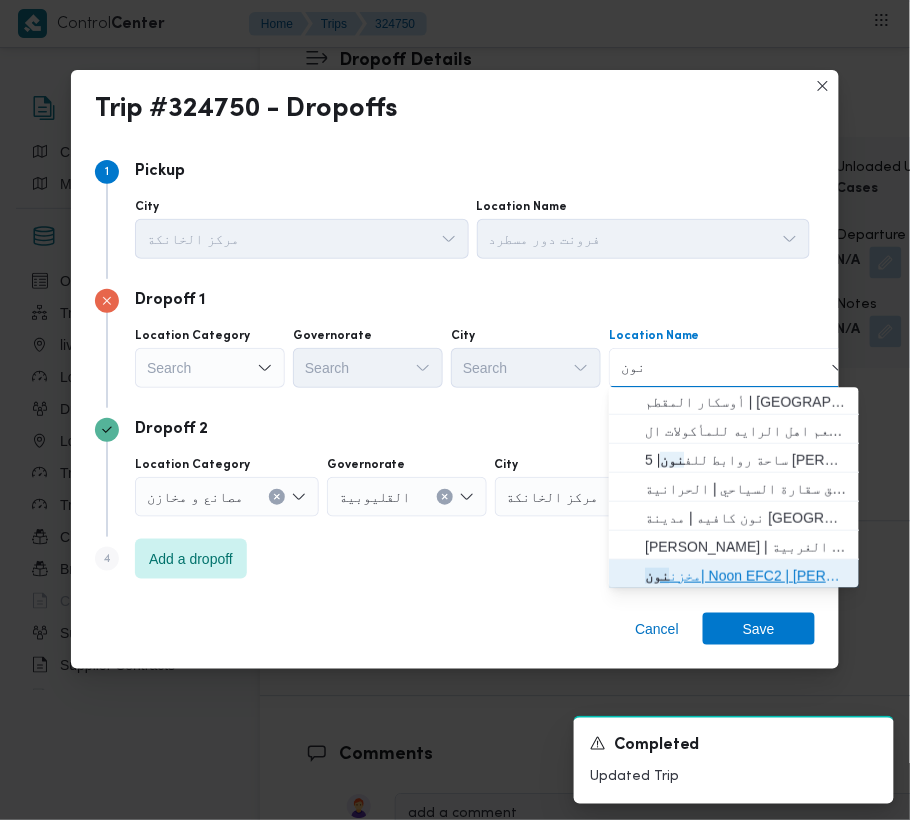 click on "مخزن  نون   | Noon EFC2 | [PERSON_NAME]" at bounding box center (746, 576) 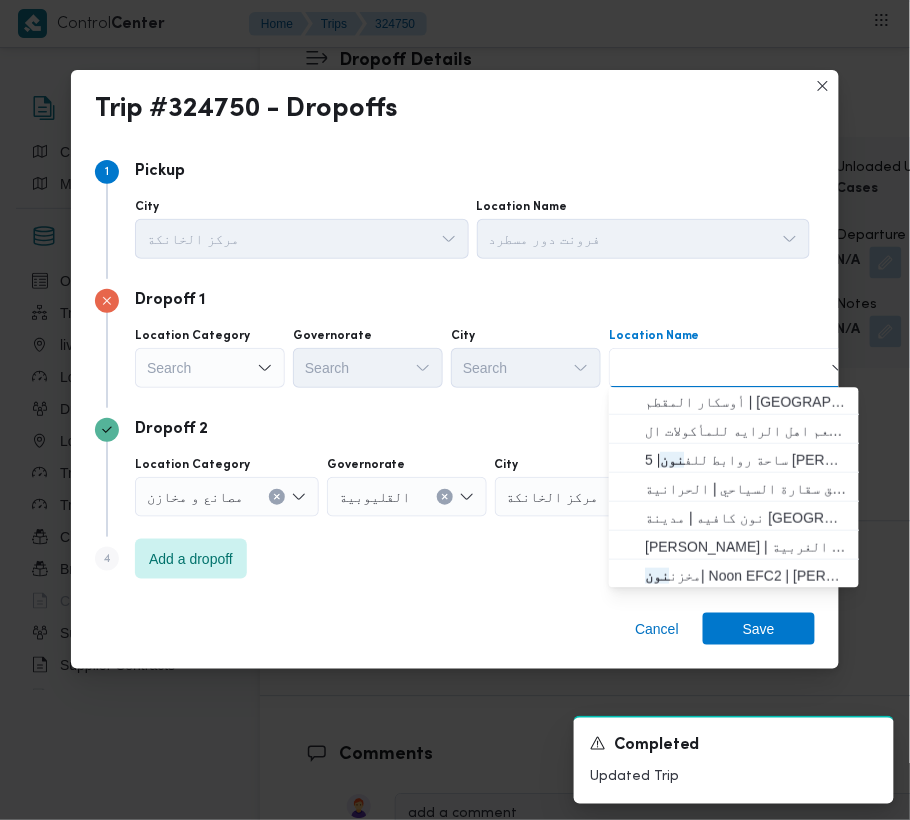 scroll, scrollTop: 0, scrollLeft: 0, axis: both 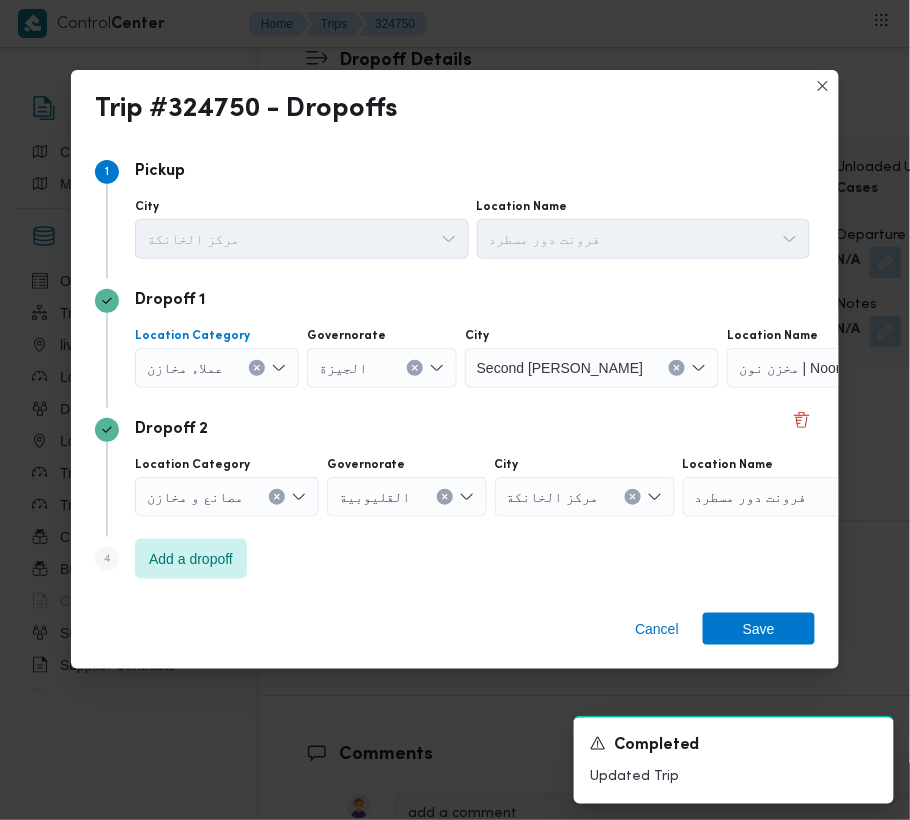 drag, startPoint x: 253, startPoint y: 368, endPoint x: 266, endPoint y: 366, distance: 13.152946 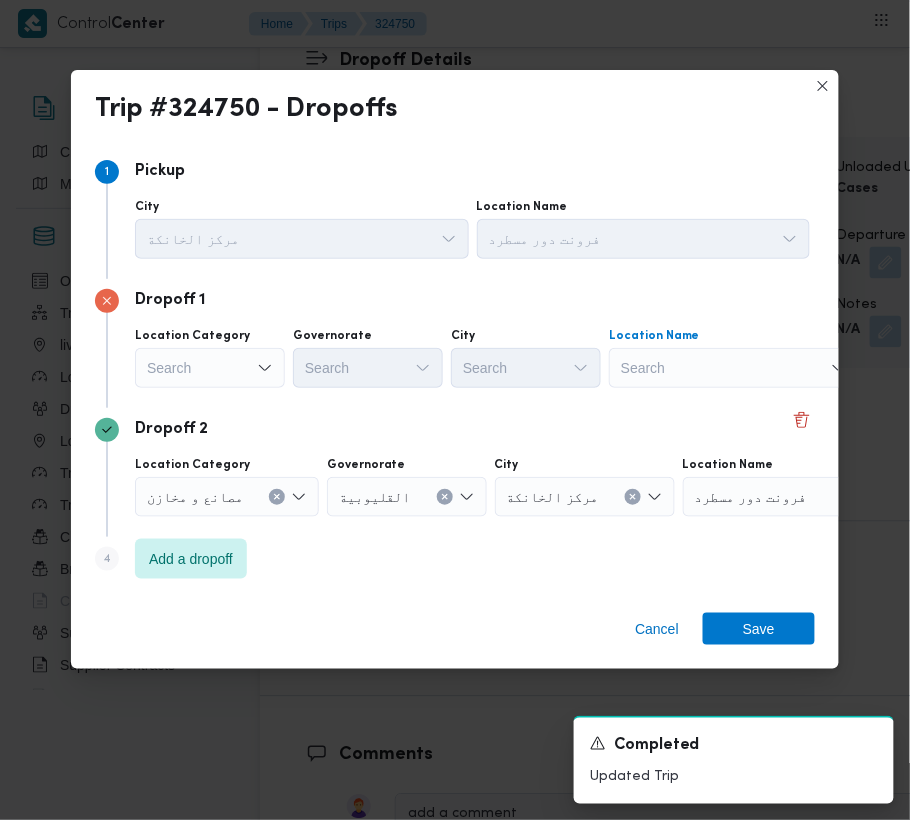 click on "Search" at bounding box center [734, 368] 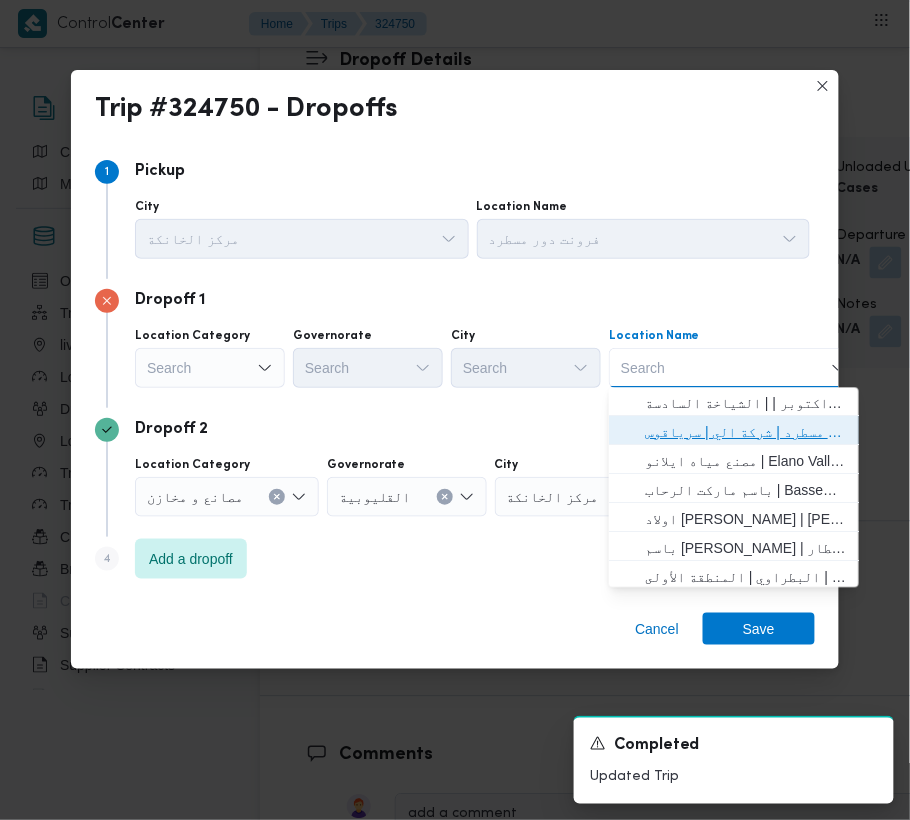 click on "فرونت دور مسطرد | شركة الي | سرياقوس" at bounding box center [746, 433] 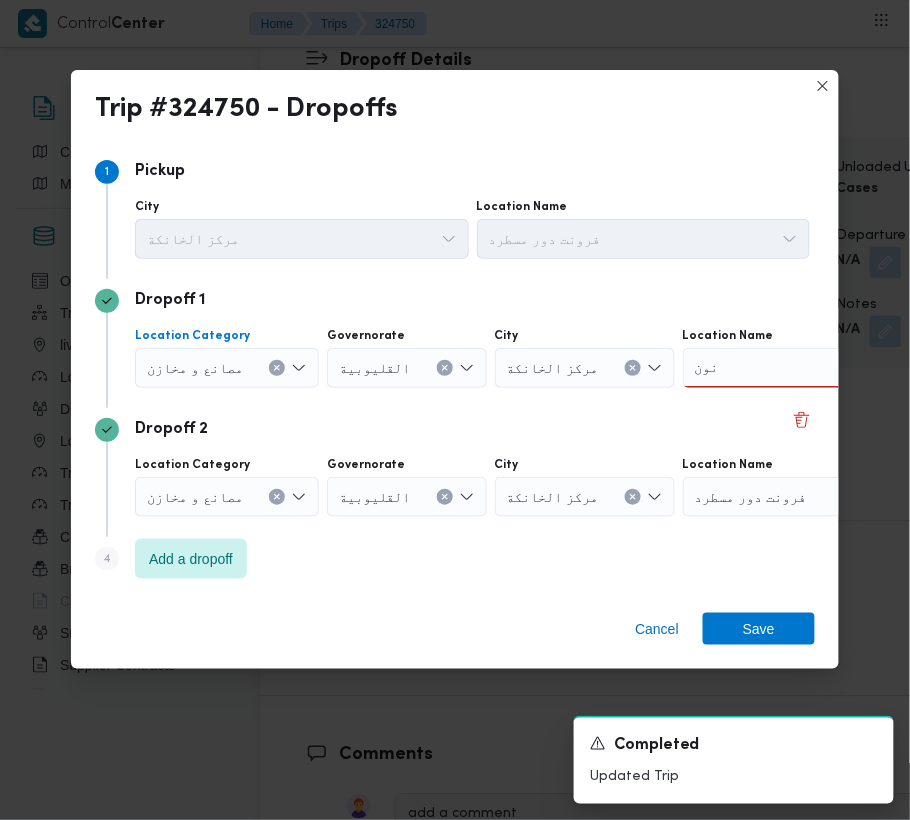 click 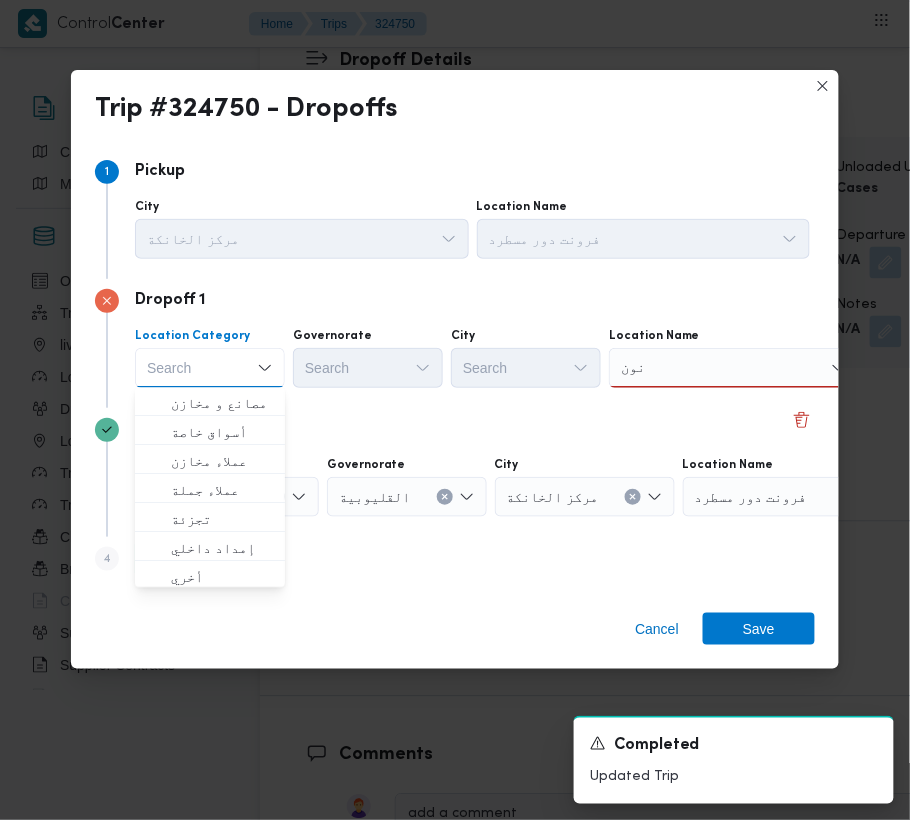click on "نون نون" at bounding box center (734, 368) 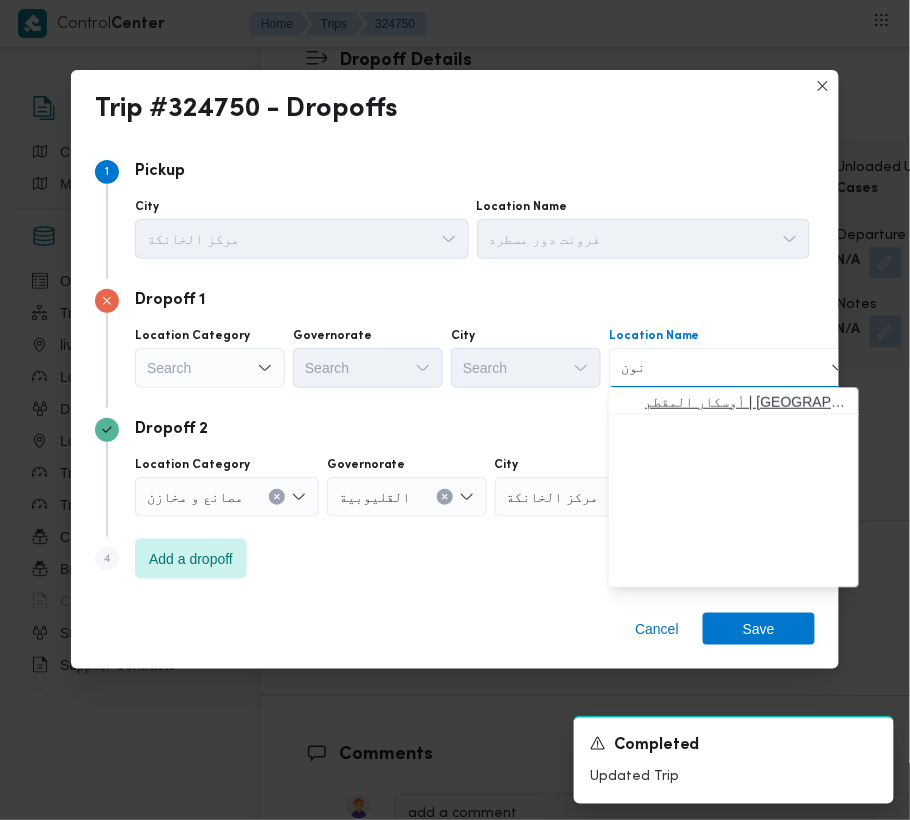 scroll, scrollTop: 0, scrollLeft: 0, axis: both 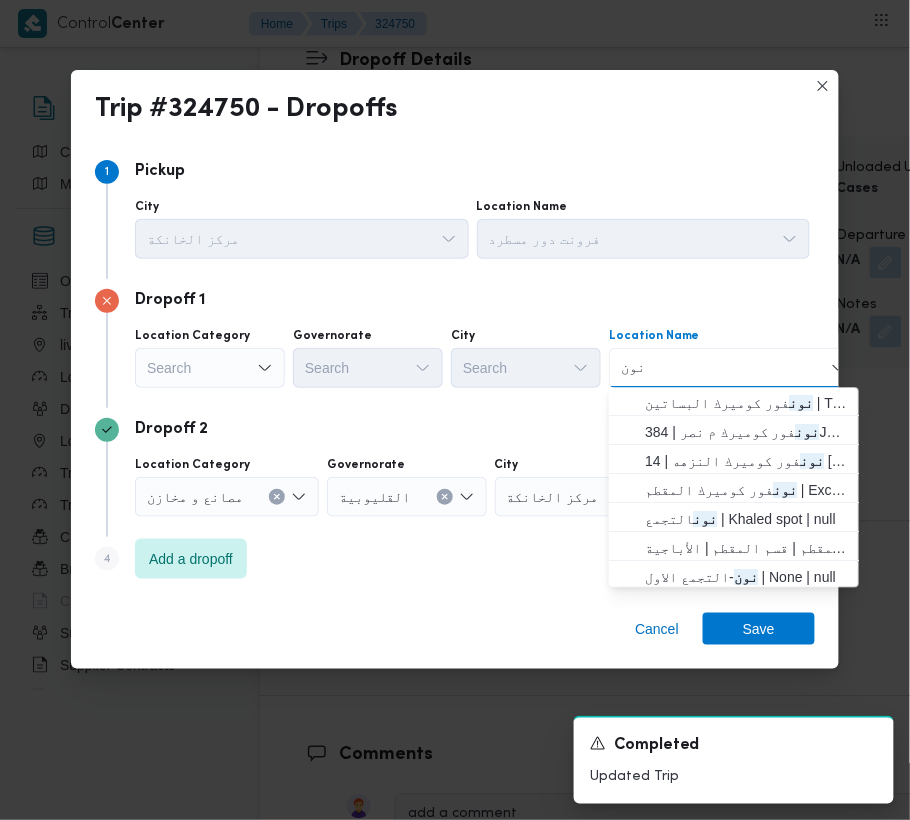 click on "Search" at bounding box center [210, 368] 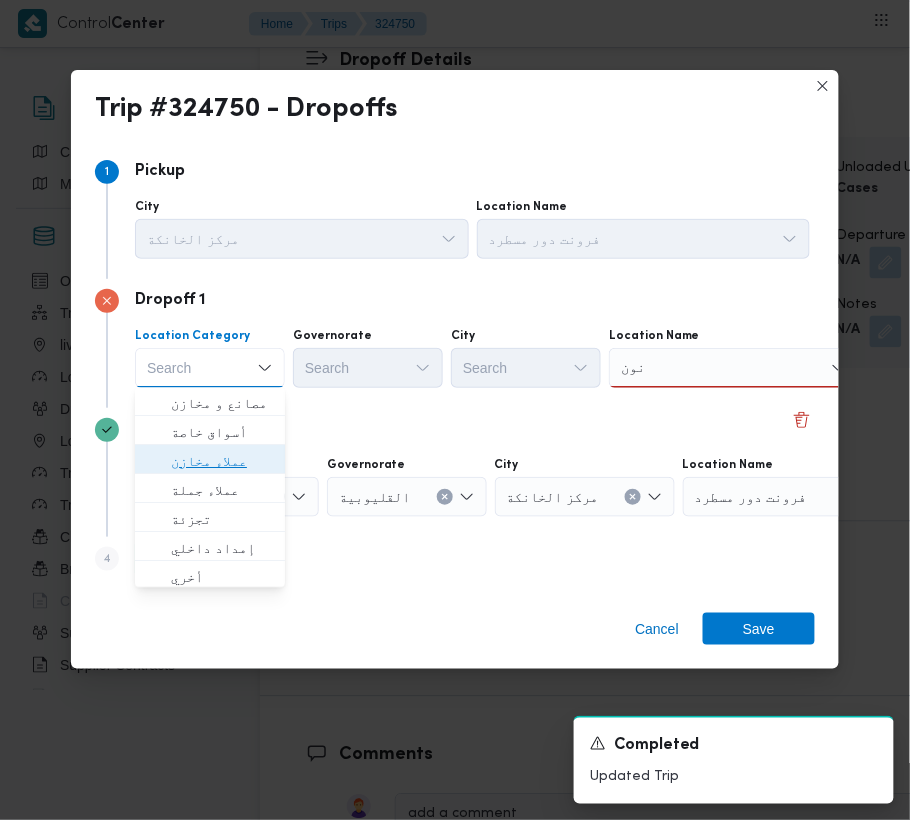 click on "عملاء مخازن" at bounding box center [222, 462] 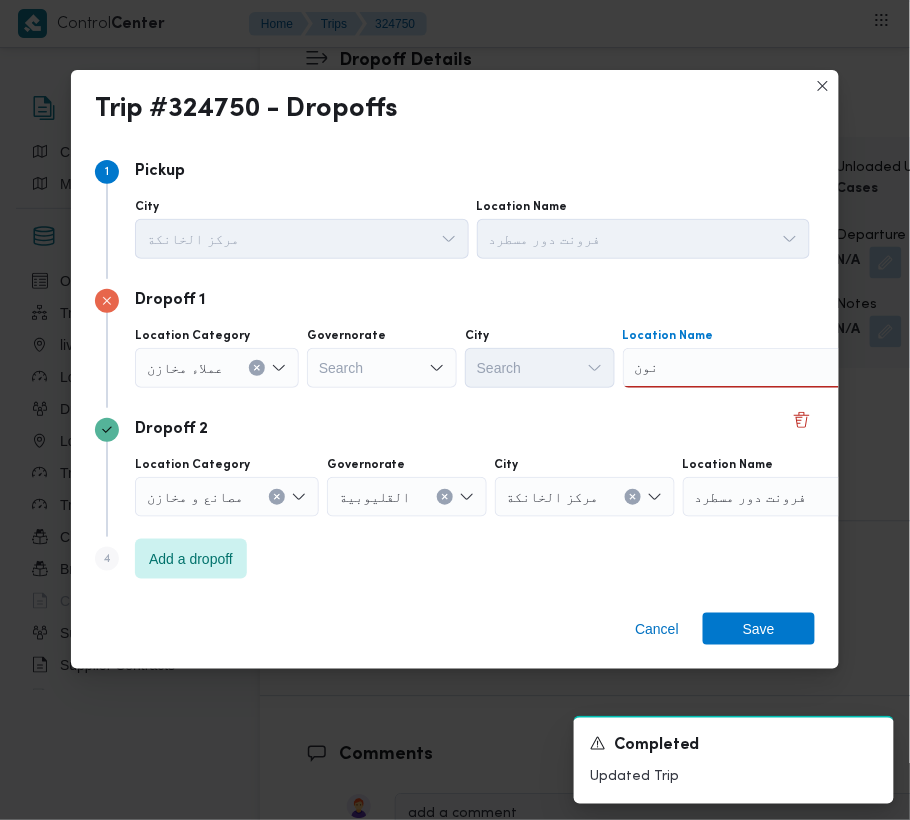click on "نون نون" at bounding box center [748, 368] 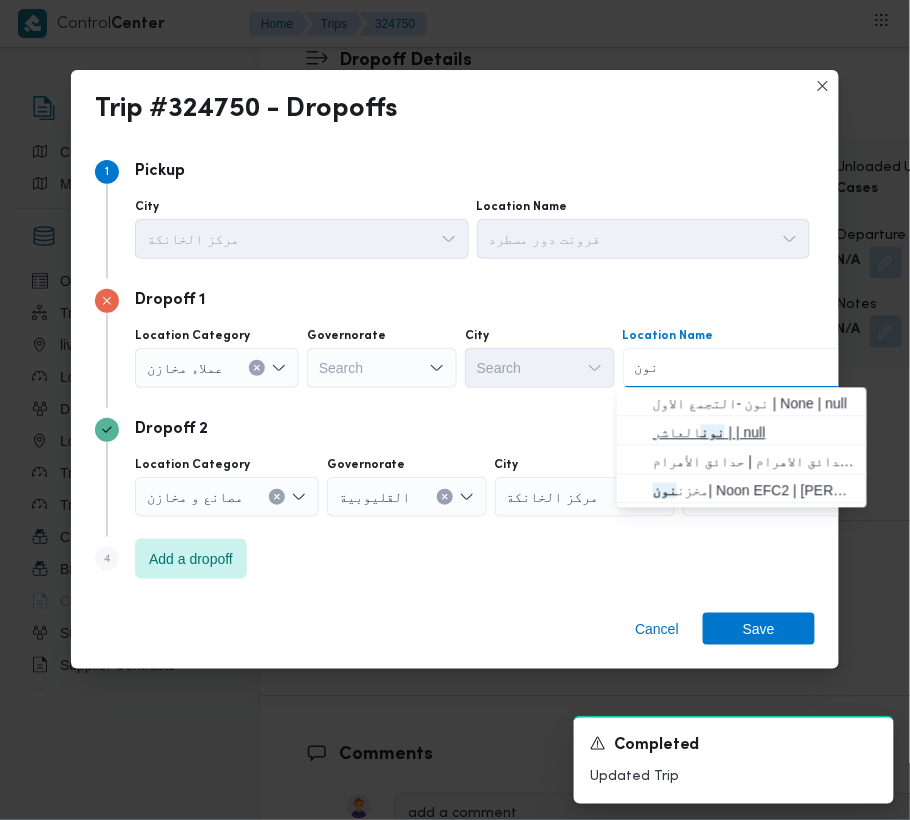 type on "نون" 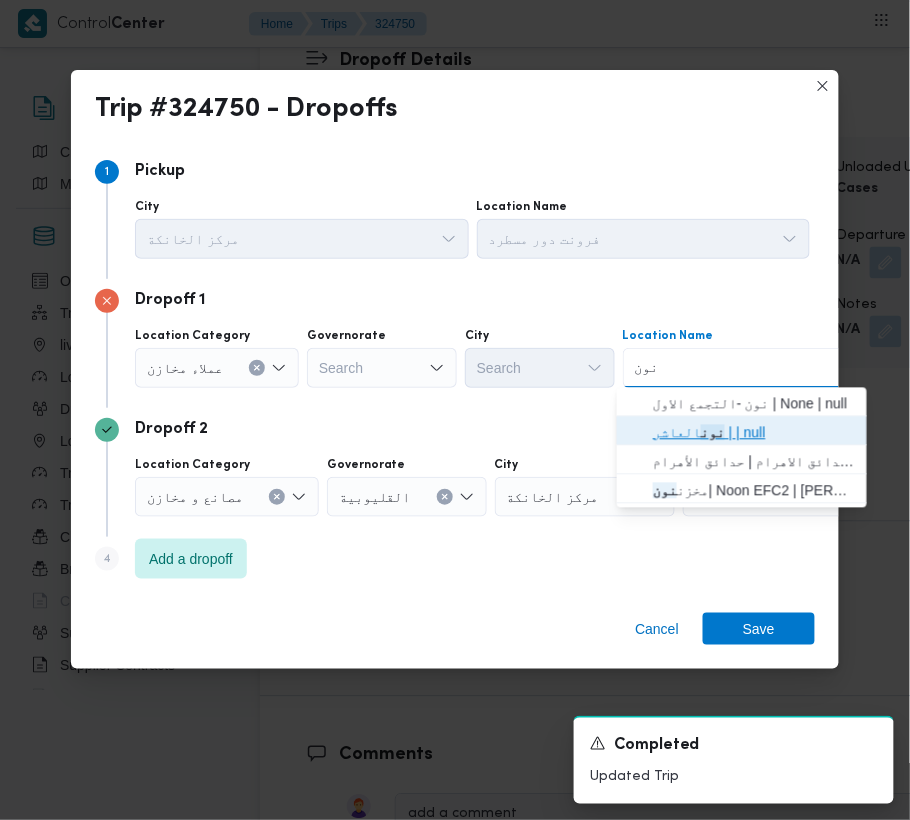click on "نون   العاشر |  | null" at bounding box center (754, 433) 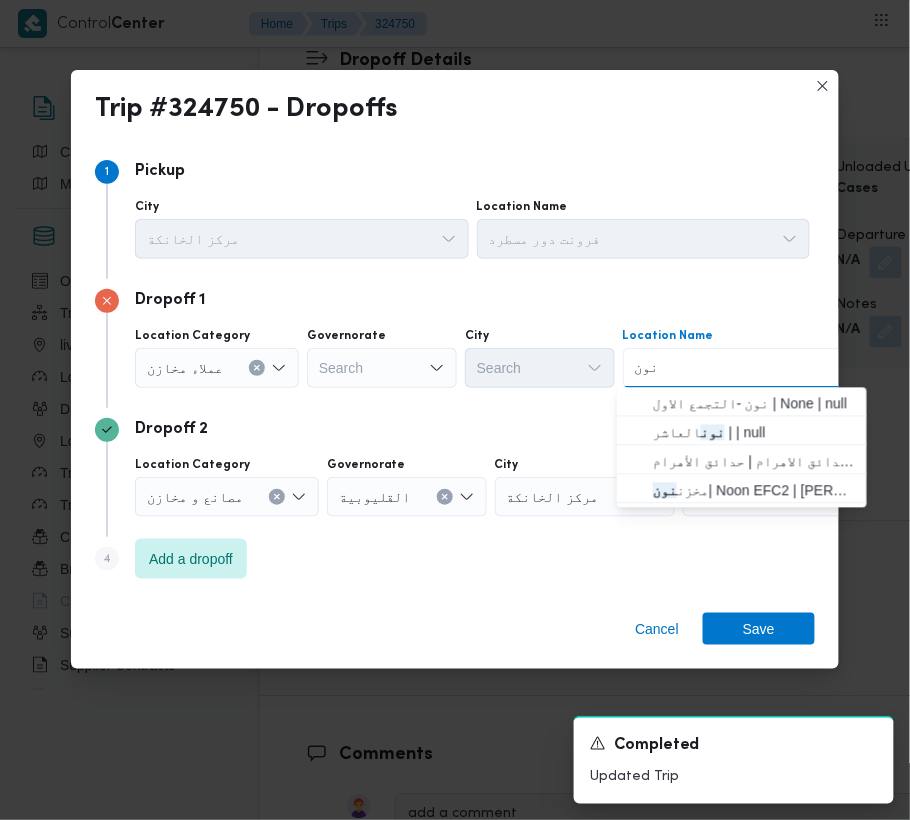 type 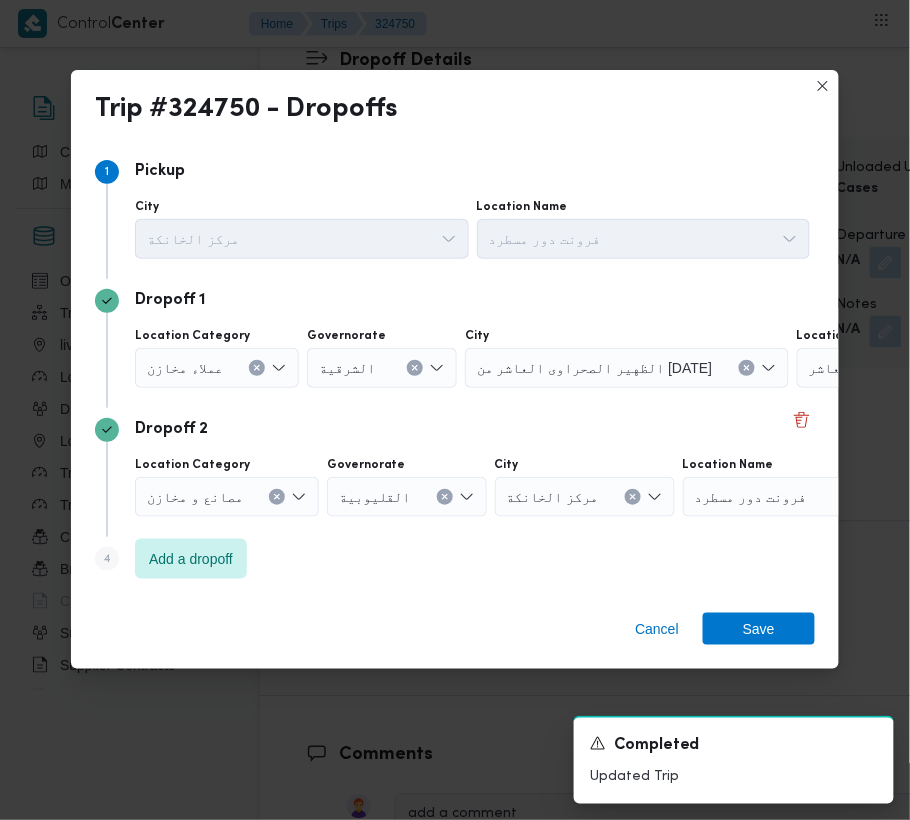 click on "Dropoff 2" at bounding box center [455, 430] 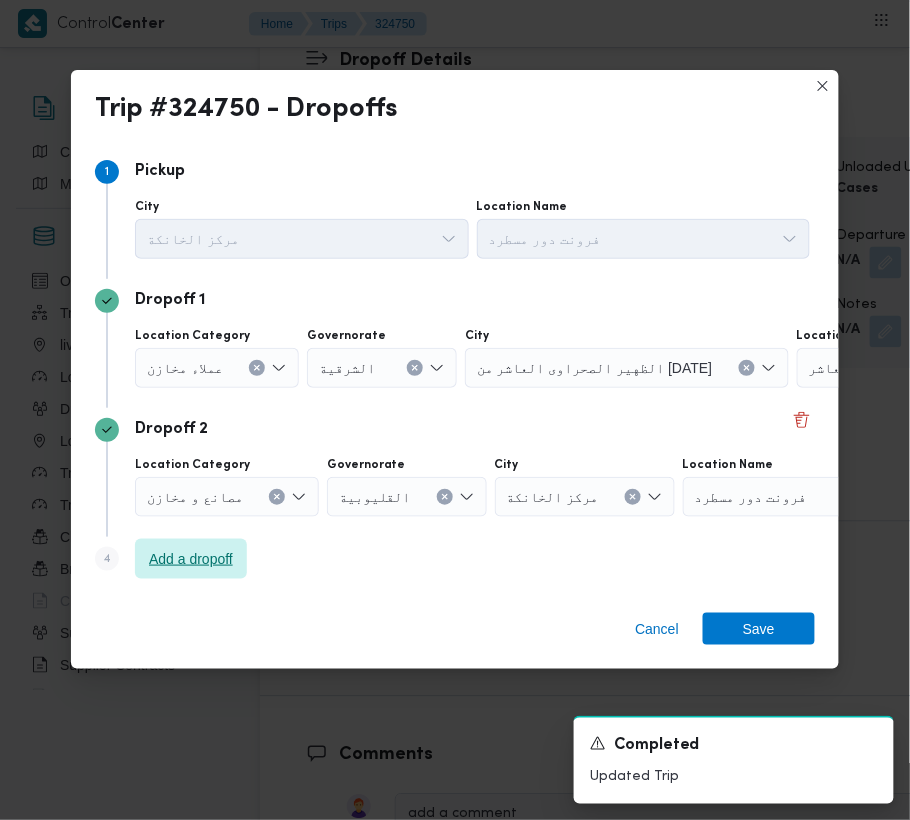 drag, startPoint x: 205, startPoint y: 550, endPoint x: 238, endPoint y: 557, distance: 33.734257 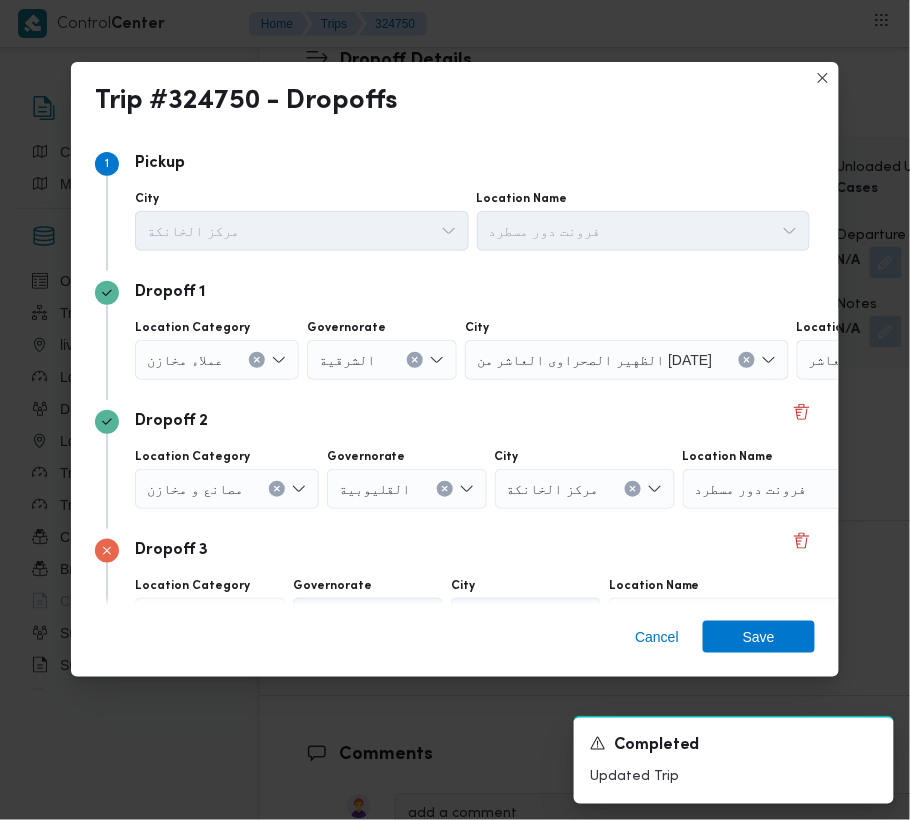 scroll, scrollTop: 113, scrollLeft: 0, axis: vertical 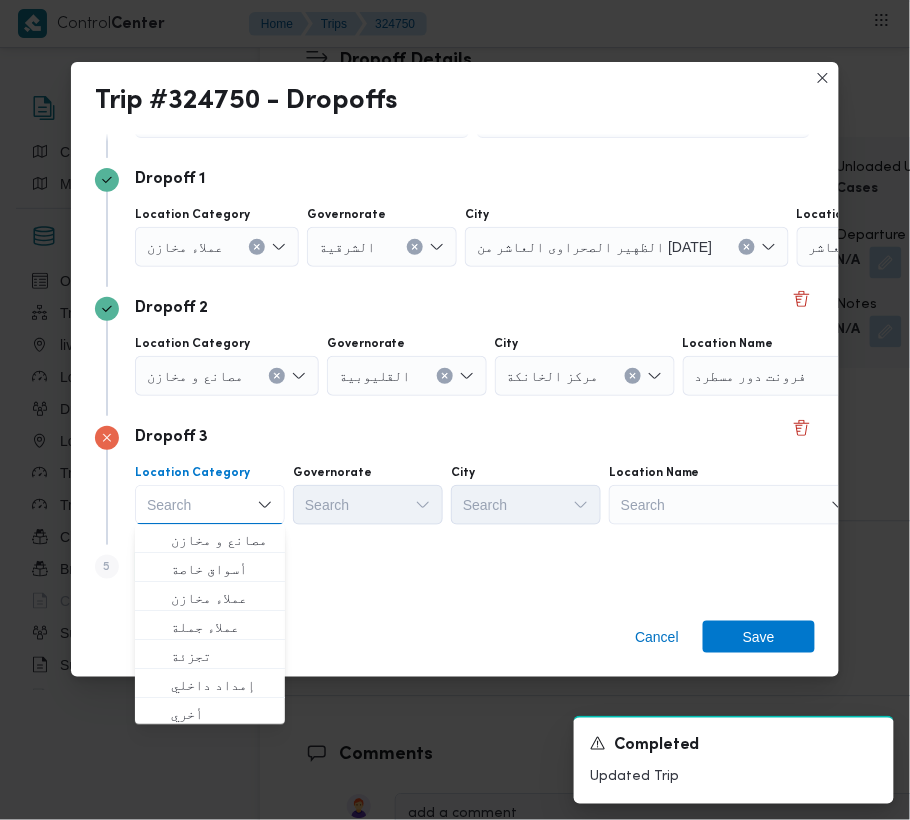 click on "Search" at bounding box center (922, 247) 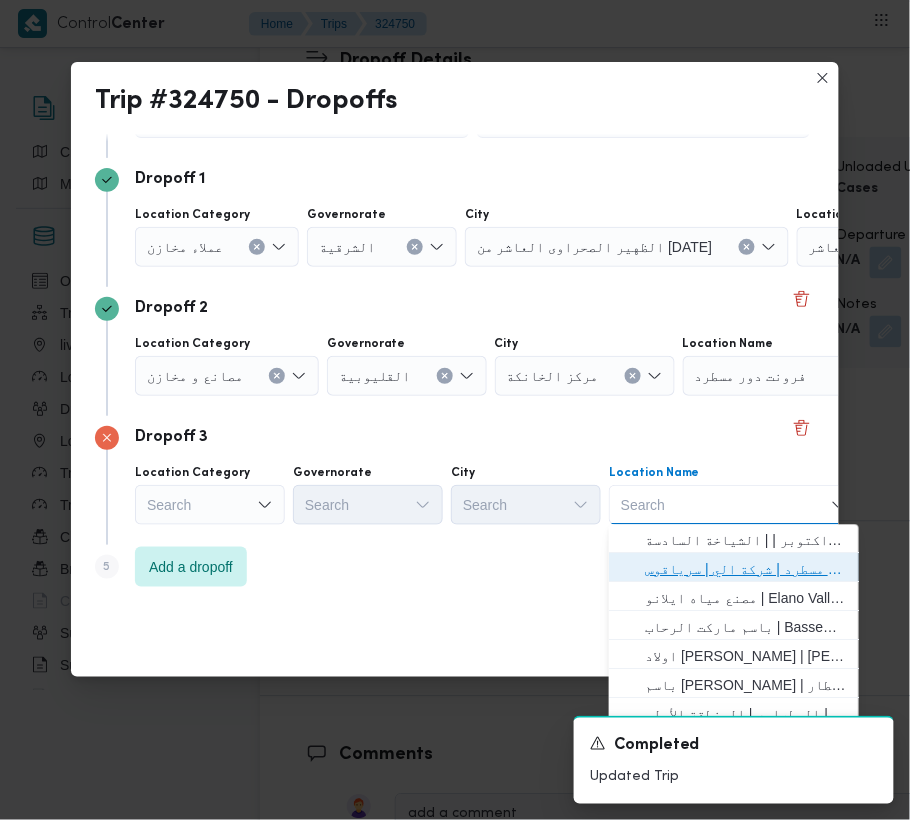 click on "فرونت دور مسطرد | شركة الي | سرياقوس" at bounding box center (746, 570) 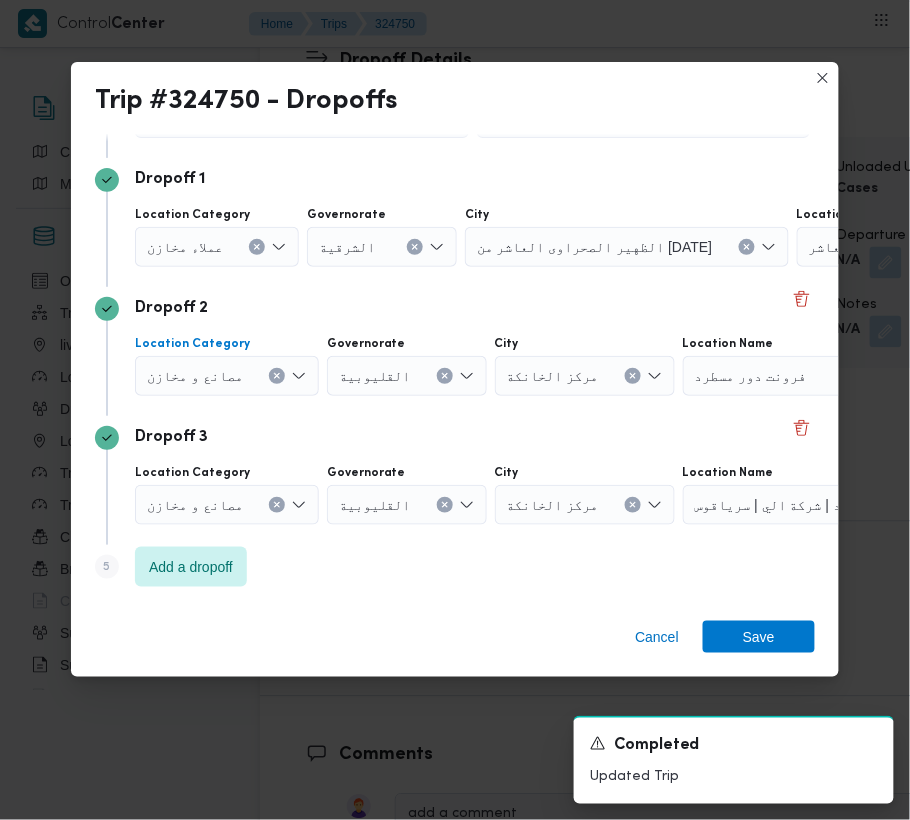 click on "مصانع و مخازن" at bounding box center (217, 247) 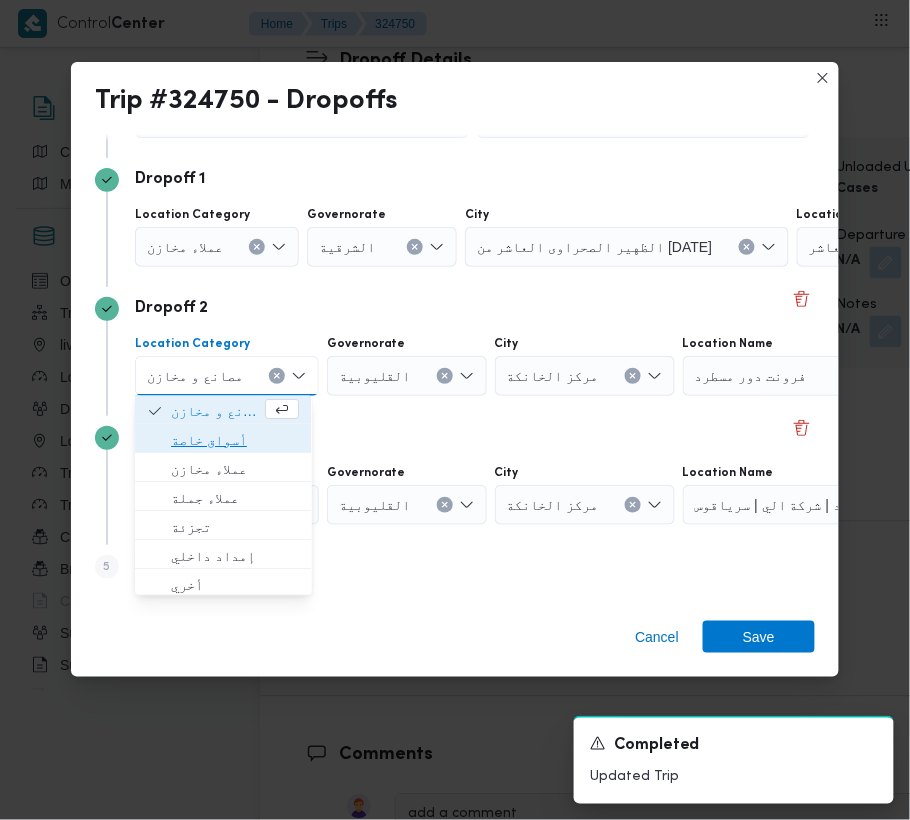 click on "أسواق خاصة" at bounding box center (235, 441) 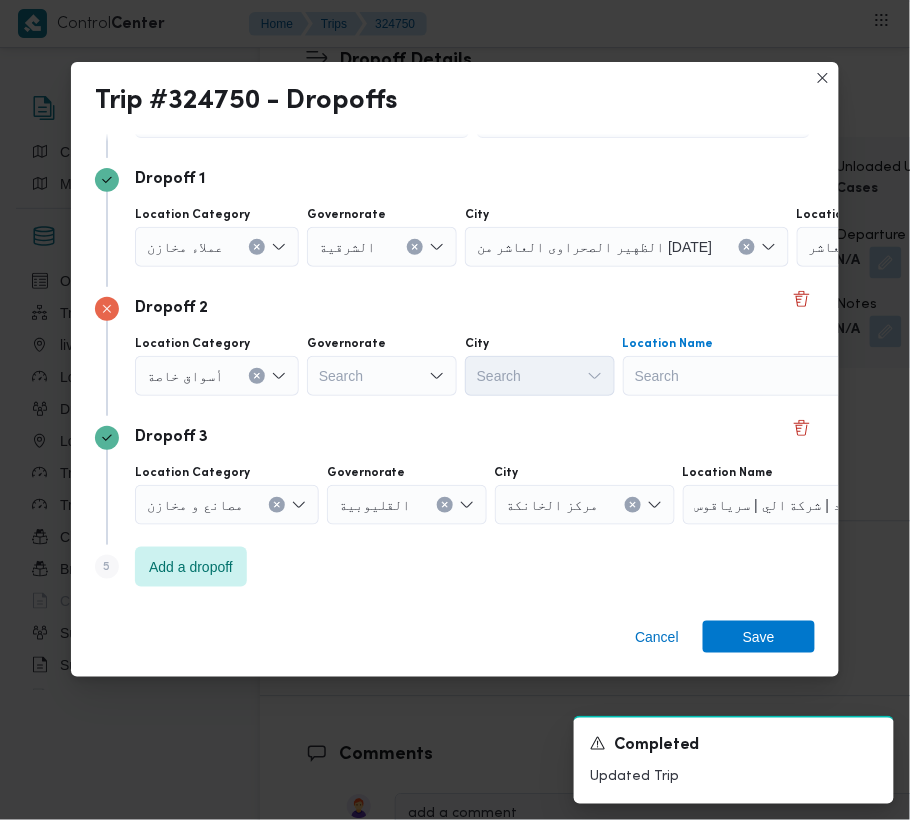 click on "Search" at bounding box center (922, 247) 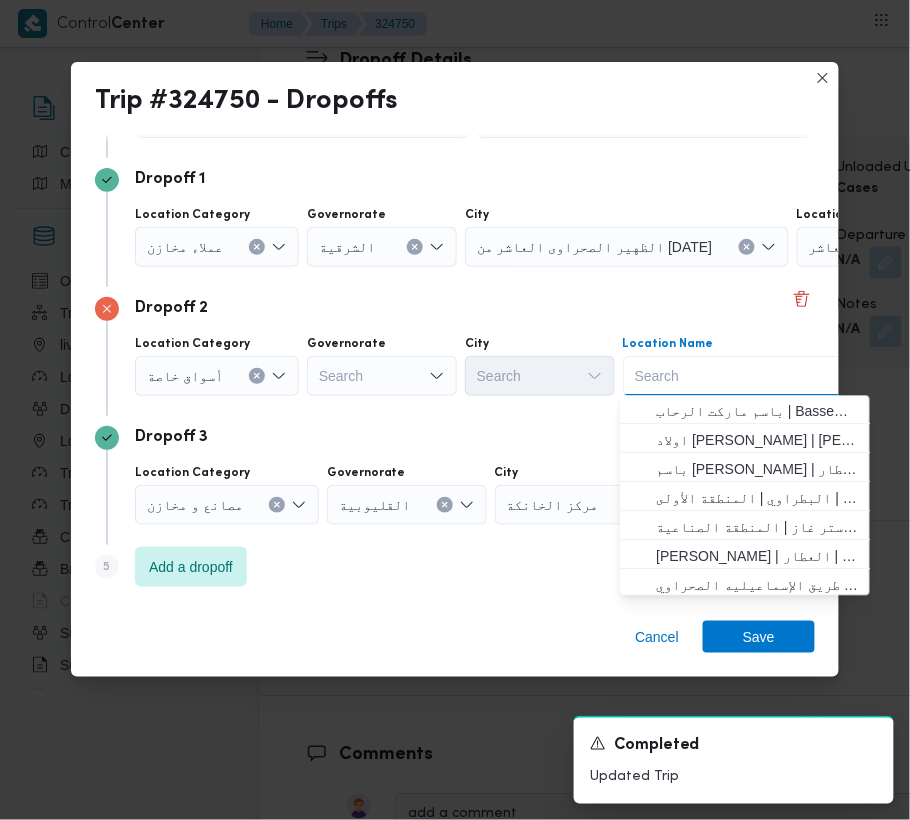 paste on "سعودي الشروق" 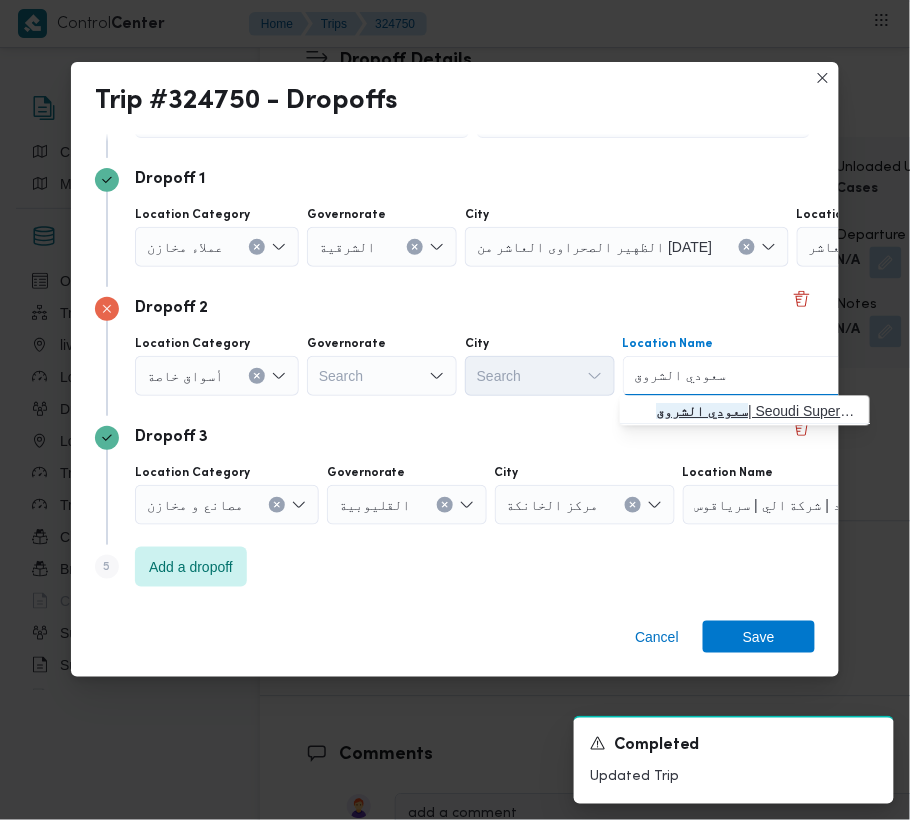 type on "سعودي الشروق" 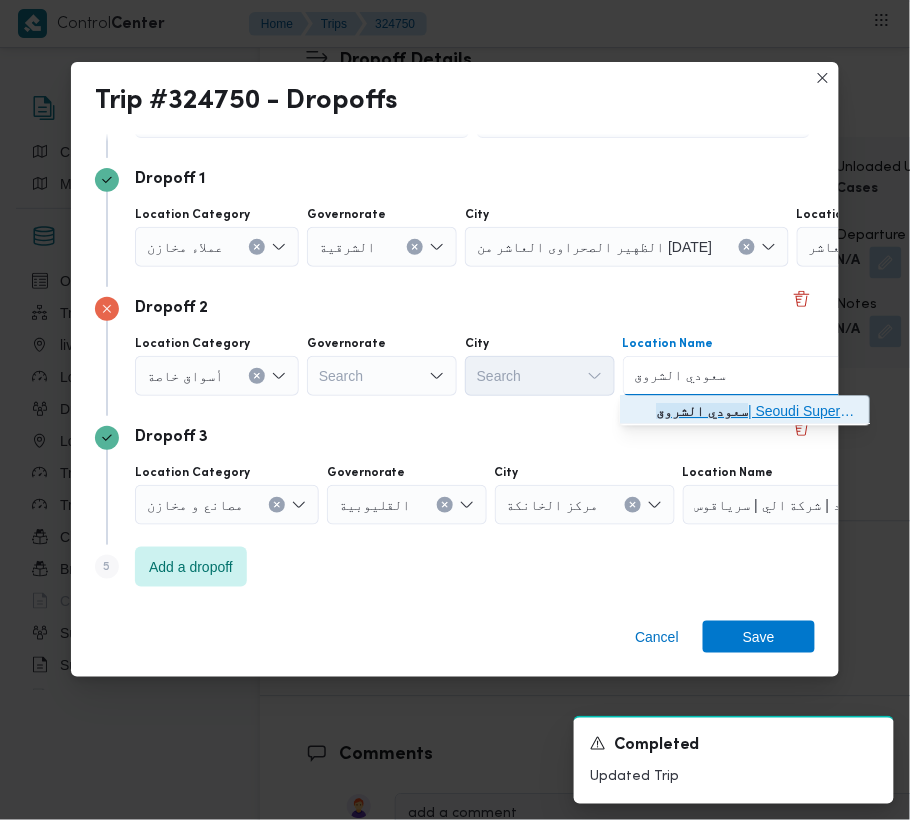 click on "سعودي الشروق" 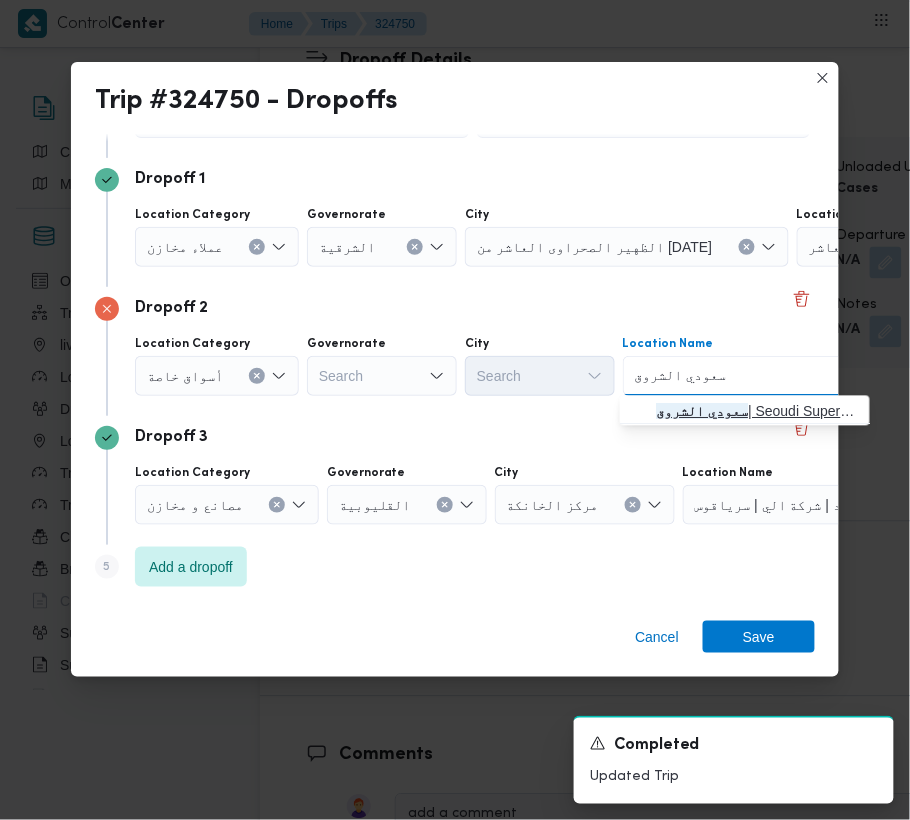 type 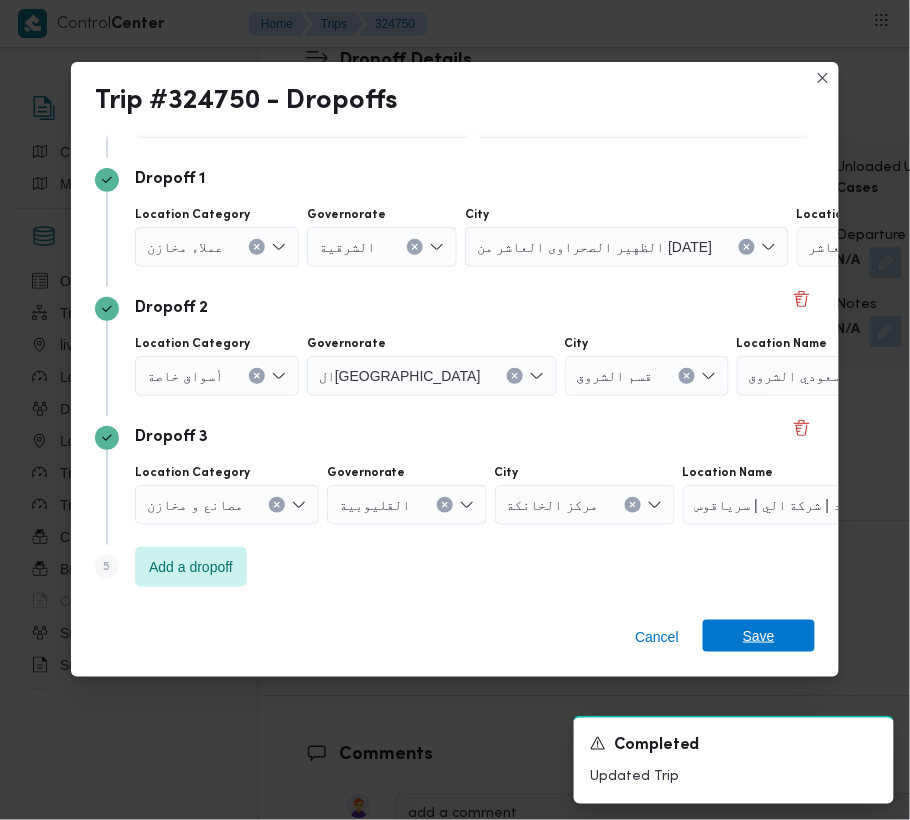 click on "Save" at bounding box center (759, 636) 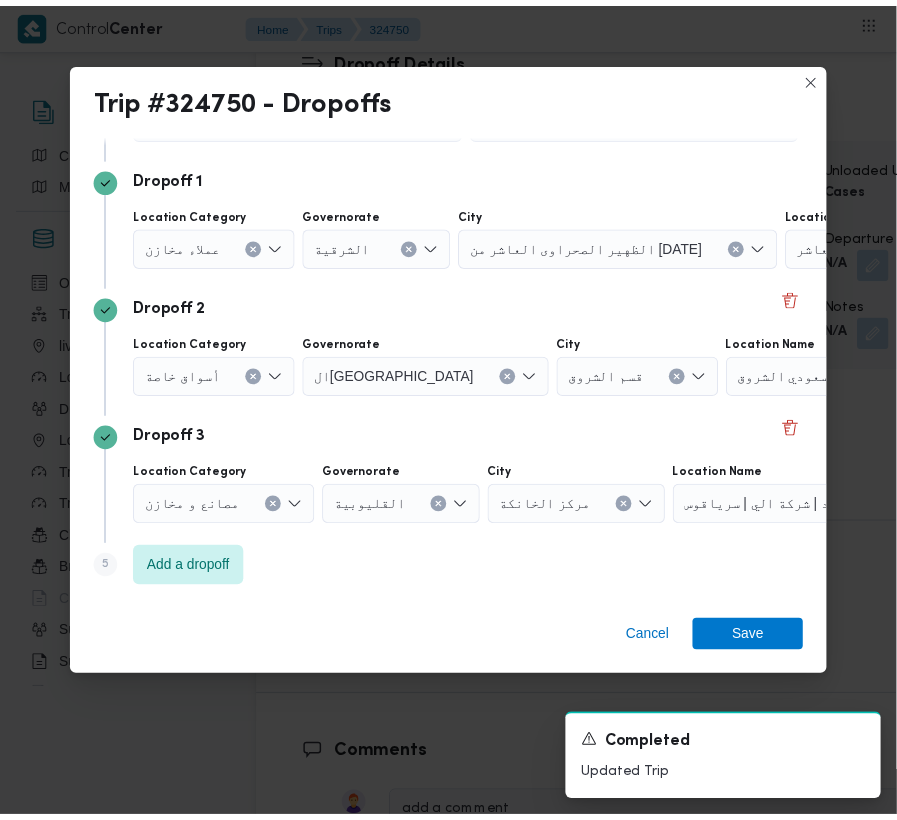 scroll, scrollTop: 3457, scrollLeft: 0, axis: vertical 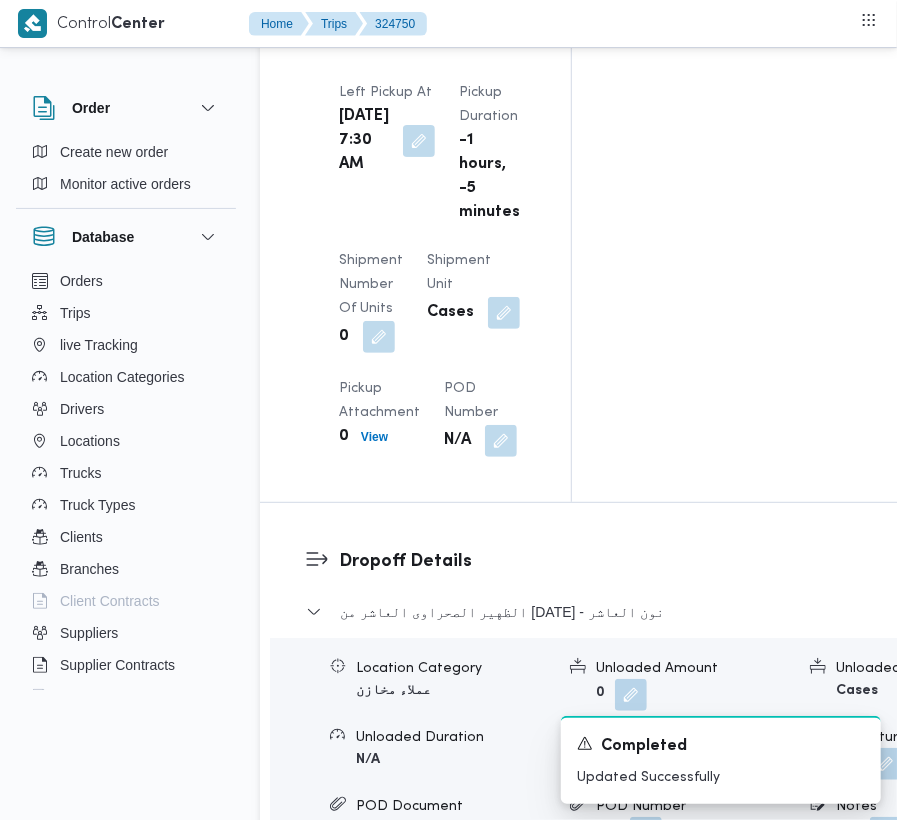 click on "[DATE] 7:30 AM" at bounding box center (364, 141) 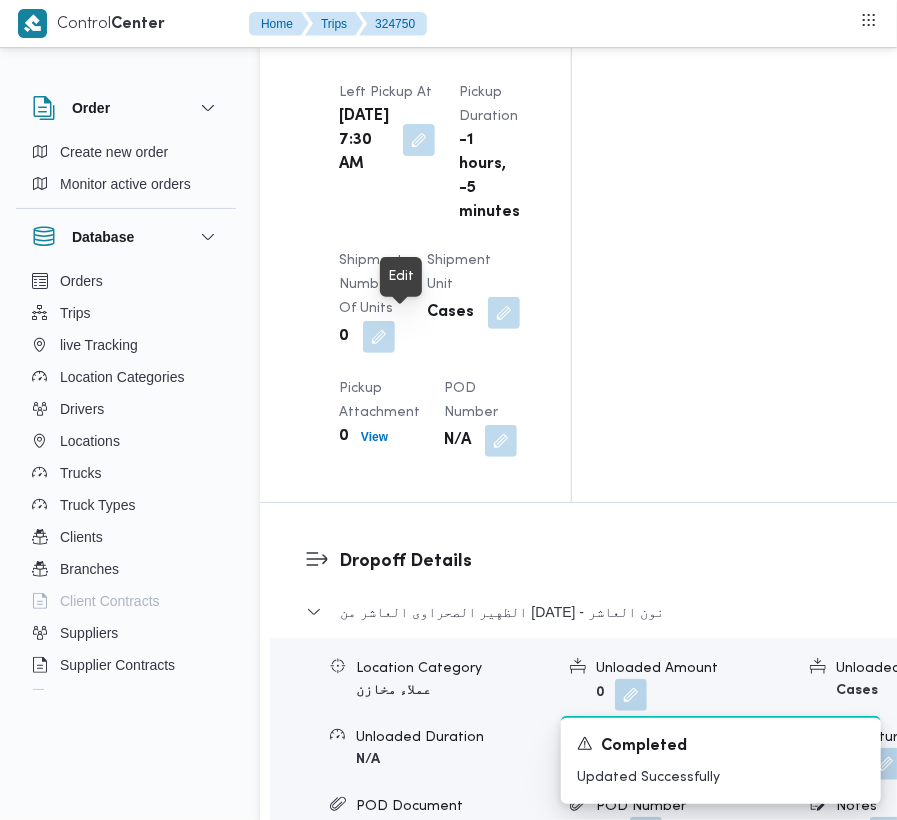 click at bounding box center (419, 140) 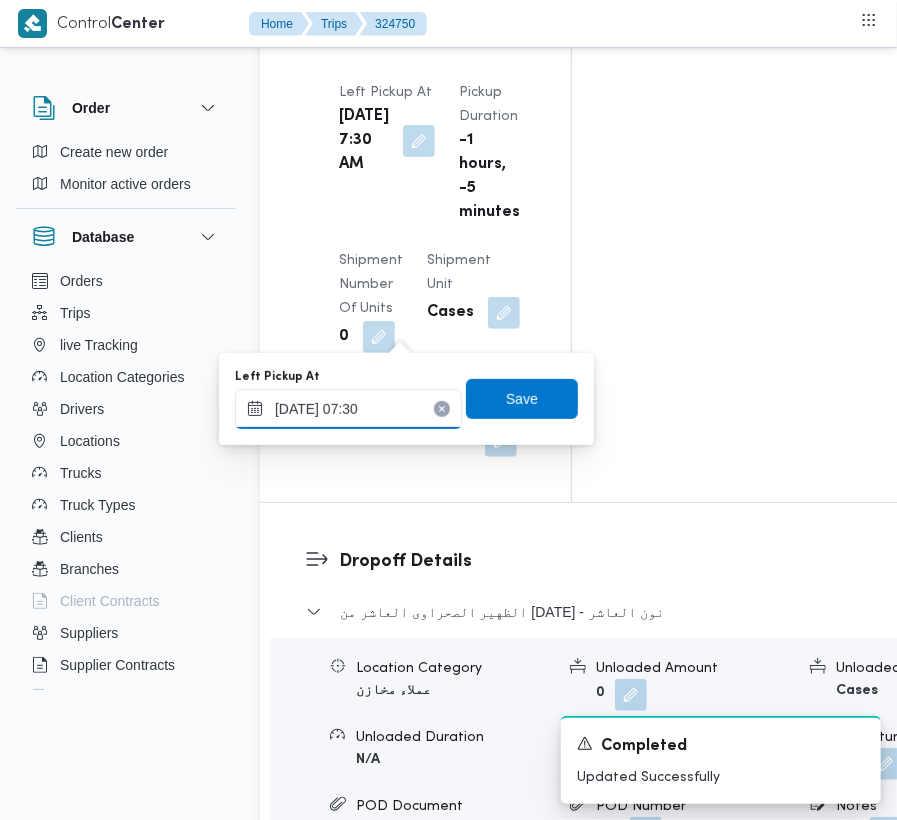 click on "[DATE] 07:30" at bounding box center (348, 409) 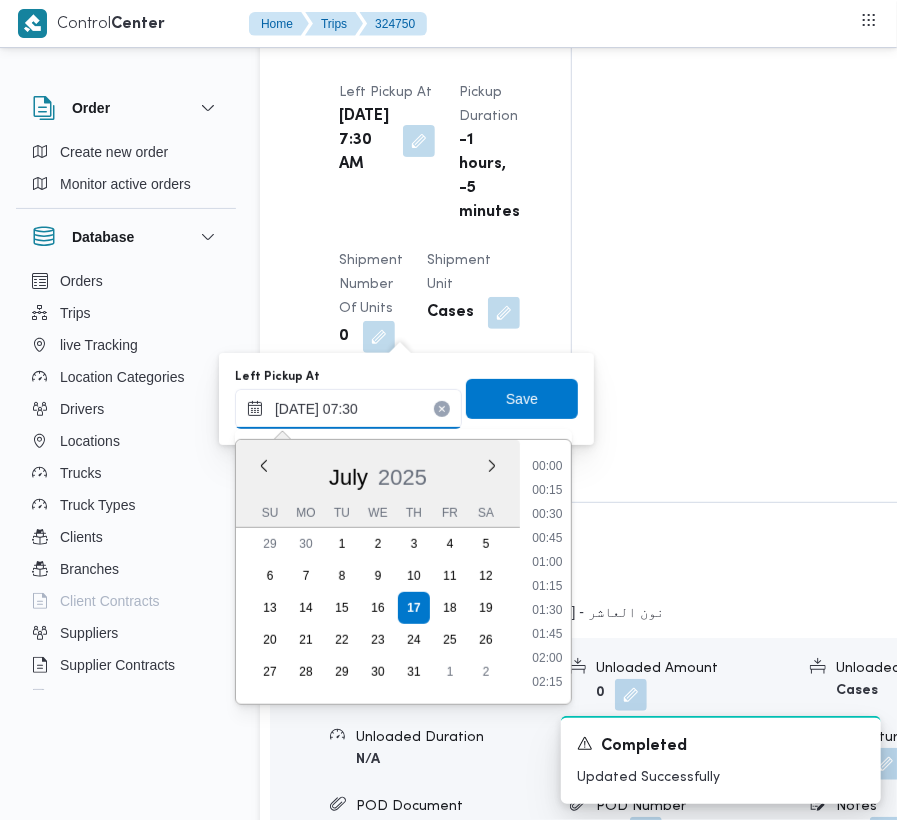 scroll, scrollTop: 600, scrollLeft: 0, axis: vertical 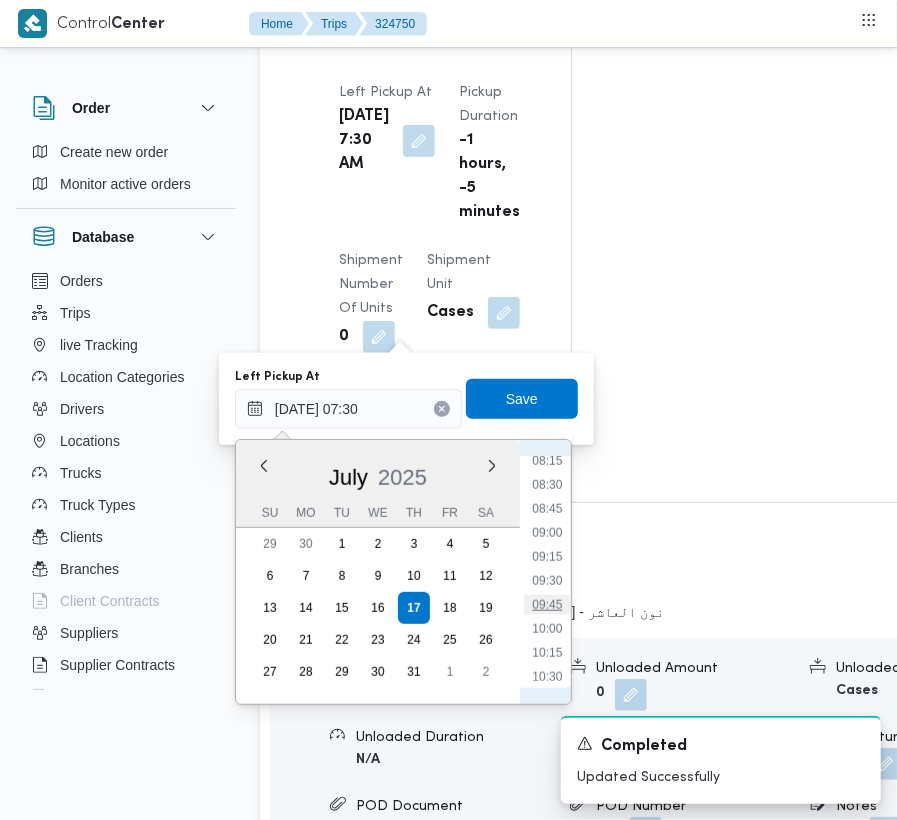 click on "09:45" at bounding box center [547, 605] 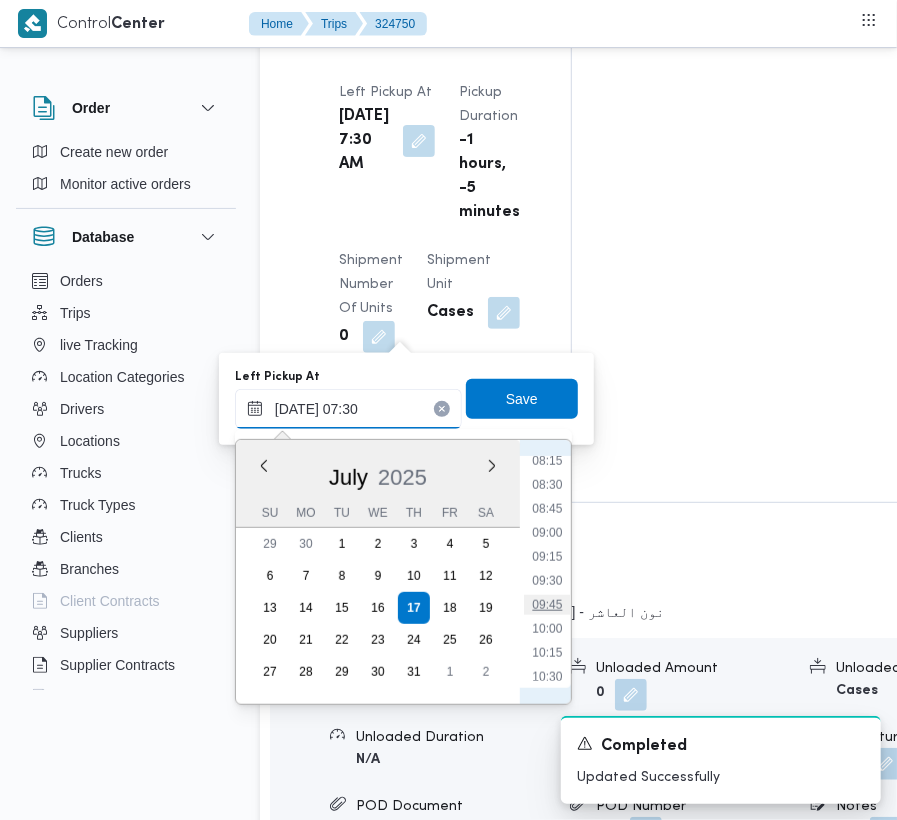 type on "[DATE] 09:45" 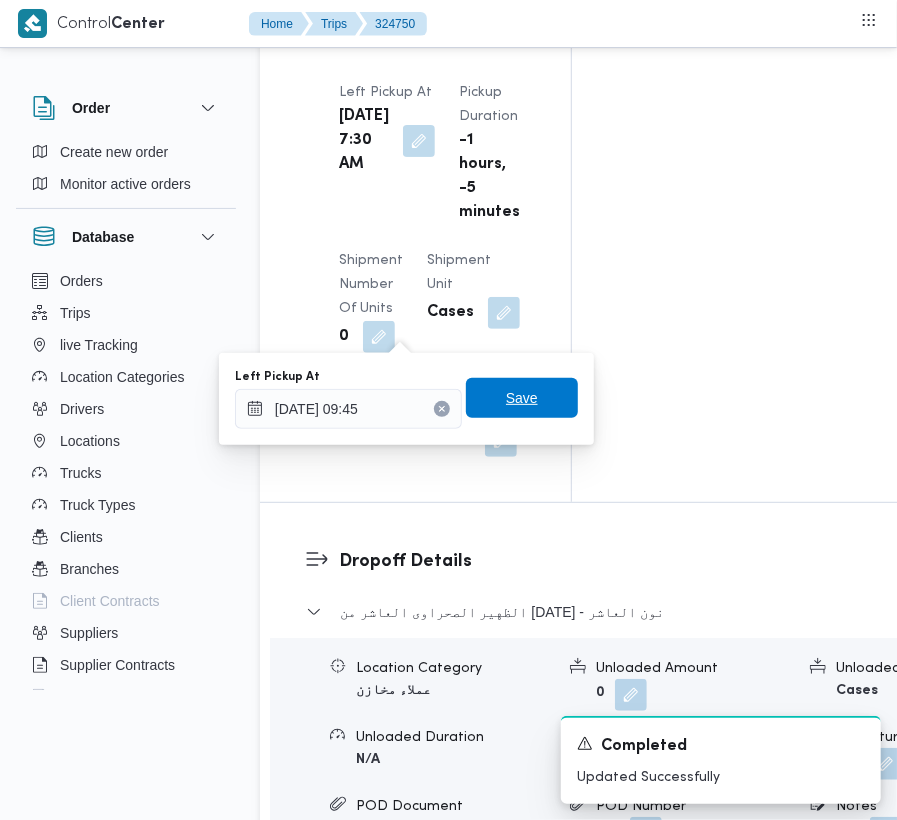 click on "Save" at bounding box center [522, 398] 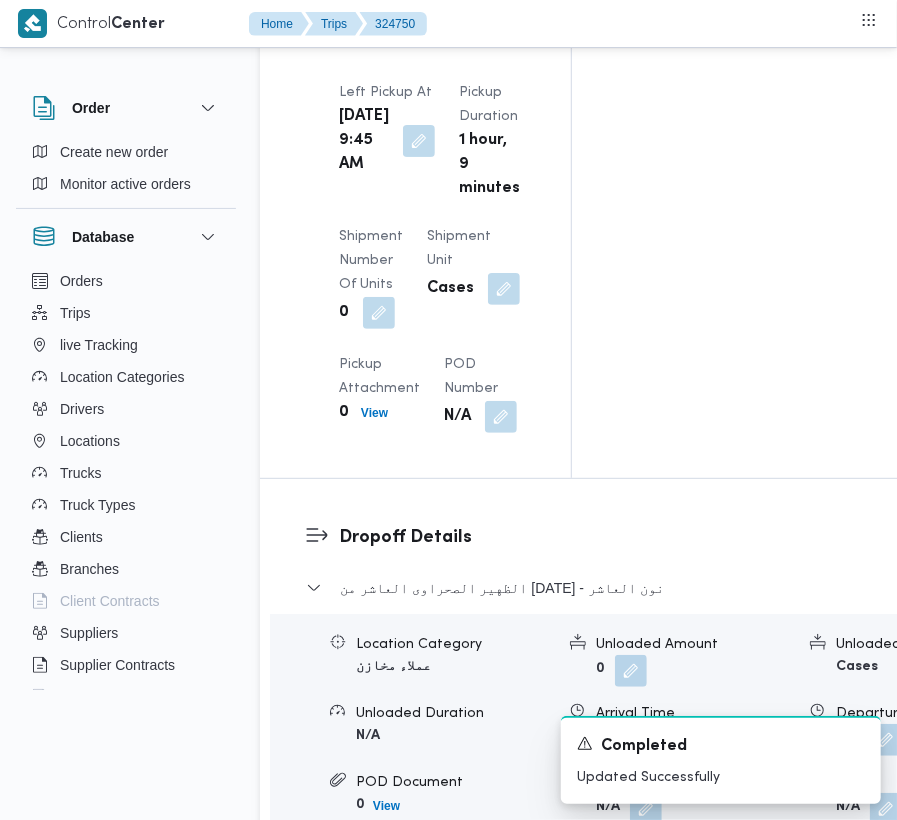 click on "Pickup Details Arrived Pickup At [DATE] 8:35 AM Left Pickup At [DATE] 9:45 AM Pickup Duration 1 hour, 9 minutes Shipment Number of Units 0 Shipment Unit Cases Pickup Attachment 0 View POD Number N/A" at bounding box center [415, 159] 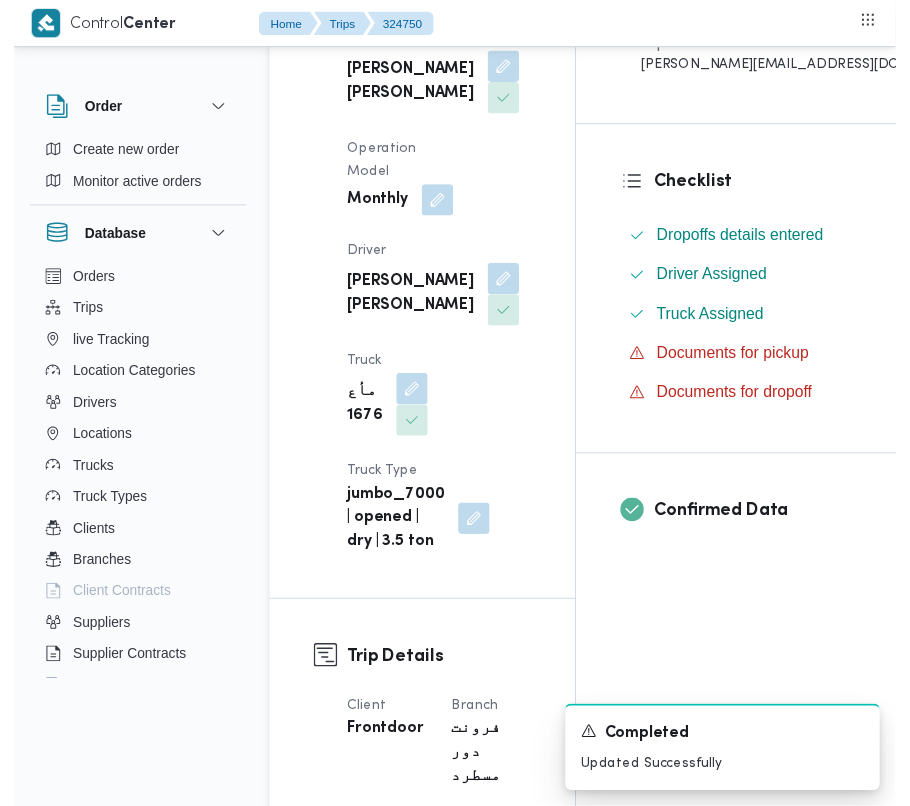 scroll, scrollTop: 0, scrollLeft: 0, axis: both 